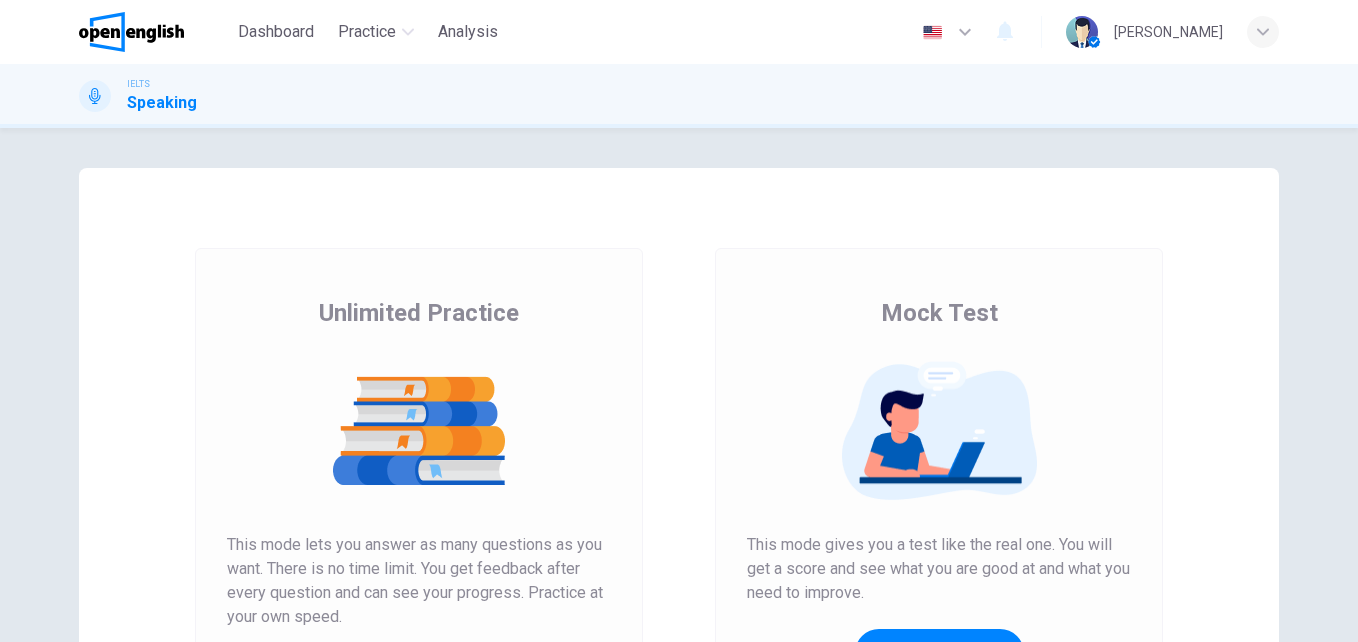 scroll, scrollTop: 0, scrollLeft: 0, axis: both 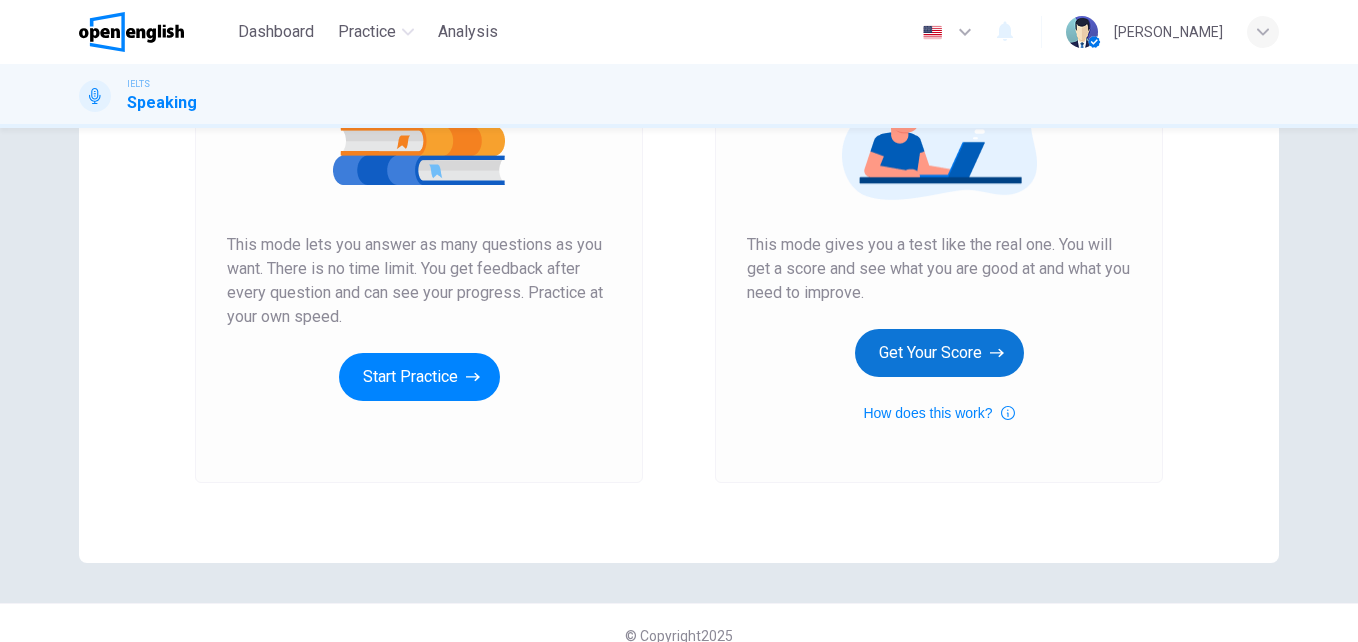click on "Get Your Score" at bounding box center [939, 353] 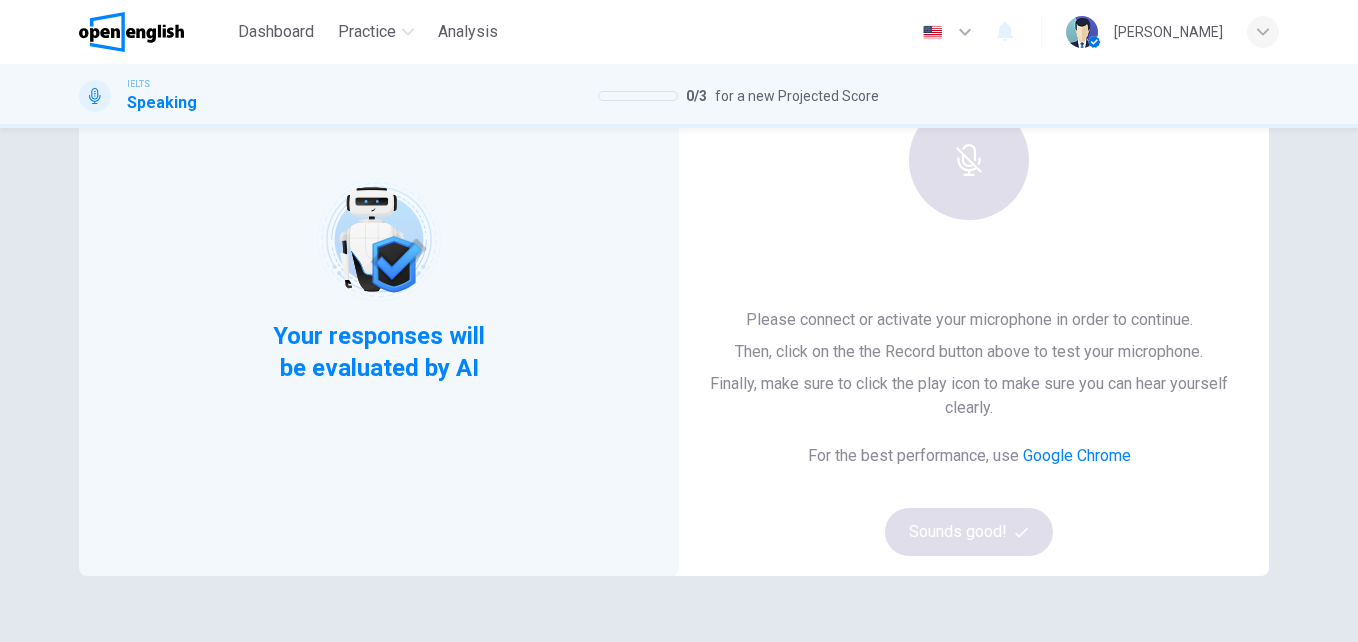 scroll, scrollTop: 200, scrollLeft: 0, axis: vertical 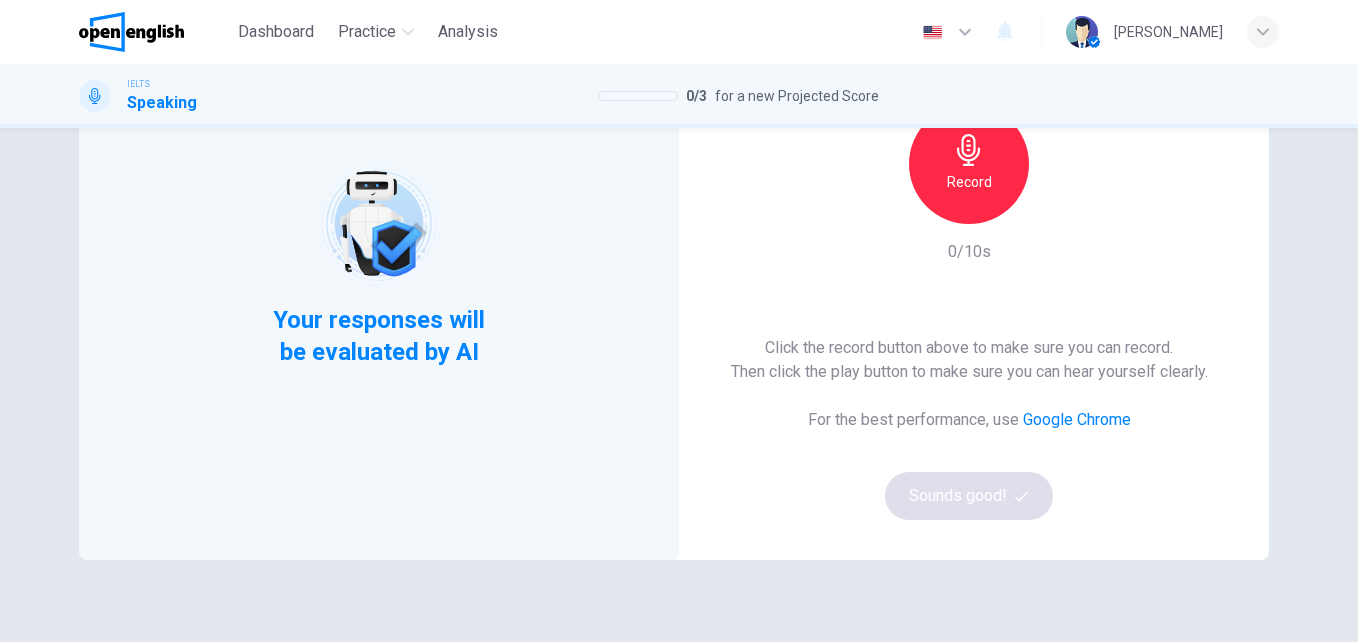 click on "Record" at bounding box center (969, 182) 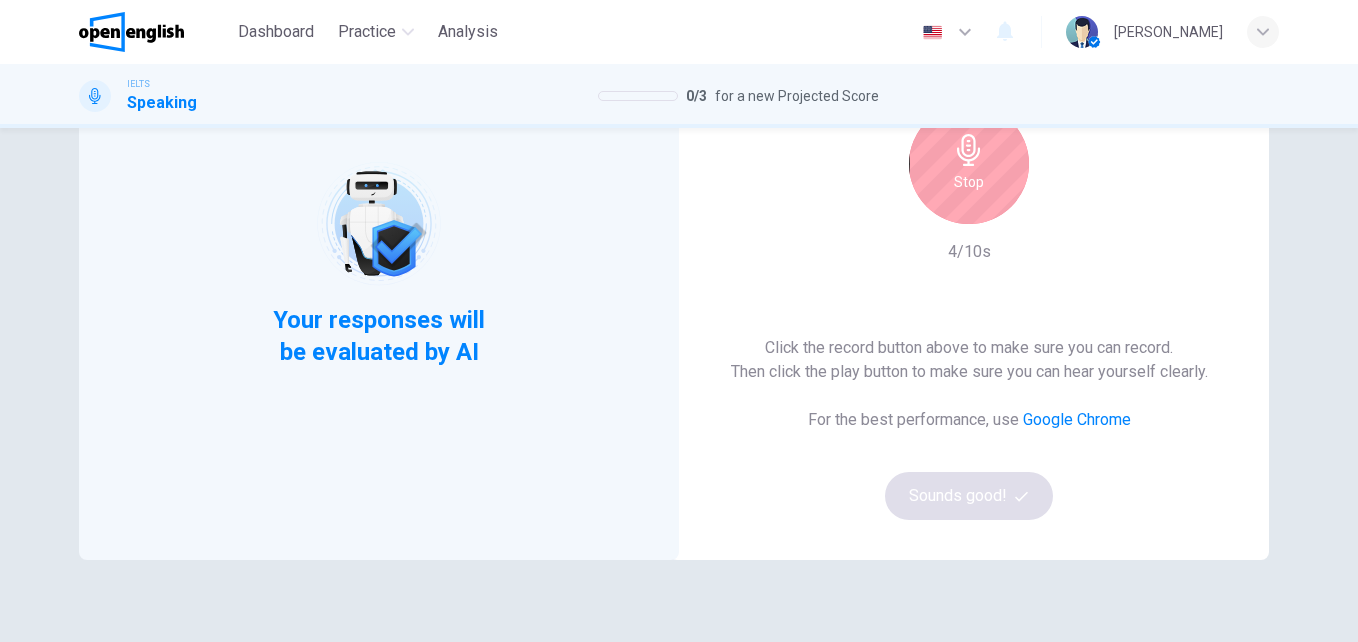 click on "Stop" at bounding box center (969, 182) 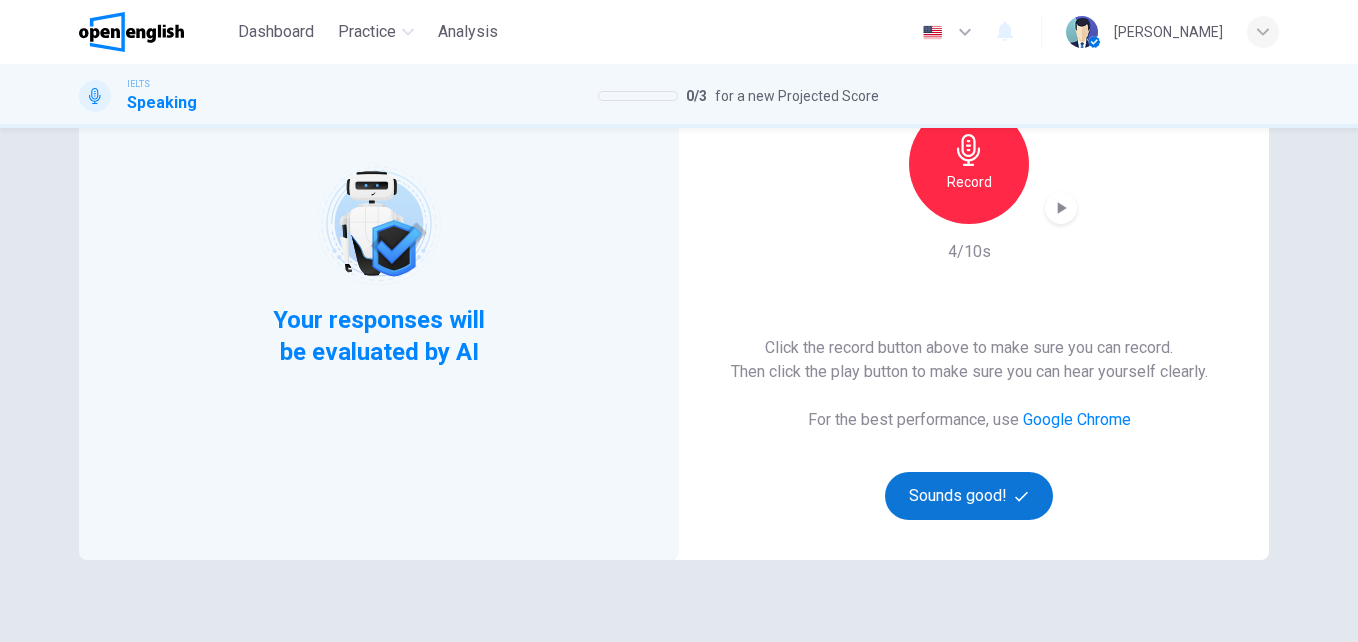 click on "Sounds good!" at bounding box center [969, 496] 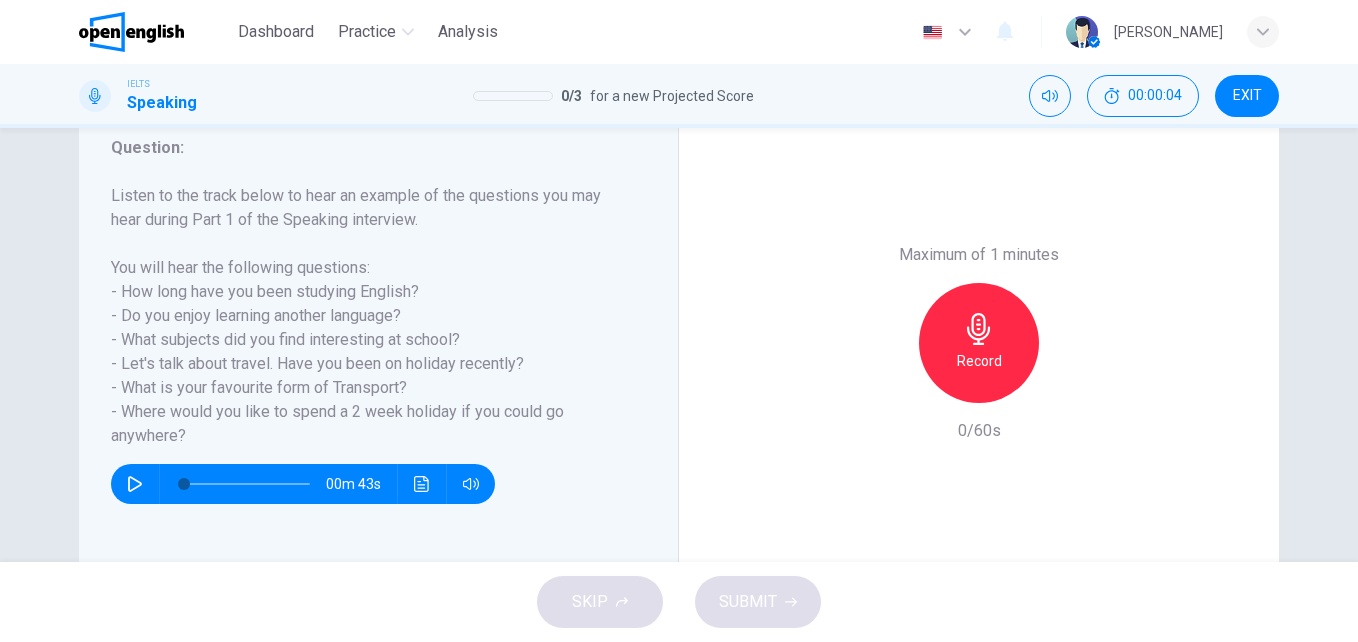scroll, scrollTop: 300, scrollLeft: 0, axis: vertical 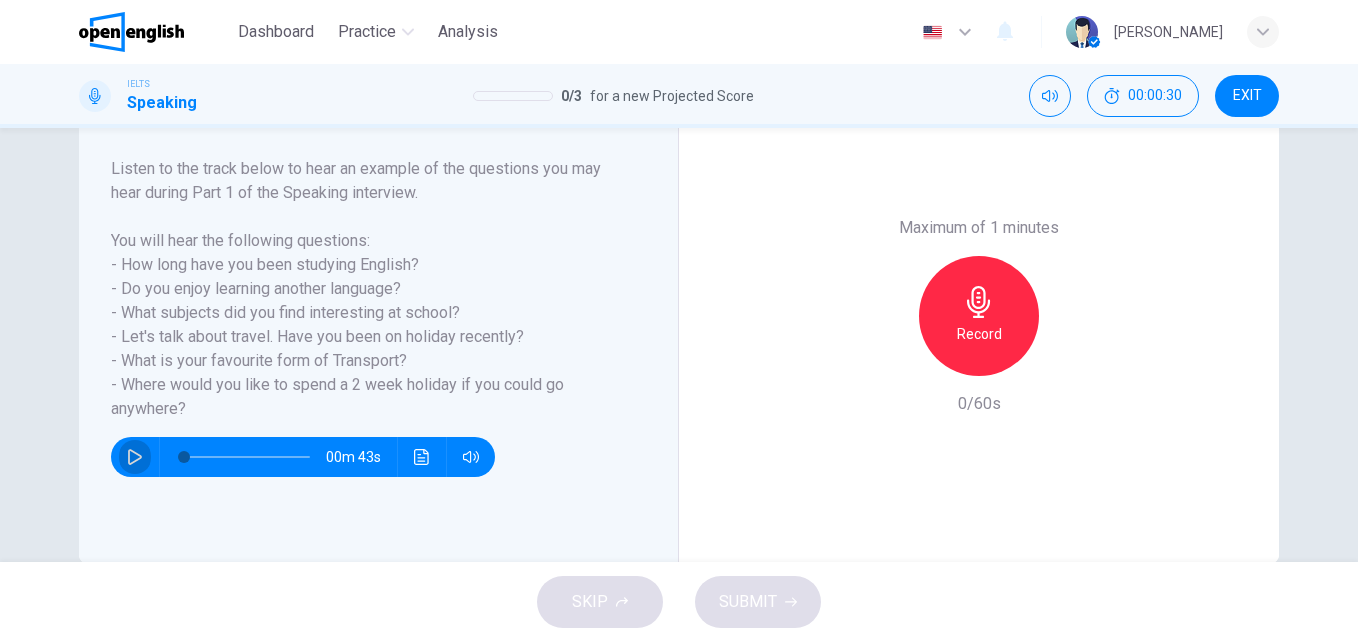 click 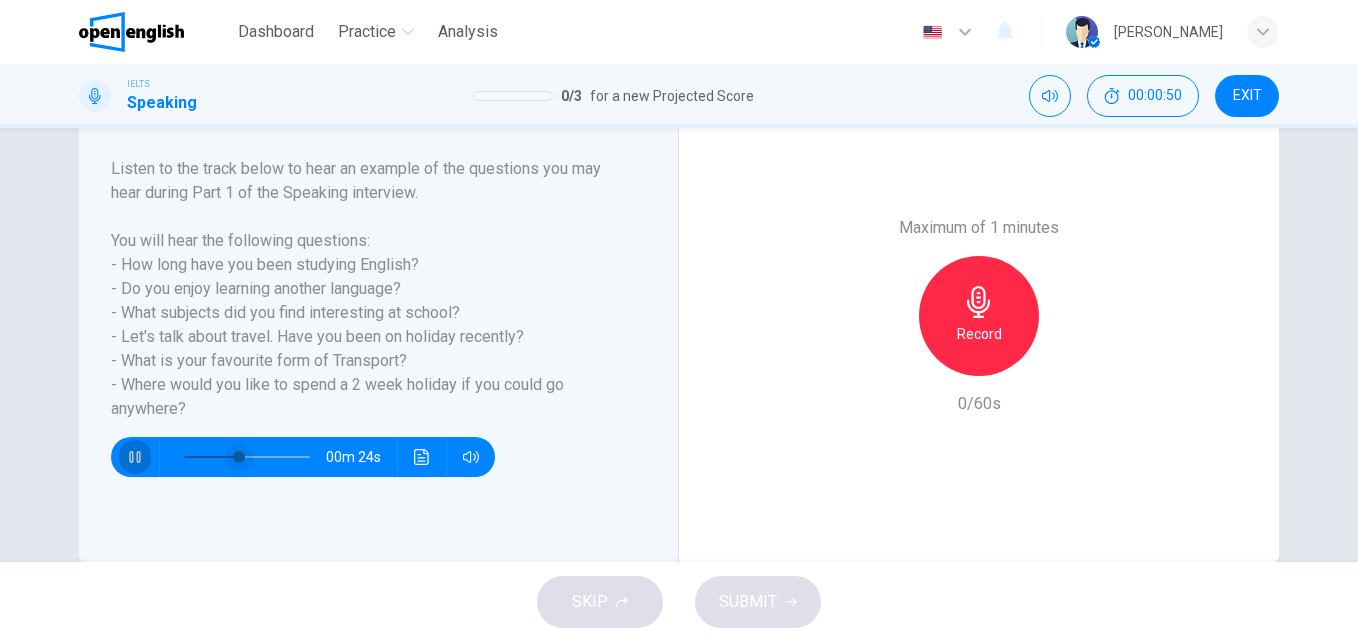 drag, startPoint x: 132, startPoint y: 451, endPoint x: 230, endPoint y: 450, distance: 98.005104 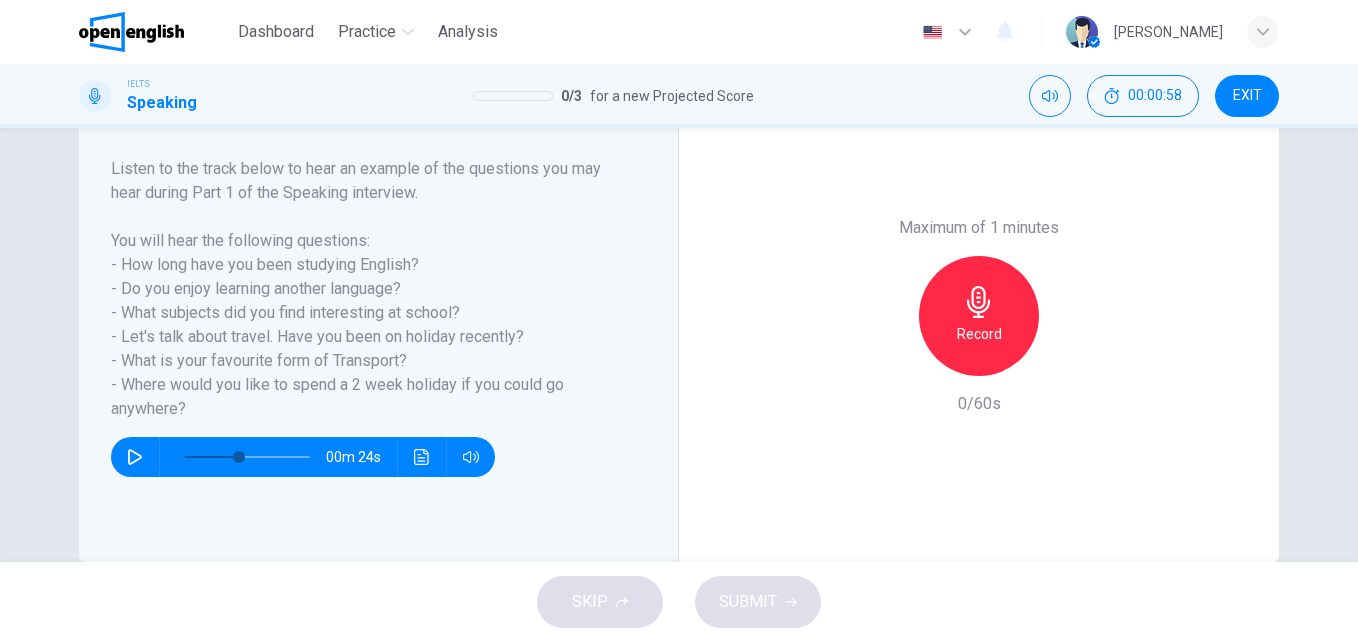 click 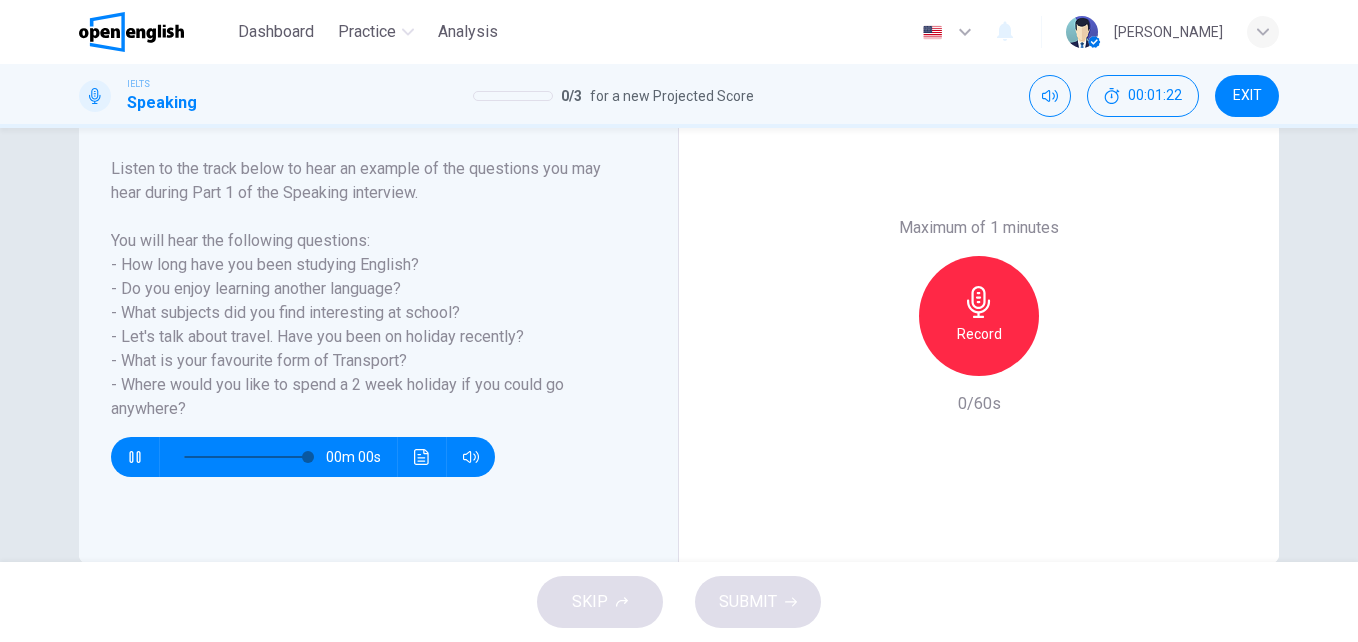 type on "*" 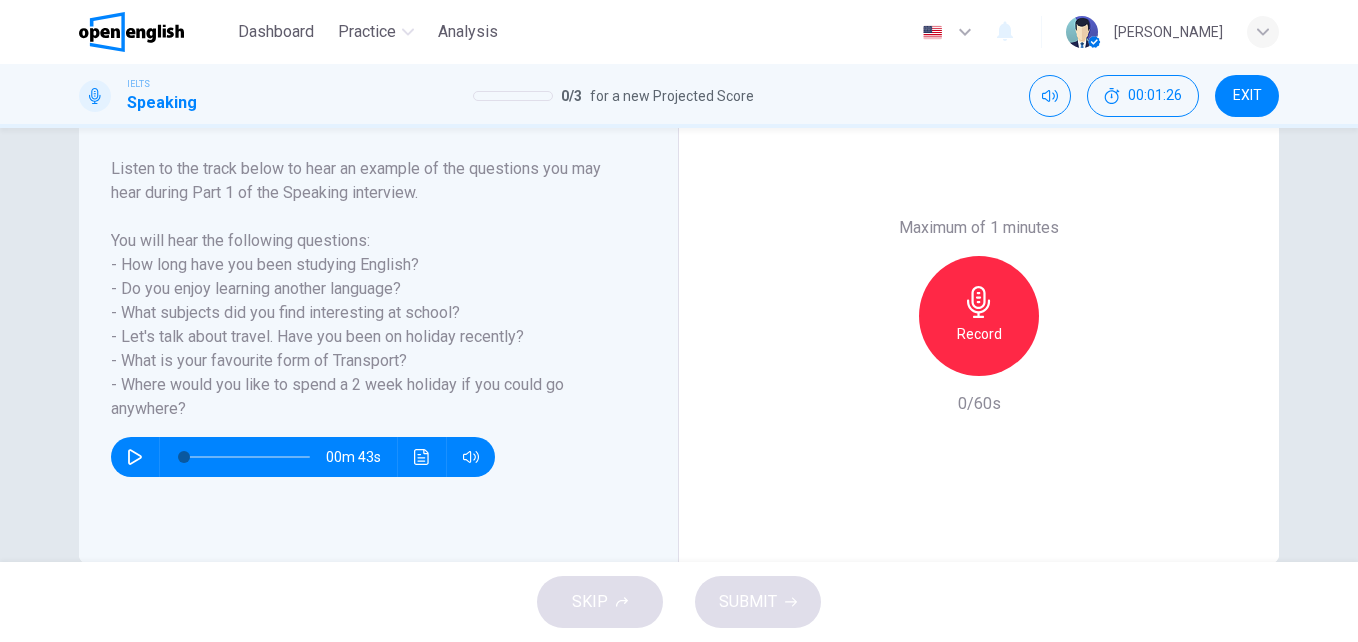click on "Record" at bounding box center (979, 316) 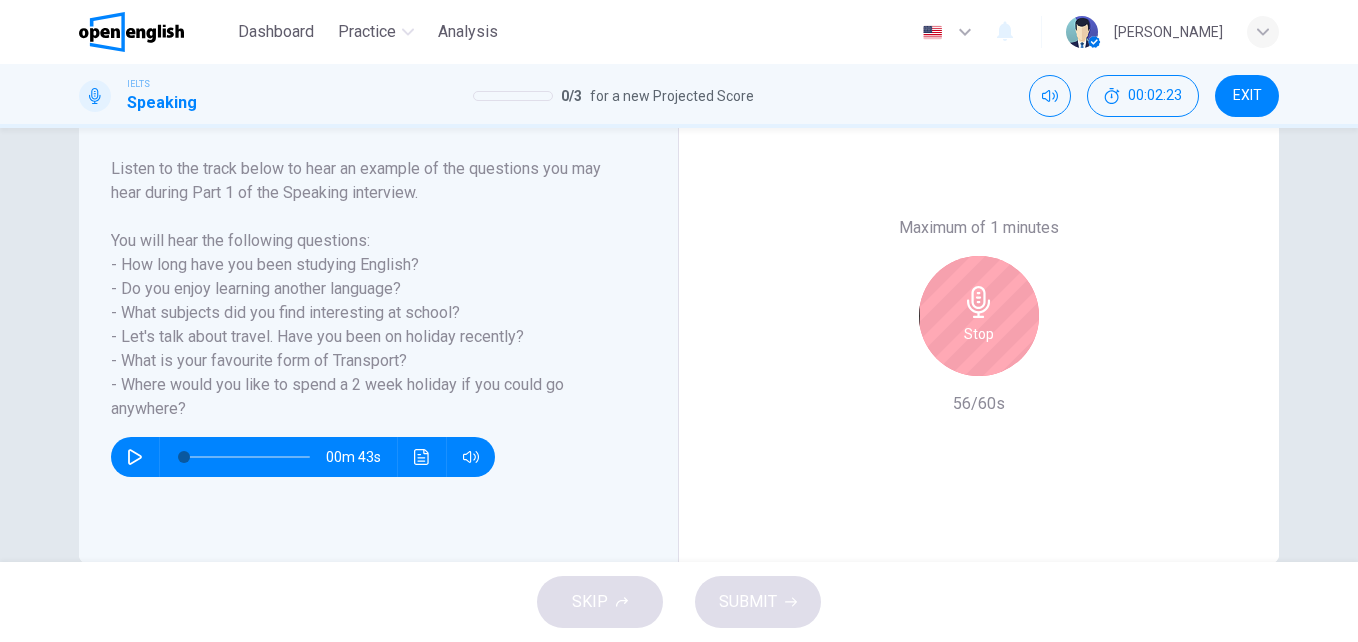 scroll, scrollTop: 200, scrollLeft: 0, axis: vertical 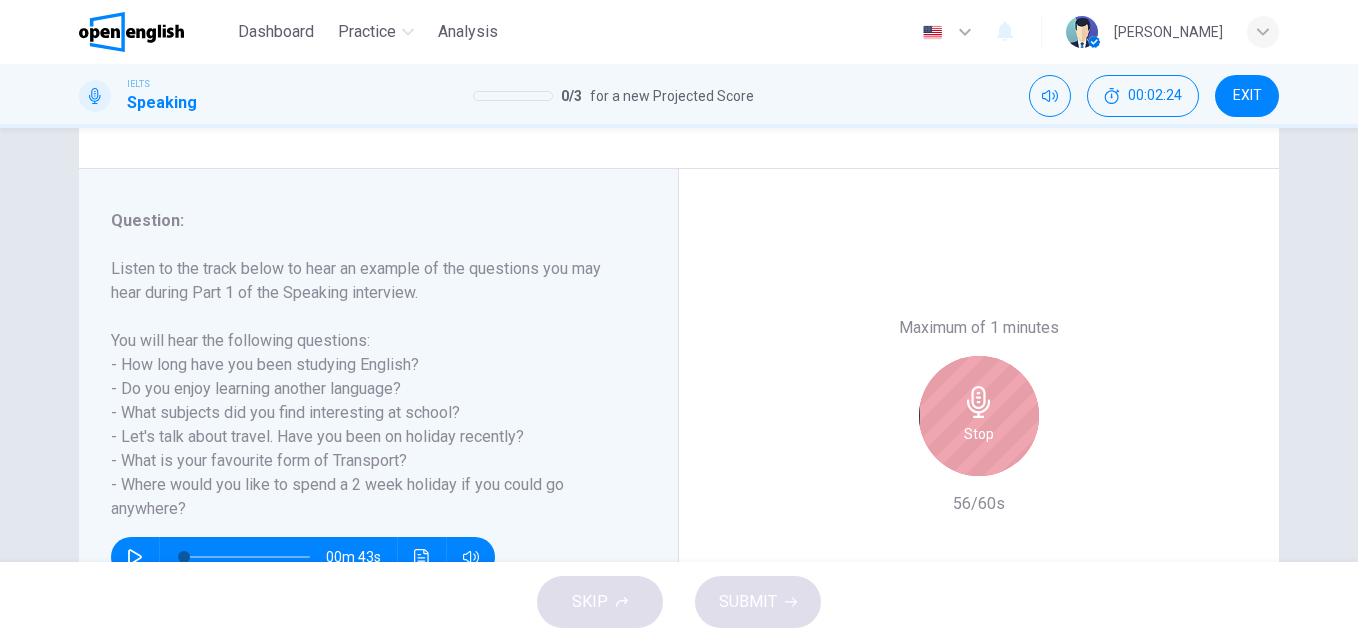 click on "Stop" at bounding box center (979, 434) 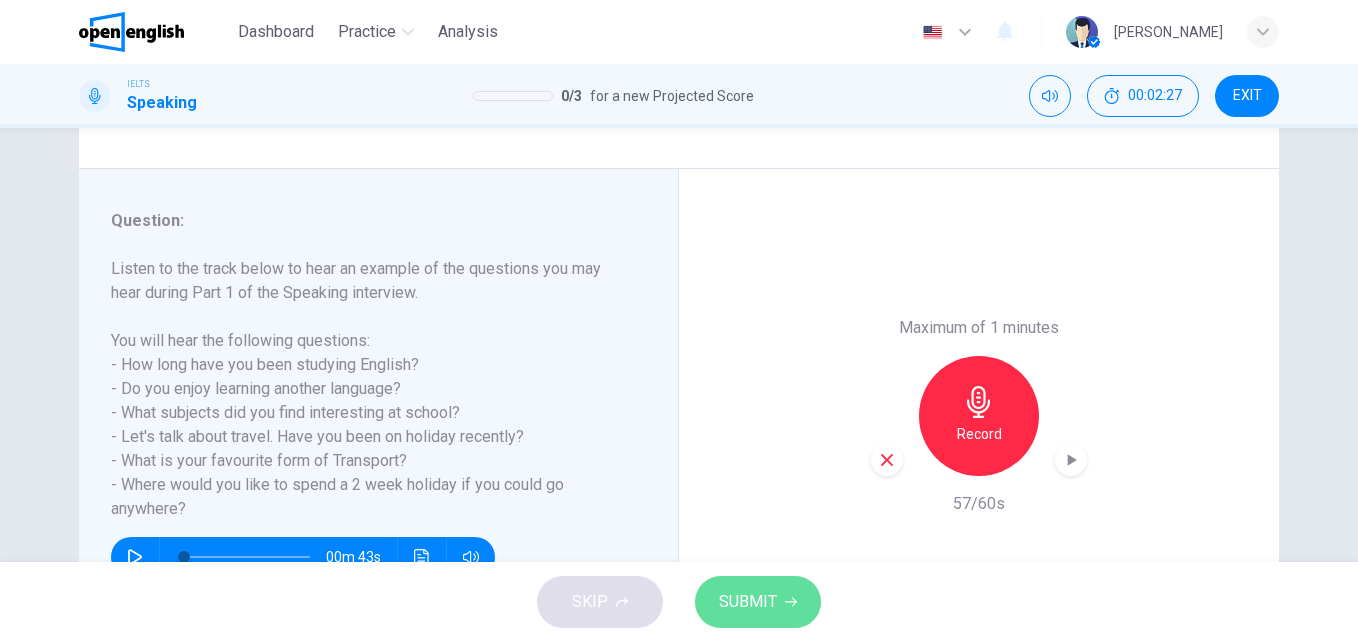 click on "SUBMIT" at bounding box center (748, 602) 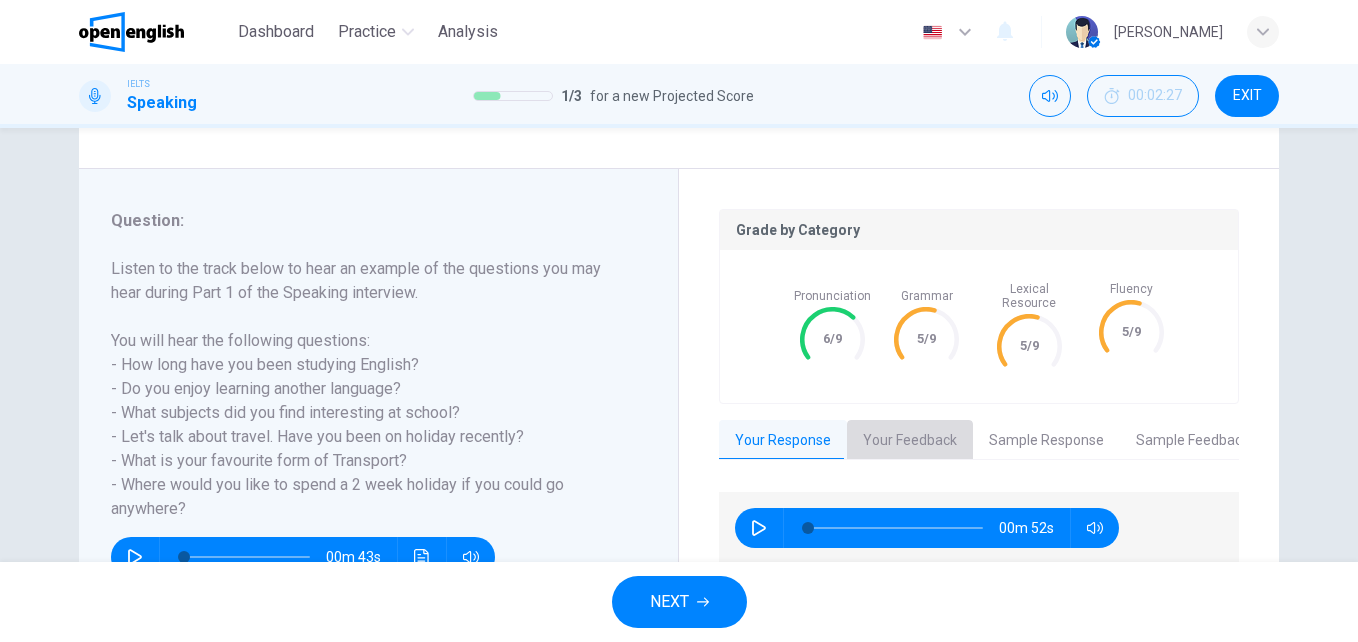 click on "Your Feedback" at bounding box center (910, 441) 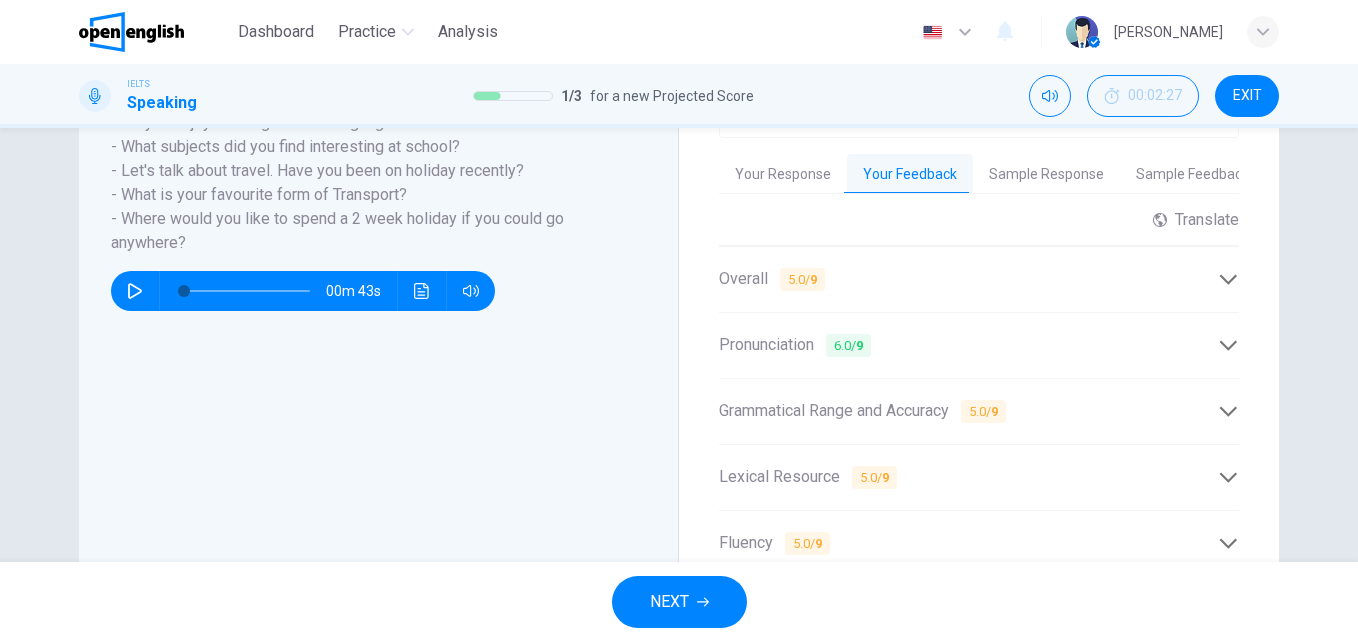 scroll, scrollTop: 500, scrollLeft: 0, axis: vertical 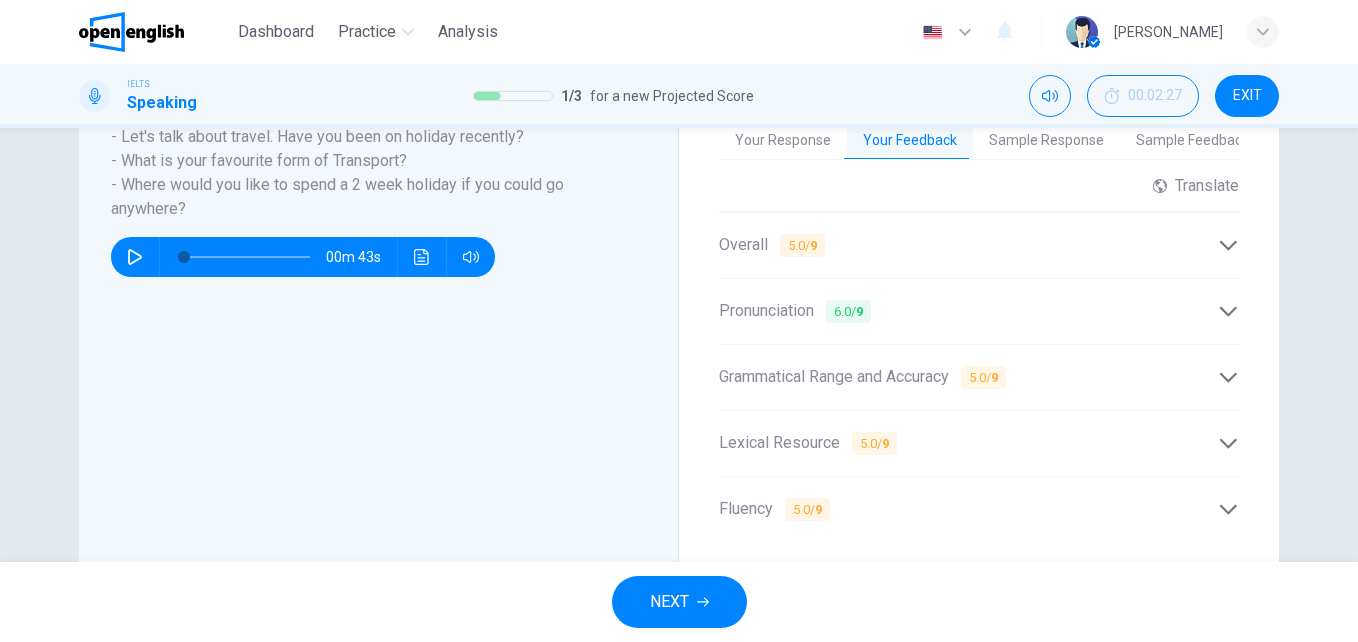 click 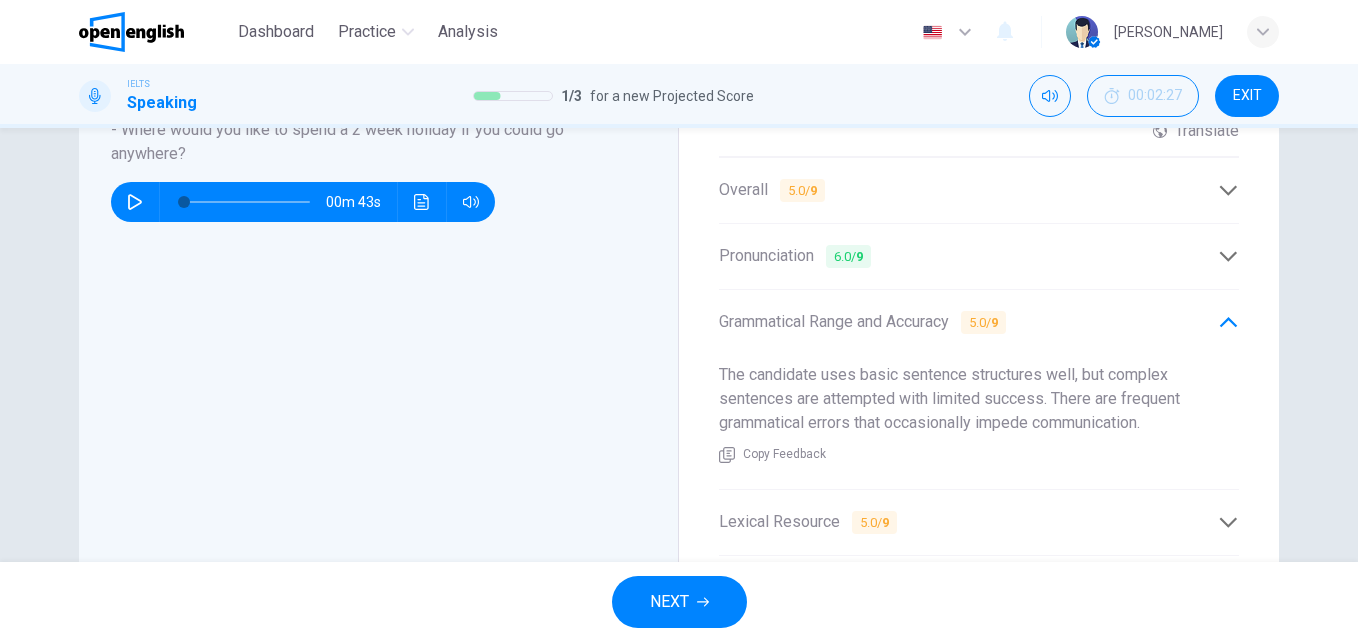 scroll, scrollTop: 682, scrollLeft: 0, axis: vertical 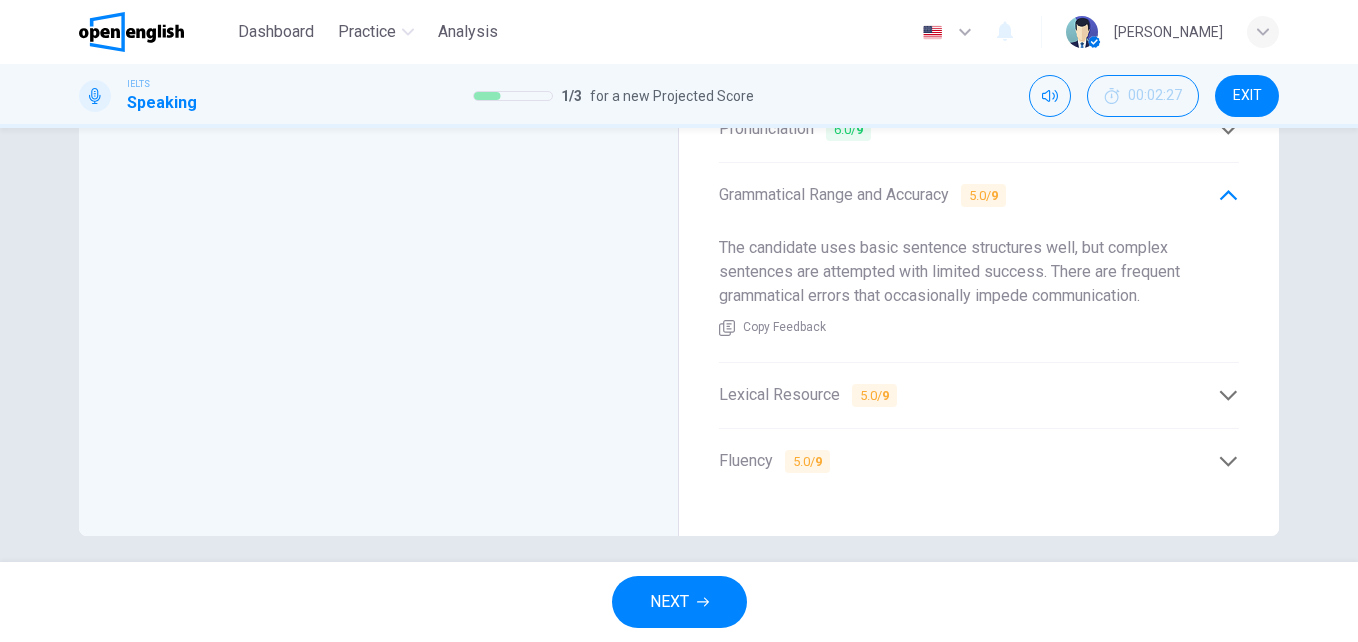 click 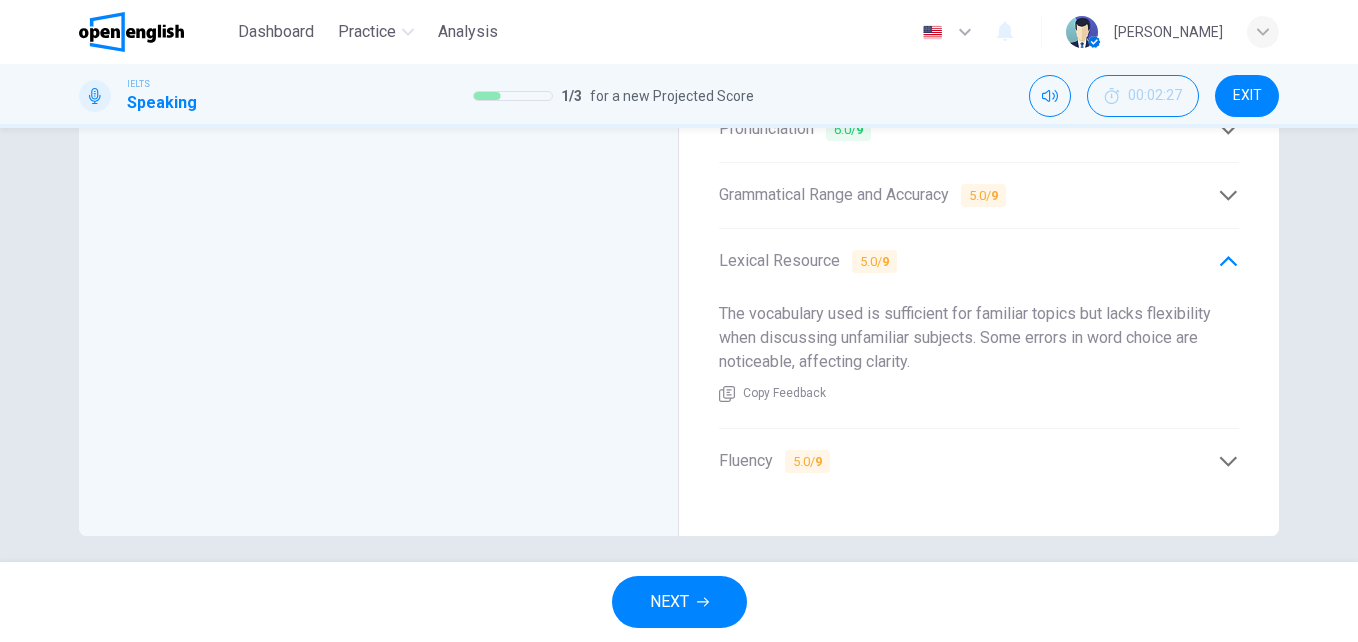click 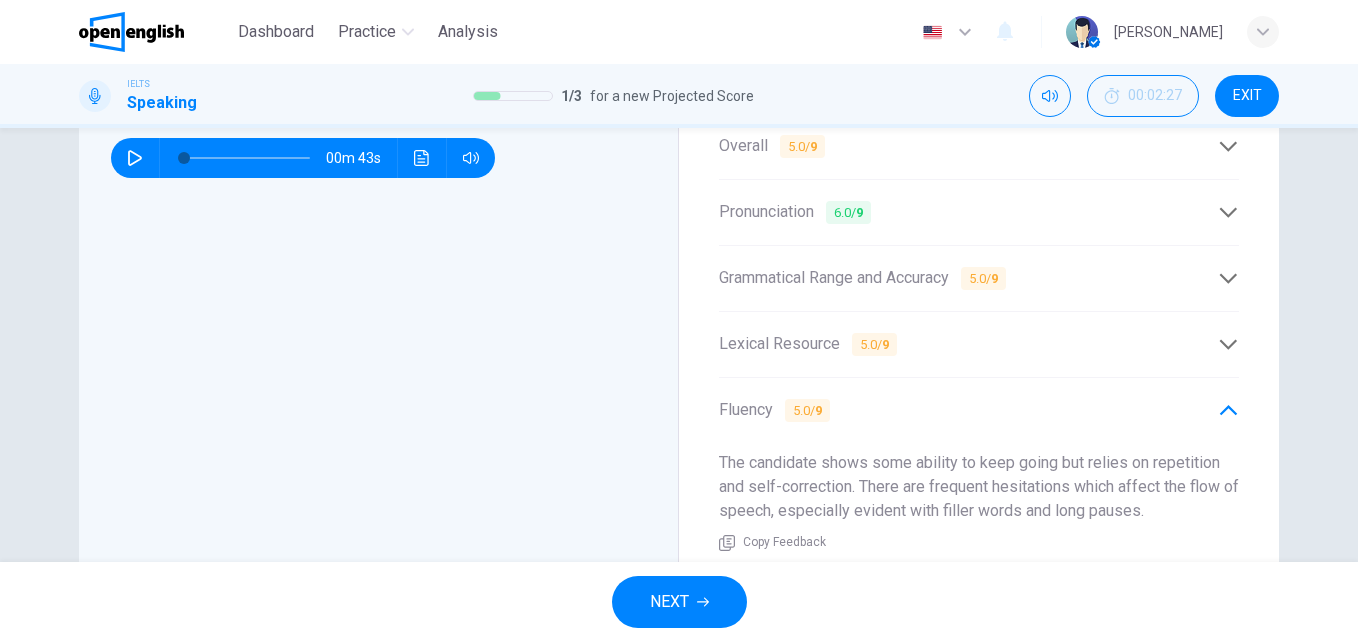 scroll, scrollTop: 382, scrollLeft: 0, axis: vertical 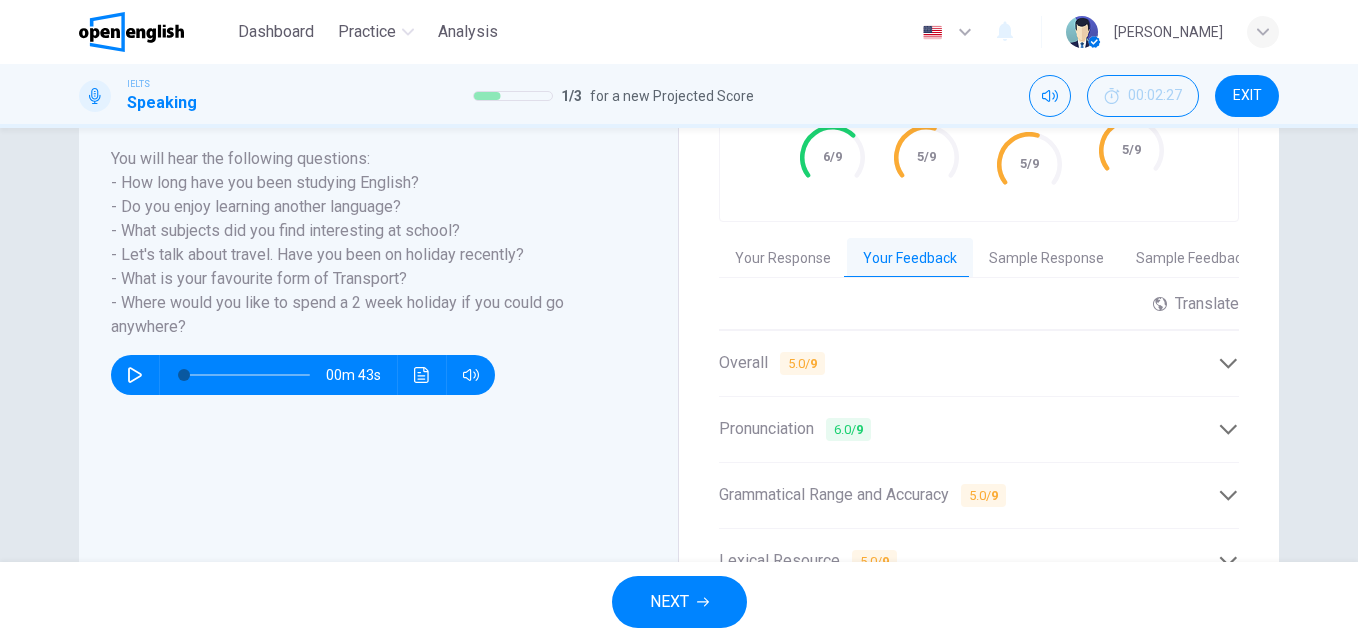click 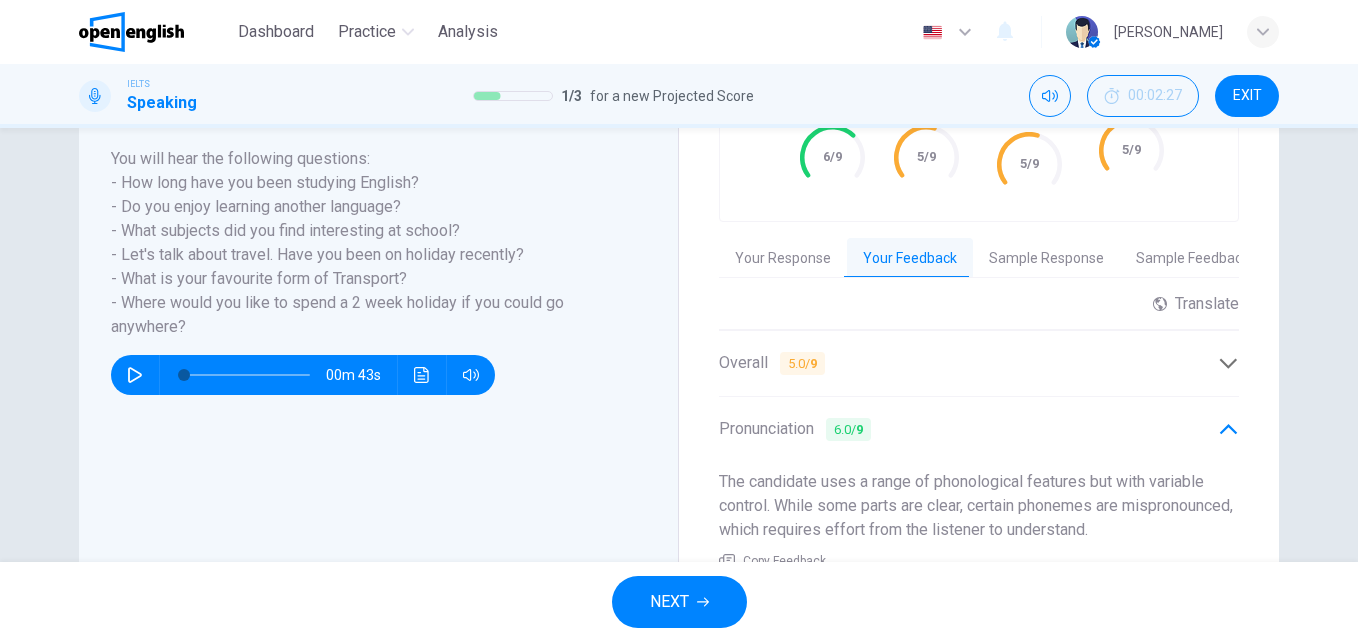 click on "NEXT" at bounding box center (679, 602) 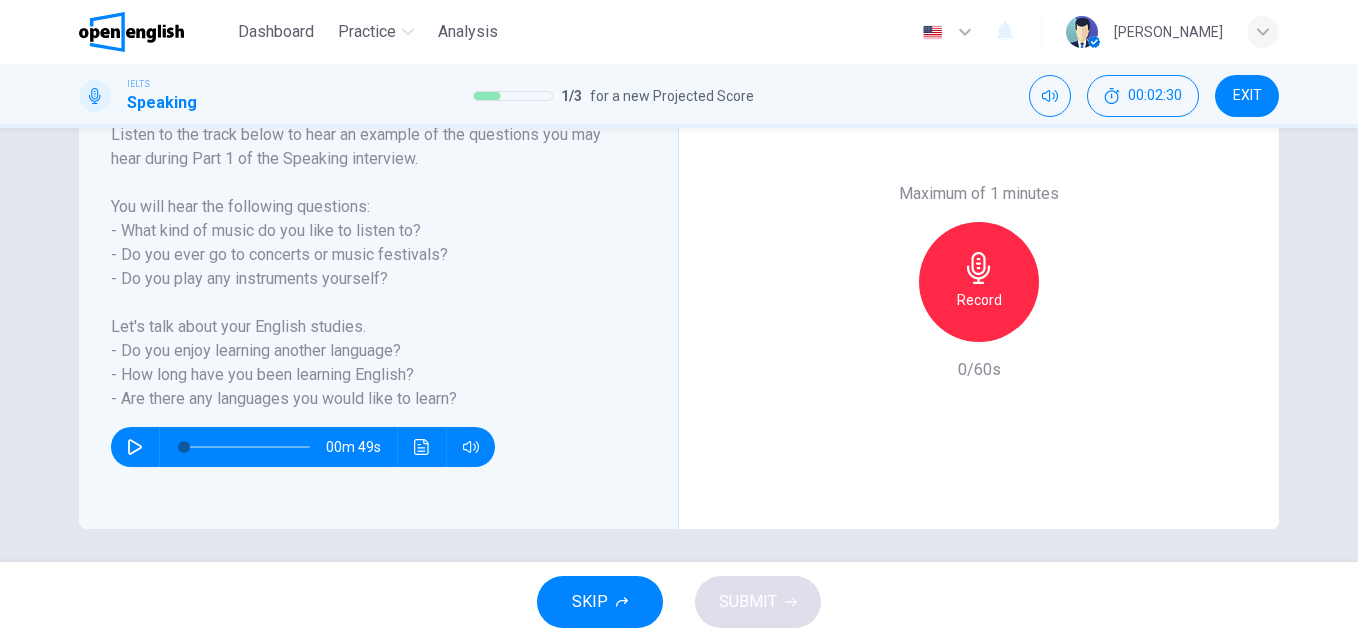 scroll, scrollTop: 341, scrollLeft: 0, axis: vertical 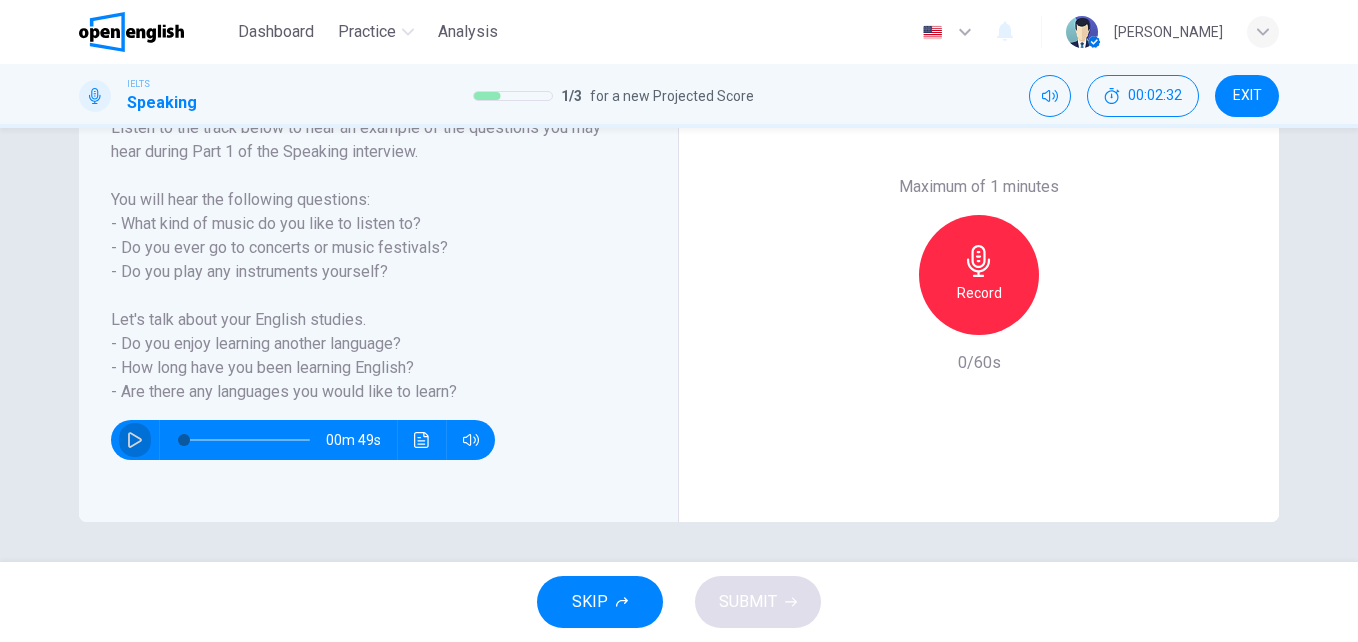 click 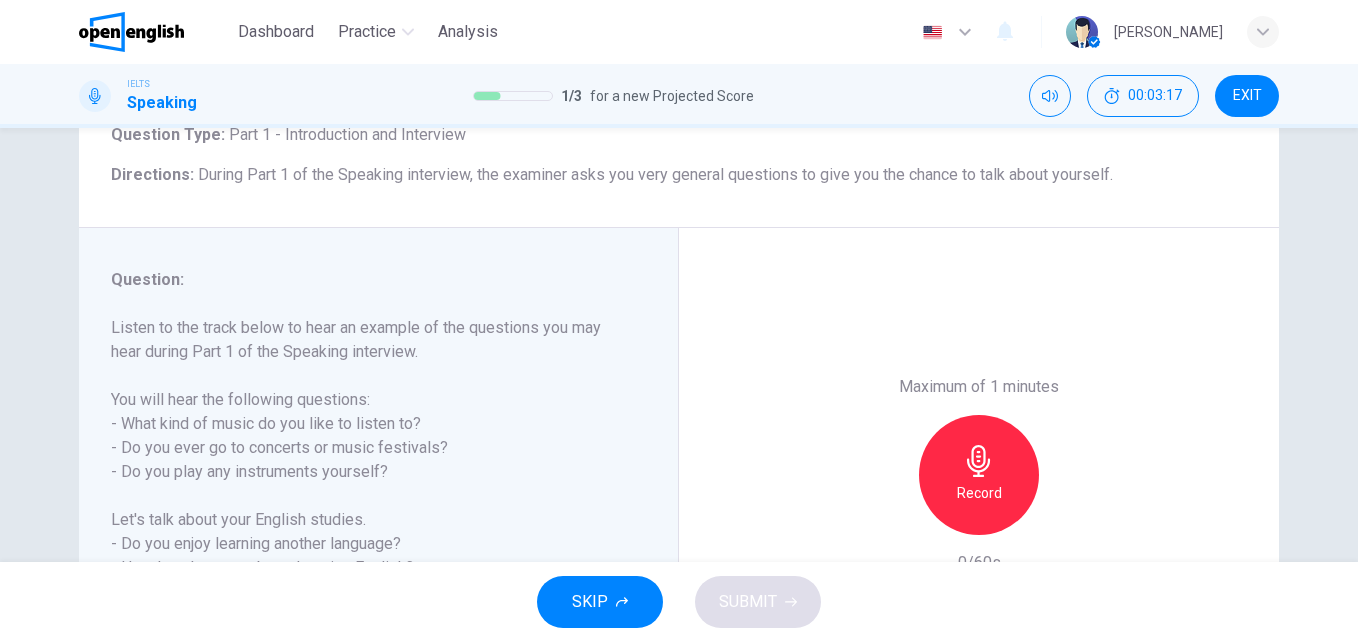 scroll, scrollTop: 241, scrollLeft: 0, axis: vertical 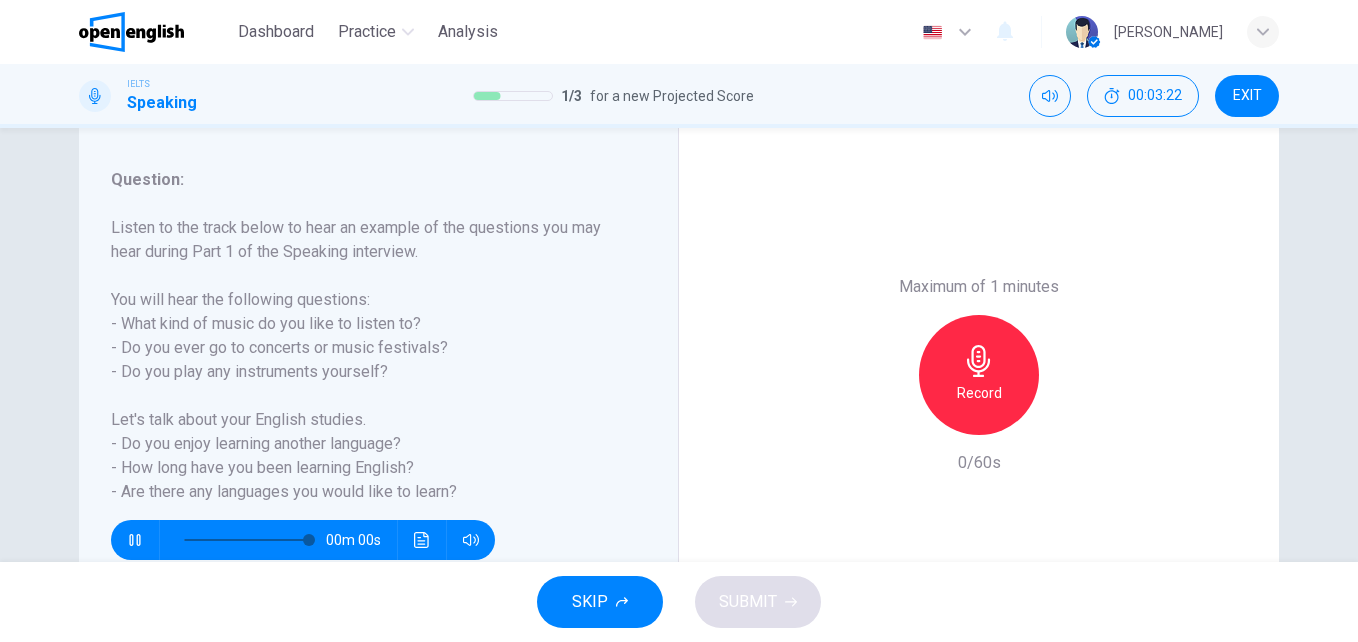 type on "*" 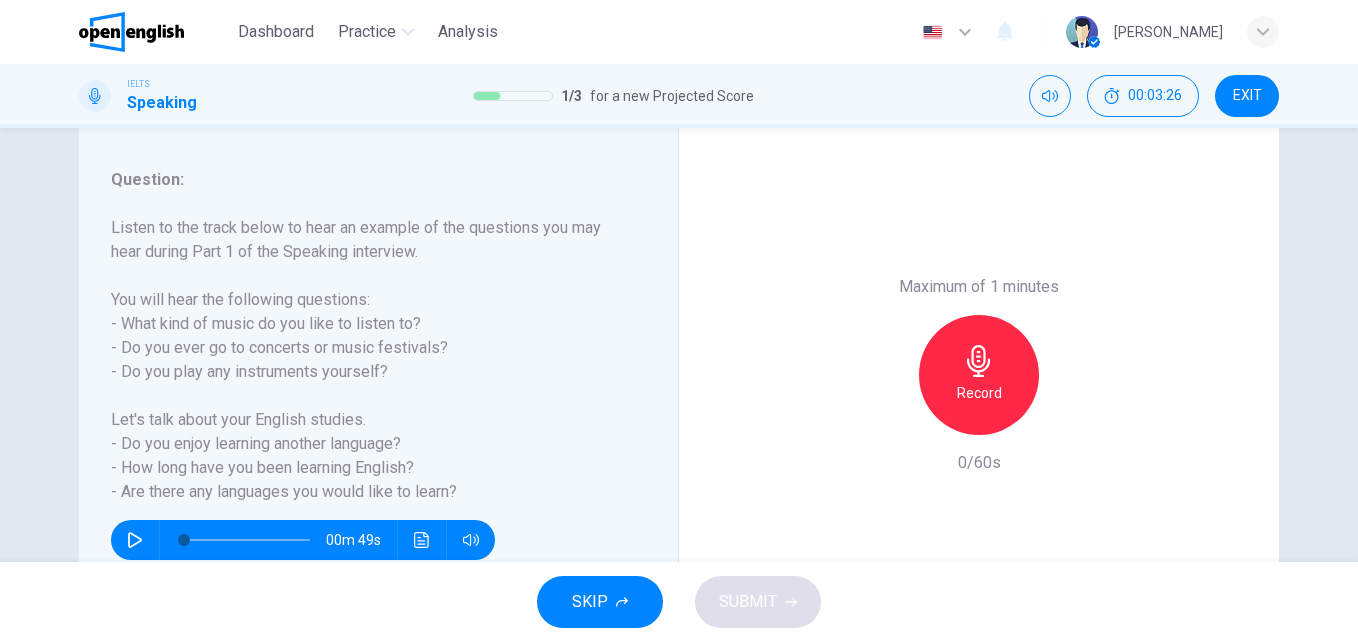 click 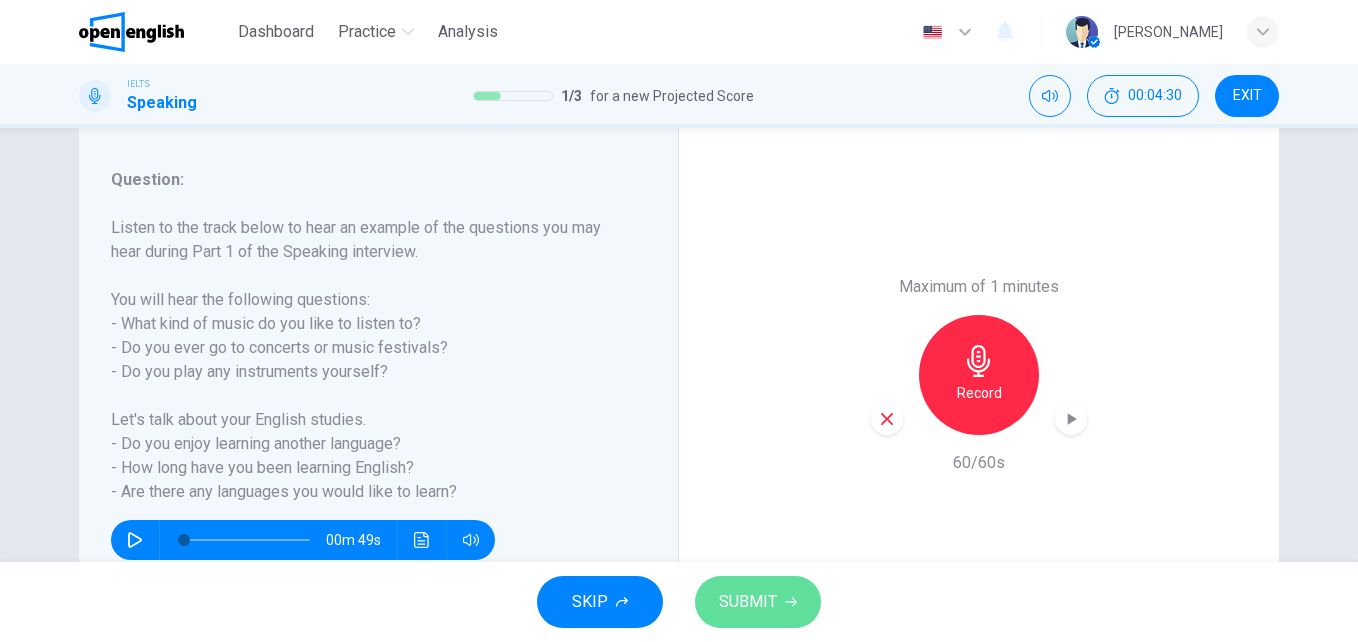 click on "SUBMIT" at bounding box center [748, 602] 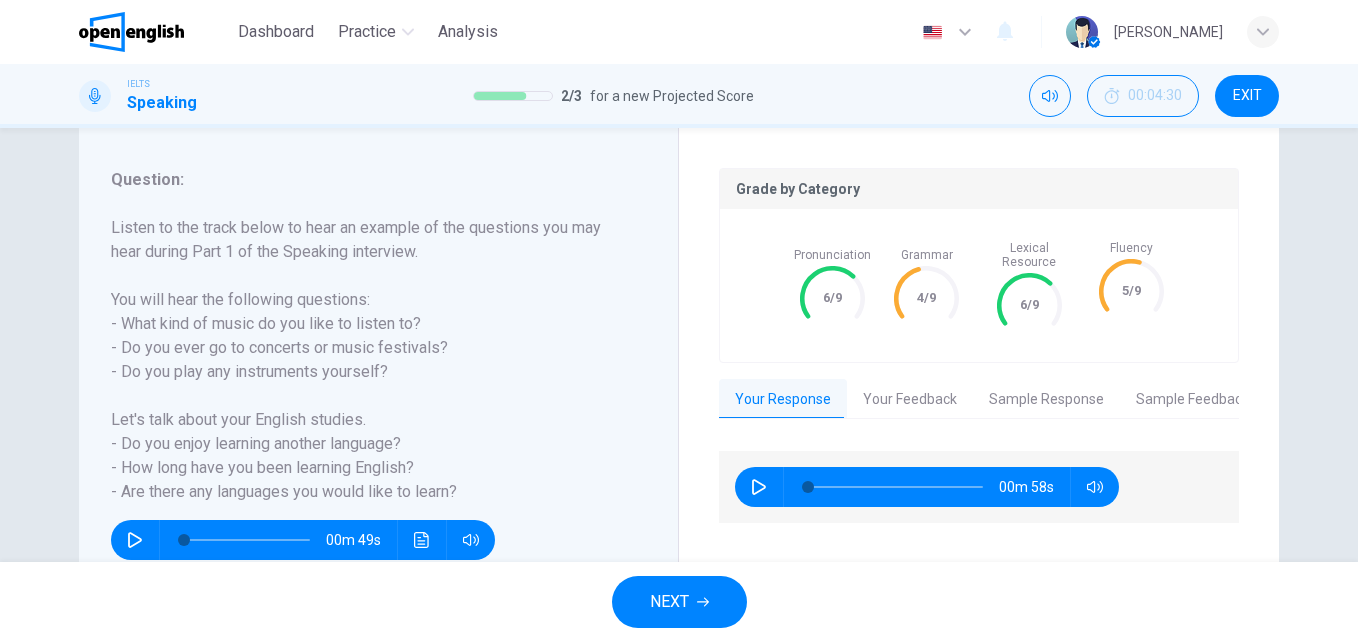 click on "NEXT" at bounding box center (669, 602) 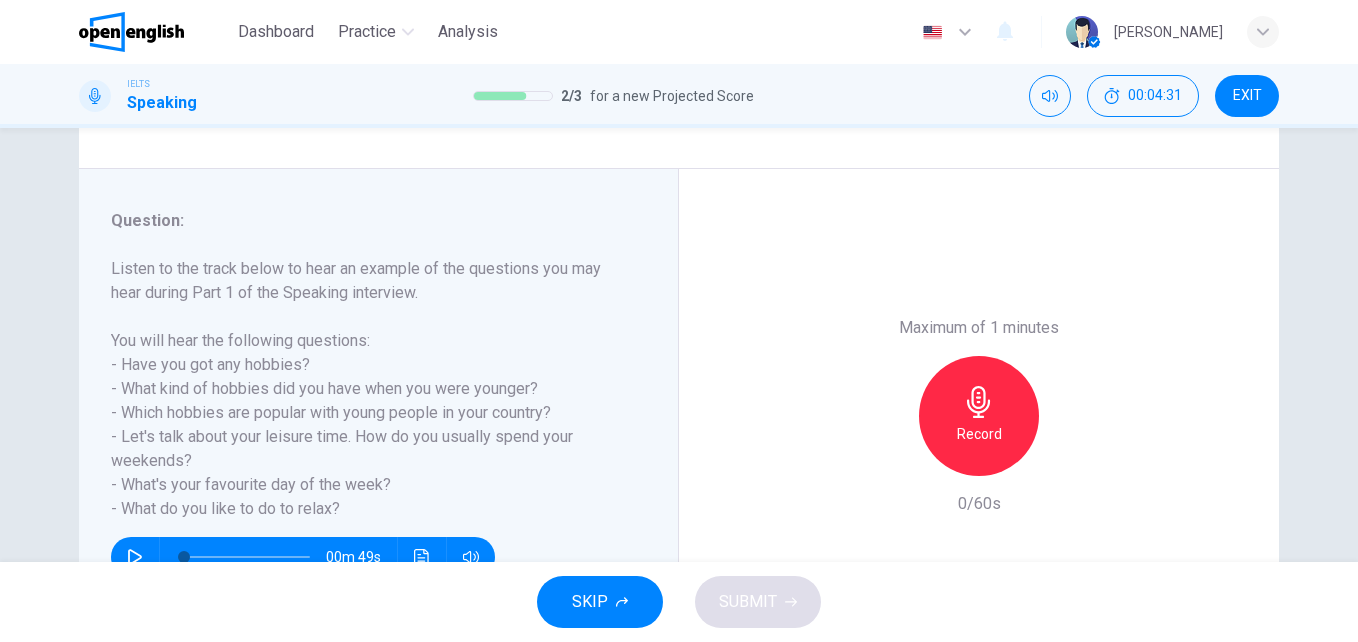 scroll, scrollTop: 300, scrollLeft: 0, axis: vertical 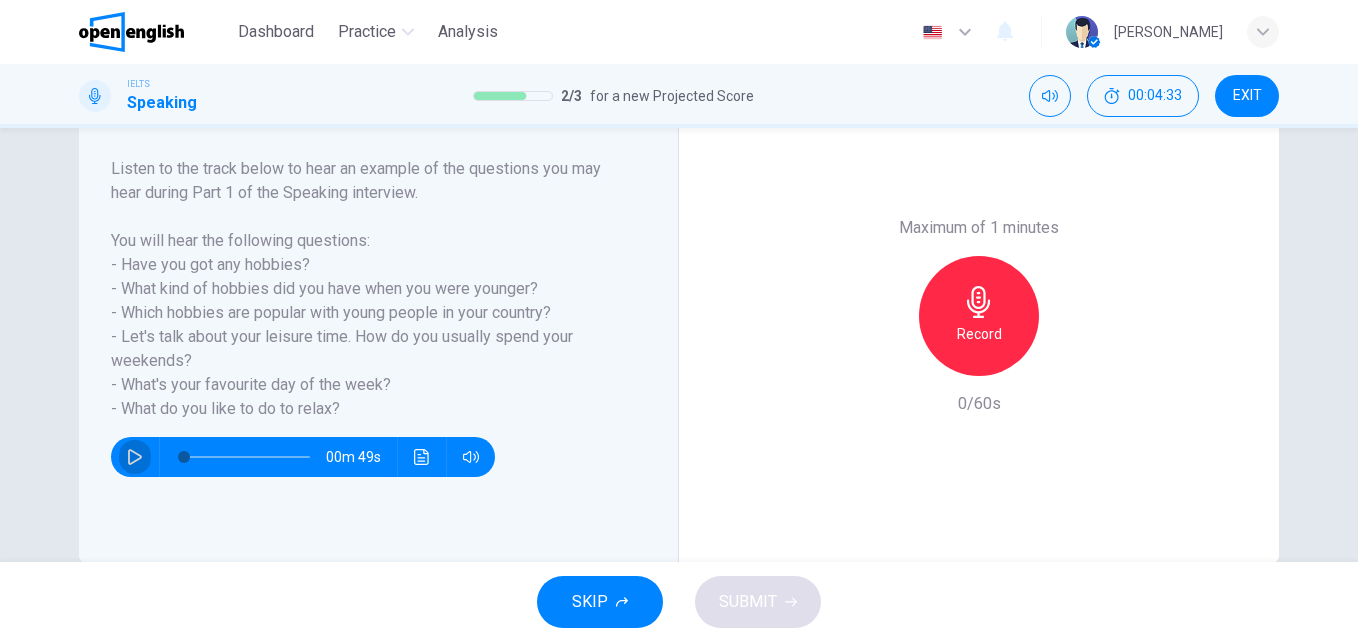 click at bounding box center (135, 457) 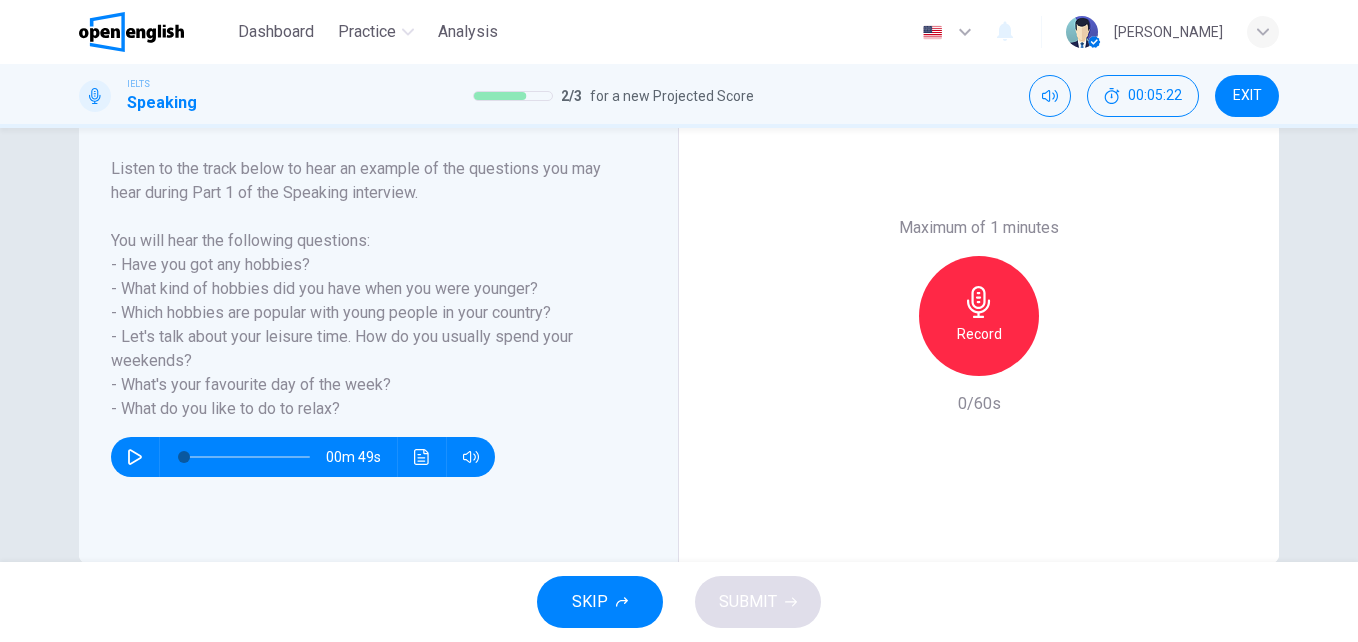 type on "*" 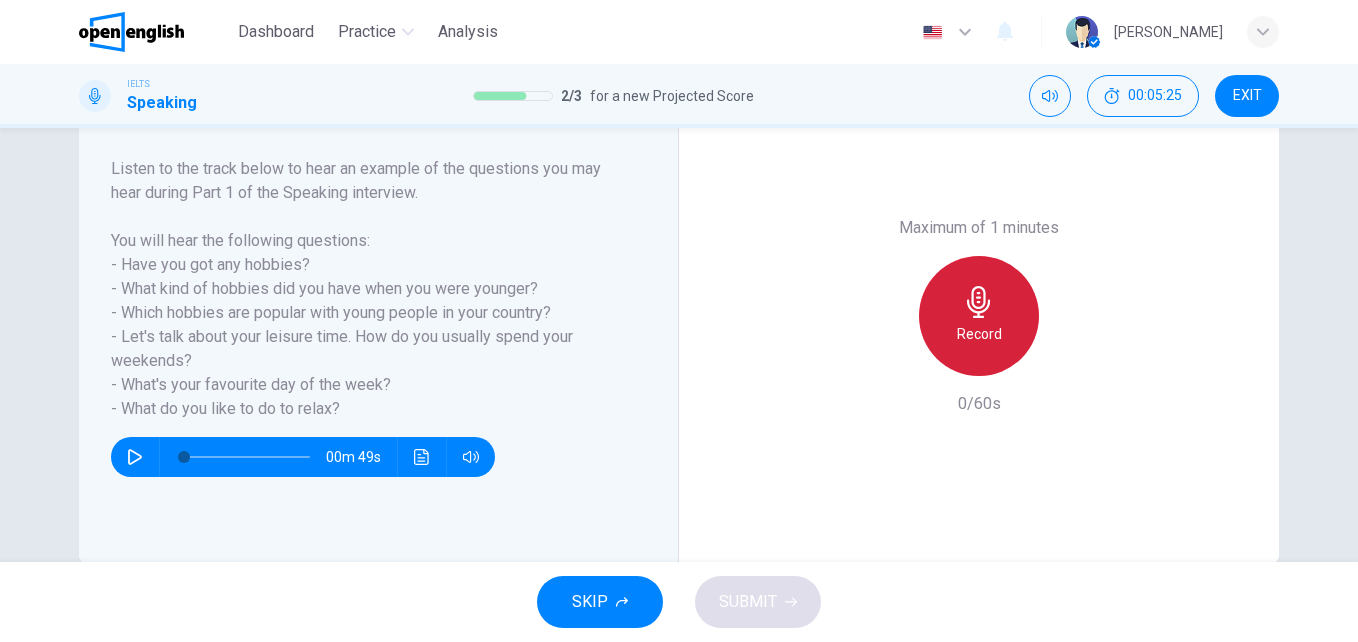 click 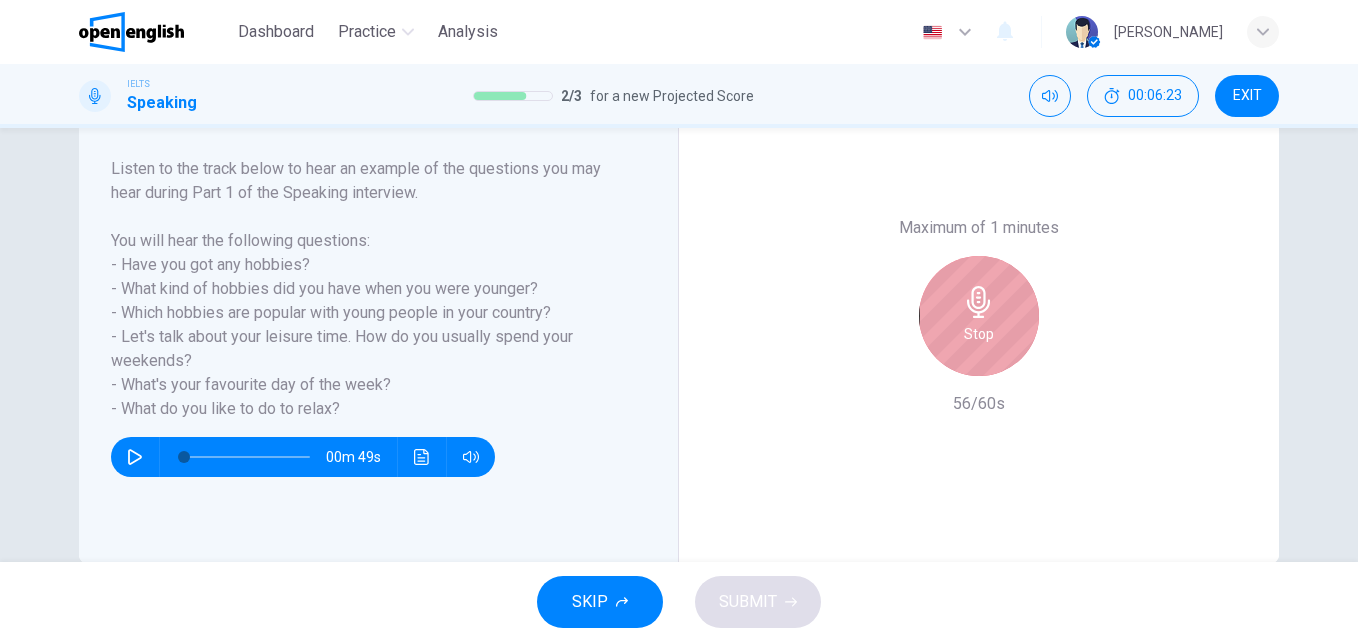 click 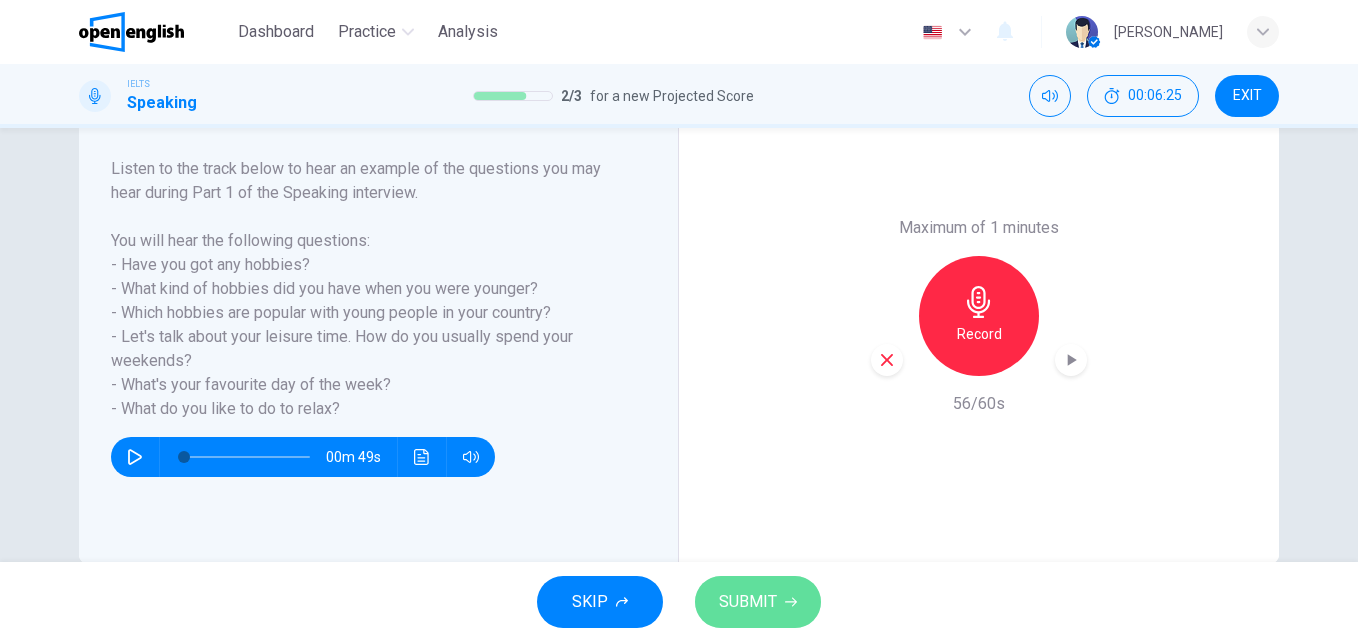click on "SUBMIT" at bounding box center (748, 602) 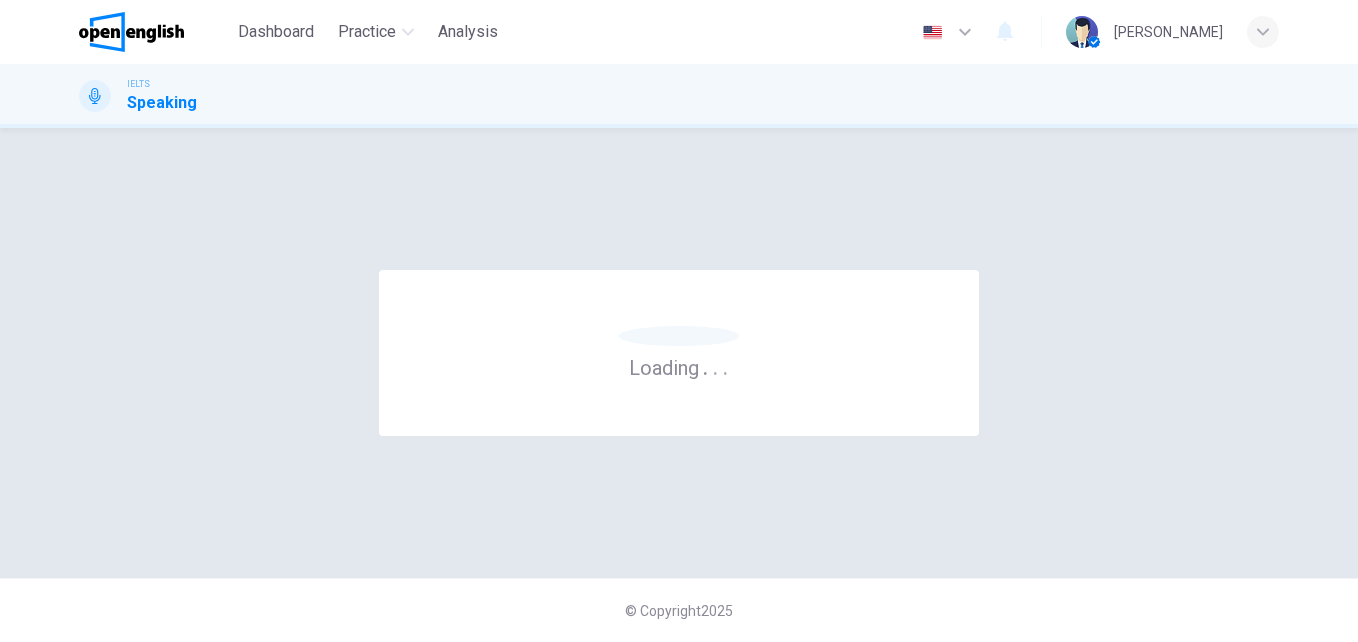 scroll, scrollTop: 0, scrollLeft: 0, axis: both 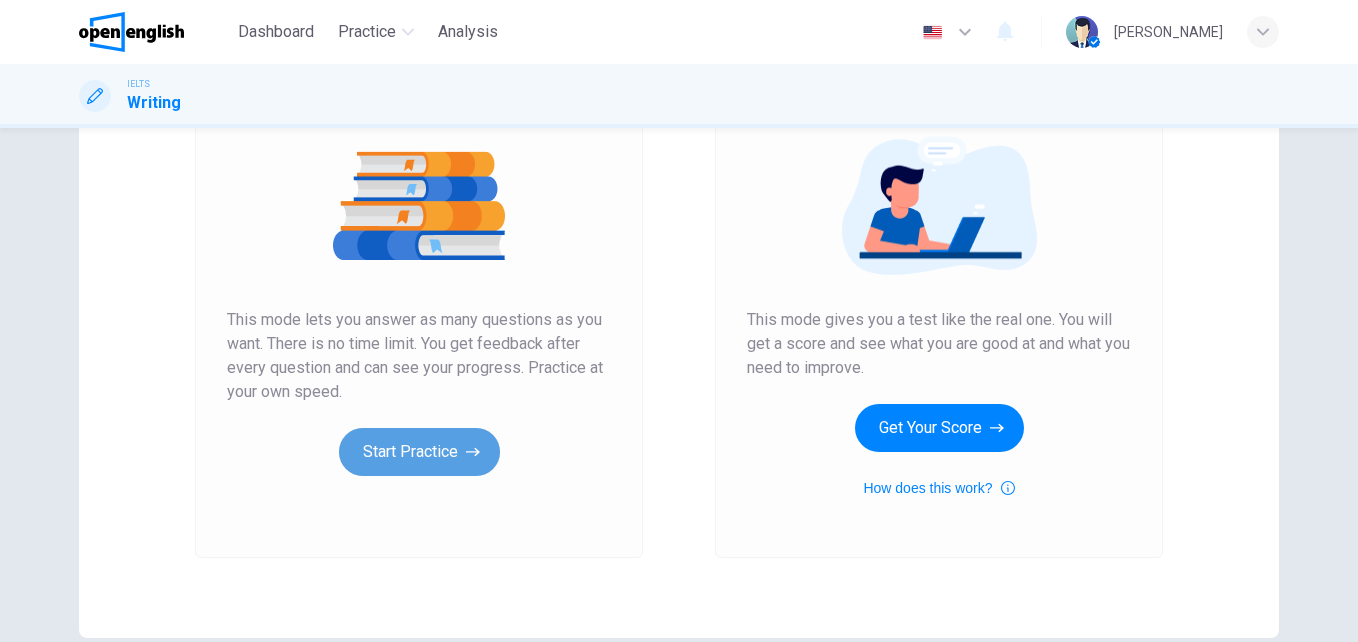 click on "Start Practice" at bounding box center [419, 452] 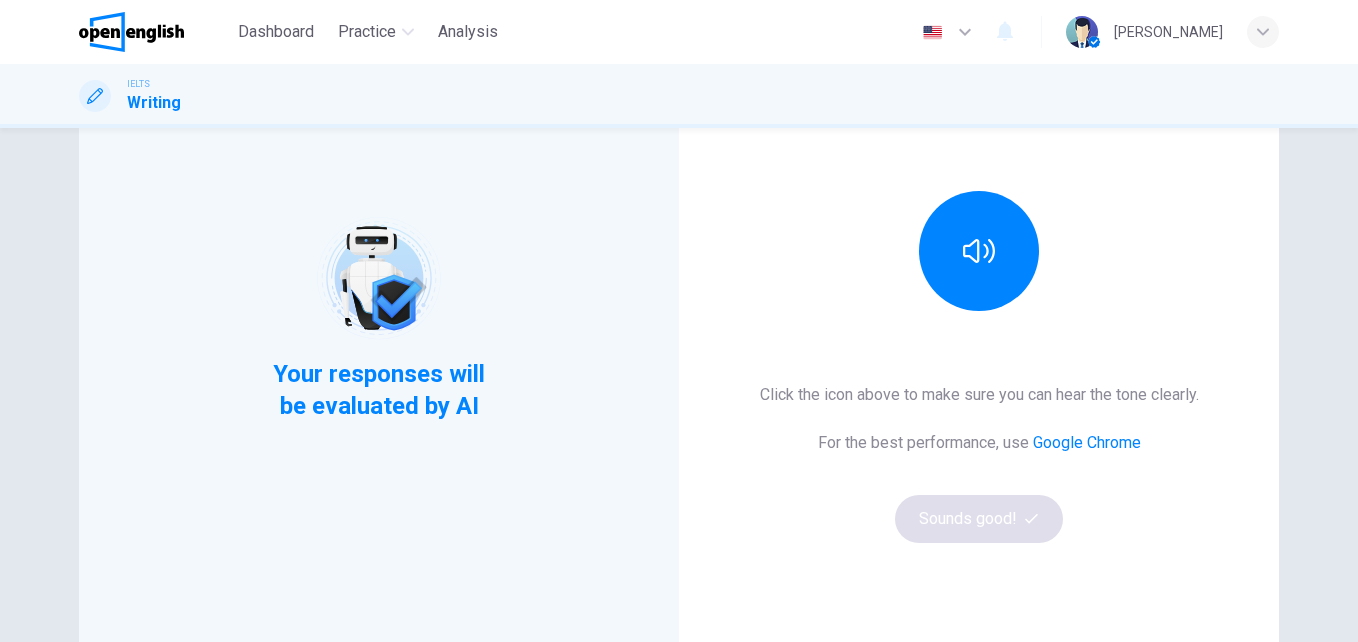 scroll, scrollTop: 200, scrollLeft: 0, axis: vertical 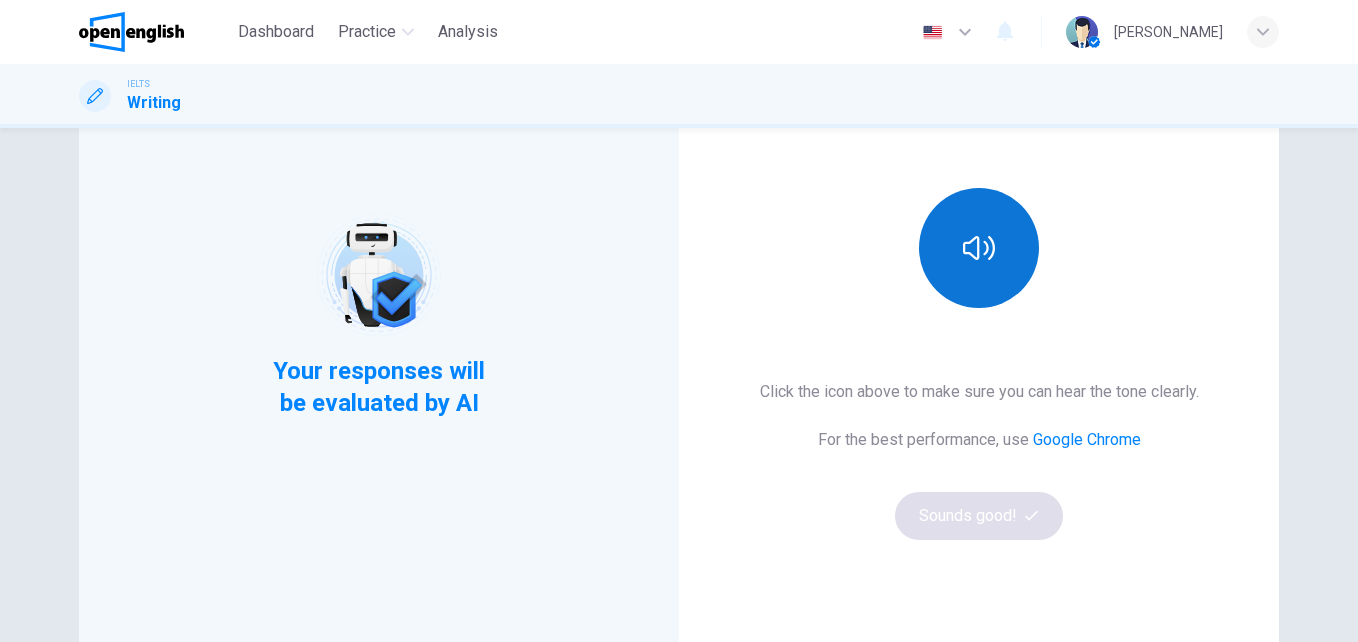 click at bounding box center (979, 248) 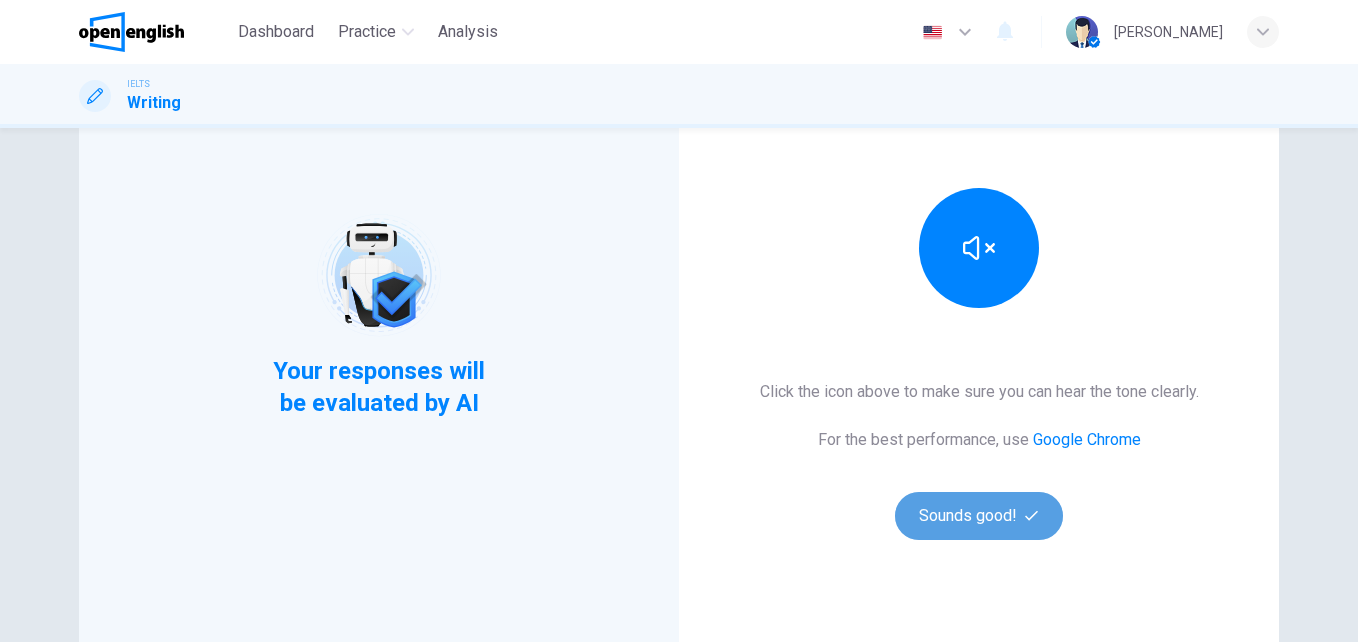 click on "Sounds good!" at bounding box center (979, 516) 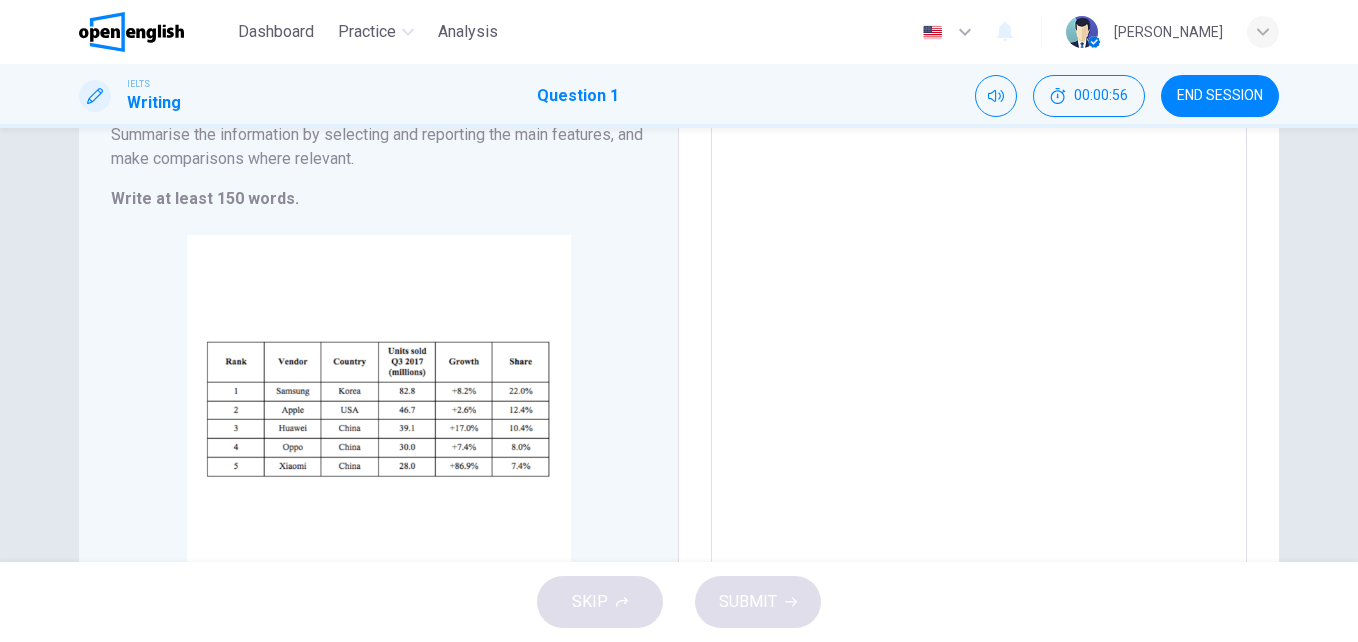 scroll, scrollTop: 300, scrollLeft: 0, axis: vertical 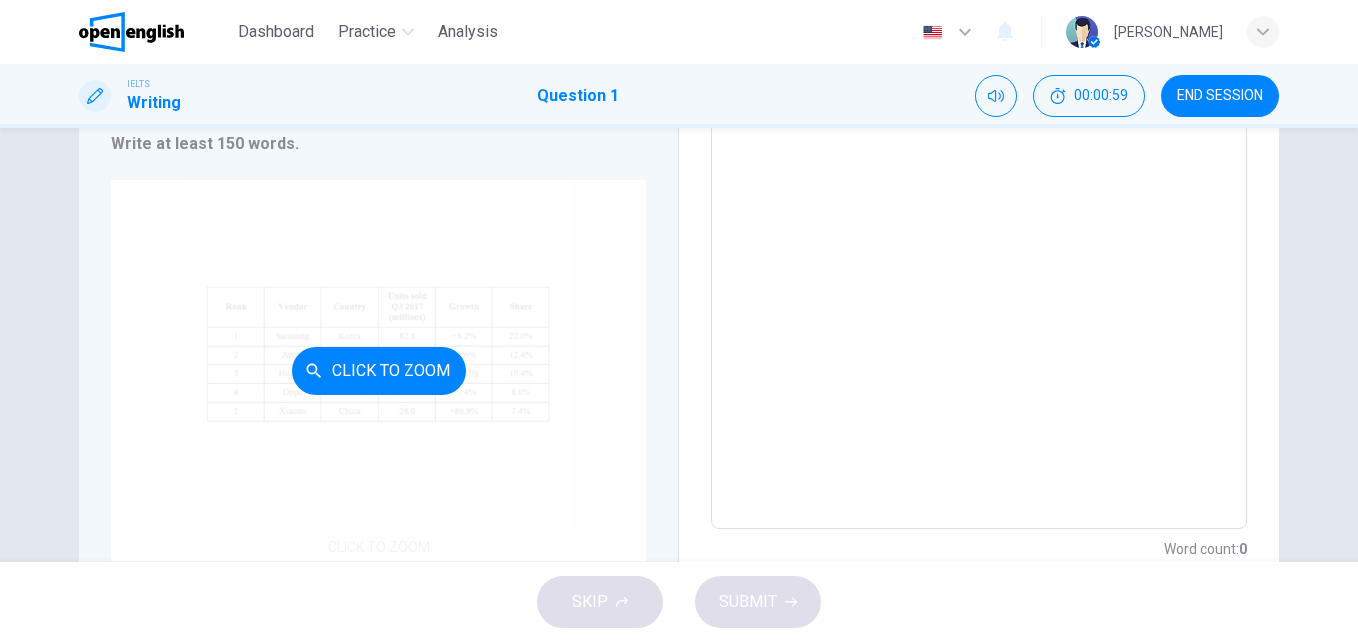 click on "Click to Zoom" at bounding box center [379, 371] 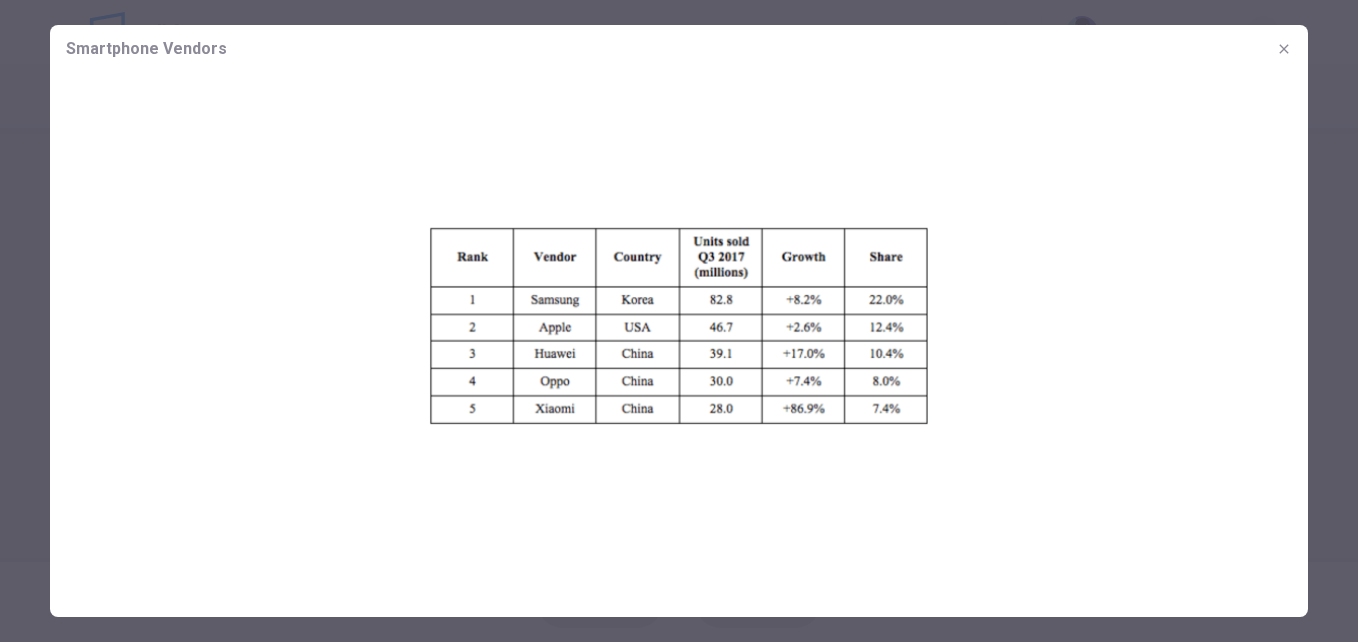 click at bounding box center (1284, 49) 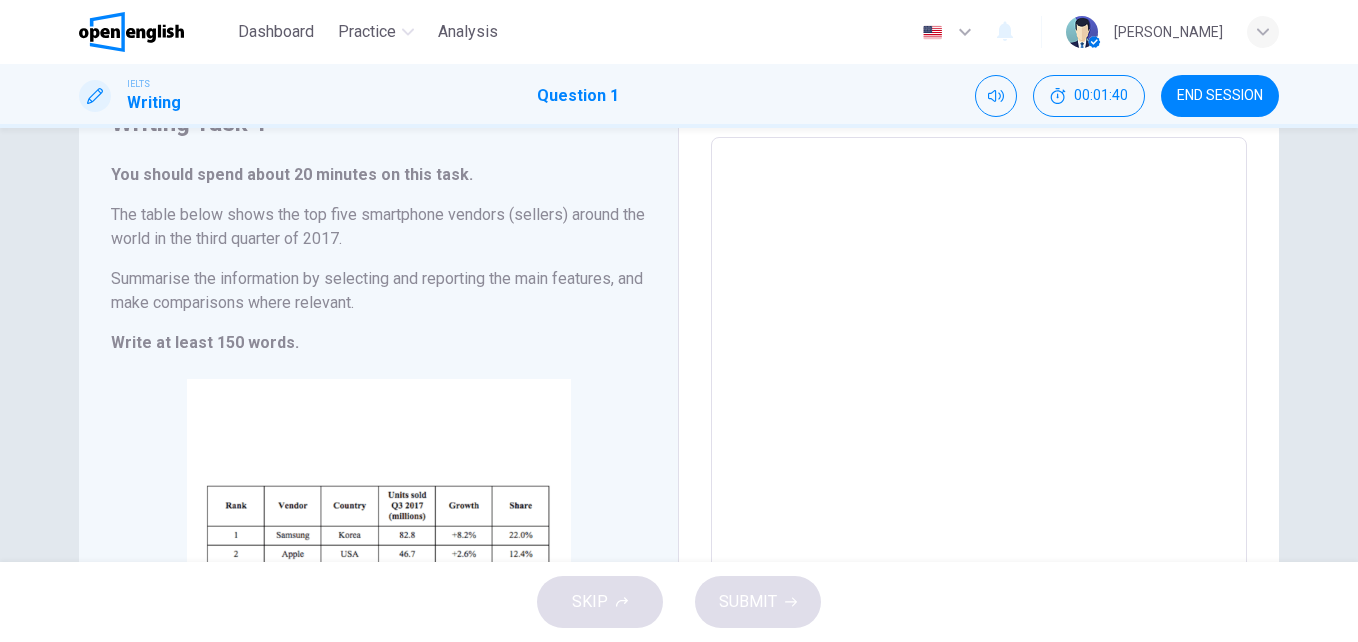 scroll, scrollTop: 100, scrollLeft: 0, axis: vertical 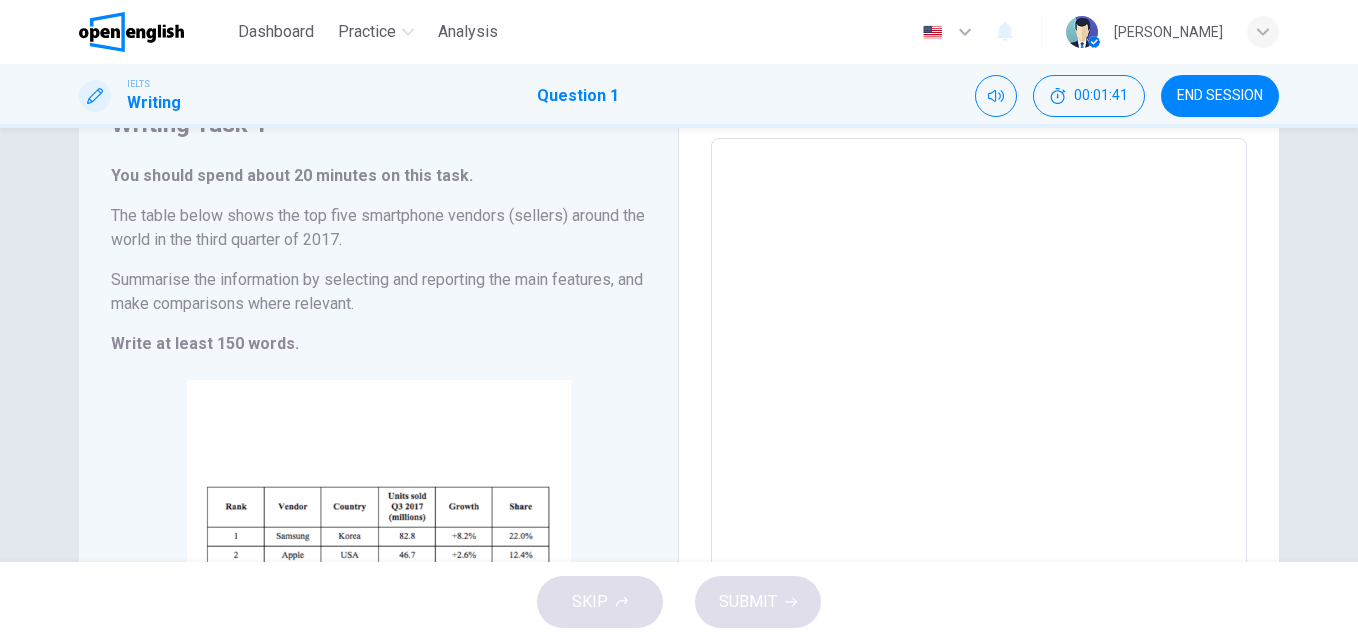 click at bounding box center [979, 434] 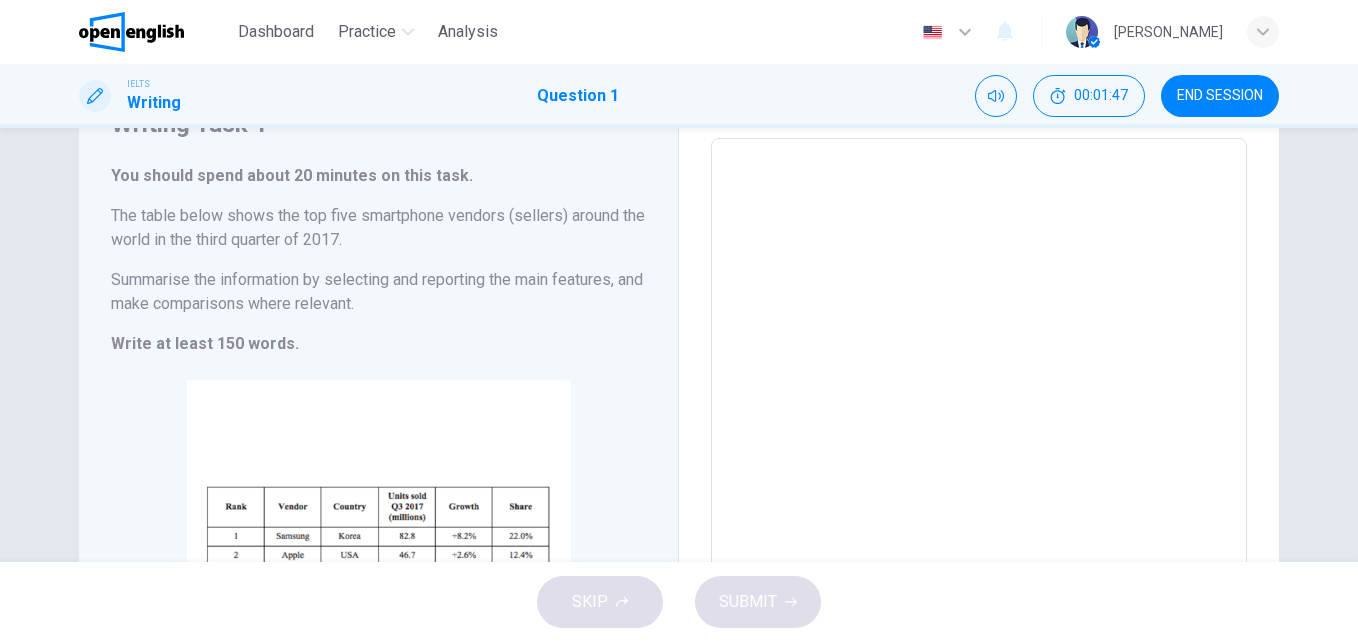 type on "*" 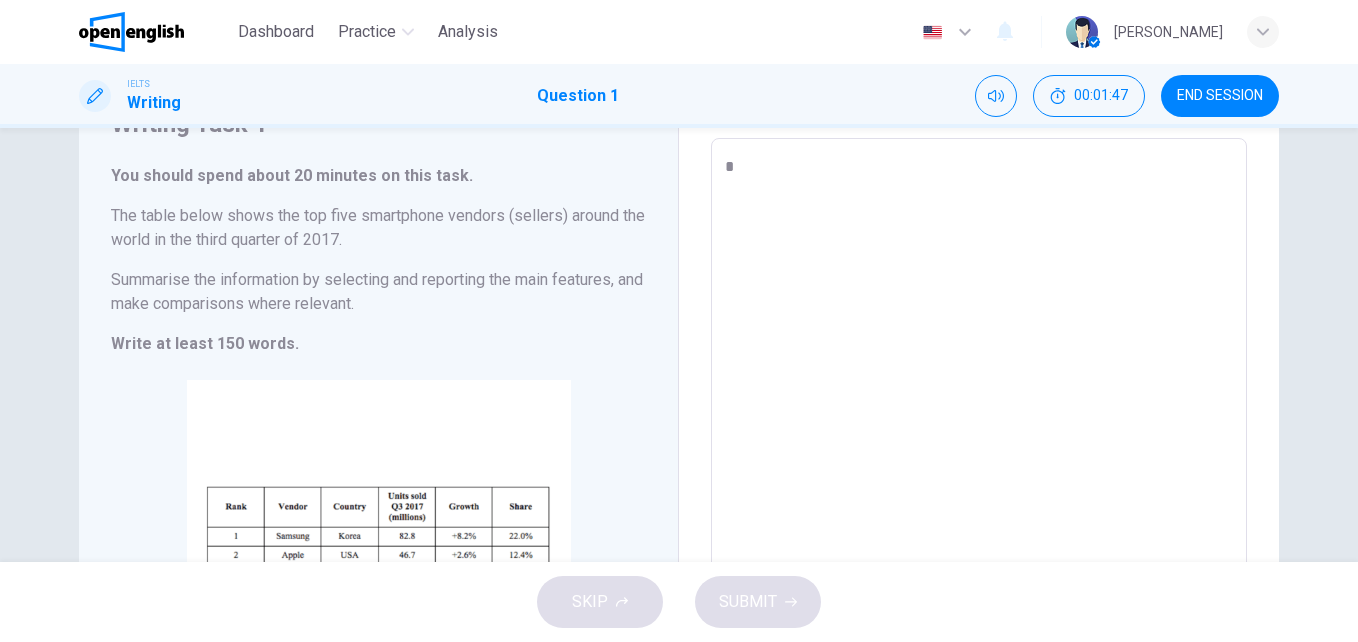 type on "*" 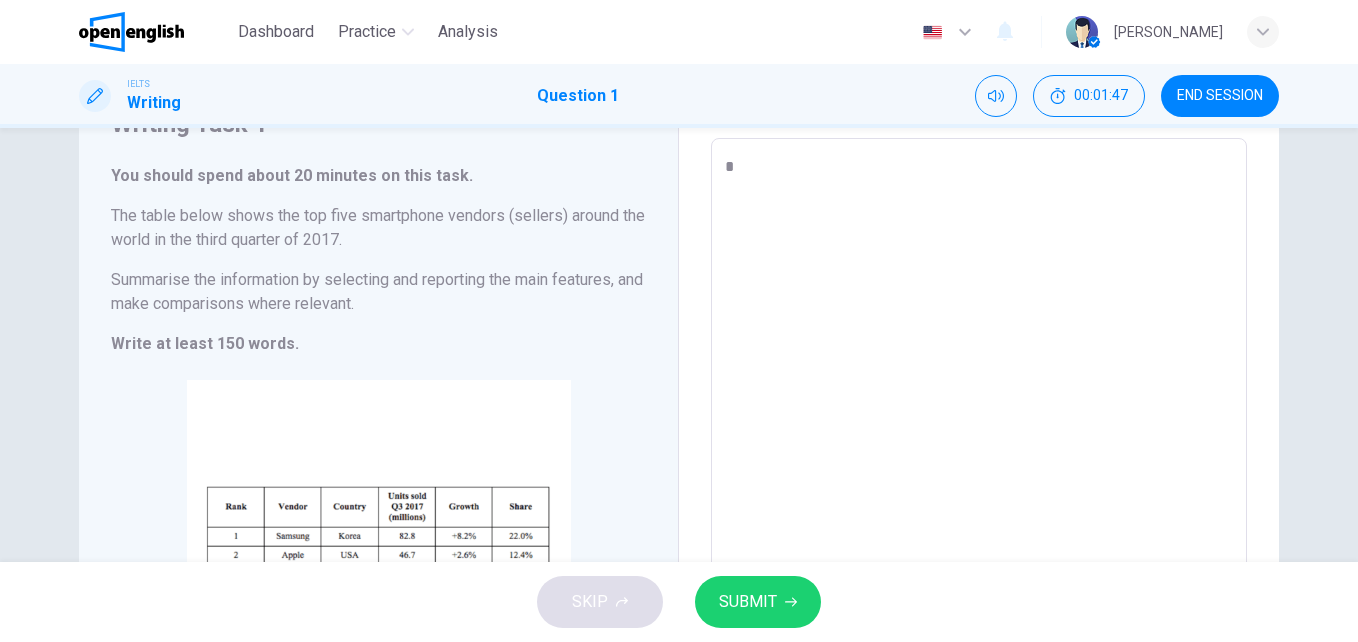 type on "**" 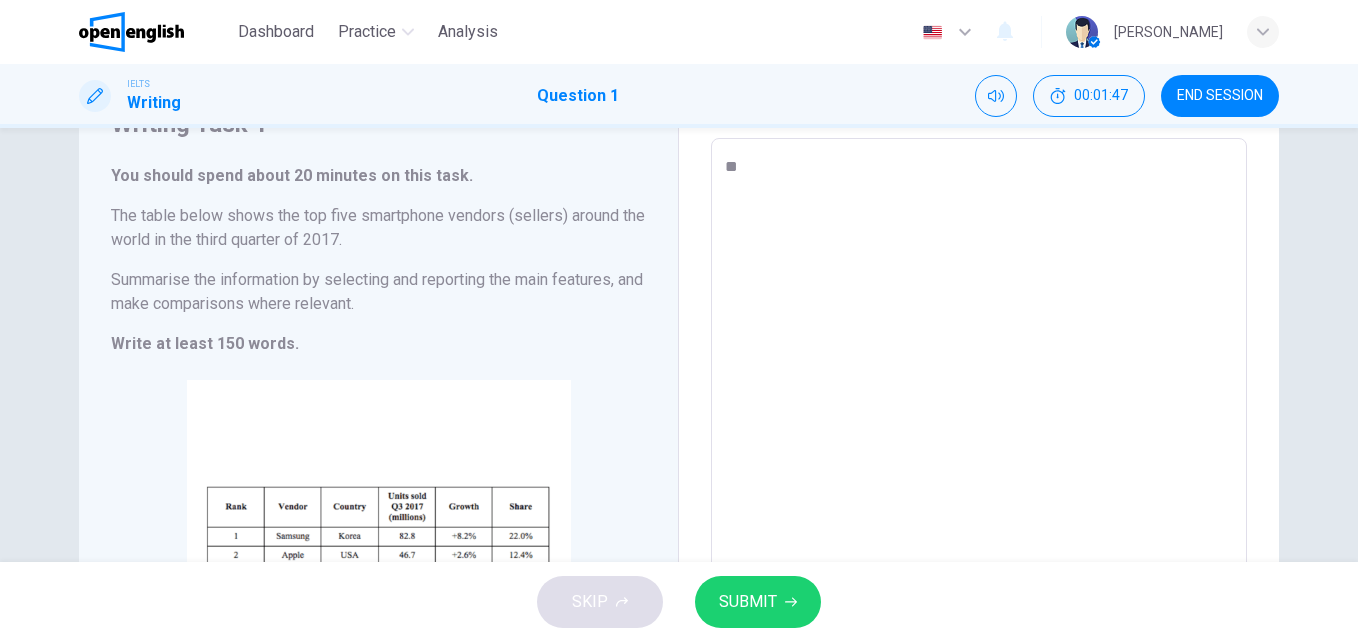 type on "*" 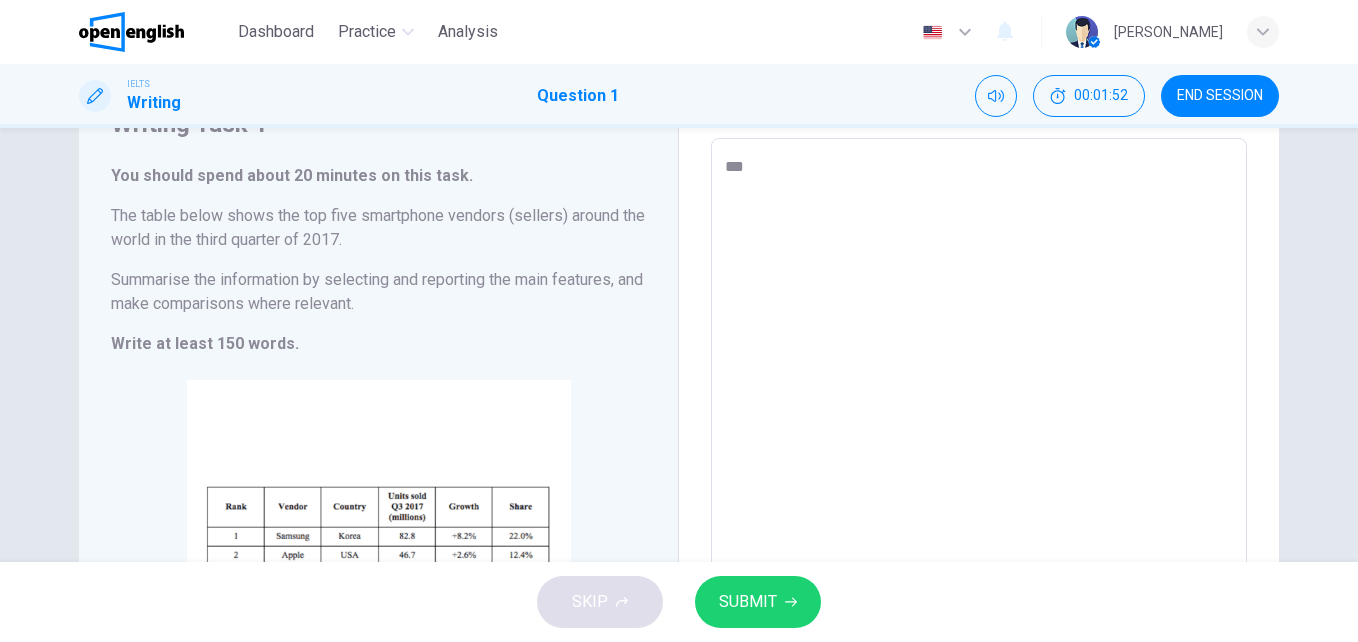 type on "****" 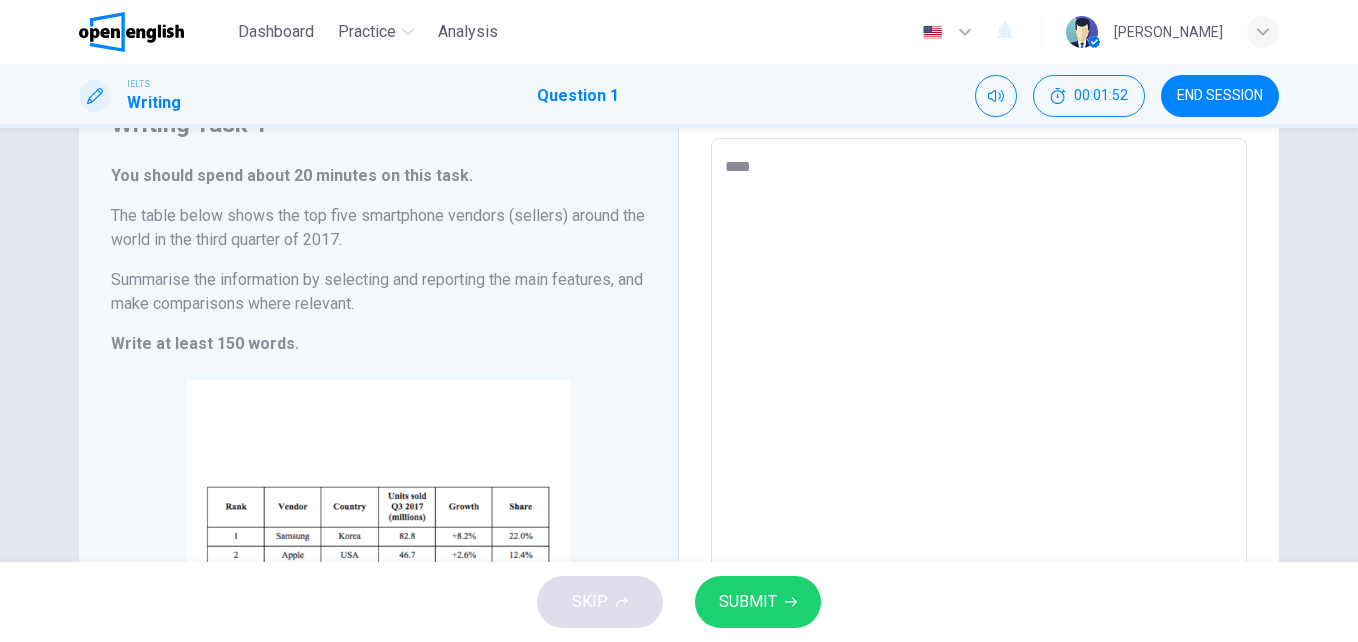 type on "*****" 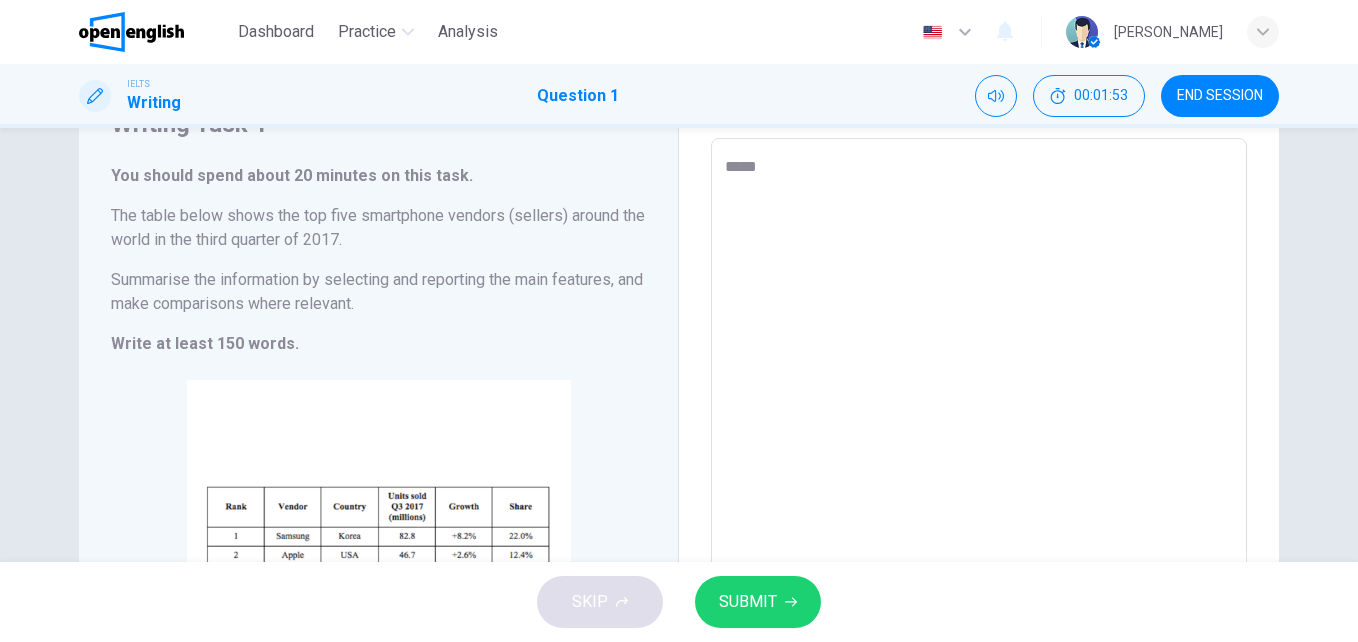 type on "******" 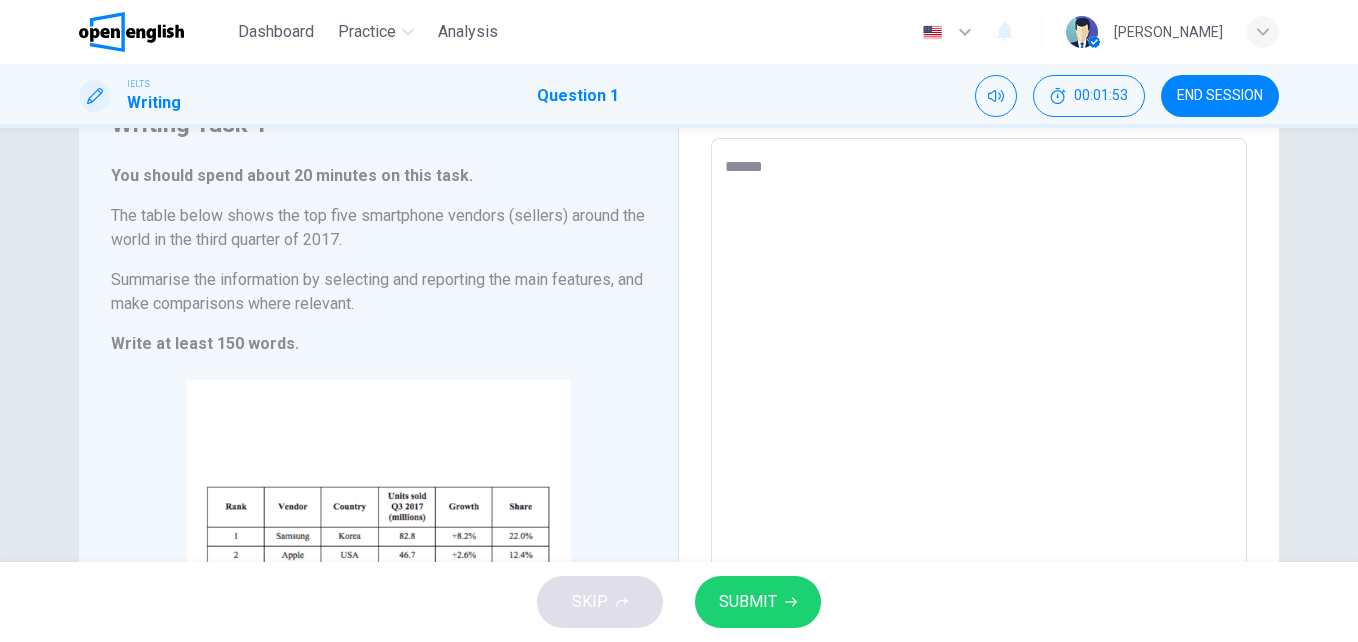 type on "*" 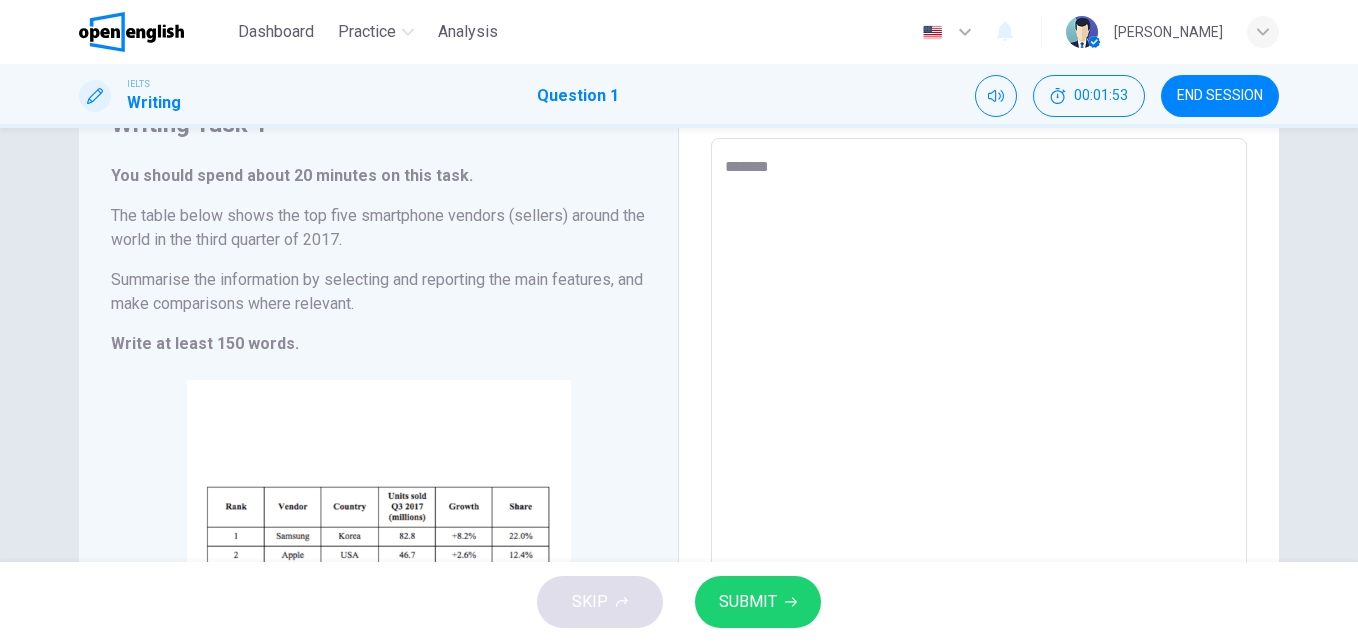type on "*" 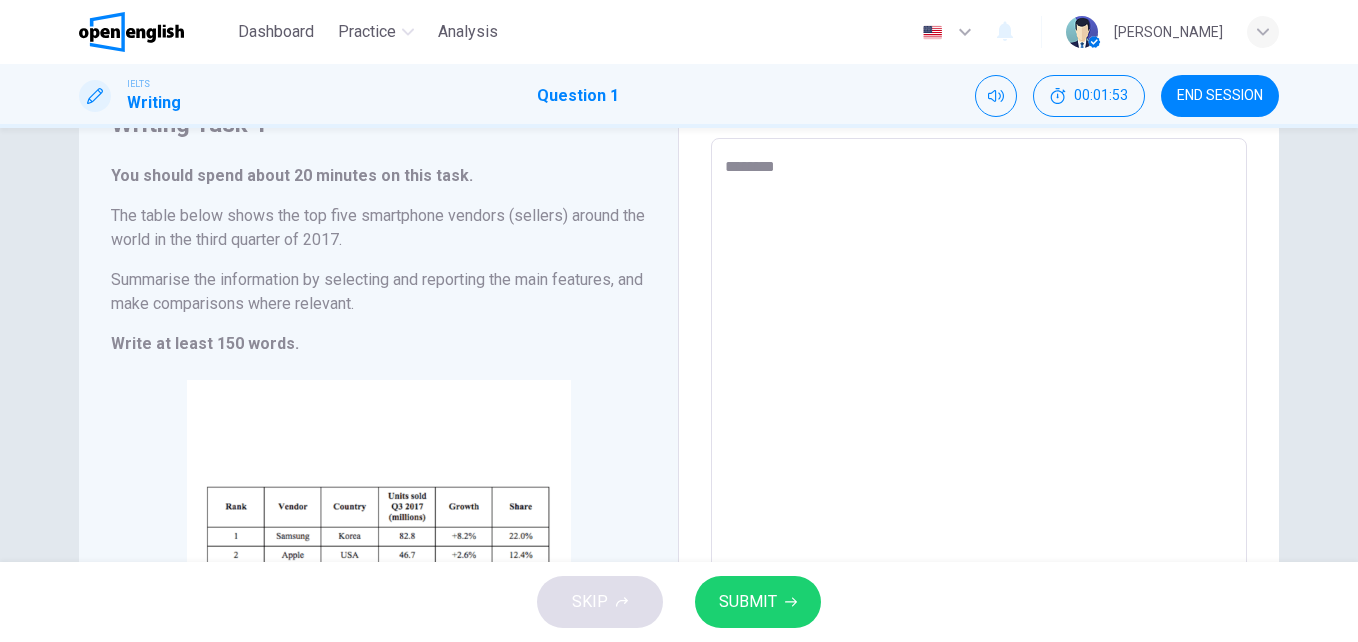 type on "*" 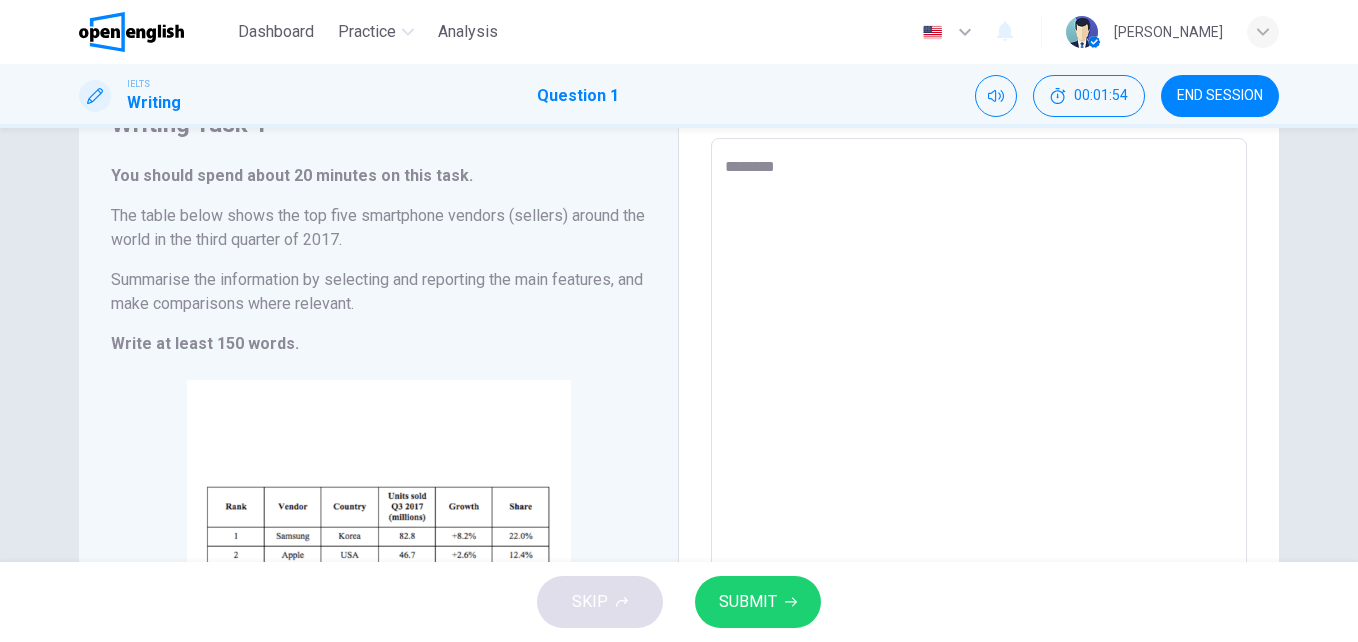 type on "*********" 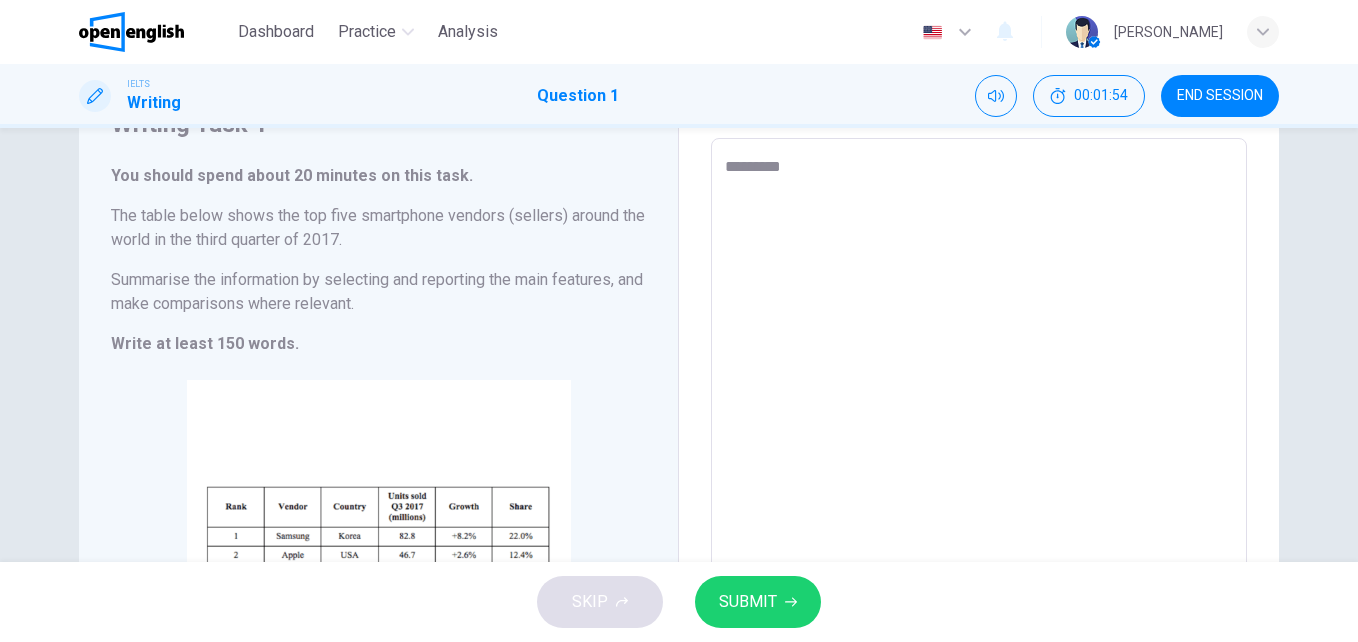 type on "**********" 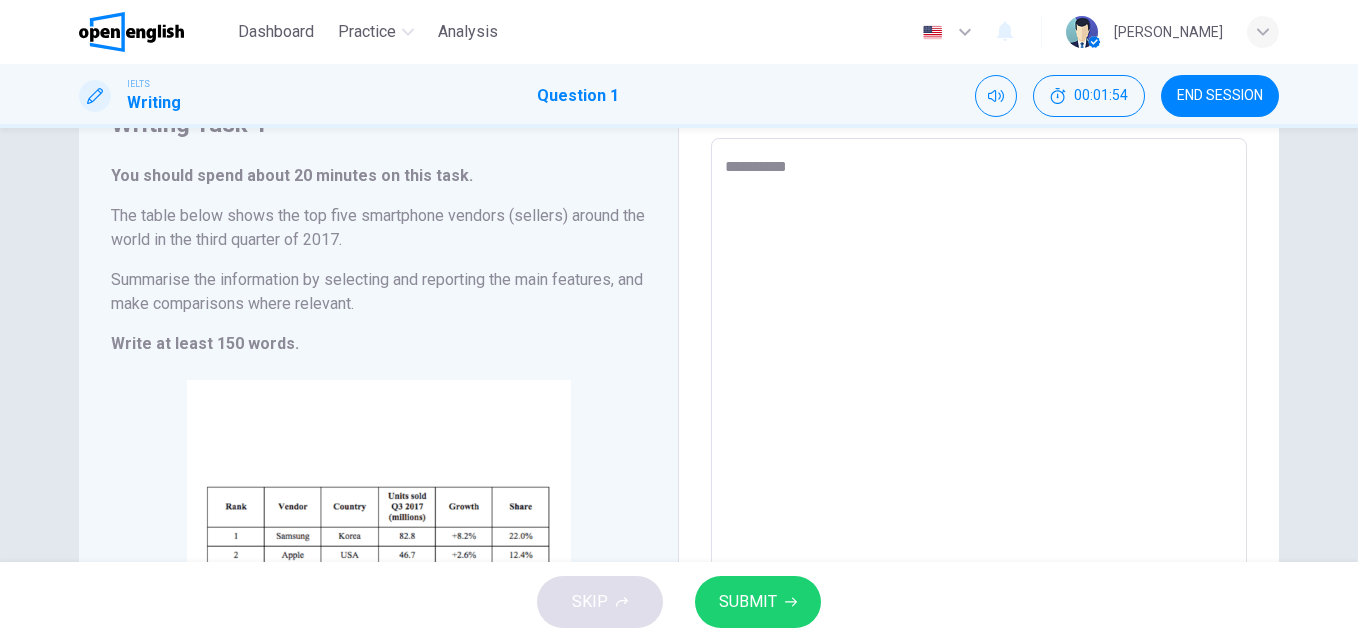 type on "*" 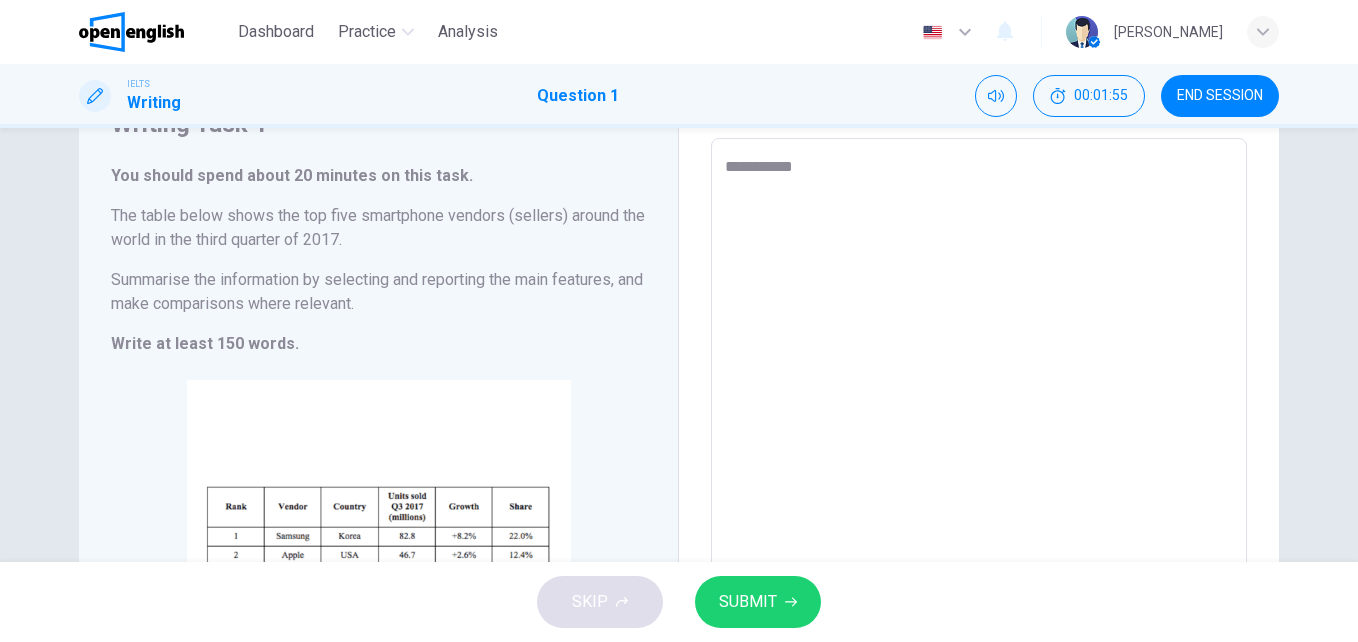type on "**********" 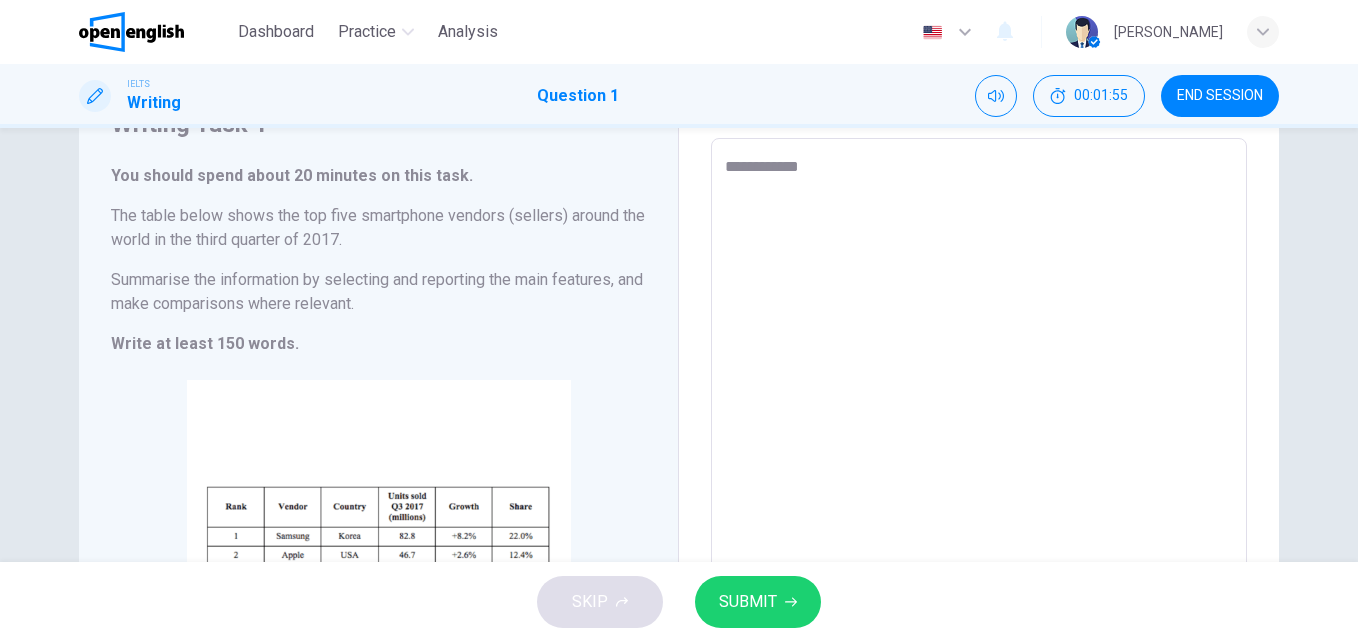 type on "*" 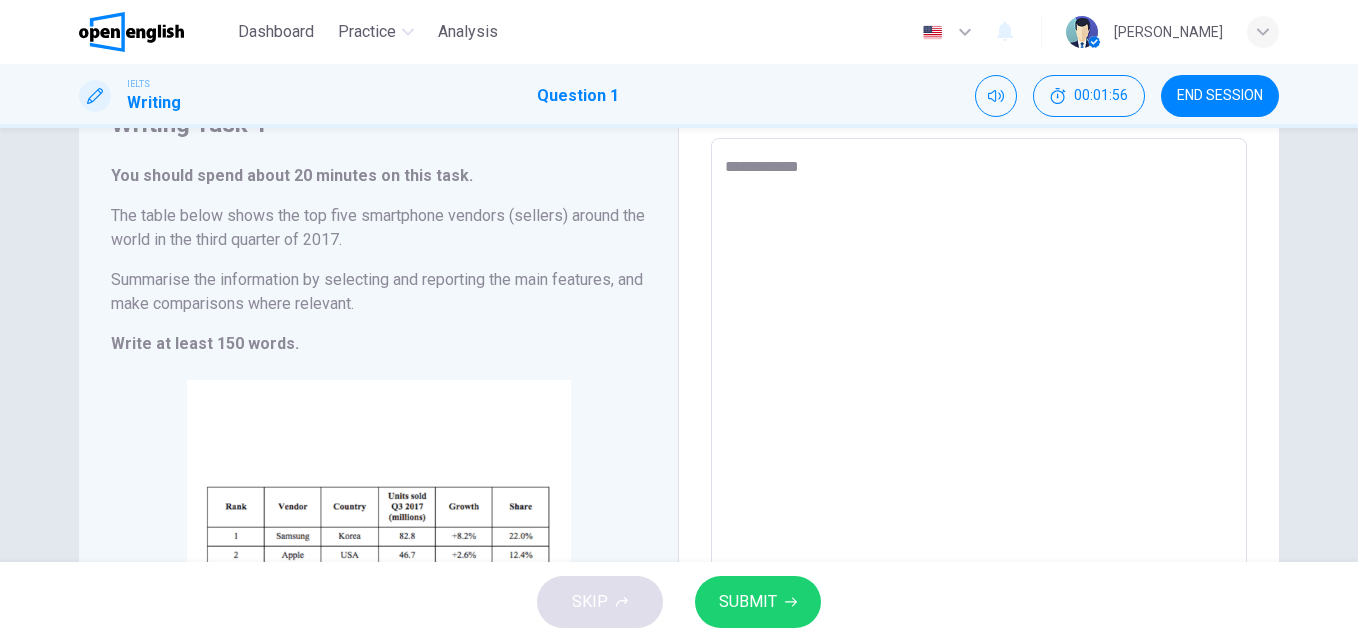 type on "**********" 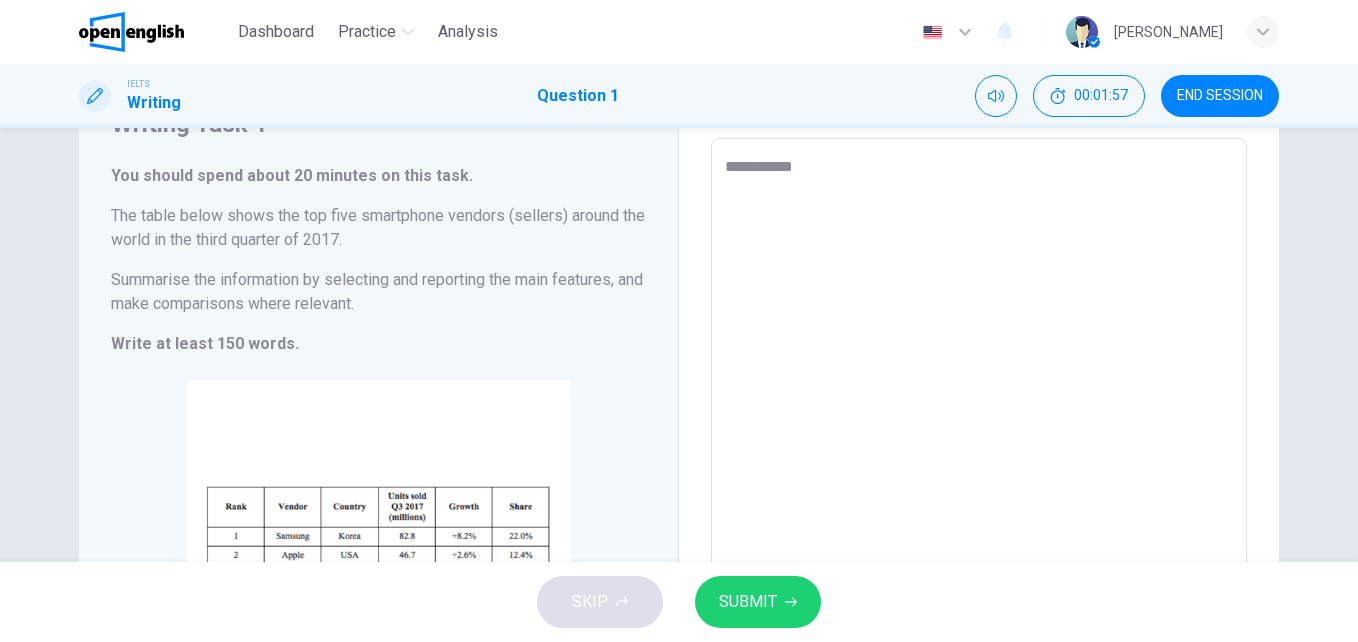 type on "**********" 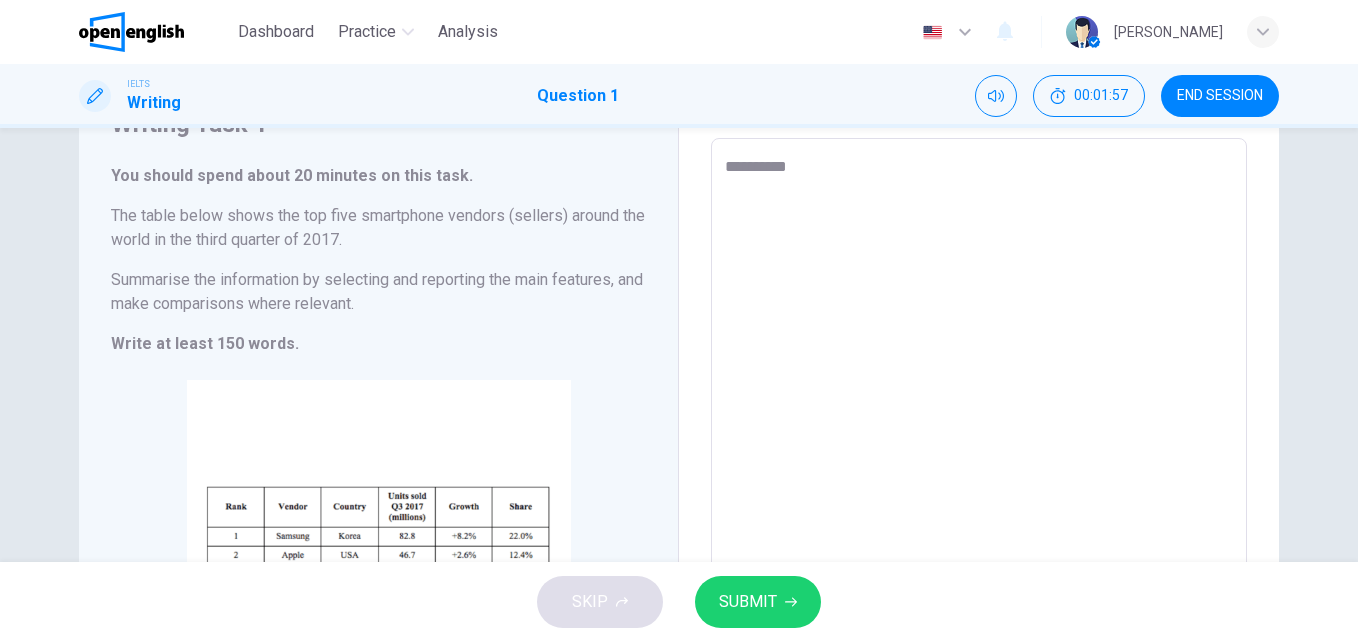 type on "*********" 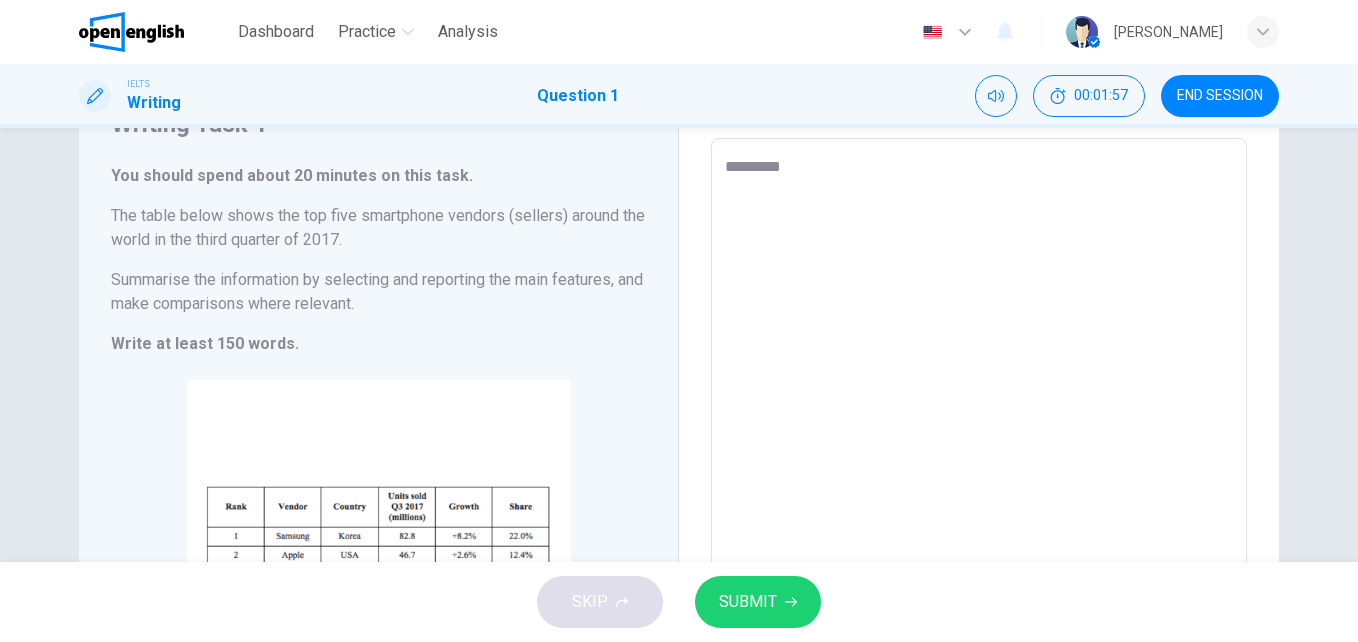 type on "*" 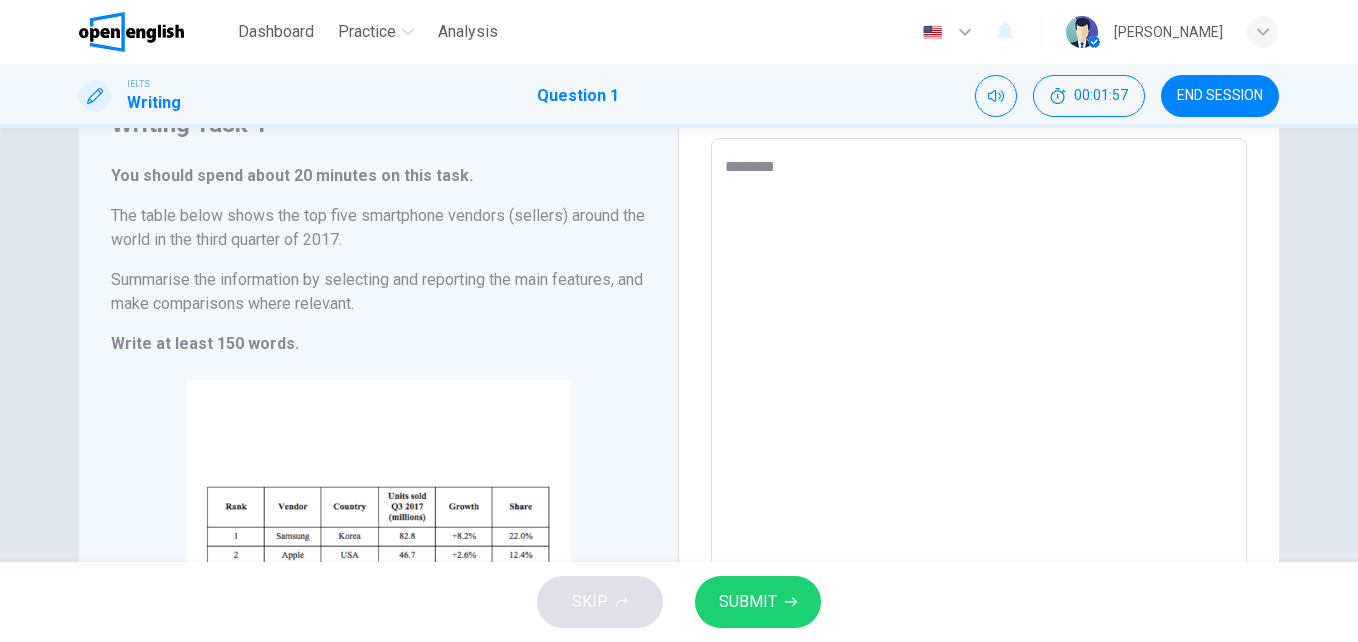 type on "******" 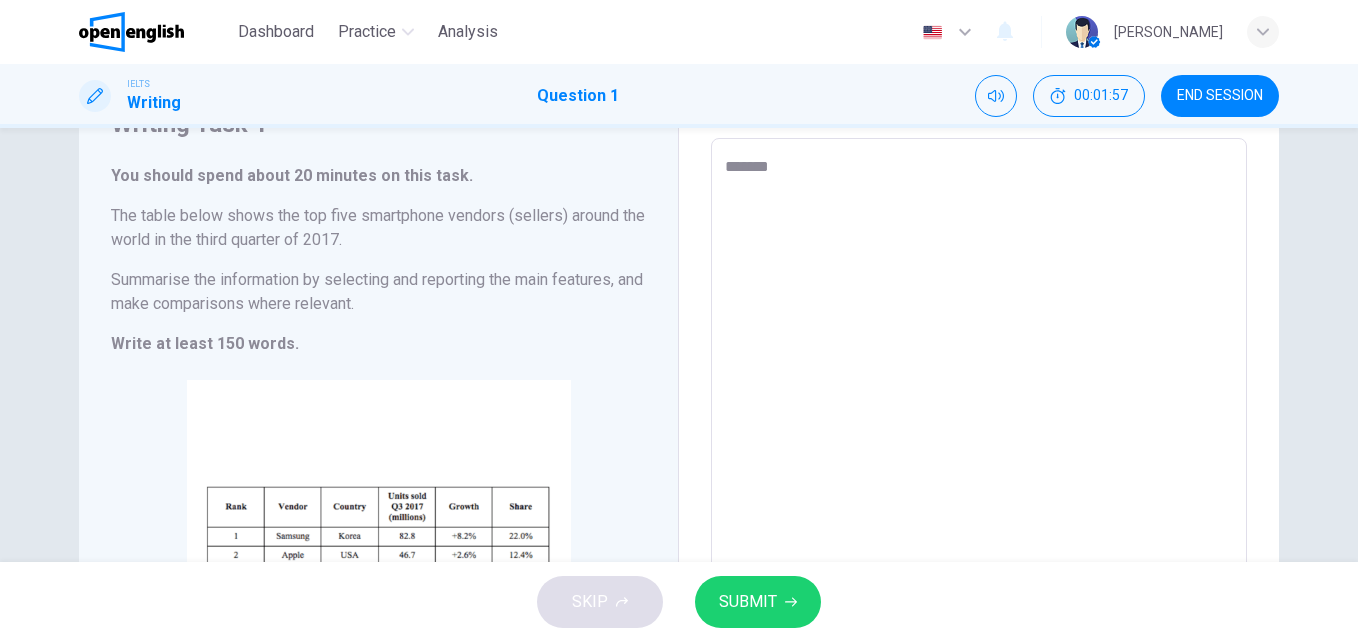 type on "******" 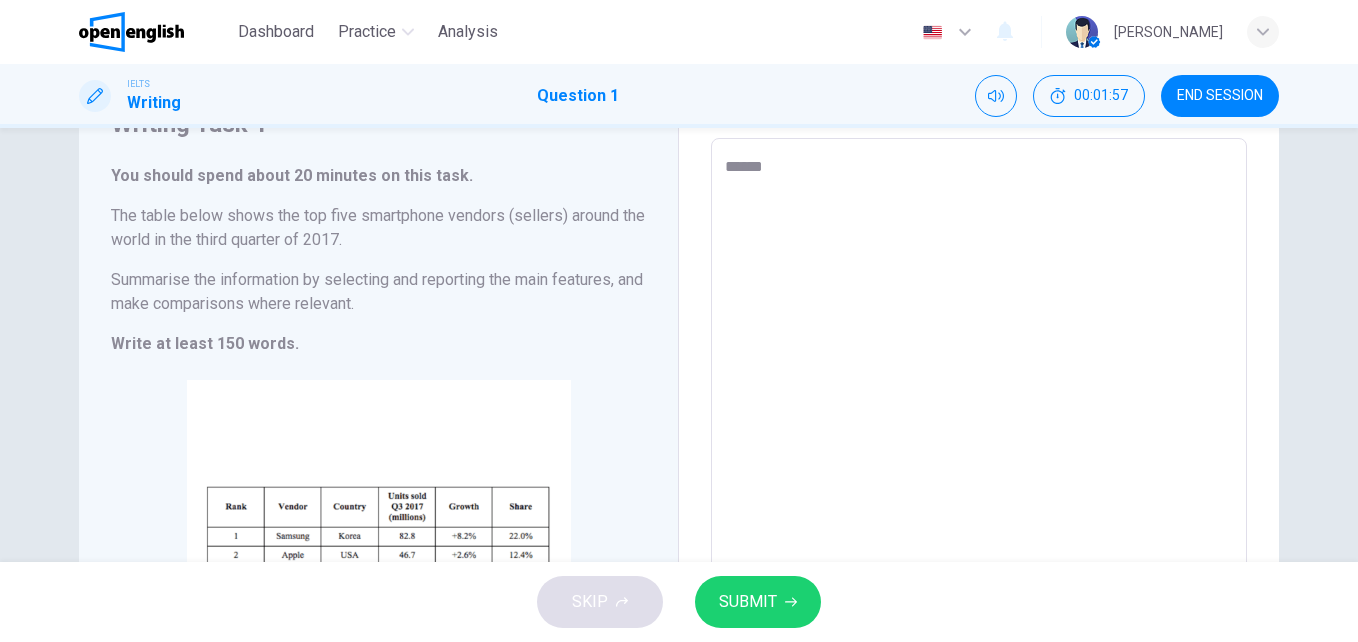 type on "*" 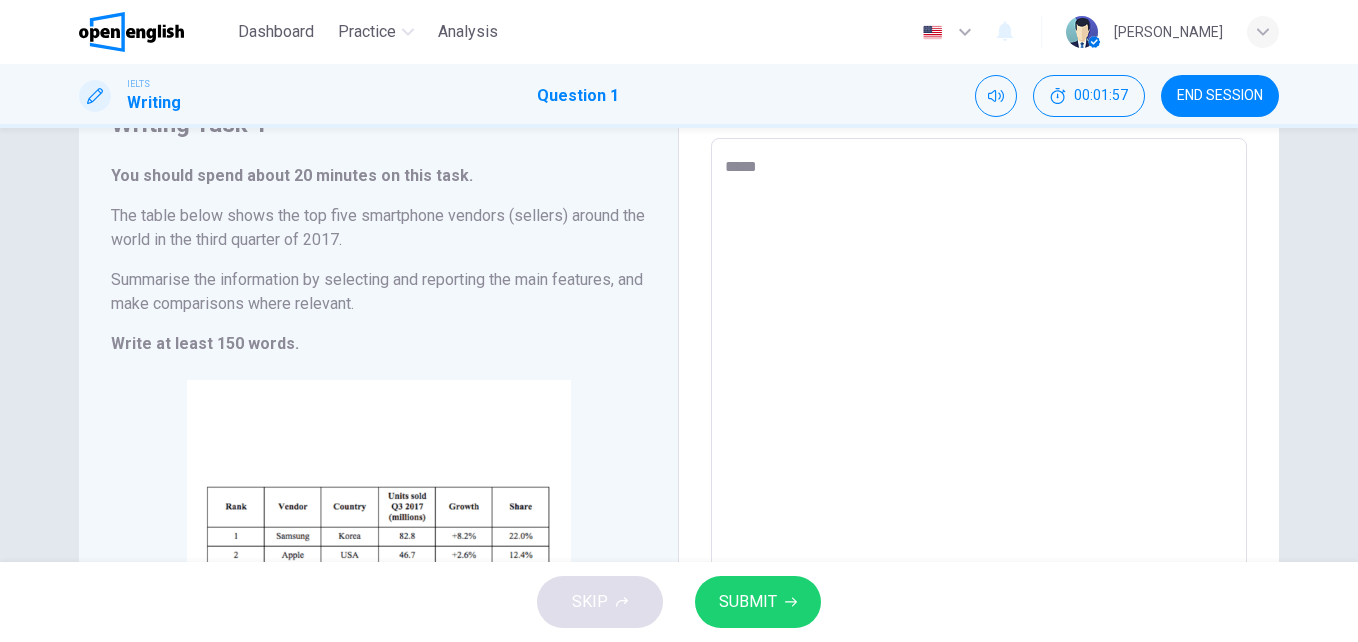 type on "*" 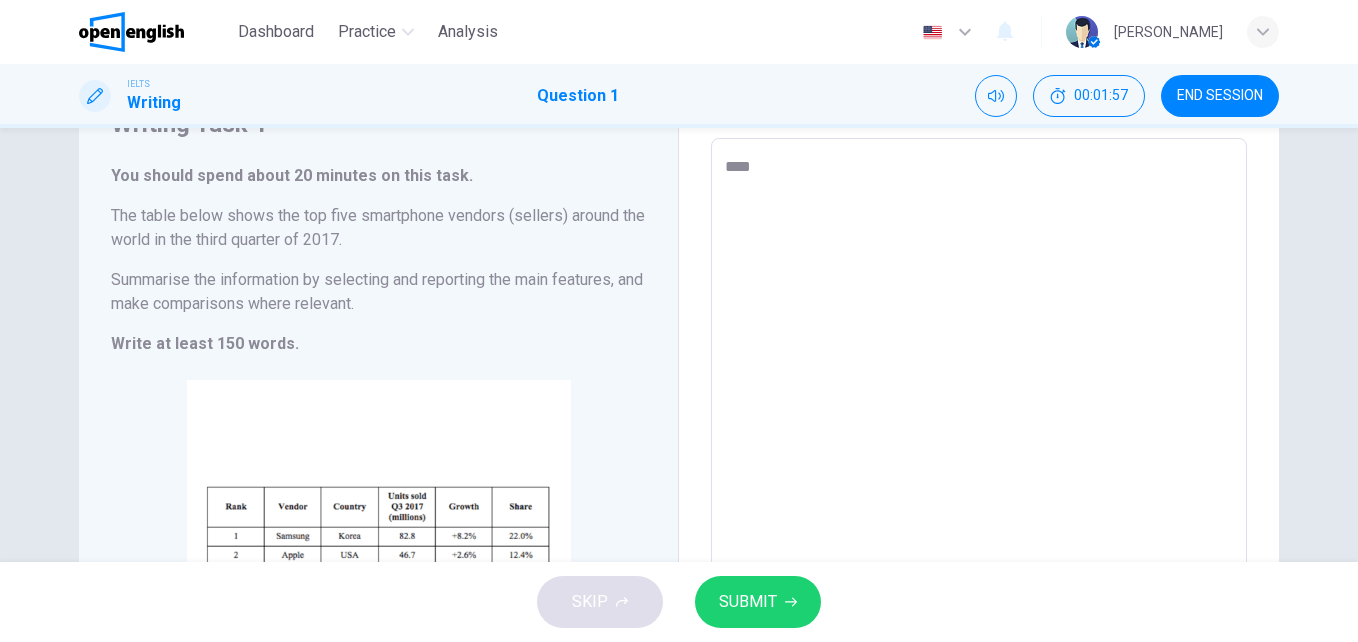 type on "*" 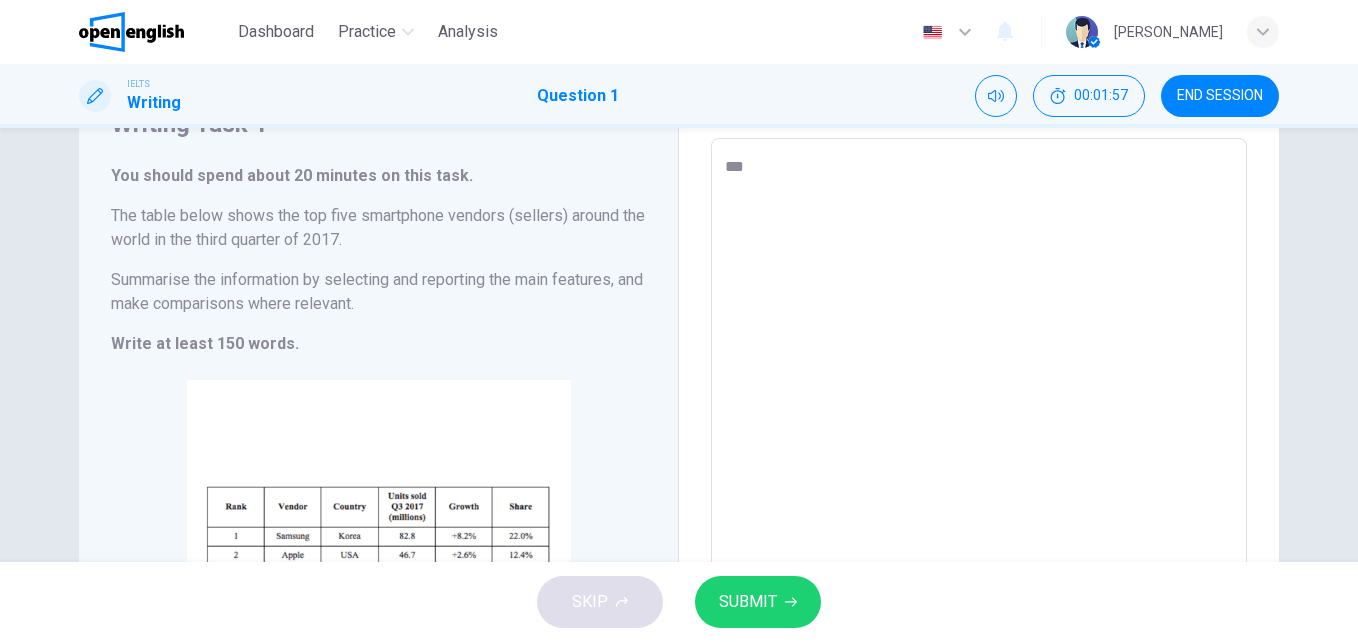 type on "**" 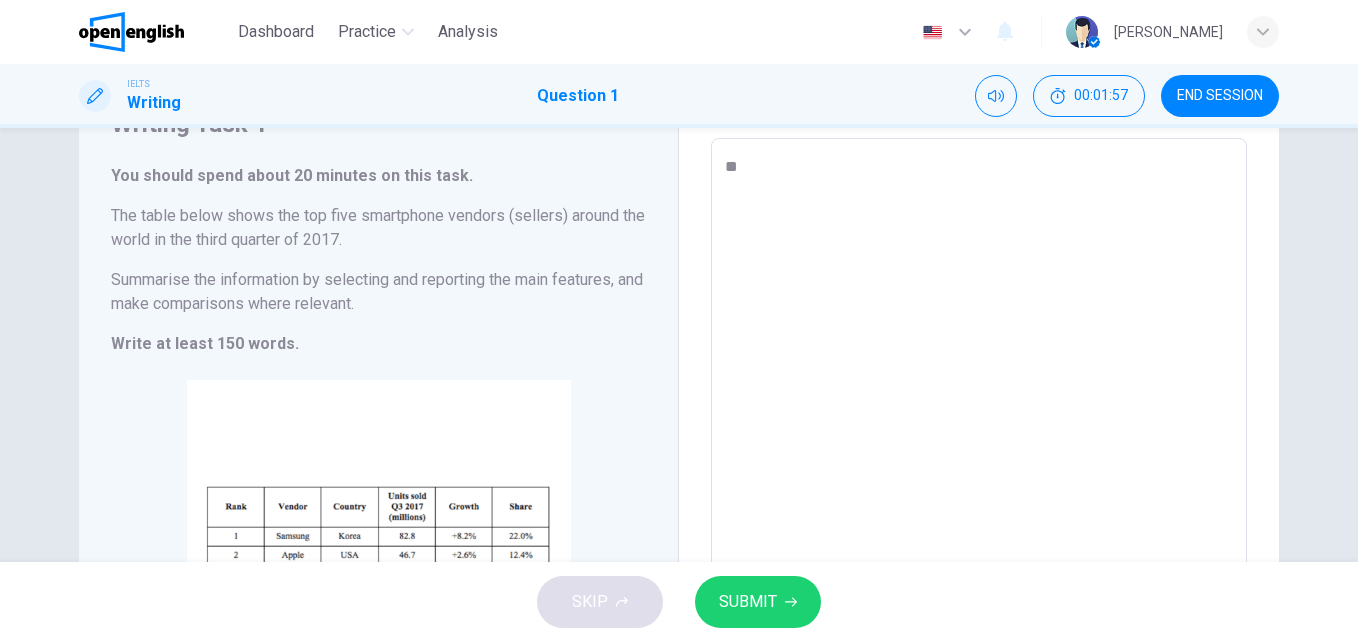 type on "*" 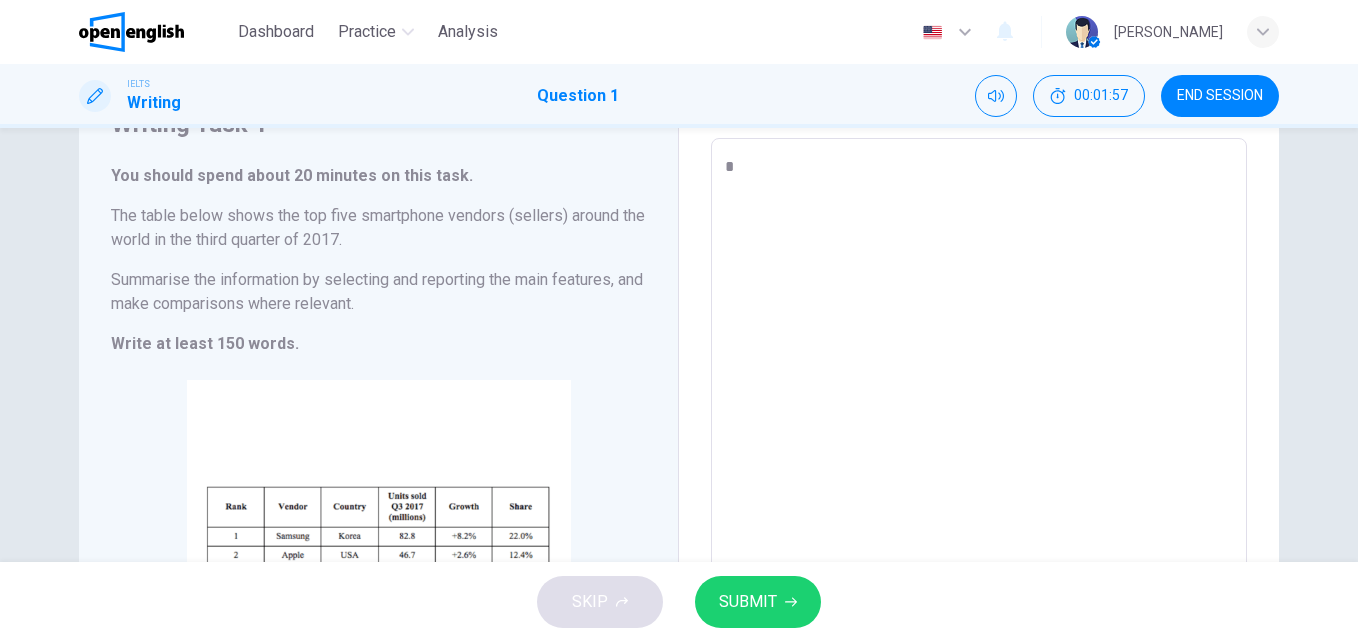 type on "*" 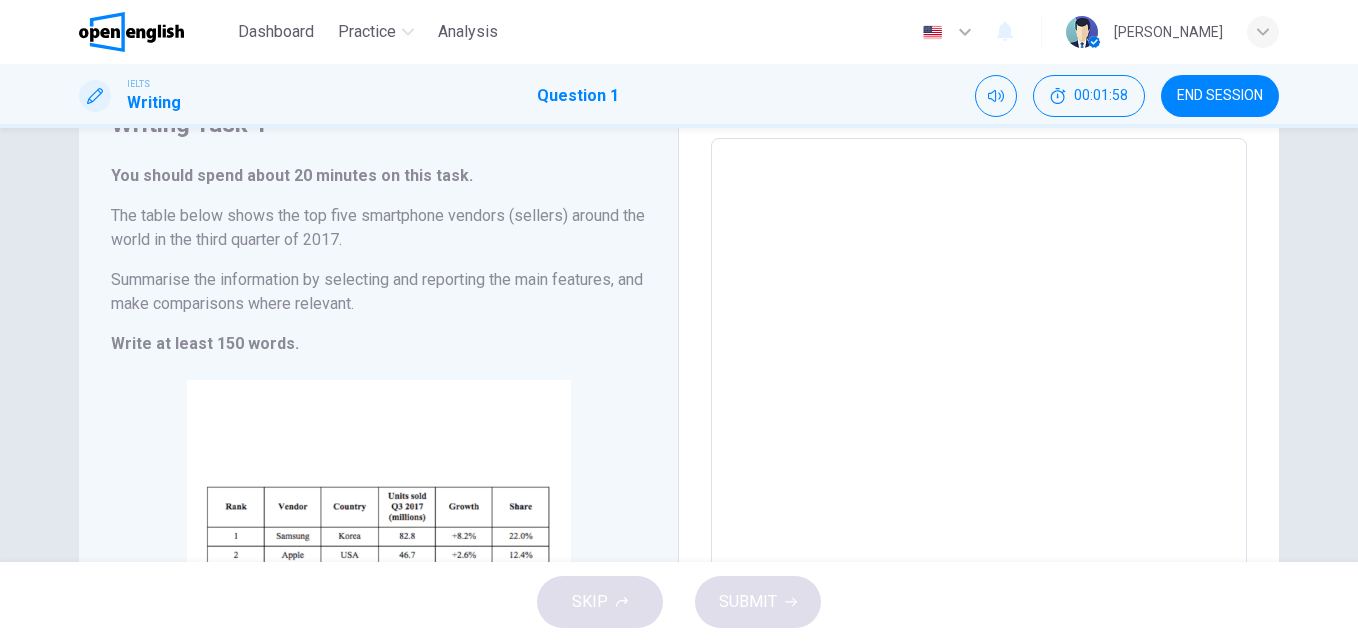 type on "*" 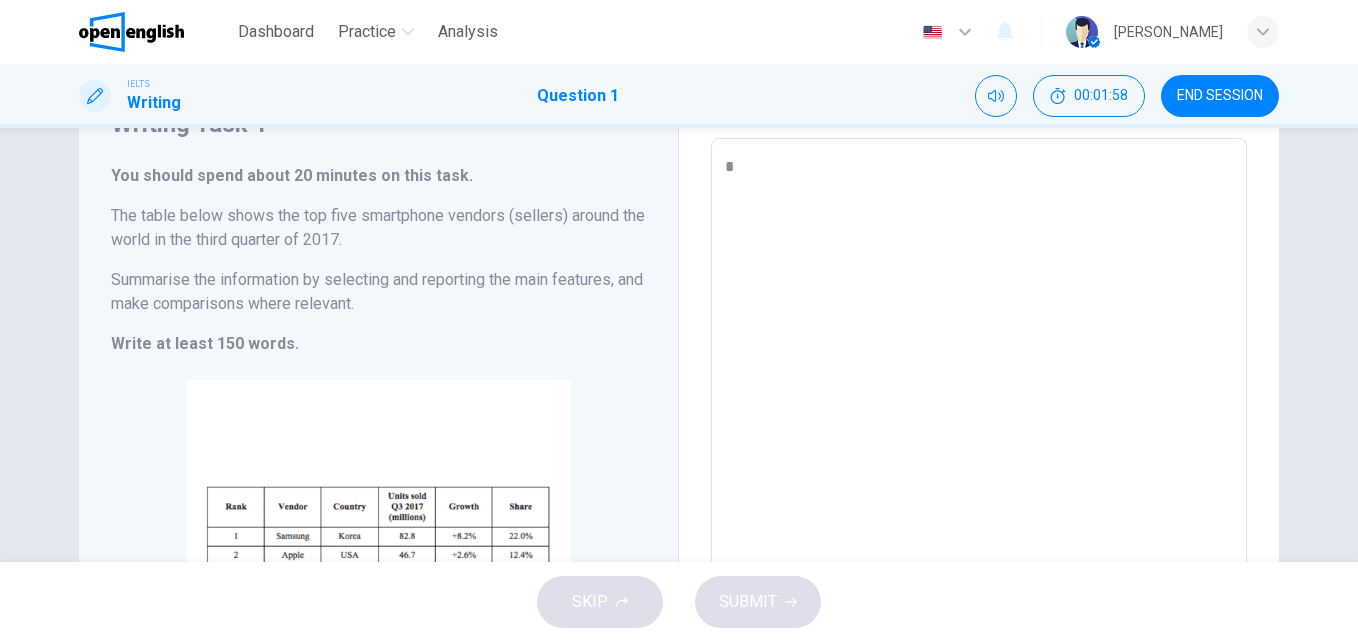 type on "*" 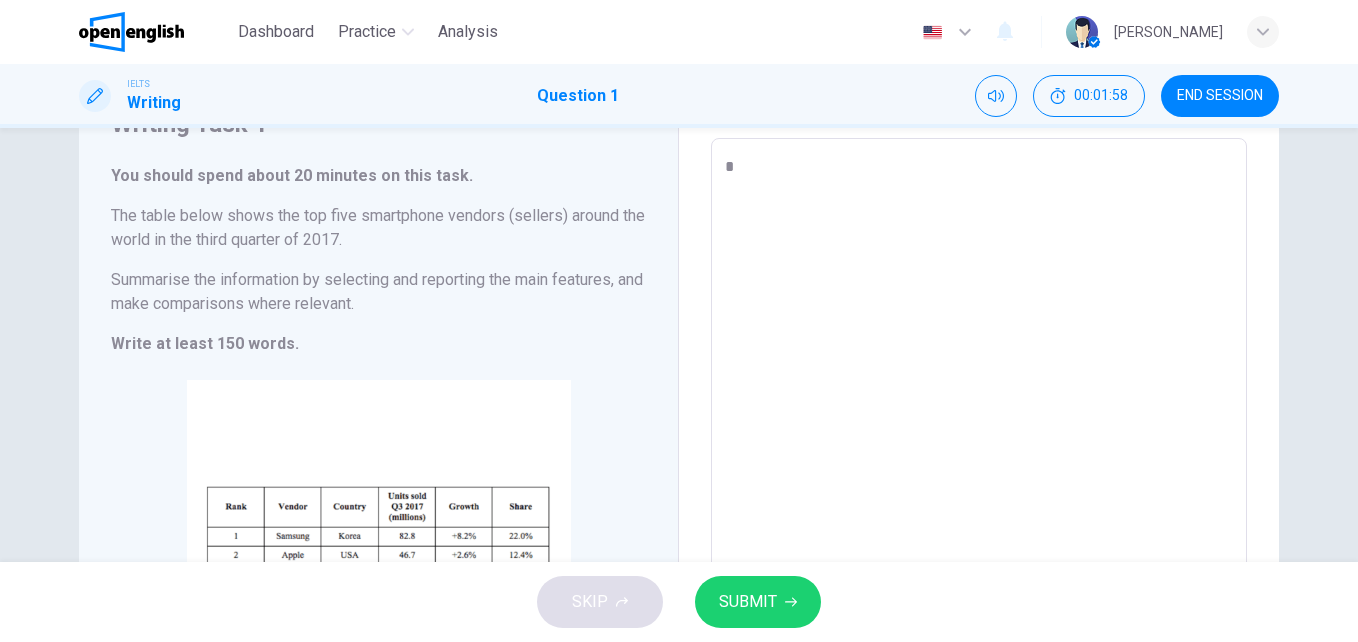 type on "**" 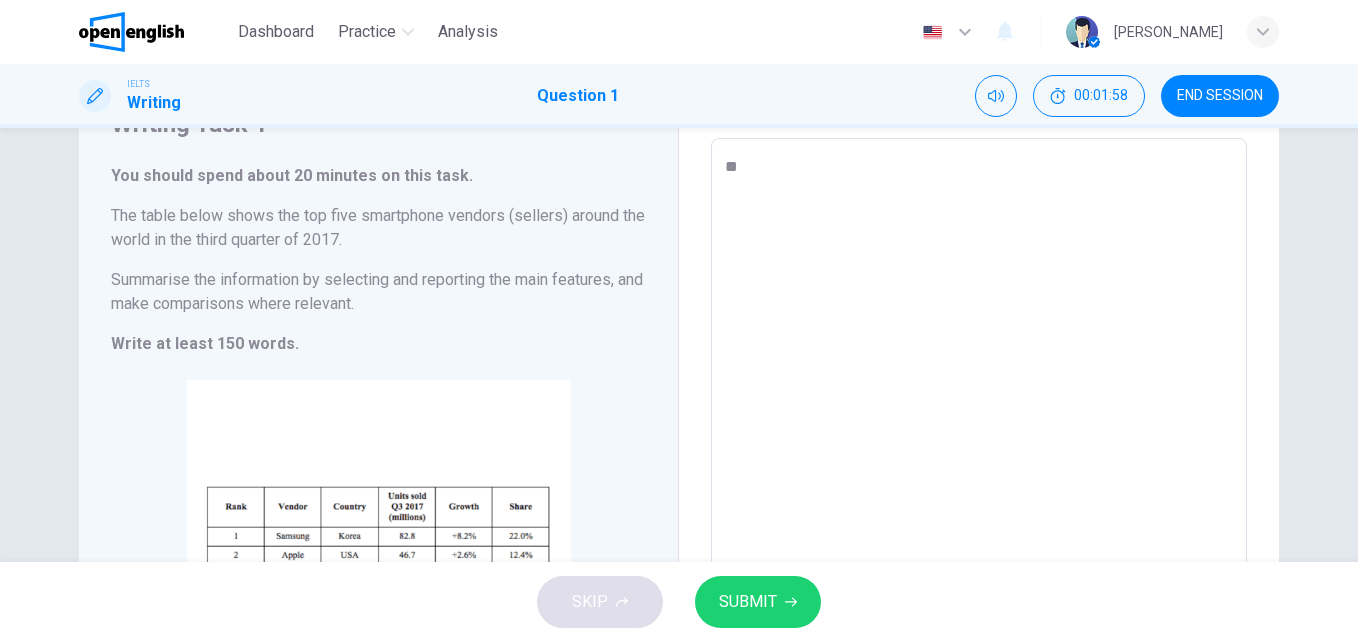 type on "*" 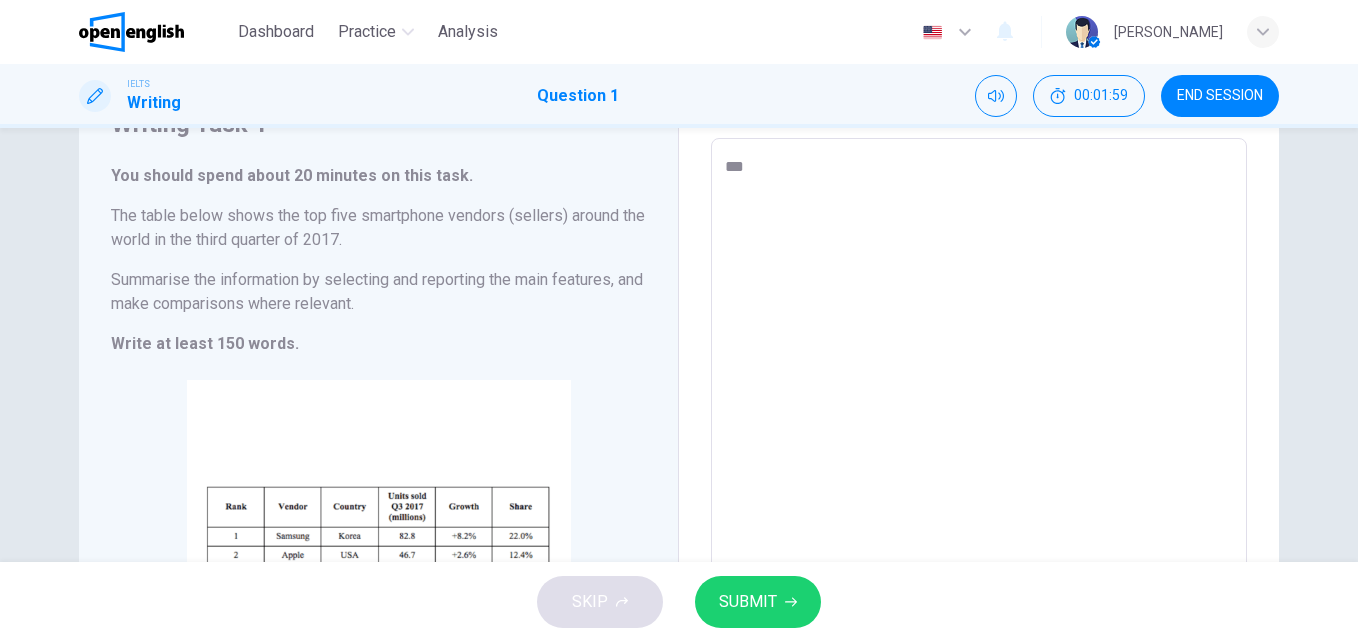 type on "****" 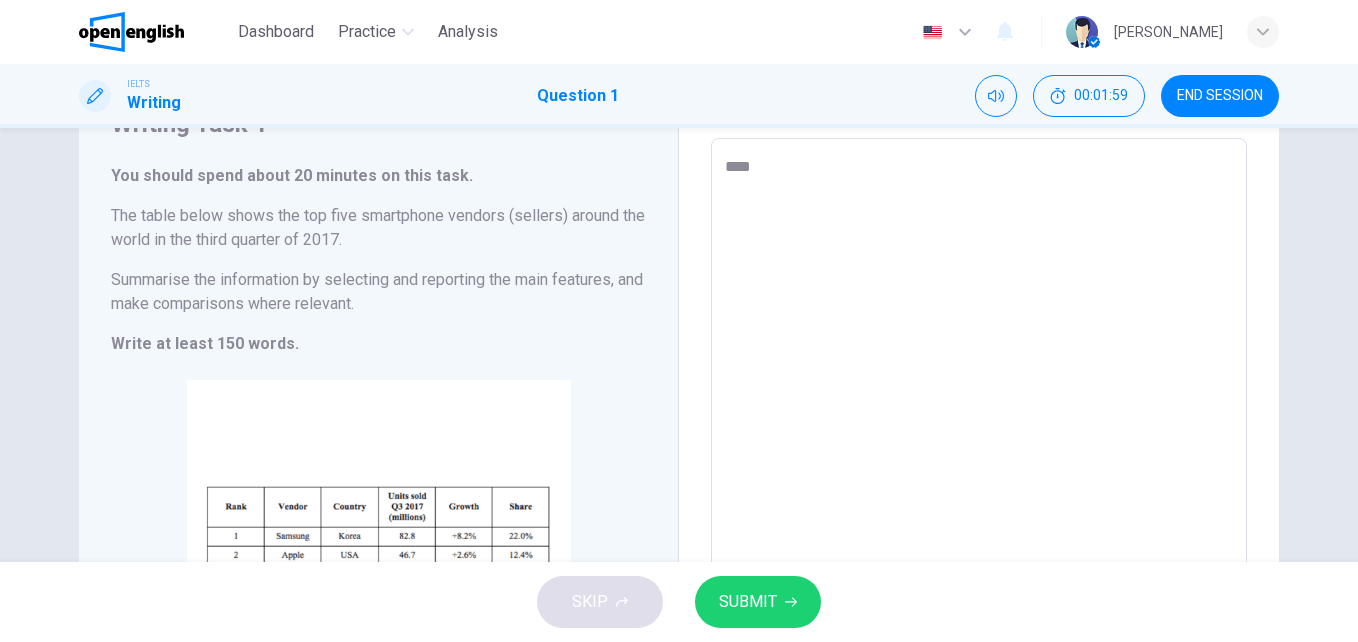 type on "*" 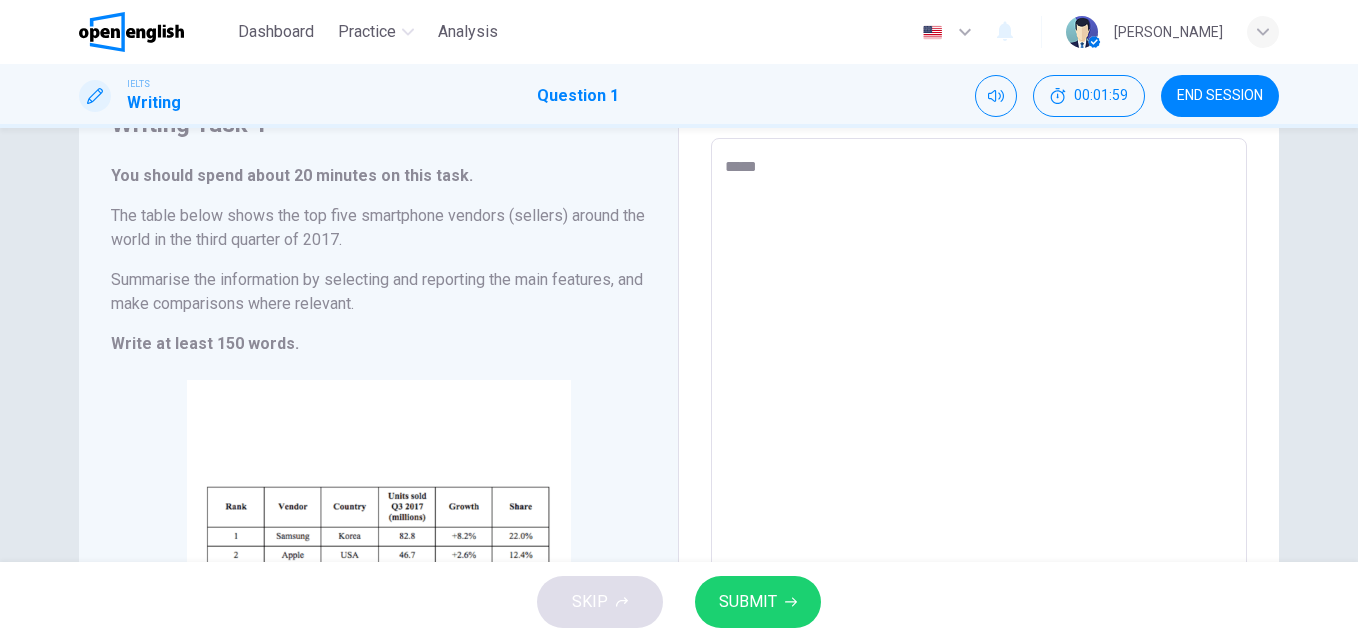 type on "*" 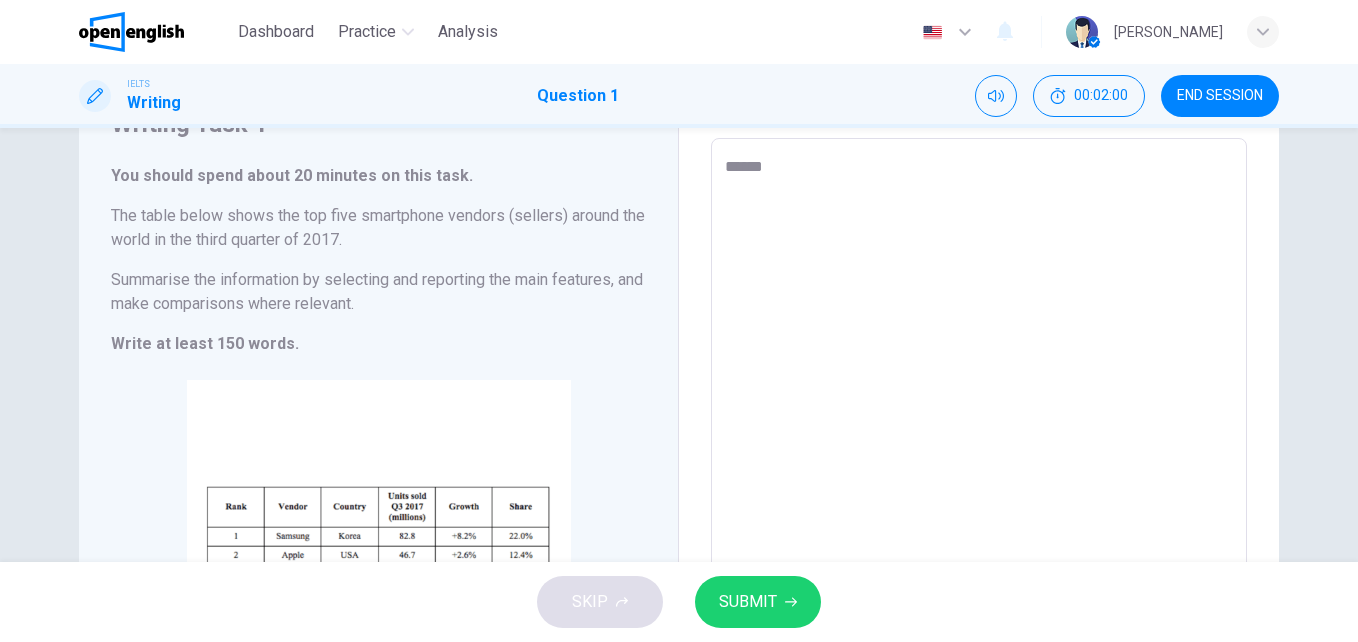 type on "*******" 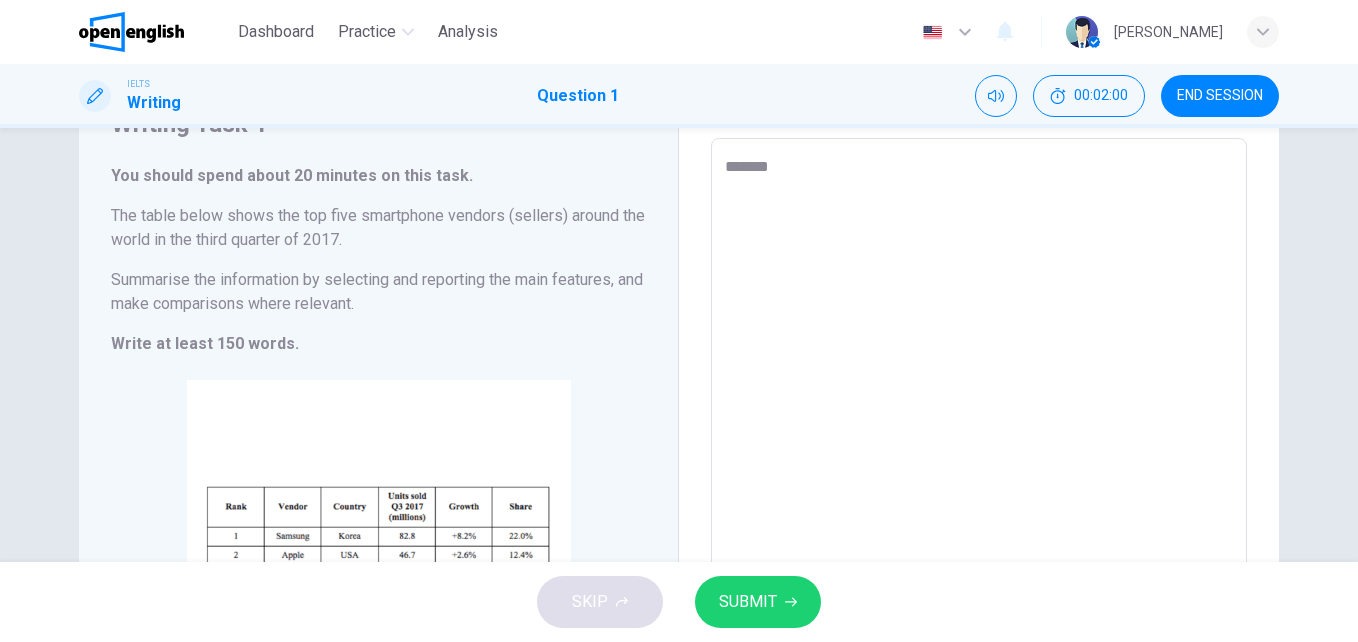type on "*" 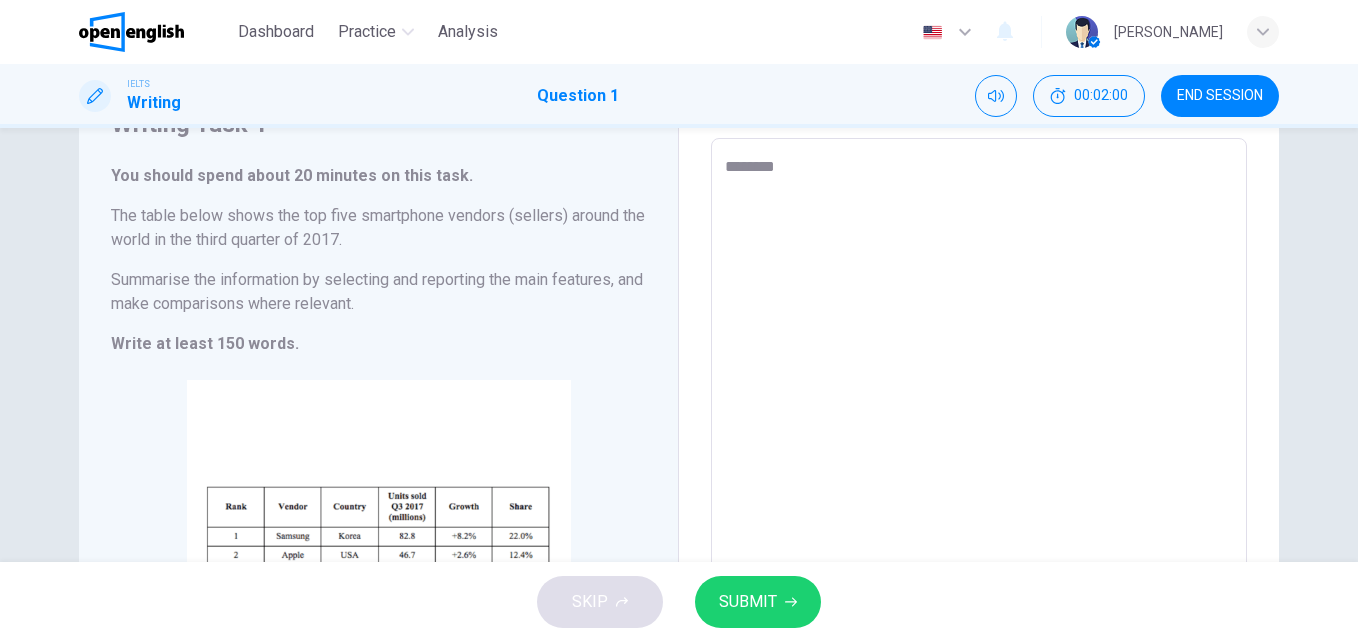 type on "*" 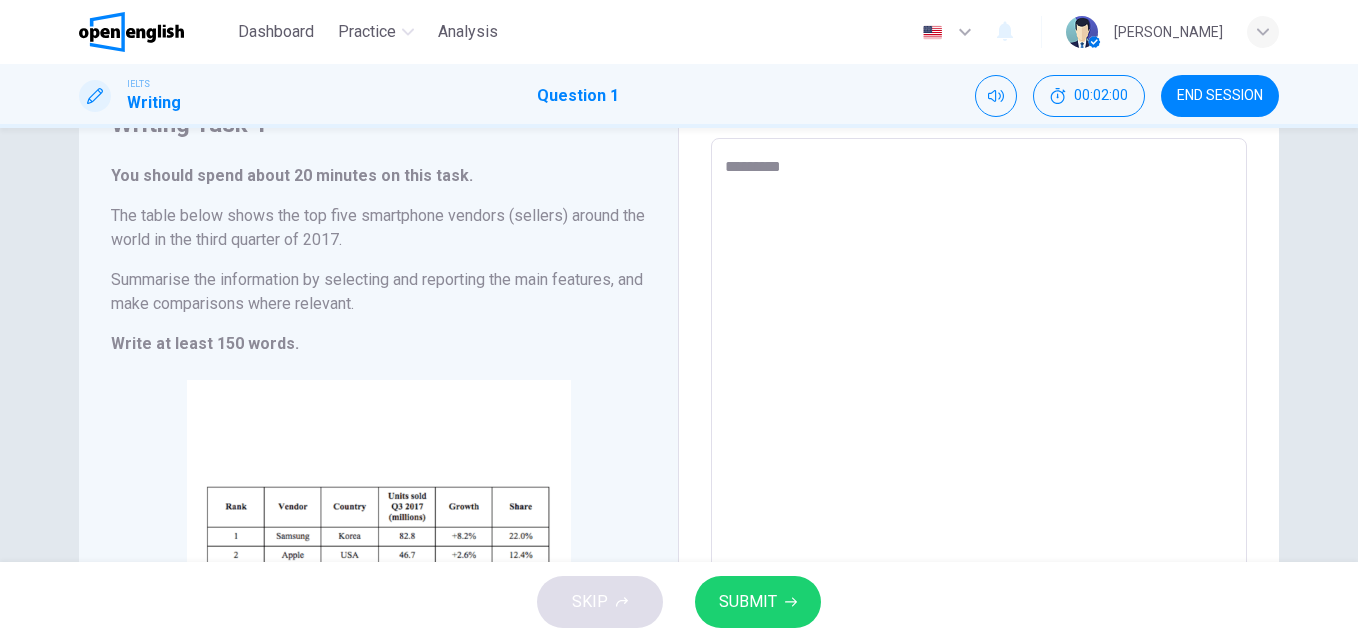type on "*" 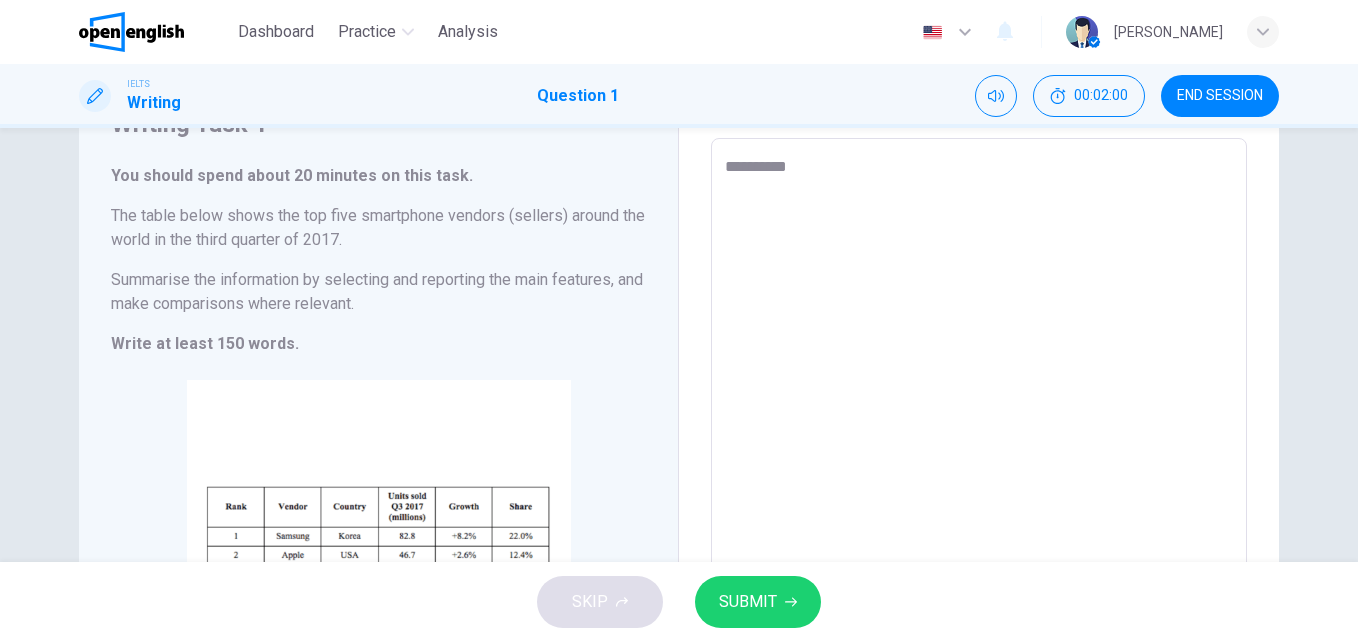 type on "**********" 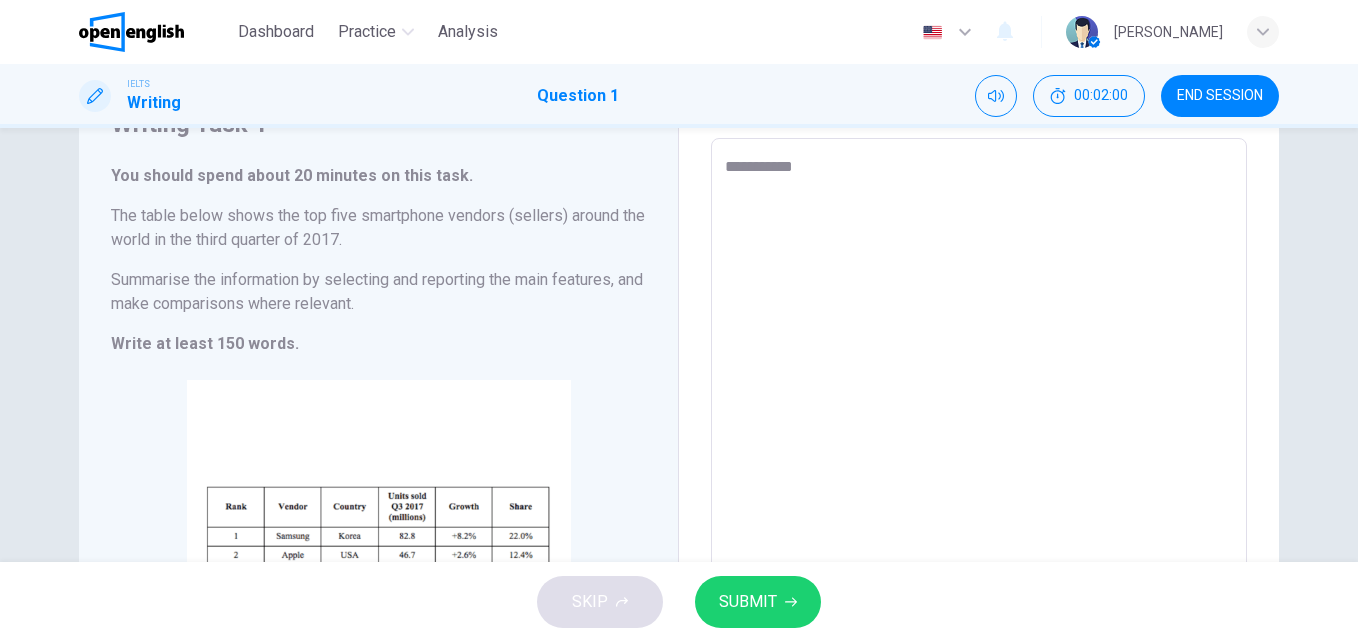 type on "*" 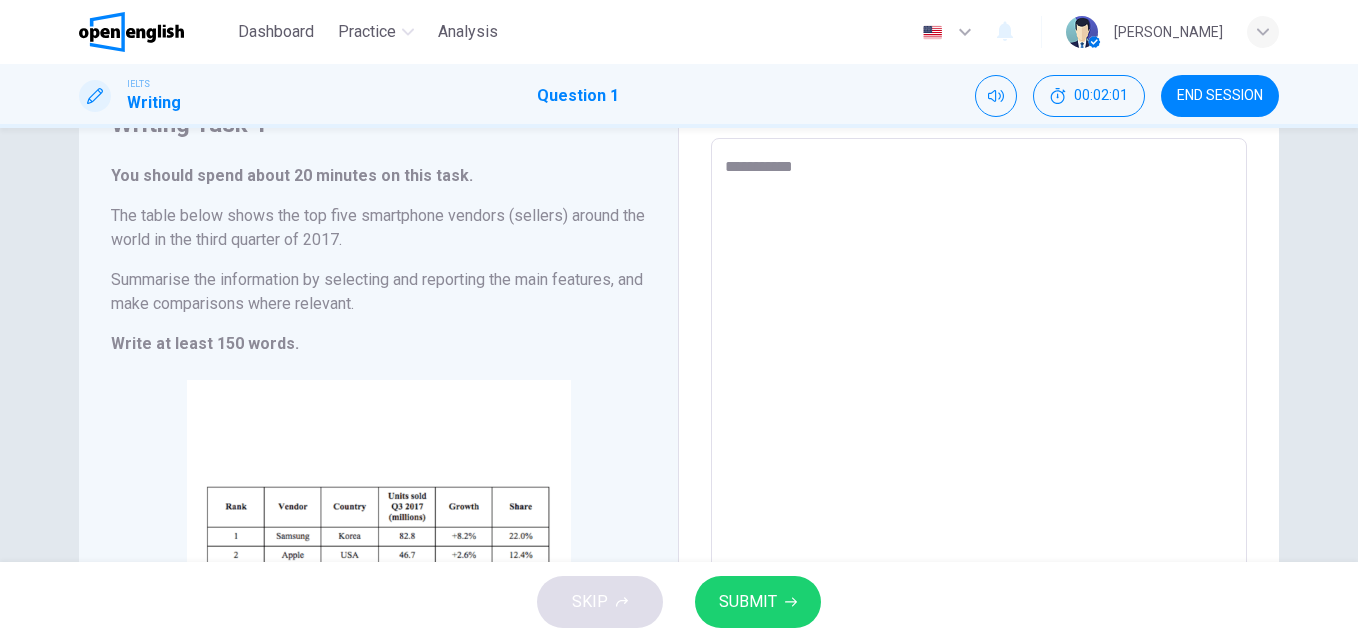 type on "**********" 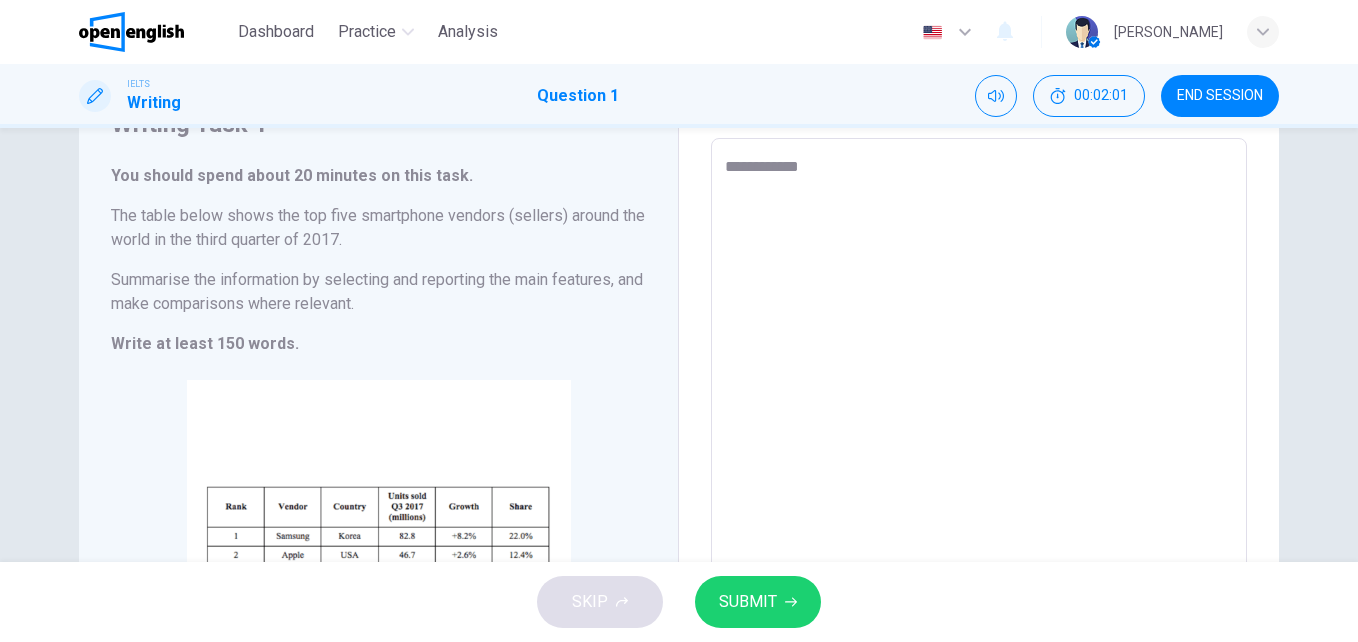 type on "*" 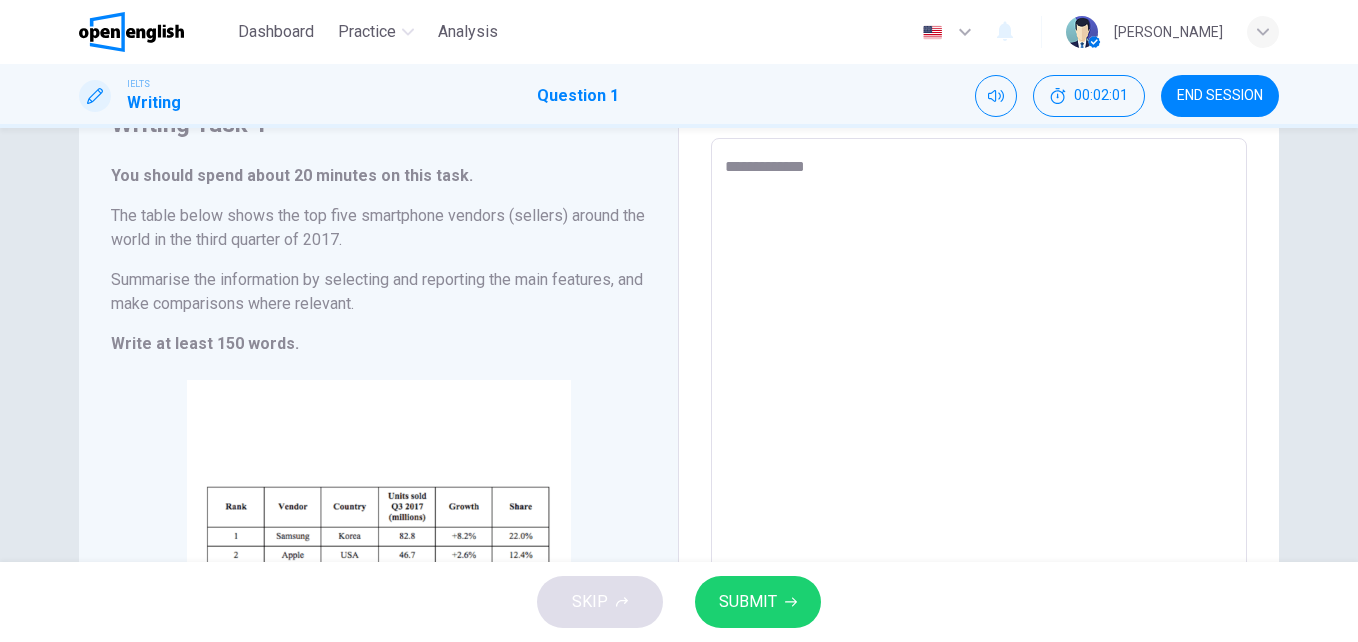 type on "*" 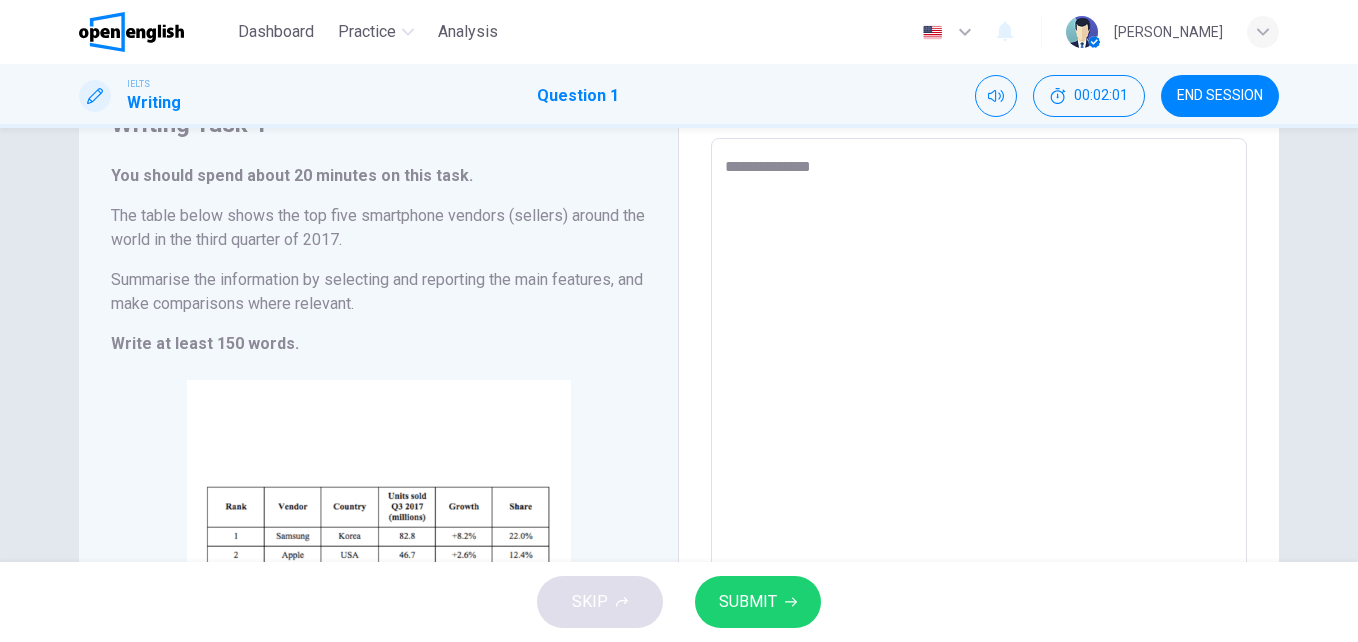 type on "*" 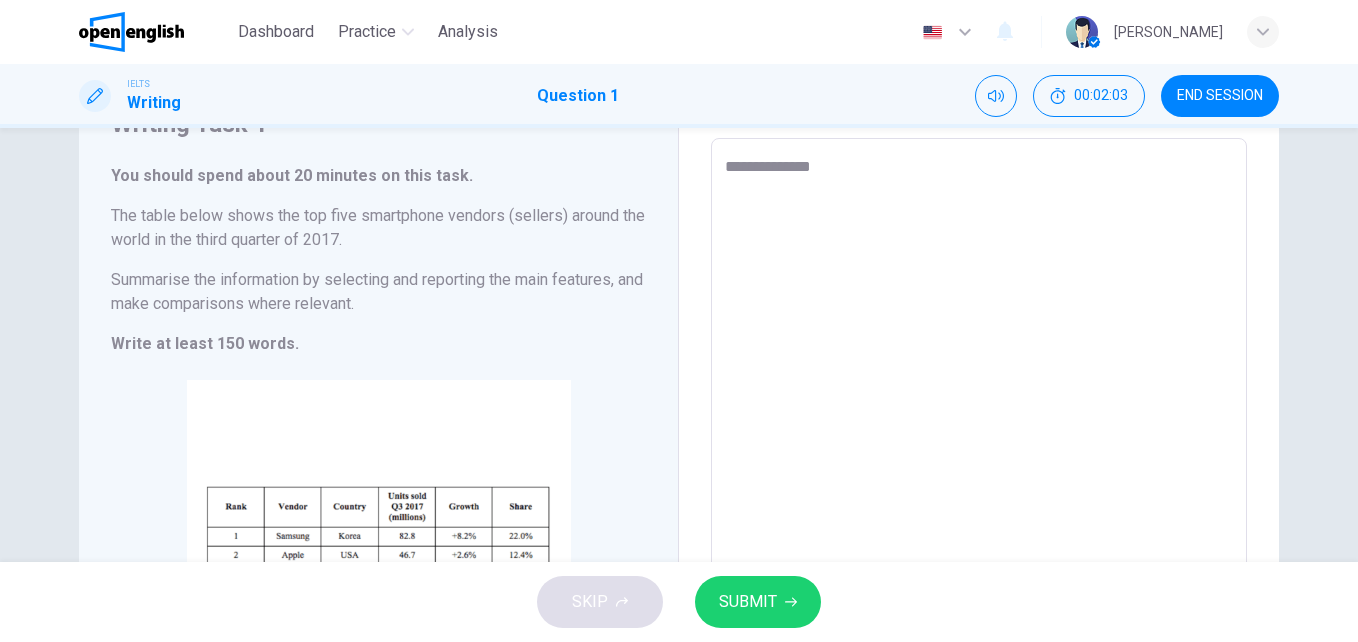 type on "**********" 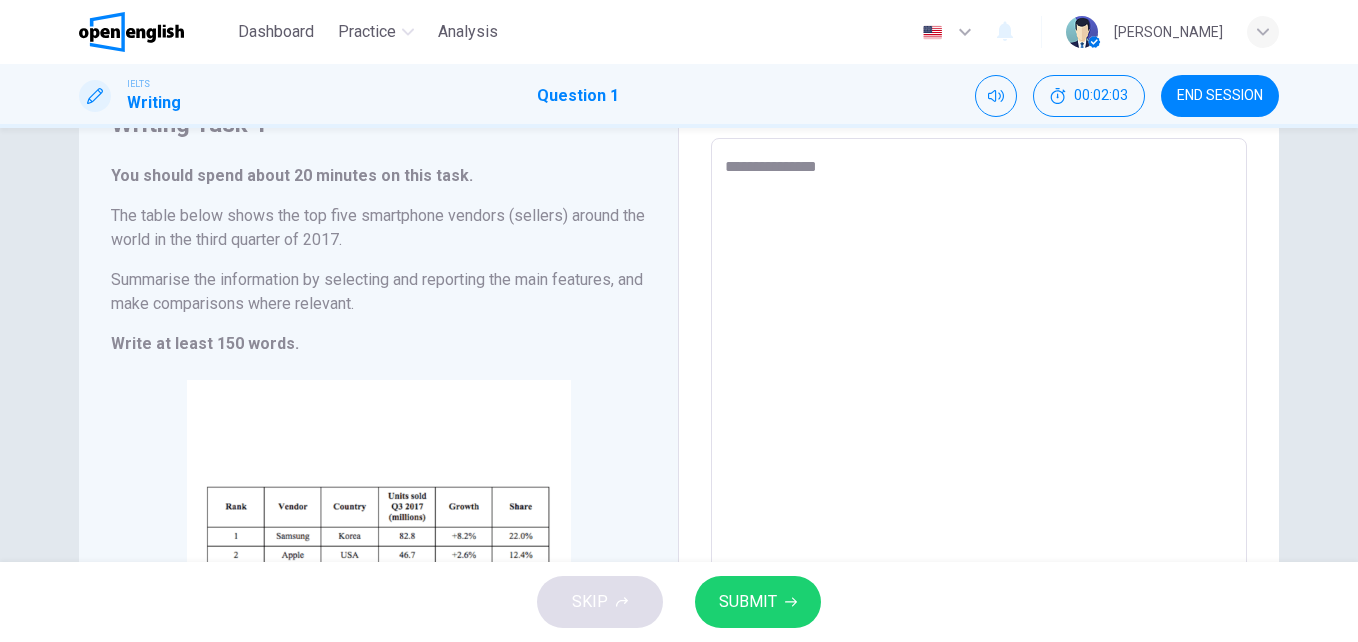 type on "**********" 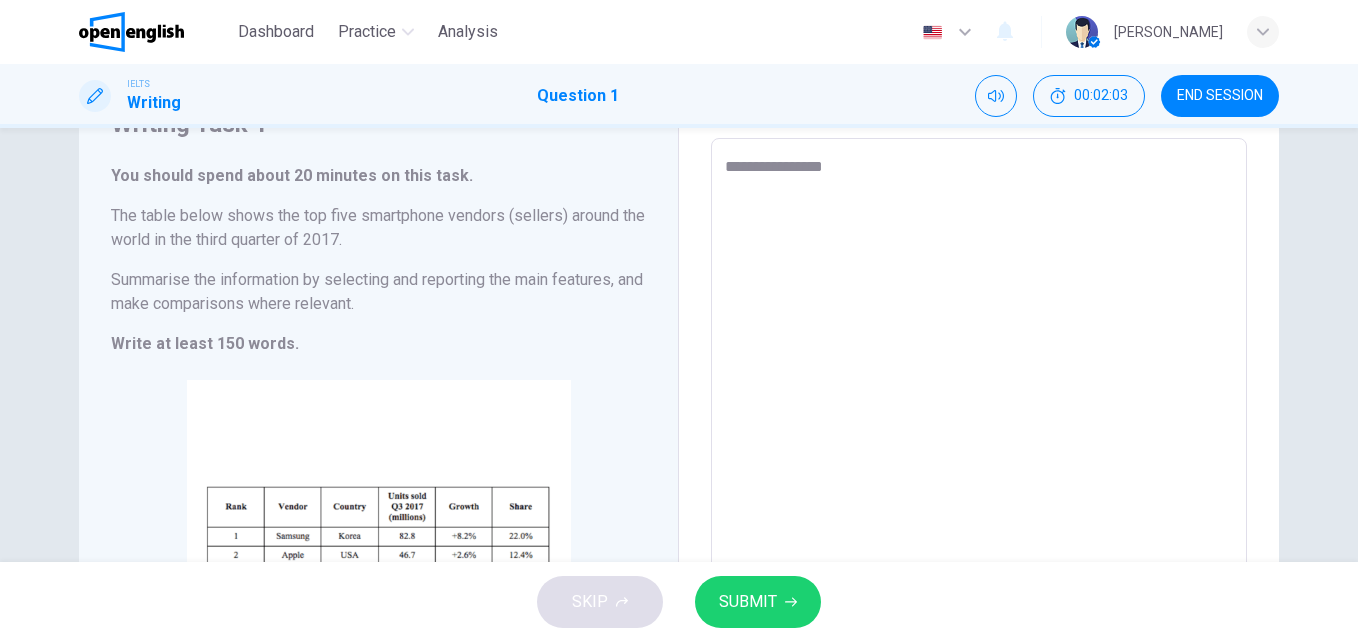 type on "*" 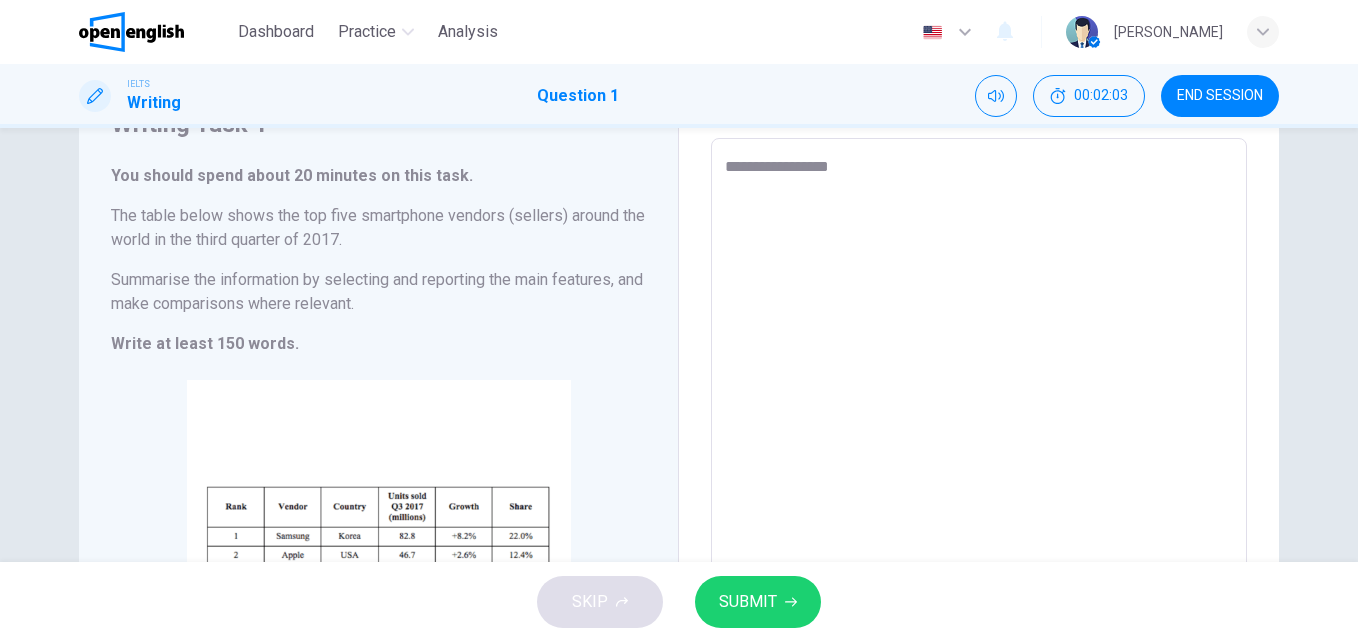 type on "*" 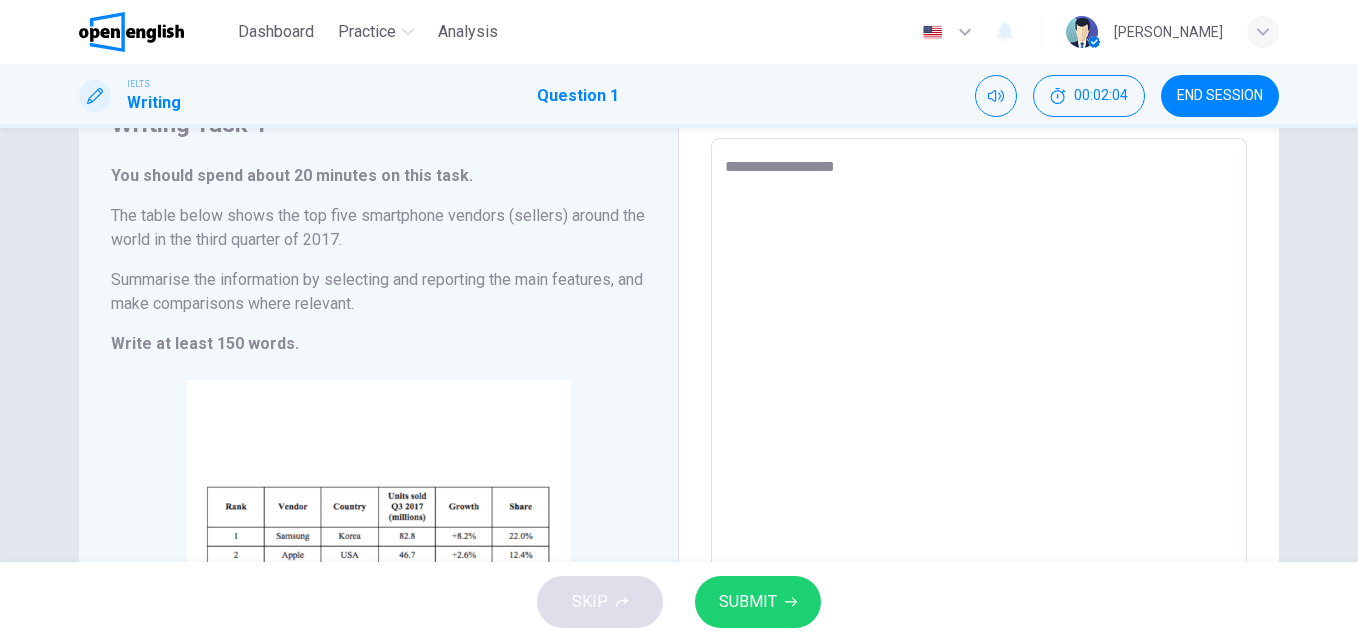 type on "**********" 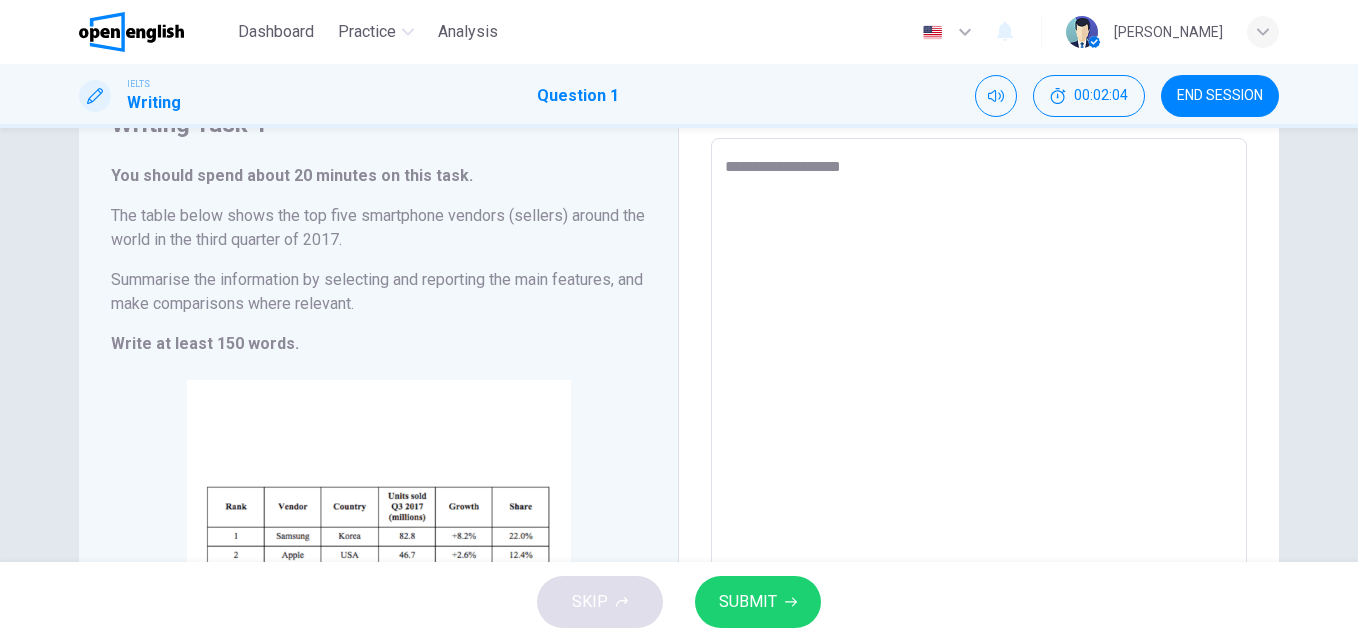 type on "*" 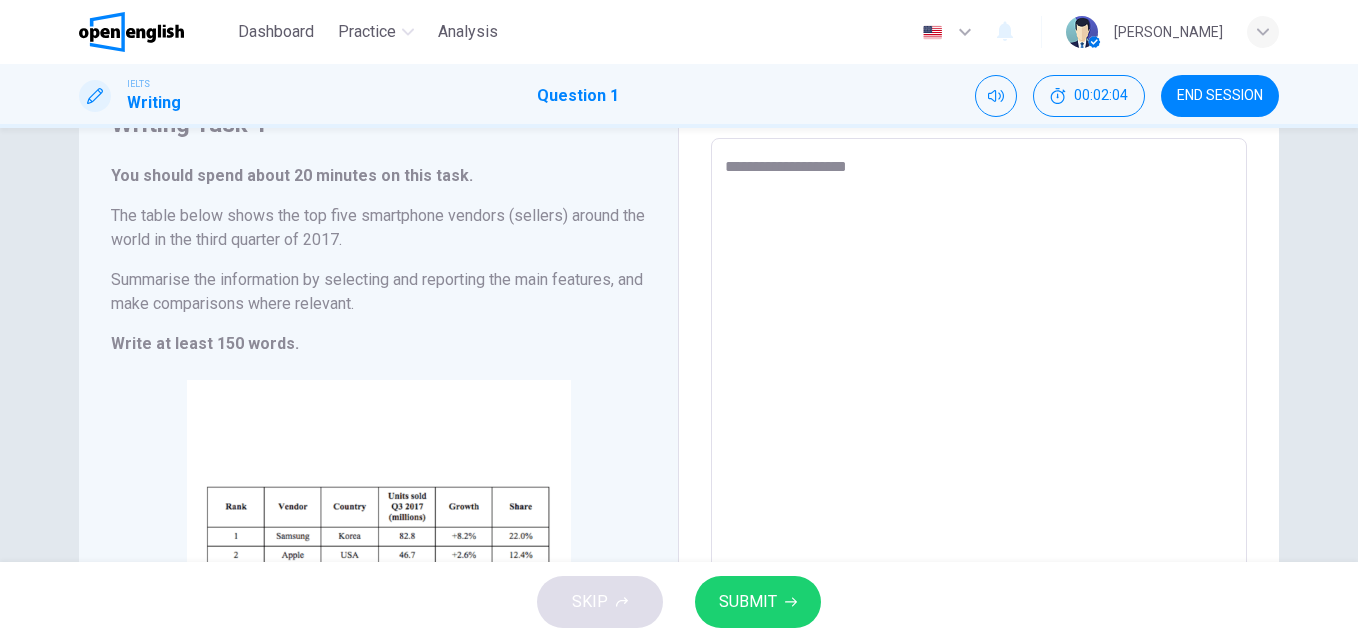 type on "*" 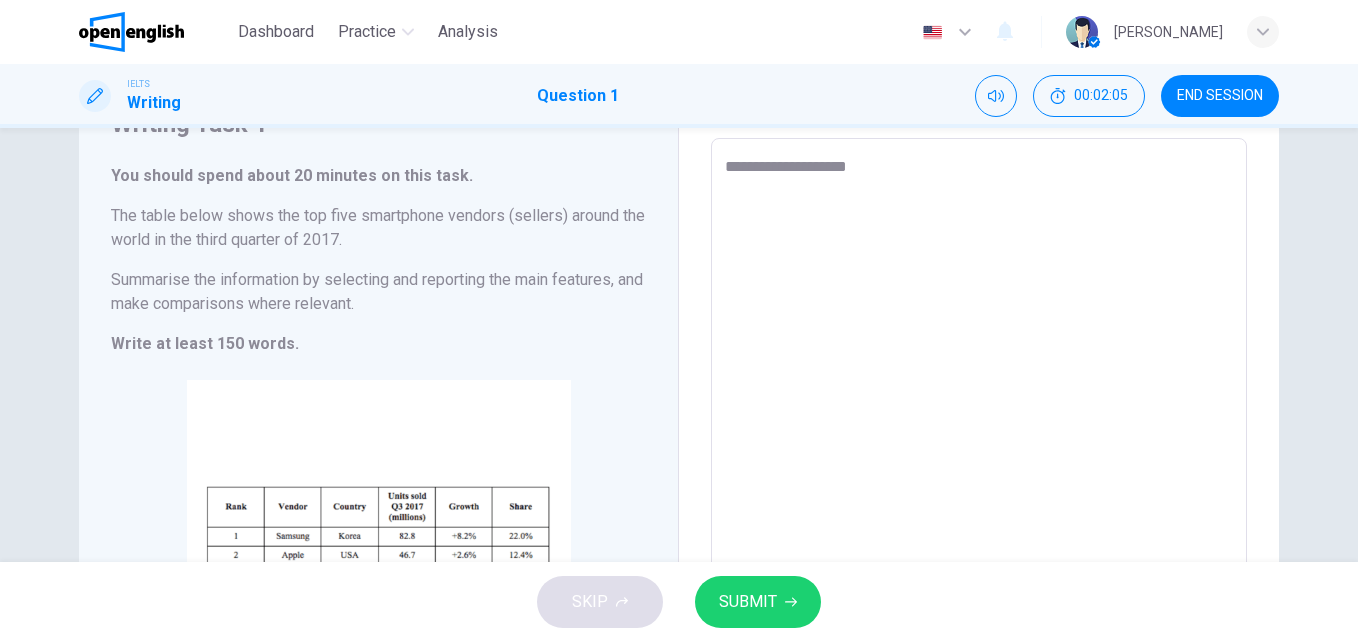 type on "**********" 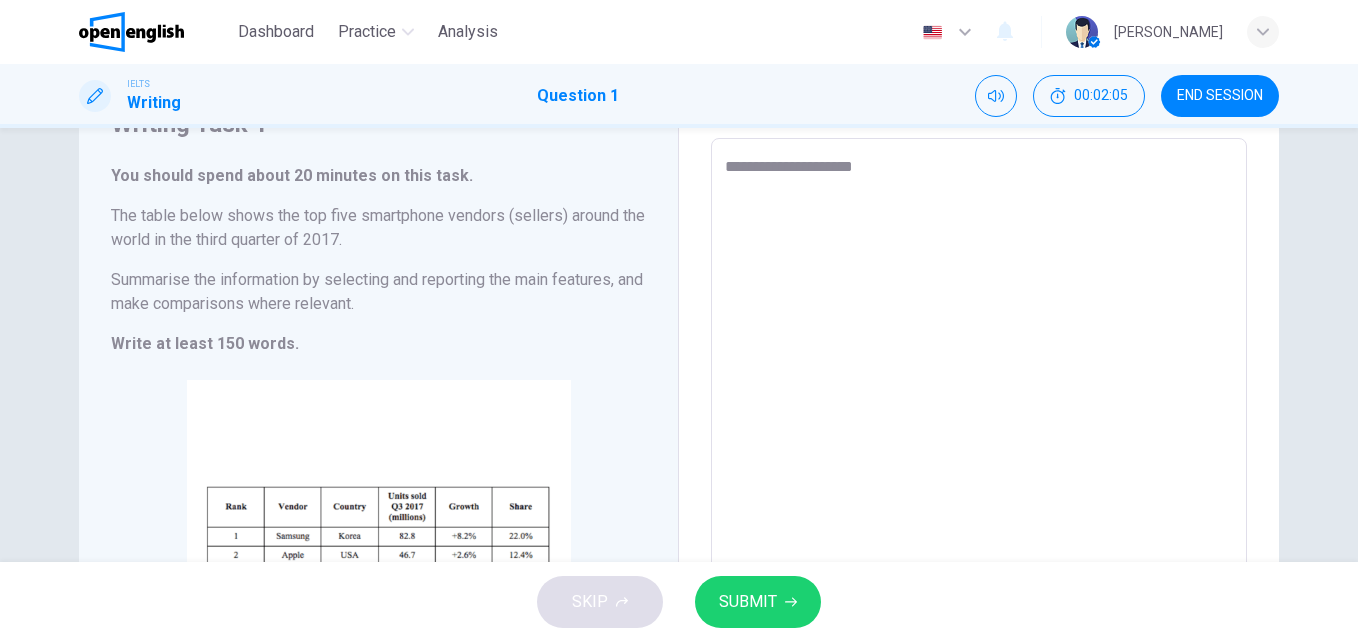 type on "**********" 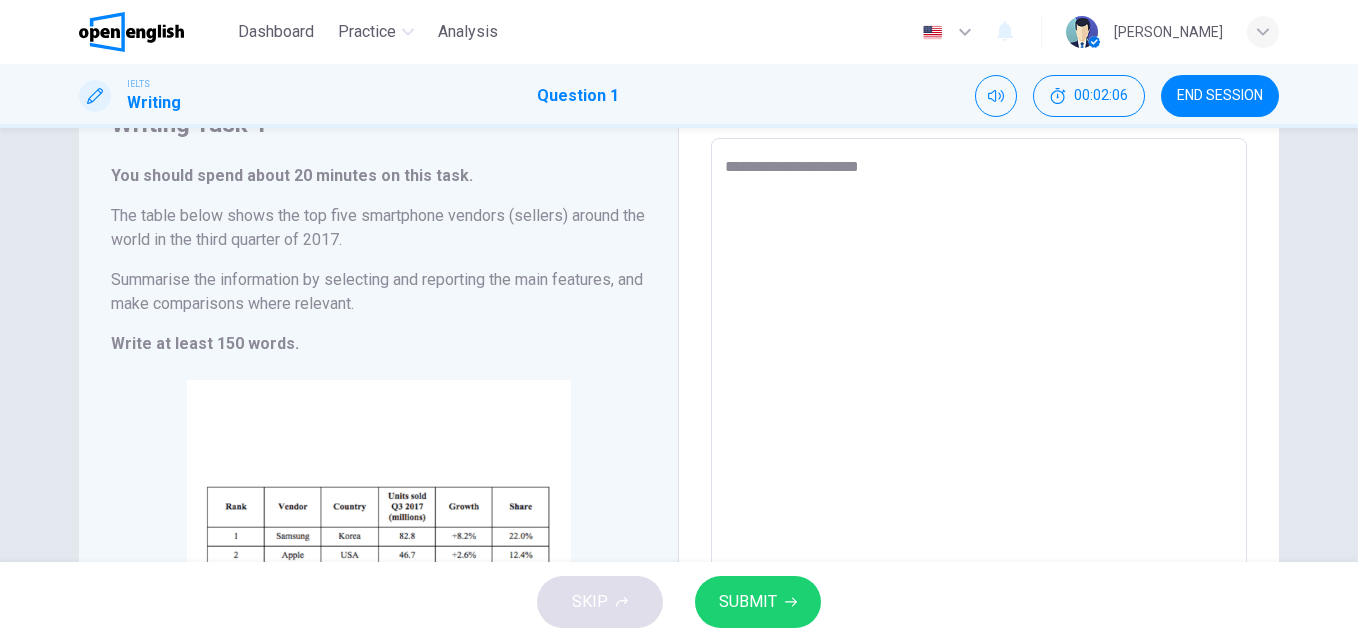 type on "**********" 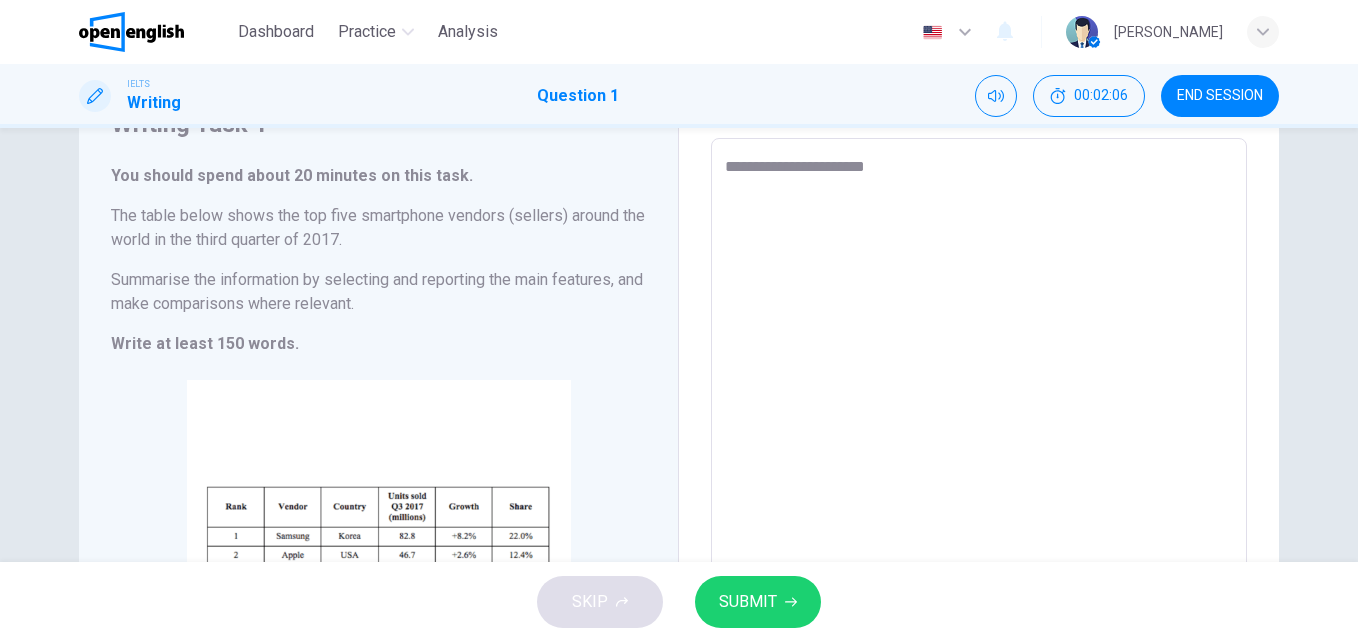 type on "*" 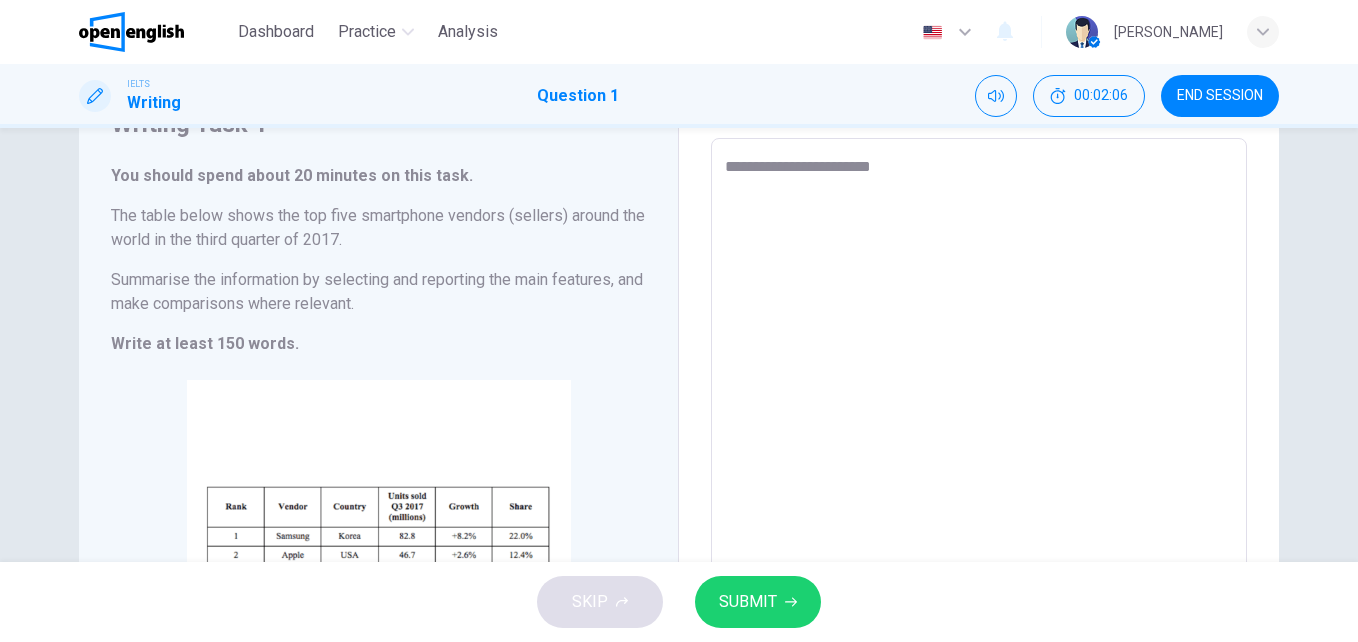 type on "*" 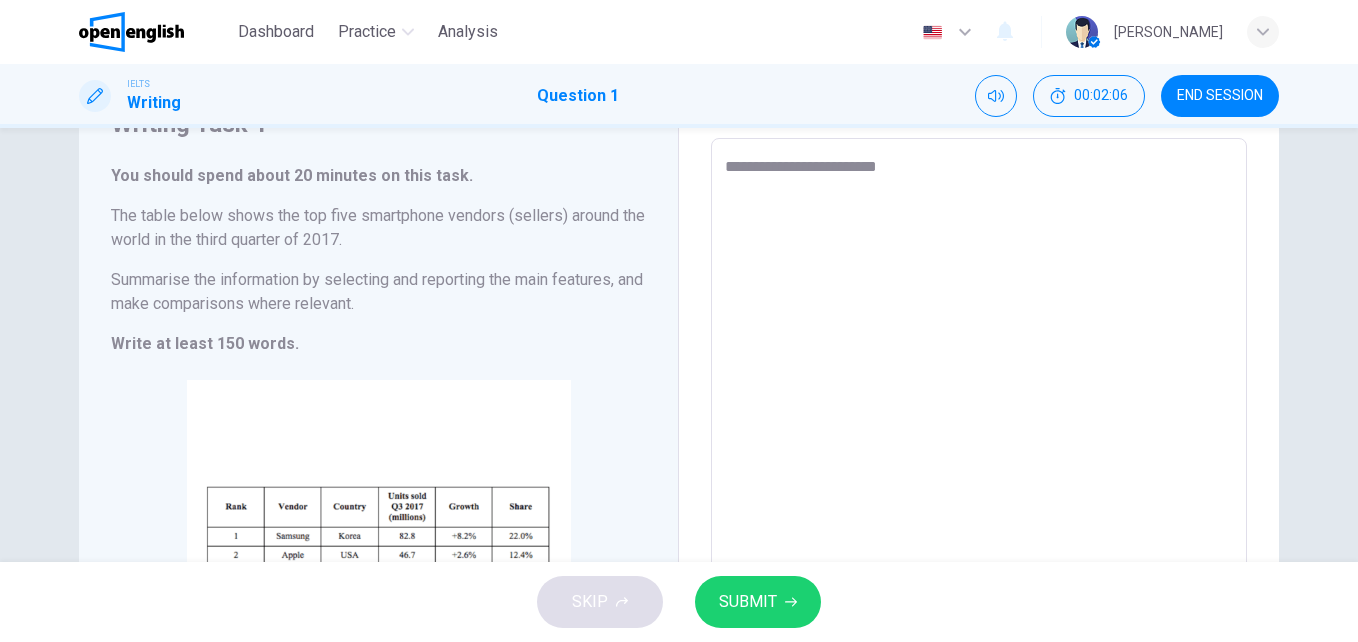 type on "*" 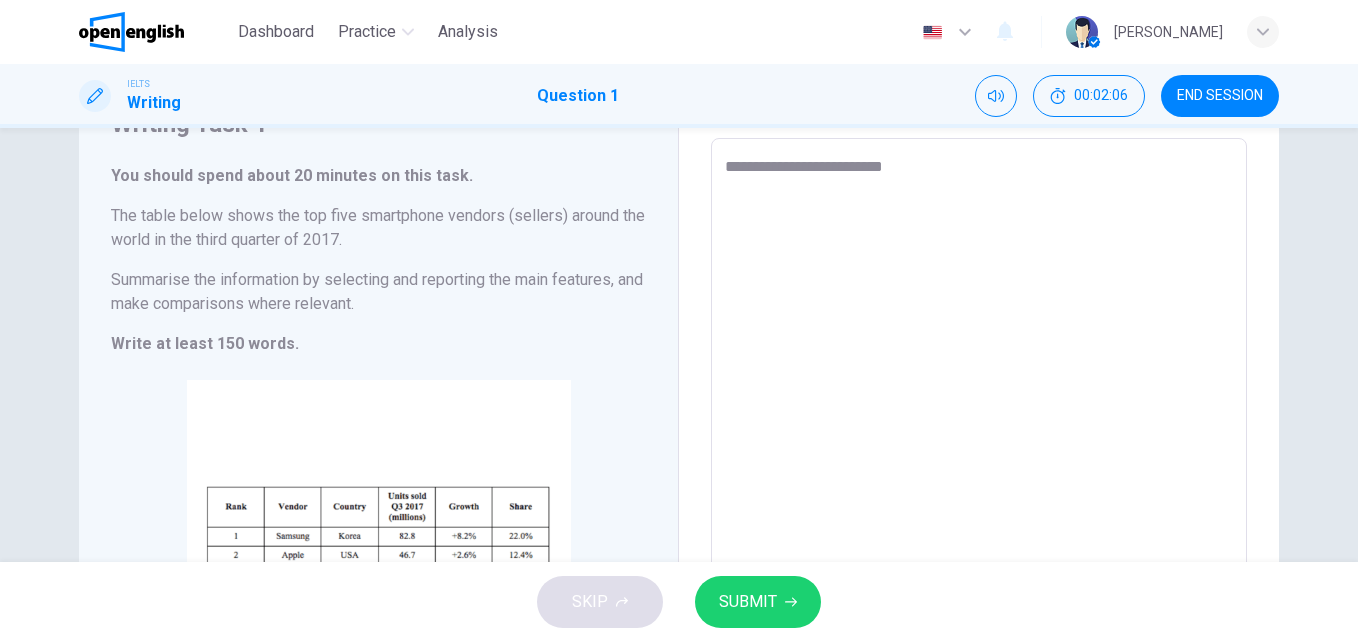 type on "*" 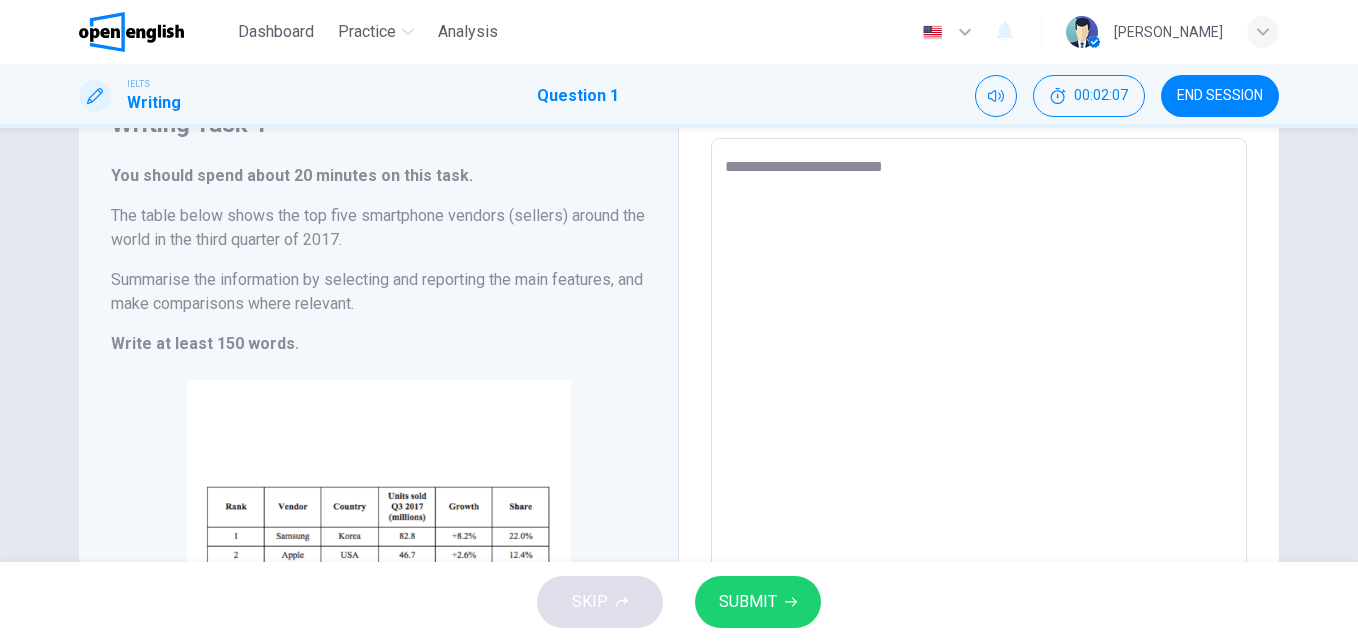 type on "**********" 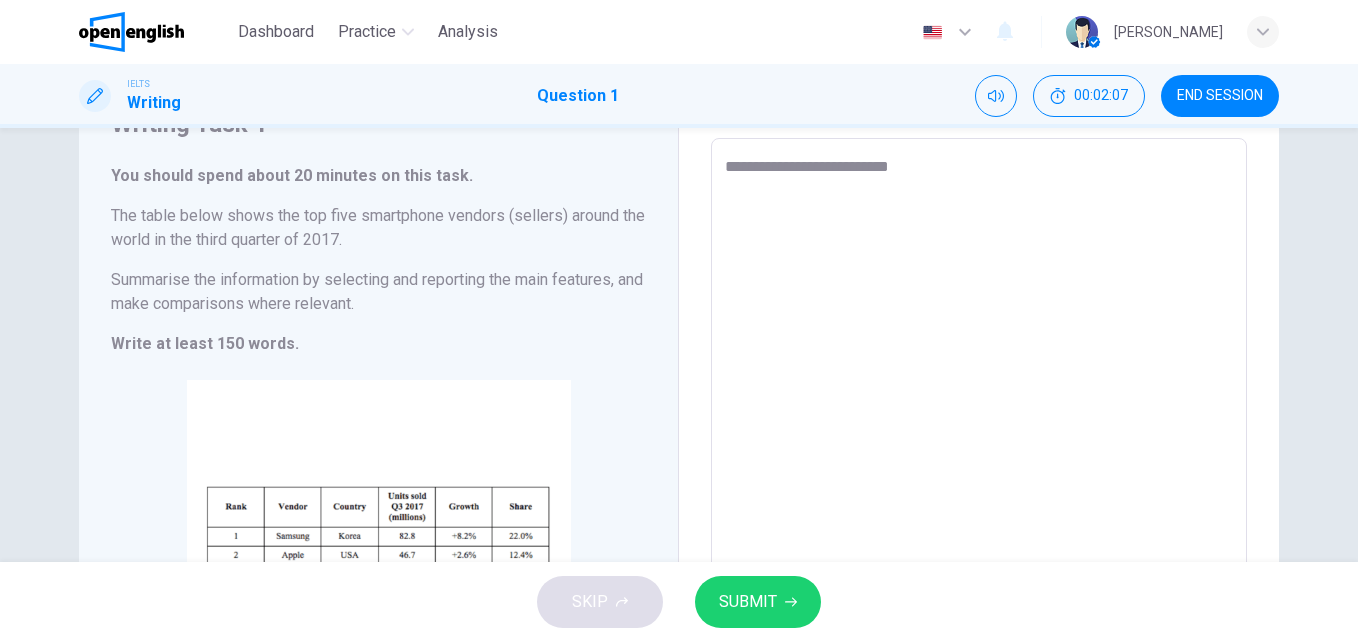 type on "*" 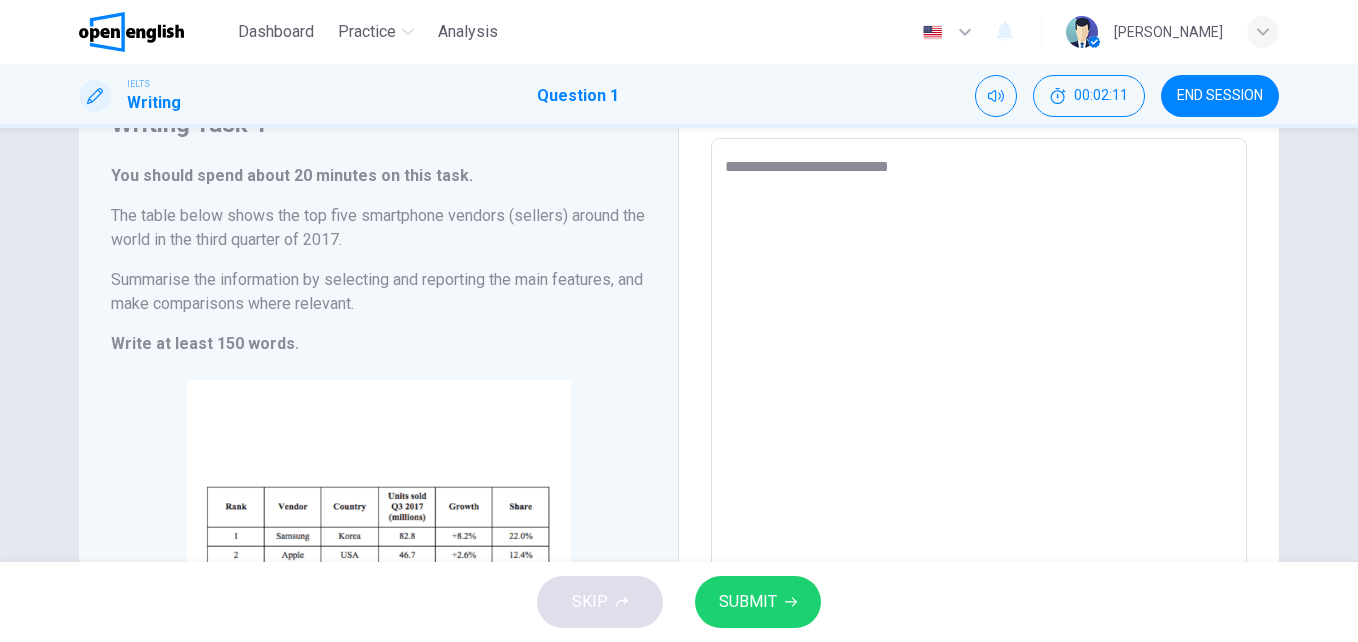 type on "**********" 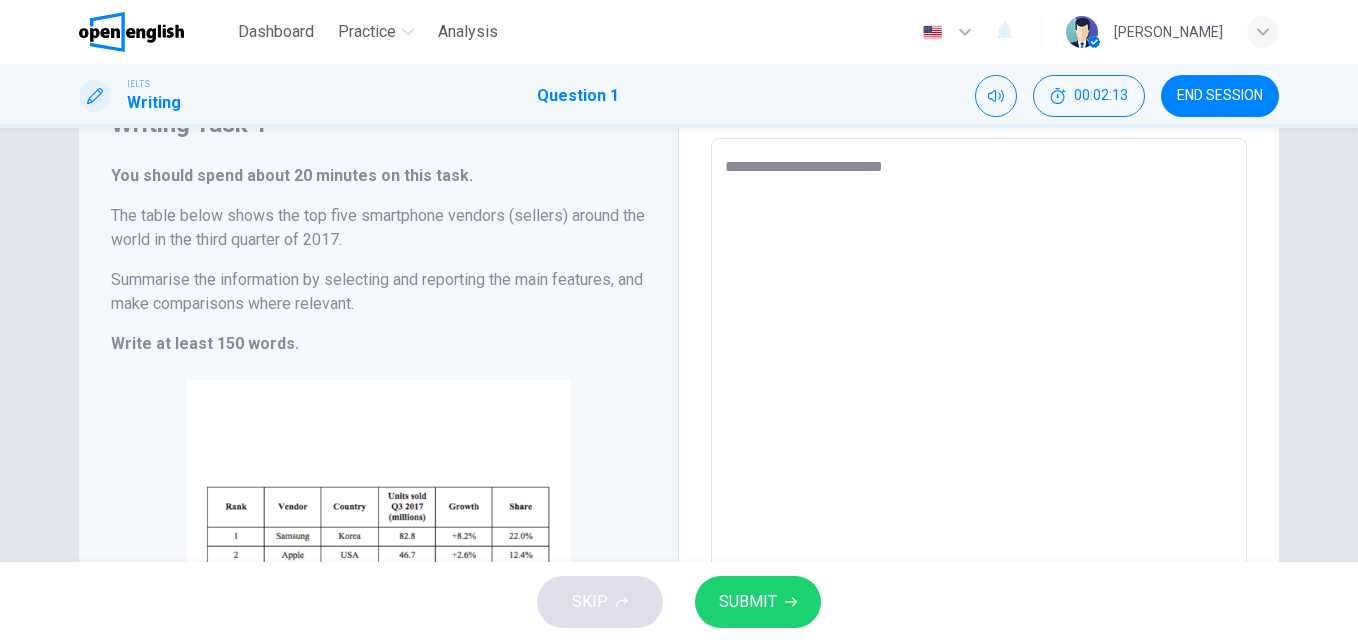 type on "**********" 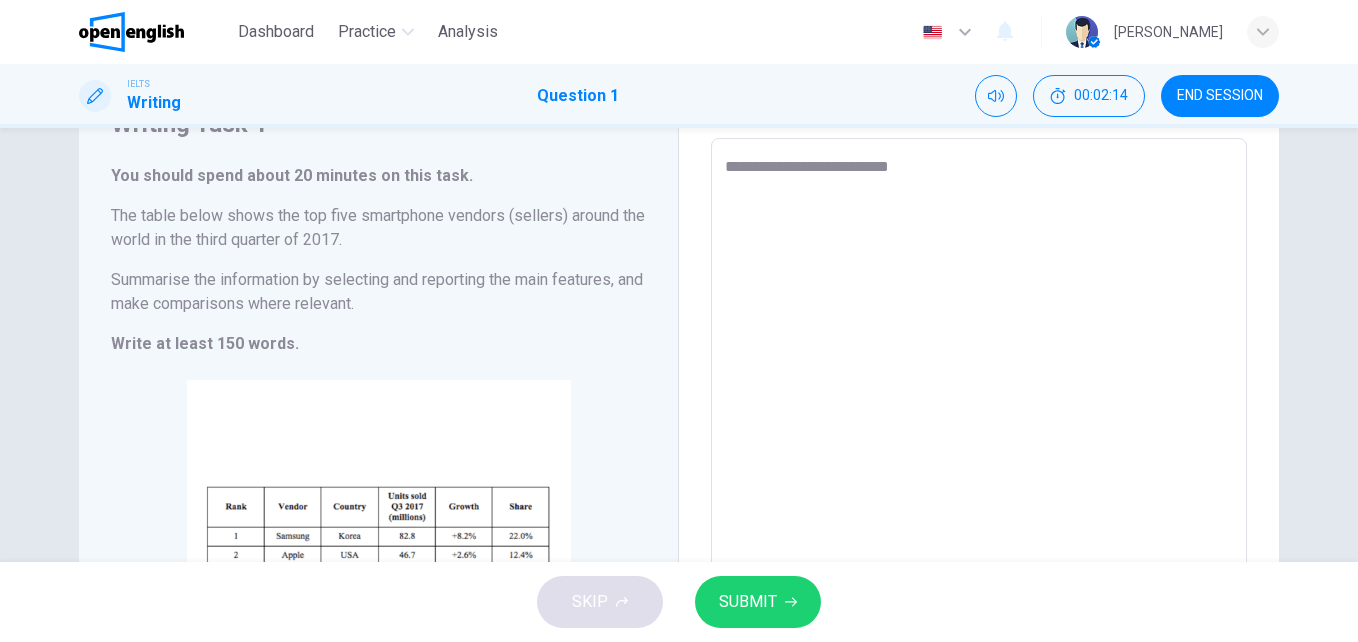 type on "**********" 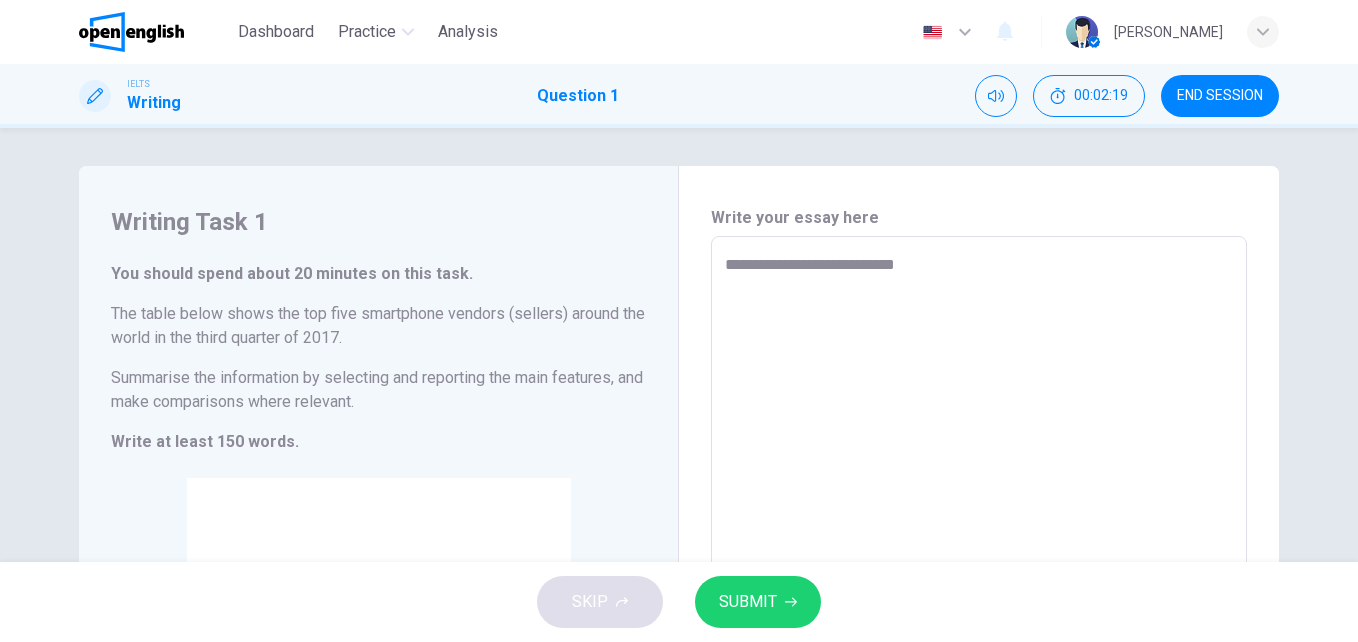 scroll, scrollTop: 0, scrollLeft: 0, axis: both 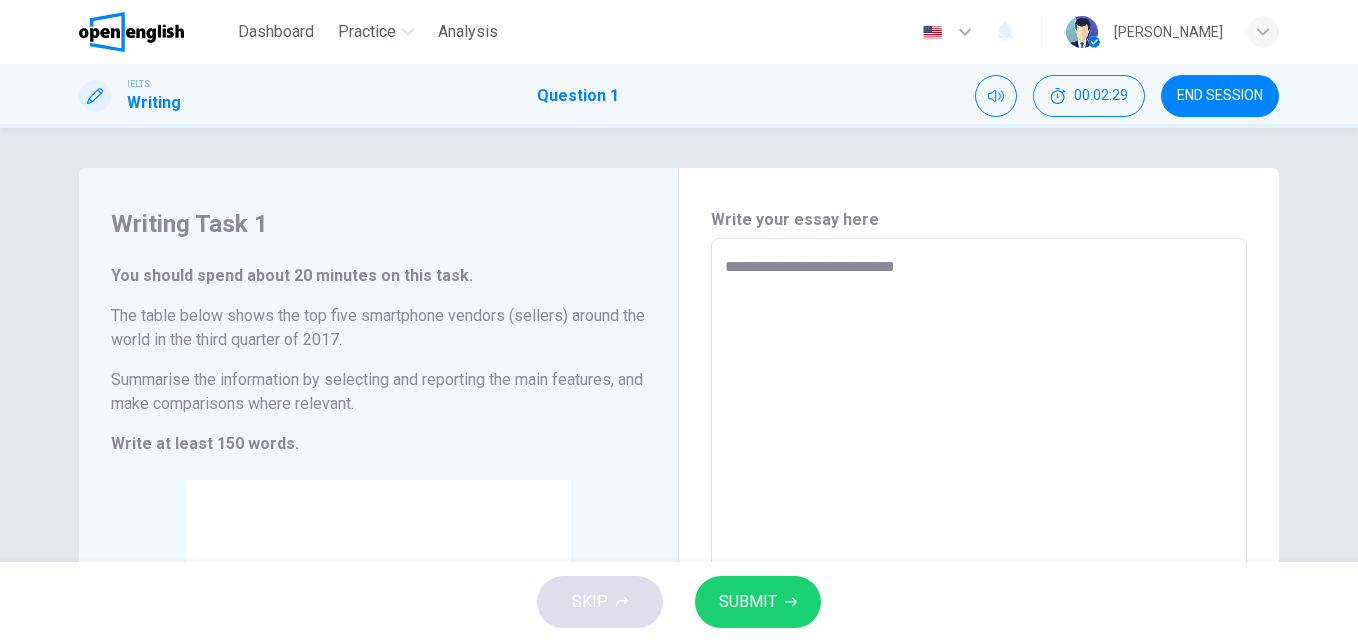 type on "**********" 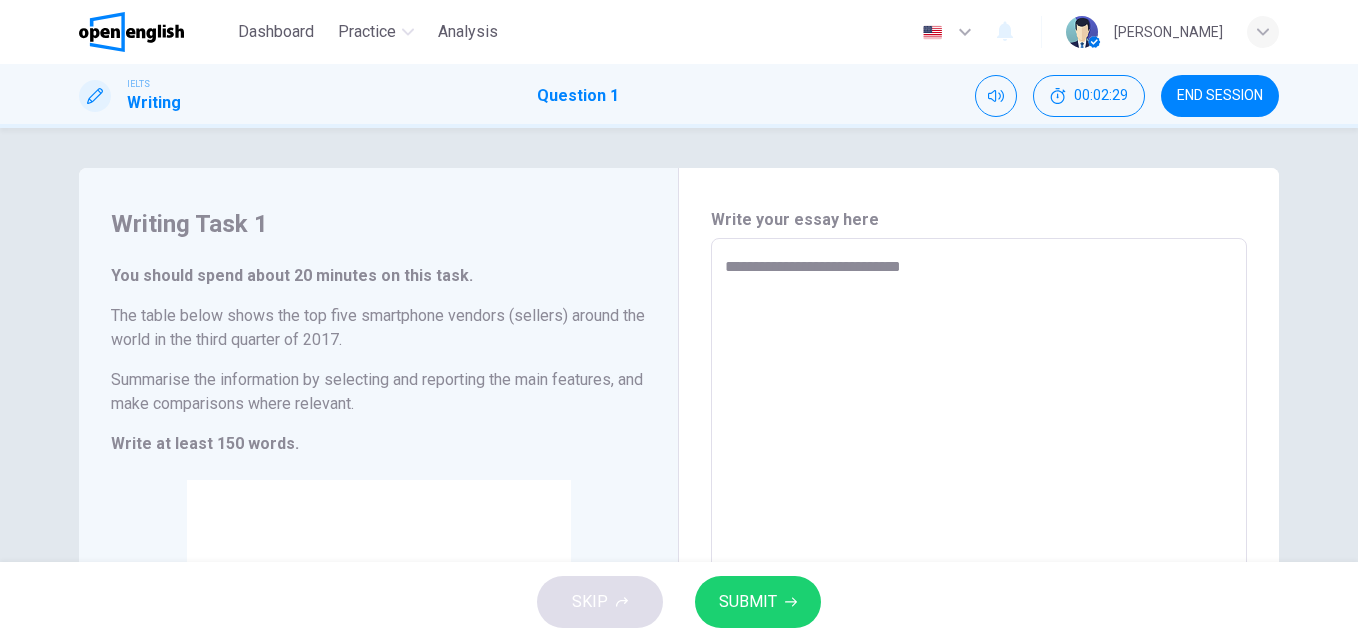 type on "**********" 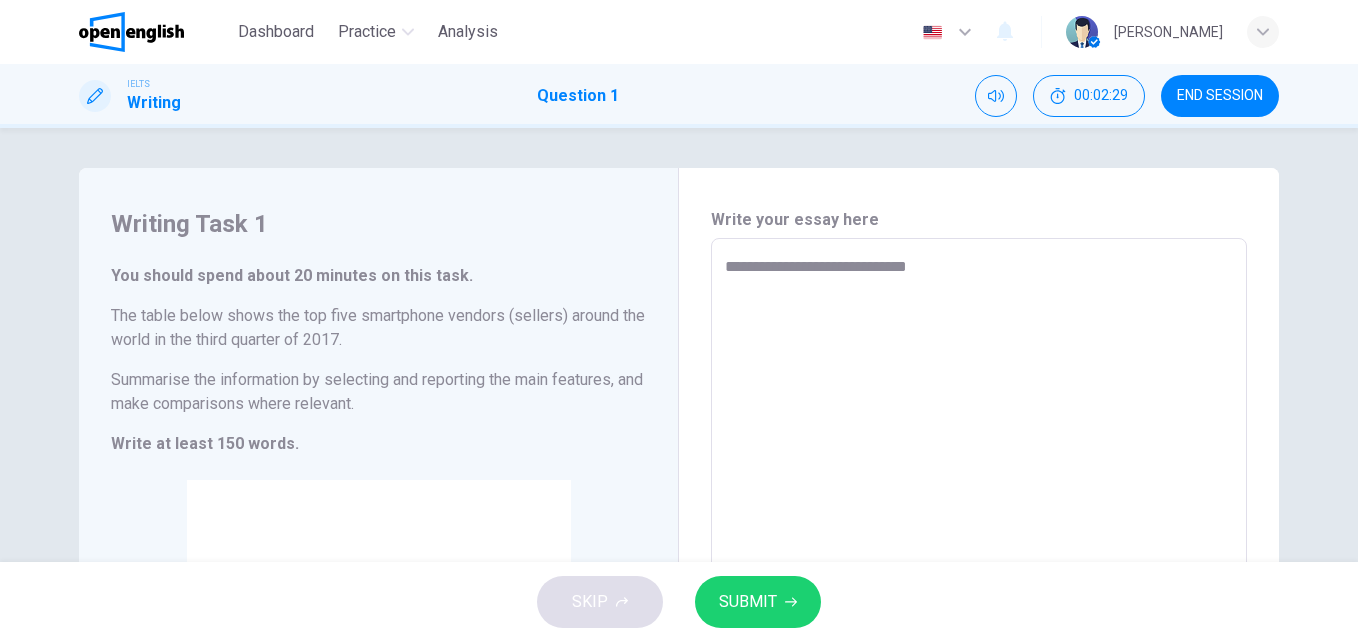 type on "*" 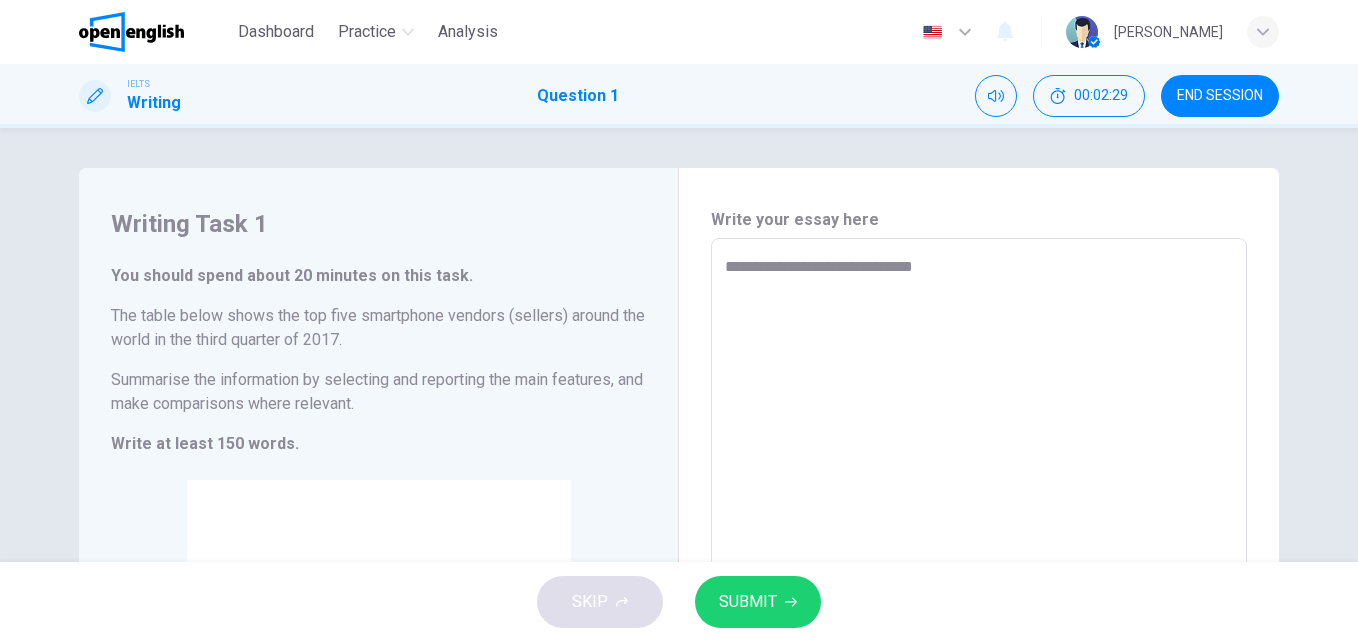 type on "*" 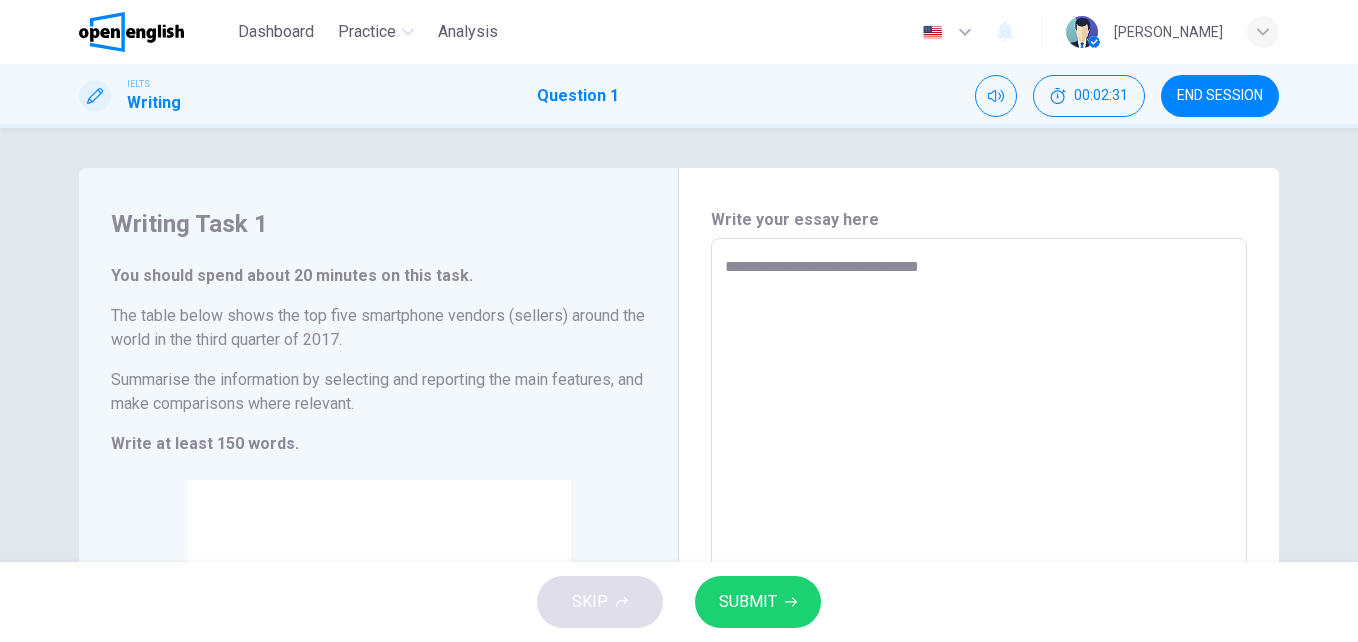type on "**********" 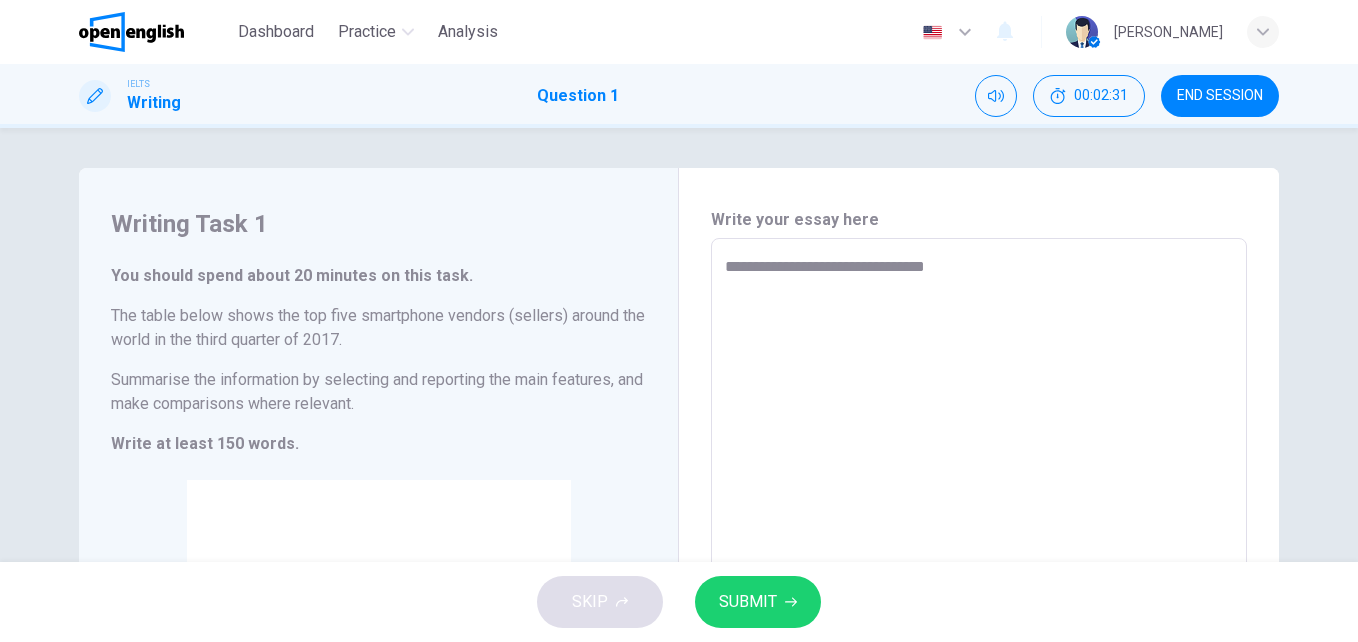 type on "**********" 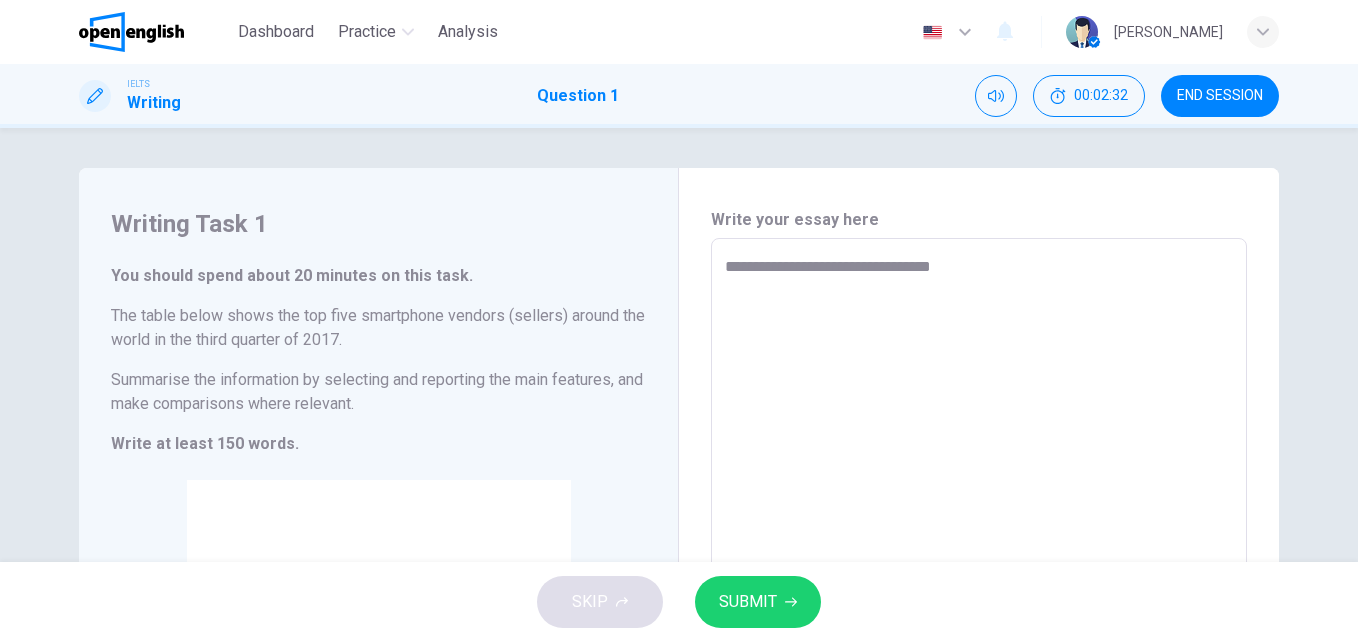 type on "**********" 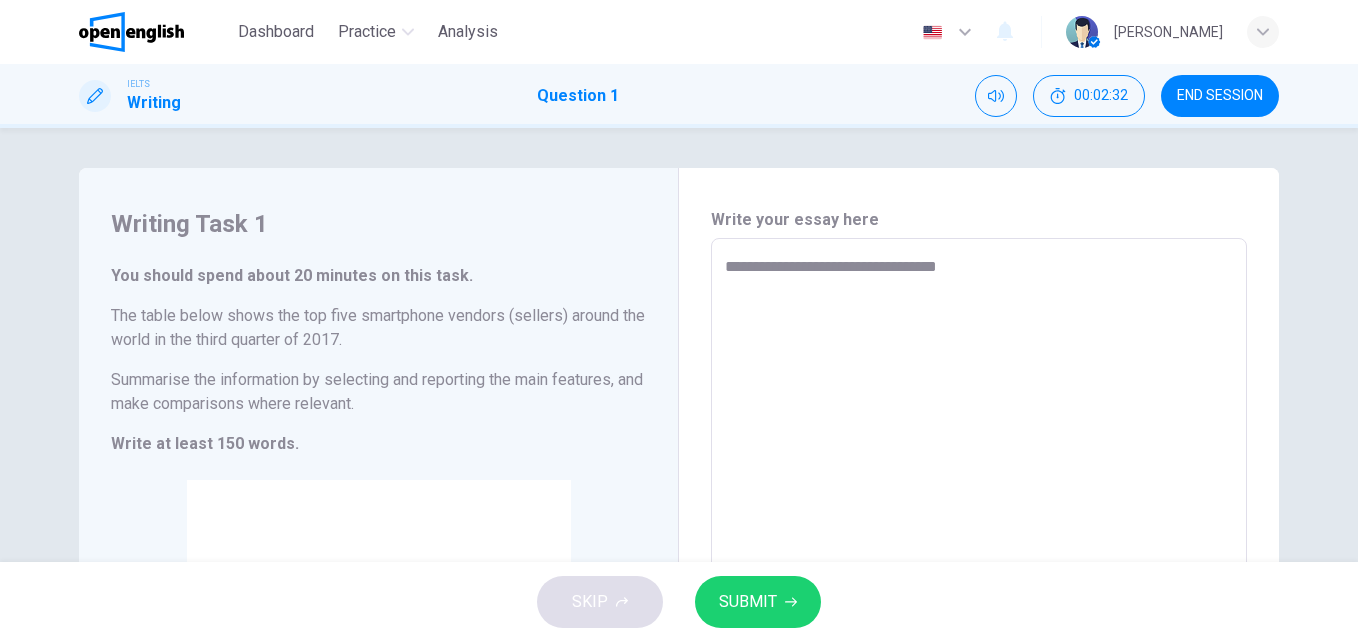 type on "*" 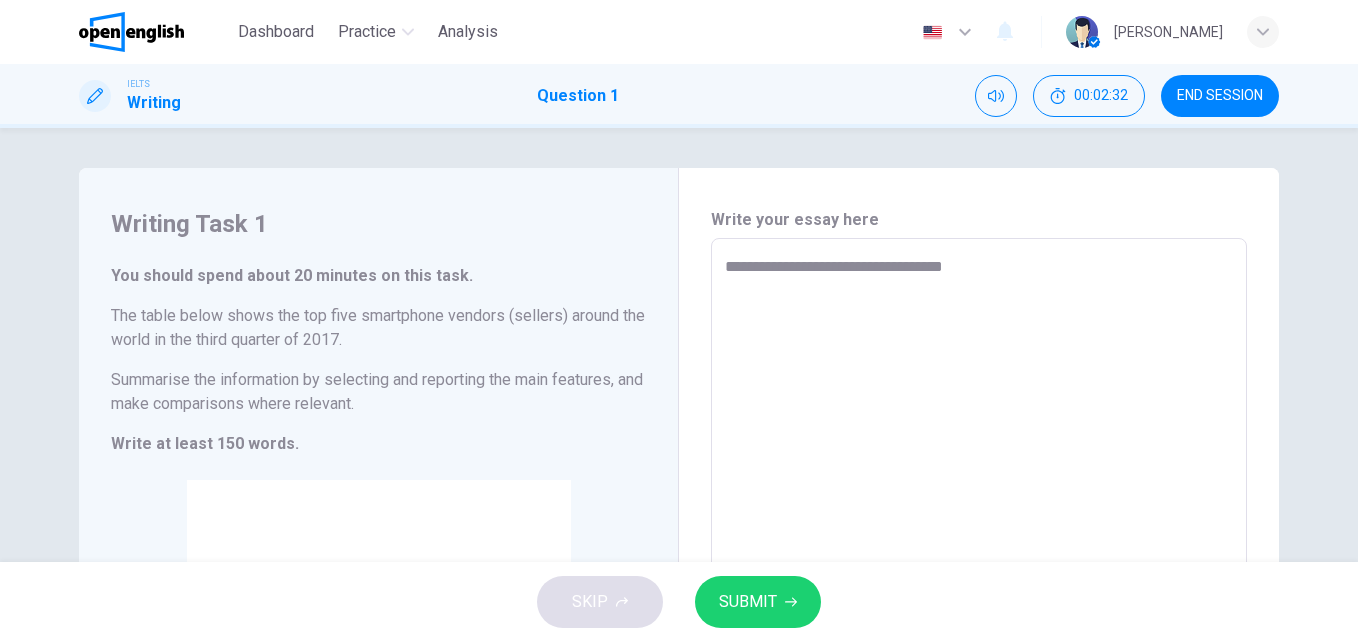 type on "*" 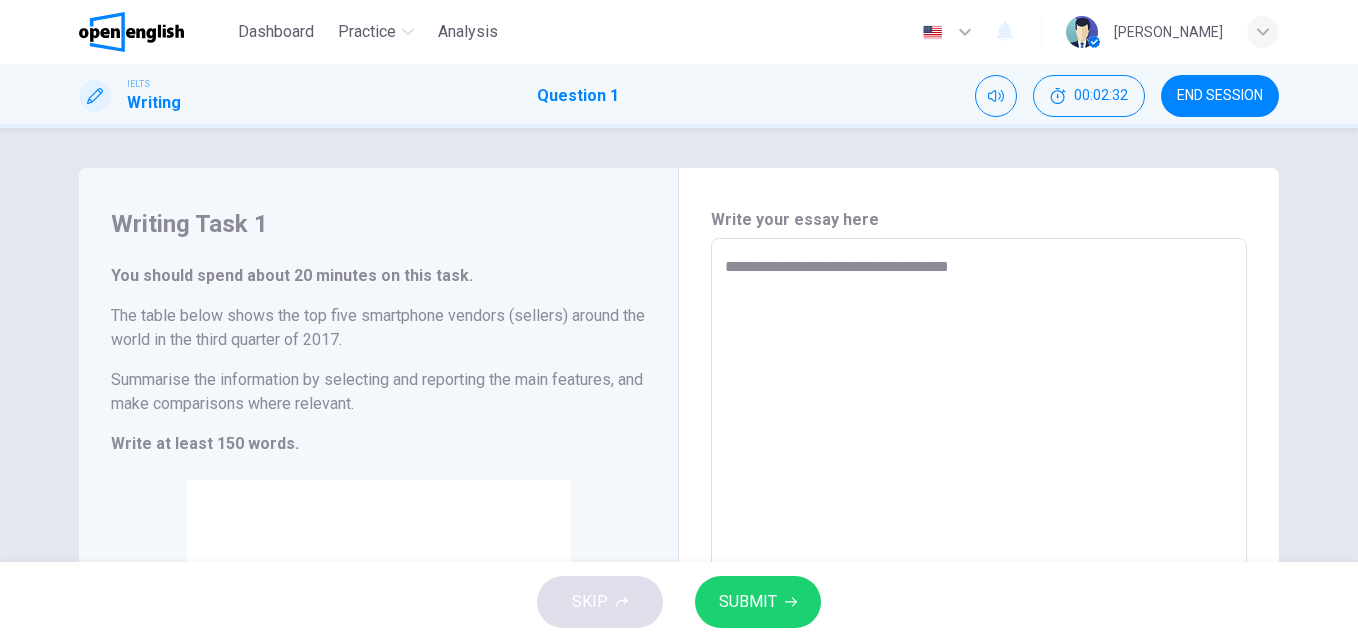 type on "*" 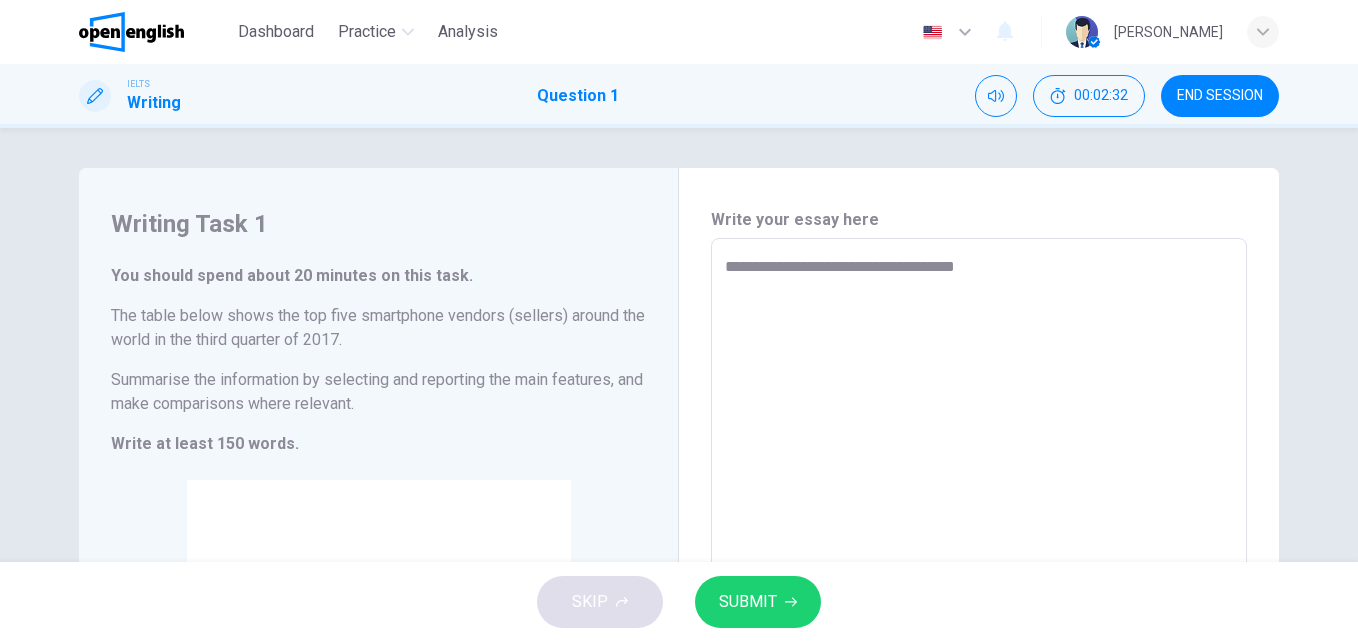 type on "*" 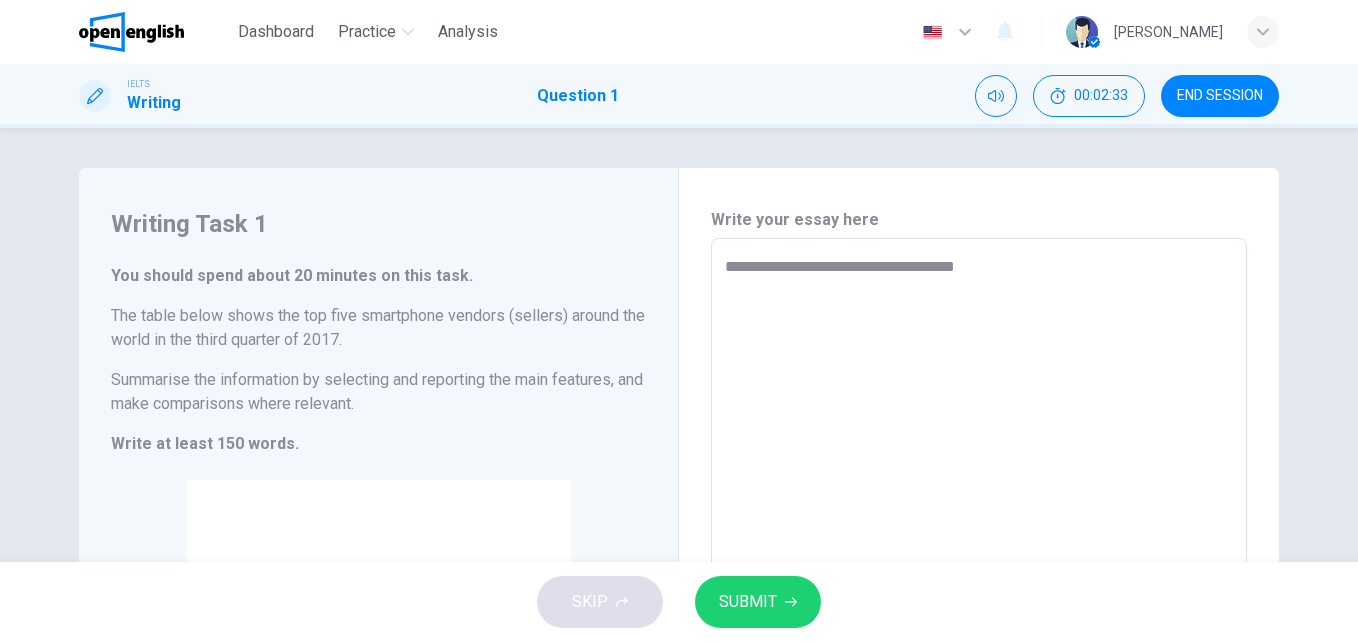 type on "**********" 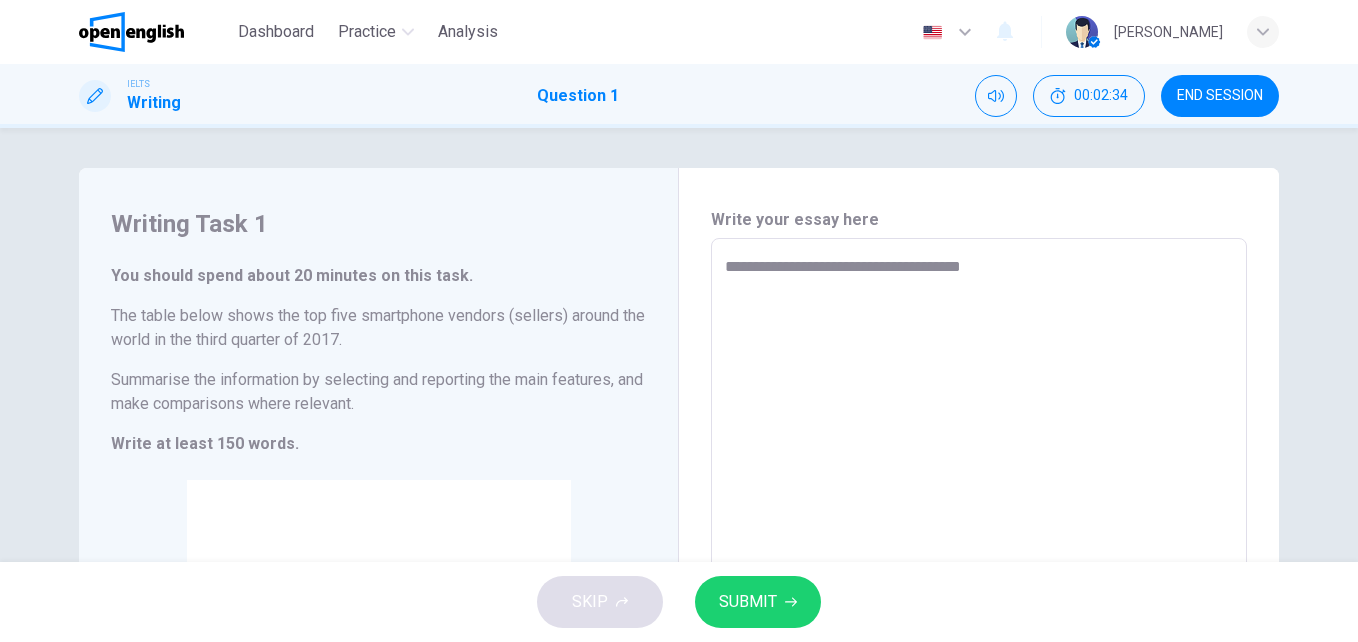 type on "**********" 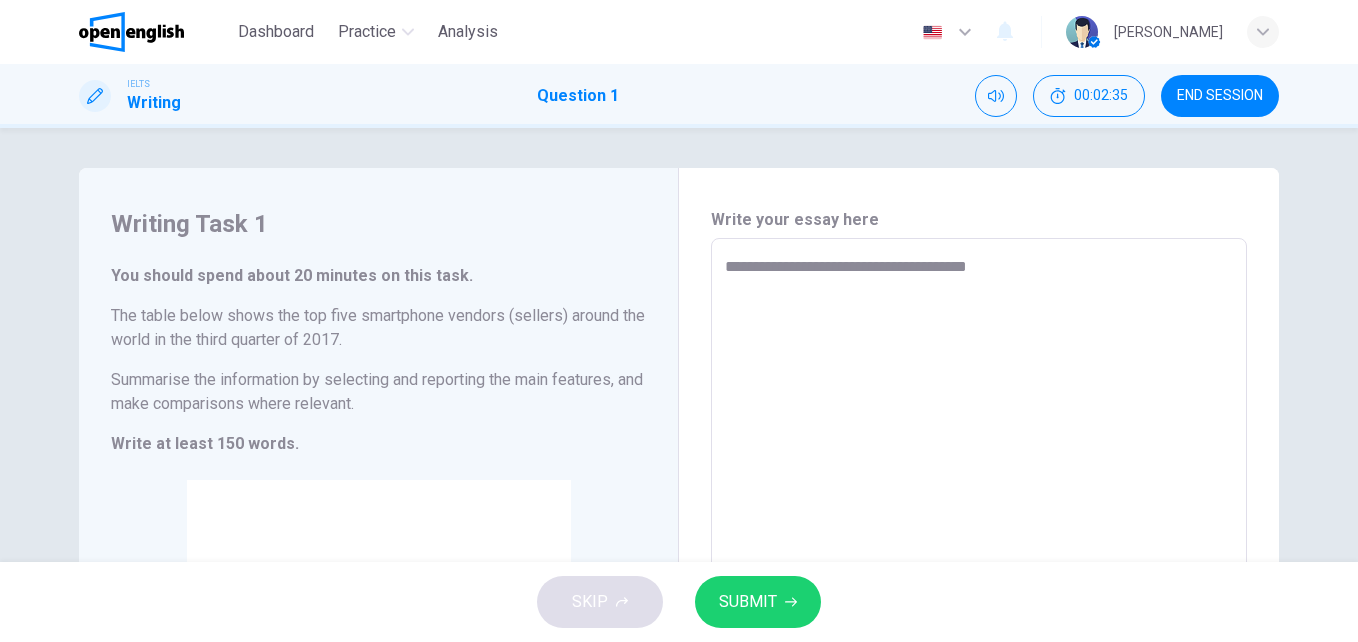type on "**********" 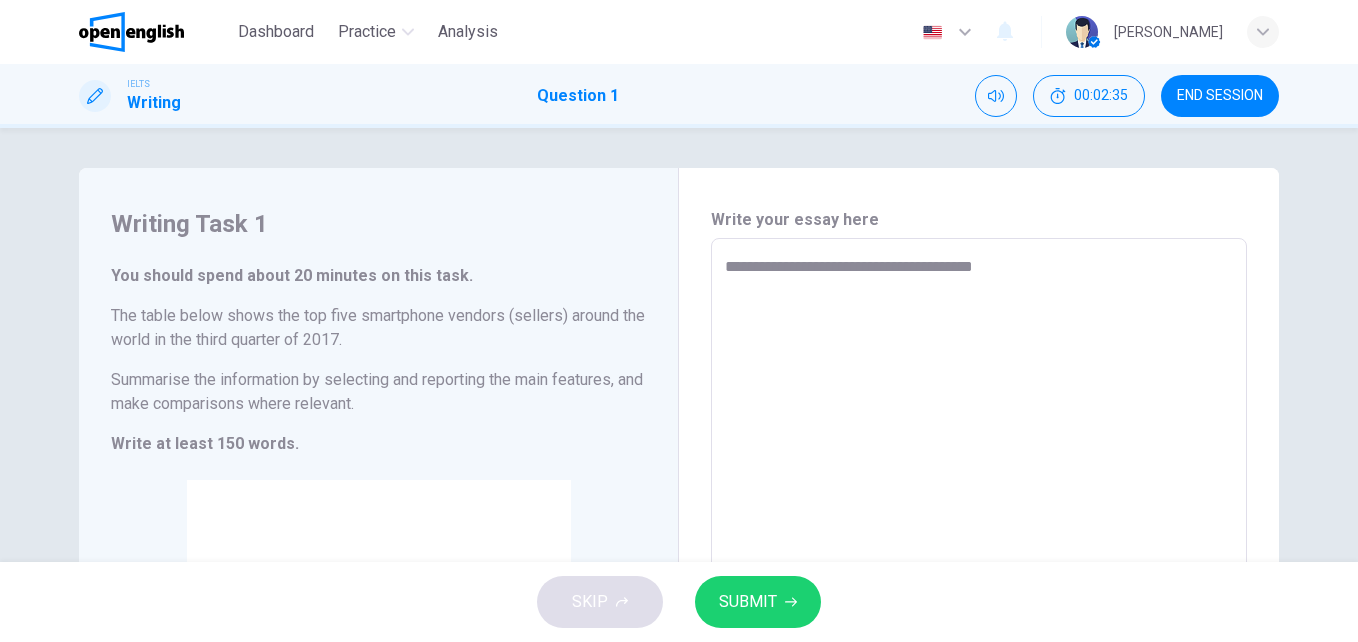 type on "**********" 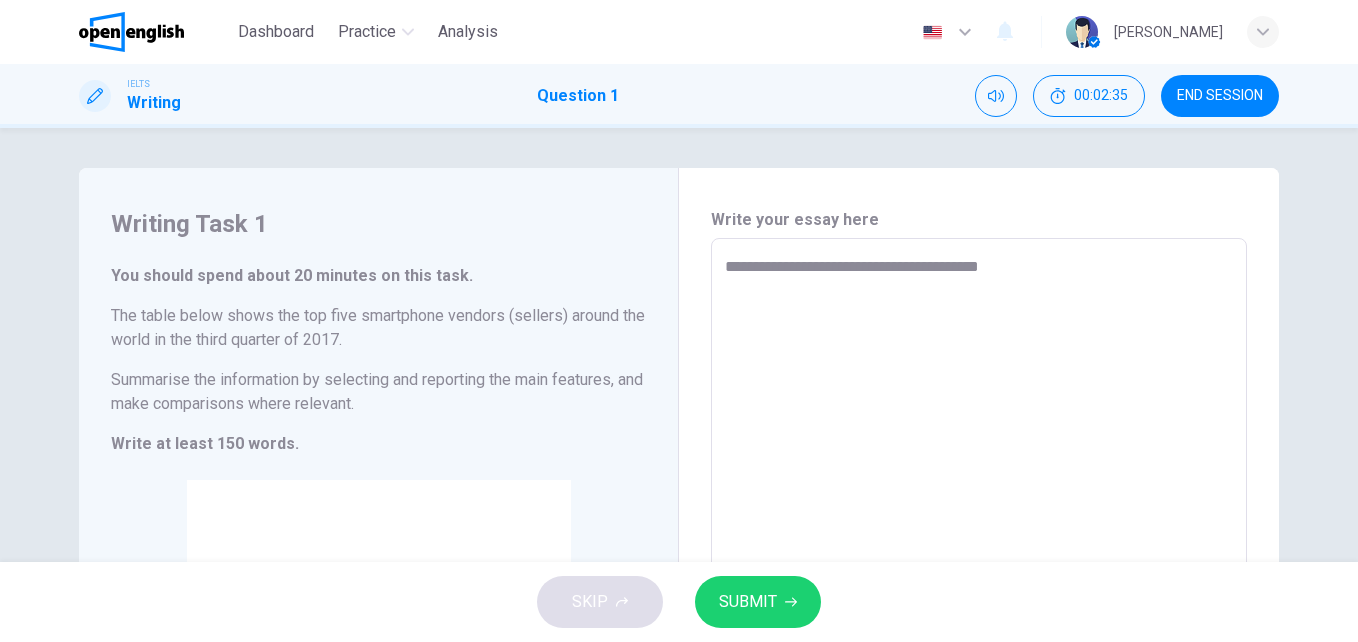 type on "*" 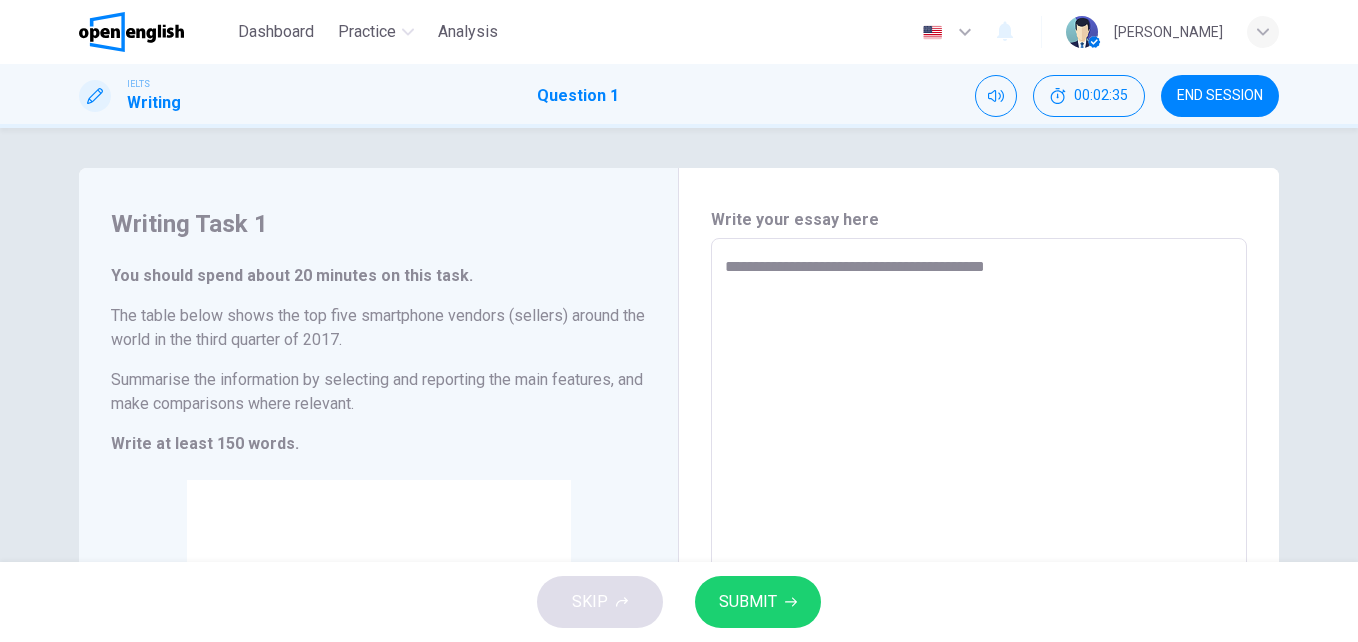 type on "*" 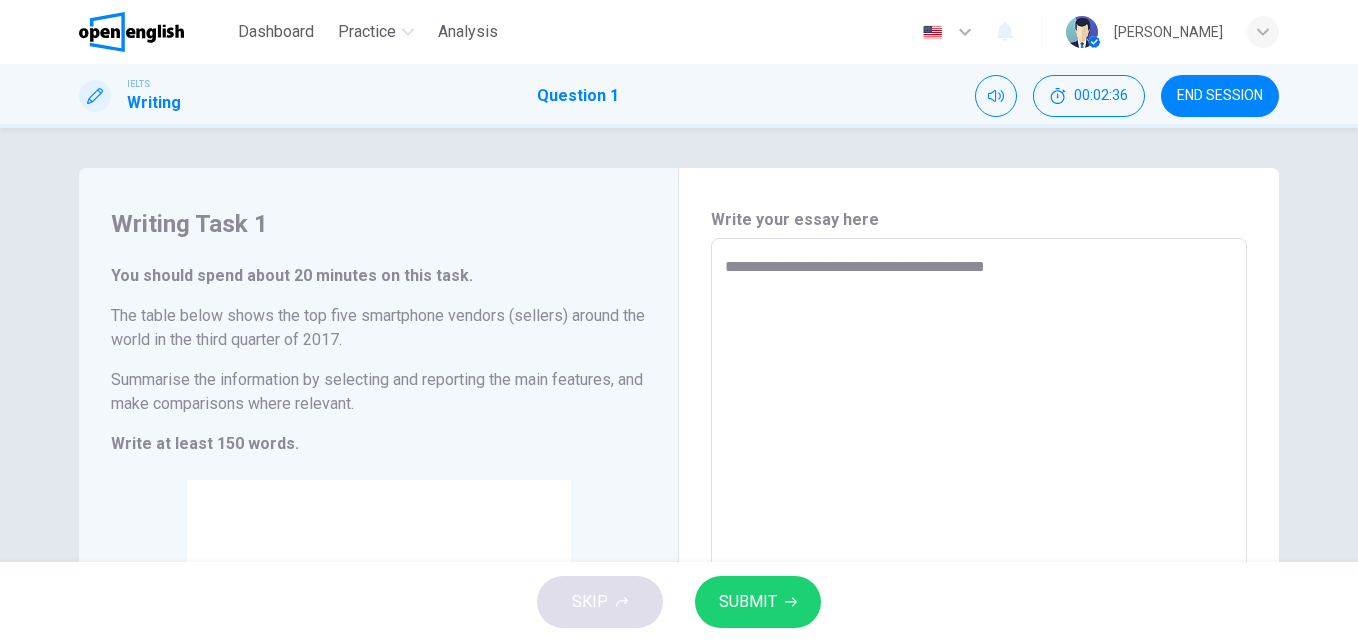 type on "**********" 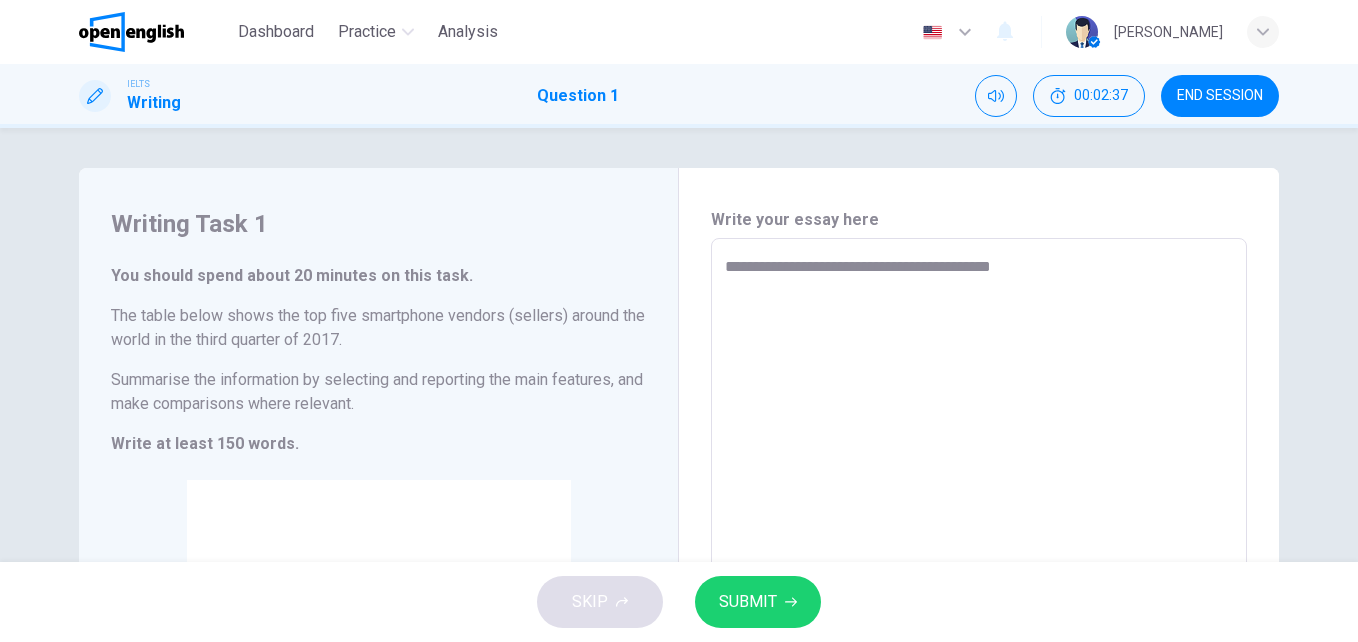 type on "**********" 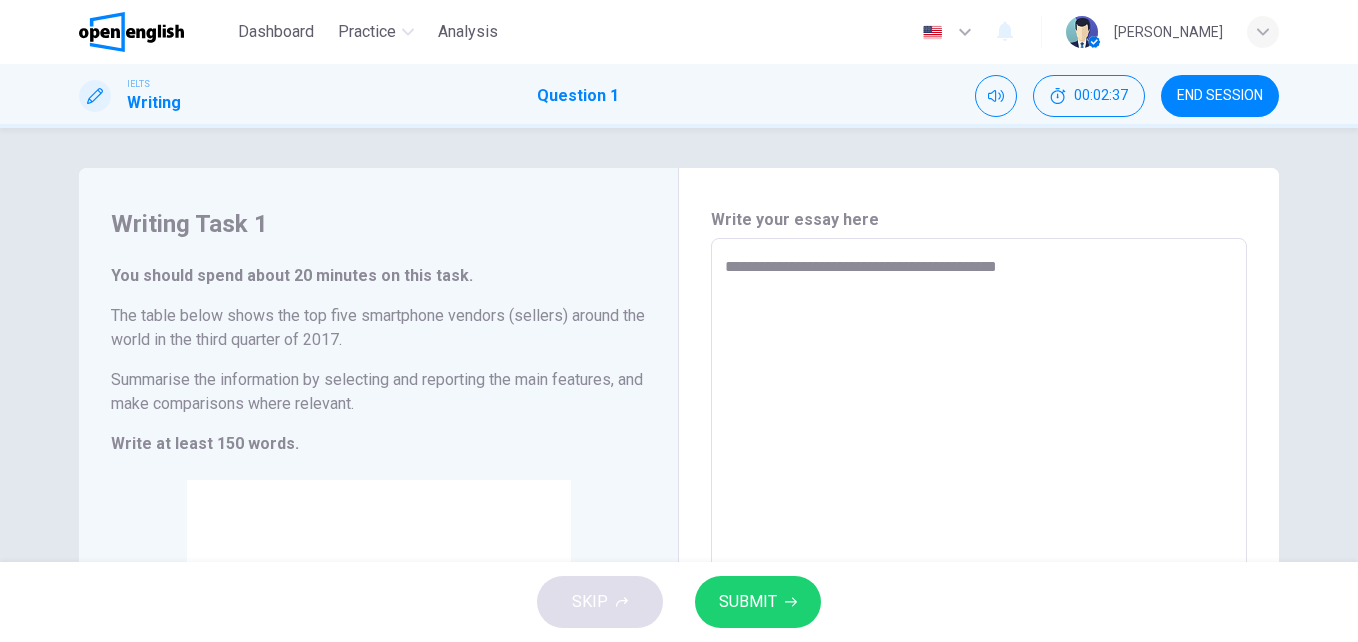 type on "**********" 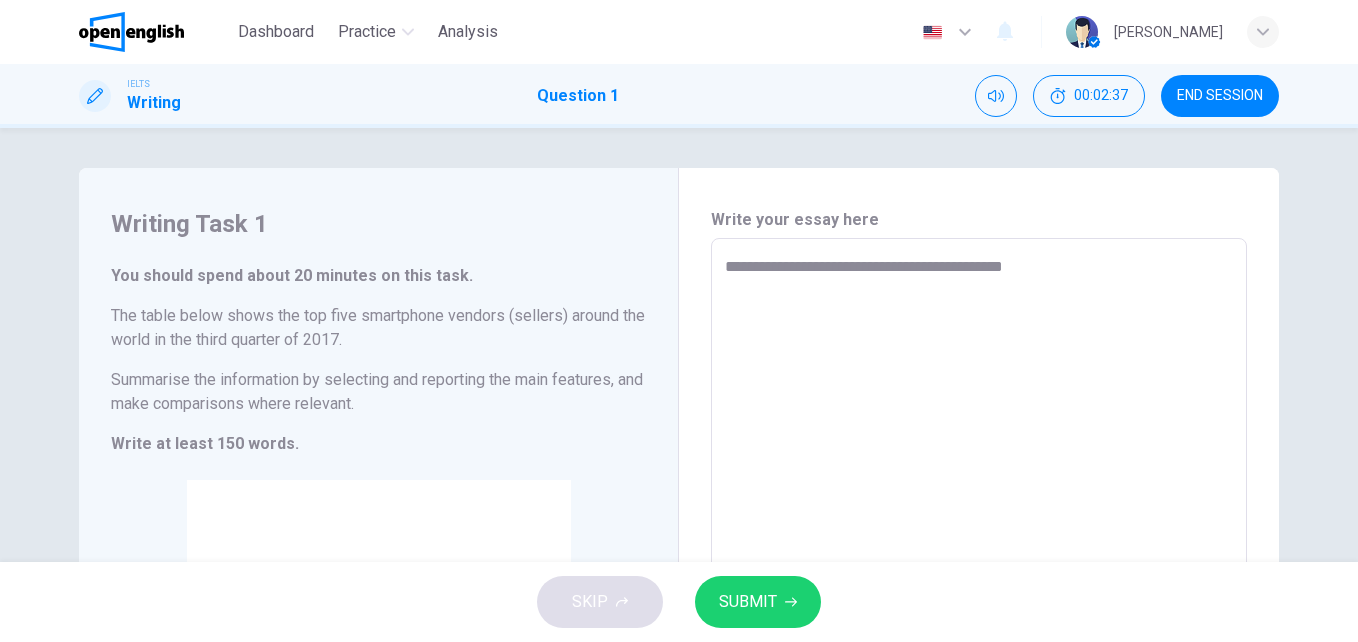 type on "*" 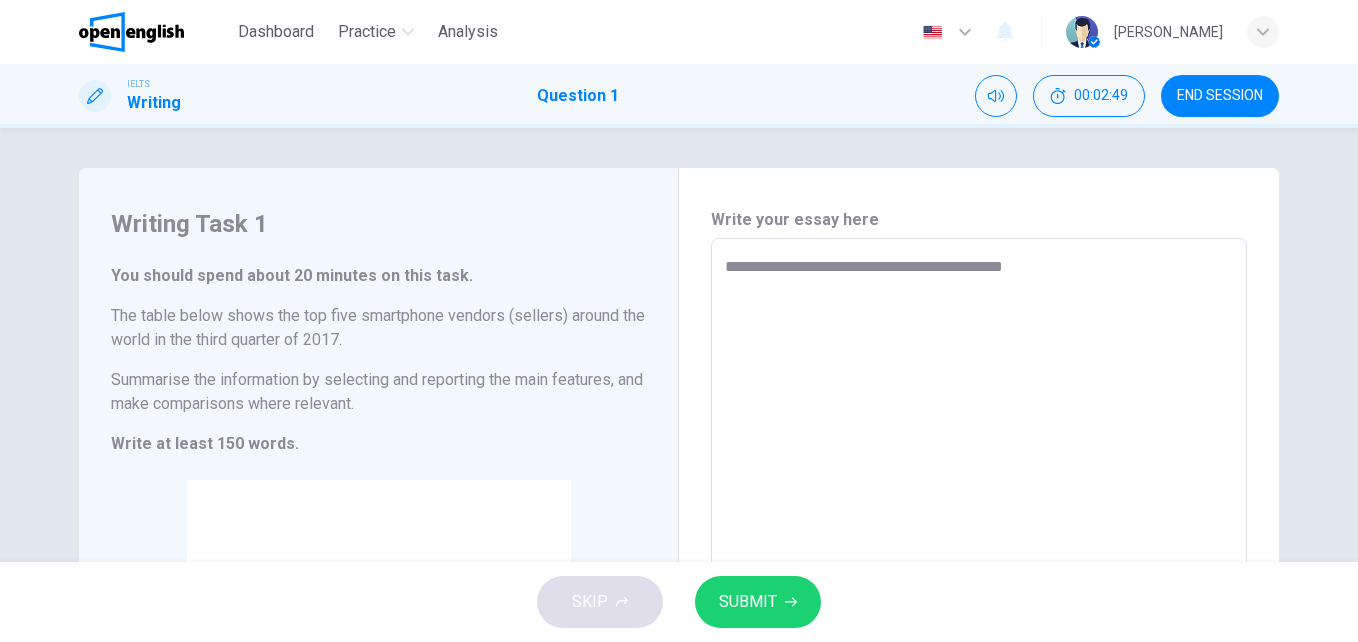 type on "**********" 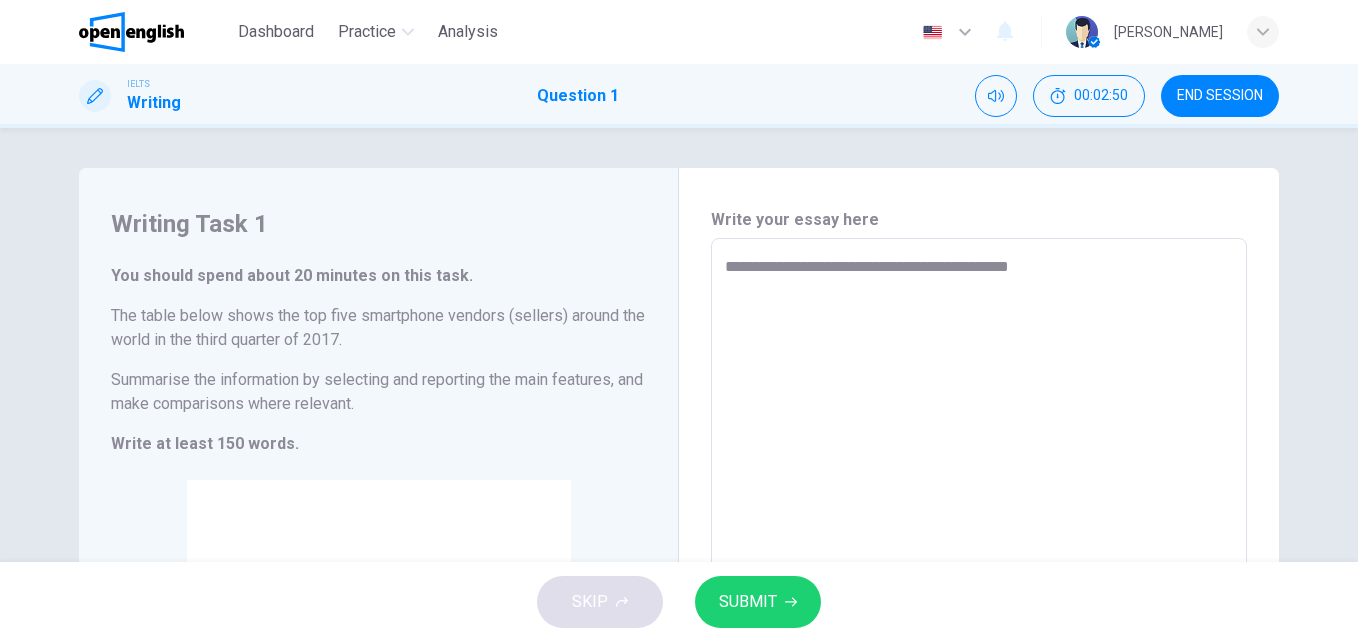type on "**********" 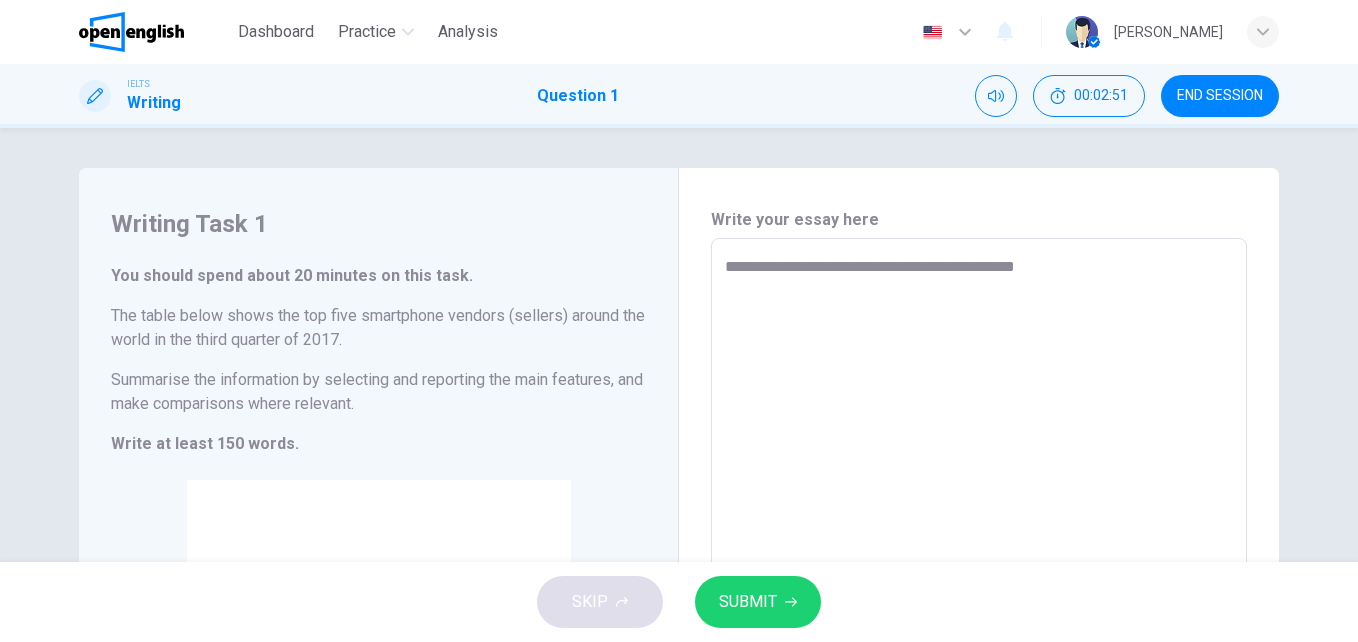 type on "**********" 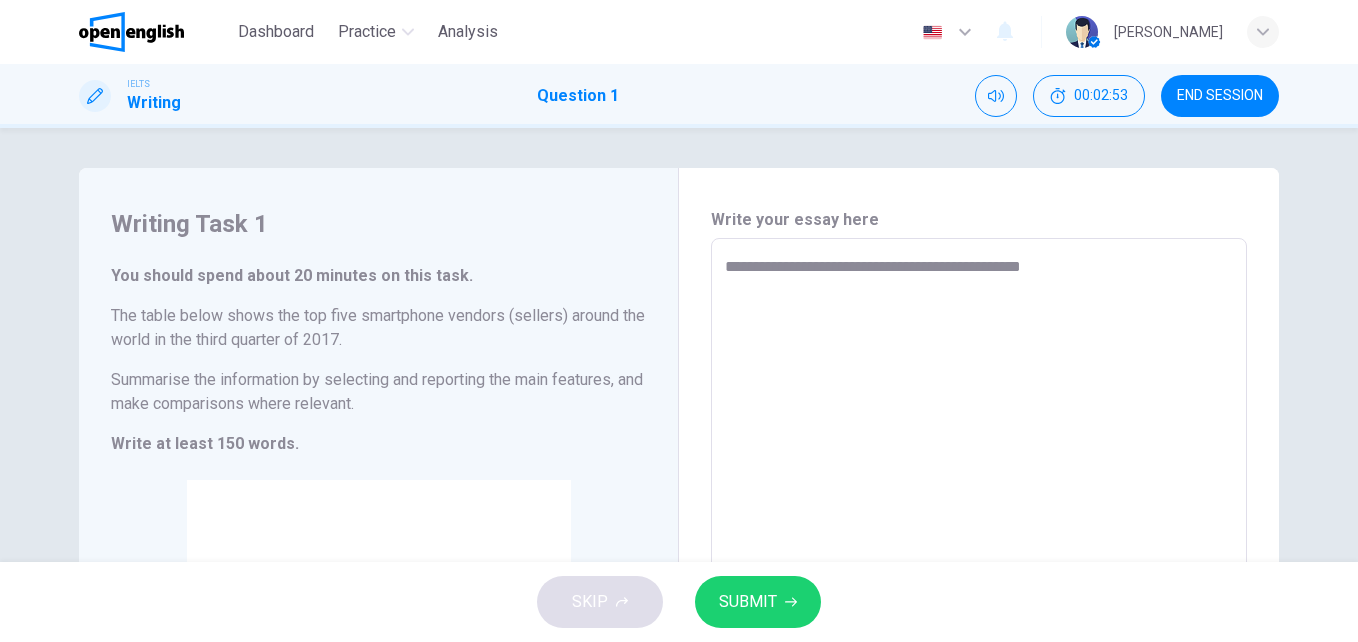 type on "**********" 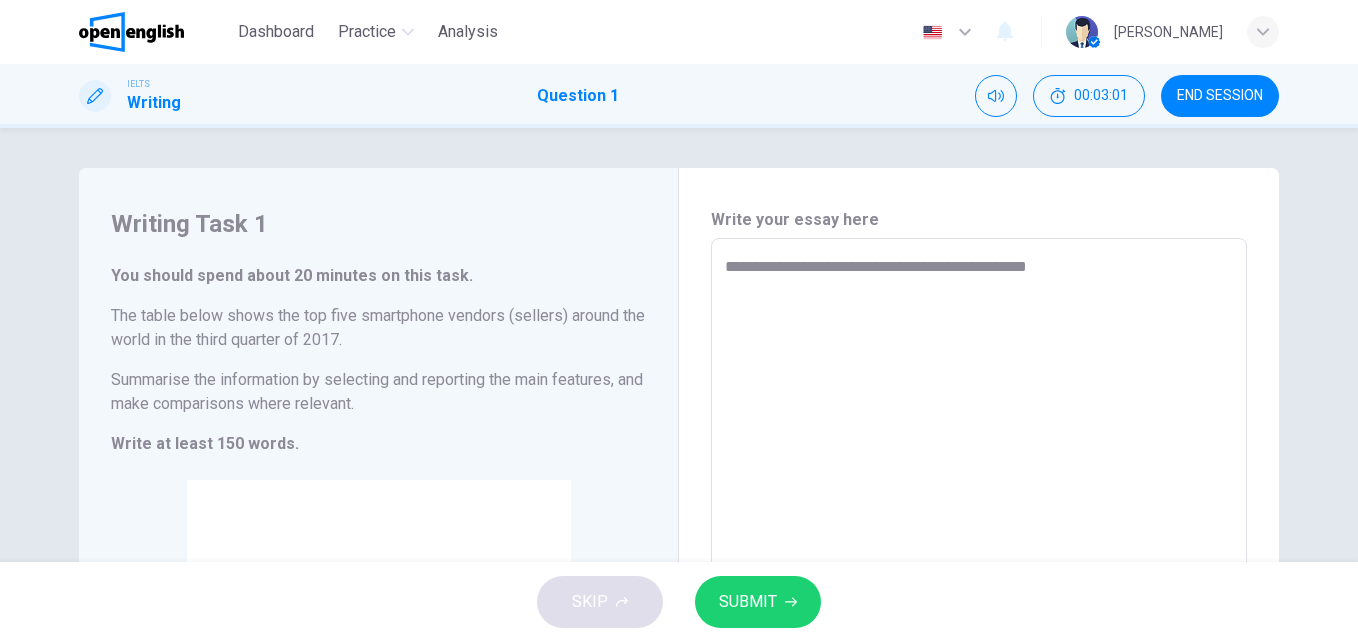 type on "**********" 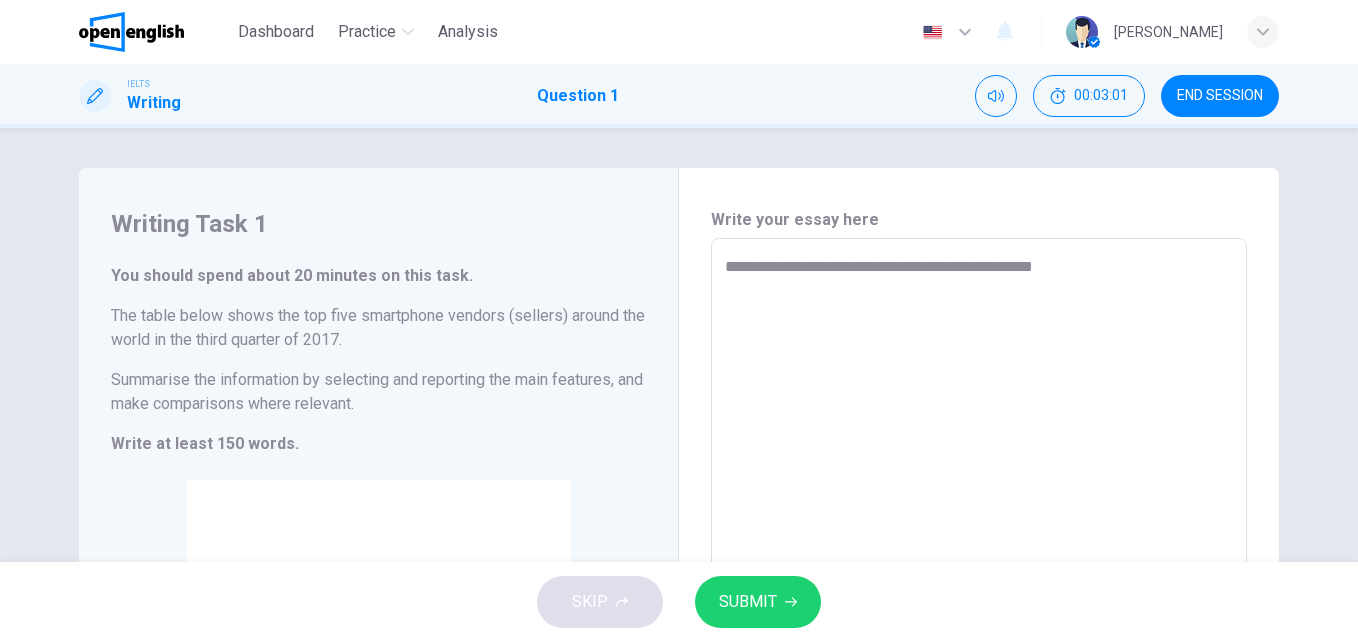 type on "**********" 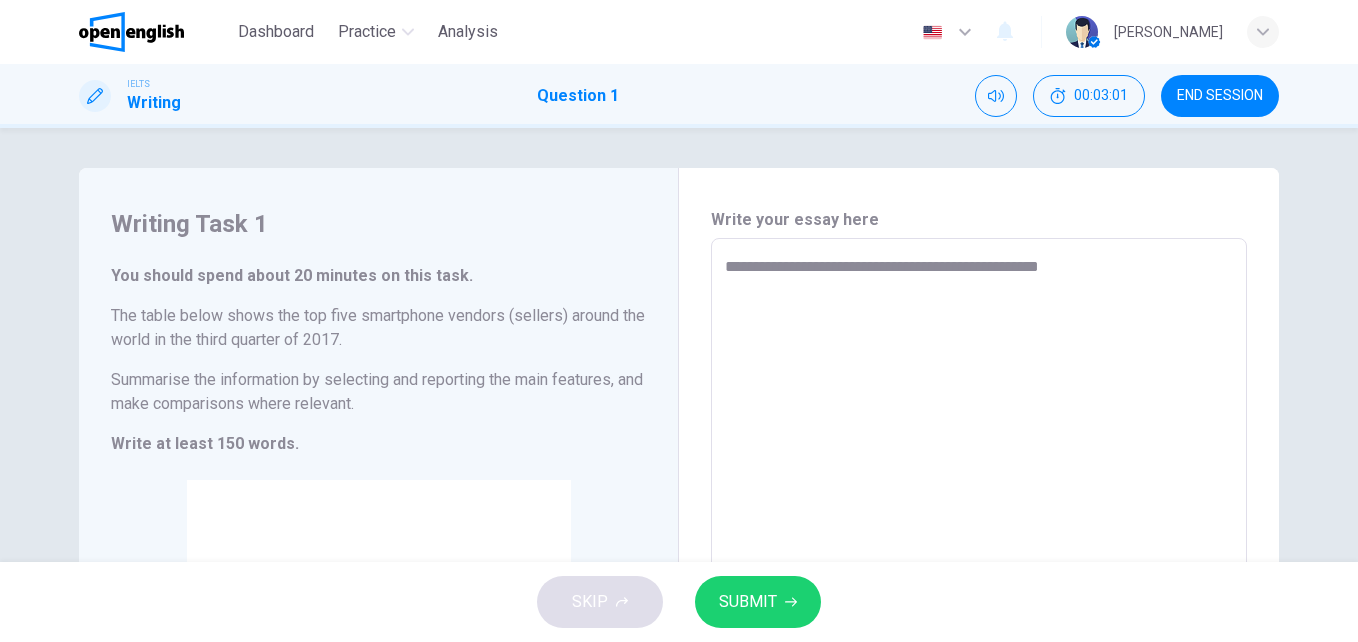 type on "*" 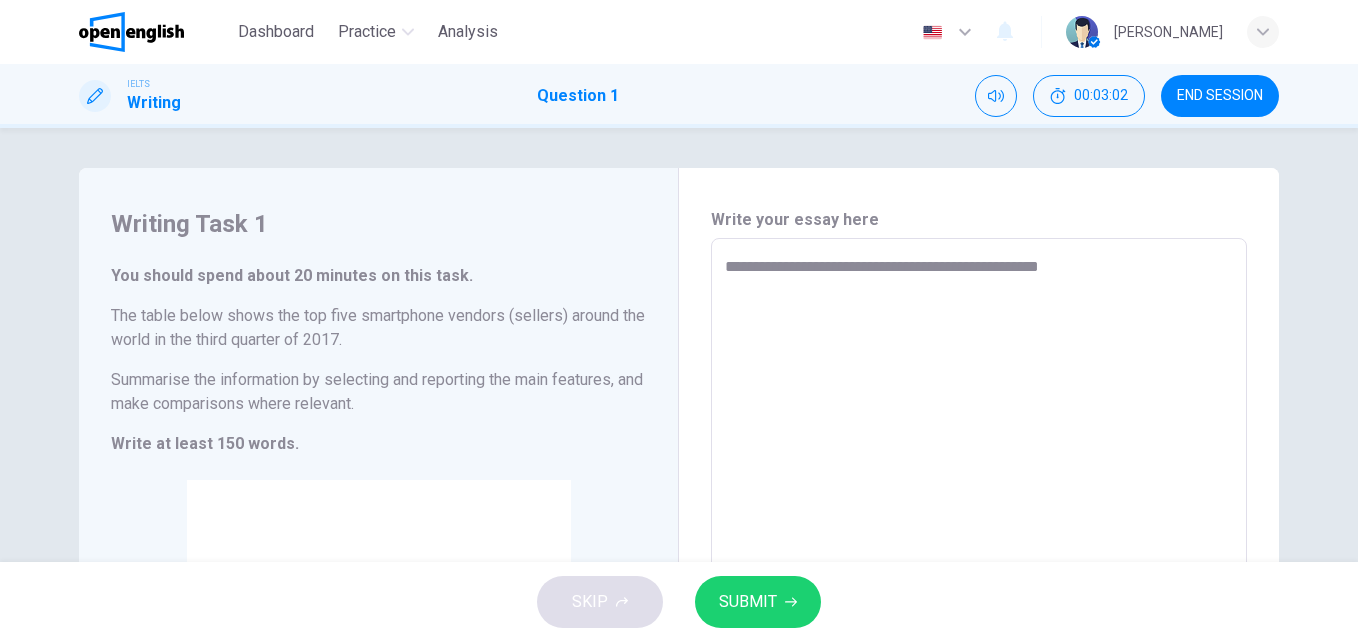 type on "**********" 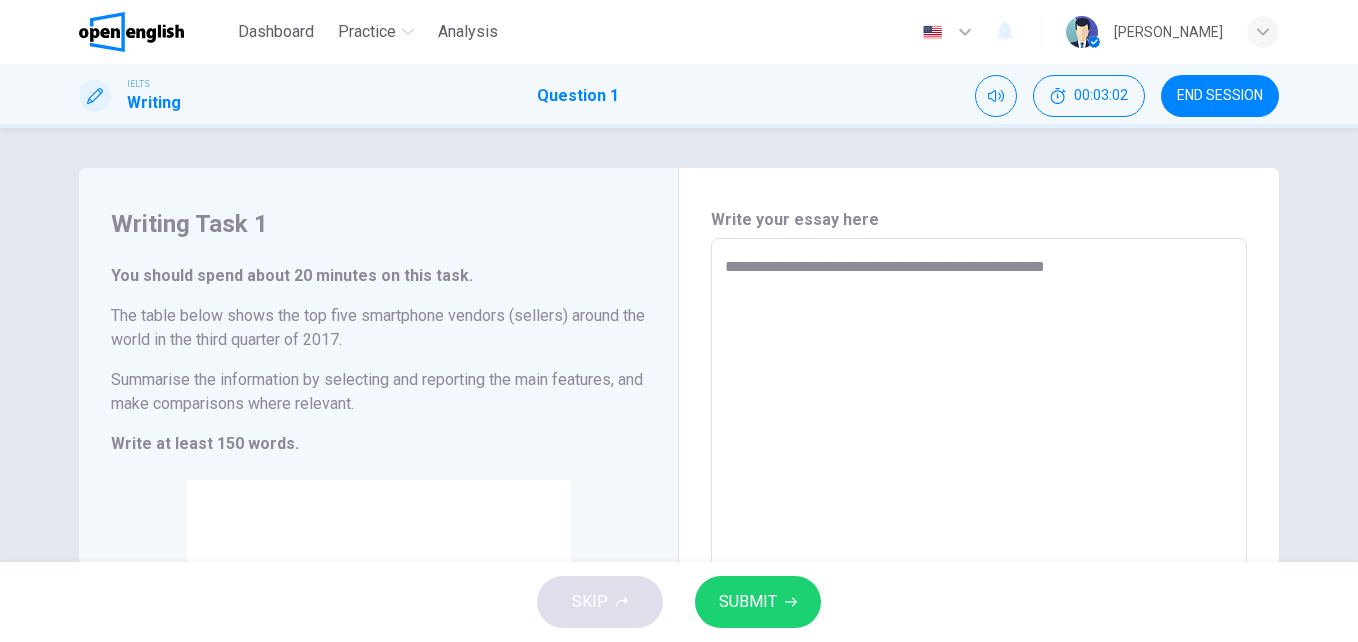 type on "*" 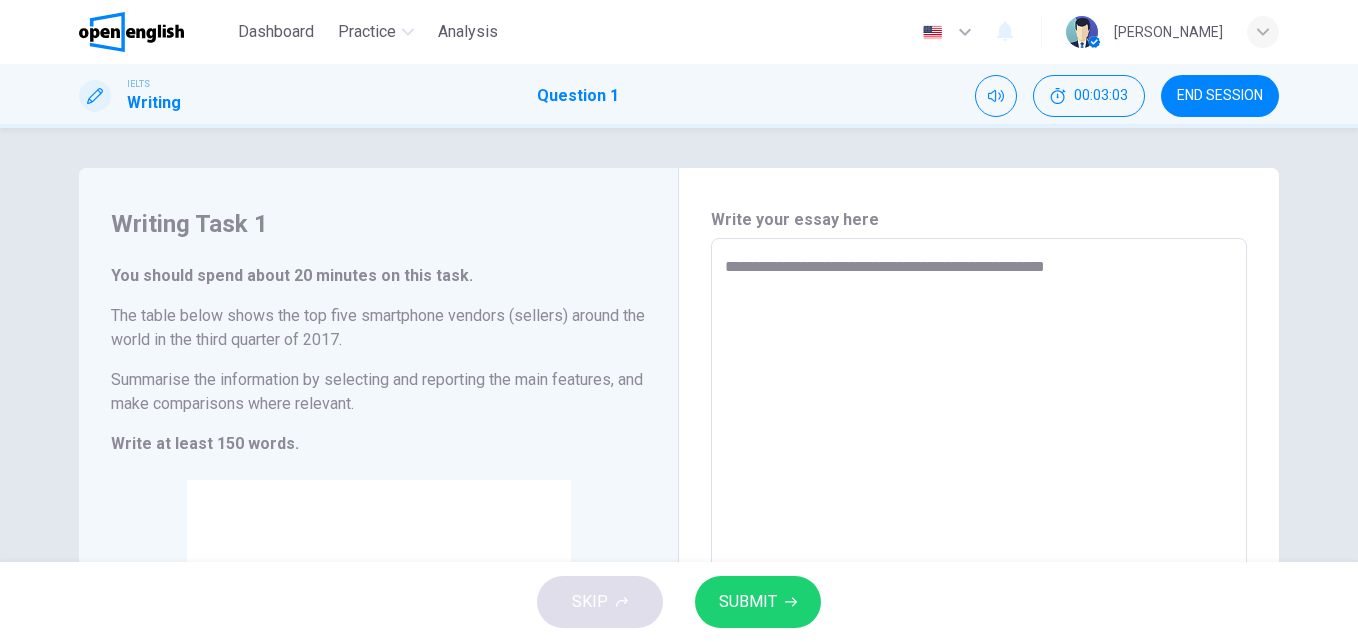 type on "**********" 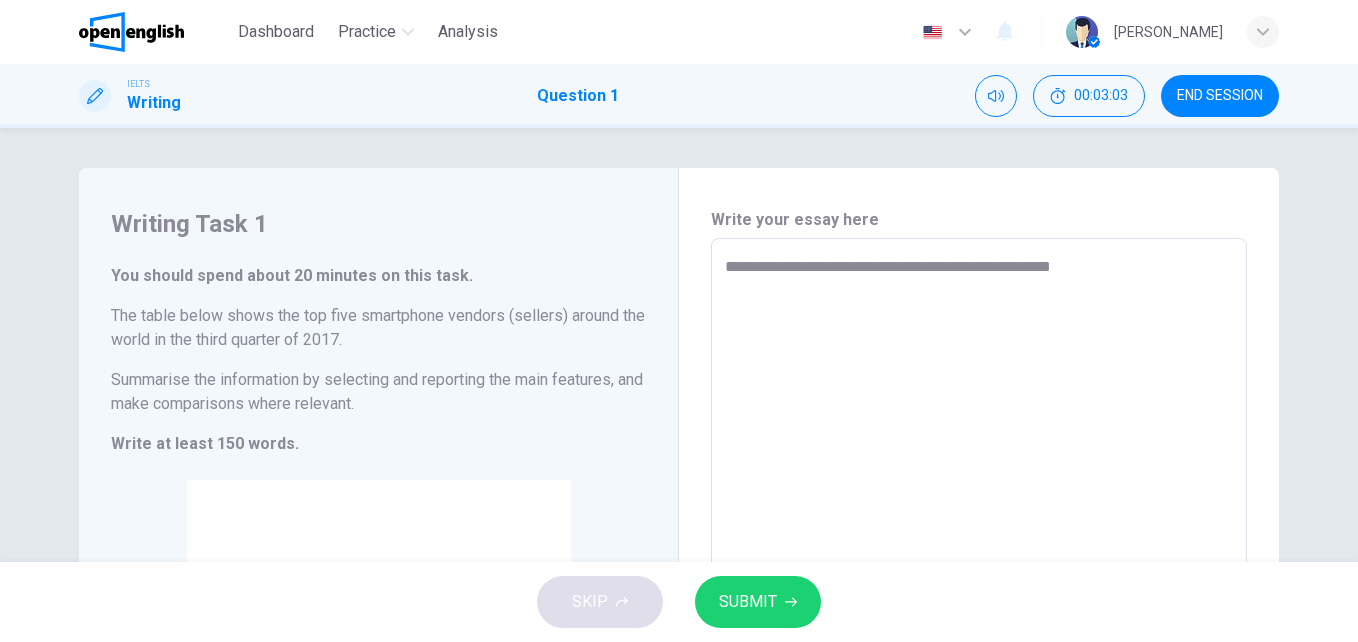 type on "**********" 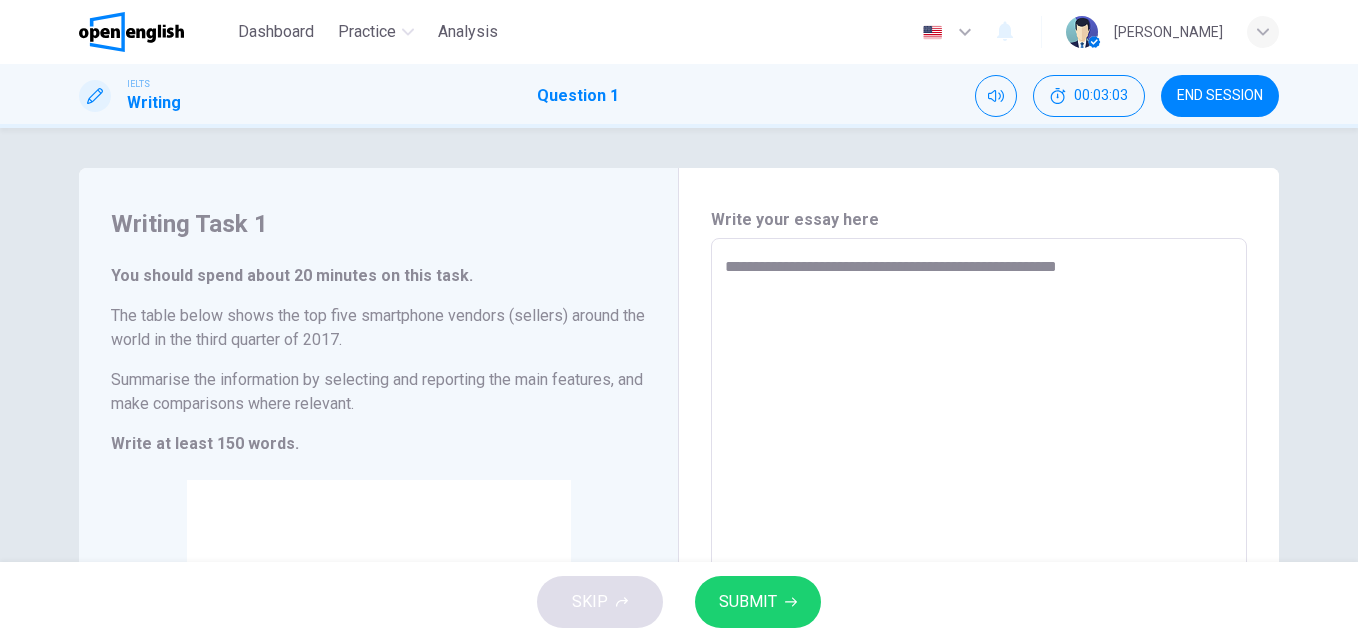 type on "*" 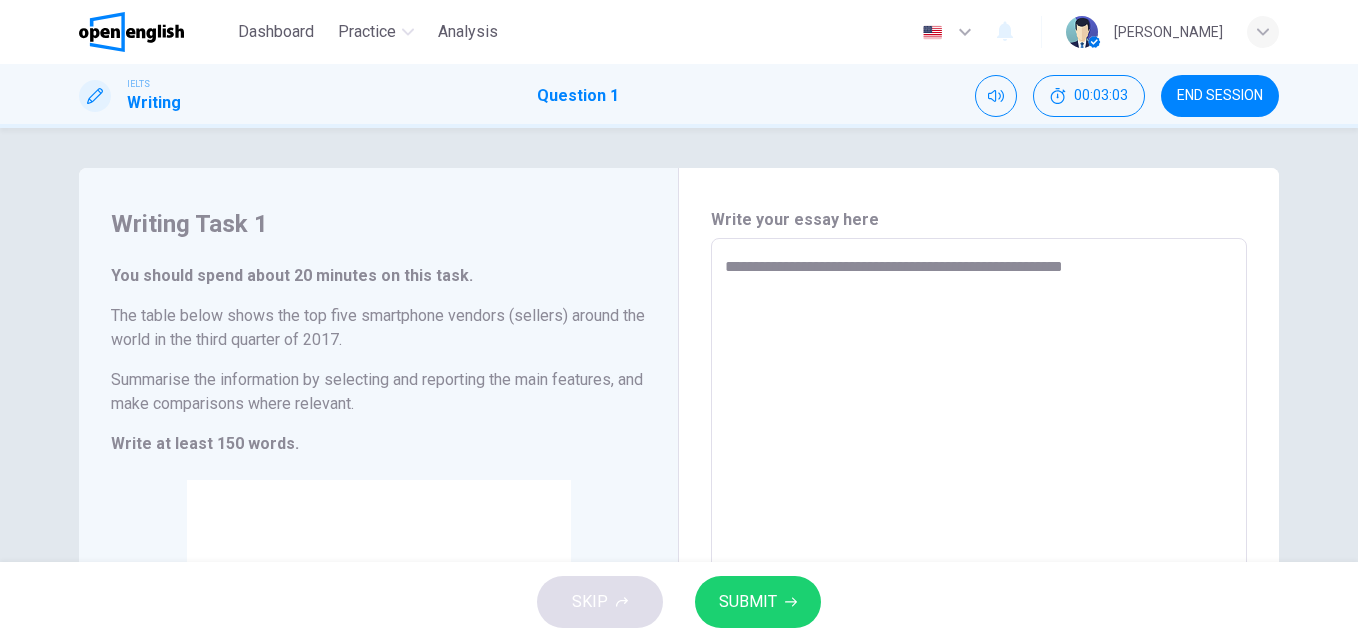 type on "*" 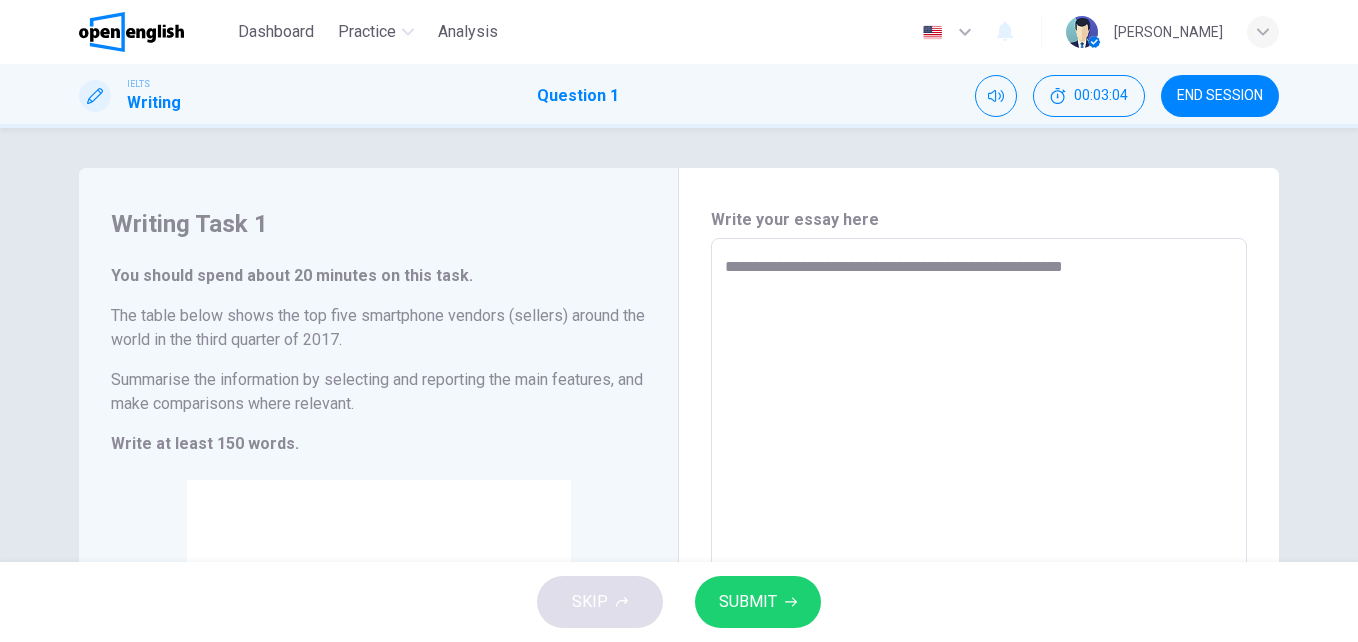 type on "**********" 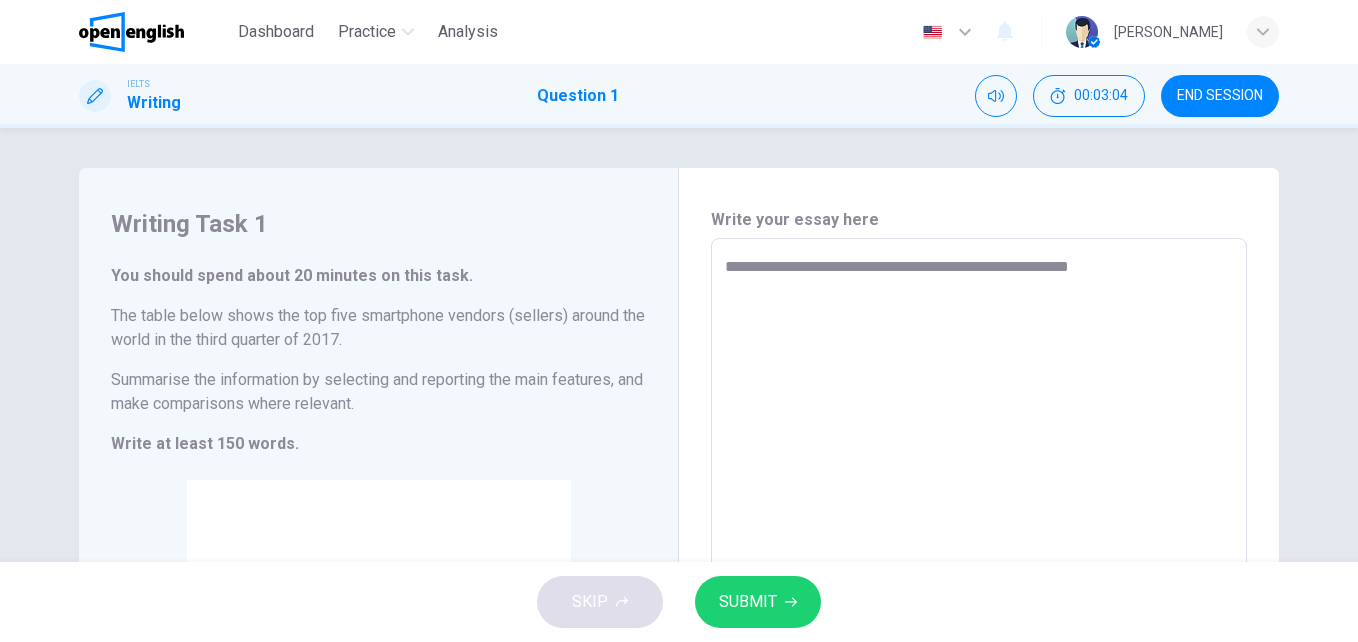 type on "**********" 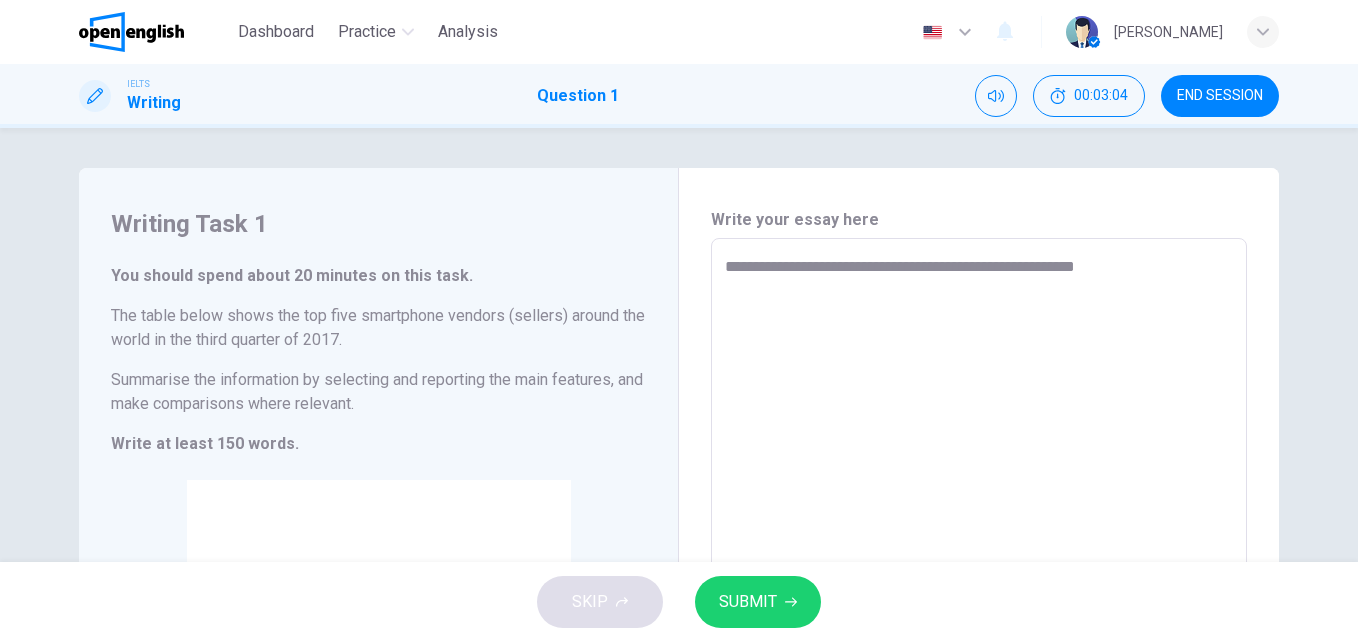 type on "*" 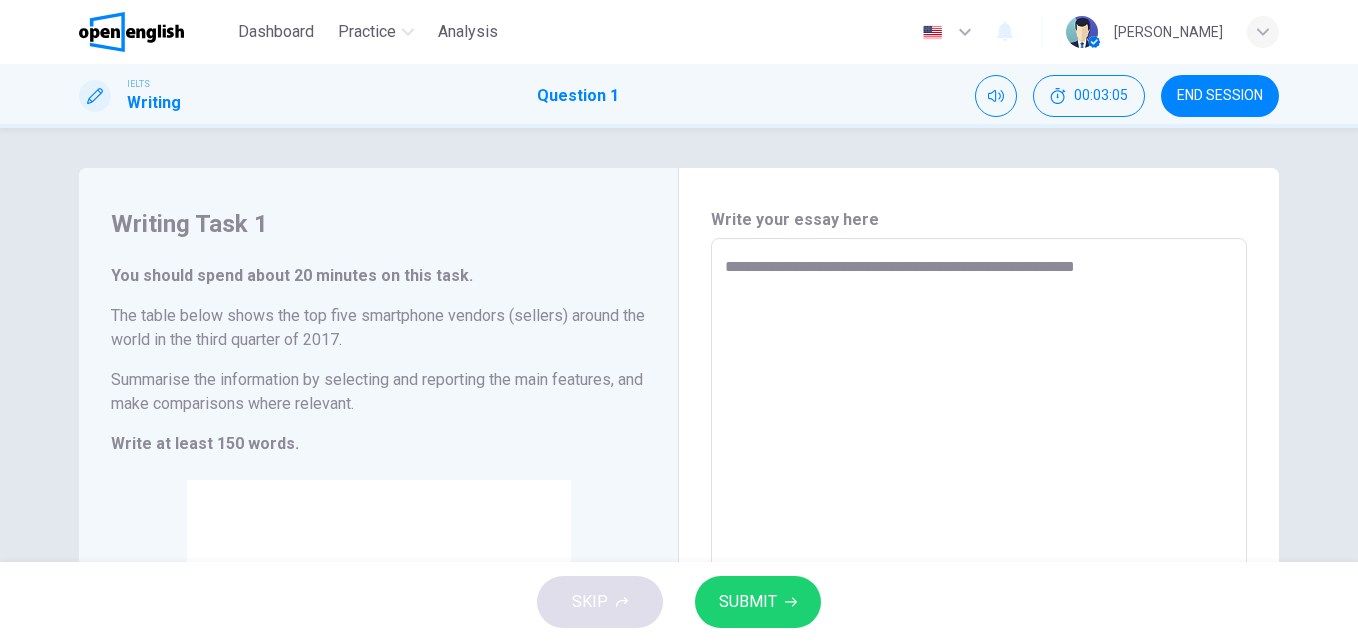 type on "**********" 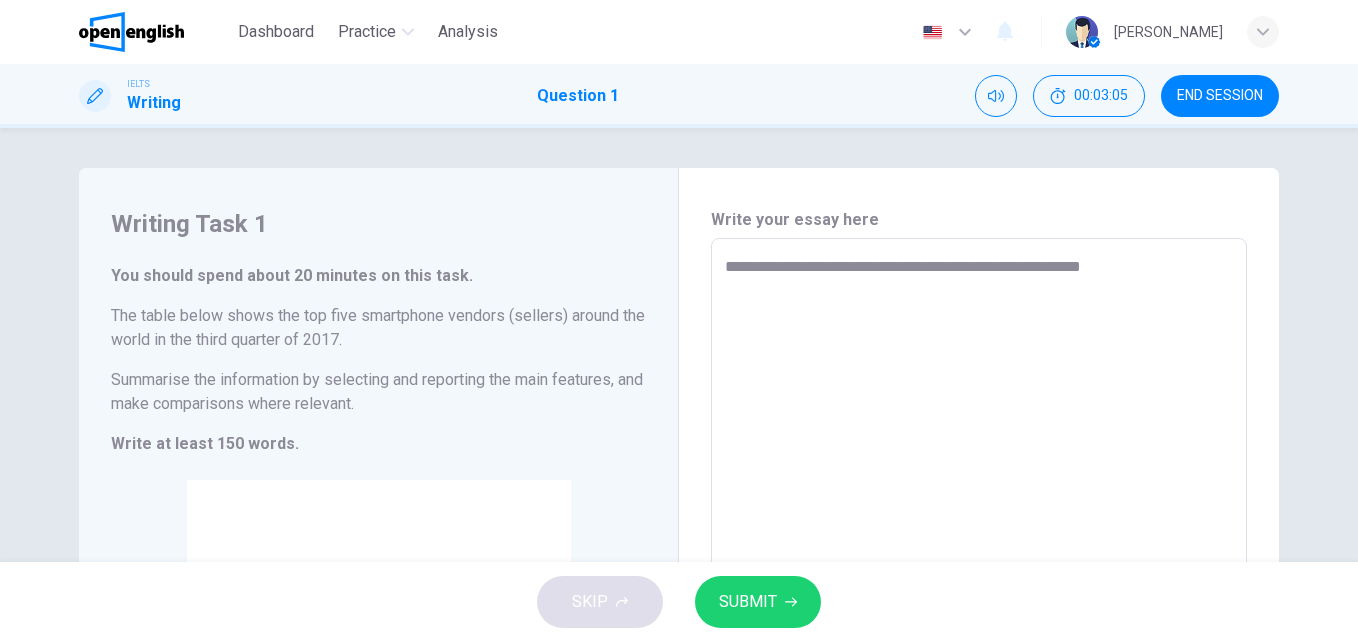 type on "**********" 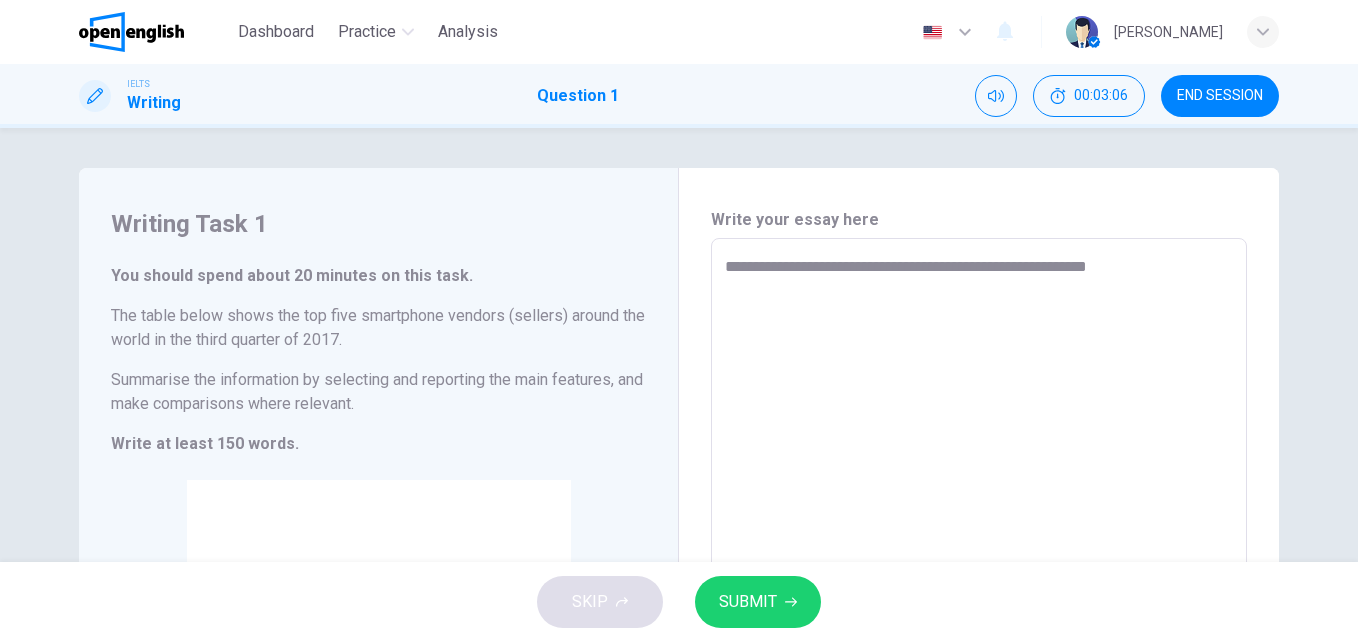type on "**********" 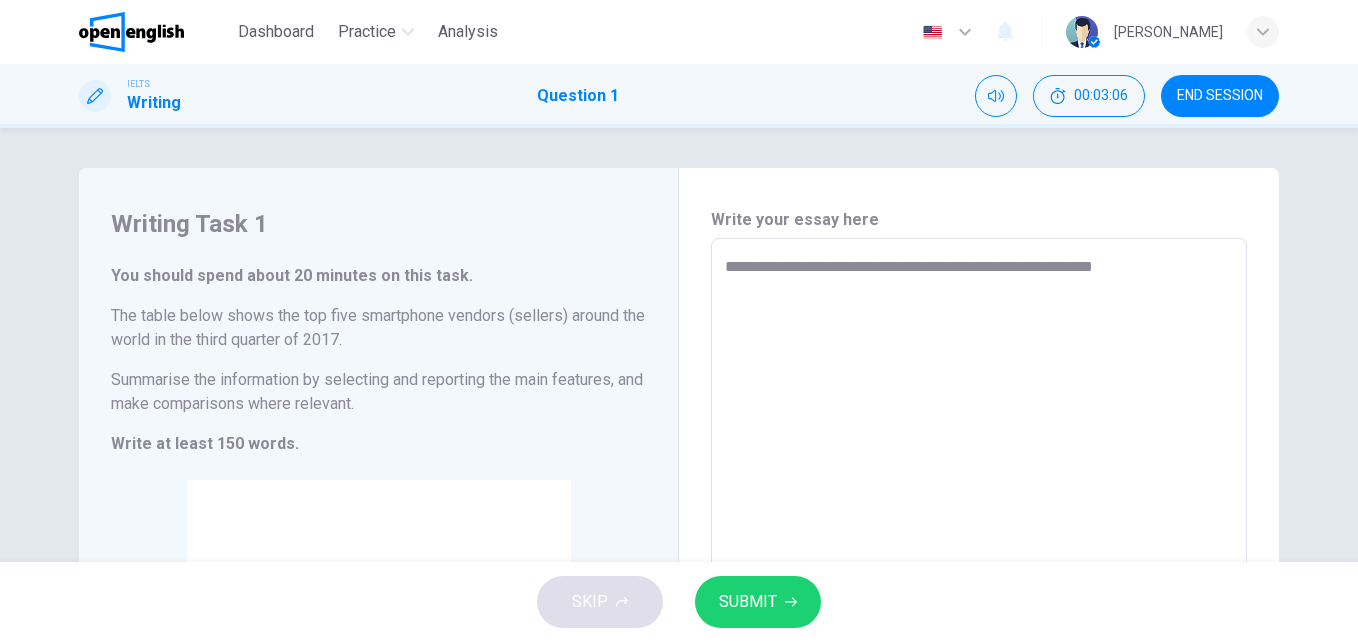 type on "*" 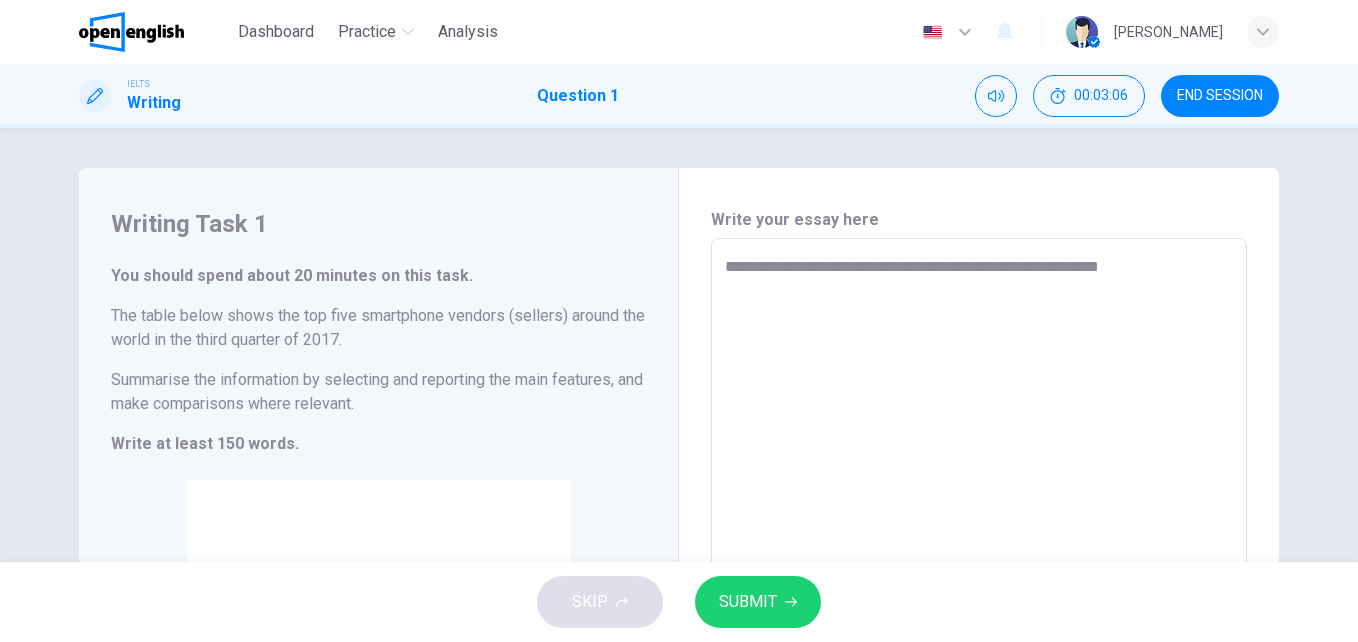 type on "*" 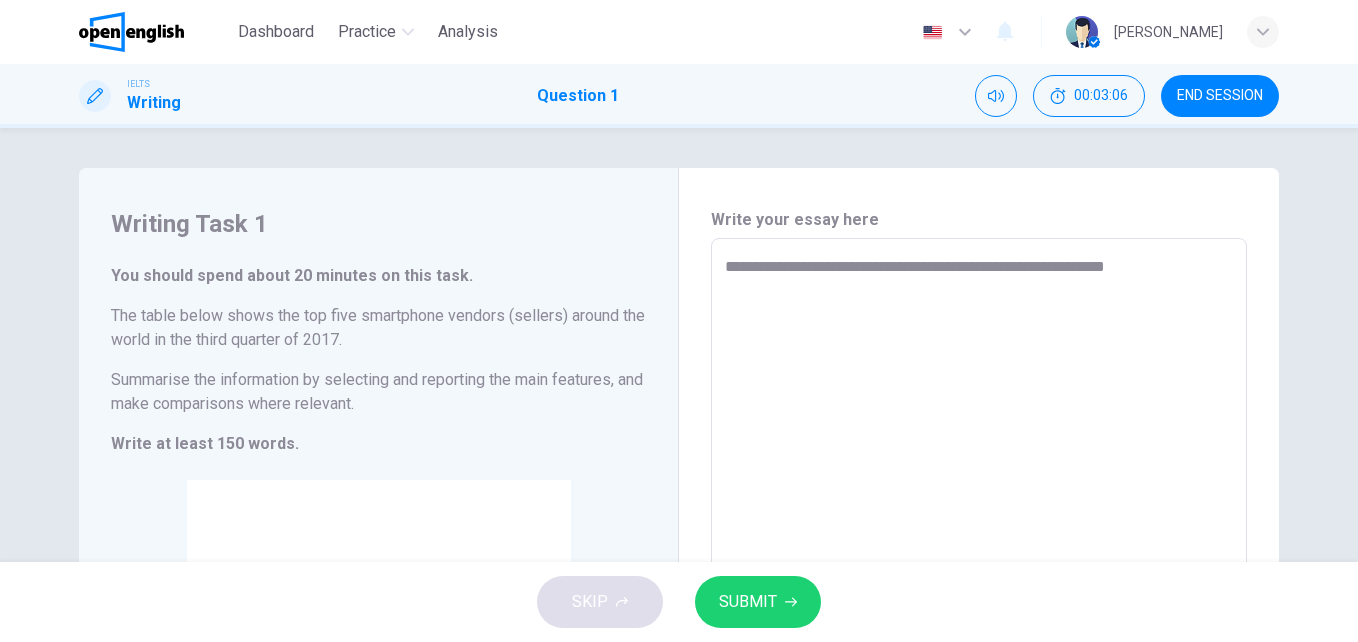 type on "*" 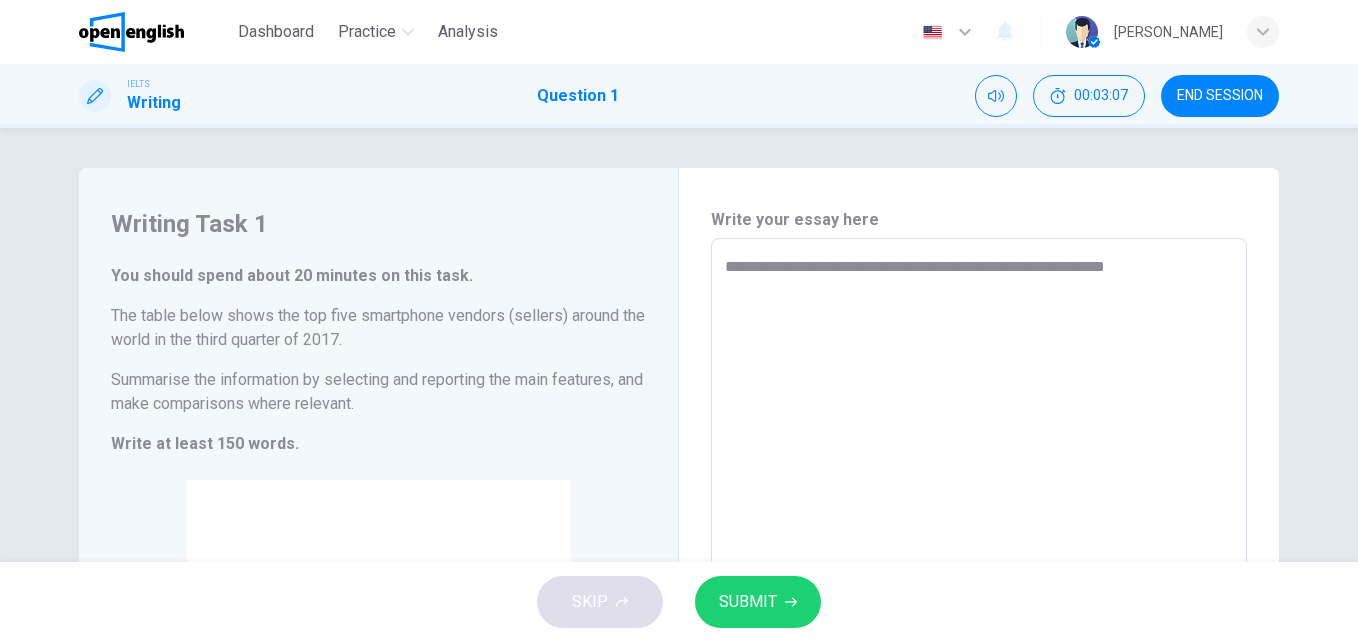type on "**********" 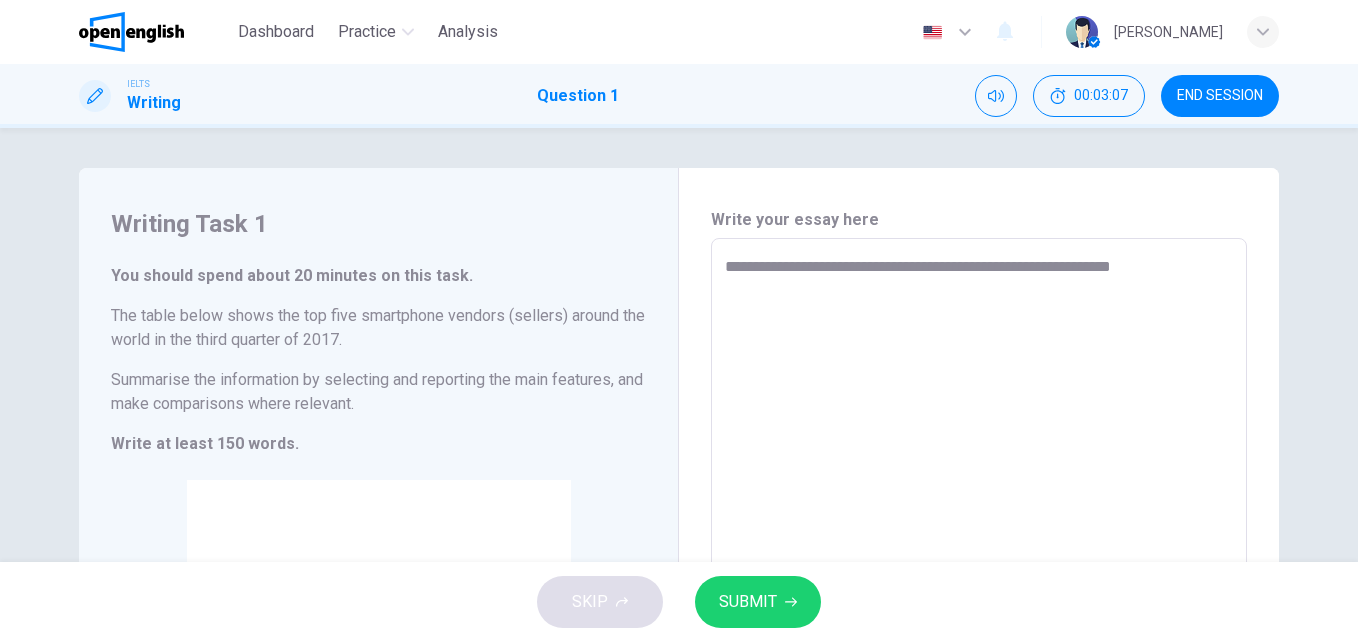 type on "**********" 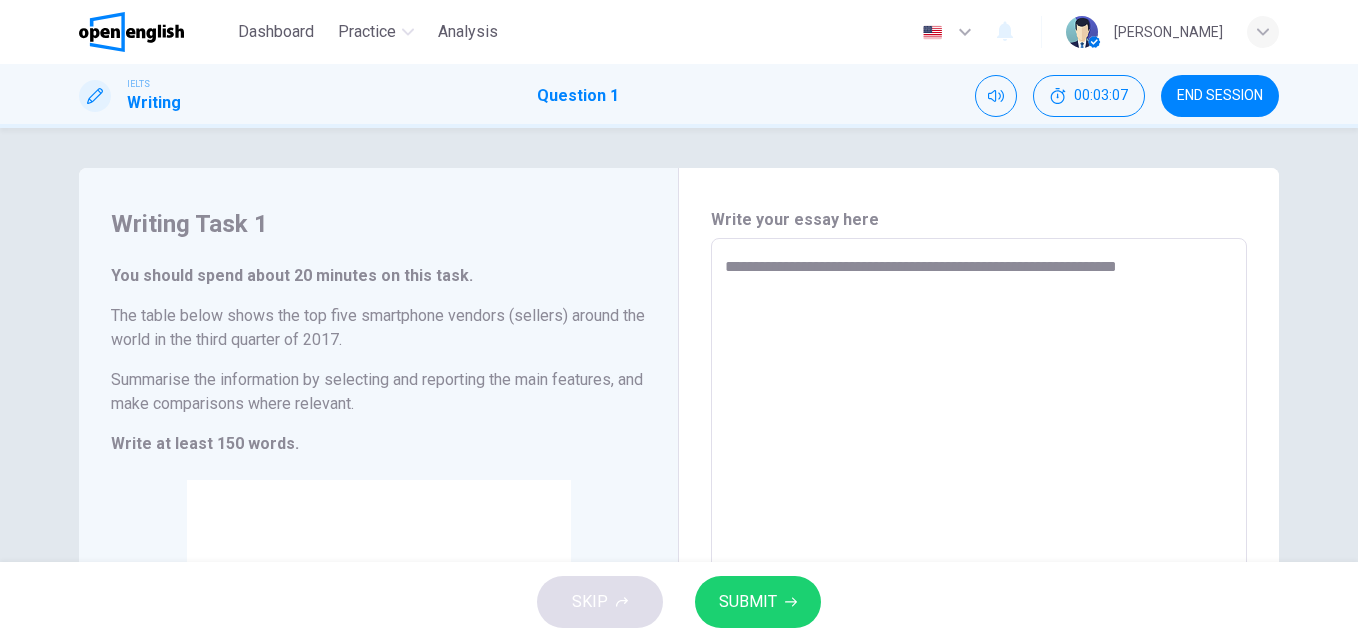 type on "*" 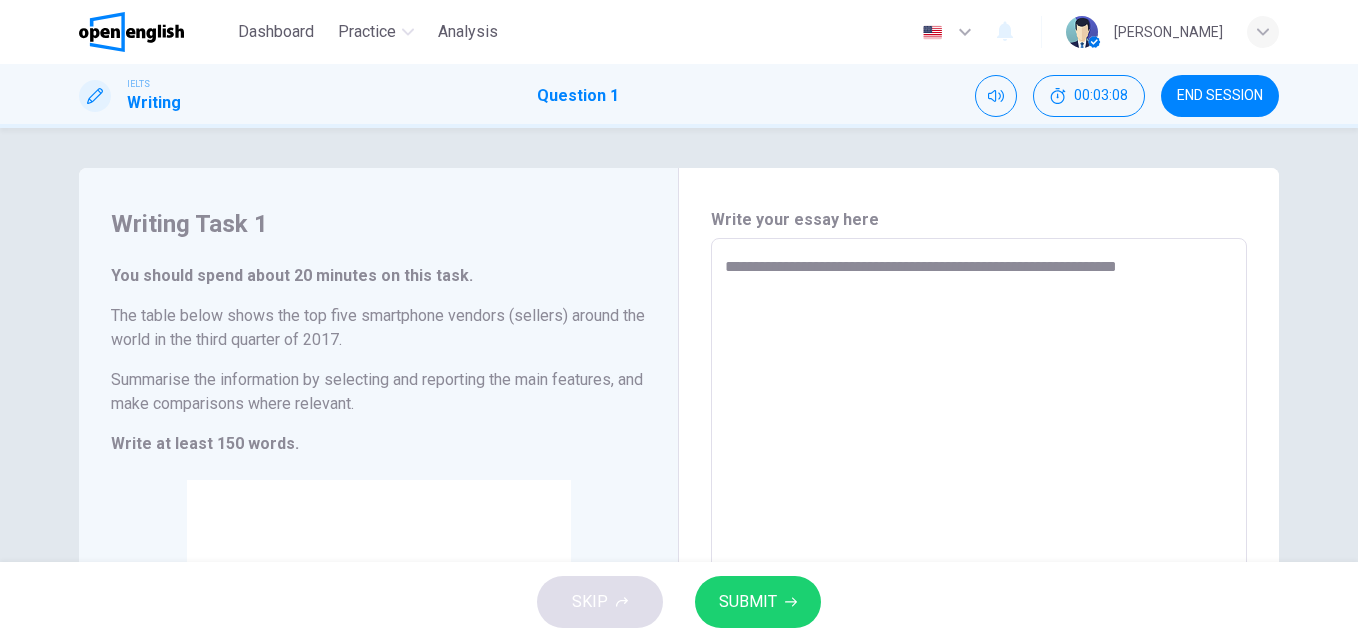 type on "**********" 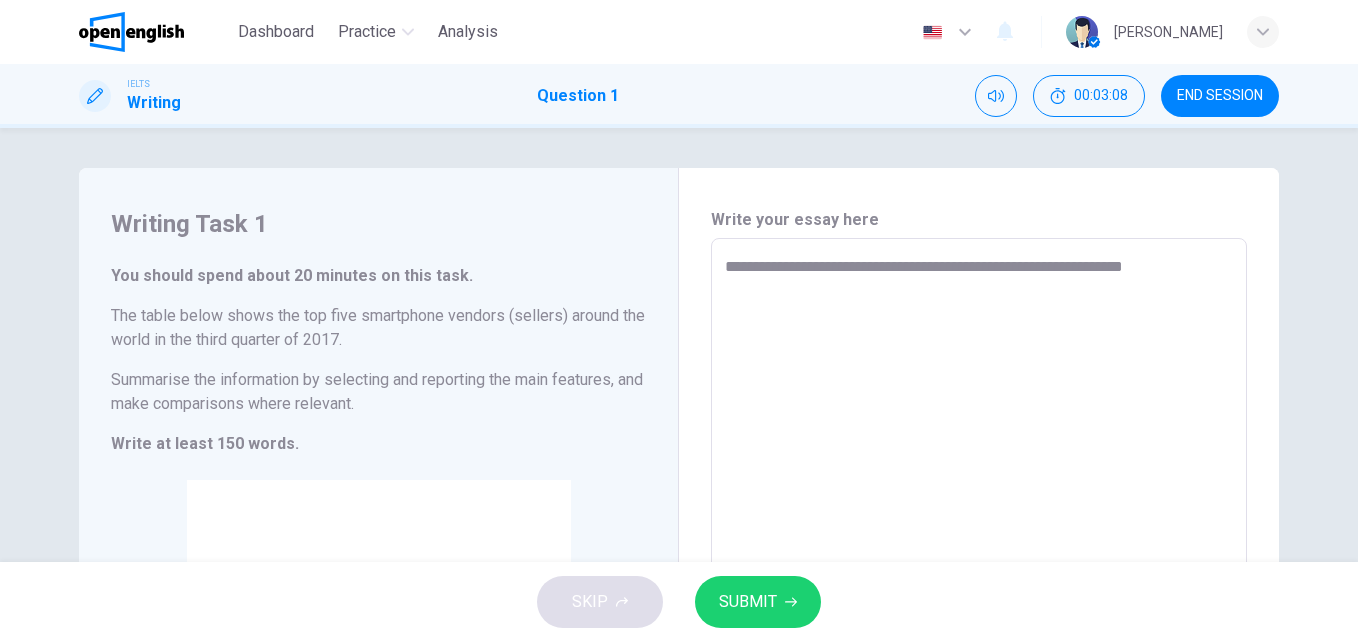 type on "**********" 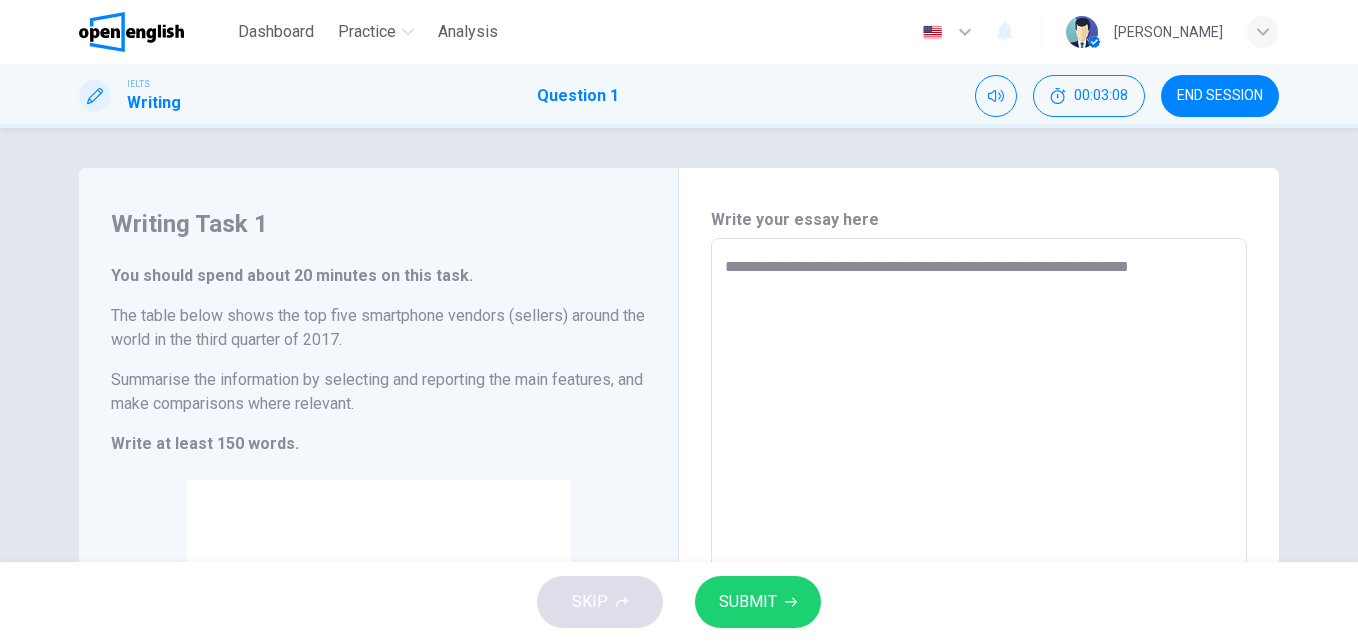type on "*" 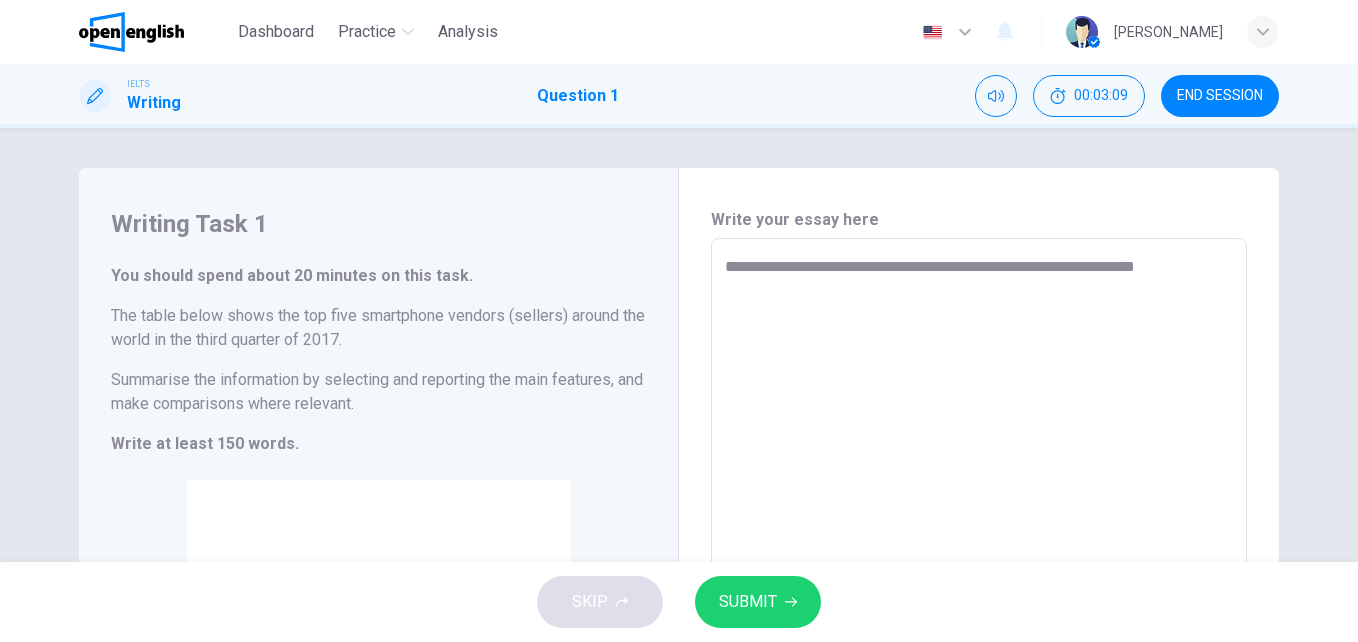 type on "**********" 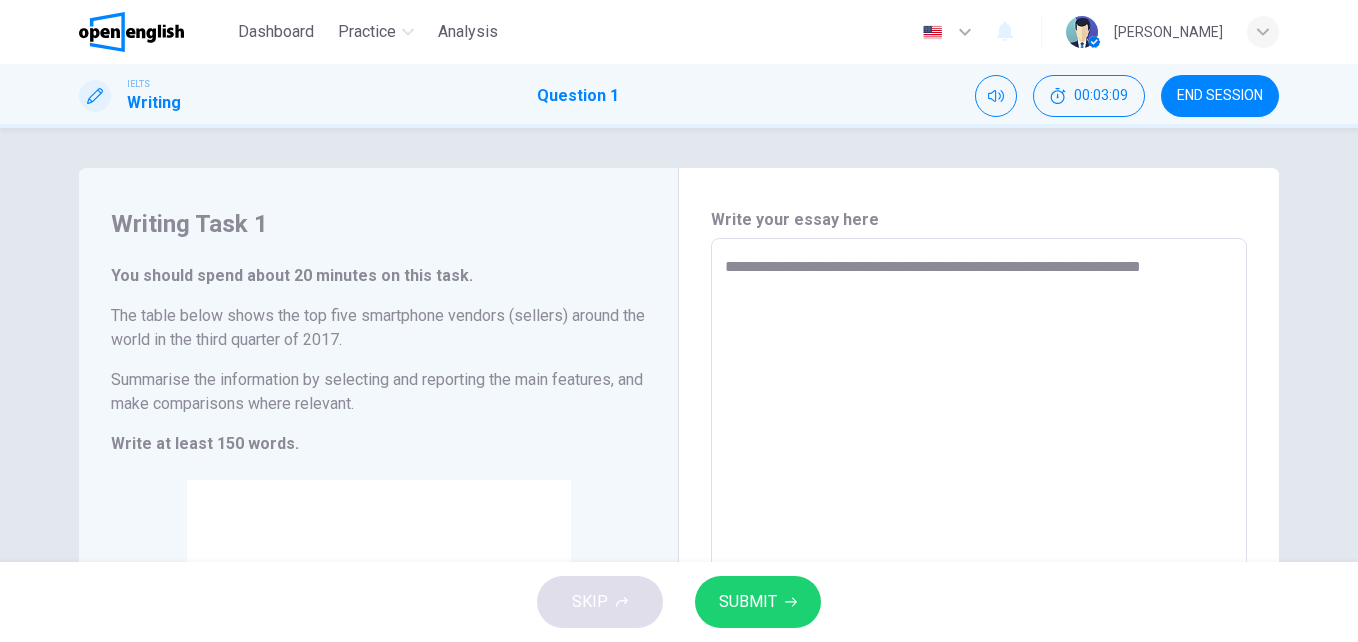type on "*" 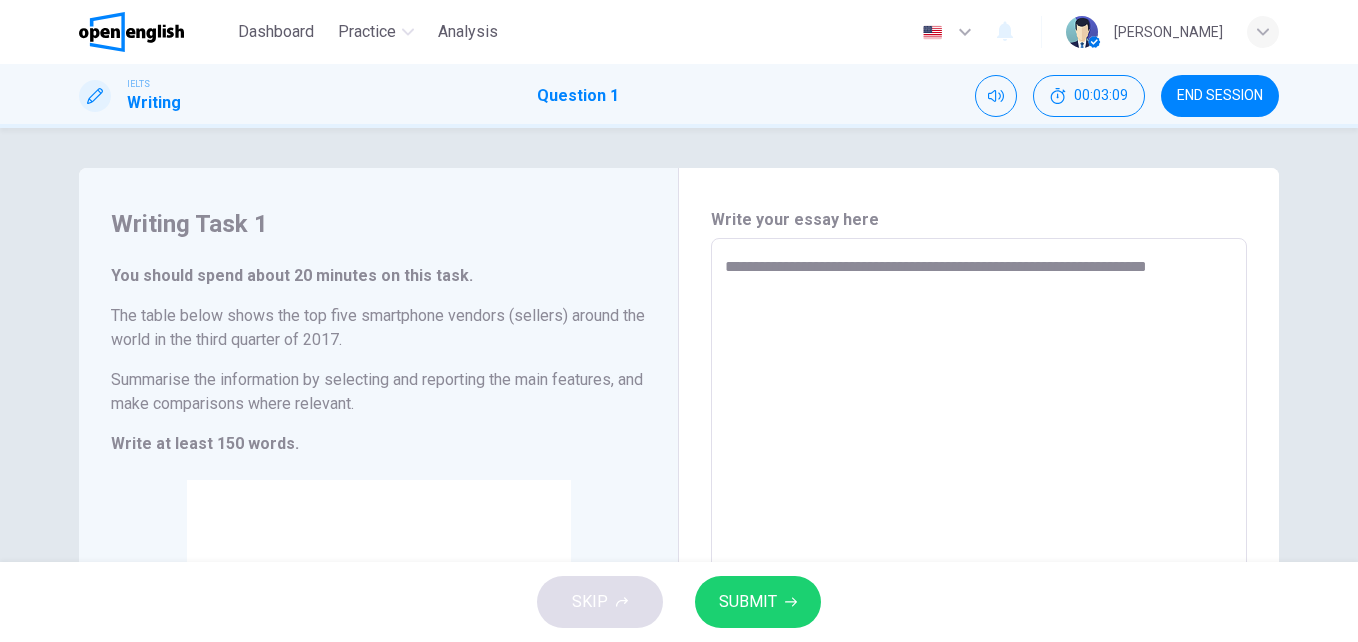 type on "*" 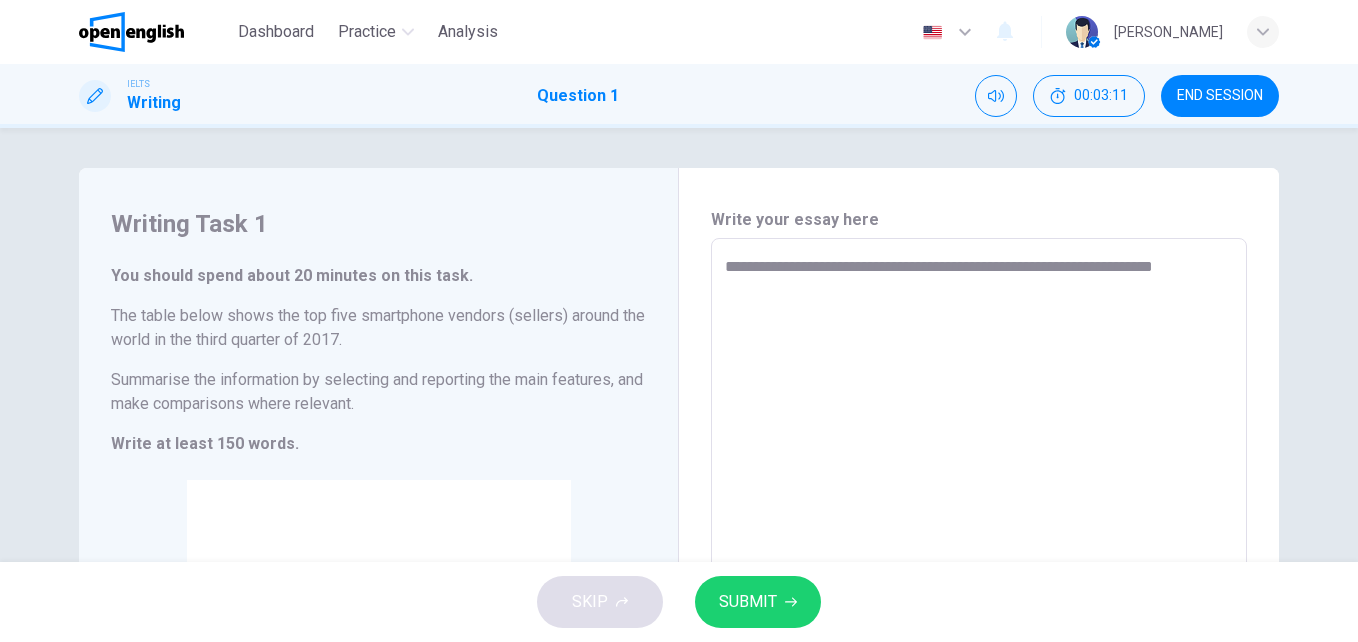 type on "**********" 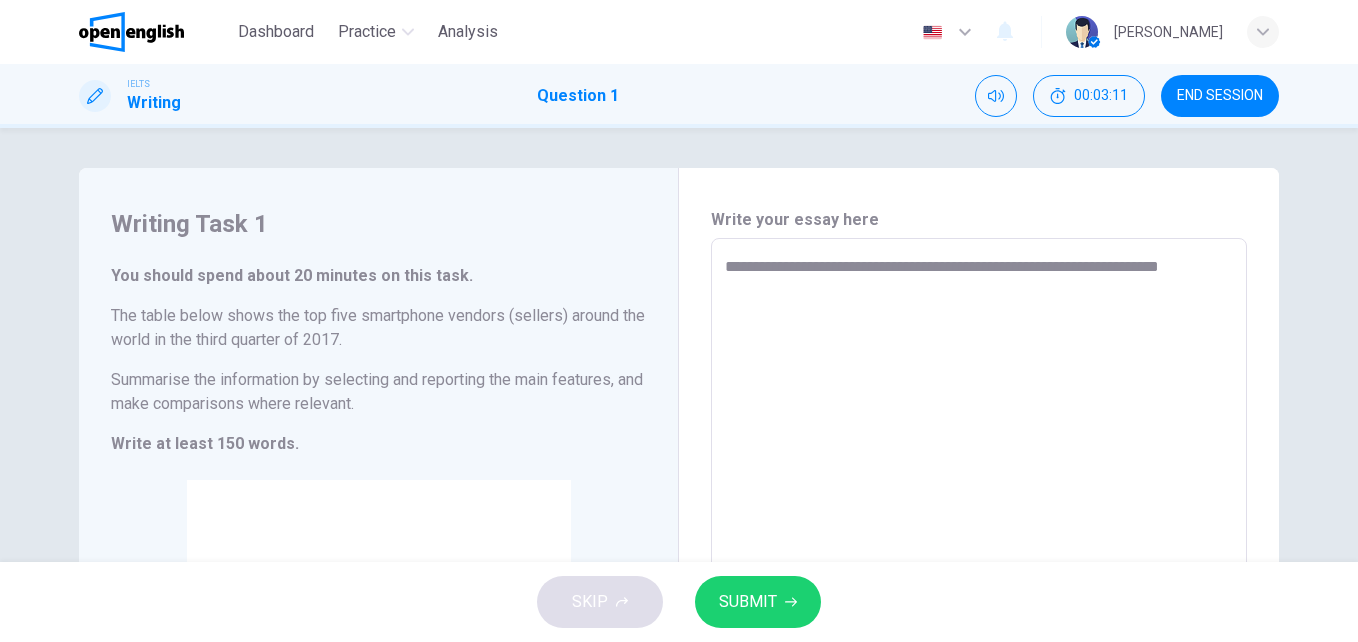type on "**********" 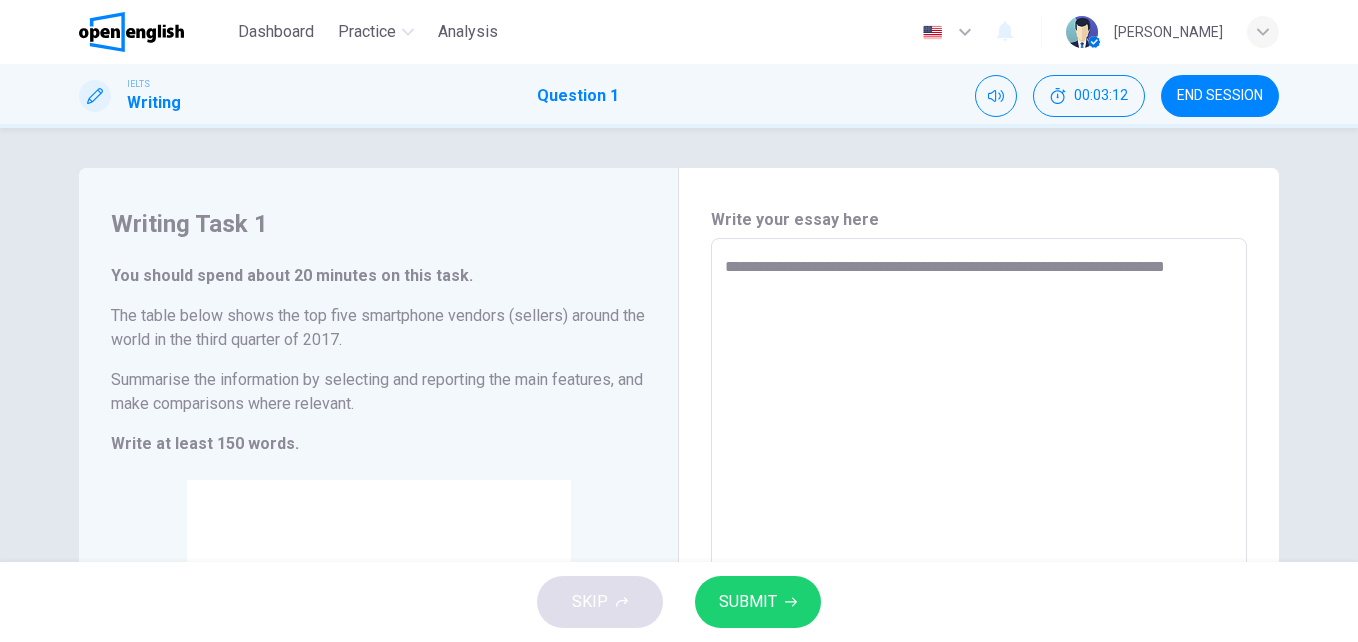 type on "**********" 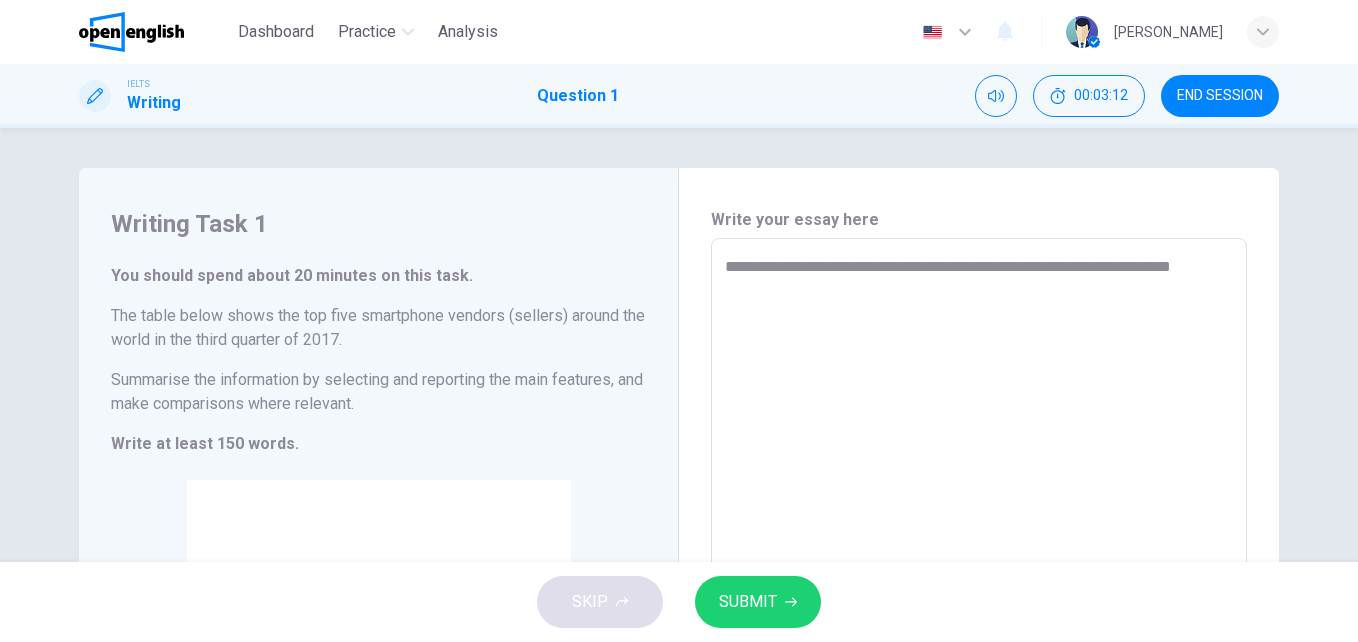 type on "**********" 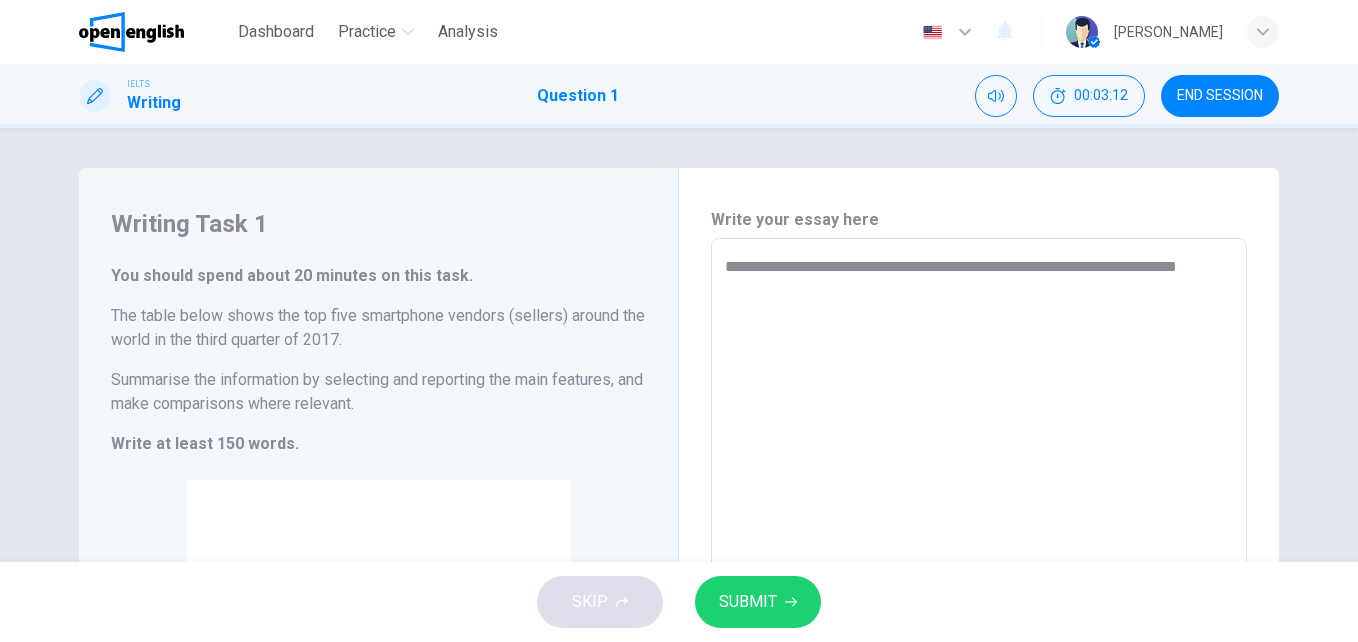 type on "*" 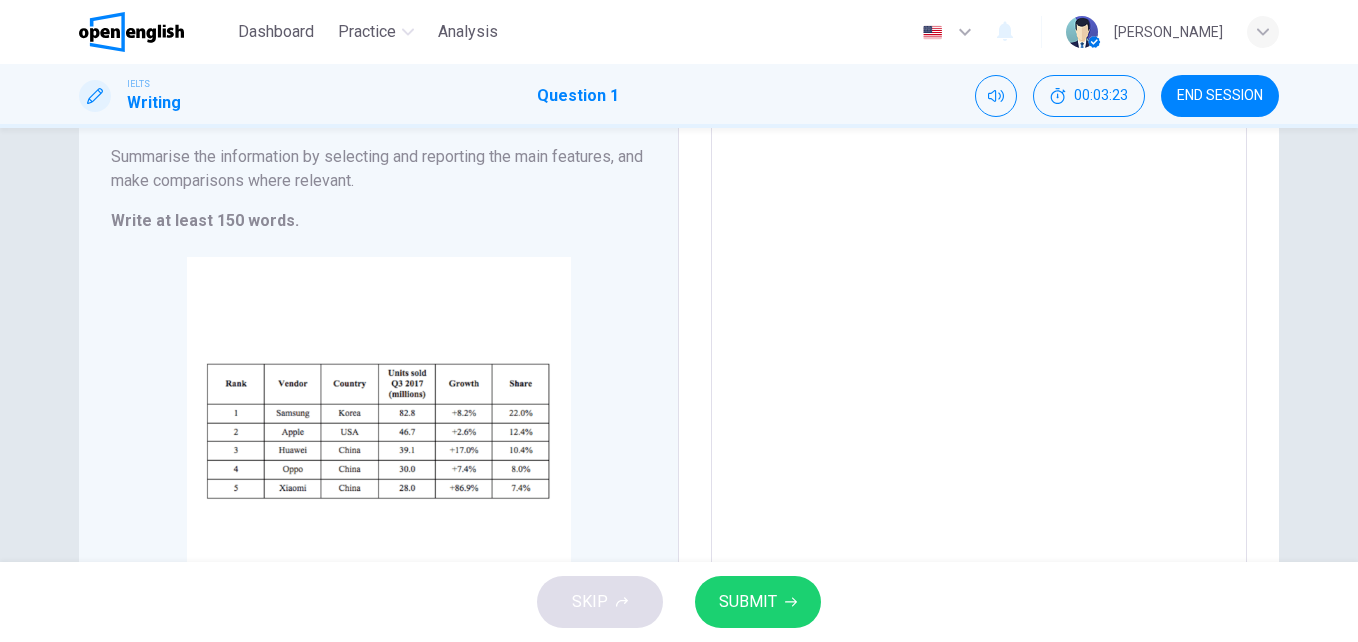 scroll, scrollTop: 0, scrollLeft: 0, axis: both 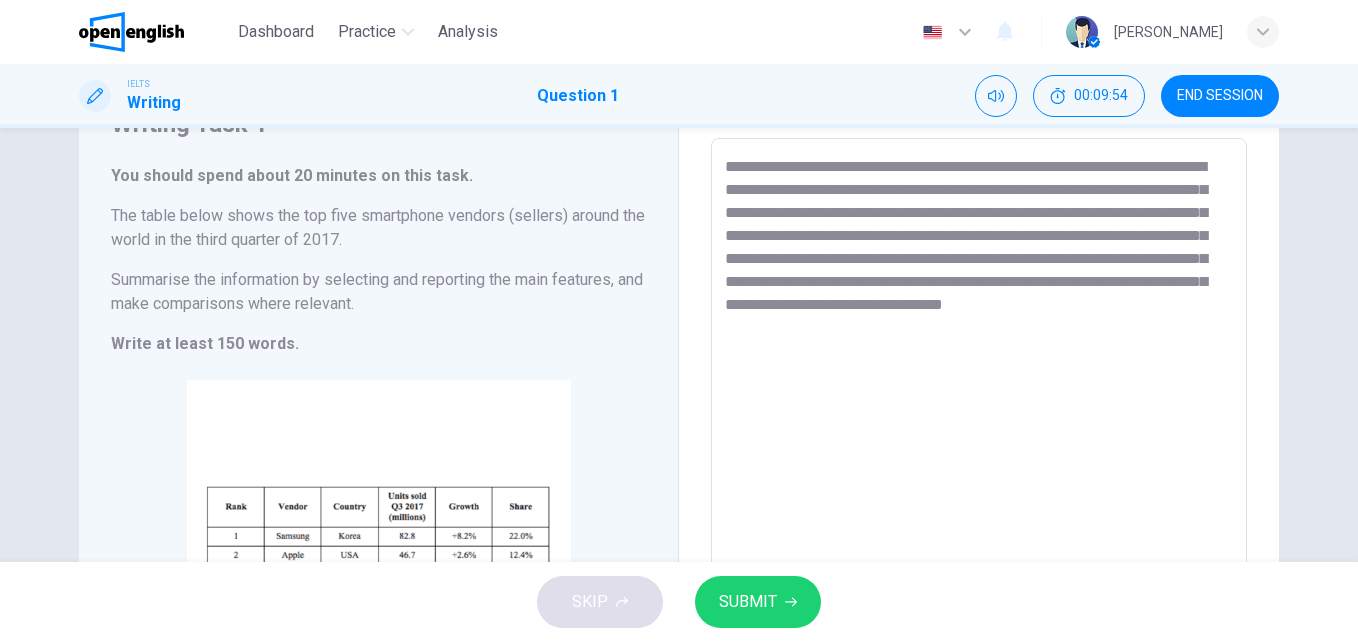 click on "**********" at bounding box center [979, 434] 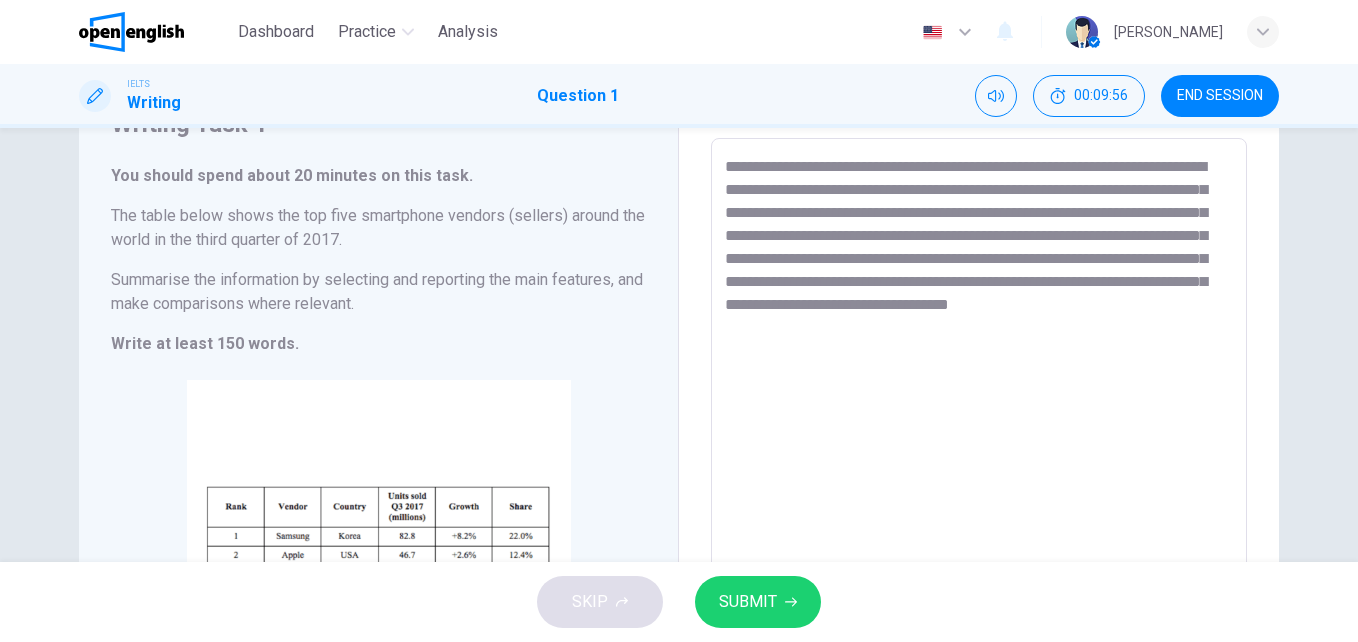 click on "**********" at bounding box center [979, 434] 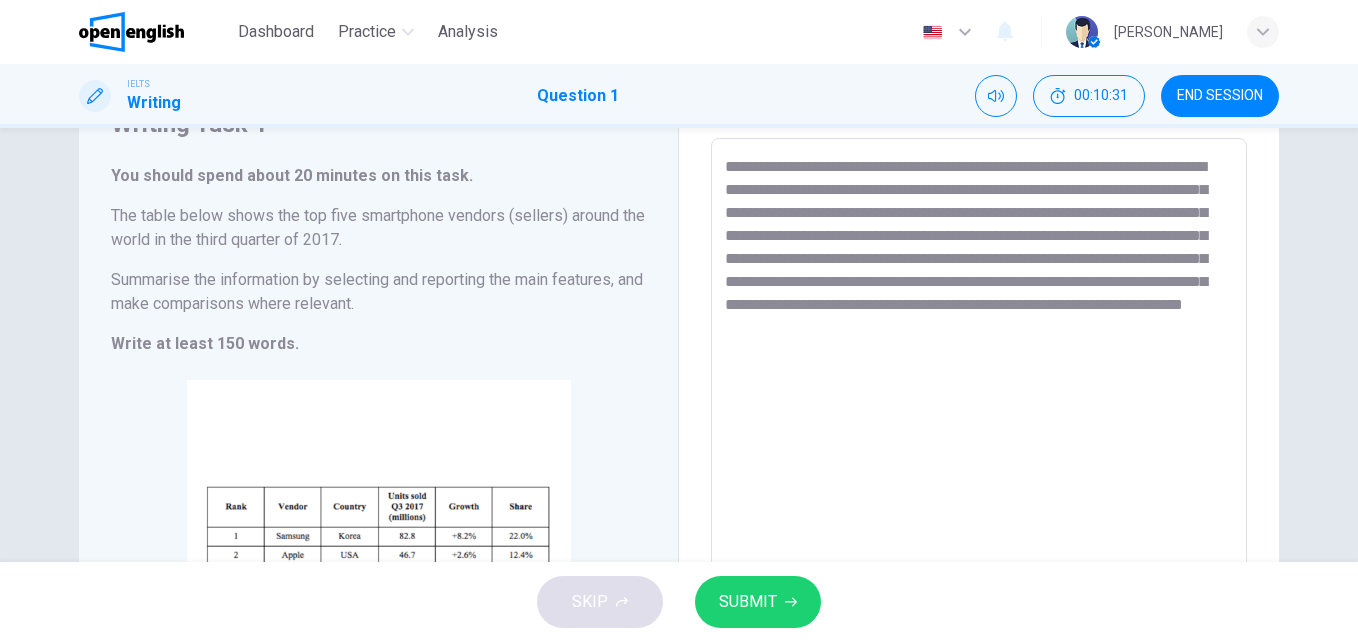 click on "**********" at bounding box center (979, 434) 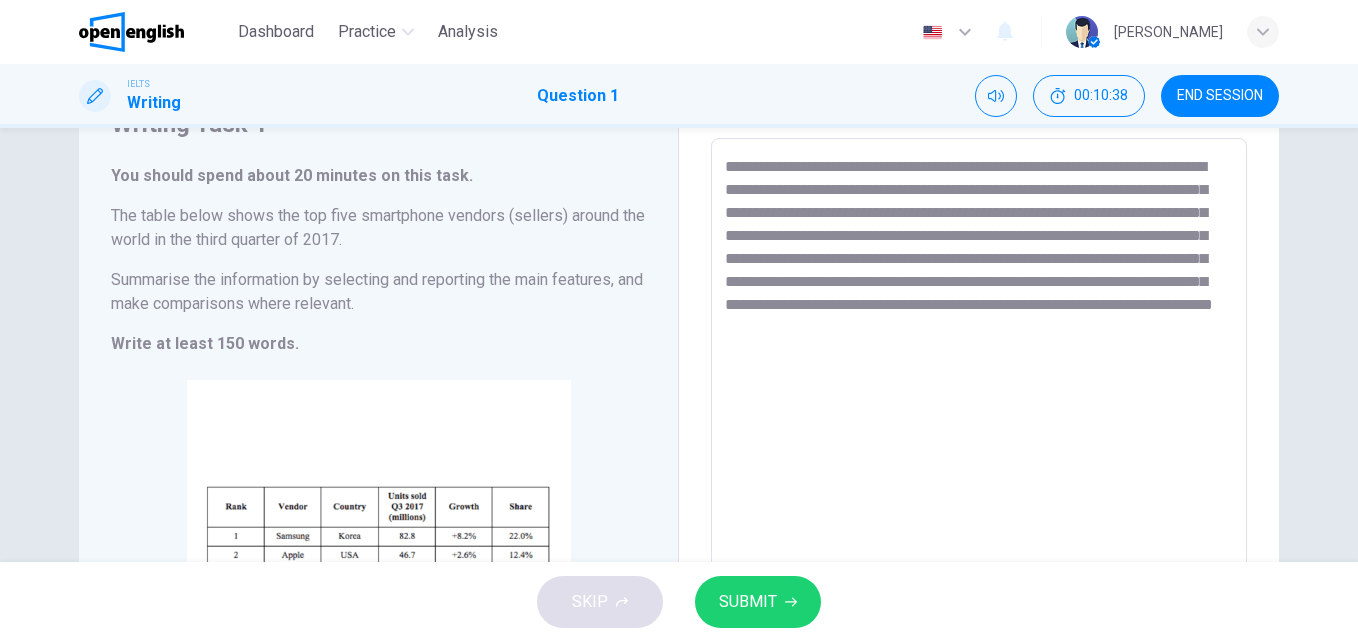 click on "**********" at bounding box center [979, 434] 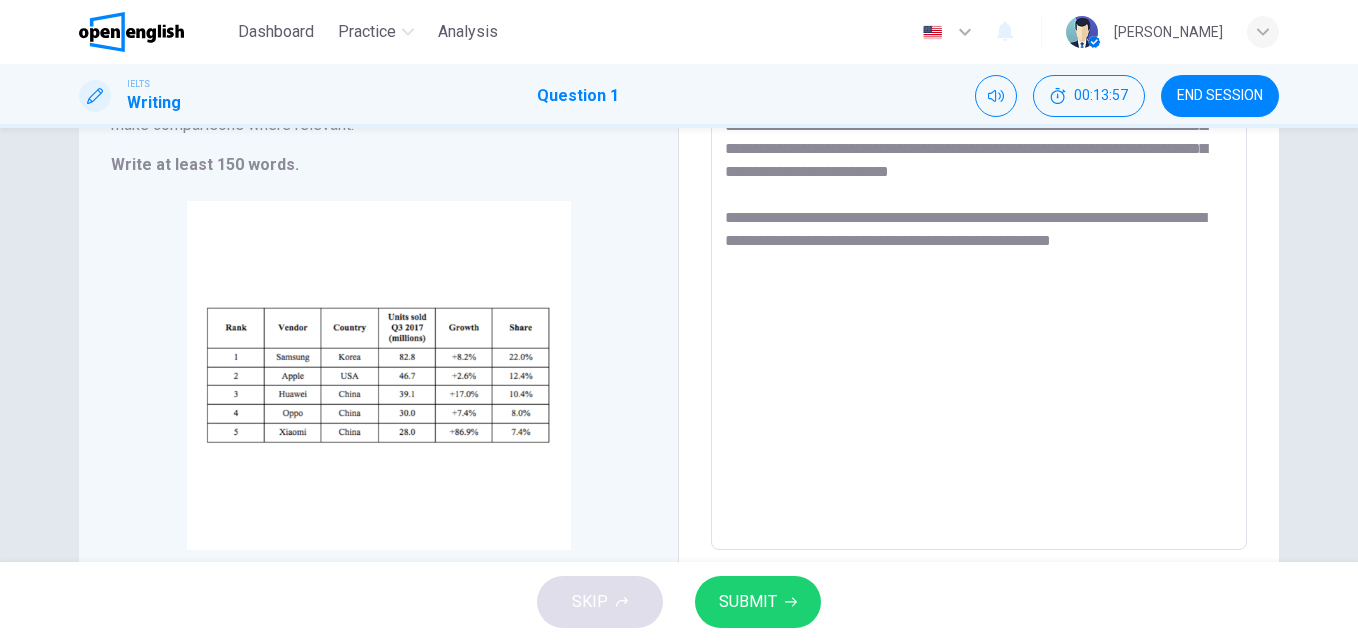 scroll, scrollTop: 179, scrollLeft: 0, axis: vertical 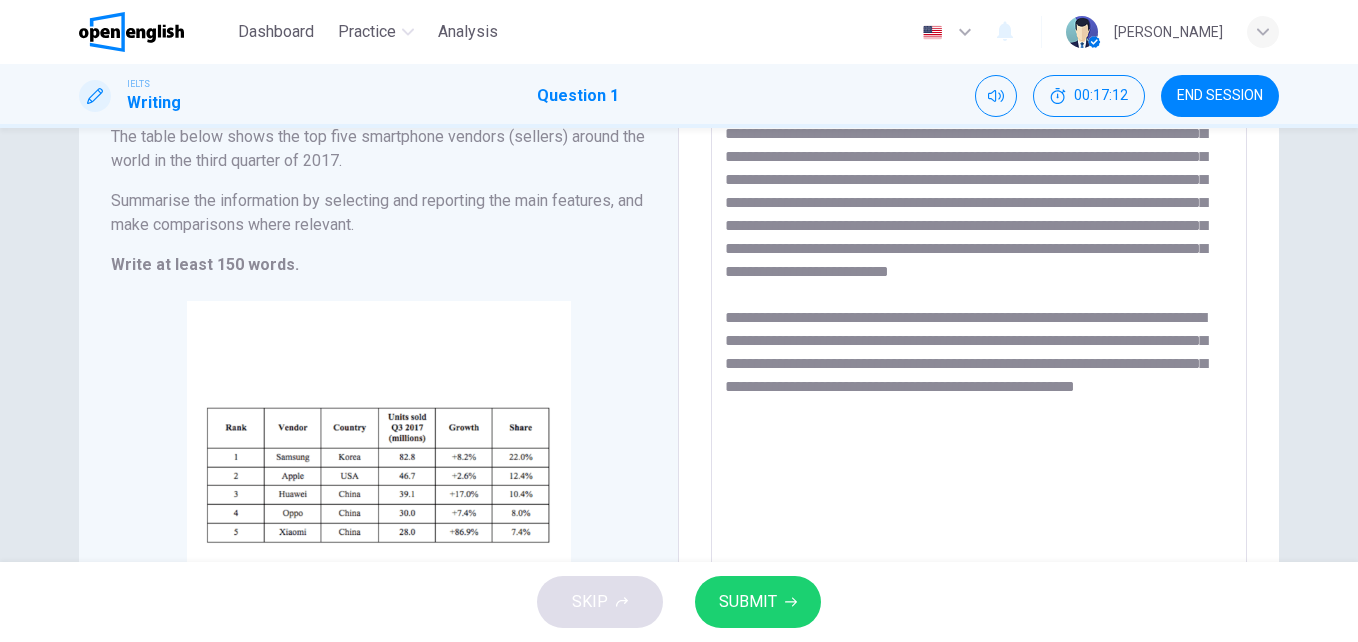 click on "SUBMIT" at bounding box center [748, 602] 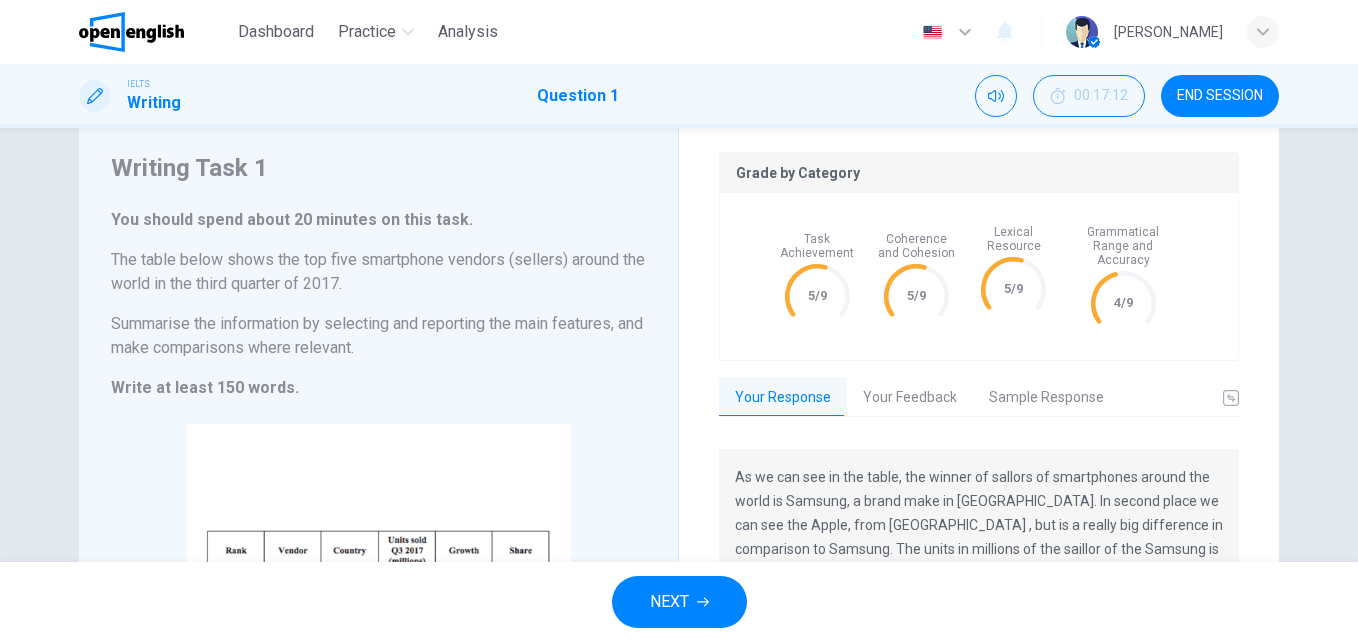 scroll, scrollTop: 100, scrollLeft: 0, axis: vertical 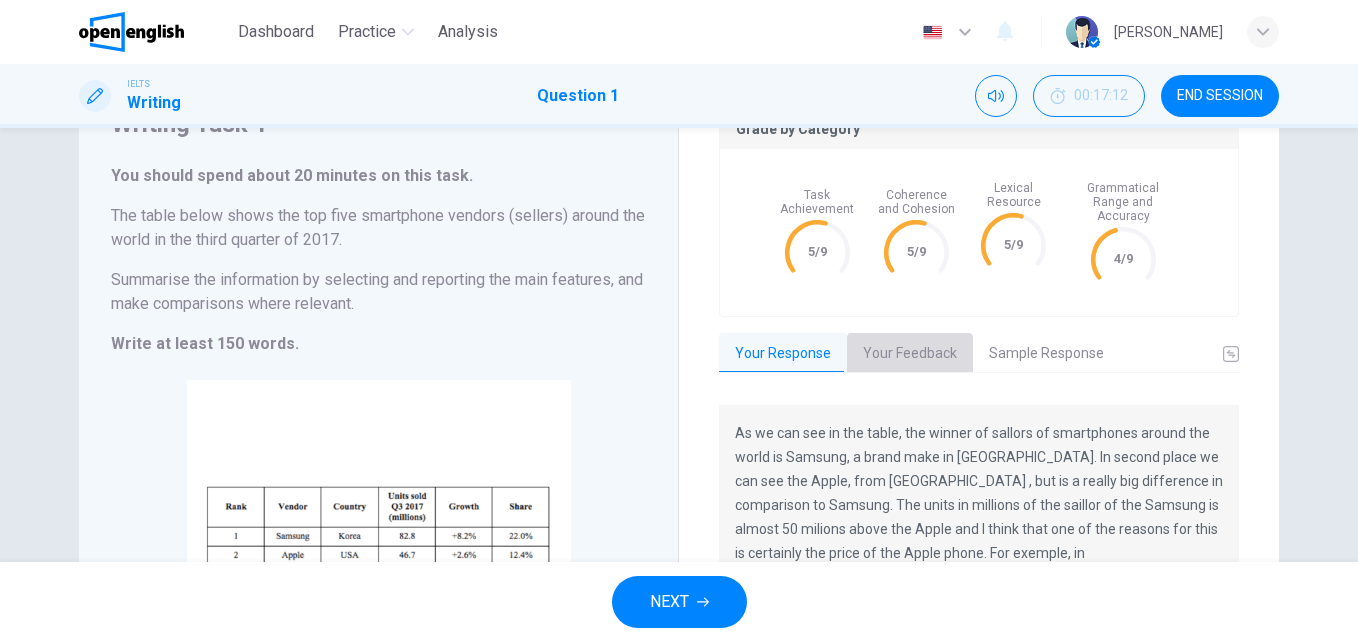 click on "Your Feedback" at bounding box center [910, 354] 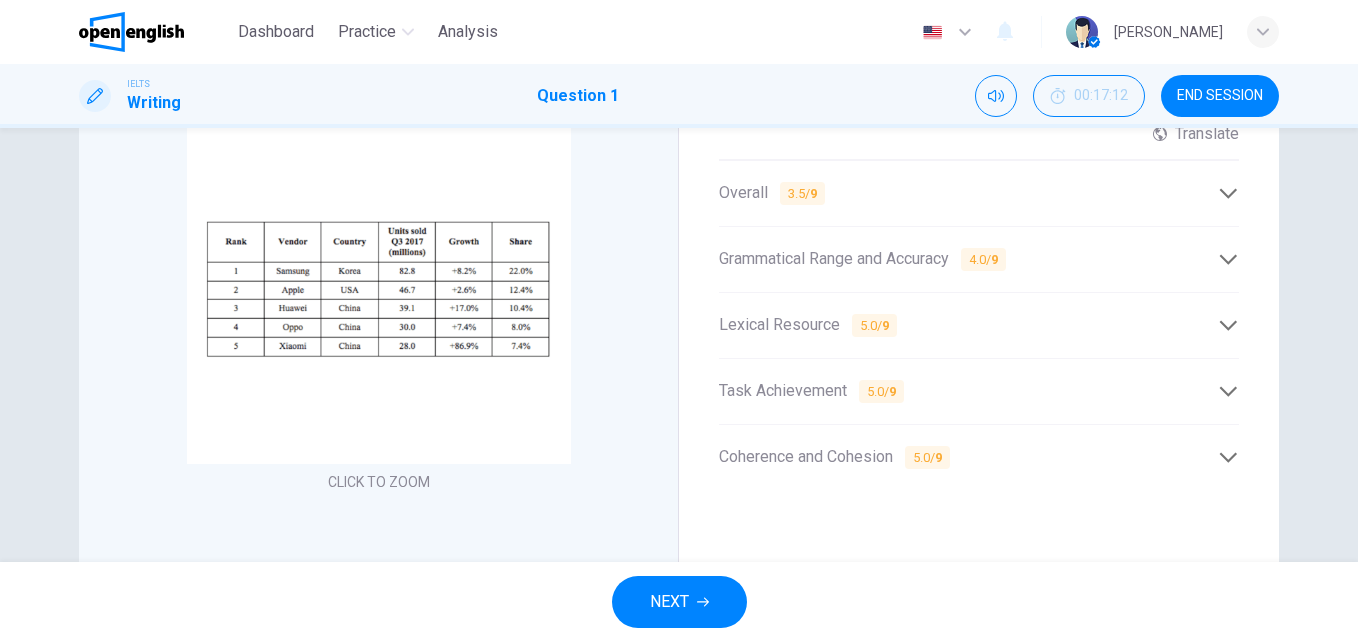 scroll, scrollTop: 400, scrollLeft: 0, axis: vertical 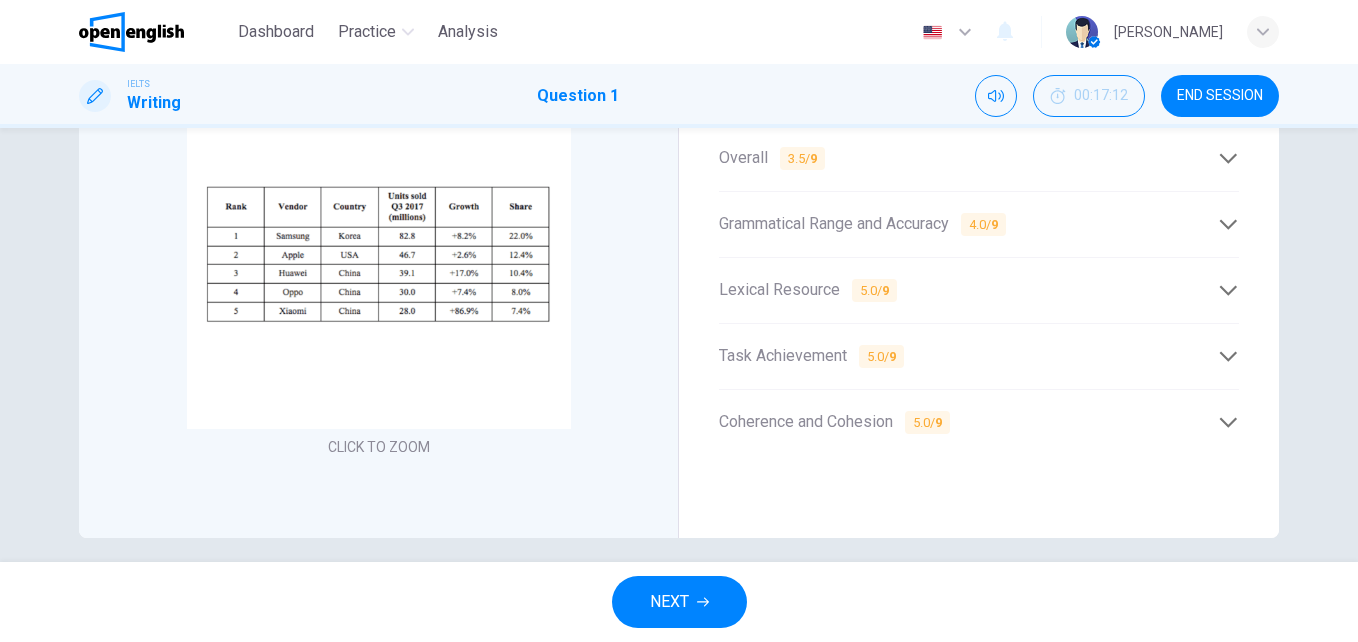 click 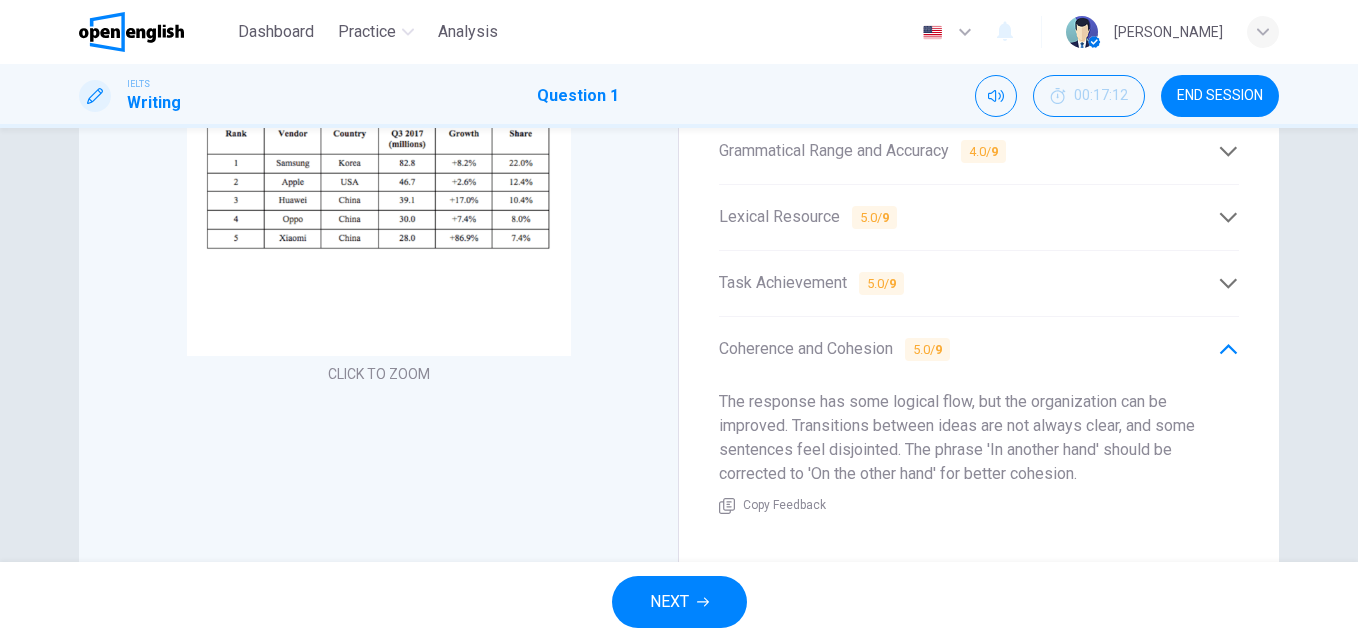 scroll, scrollTop: 500, scrollLeft: 0, axis: vertical 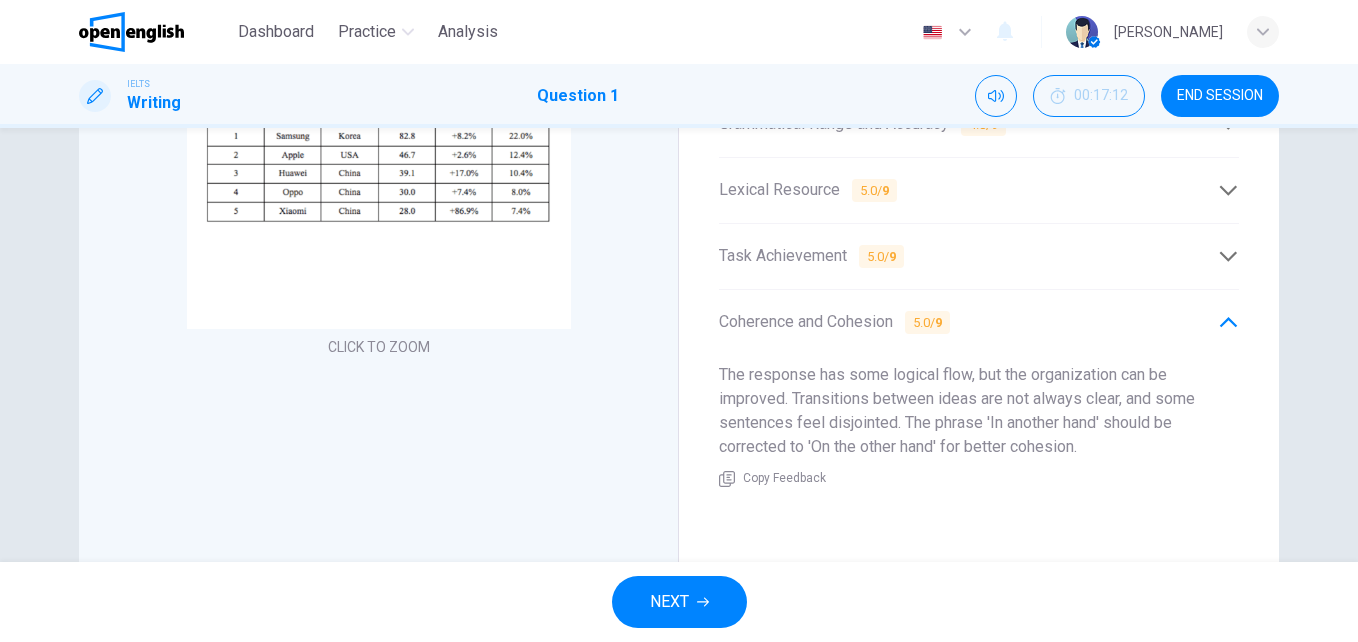 click on "Task Achievement   5.0 / 9" at bounding box center (979, 256) 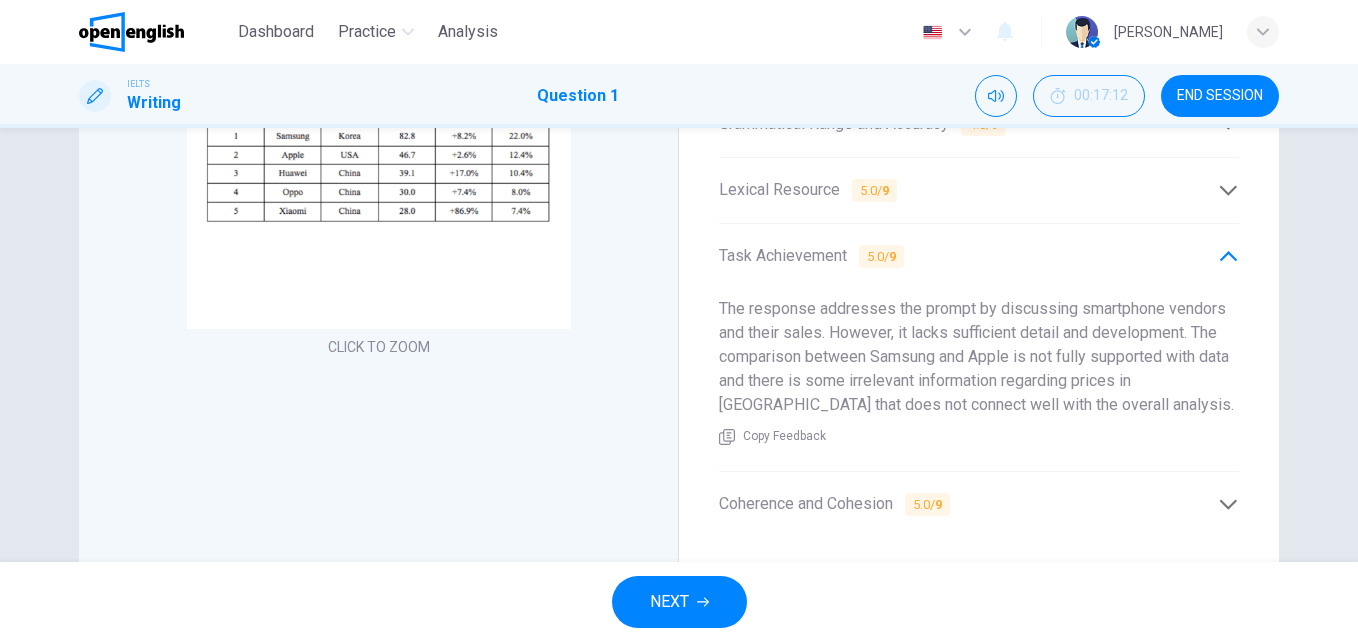 click 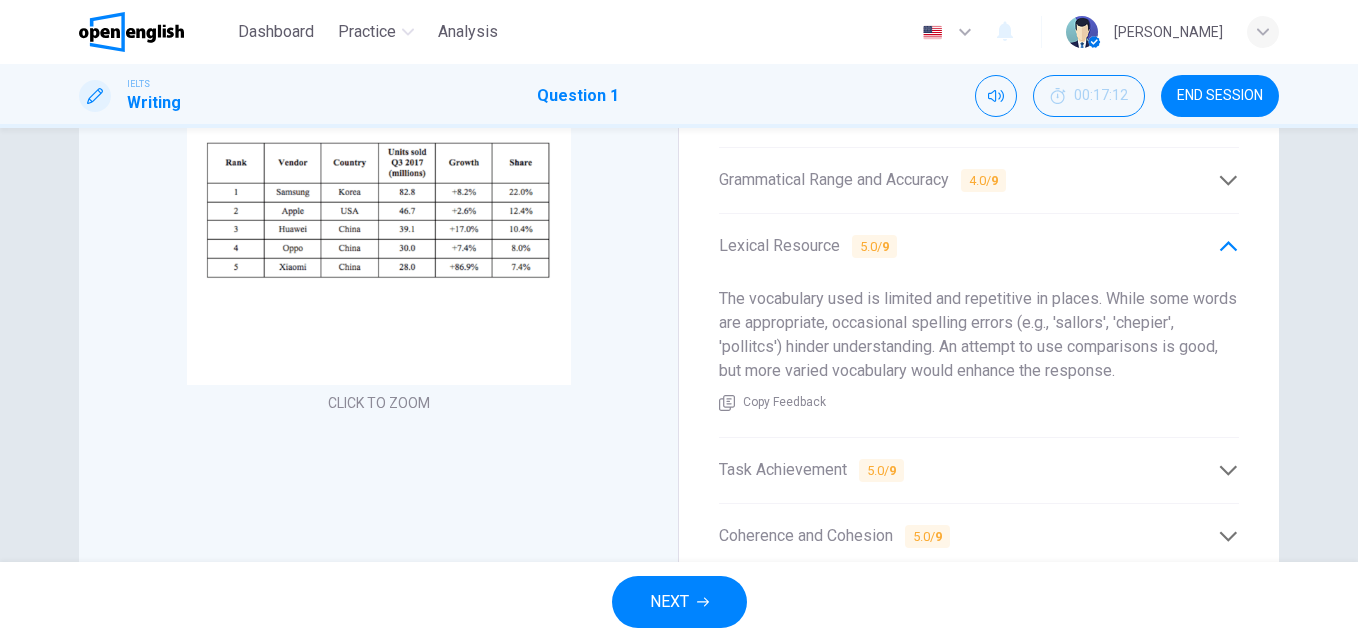 scroll, scrollTop: 400, scrollLeft: 0, axis: vertical 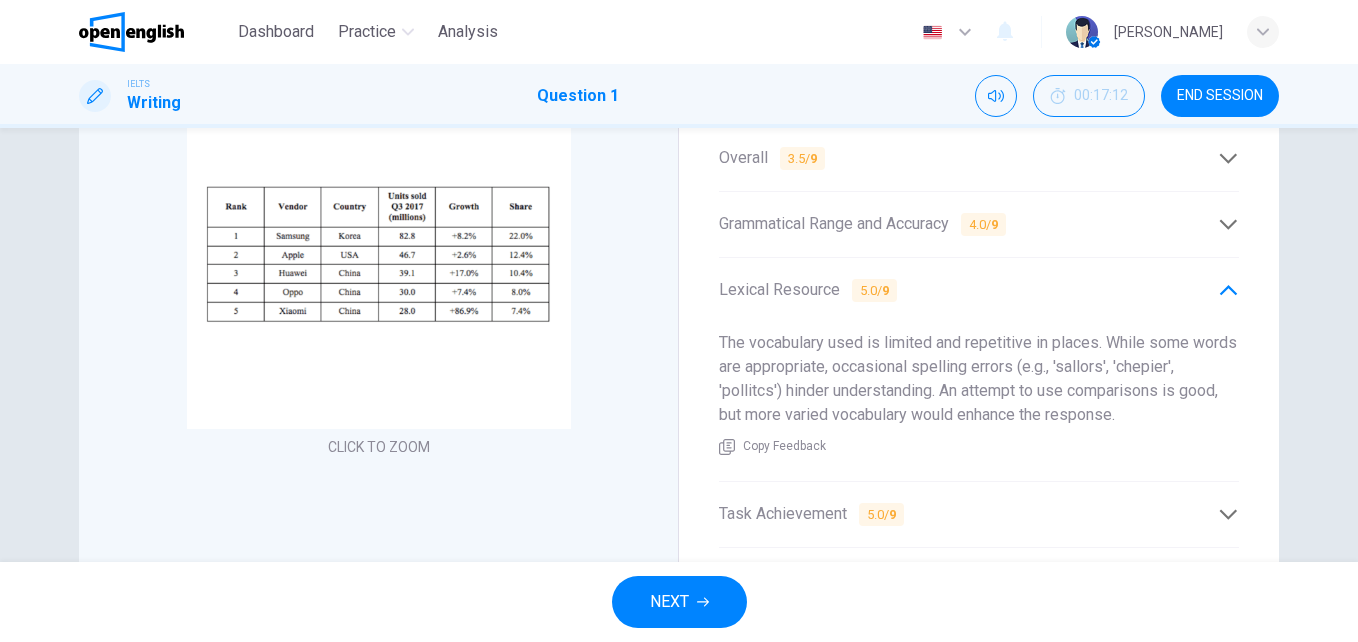 click on "Grammatical Range and Accuracy   4.0 / 9" at bounding box center [979, 224] 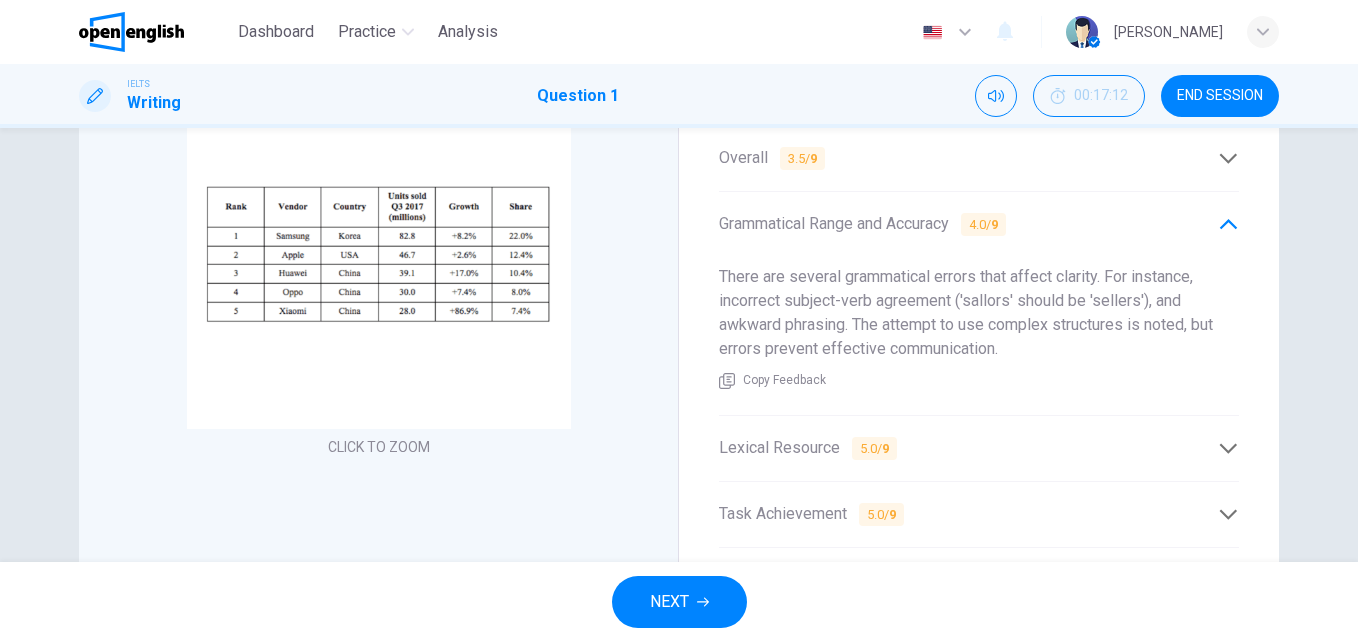 scroll, scrollTop: 300, scrollLeft: 0, axis: vertical 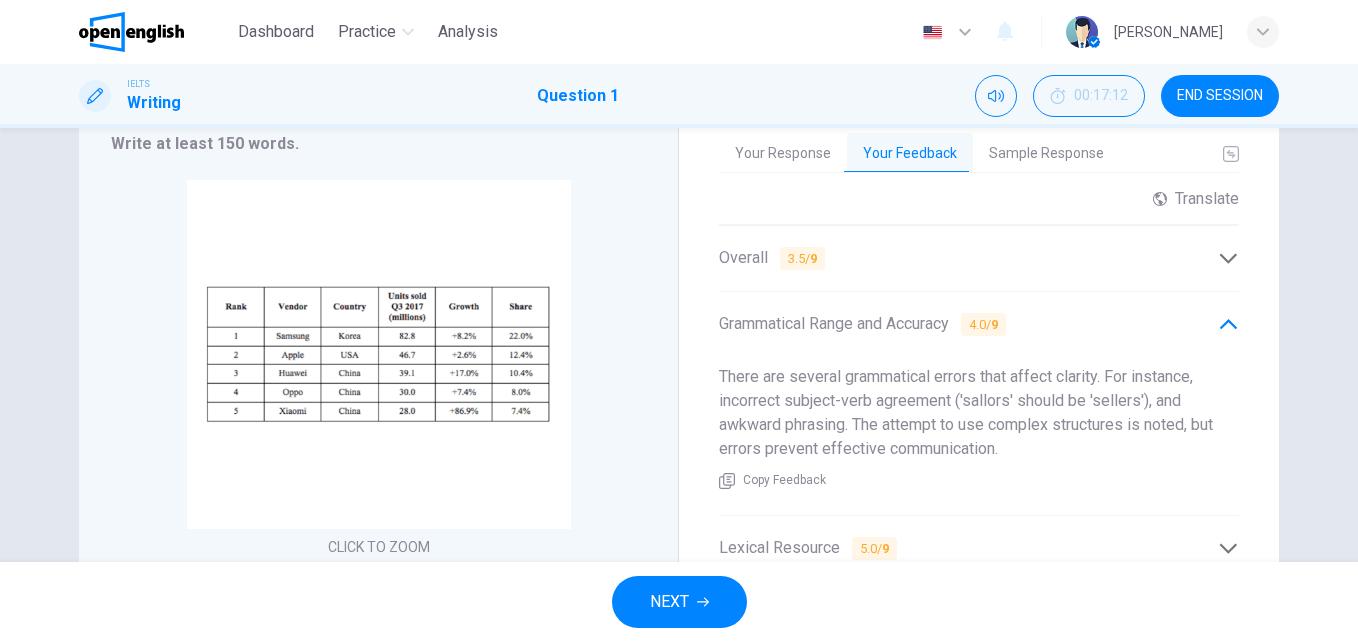 click 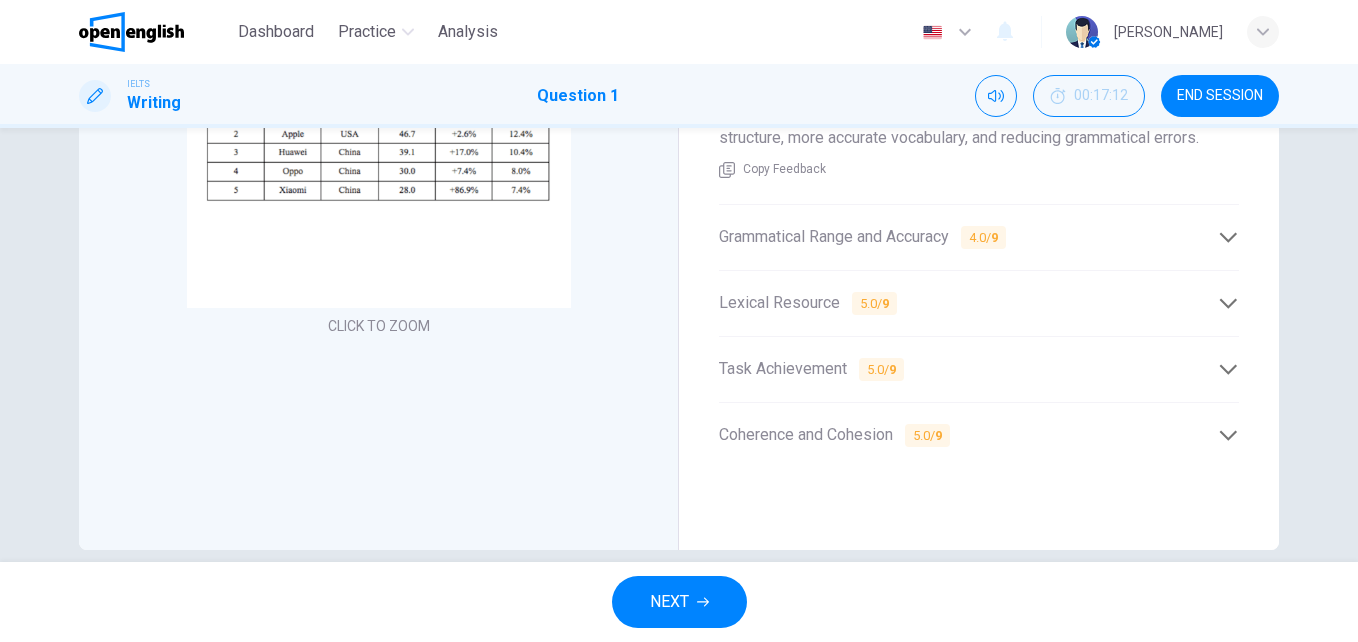 scroll, scrollTop: 559, scrollLeft: 0, axis: vertical 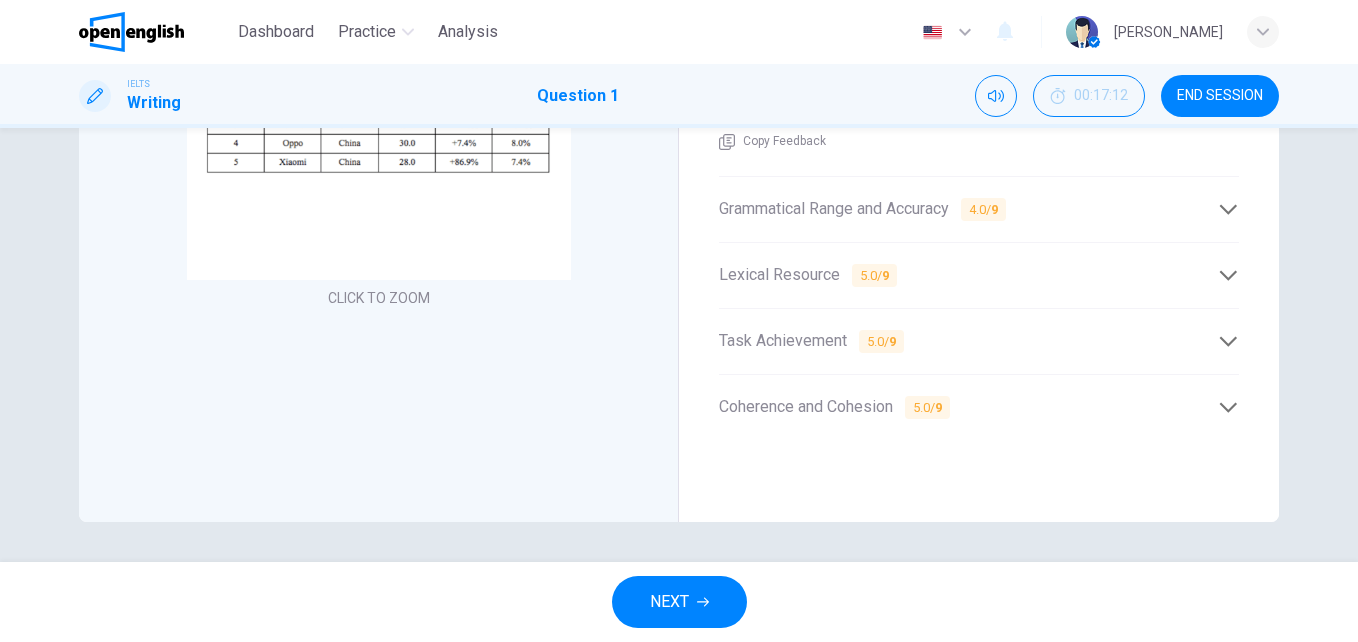 click on "NEXT" at bounding box center [669, 602] 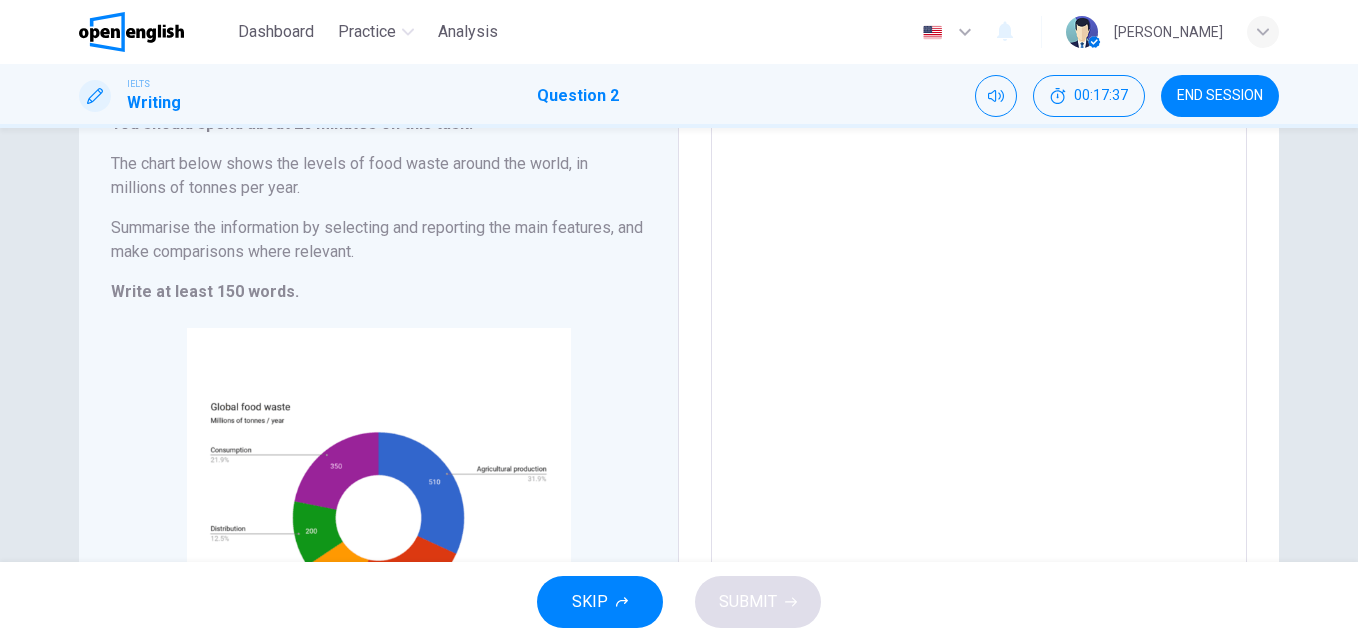 scroll, scrollTop: 200, scrollLeft: 0, axis: vertical 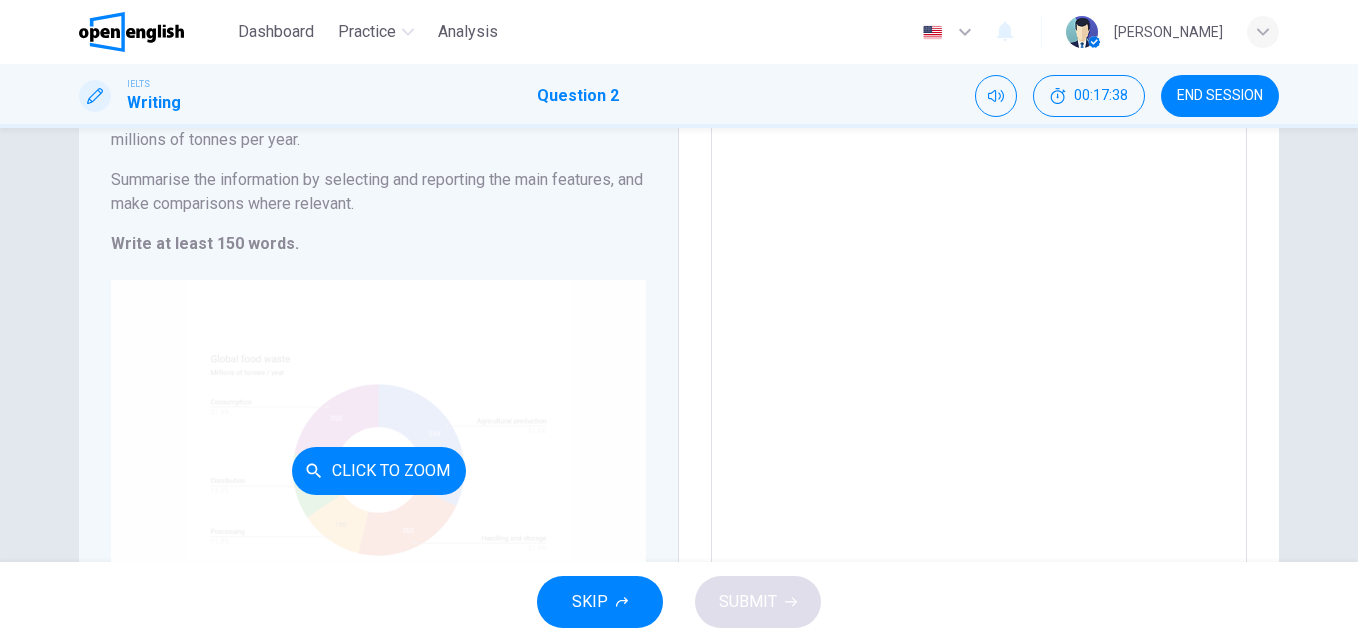 drag, startPoint x: 477, startPoint y: 391, endPoint x: 487, endPoint y: 394, distance: 10.440307 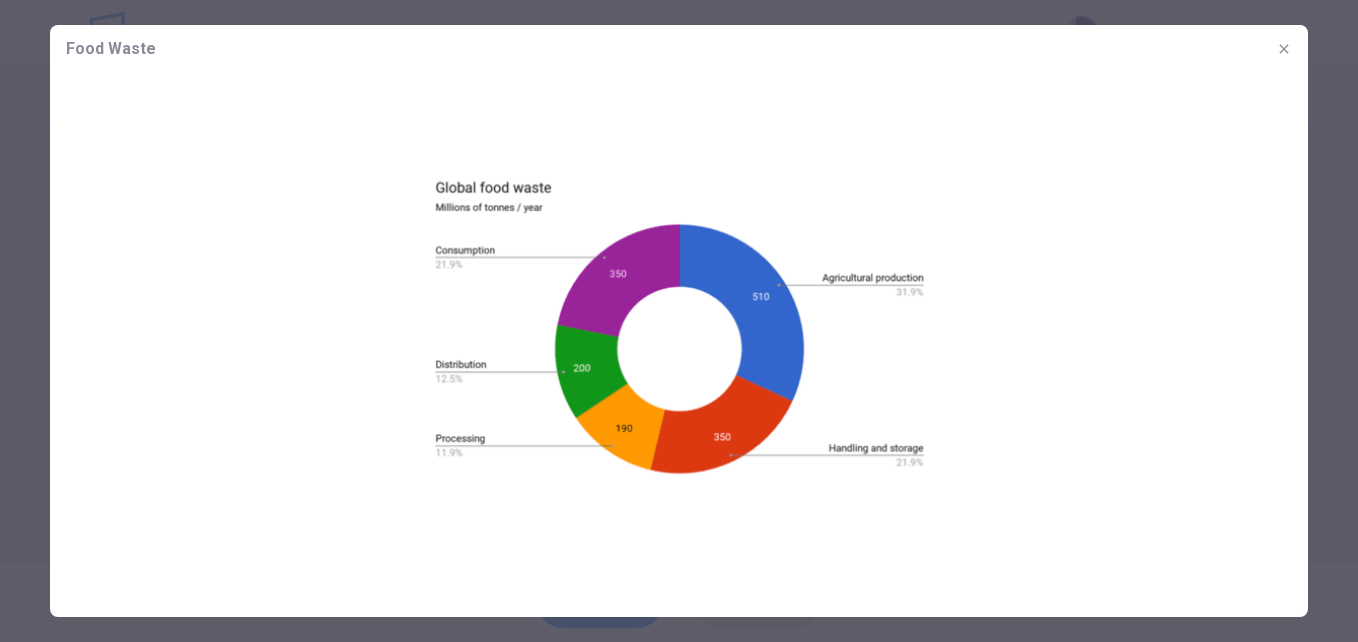 click 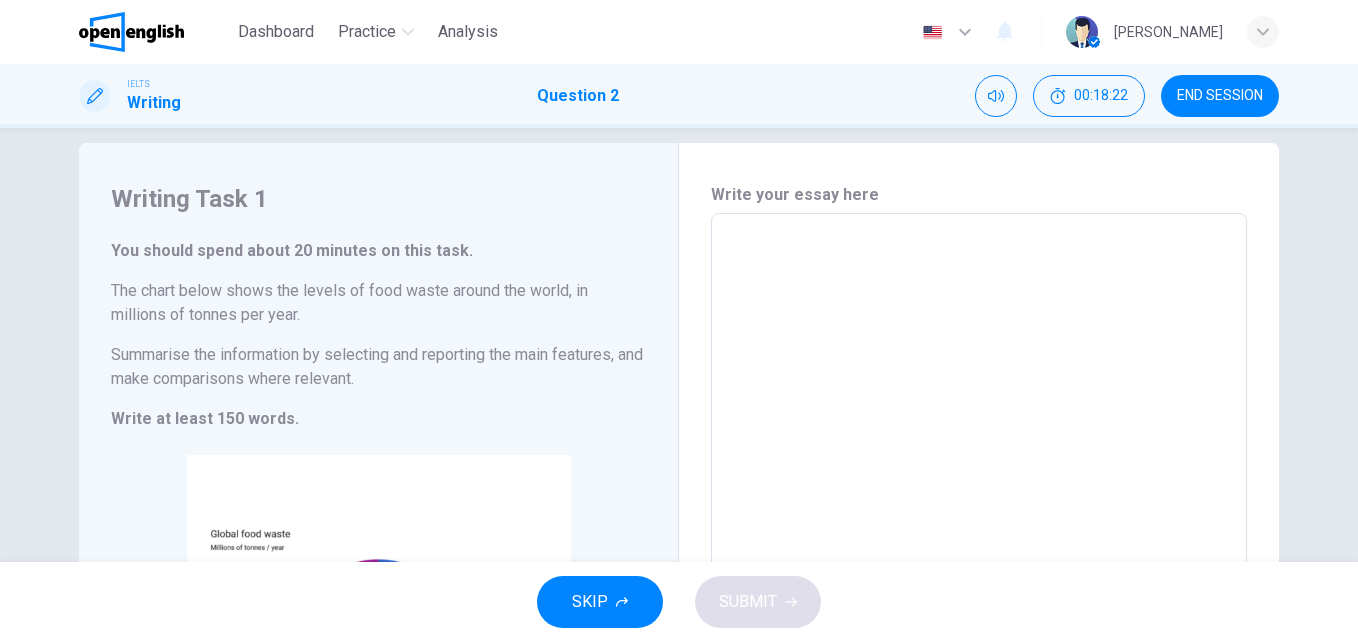 scroll, scrollTop: 0, scrollLeft: 0, axis: both 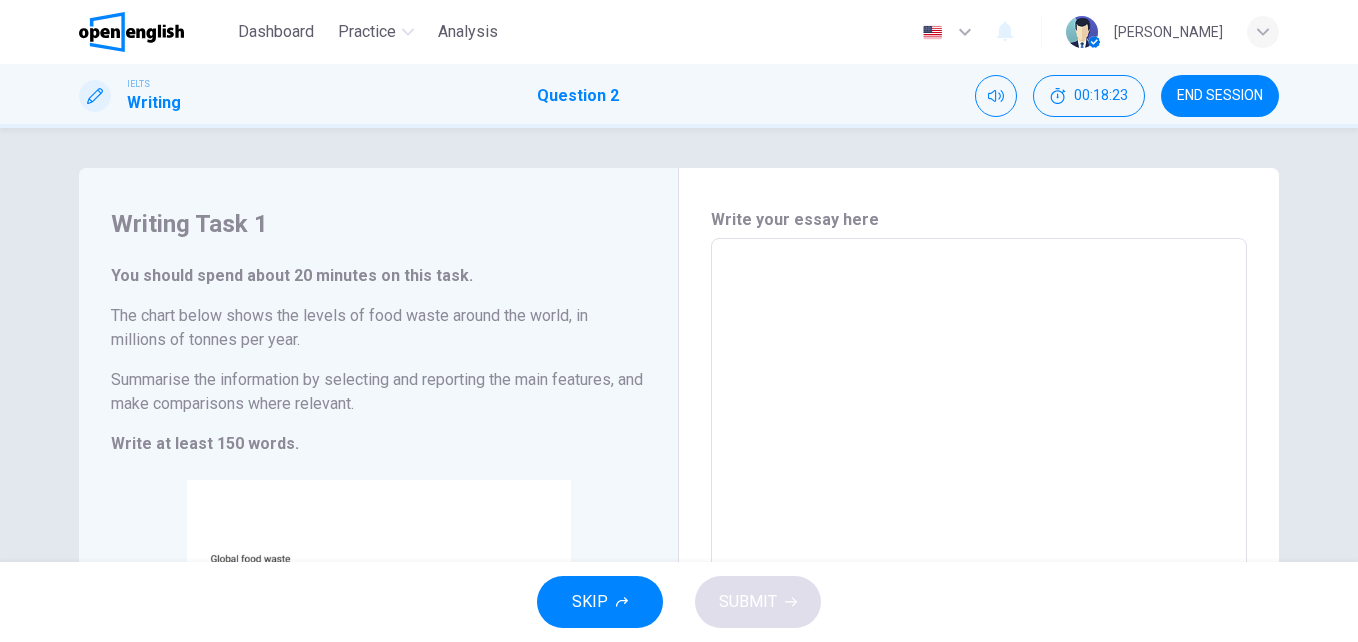 click at bounding box center [979, 534] 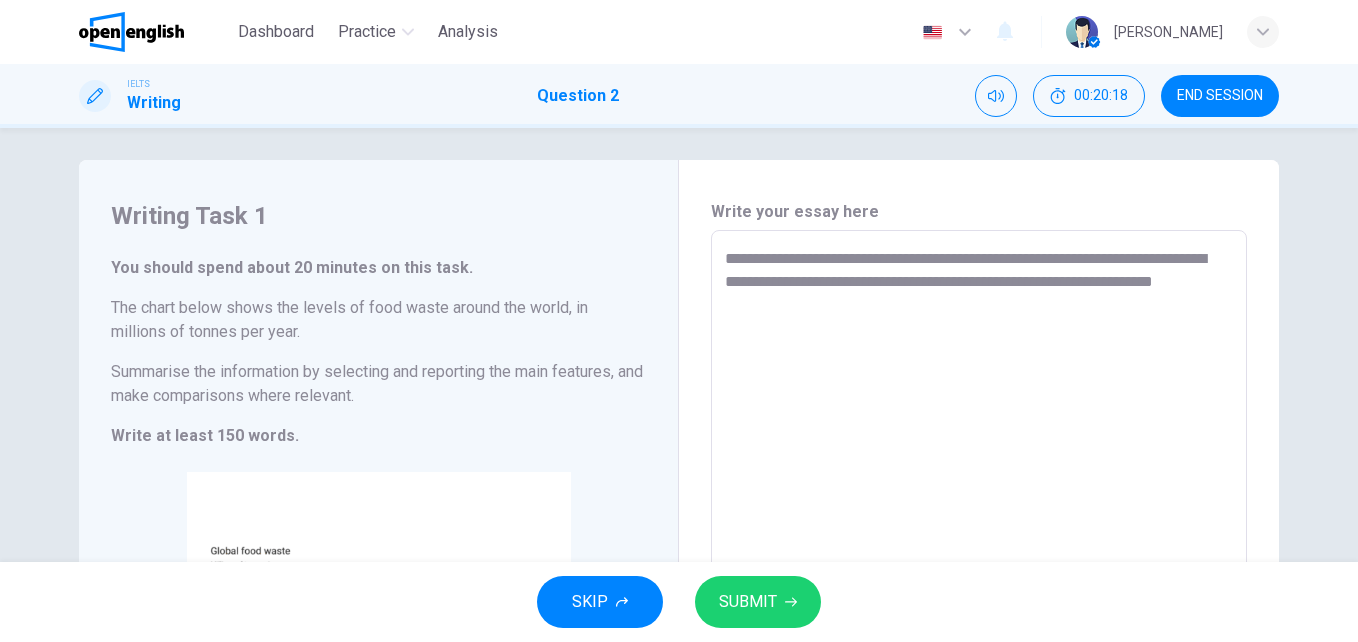 scroll, scrollTop: 0, scrollLeft: 0, axis: both 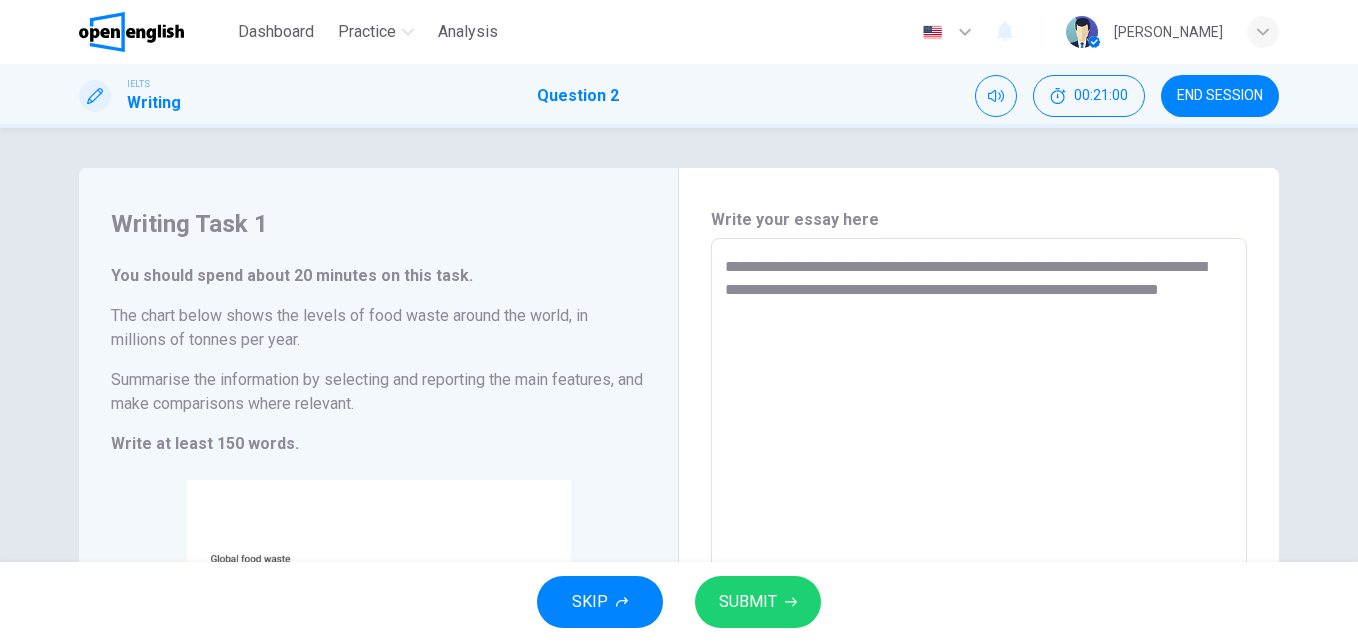 click on "**********" at bounding box center (979, 534) 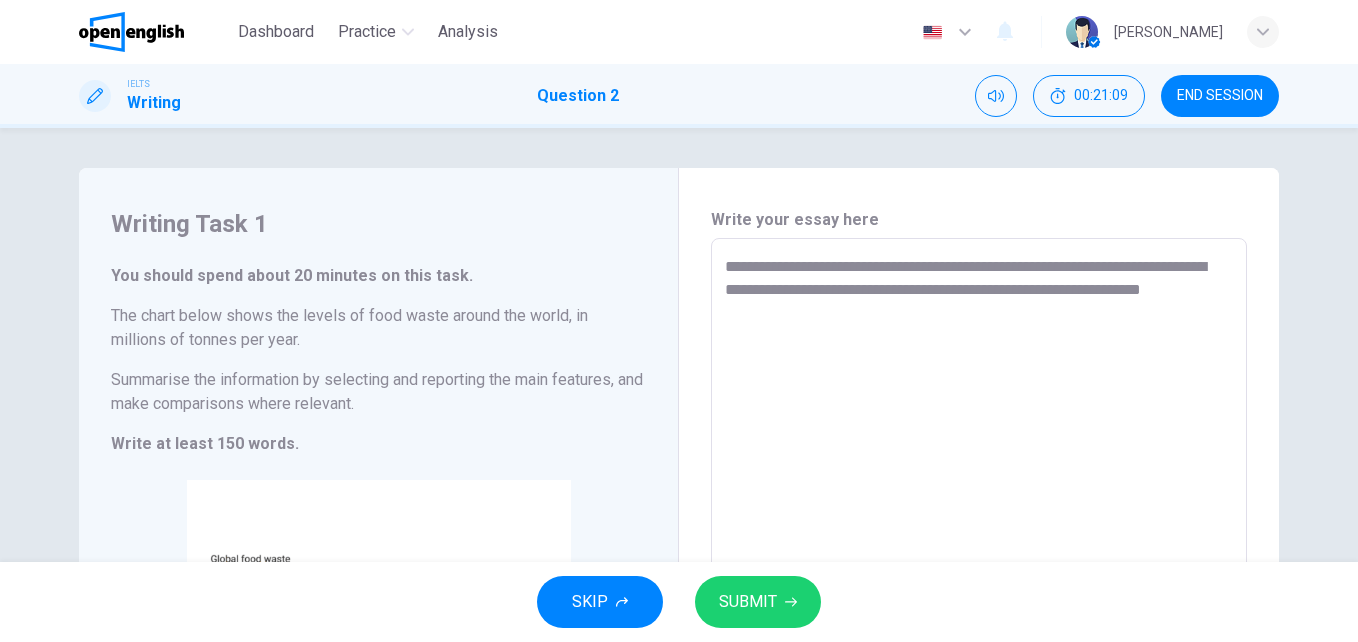 click on "**********" at bounding box center [979, 534] 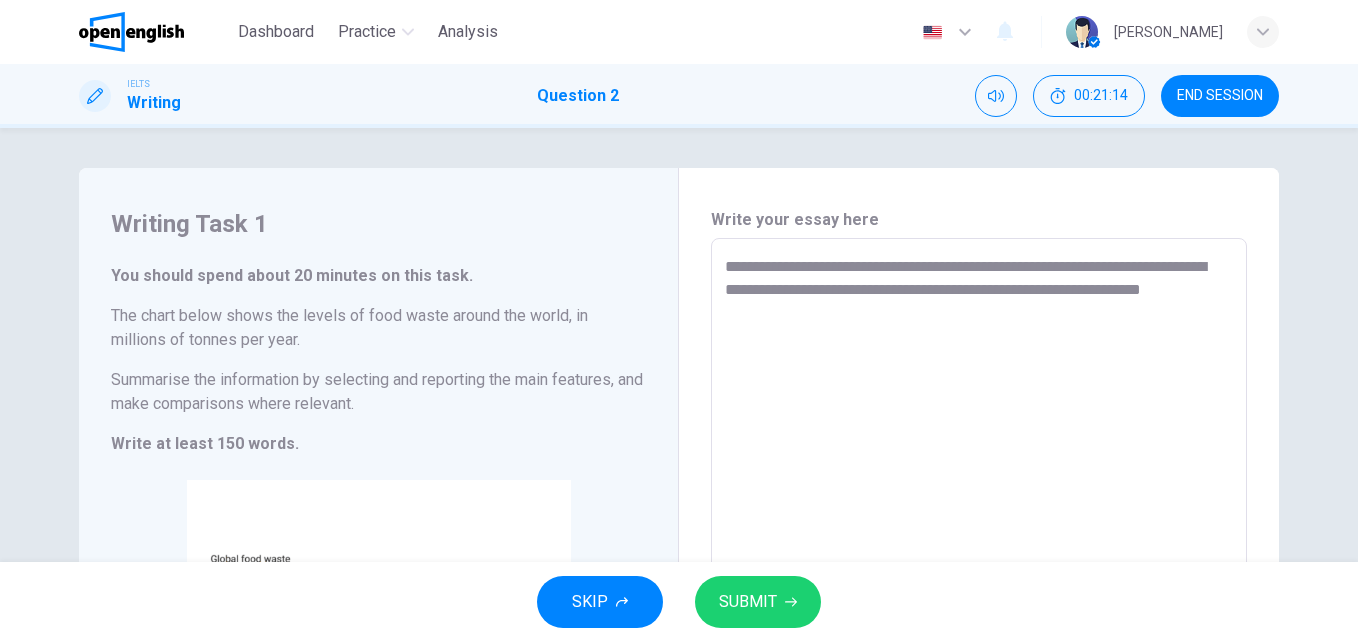 click on "**********" at bounding box center [979, 534] 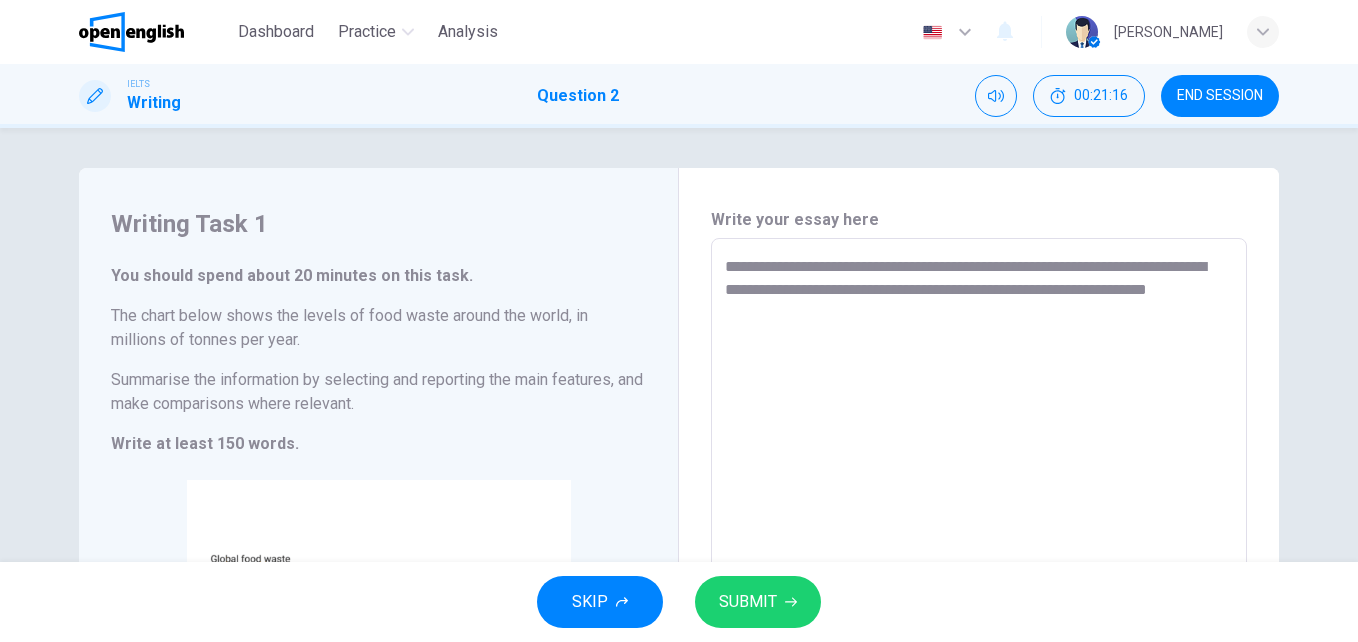 click on "**********" at bounding box center [979, 534] 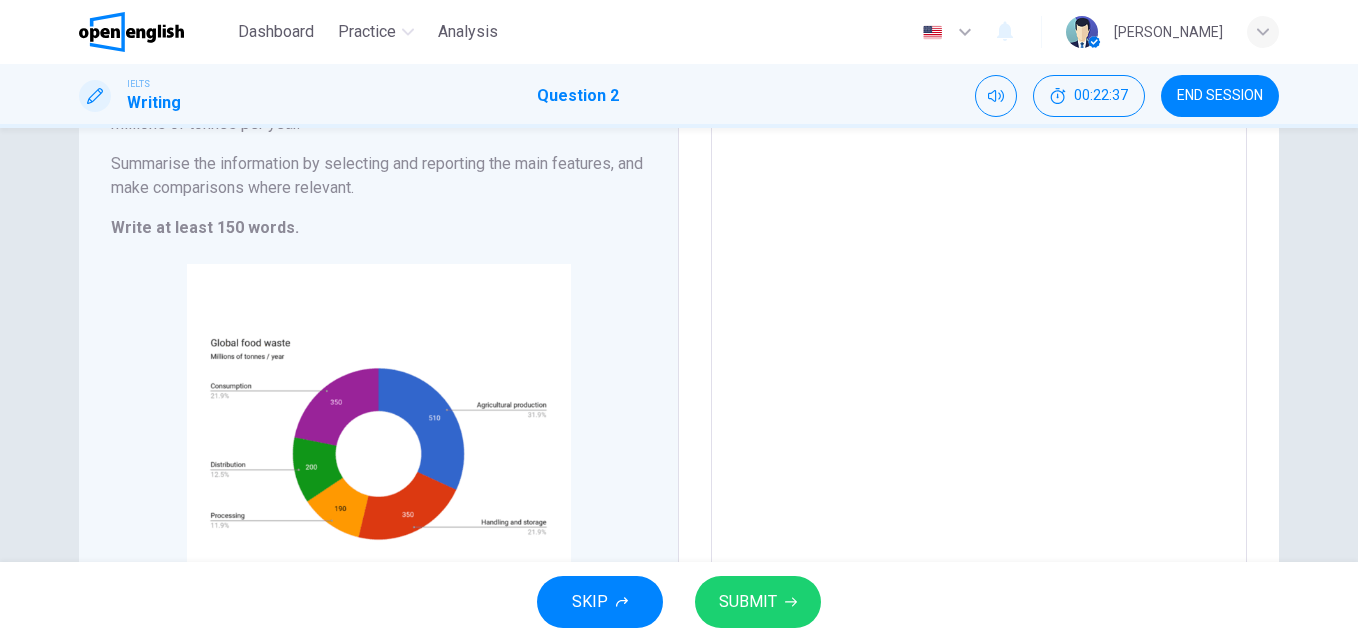 scroll, scrollTop: 279, scrollLeft: 0, axis: vertical 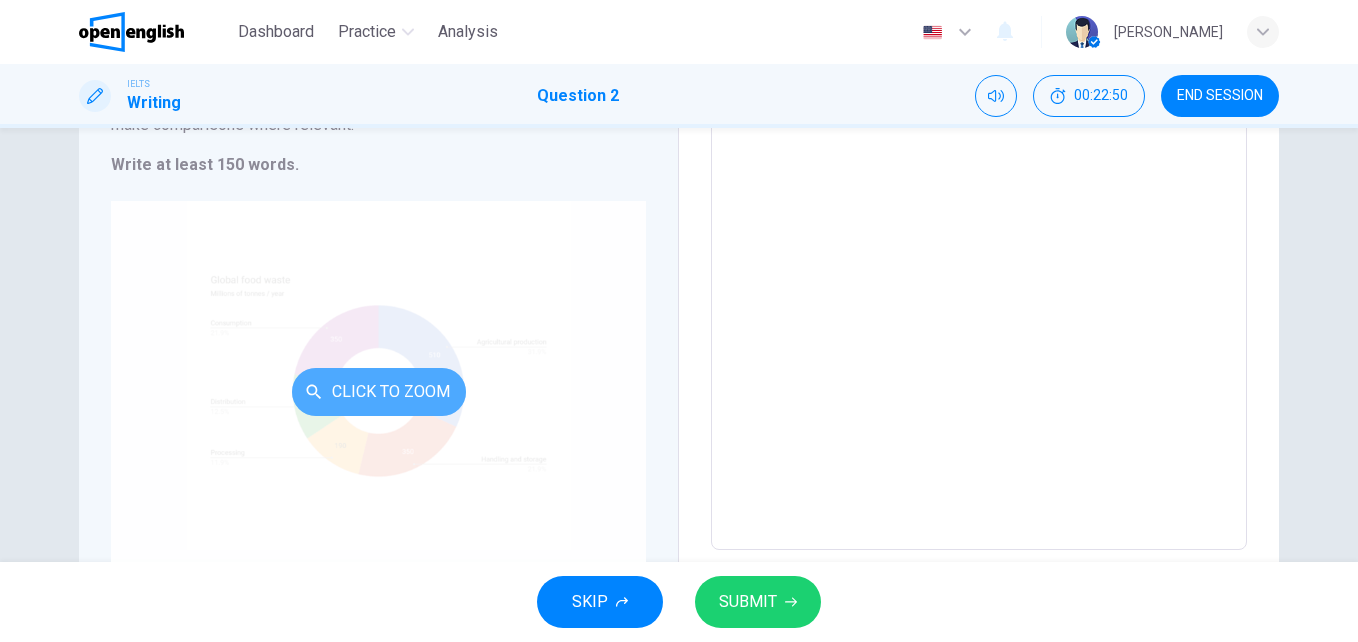 click on "Click to Zoom" at bounding box center (379, 392) 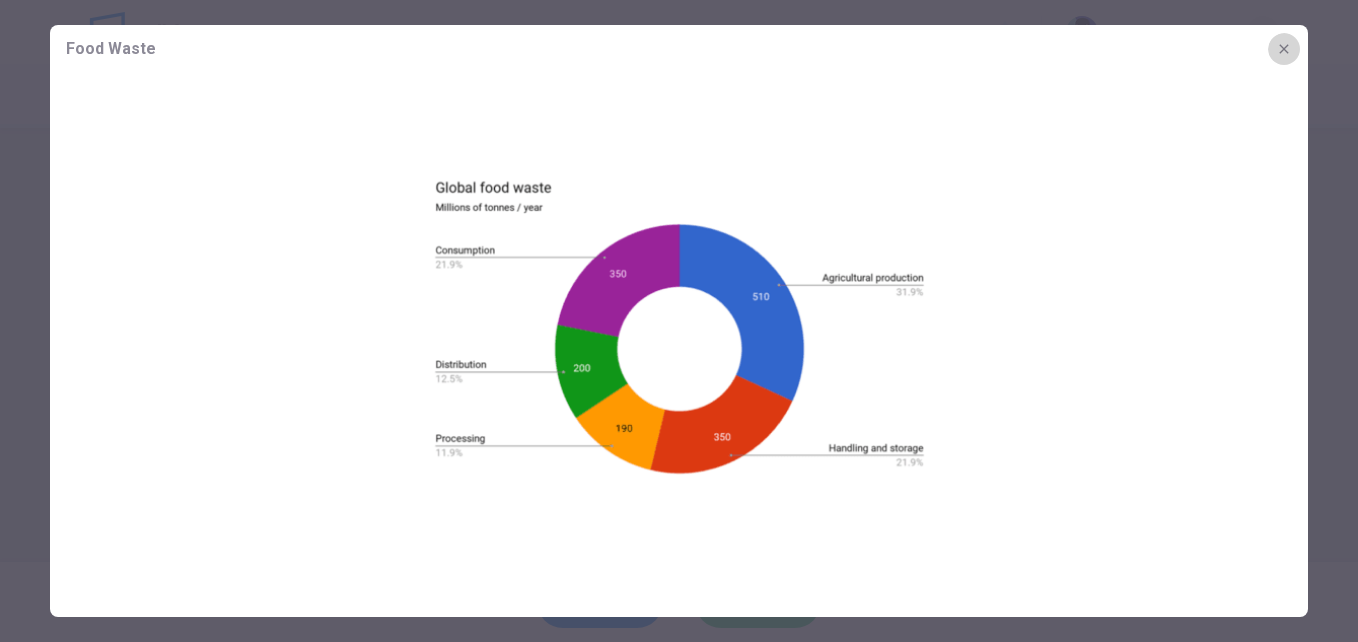 drag, startPoint x: 1282, startPoint y: 40, endPoint x: 1095, endPoint y: 2, distance: 190.8219 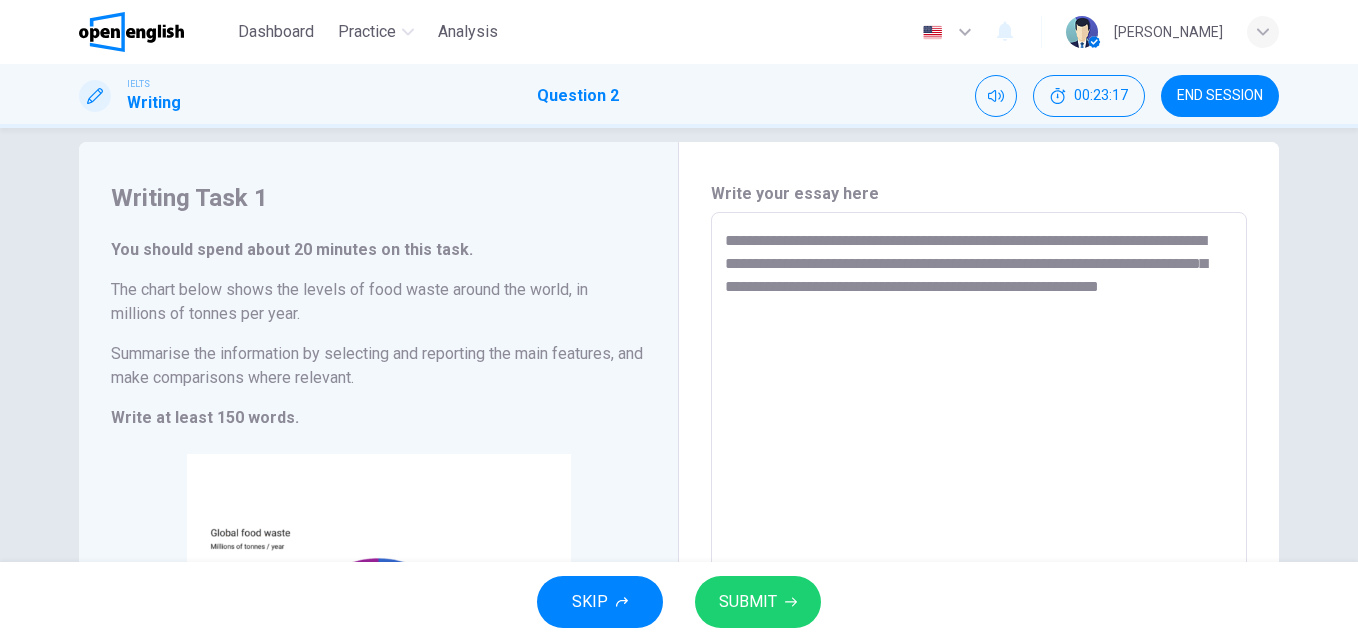 scroll, scrollTop: 0, scrollLeft: 0, axis: both 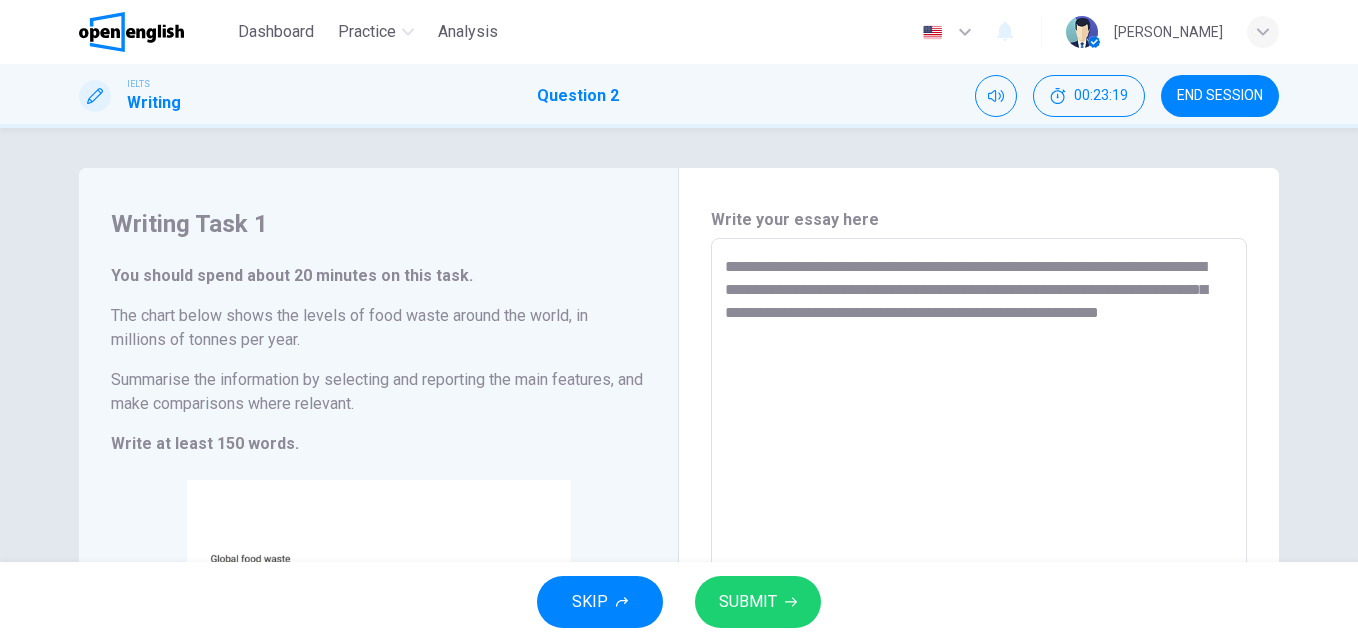 click on "**********" at bounding box center [979, 534] 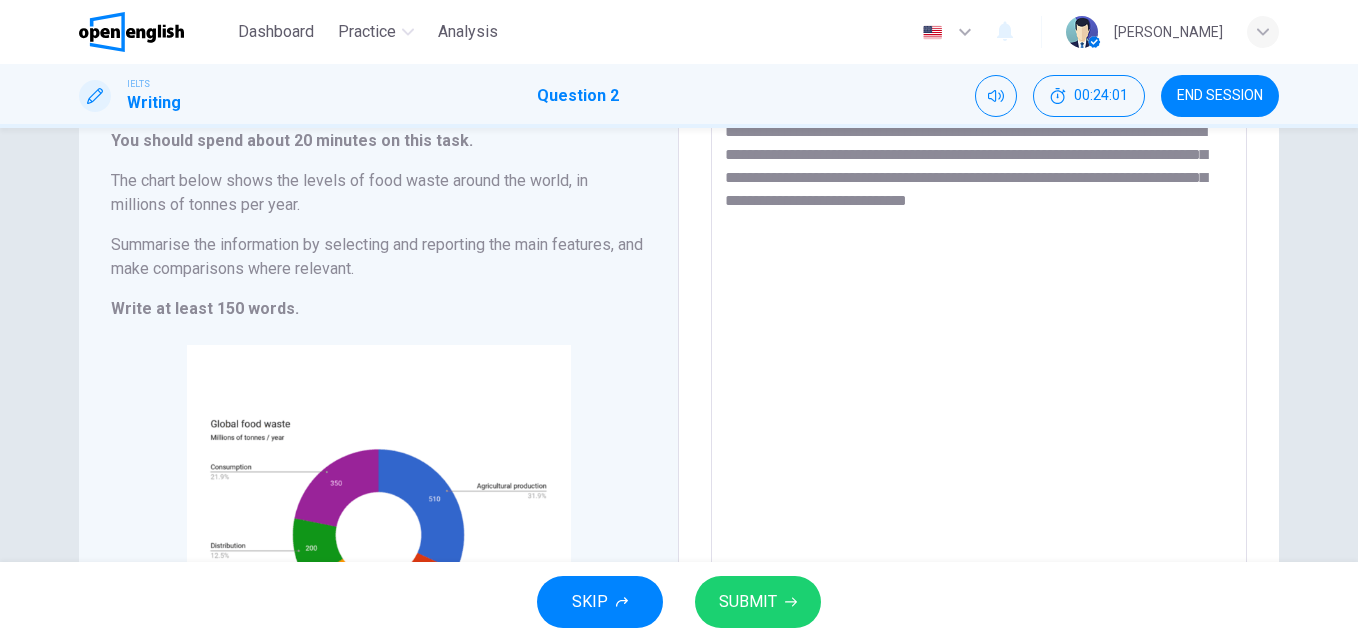 scroll, scrollTop: 100, scrollLeft: 0, axis: vertical 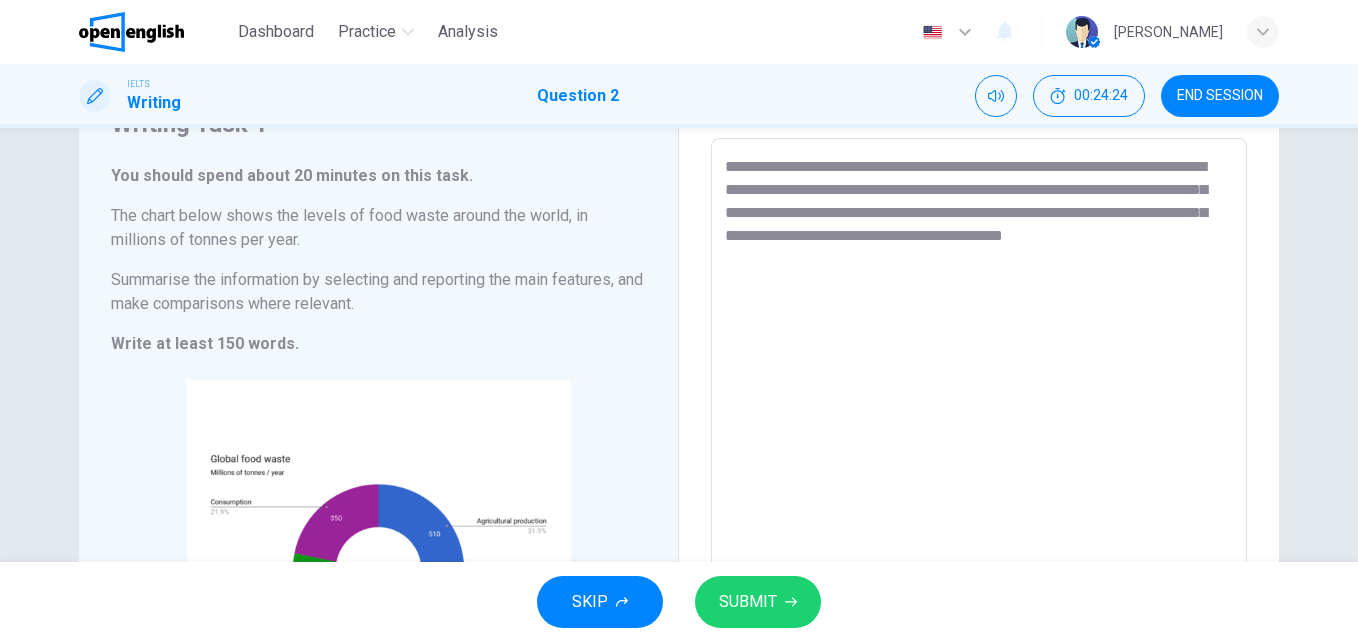 click on "**********" at bounding box center [979, 434] 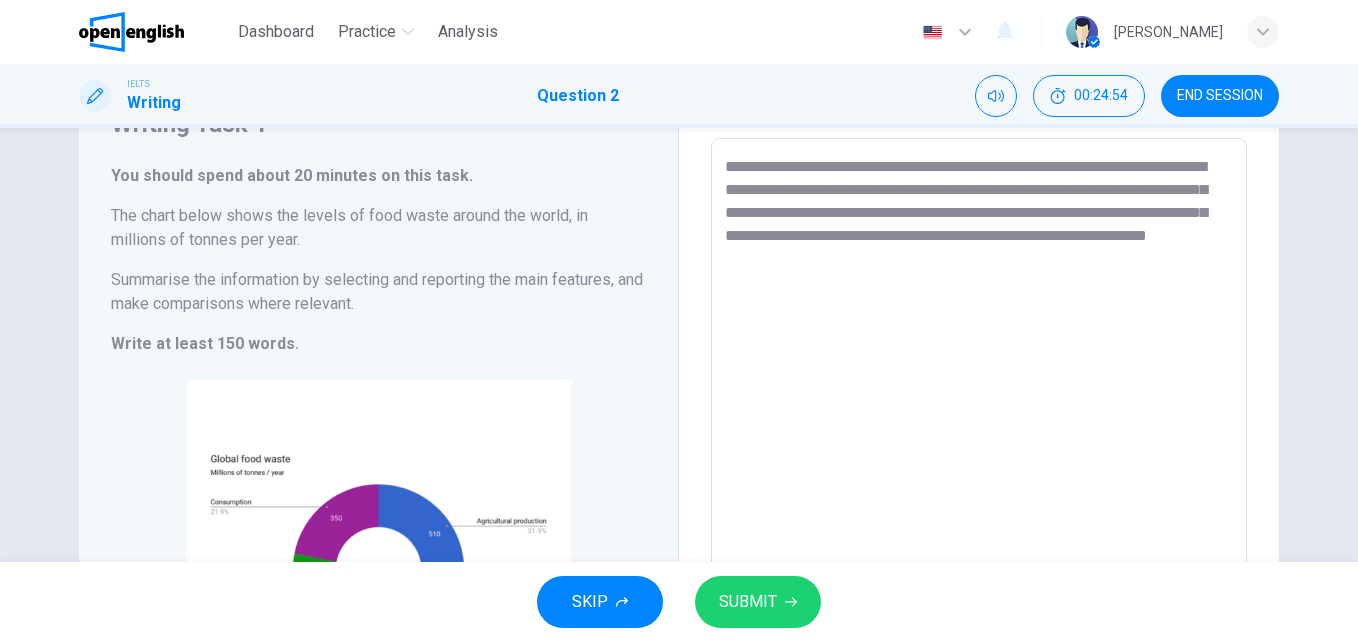 scroll, scrollTop: 0, scrollLeft: 0, axis: both 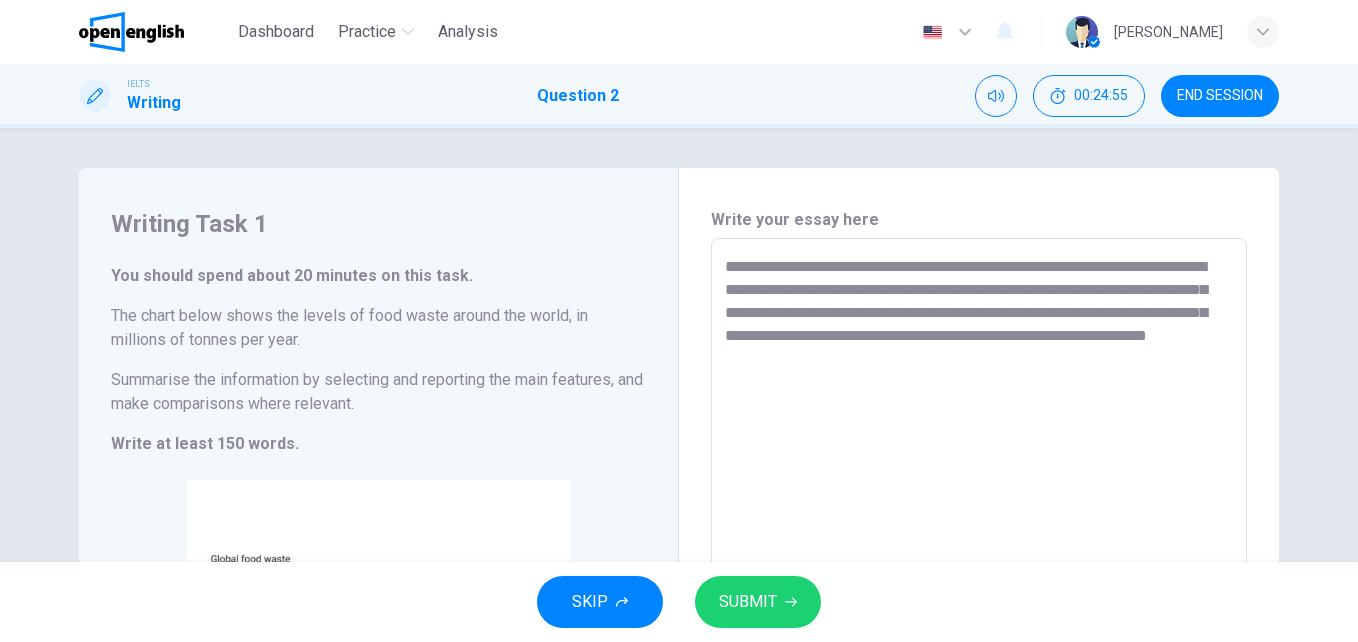click on "**********" at bounding box center (979, 534) 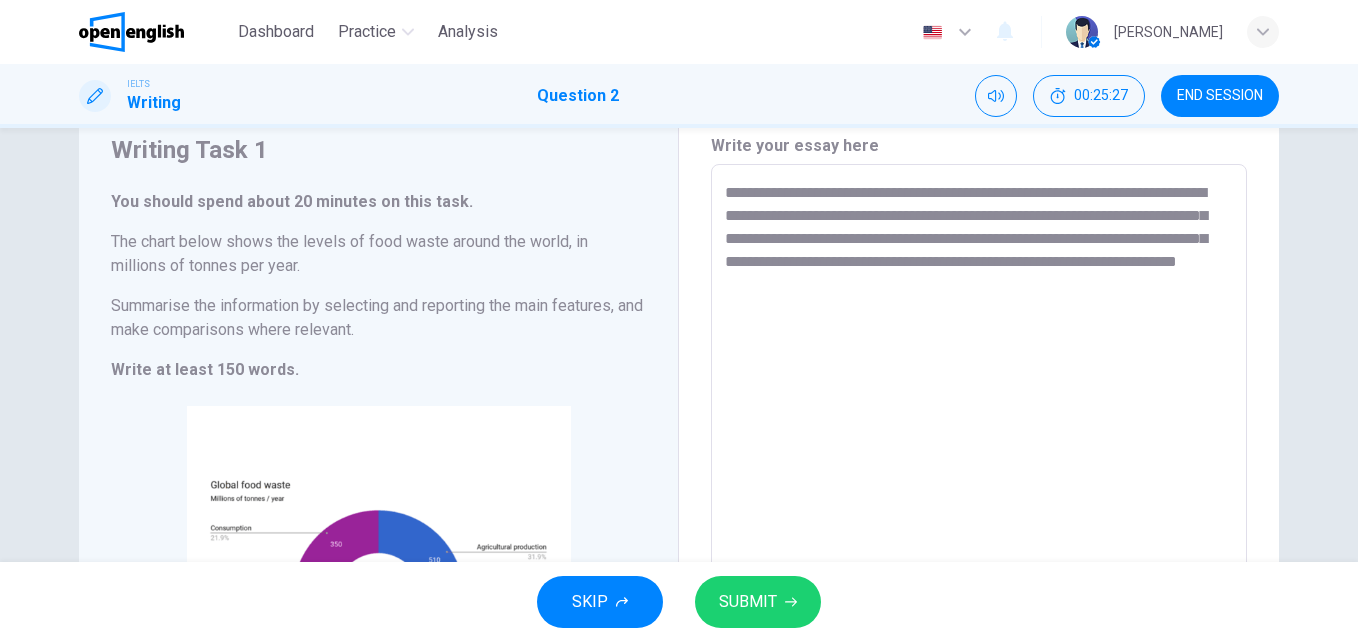 scroll, scrollTop: 0, scrollLeft: 0, axis: both 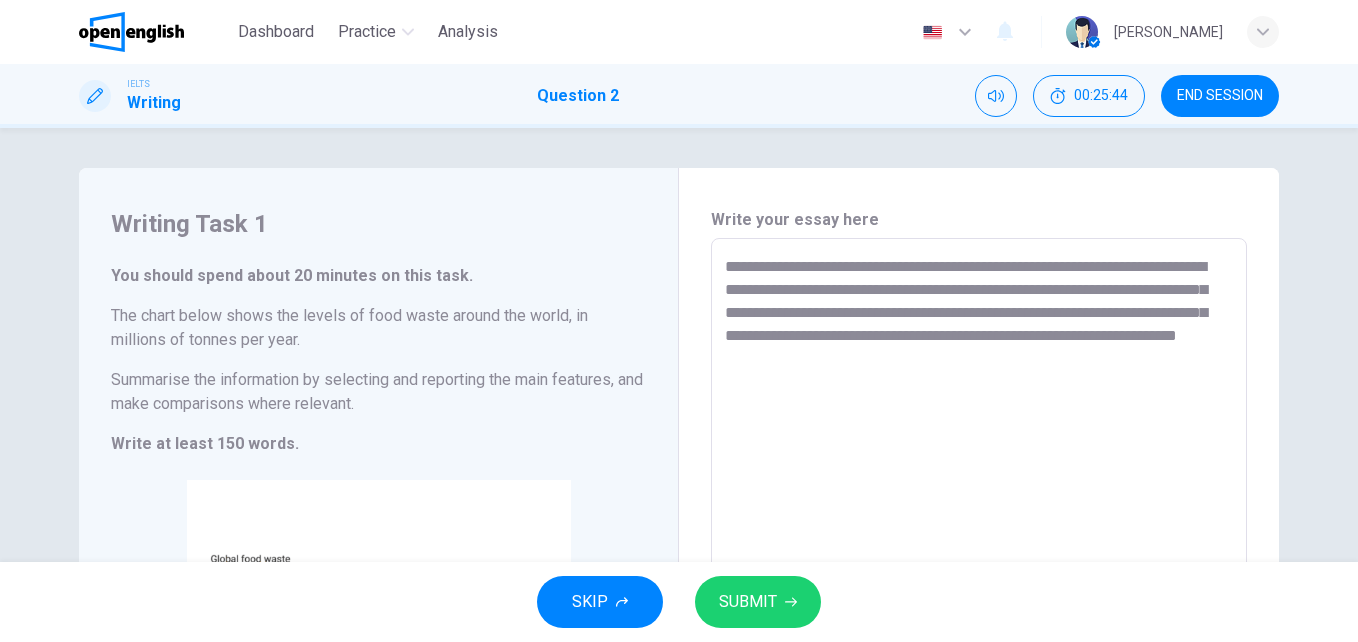 click on "**********" at bounding box center (979, 534) 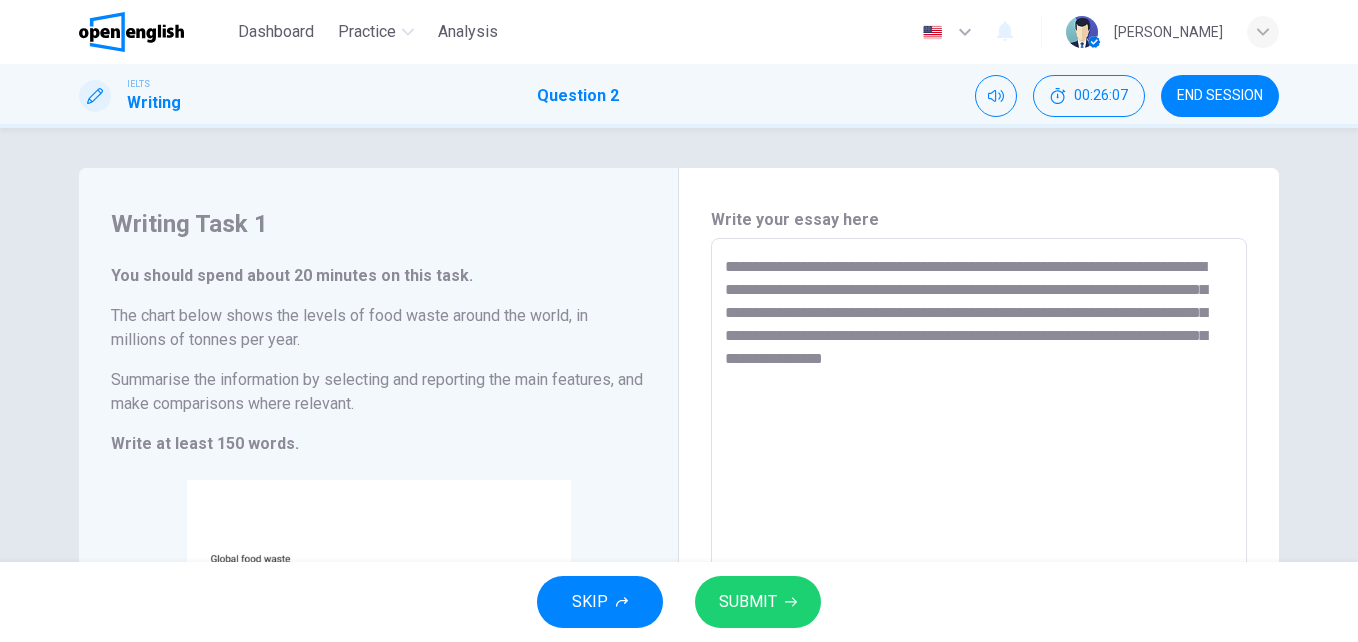 click on "**********" at bounding box center (979, 534) 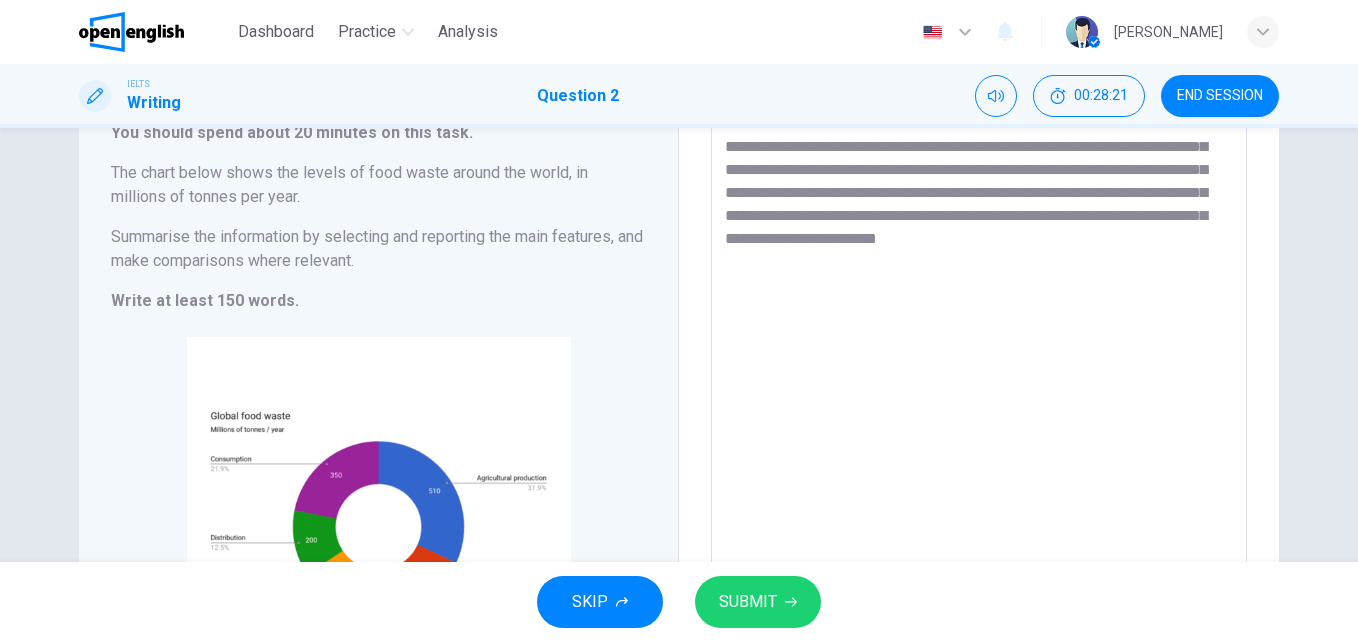 scroll, scrollTop: 0, scrollLeft: 0, axis: both 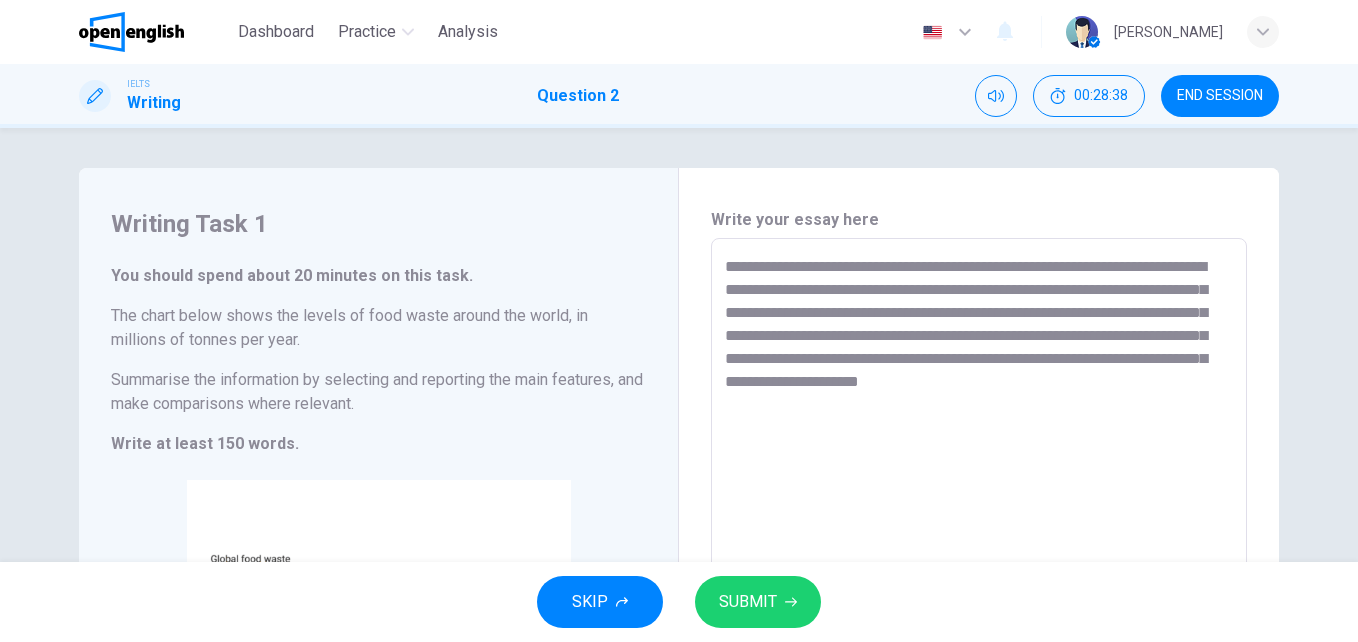 click on "**********" at bounding box center (979, 534) 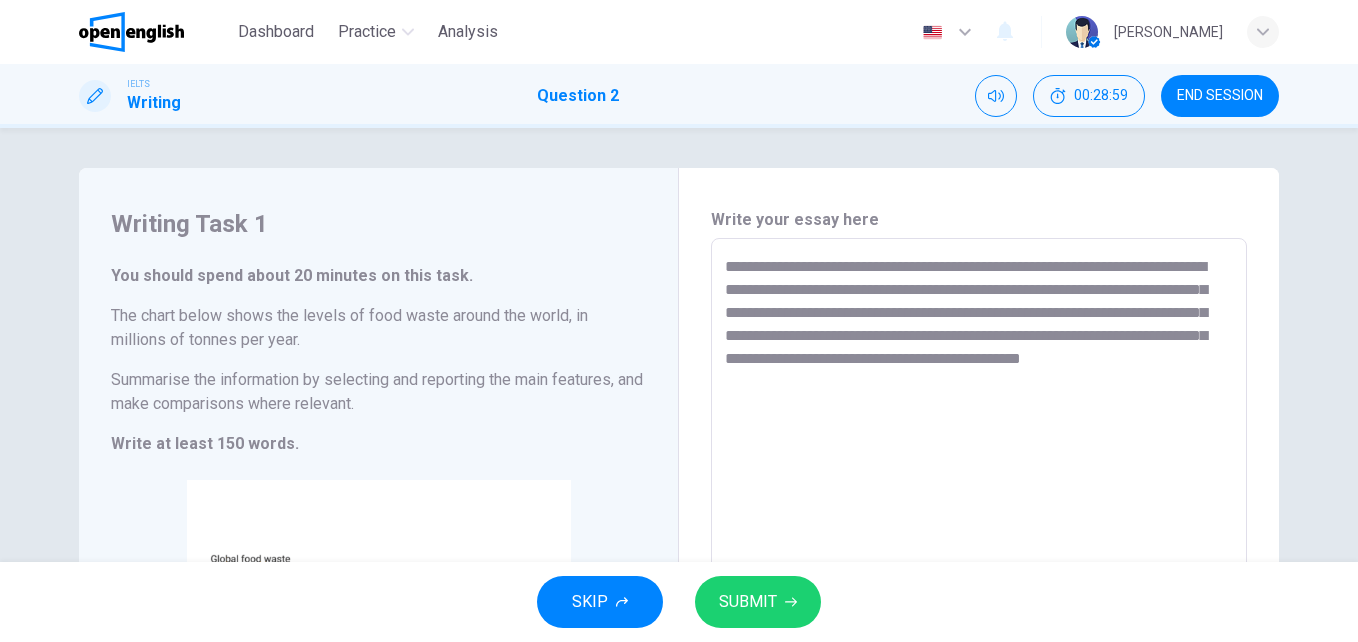 click on "**********" at bounding box center (979, 534) 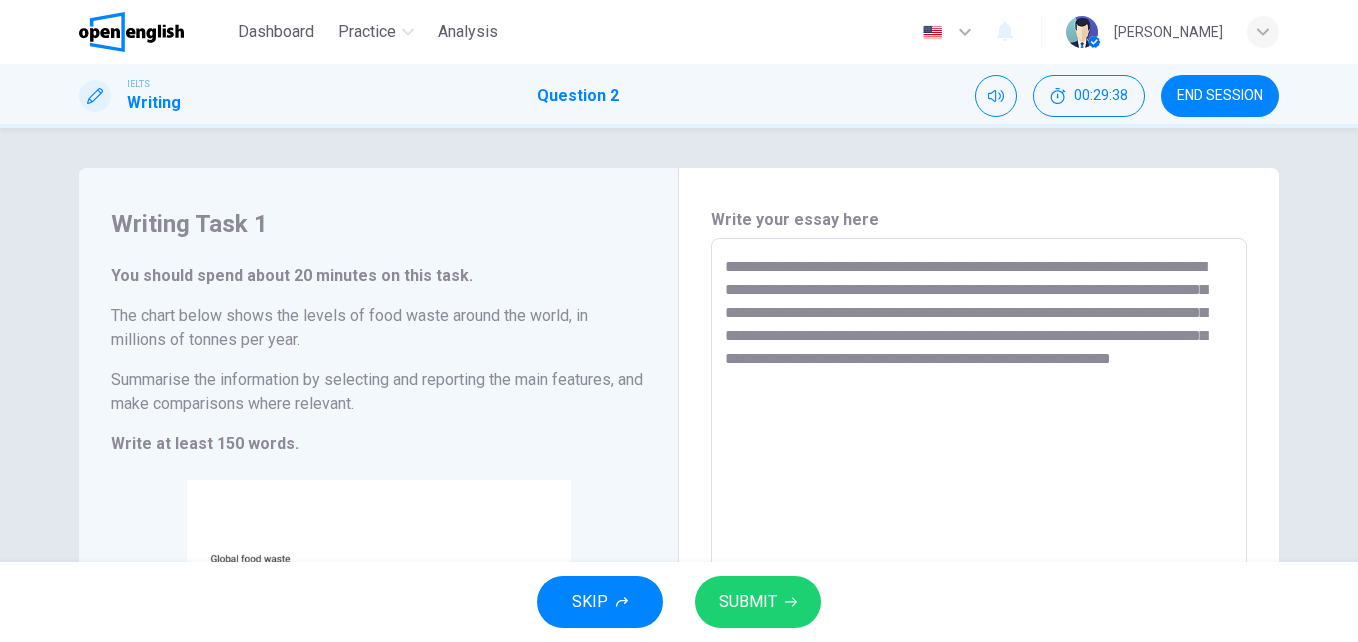 drag, startPoint x: 1121, startPoint y: 384, endPoint x: 713, endPoint y: 400, distance: 408.3136 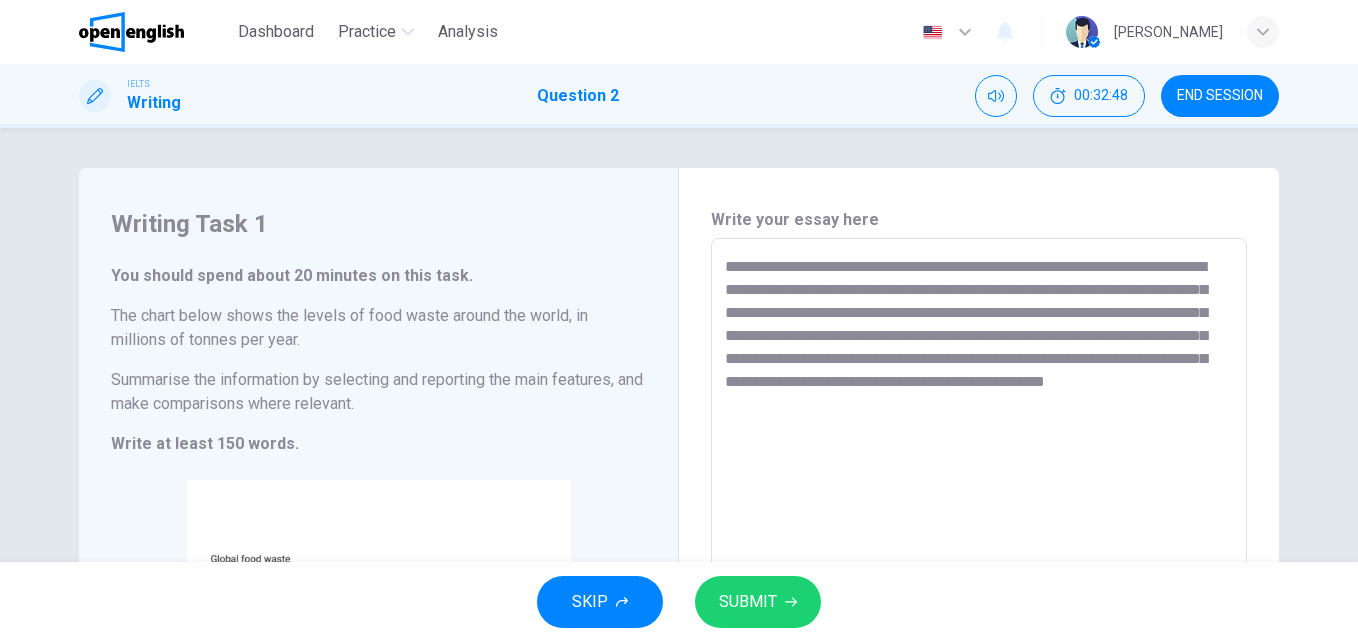 click on "**********" at bounding box center [979, 534] 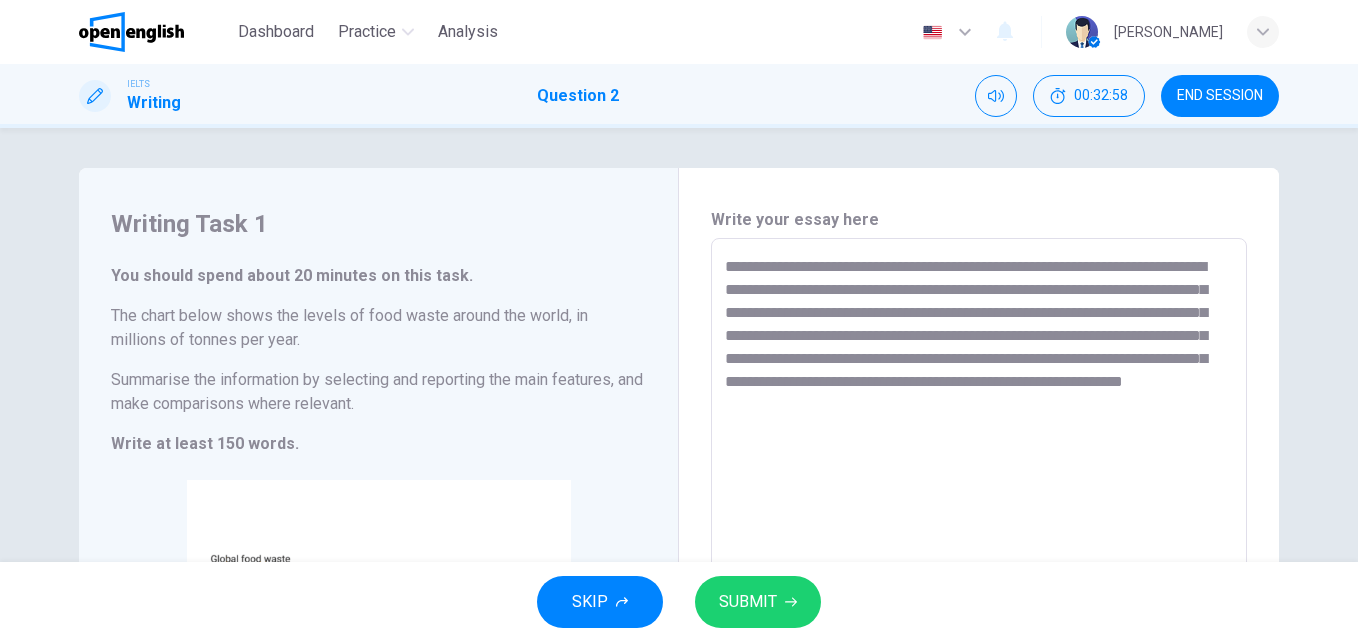 click on "**********" at bounding box center [979, 534] 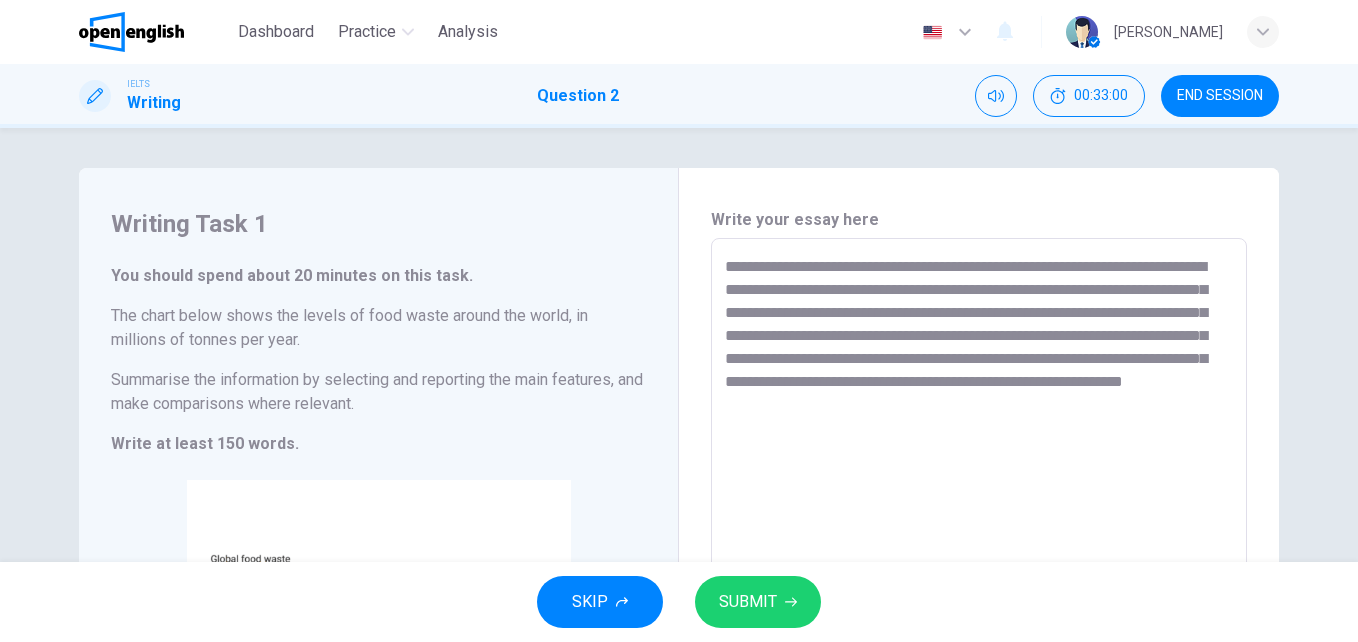 click on "**********" at bounding box center [979, 534] 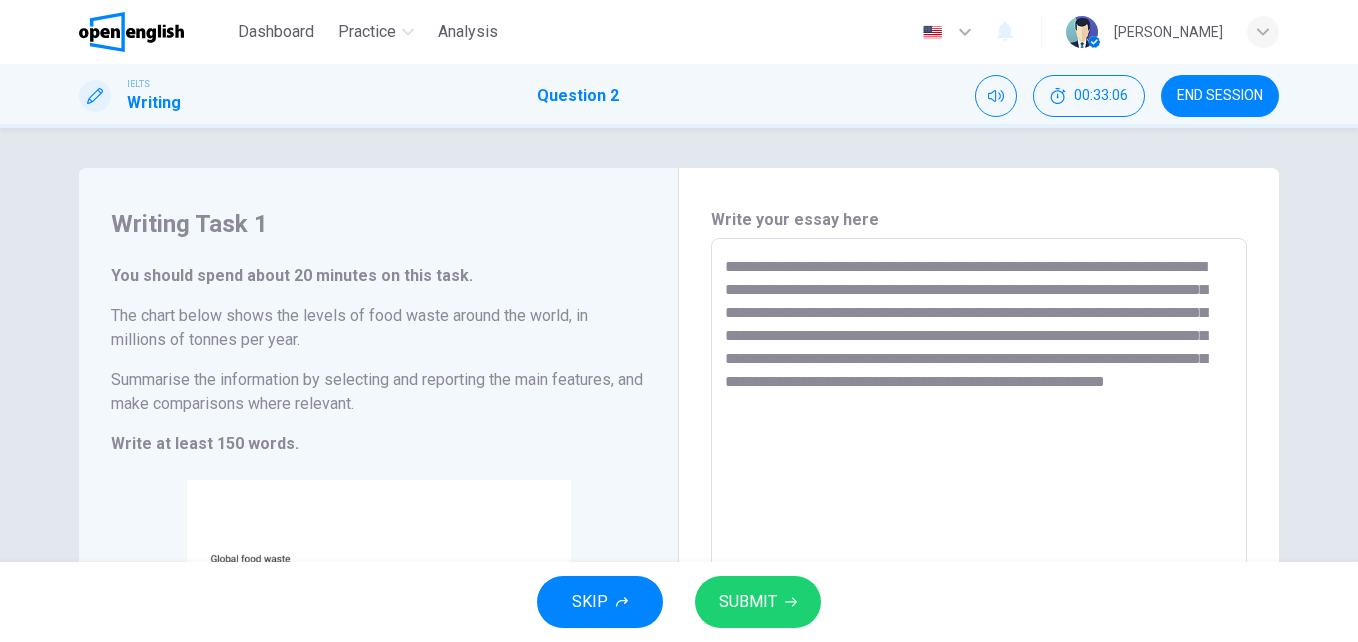 click on "**********" at bounding box center [979, 534] 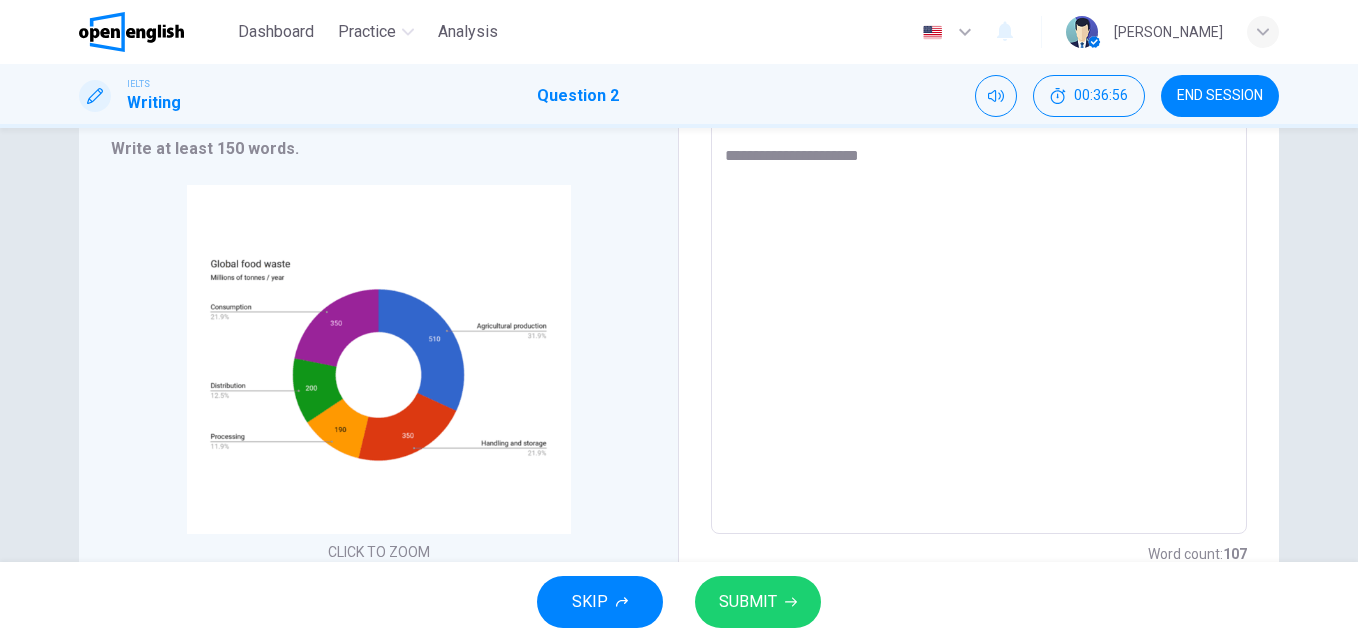 scroll, scrollTop: 300, scrollLeft: 0, axis: vertical 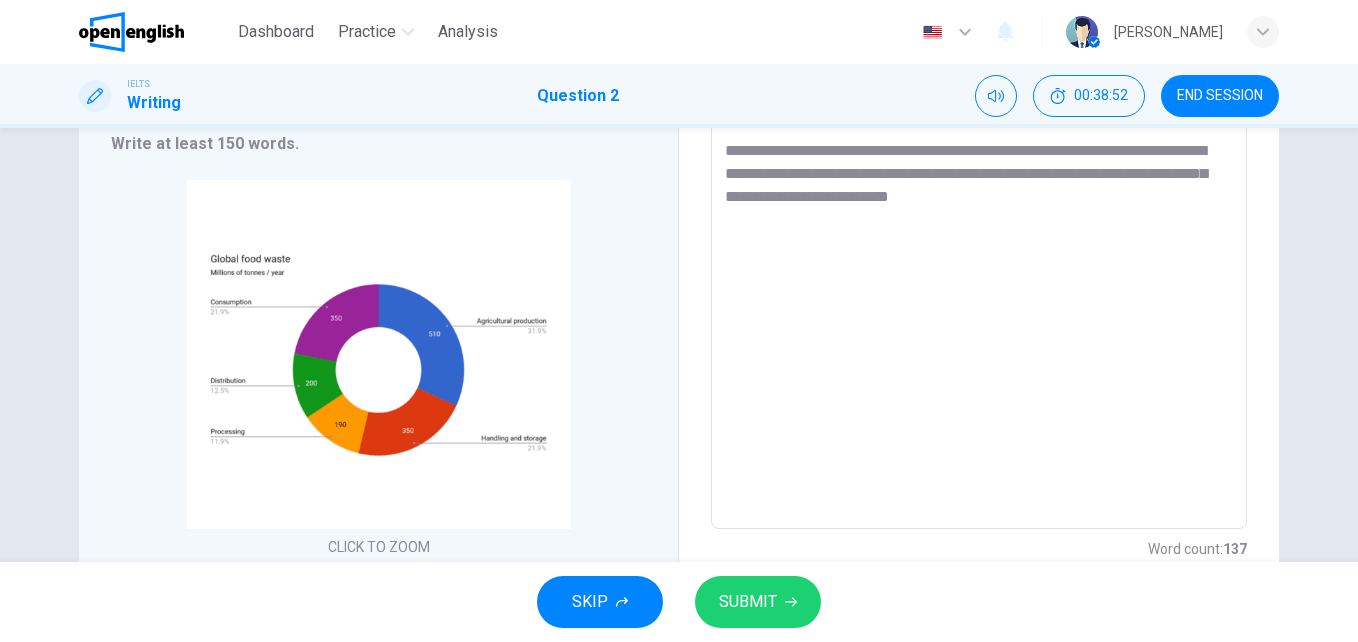 click on "**********" at bounding box center (979, 234) 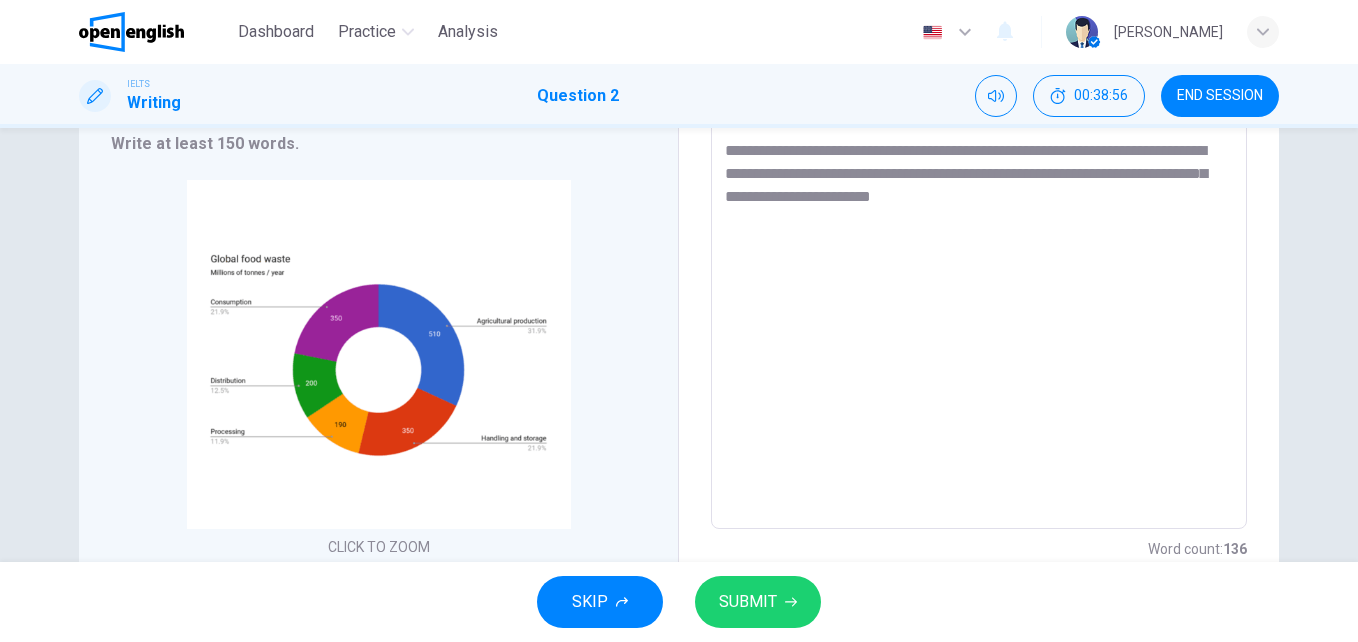 click on "**********" at bounding box center [979, 234] 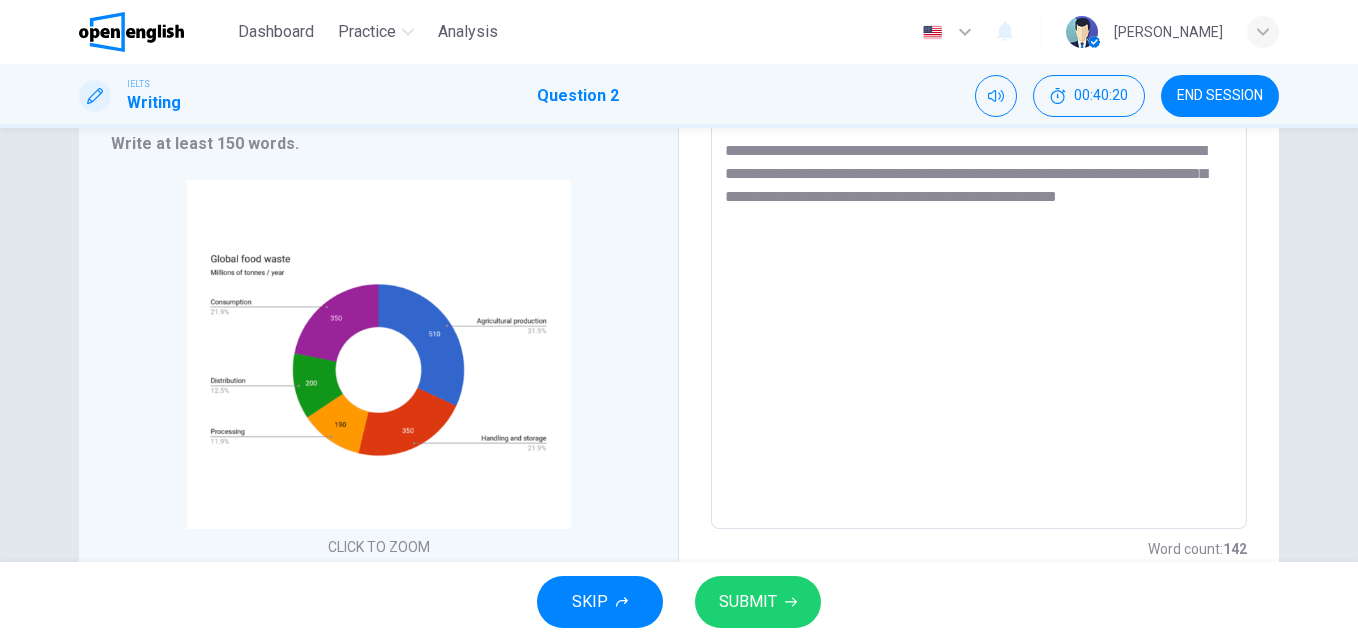 click on "**********" at bounding box center (979, 234) 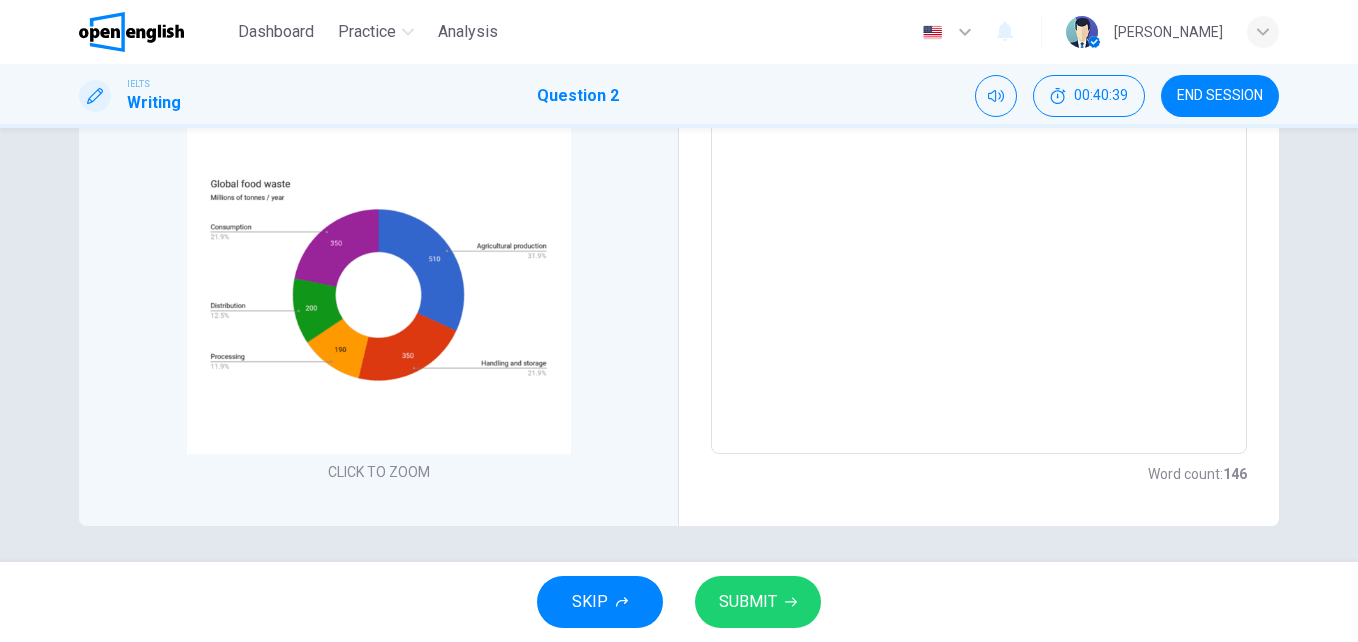 scroll, scrollTop: 379, scrollLeft: 0, axis: vertical 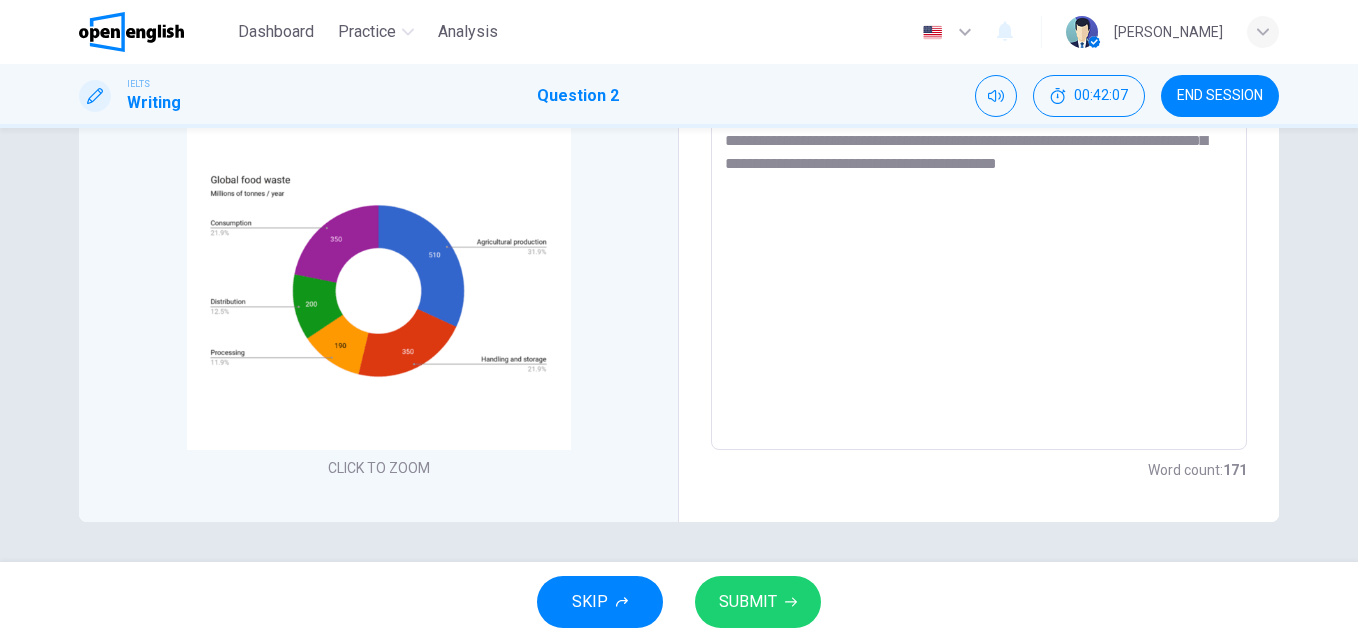 drag, startPoint x: 781, startPoint y: 588, endPoint x: 790, endPoint y: 579, distance: 12.727922 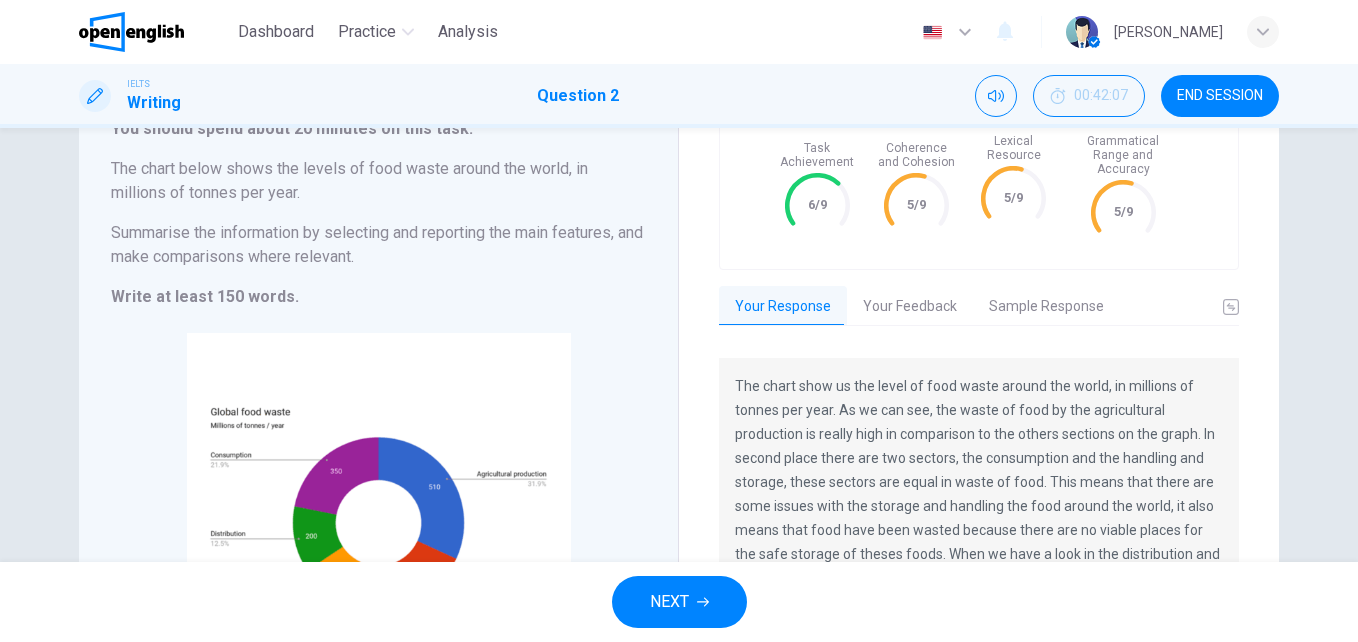 scroll, scrollTop: 79, scrollLeft: 0, axis: vertical 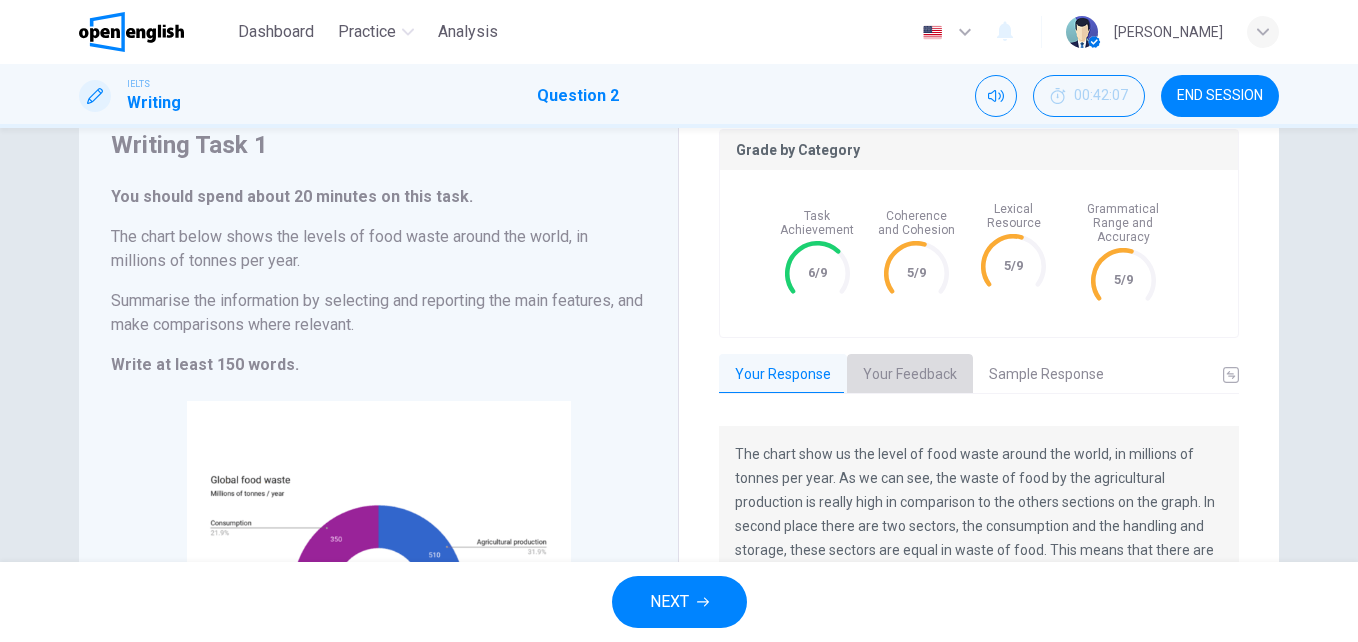 click on "Your Feedback" at bounding box center (910, 375) 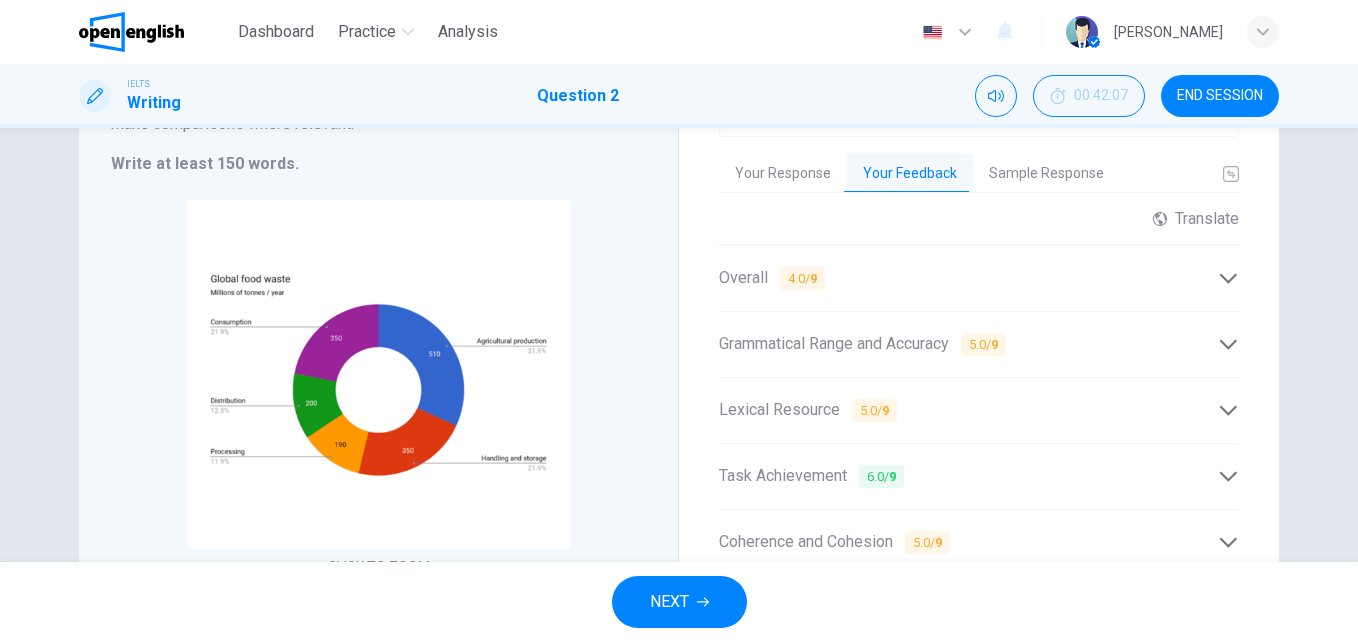 scroll, scrollTop: 379, scrollLeft: 0, axis: vertical 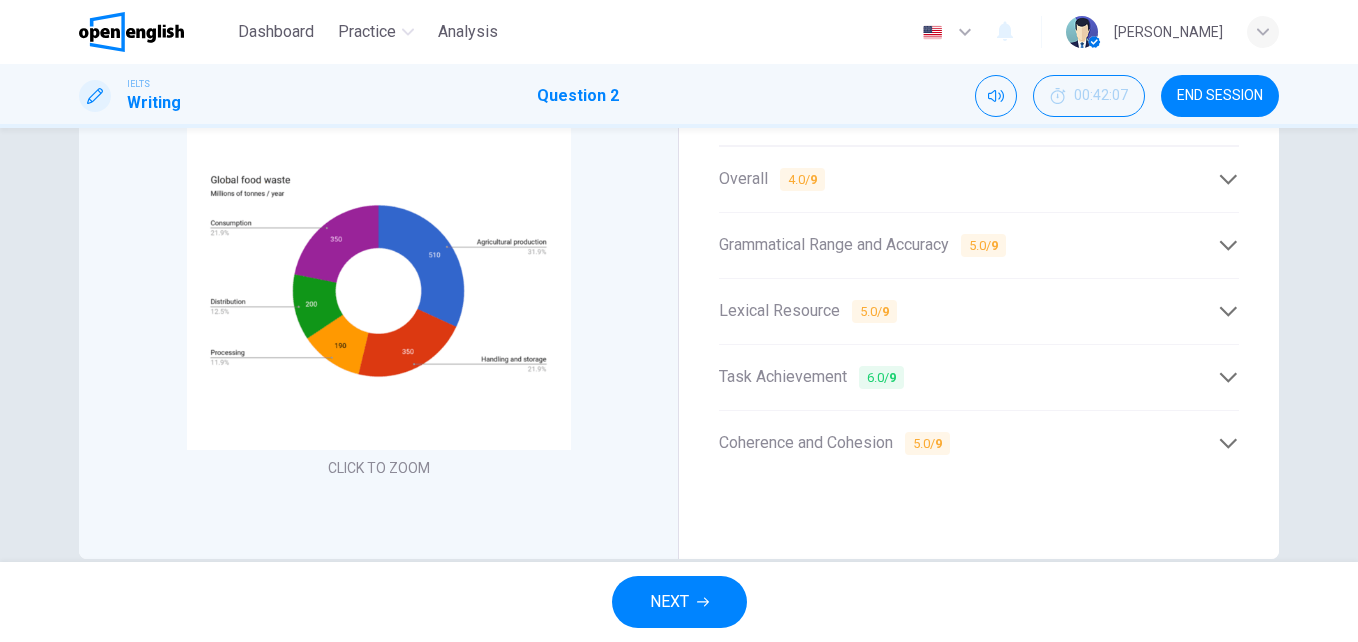 click 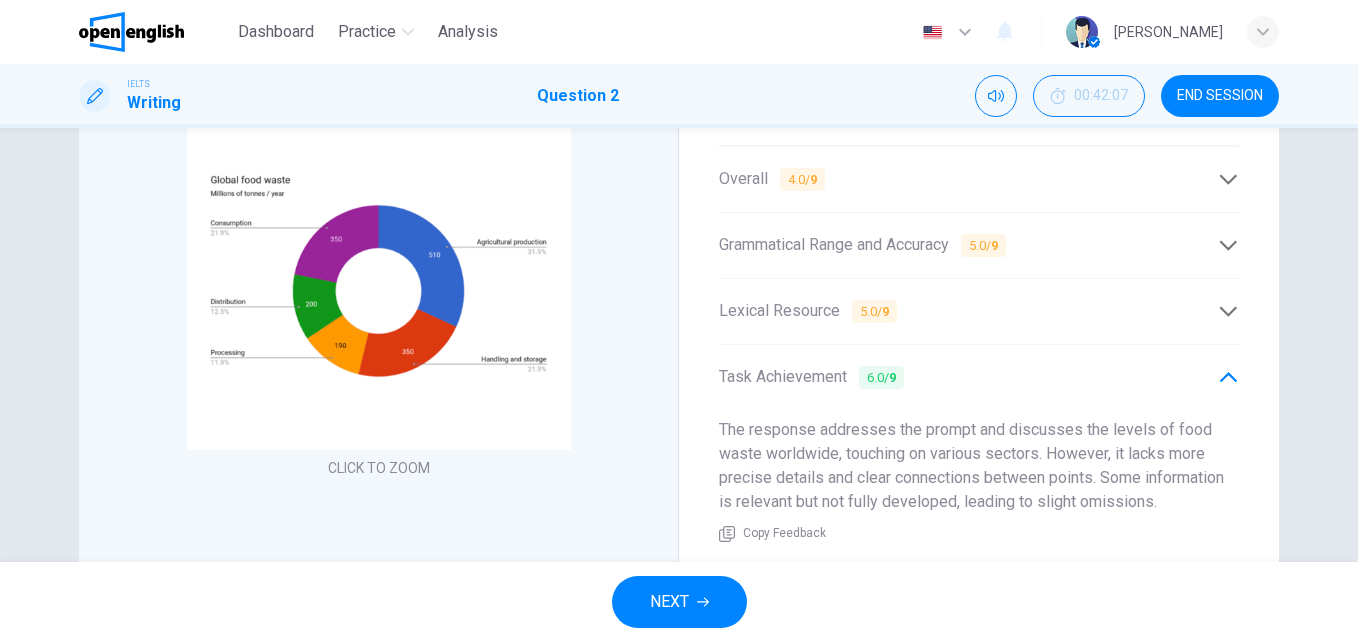 click 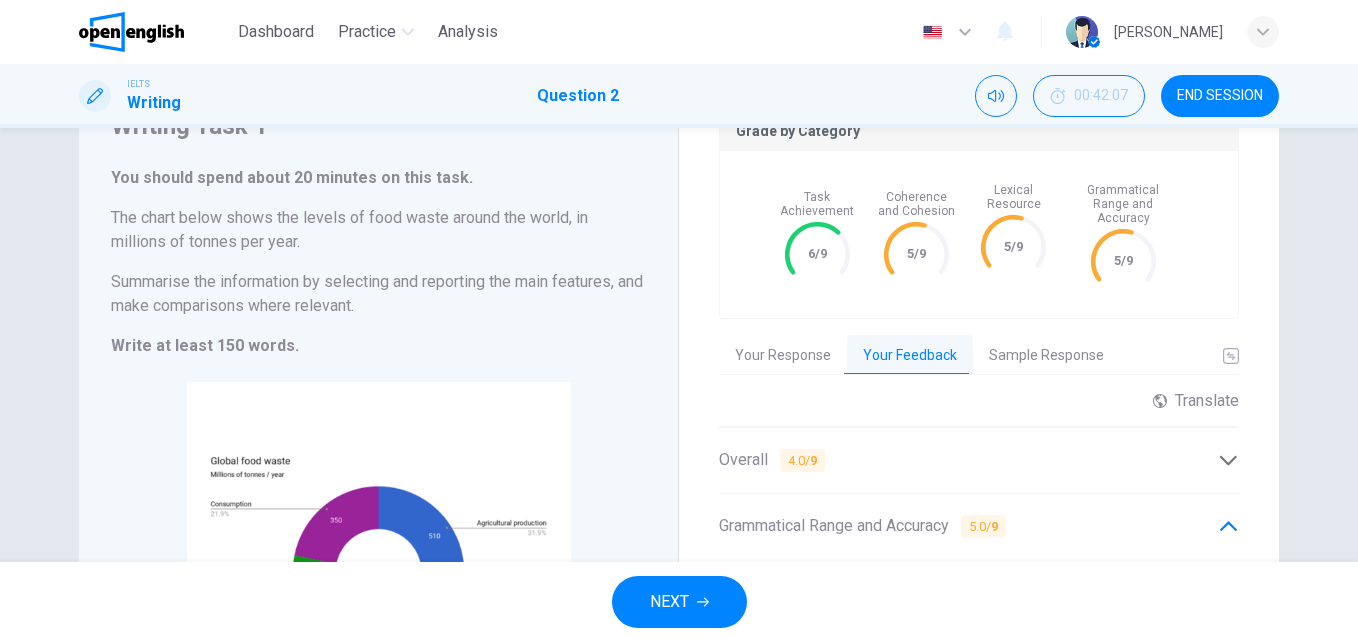 scroll, scrollTop: 79, scrollLeft: 0, axis: vertical 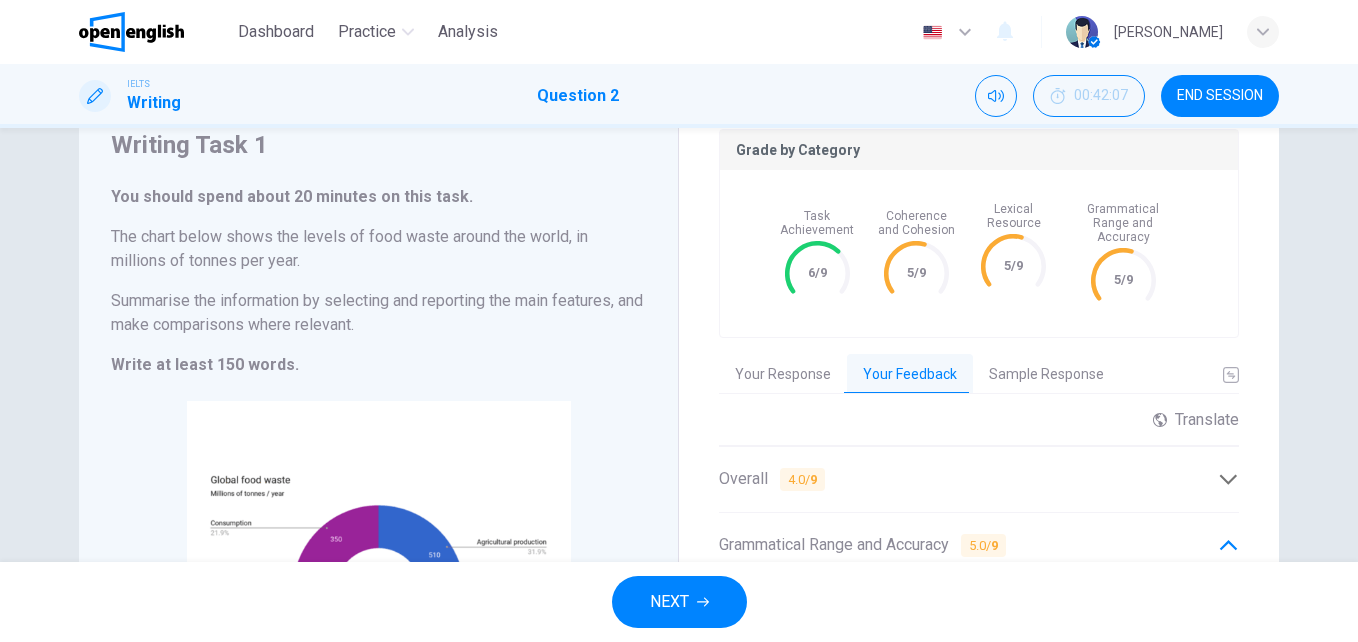 click on "Overall   4.0 / 9" at bounding box center [979, 479] 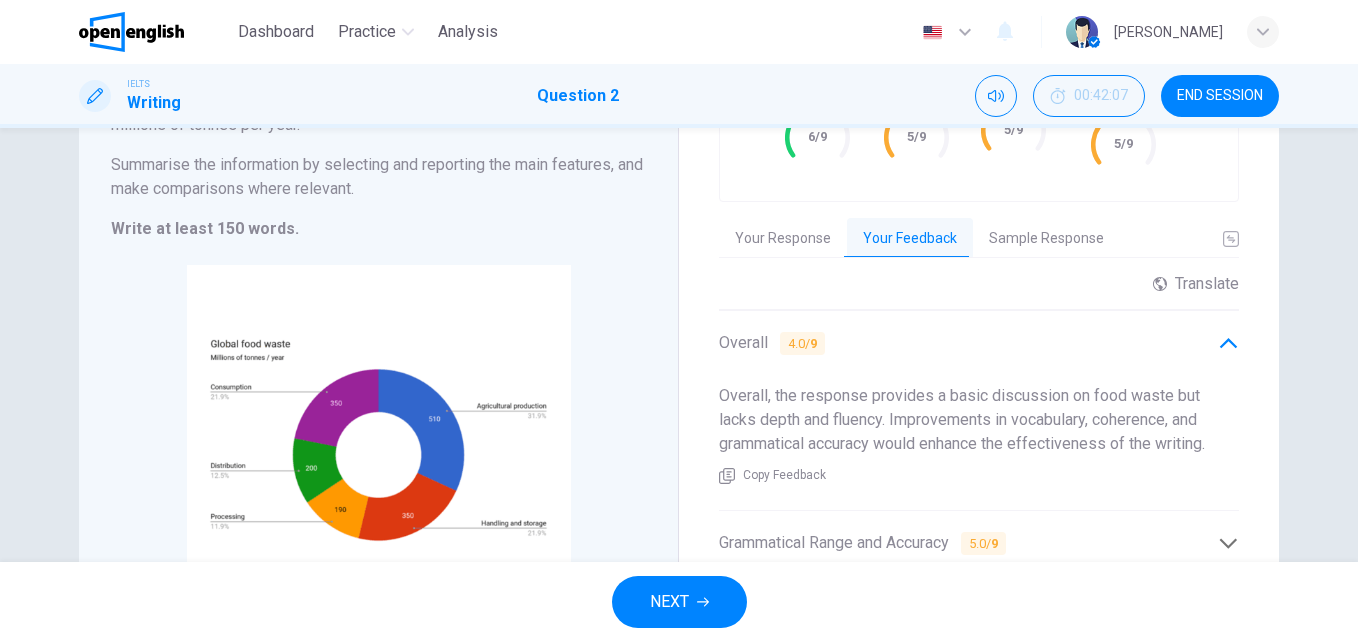 scroll, scrollTop: 279, scrollLeft: 0, axis: vertical 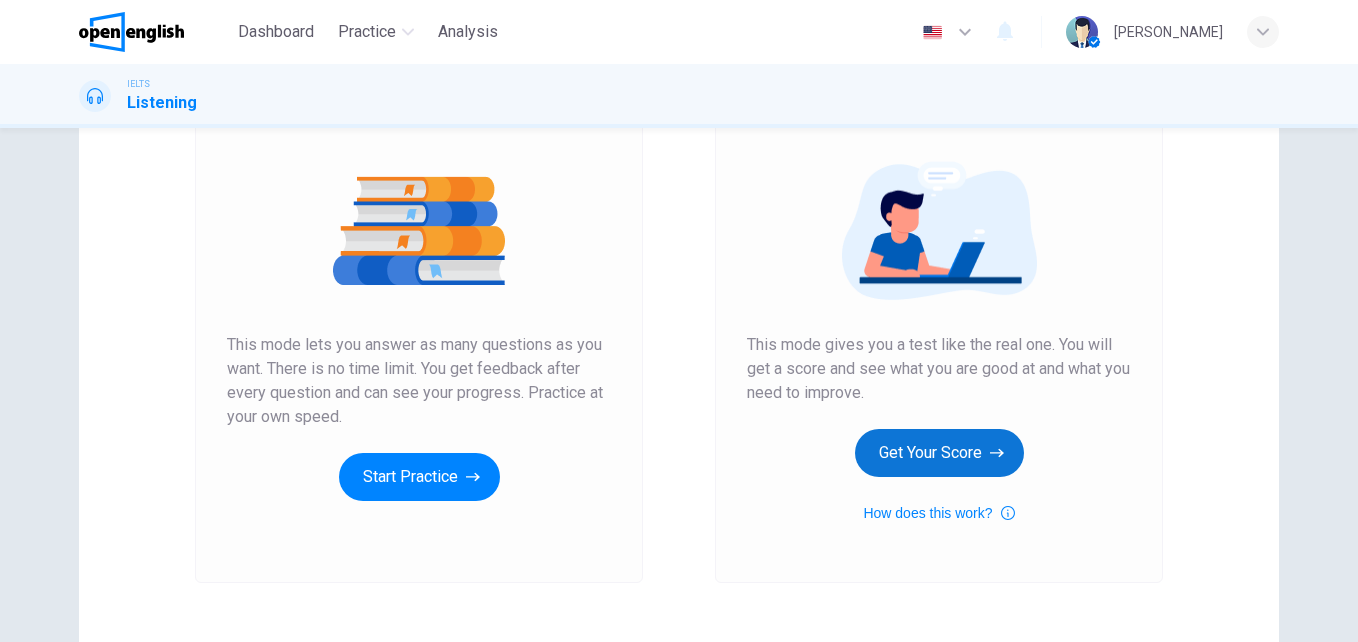 click on "Get Your Score" at bounding box center (939, 453) 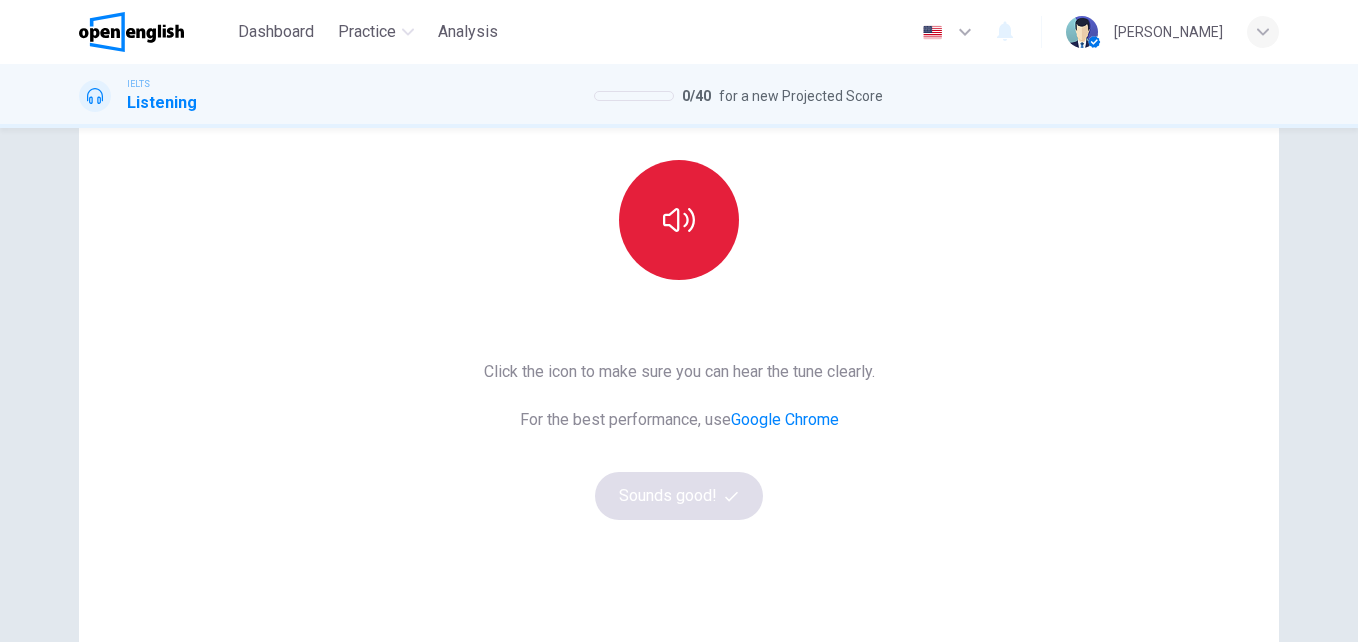 scroll, scrollTop: 200, scrollLeft: 0, axis: vertical 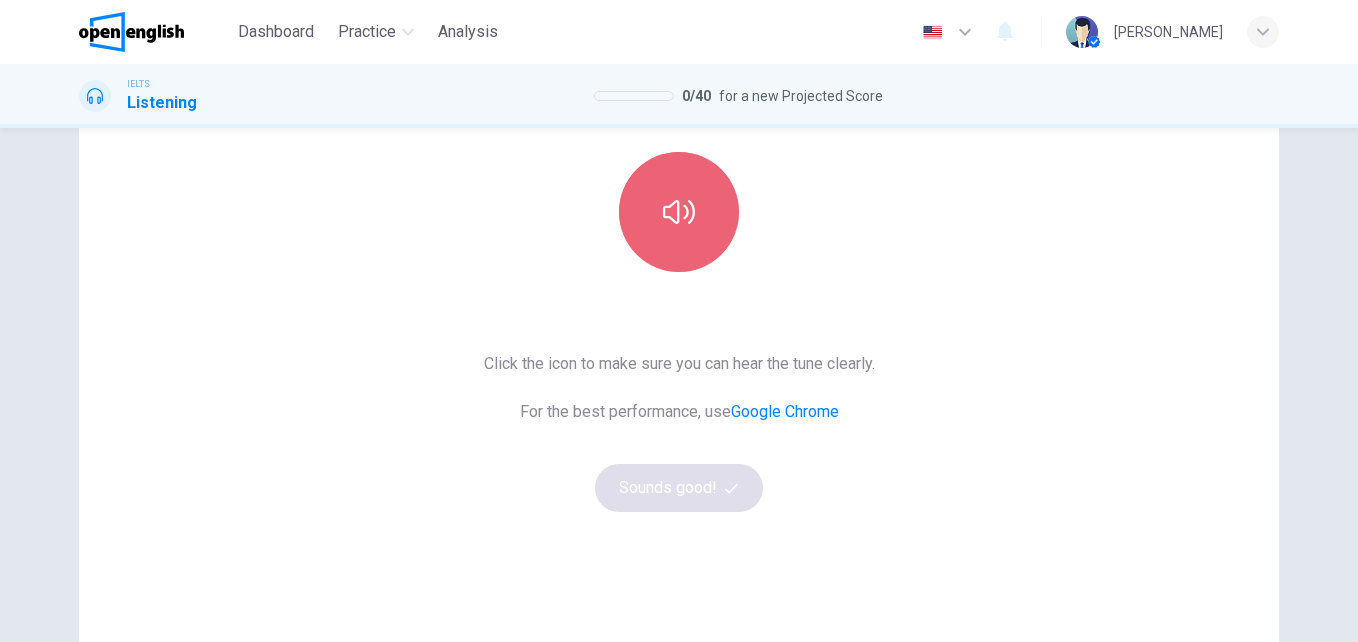 click at bounding box center [679, 212] 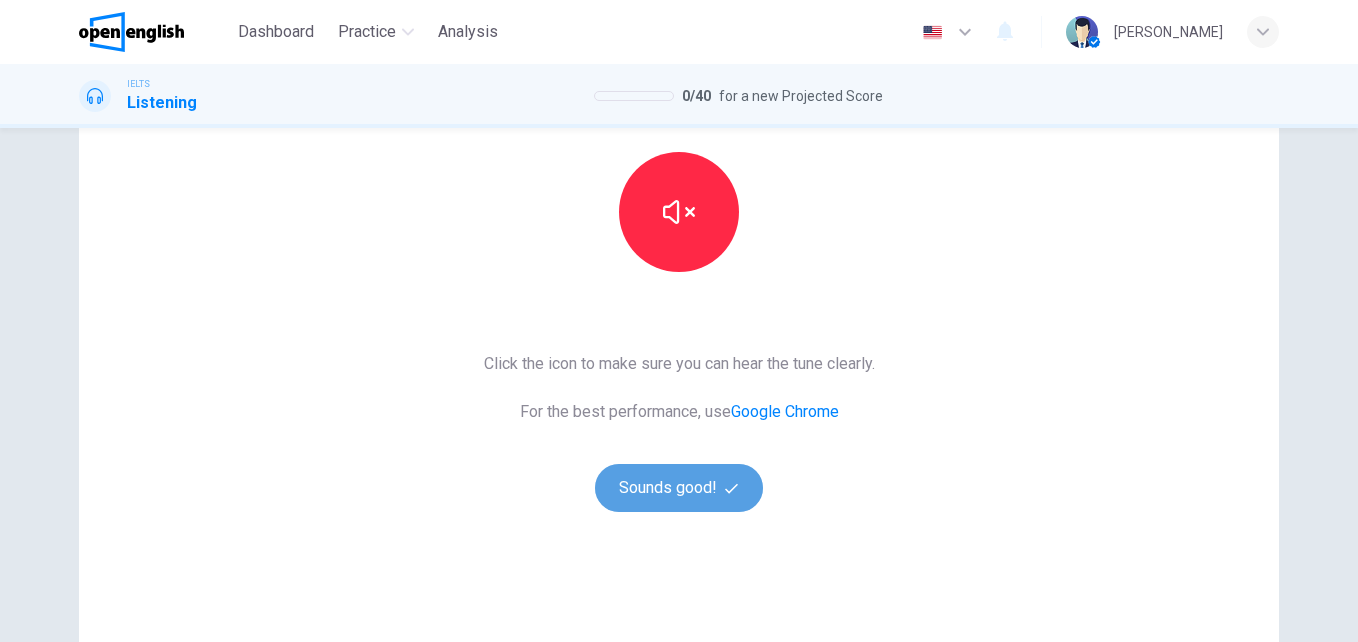 click on "Sounds good!" at bounding box center (679, 488) 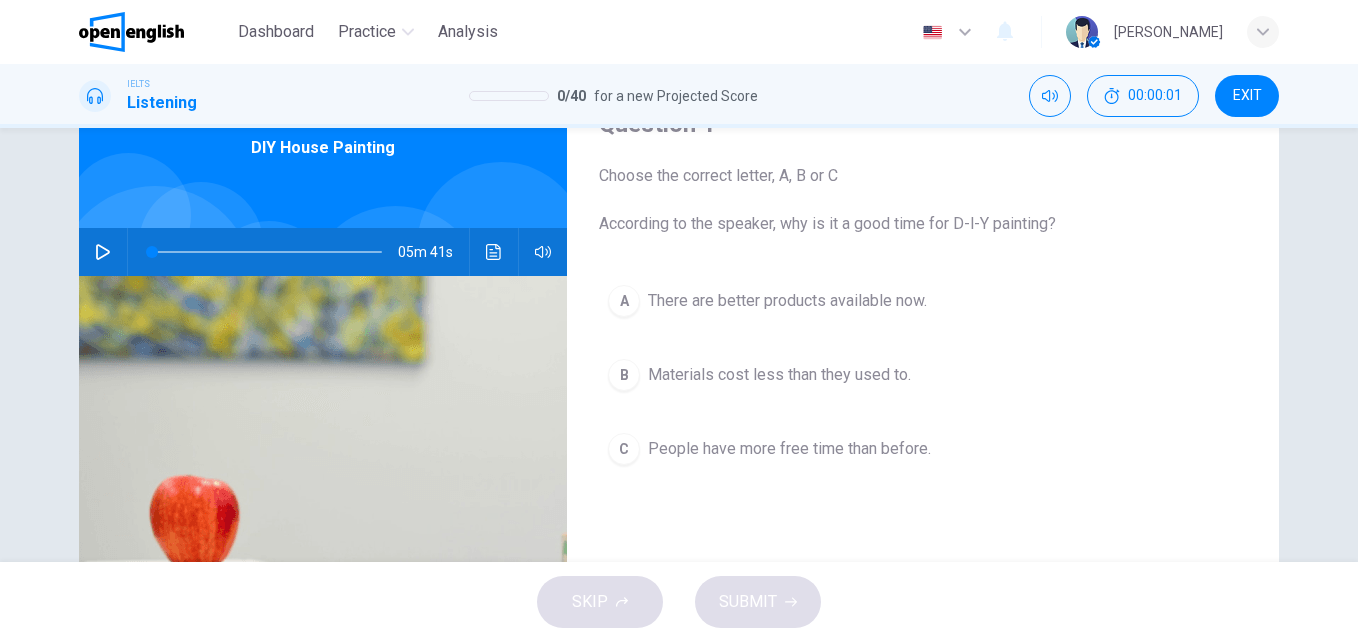scroll, scrollTop: 0, scrollLeft: 0, axis: both 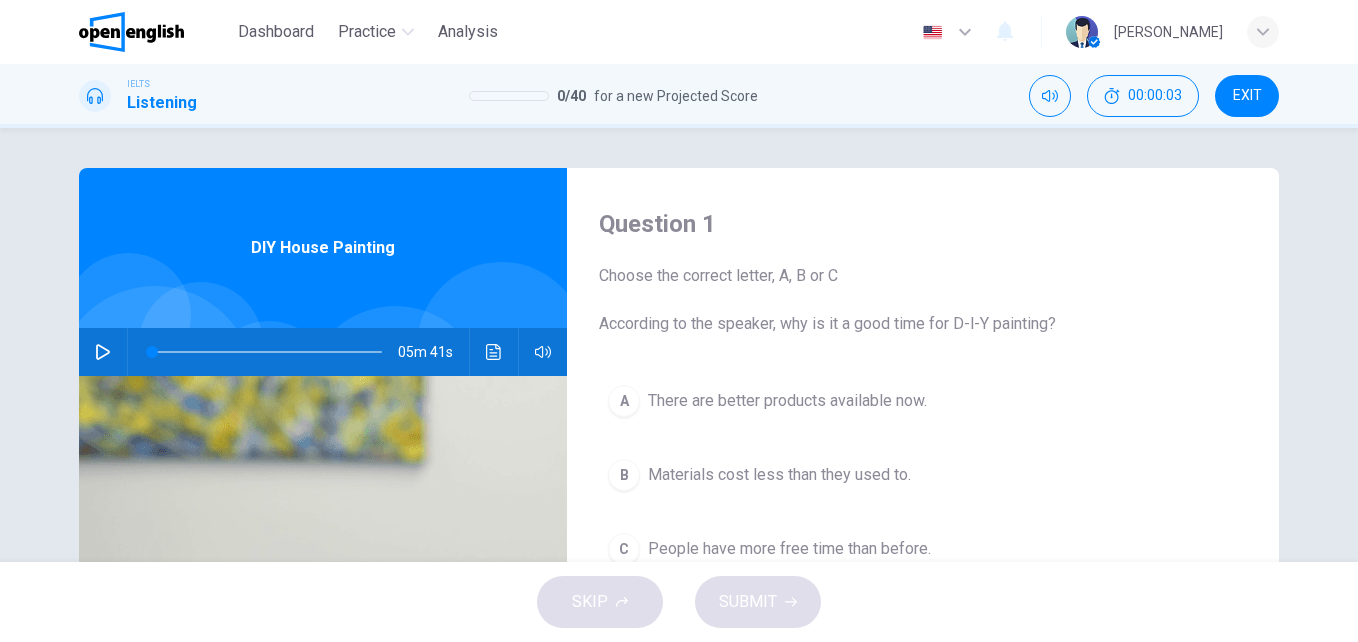 click 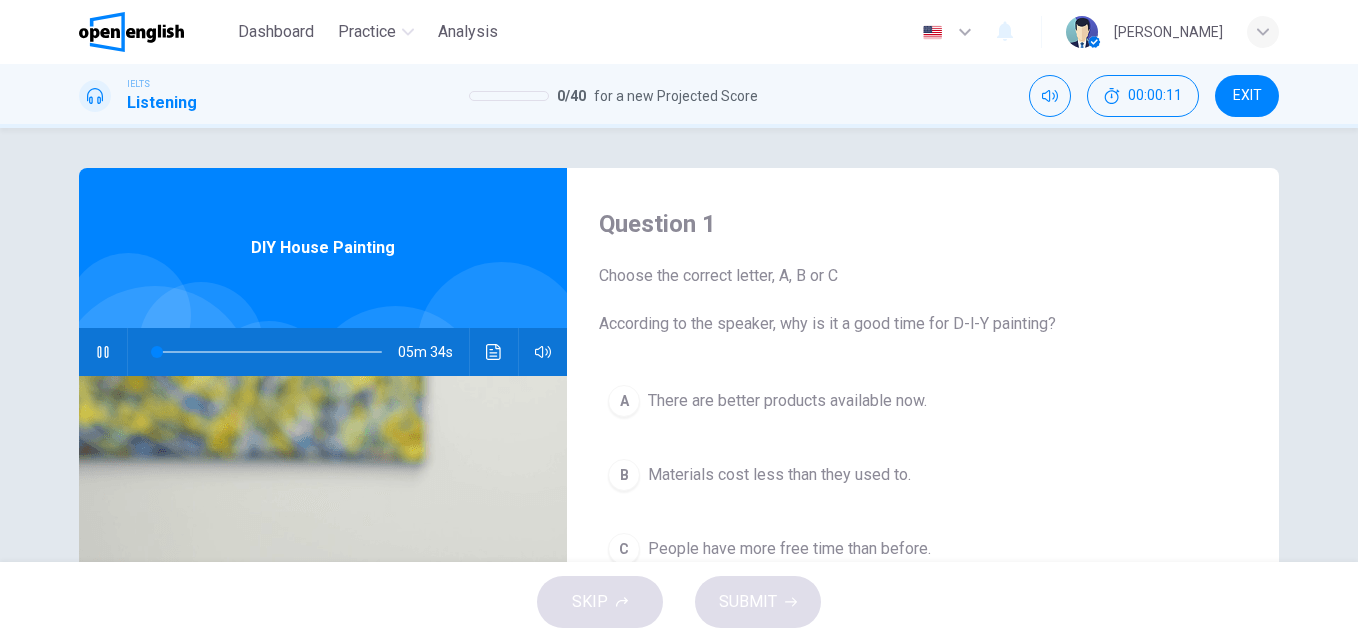 scroll, scrollTop: 100, scrollLeft: 0, axis: vertical 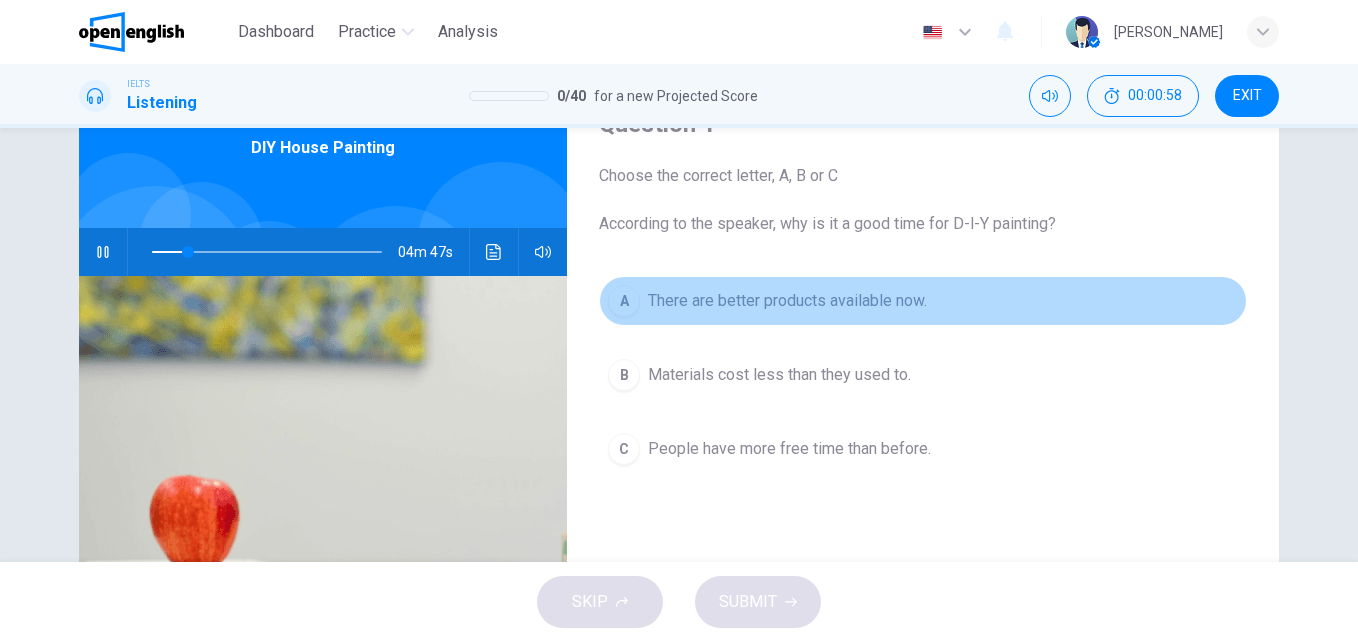 click on "There are better products available now." at bounding box center (787, 301) 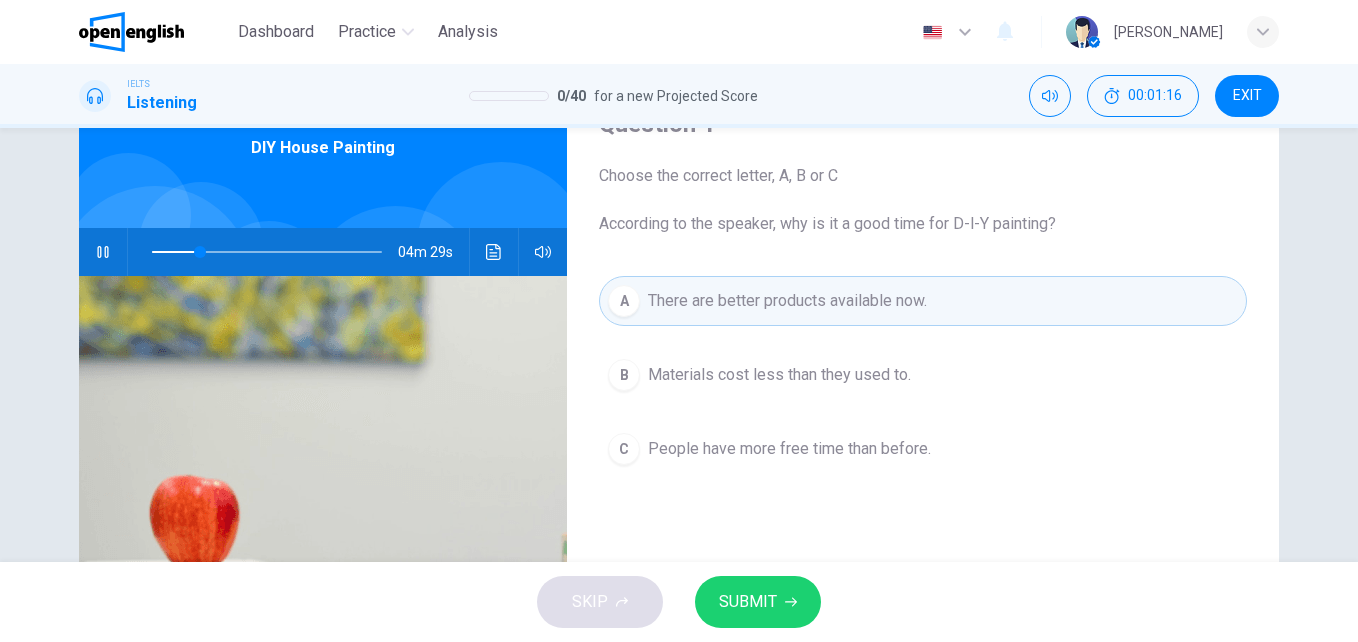 click on "SUBMIT" at bounding box center (748, 602) 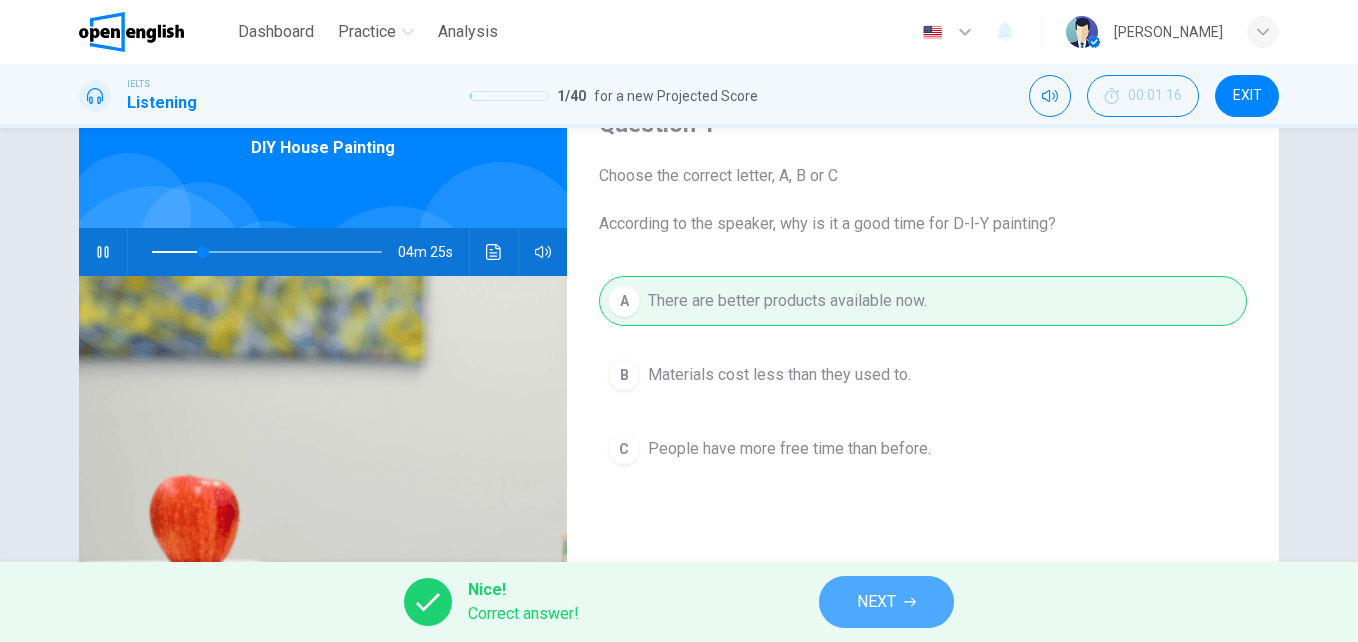 click on "NEXT" at bounding box center (876, 602) 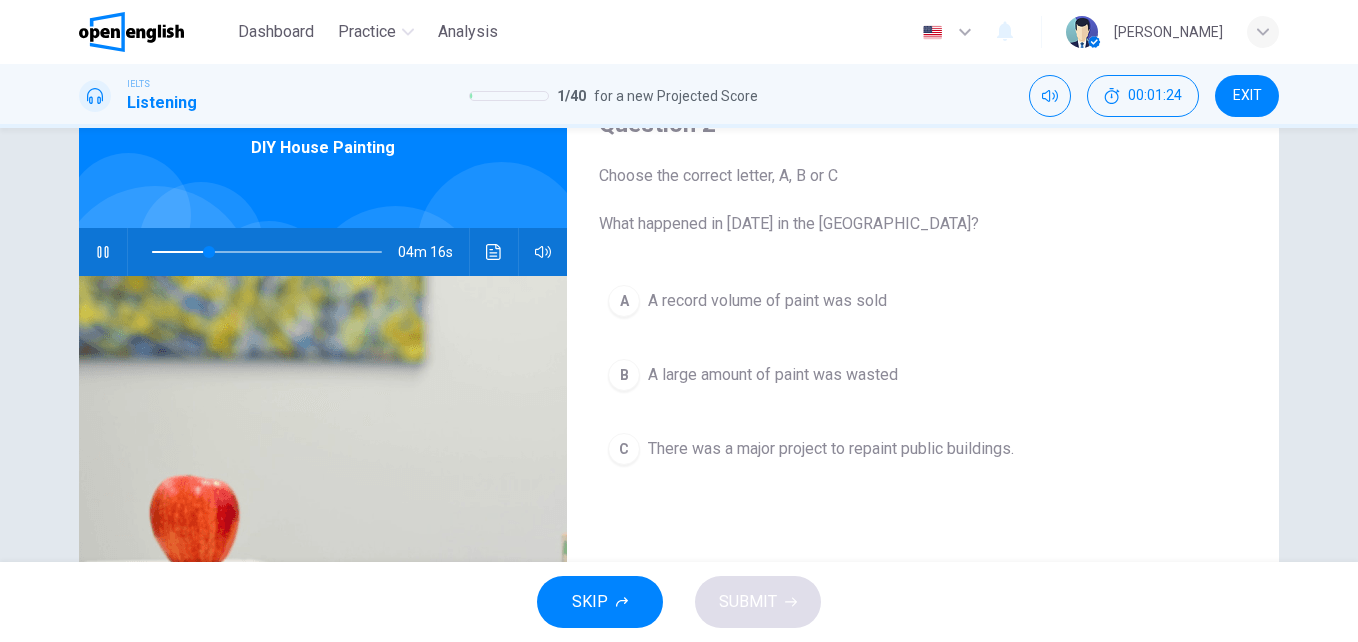click on "A large amount of paint was wasted" at bounding box center (773, 375) 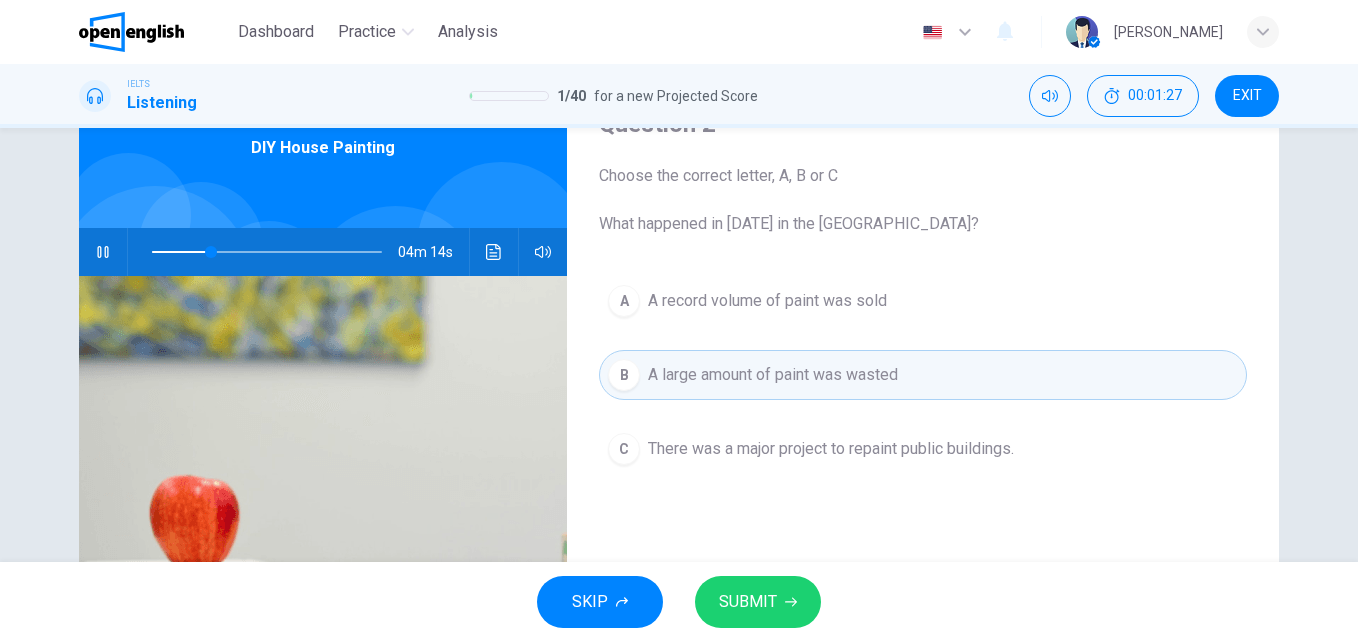 click on "SUBMIT" at bounding box center (748, 602) 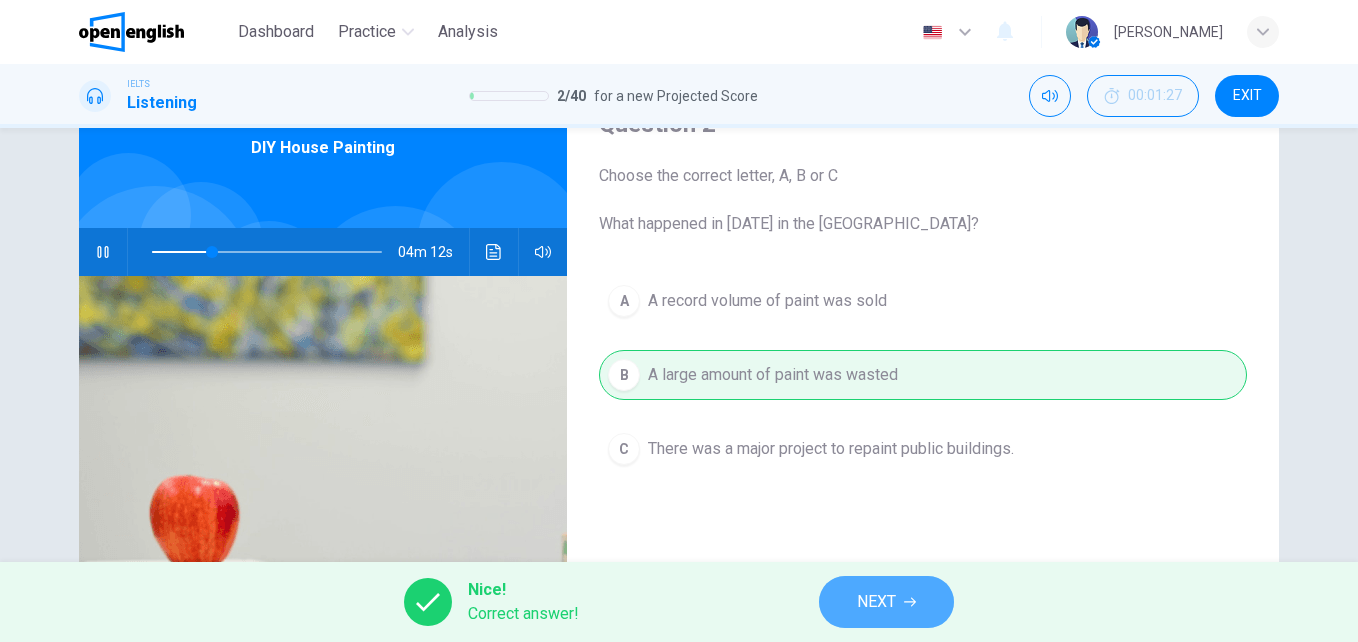 click on "NEXT" at bounding box center (886, 602) 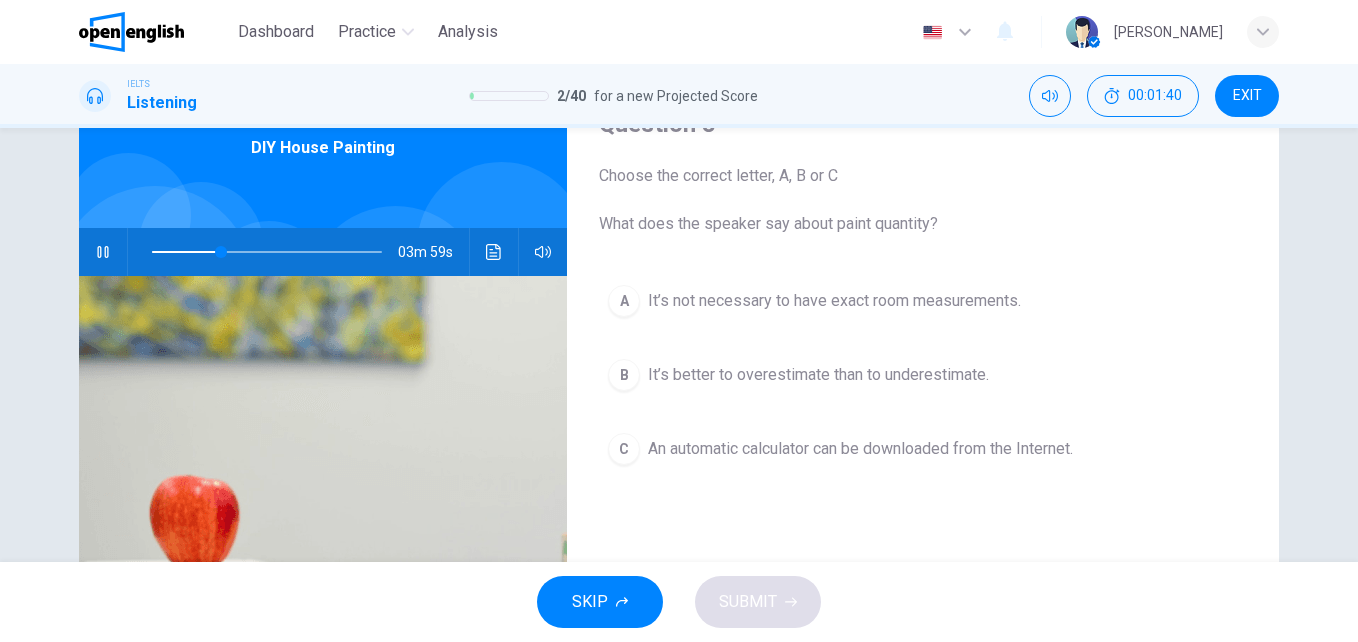 click on "An automatic calculator can be downloaded from the Internet." at bounding box center (860, 449) 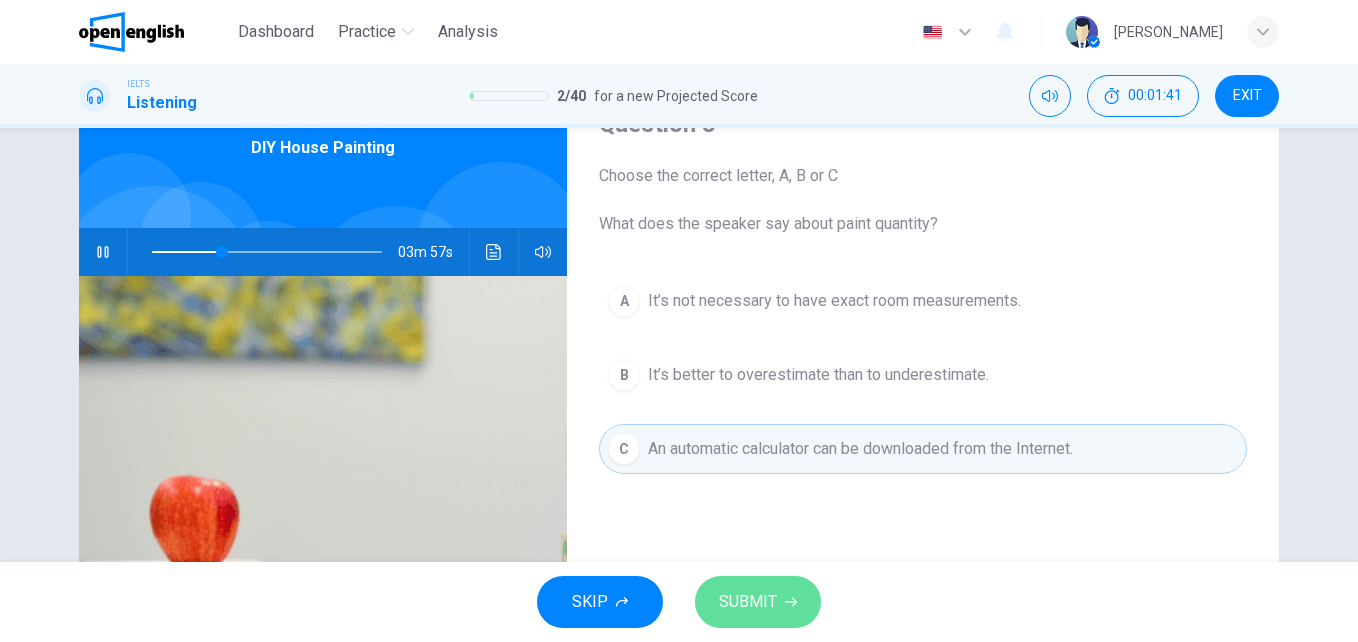 click on "SUBMIT" at bounding box center [758, 602] 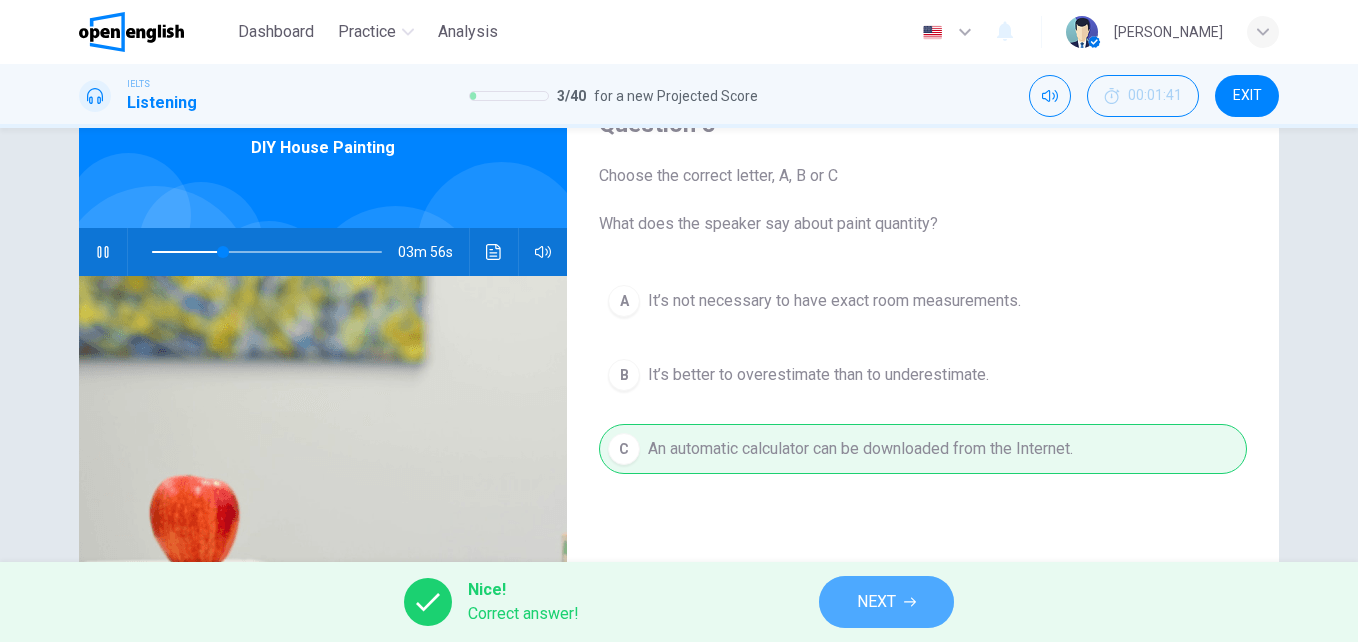 click on "NEXT" at bounding box center [876, 602] 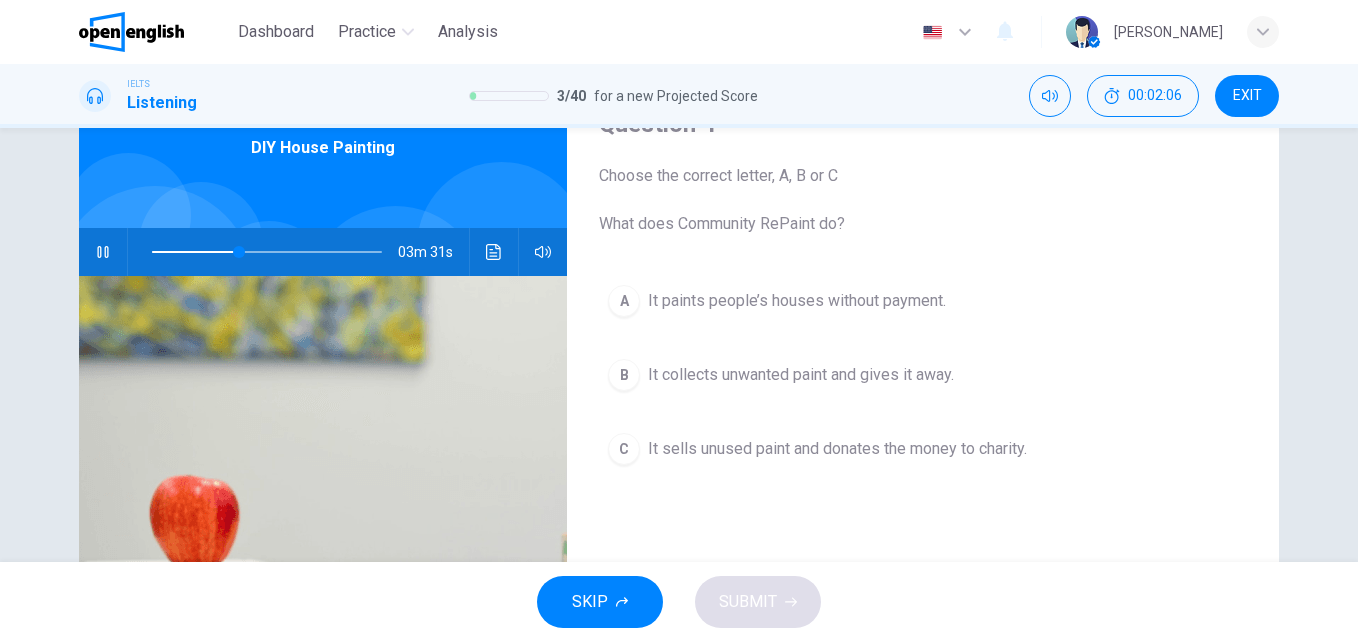 click on "It paints people’s houses without payment." at bounding box center [797, 301] 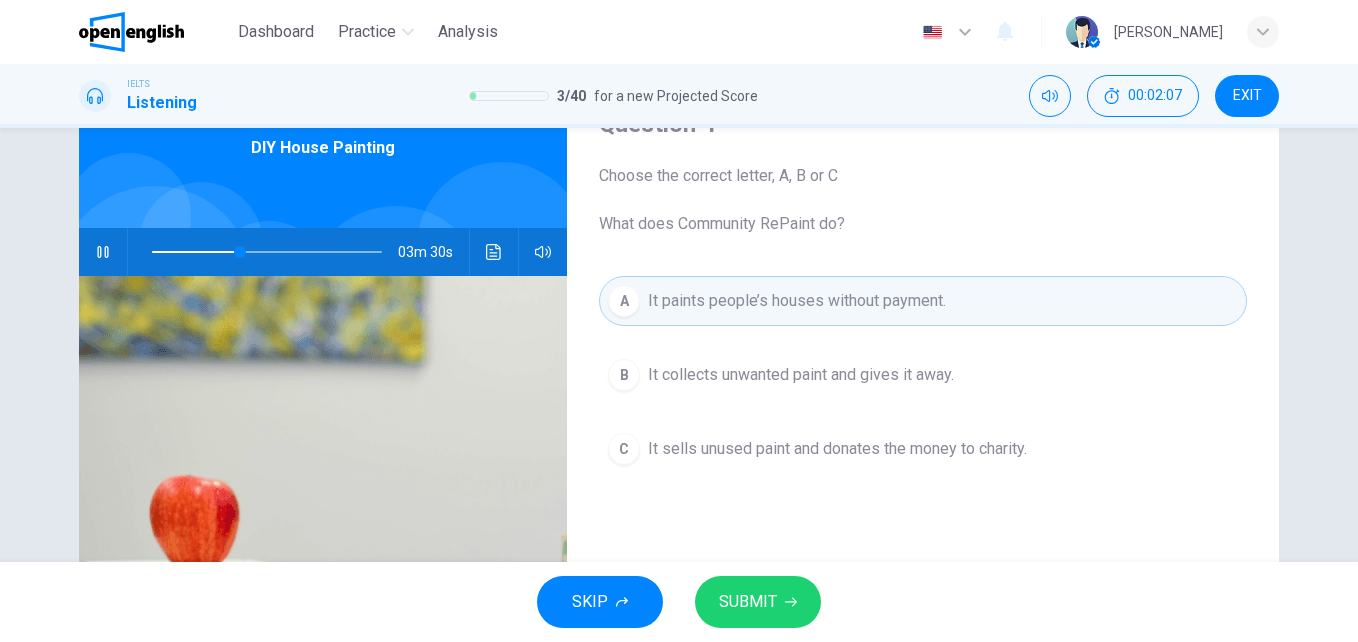 click on "SUBMIT" at bounding box center [758, 602] 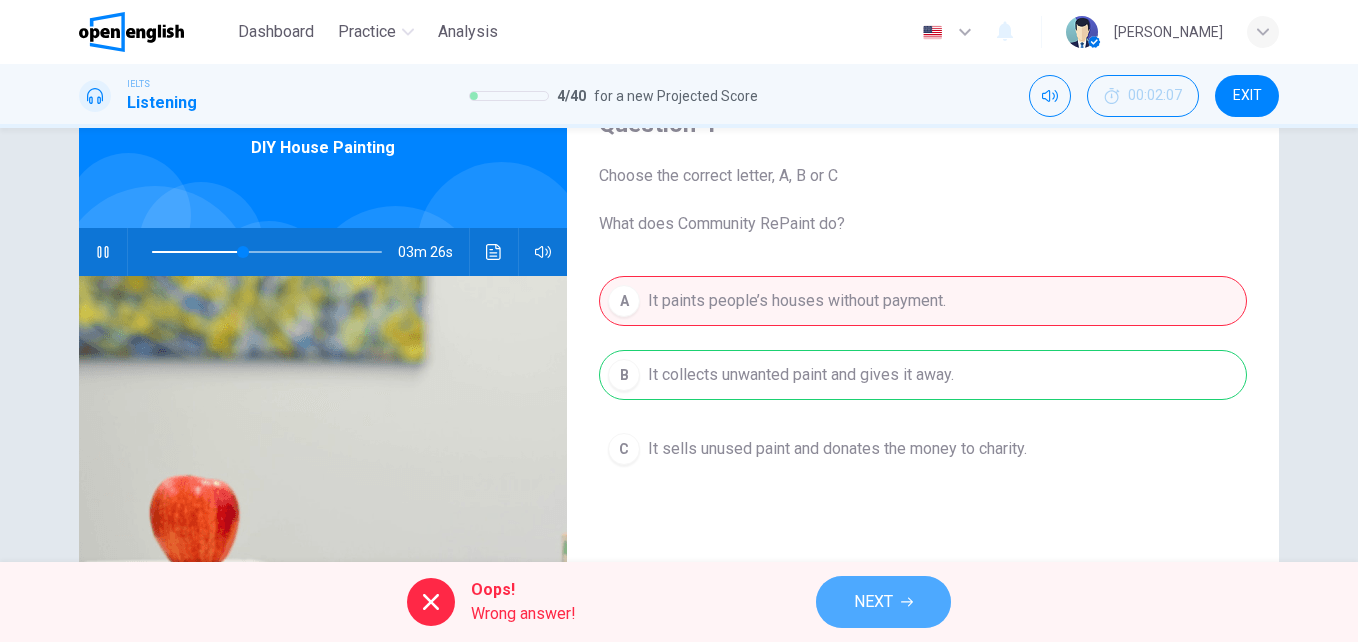click on "NEXT" at bounding box center [873, 602] 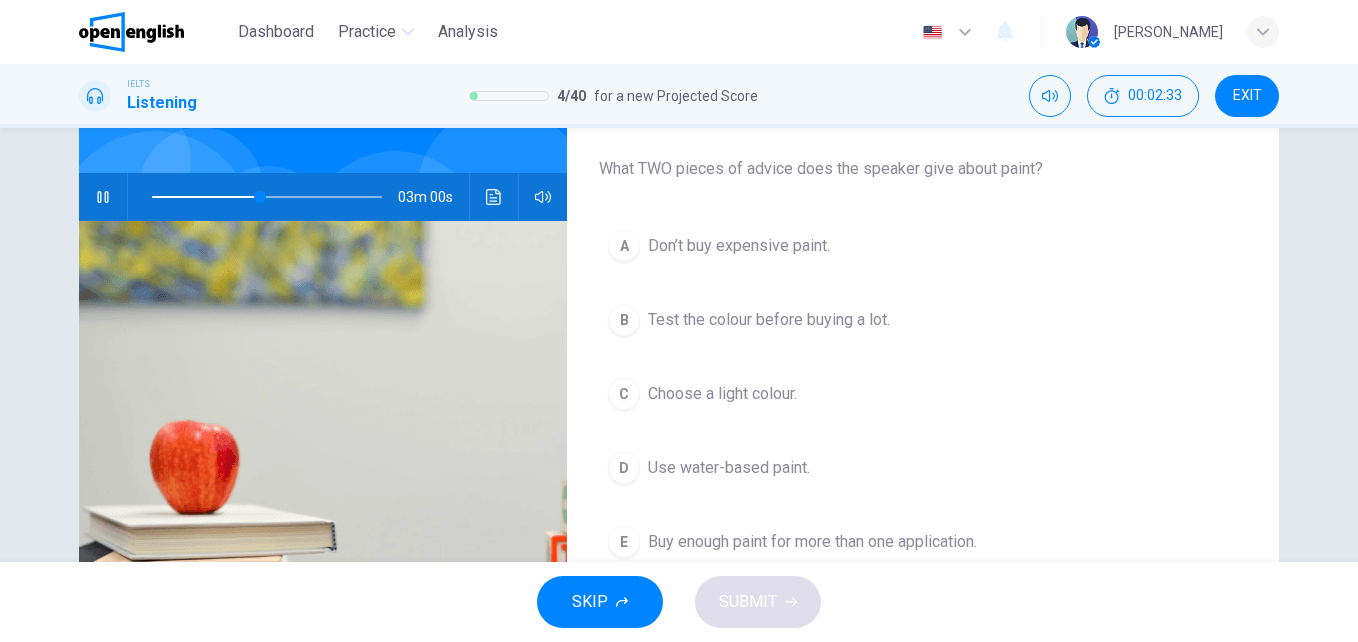 scroll, scrollTop: 200, scrollLeft: 0, axis: vertical 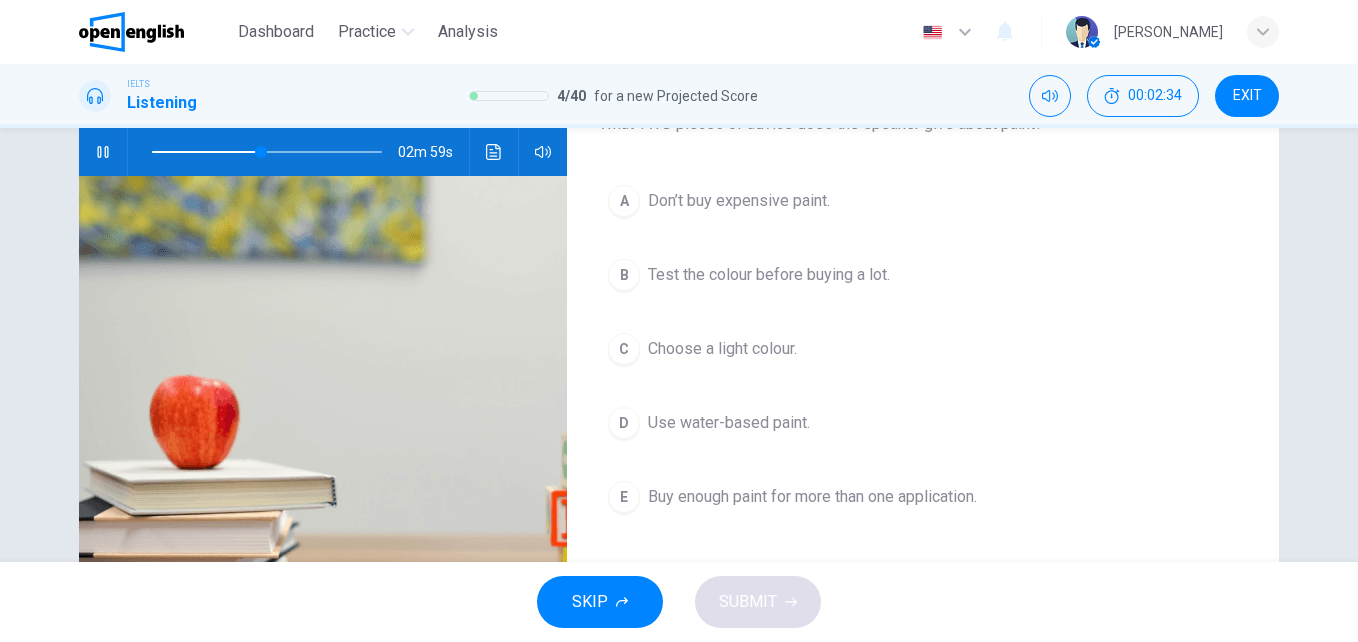 drag, startPoint x: 826, startPoint y: 266, endPoint x: 842, endPoint y: 308, distance: 44.94441 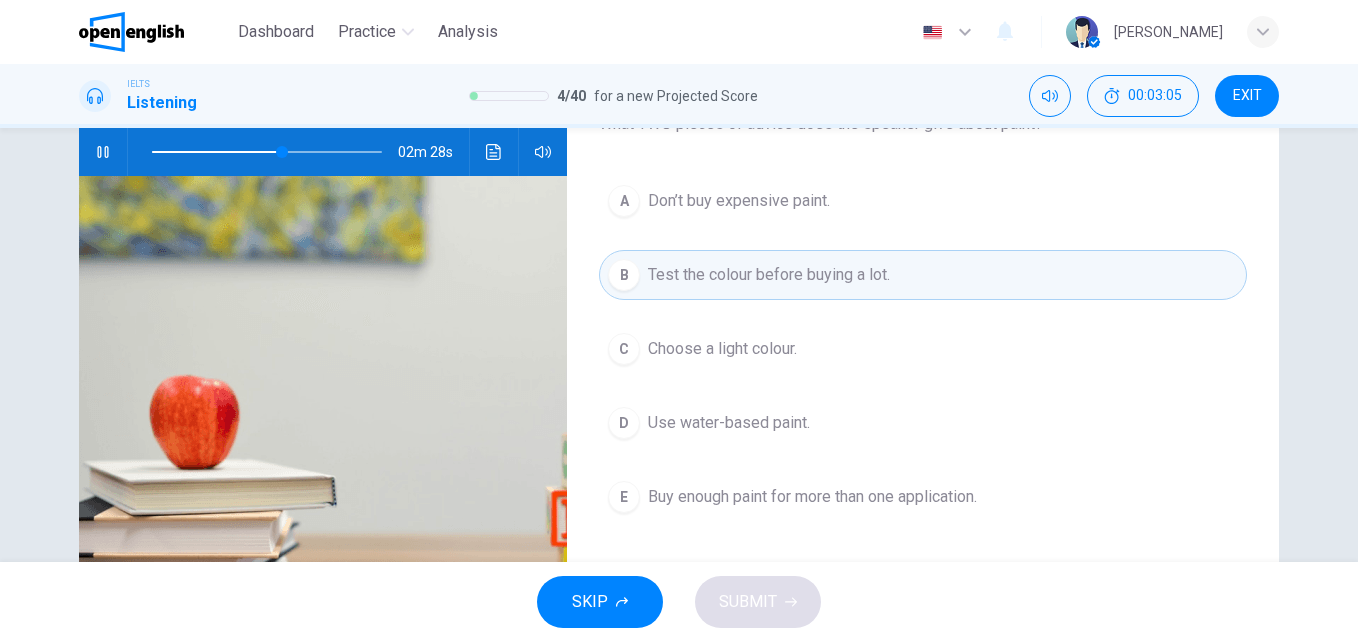 click on "Use water-based paint." at bounding box center (729, 423) 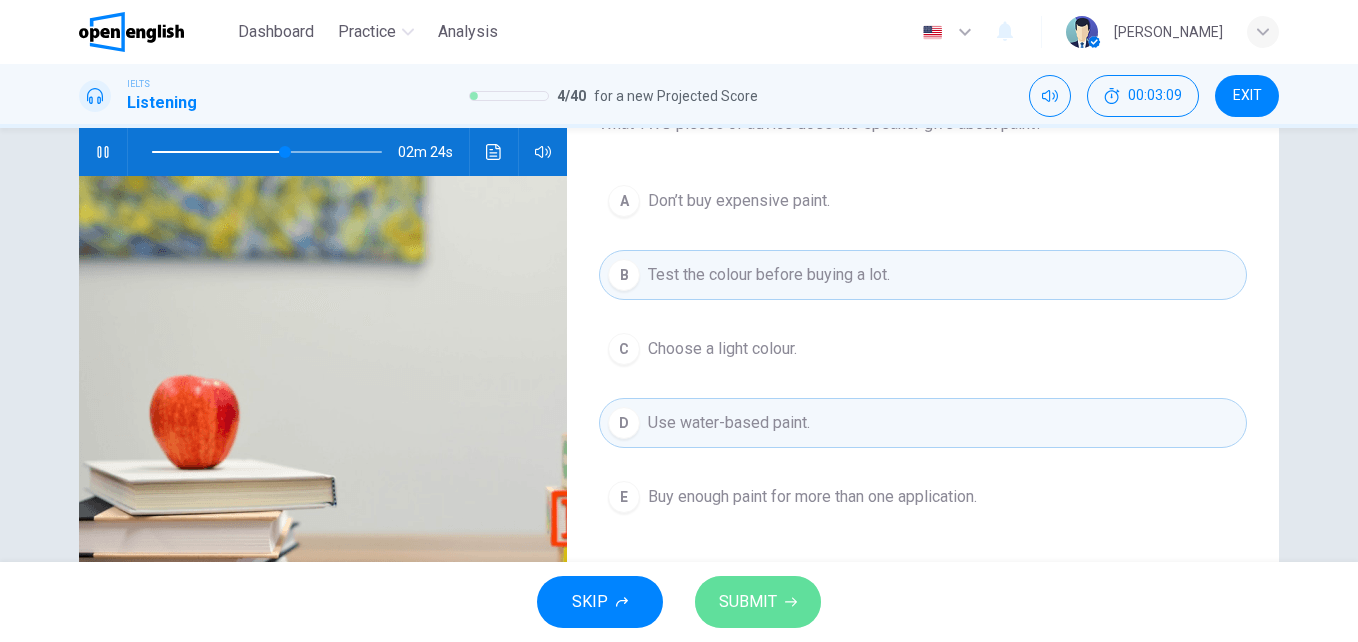 click 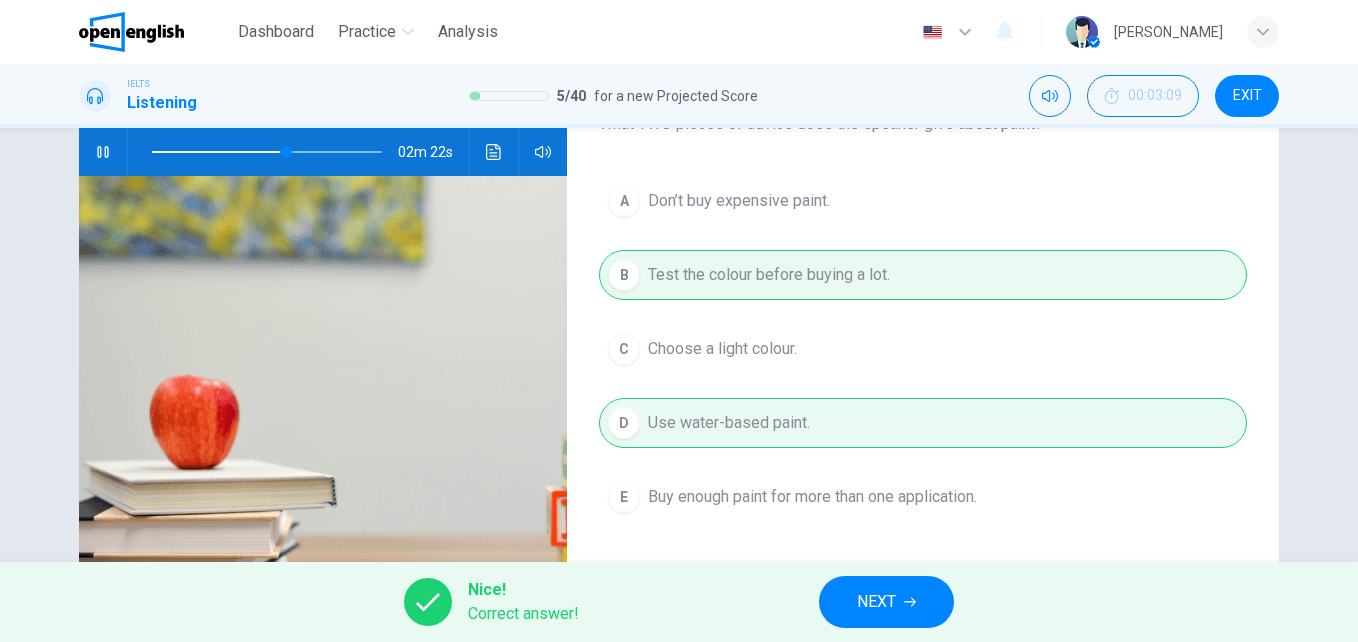 click on "NEXT" at bounding box center (876, 602) 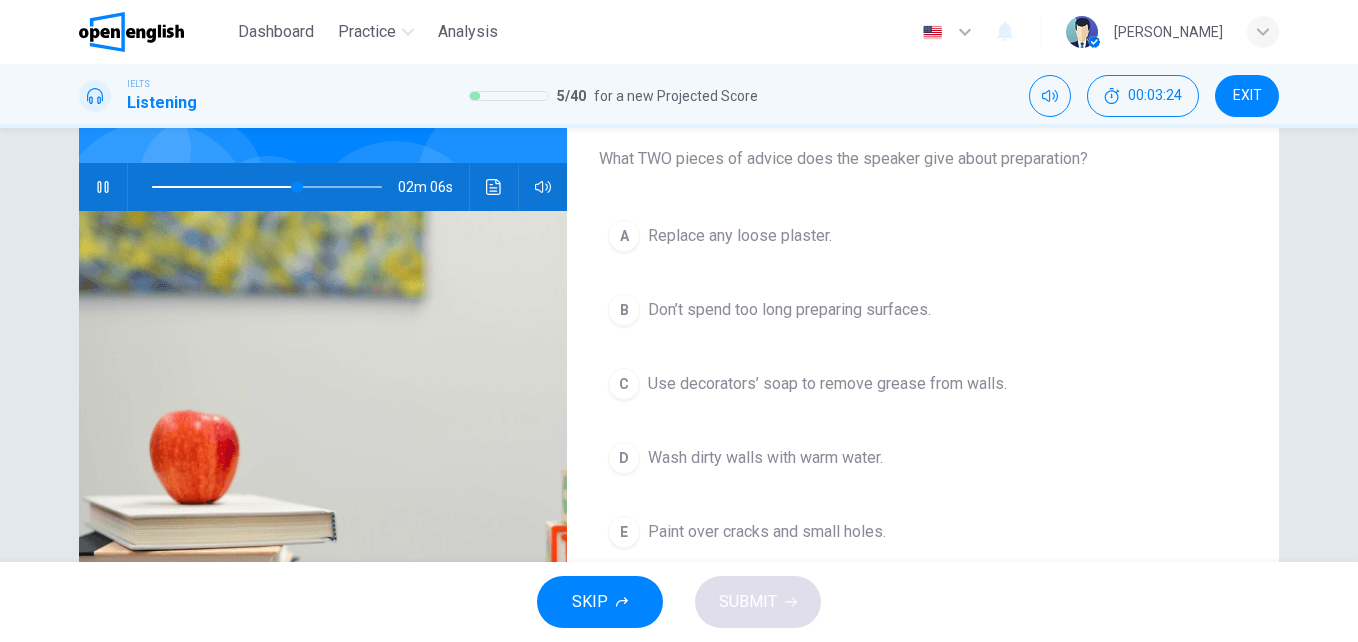 scroll, scrollTop: 200, scrollLeft: 0, axis: vertical 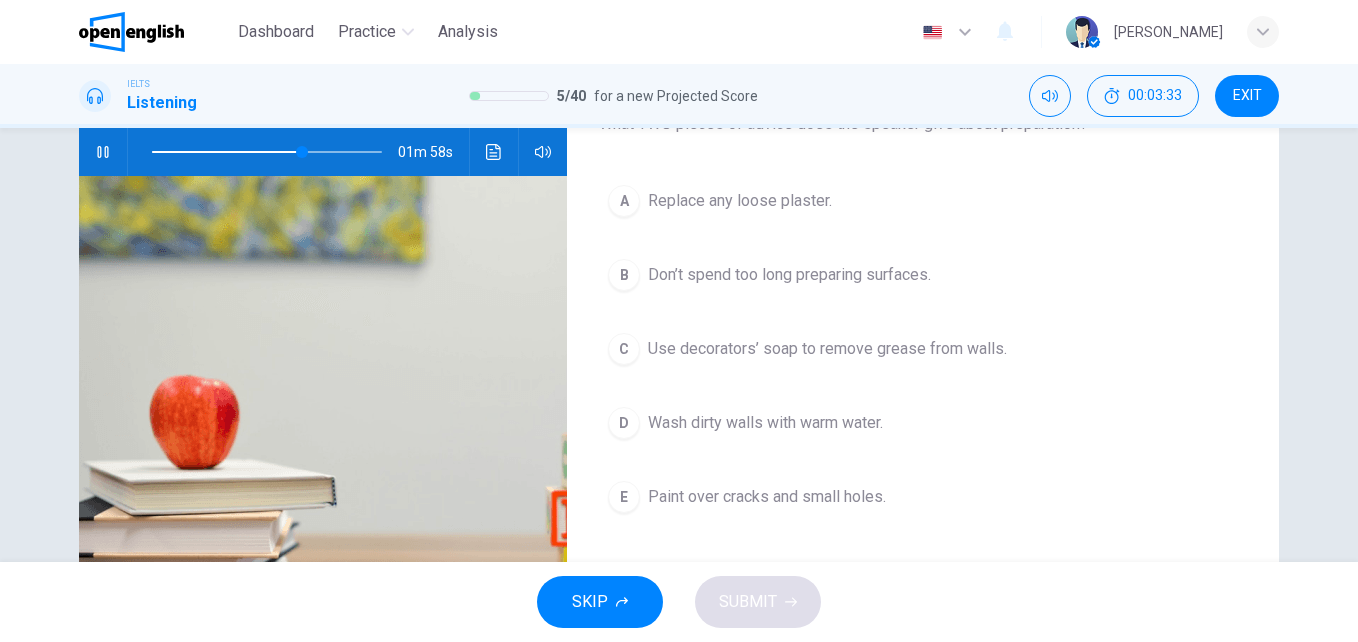 drag, startPoint x: 816, startPoint y: 420, endPoint x: 824, endPoint y: 427, distance: 10.630146 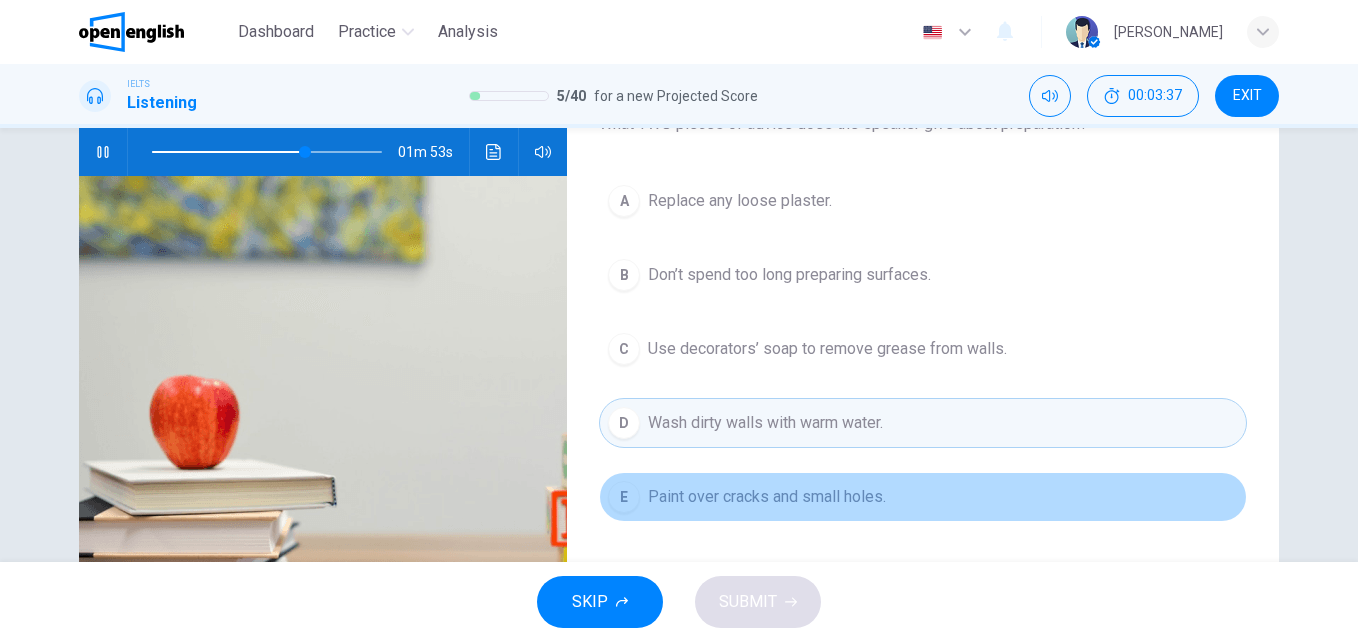 click on "Paint over cracks and small holes." at bounding box center [767, 497] 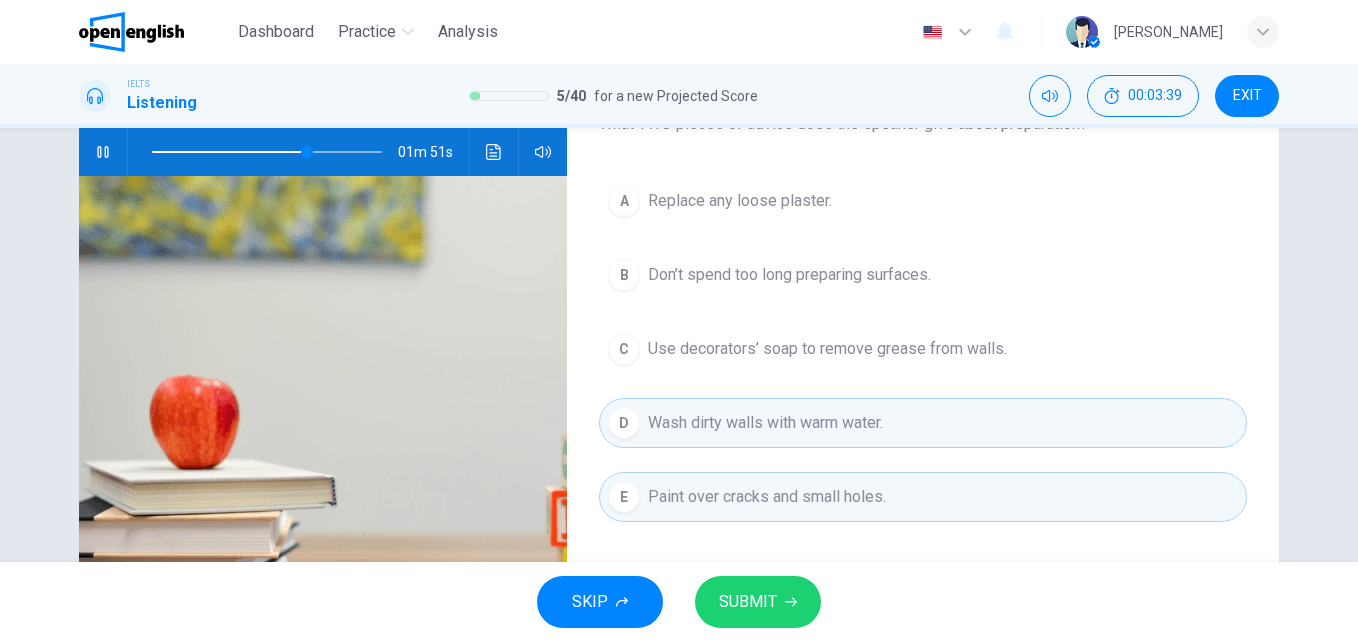 click on "SUBMIT" at bounding box center (748, 602) 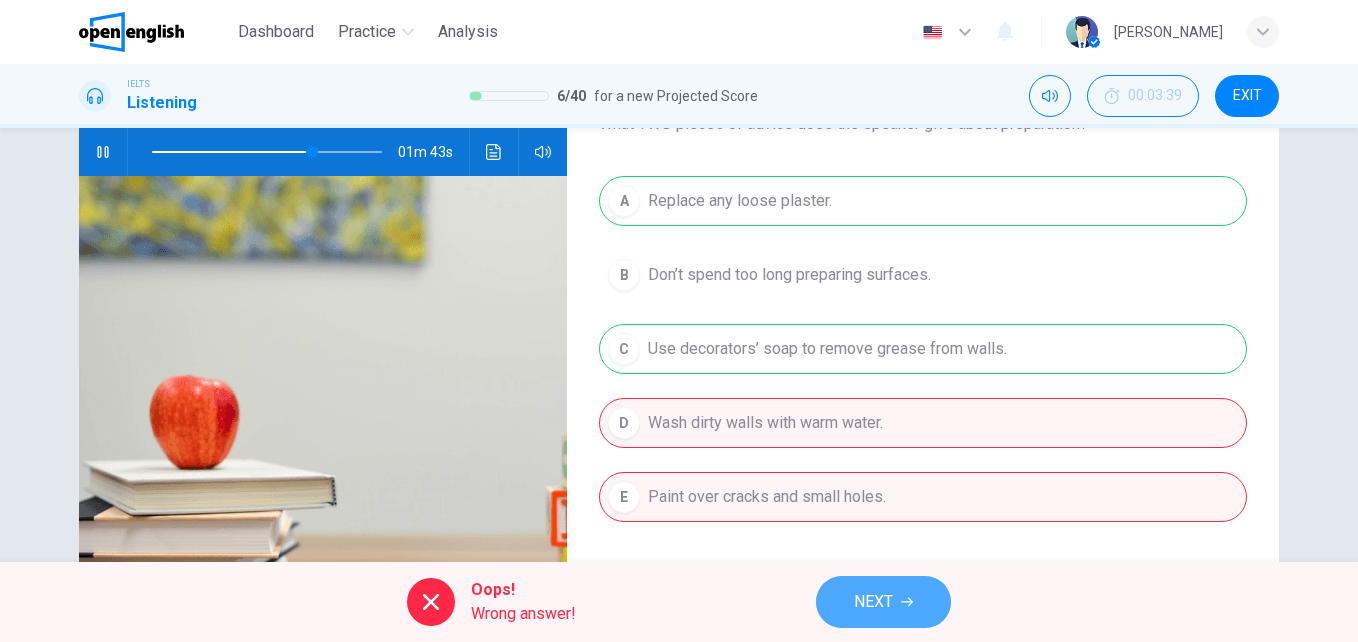 click on "NEXT" at bounding box center (873, 602) 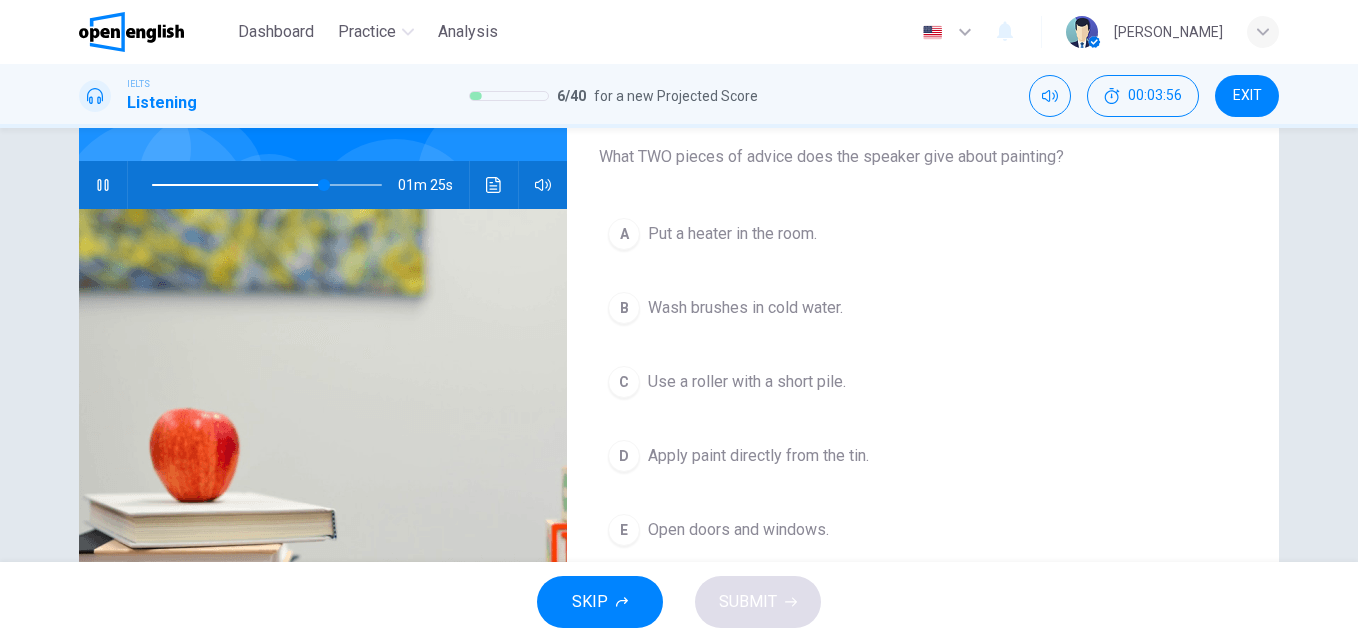 scroll, scrollTop: 200, scrollLeft: 0, axis: vertical 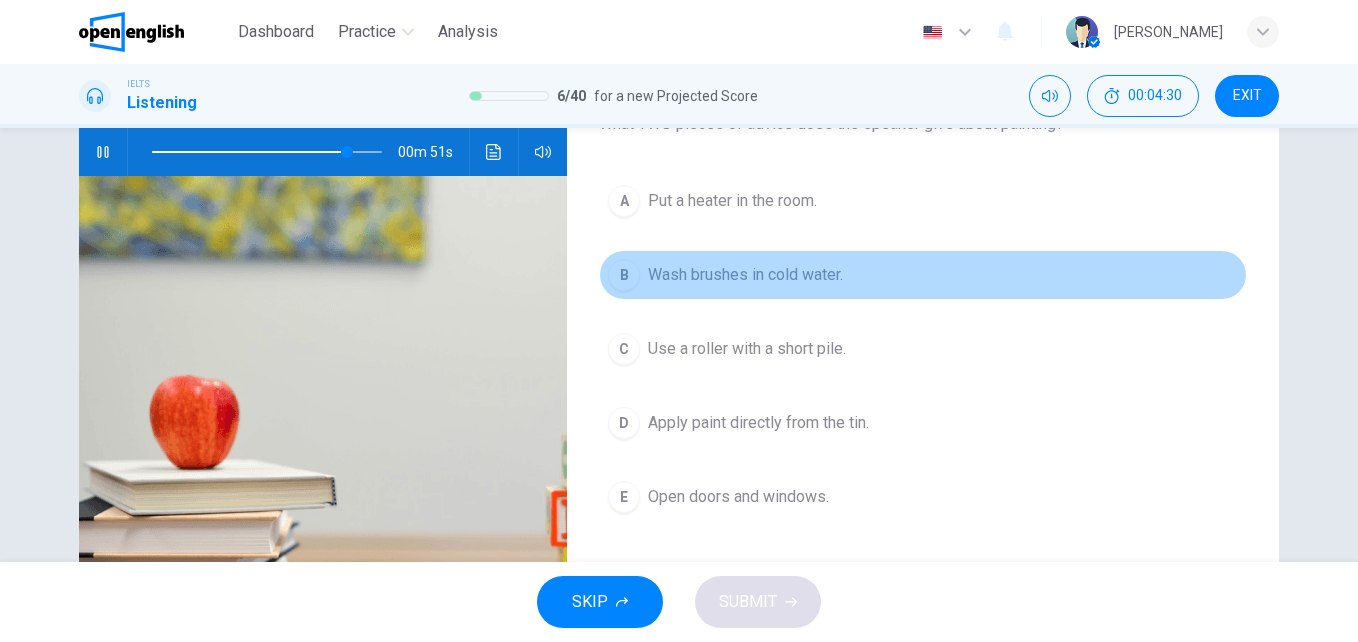 click on "Wash brushes in cold water." at bounding box center (745, 275) 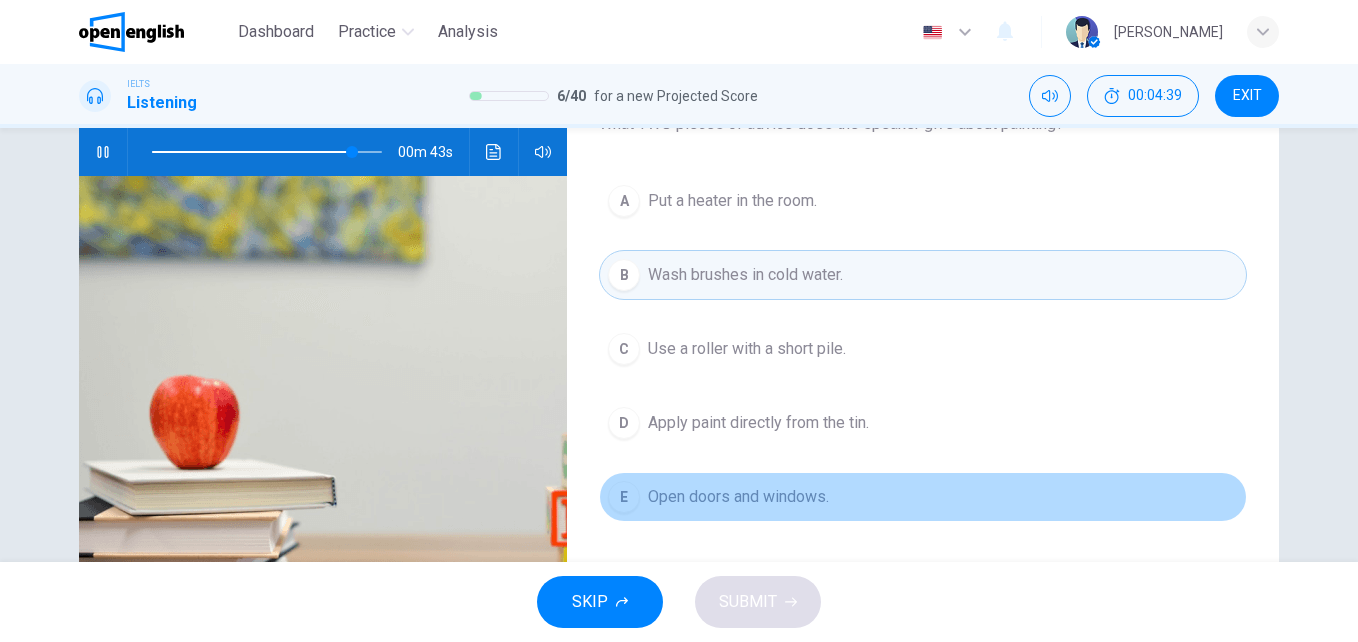 drag, startPoint x: 747, startPoint y: 490, endPoint x: 747, endPoint y: 511, distance: 21 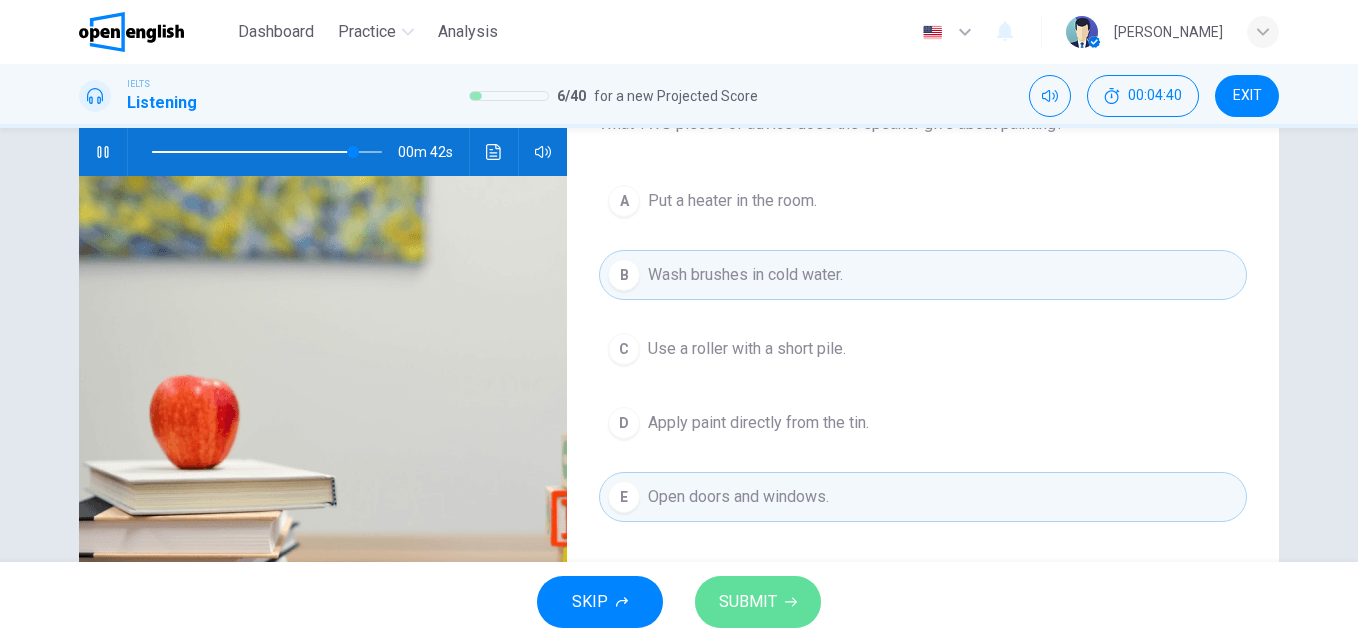 click on "SUBMIT" at bounding box center [758, 602] 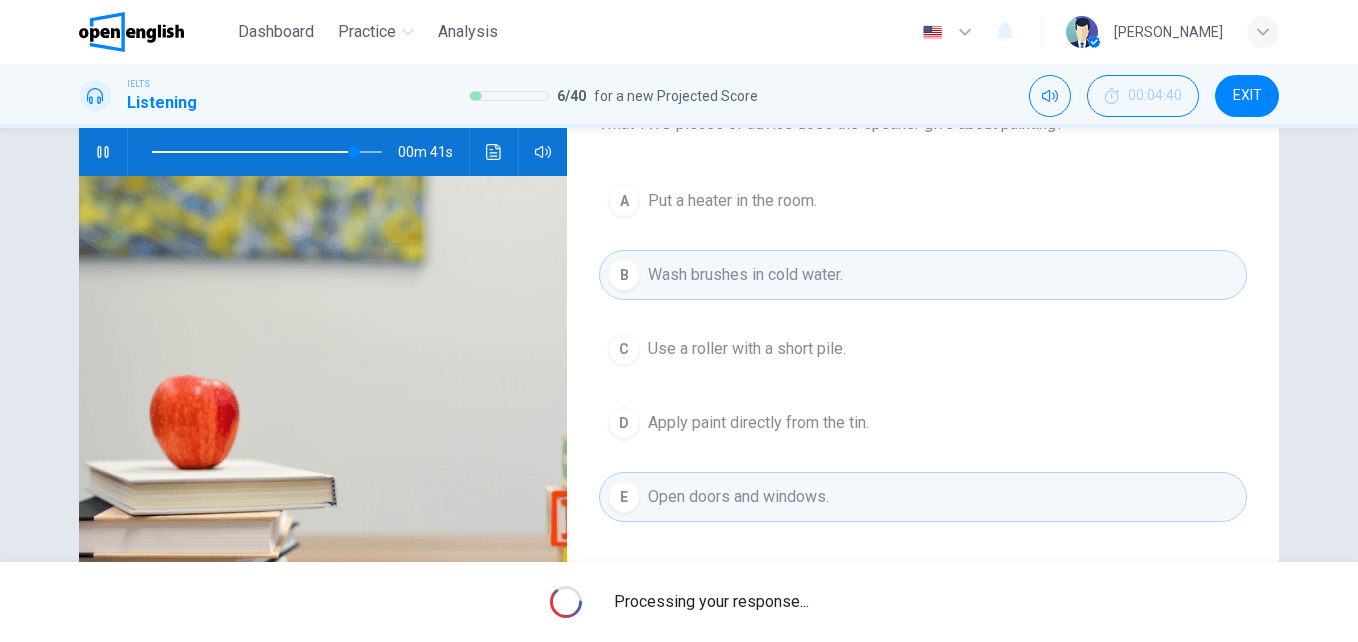type on "**" 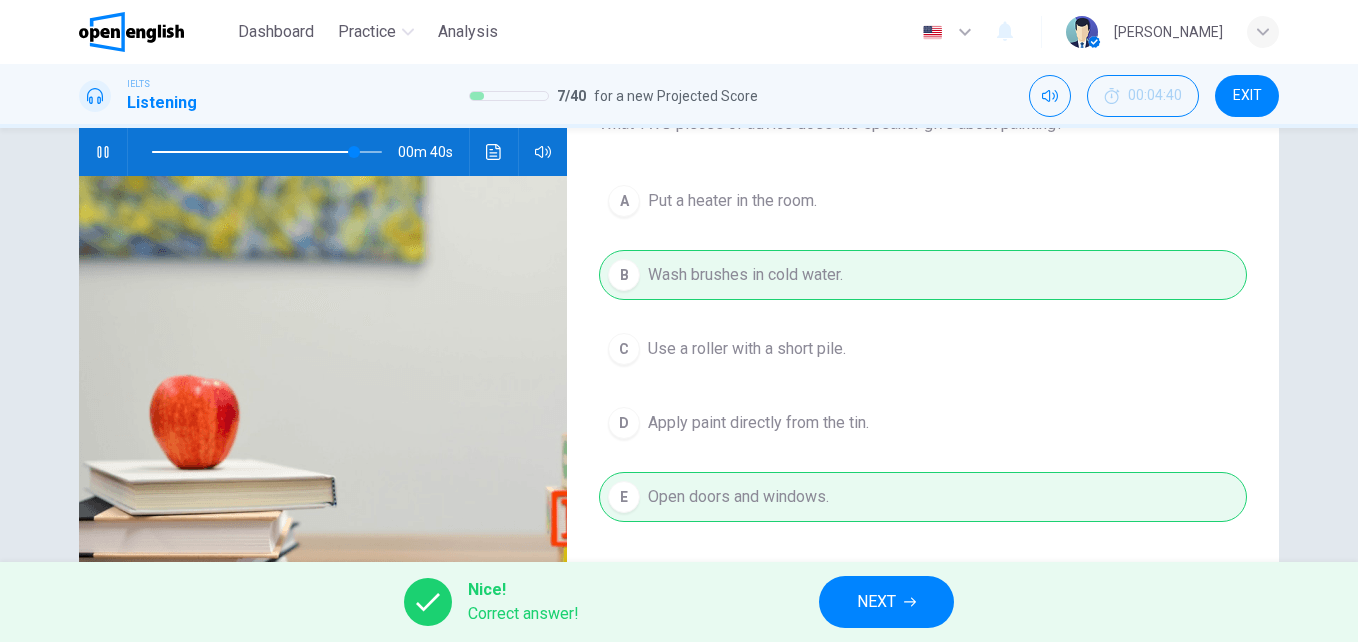 click on "NEXT" at bounding box center (876, 602) 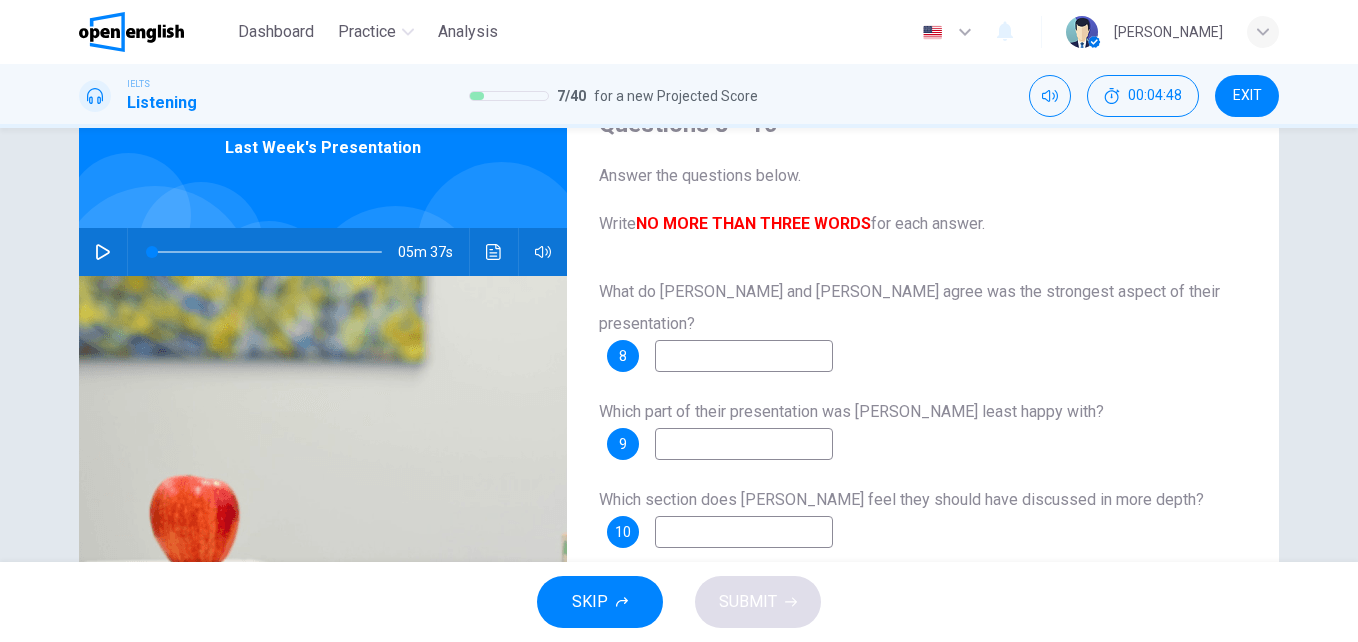 scroll, scrollTop: 0, scrollLeft: 0, axis: both 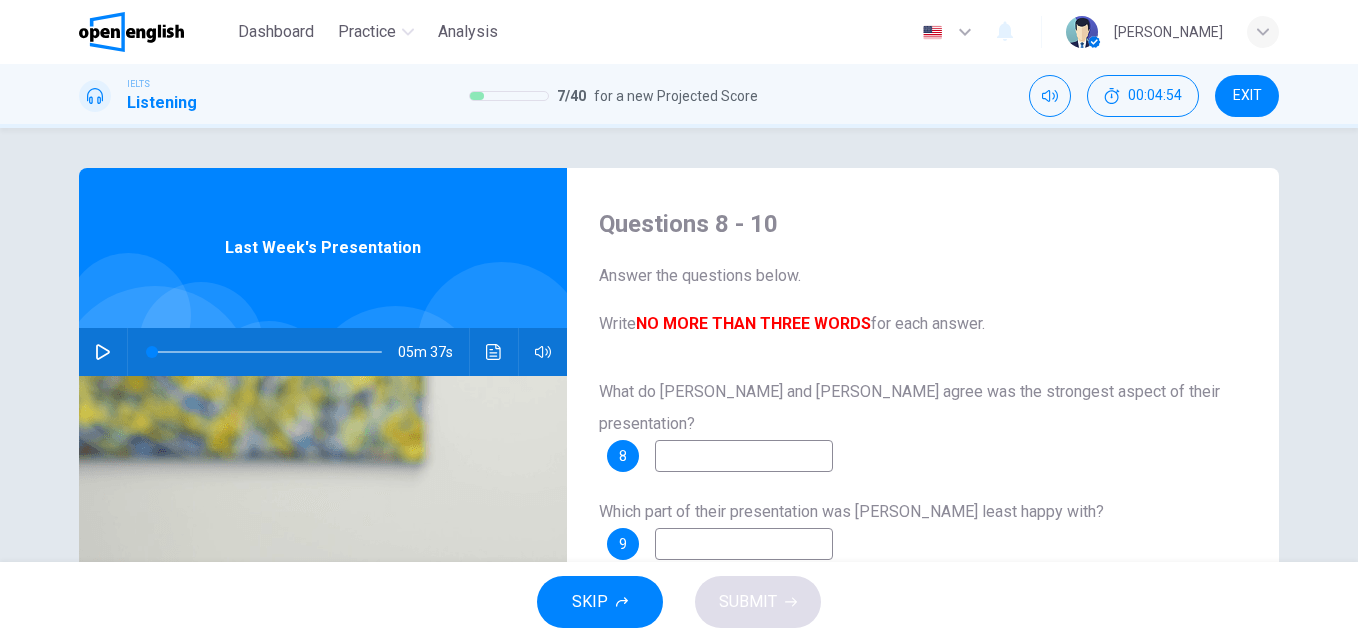 drag, startPoint x: 103, startPoint y: 349, endPoint x: 119, endPoint y: 348, distance: 16.03122 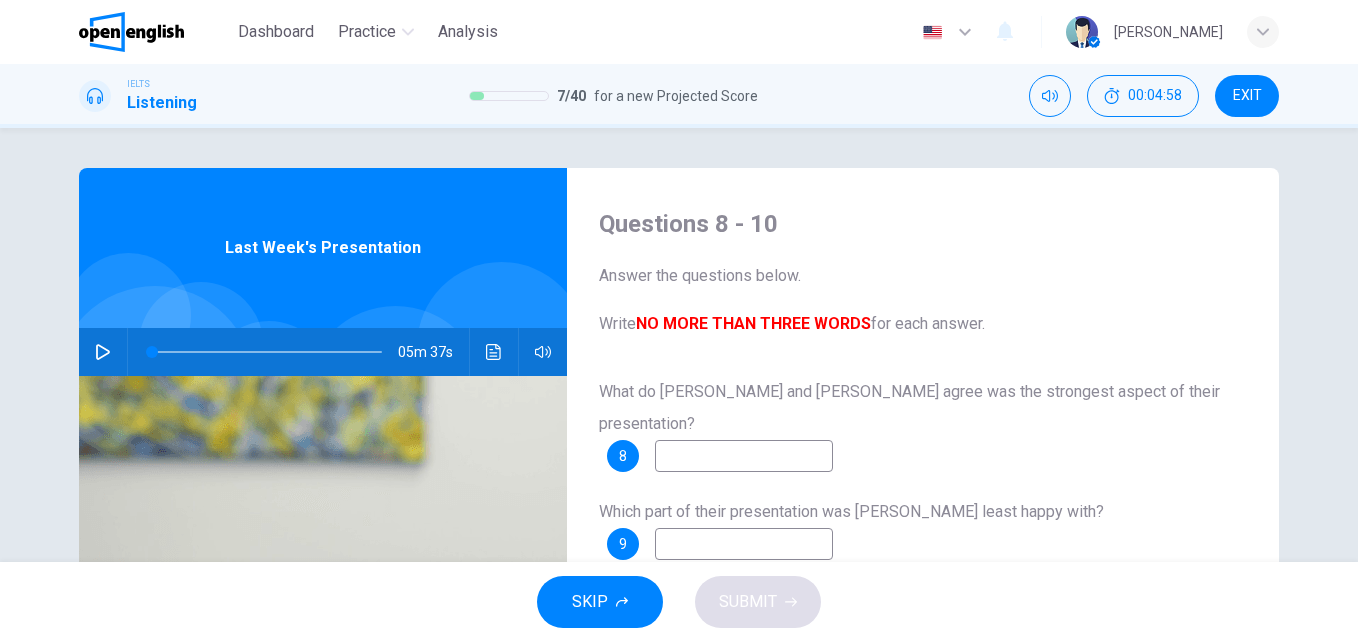 click at bounding box center [103, 352] 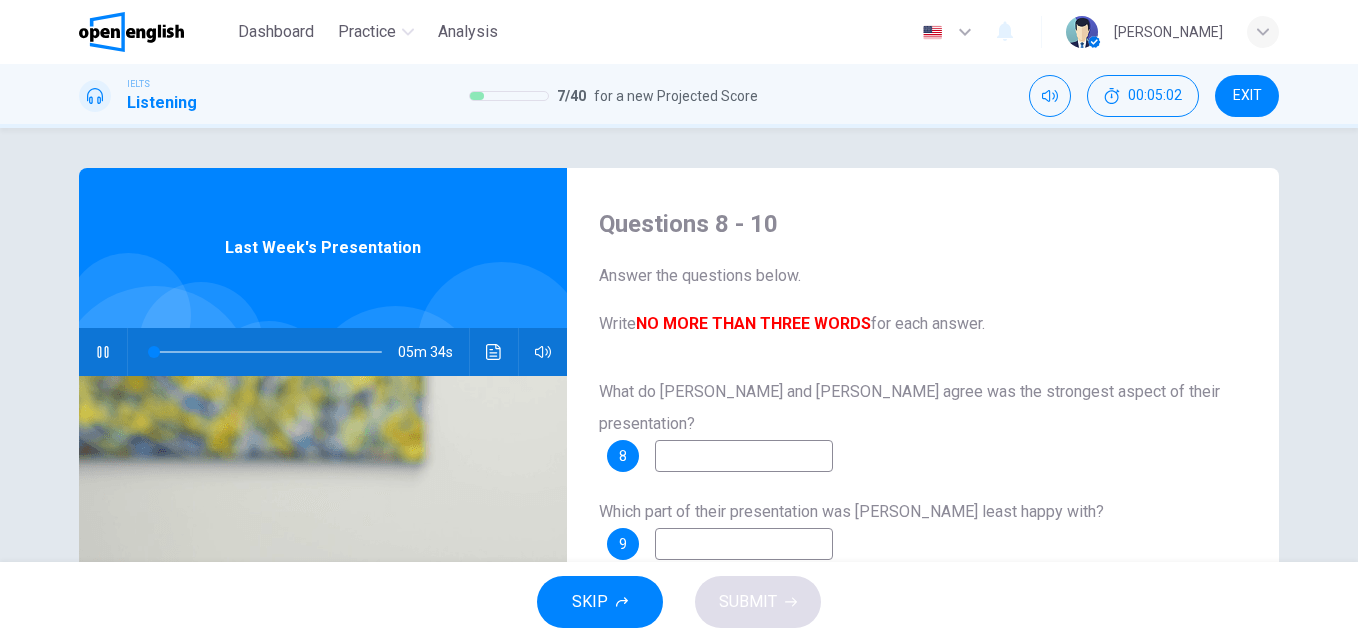 scroll, scrollTop: 100, scrollLeft: 0, axis: vertical 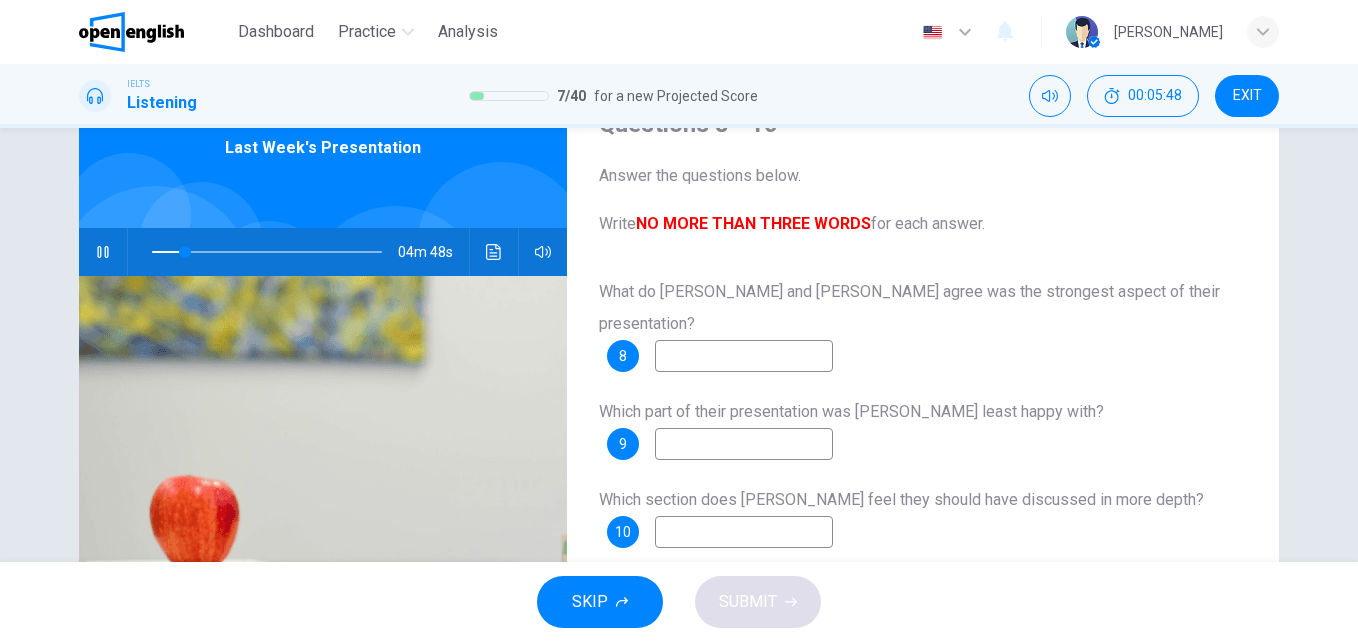 click at bounding box center (744, 356) 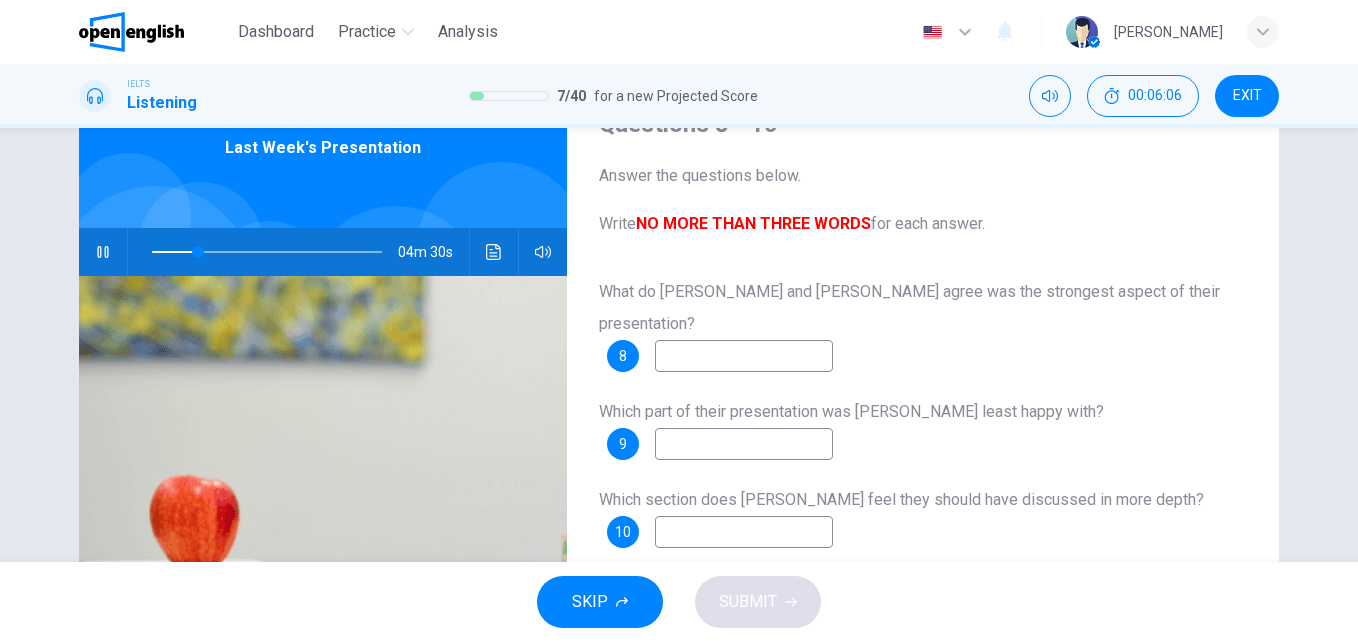 type on "**" 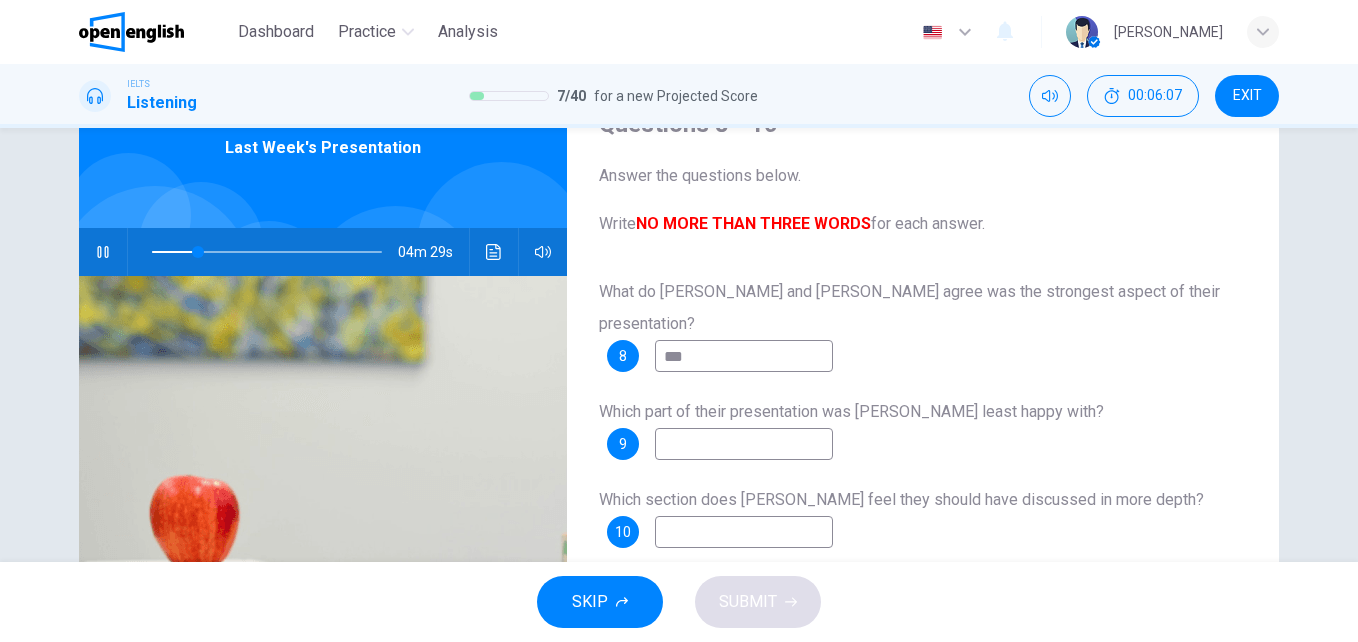 type on "****" 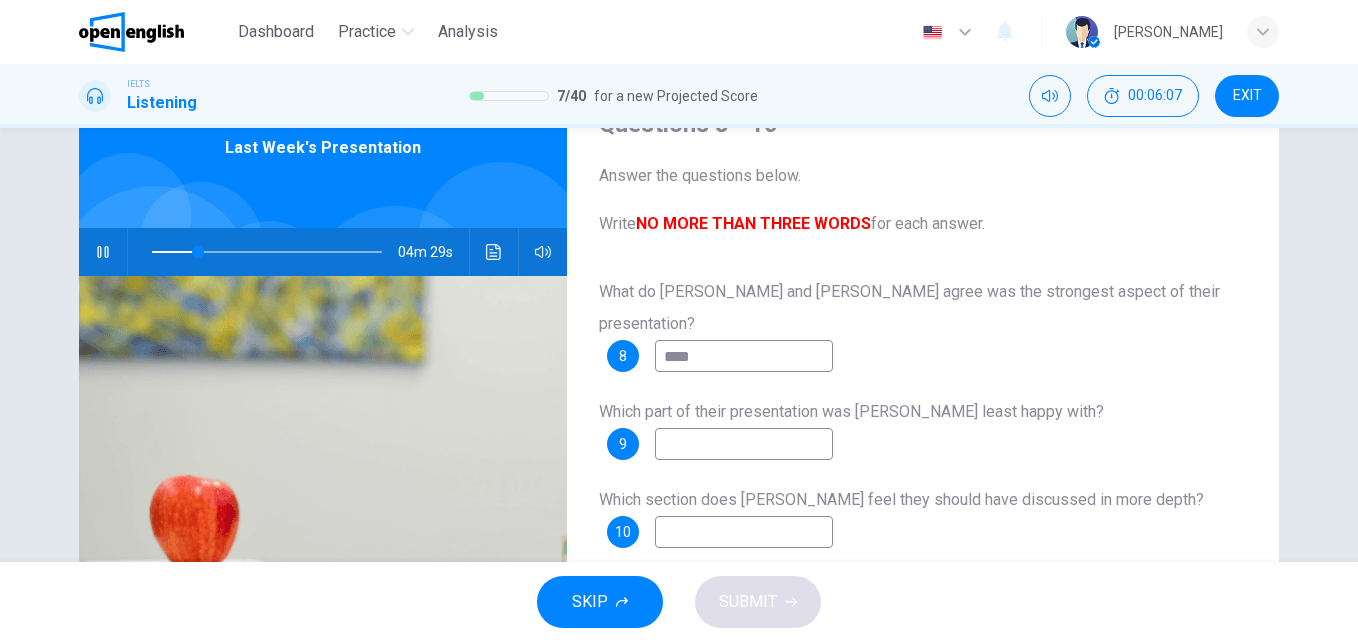 type on "**" 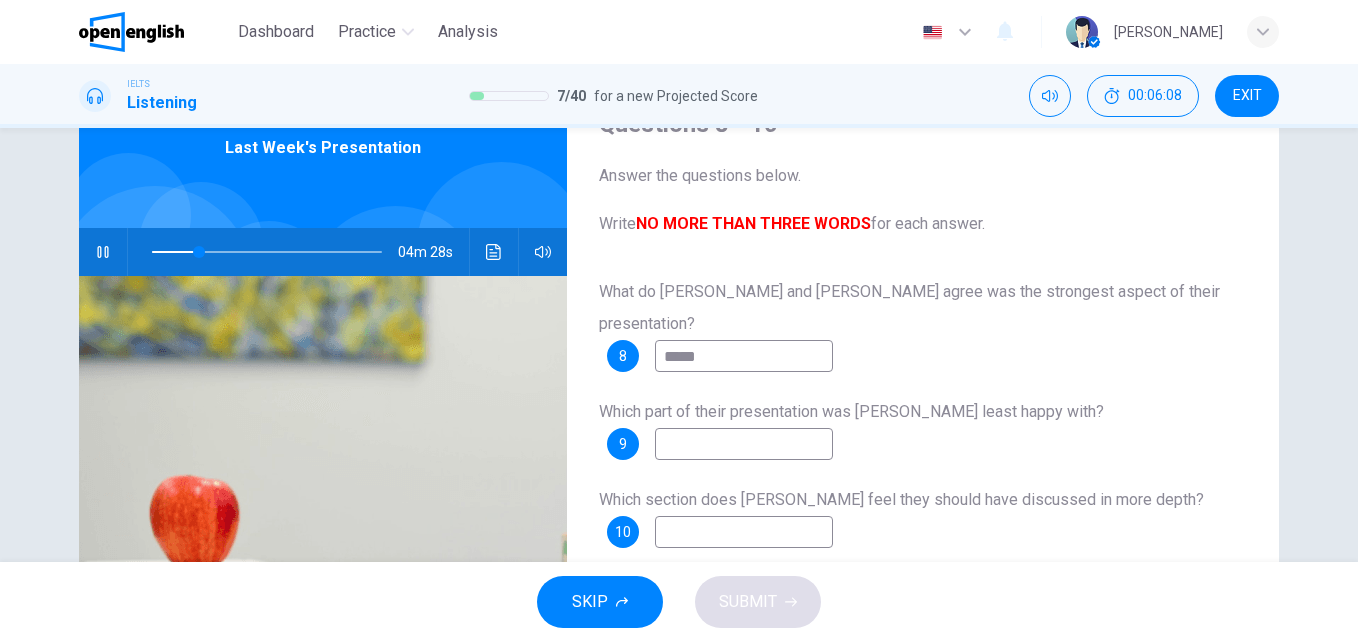 type on "******" 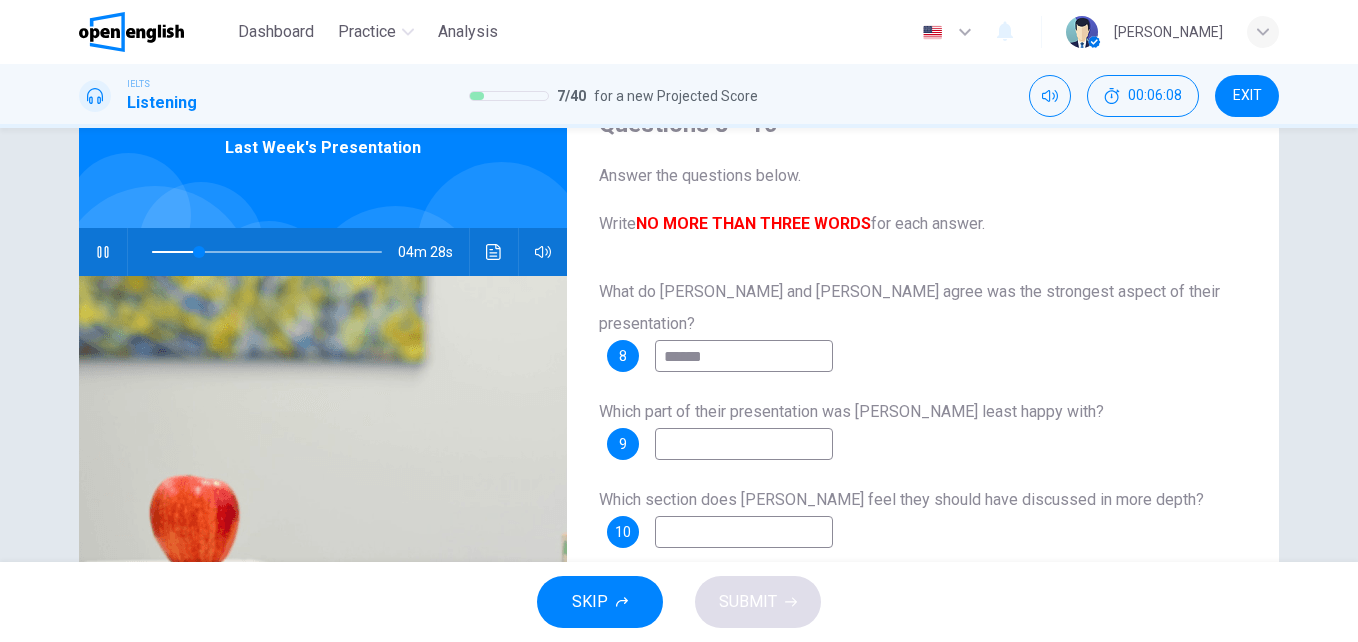 type on "**" 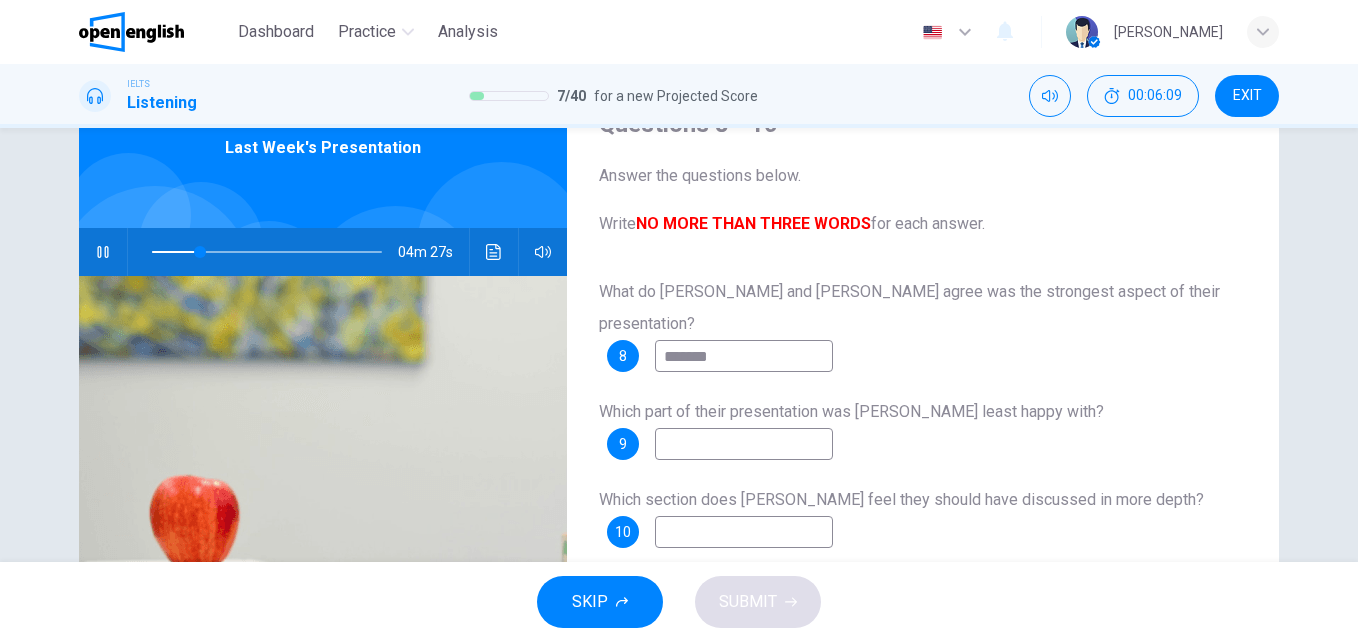 type on "********" 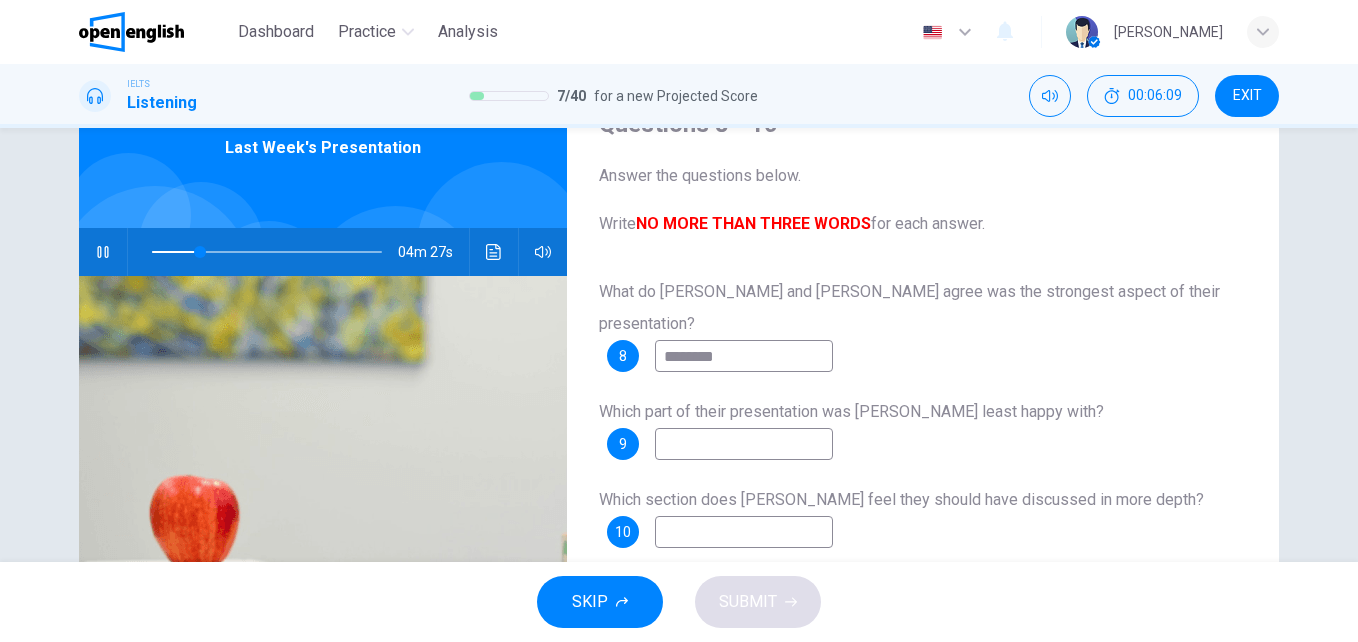 type on "**" 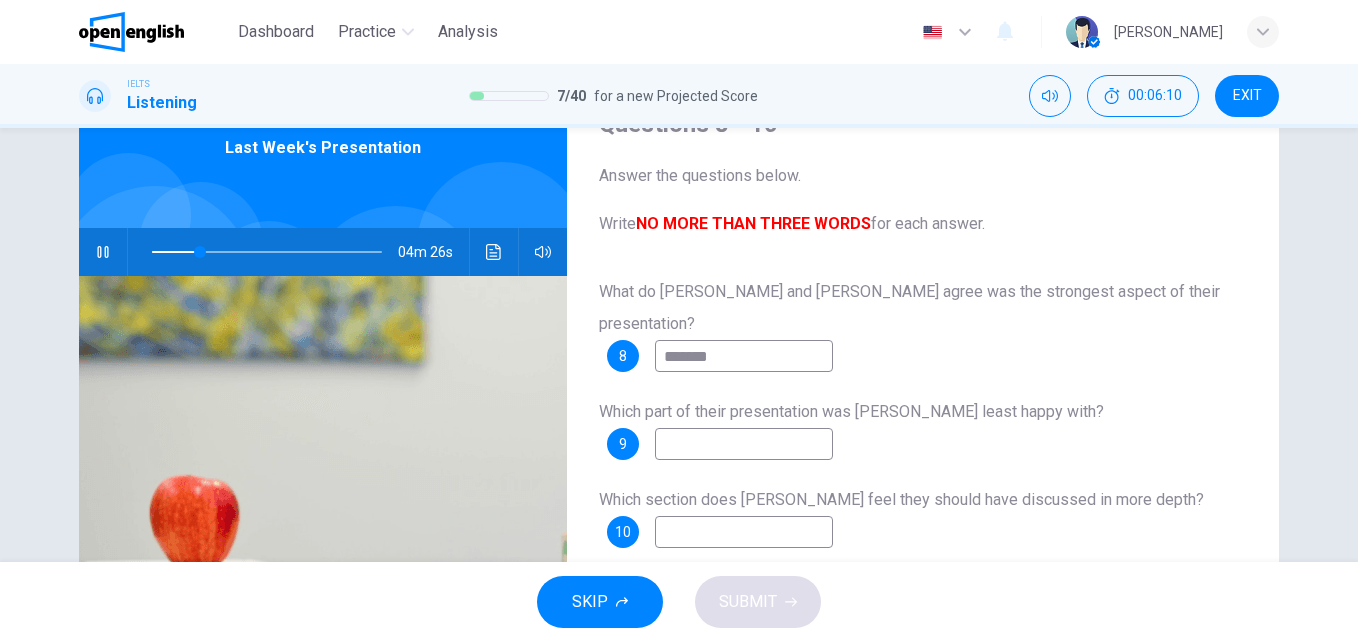 type on "******" 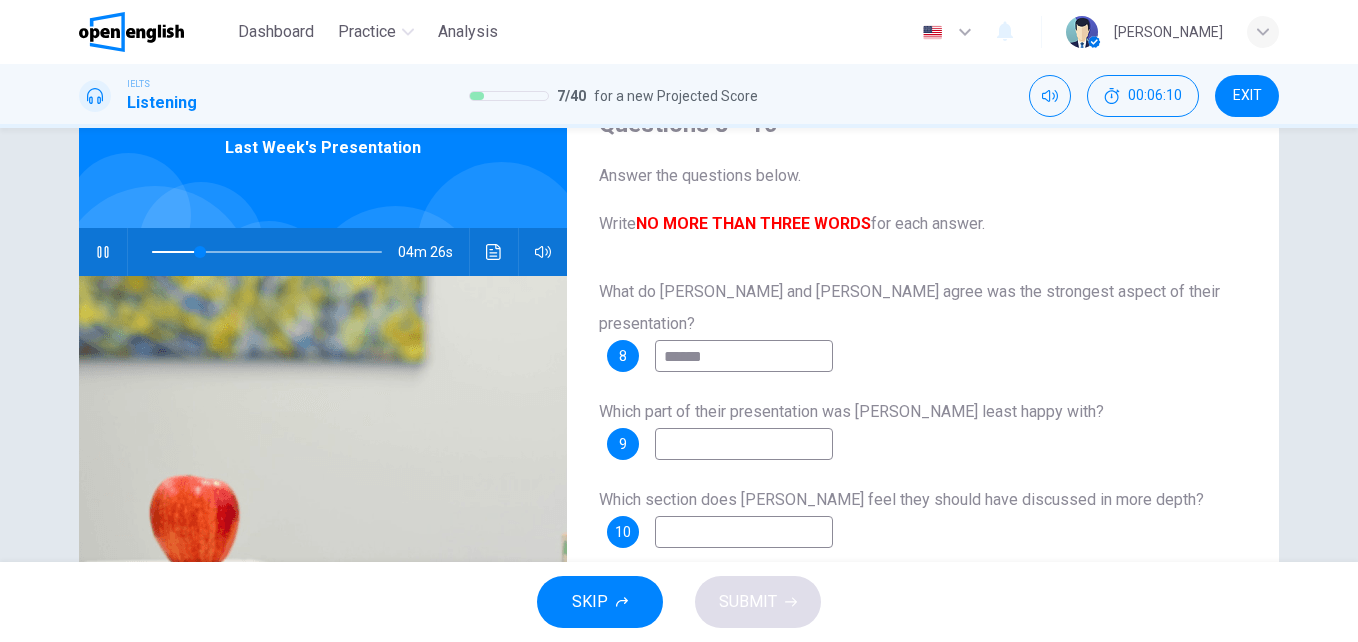 type on "**" 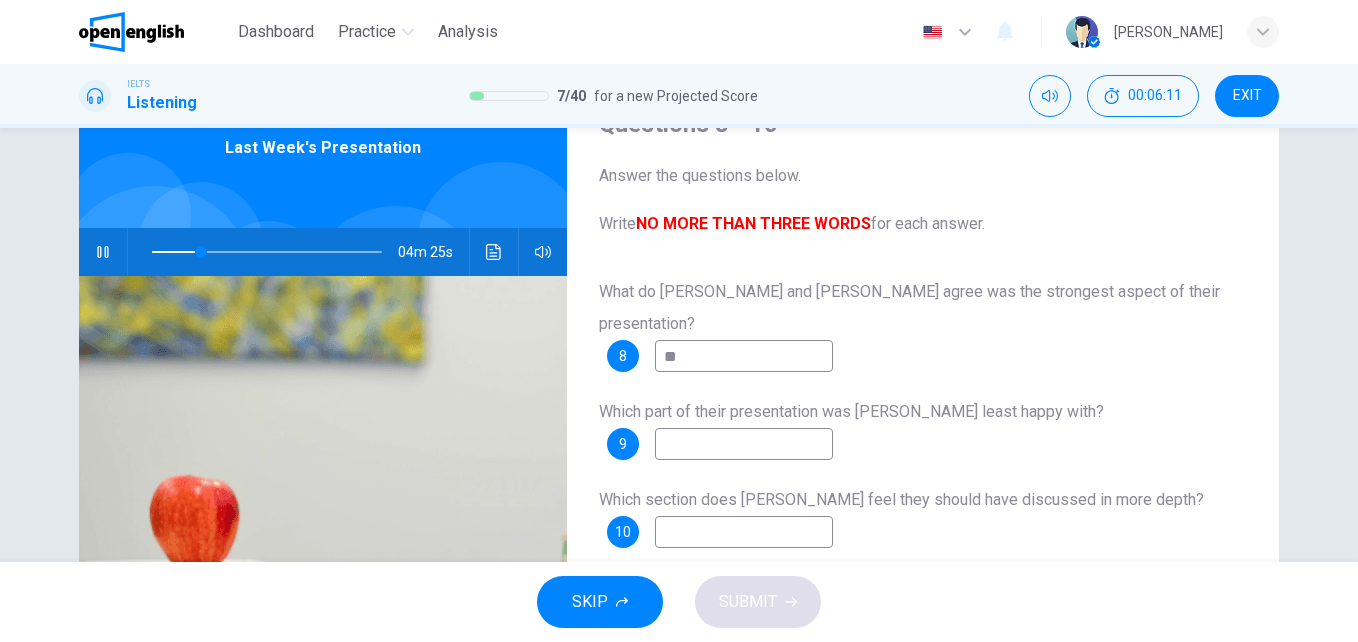 type on "*" 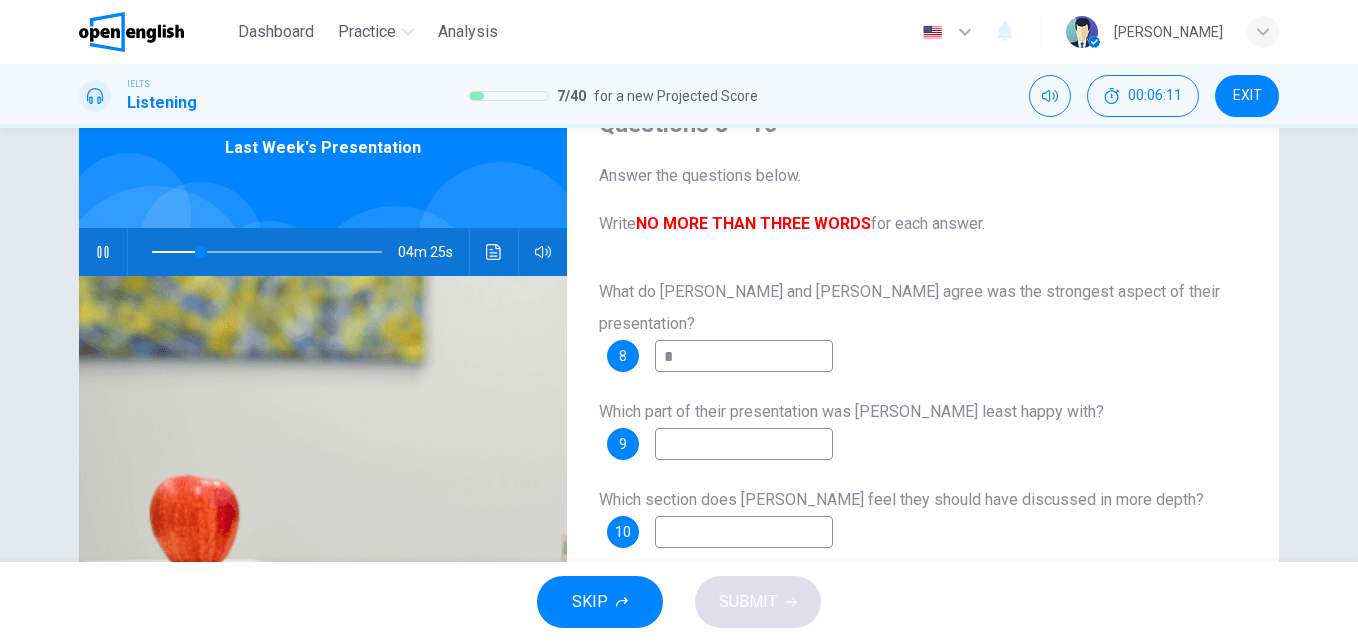 type on "**" 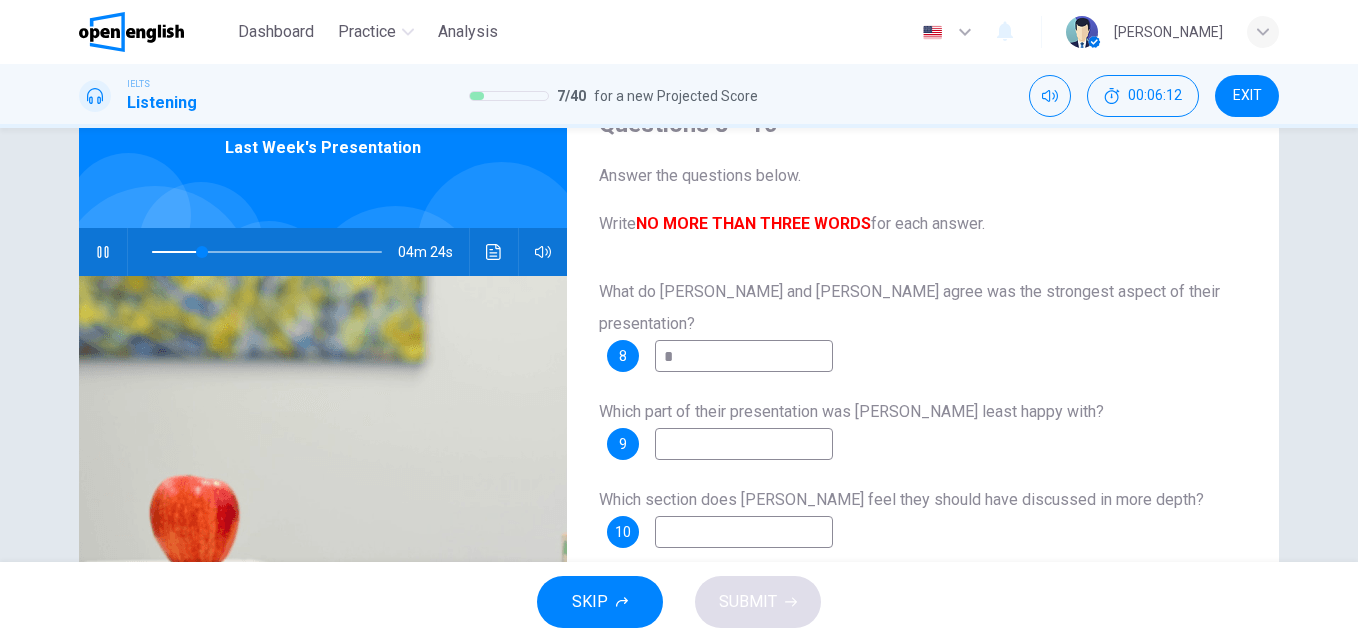 type 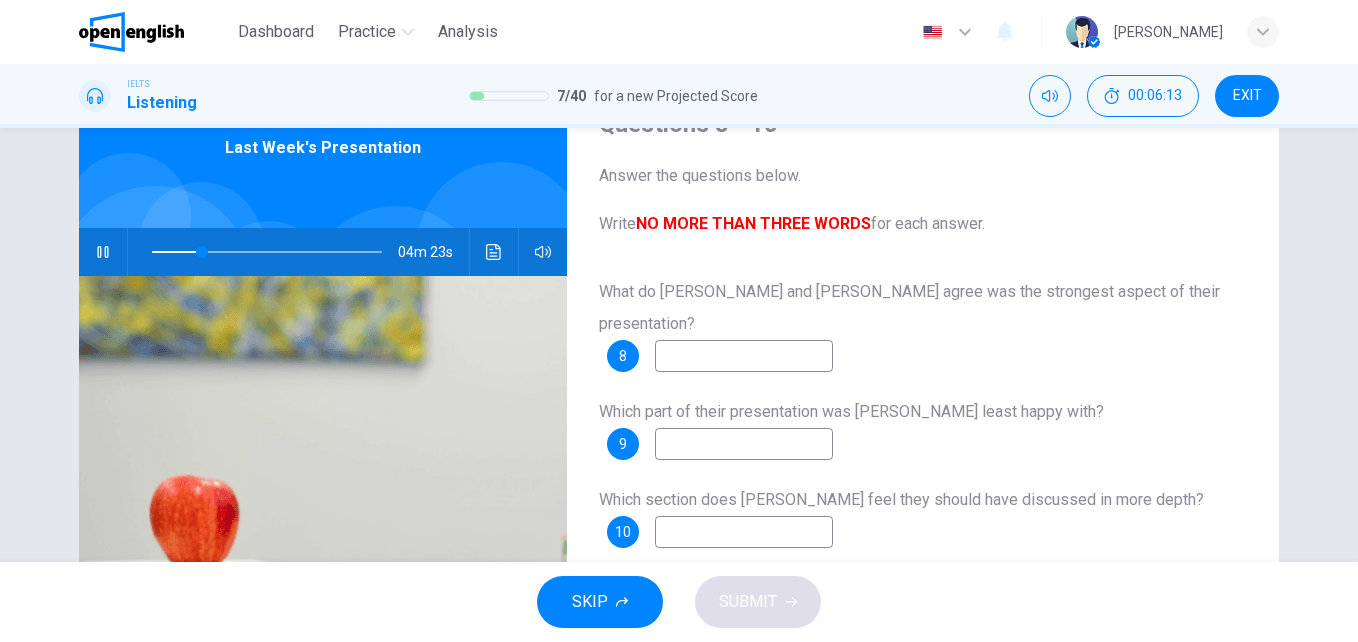 type on "**" 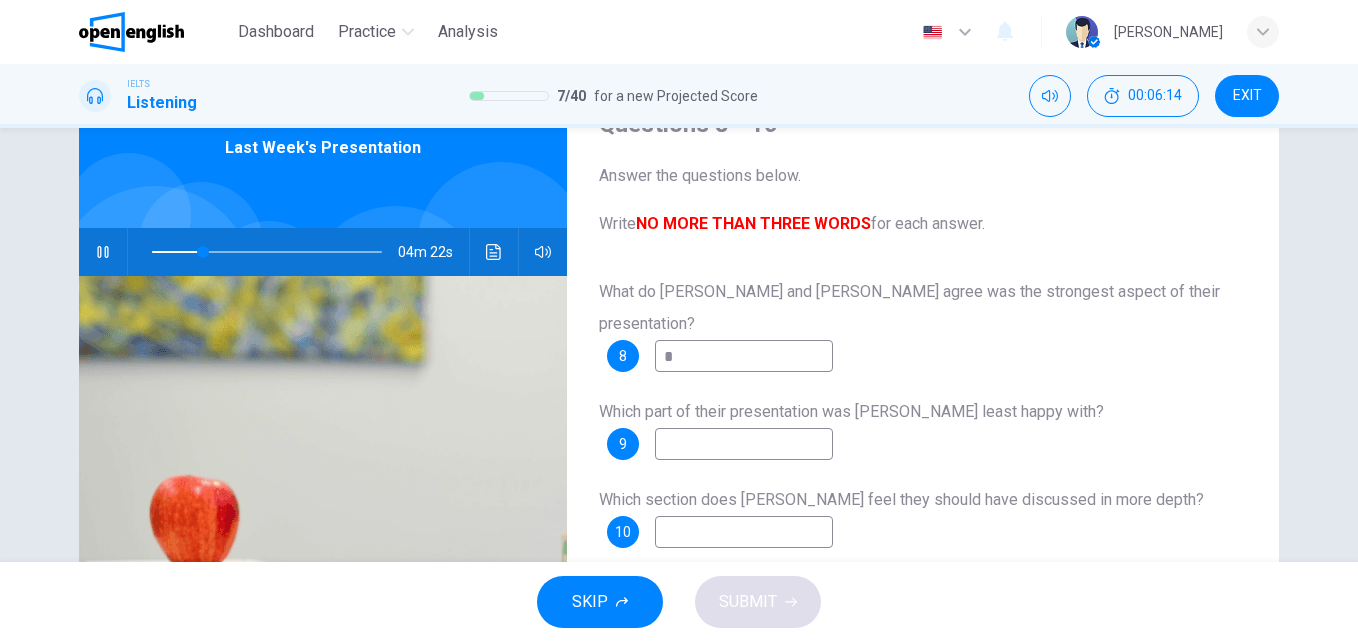 type on "**" 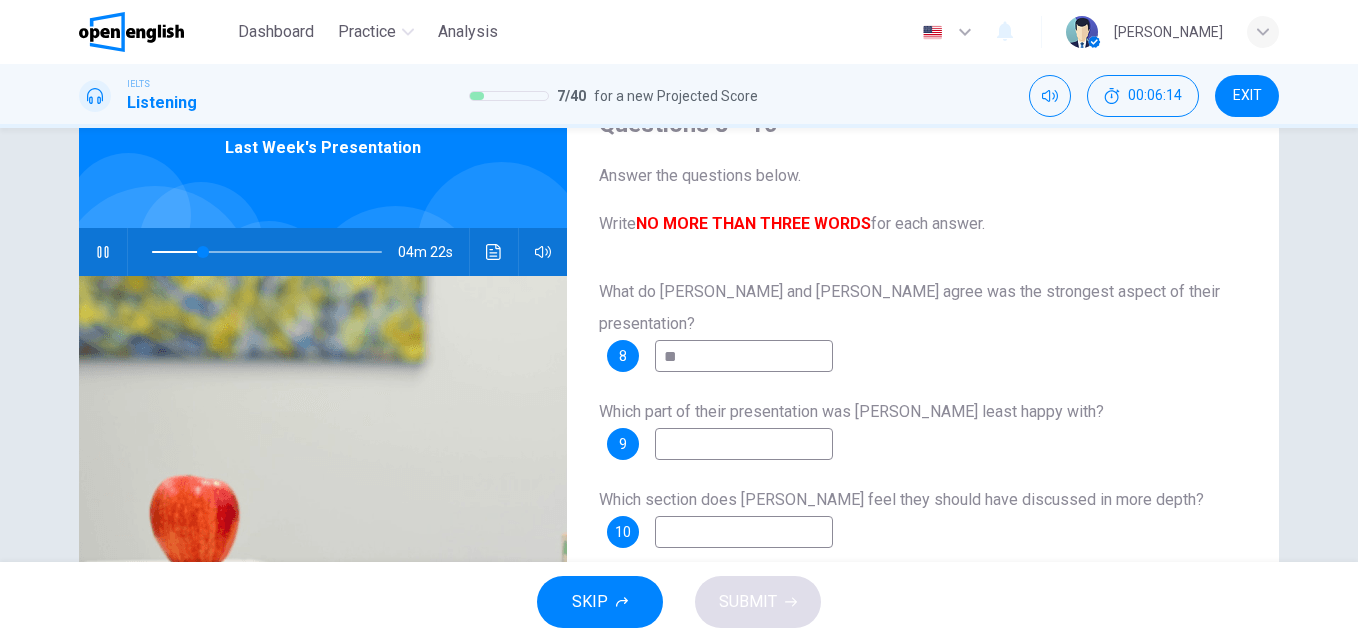 type on "**" 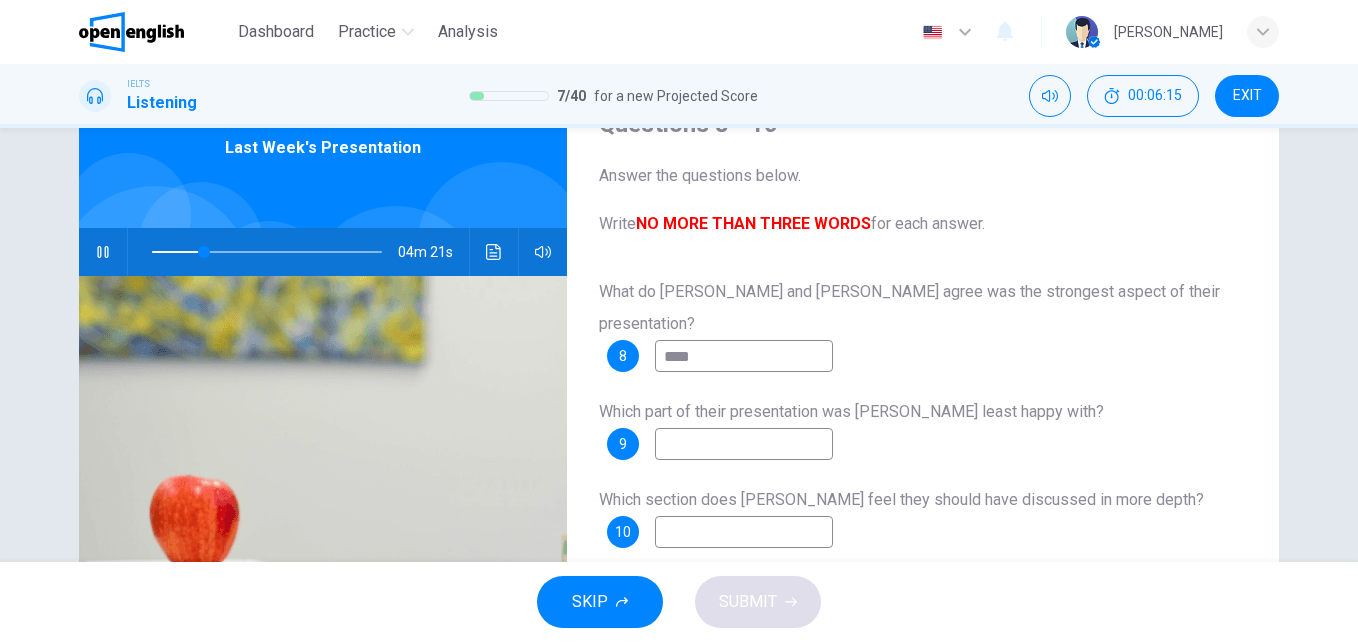 type on "*****" 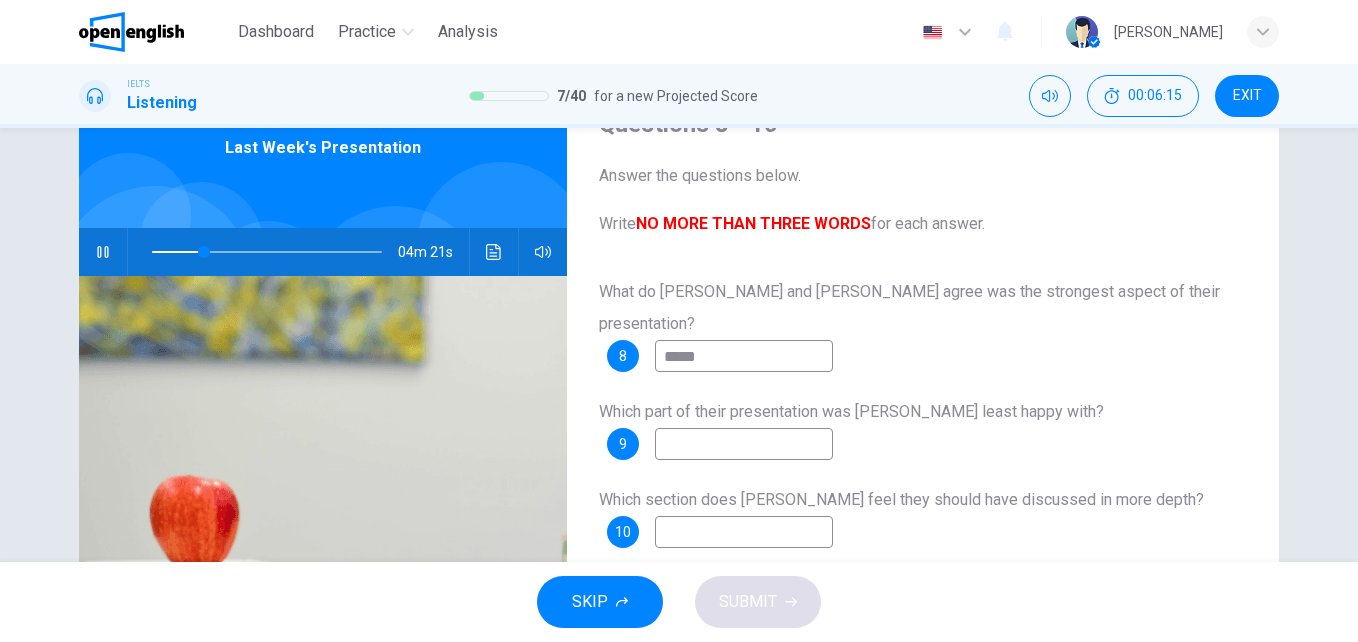 type on "**" 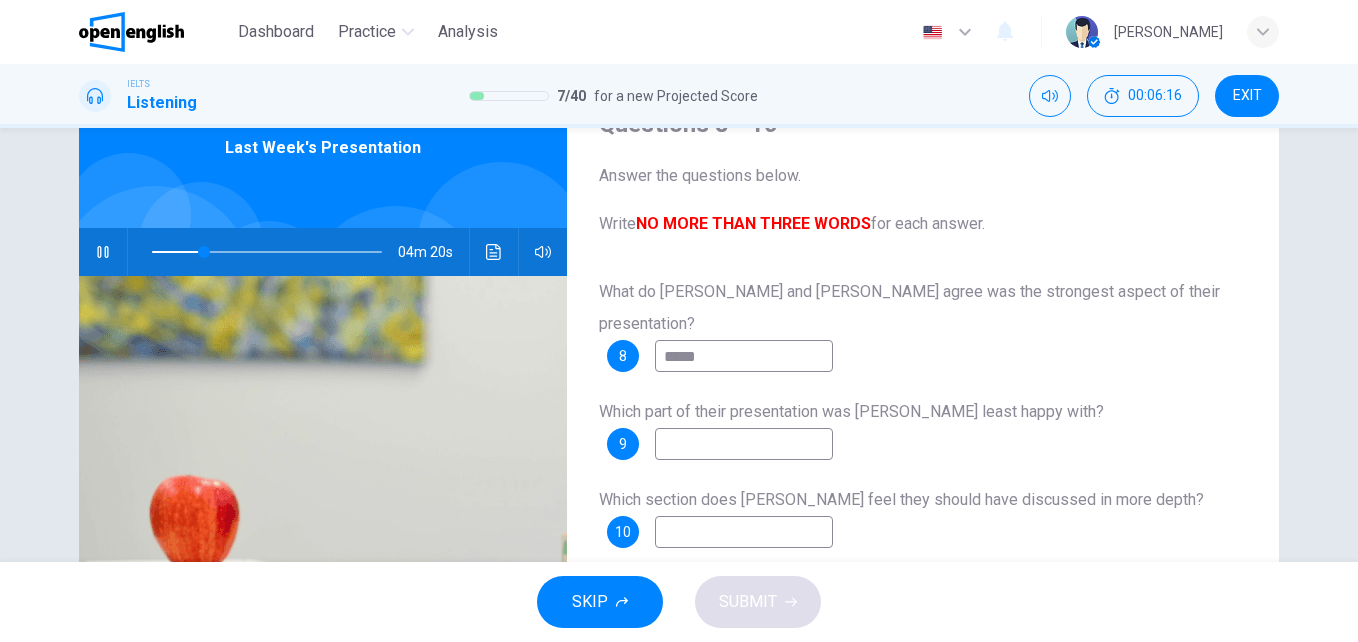 type on "******" 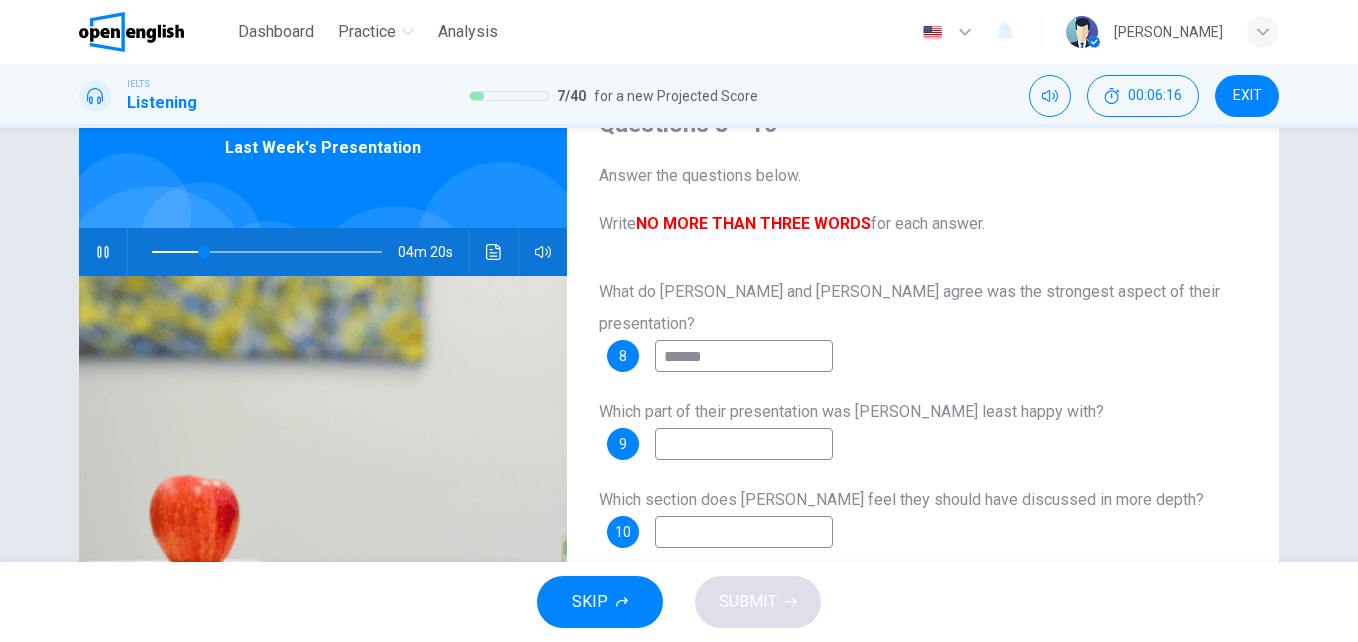 type on "**" 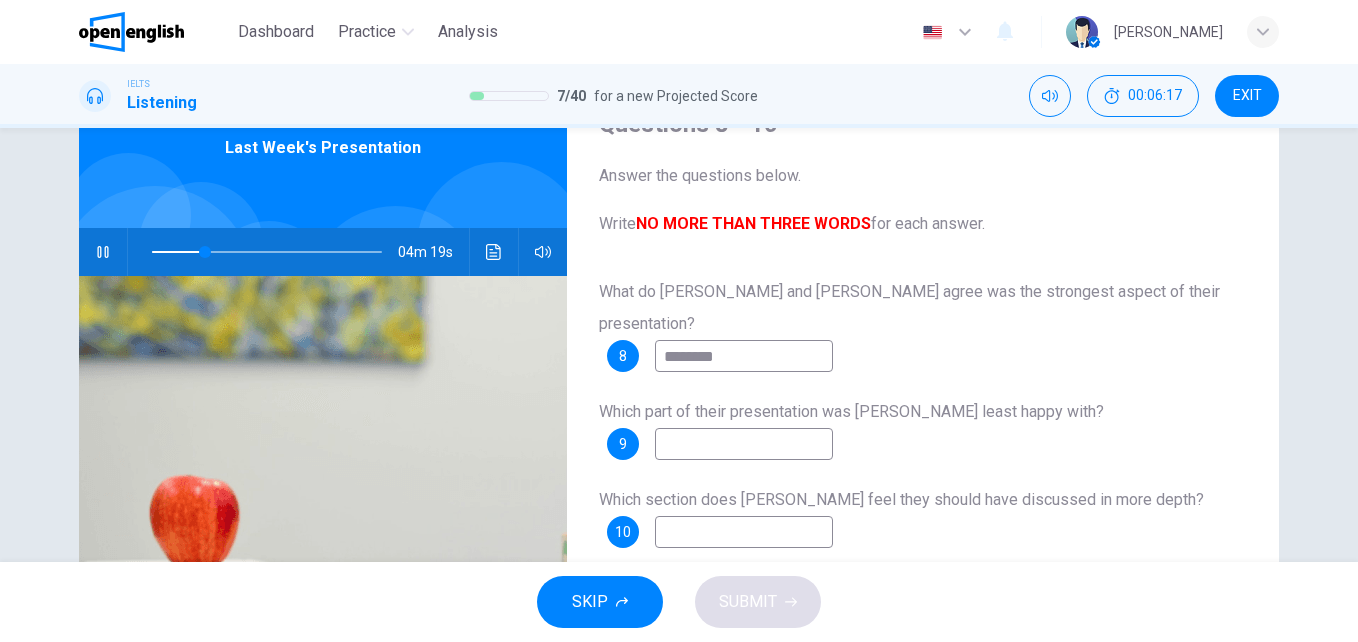 type on "*********" 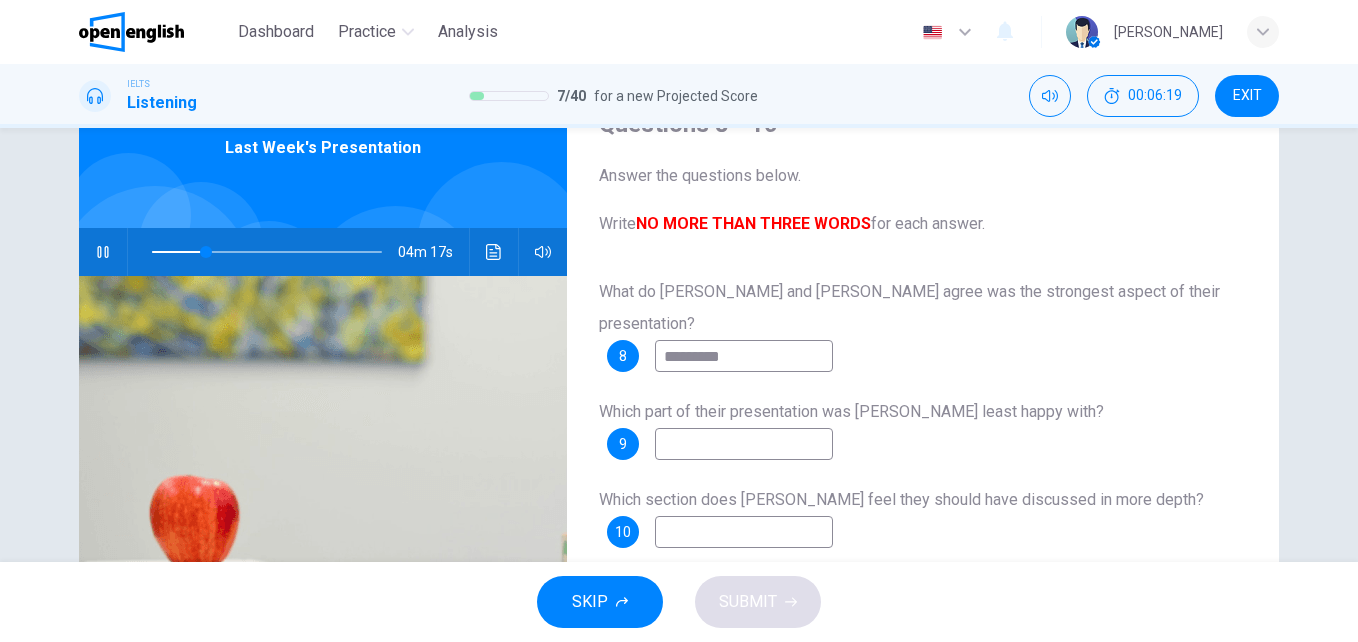 type on "**" 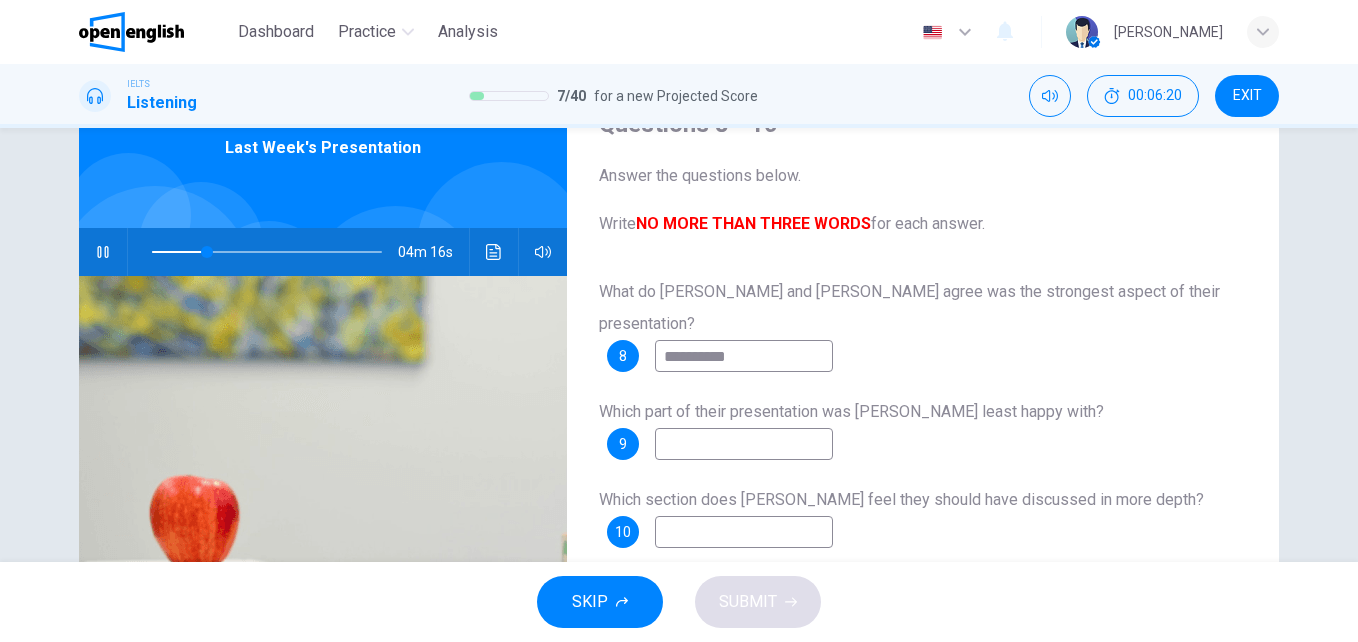 type on "**********" 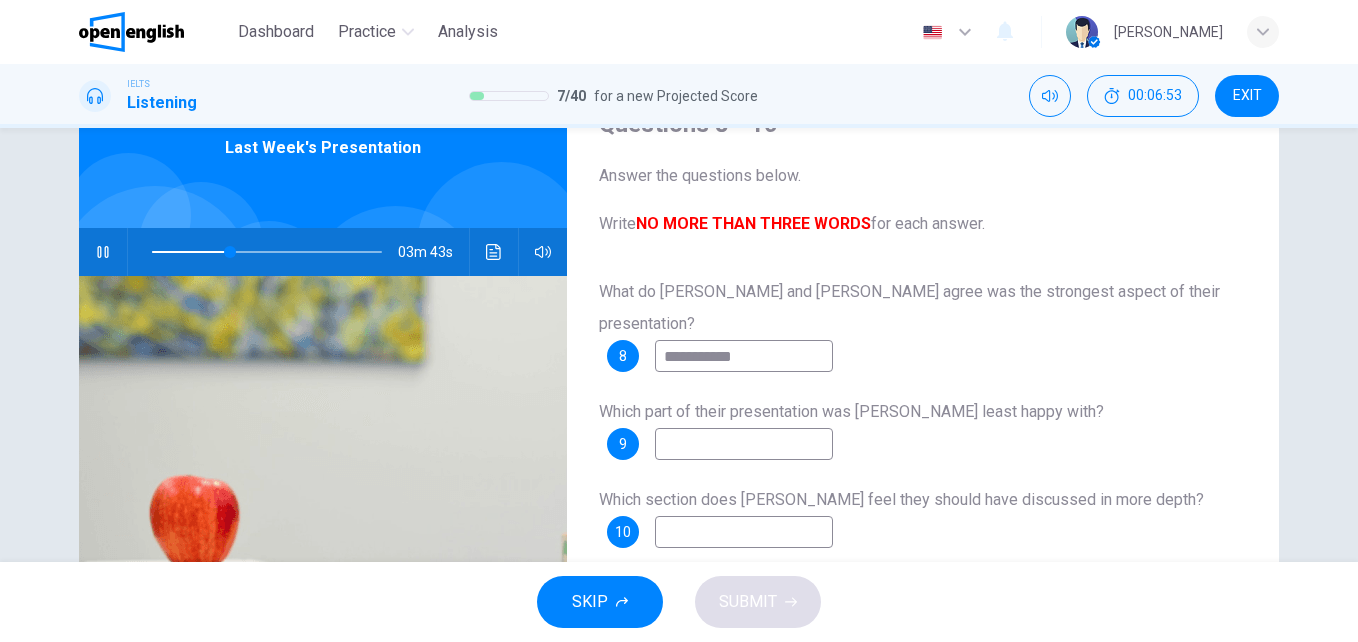 type on "**" 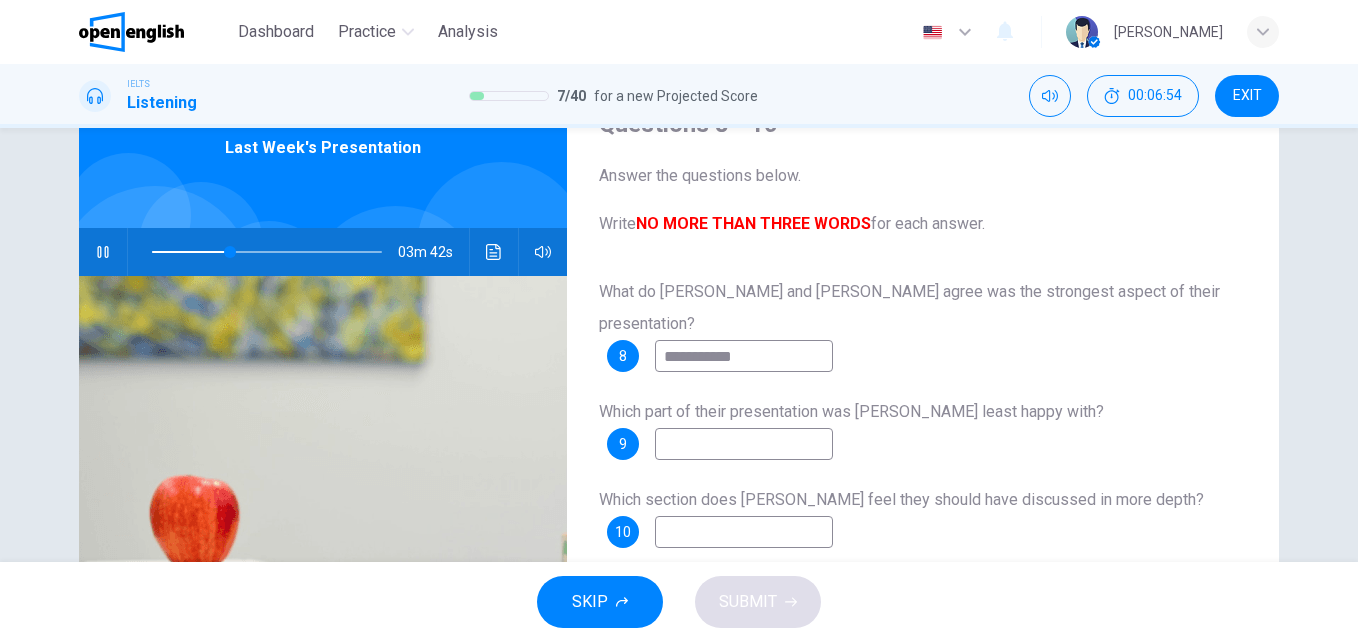 type on "**********" 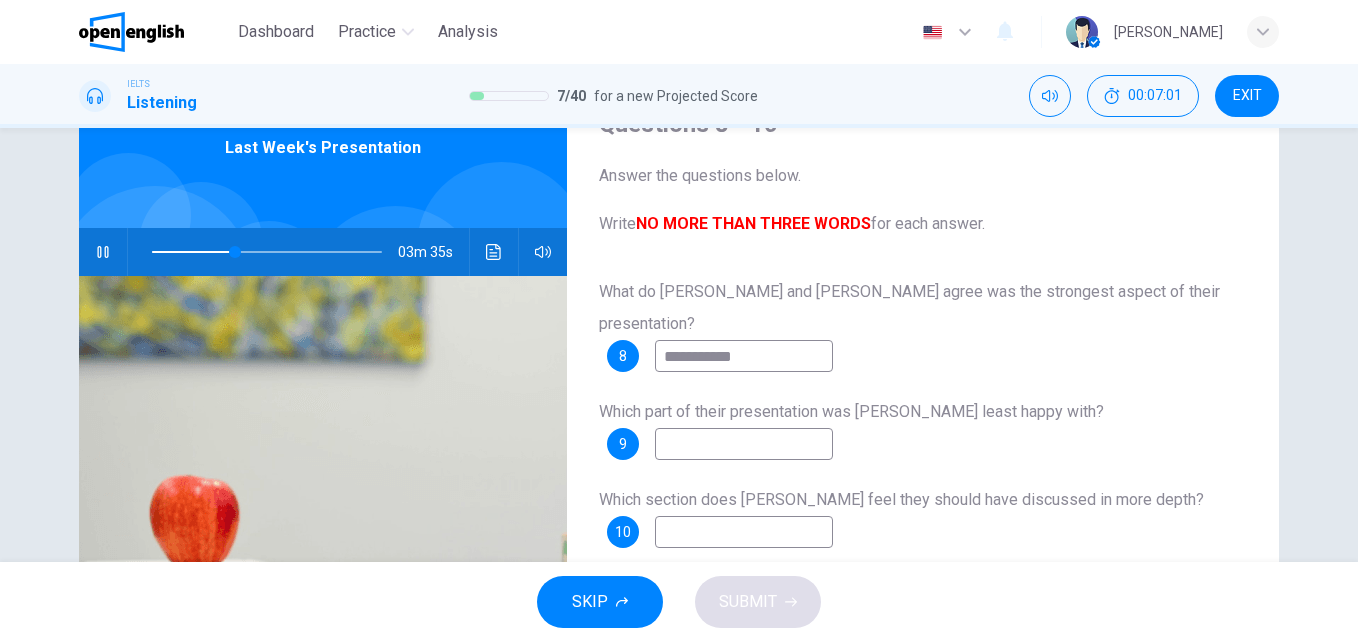 click at bounding box center (744, 532) 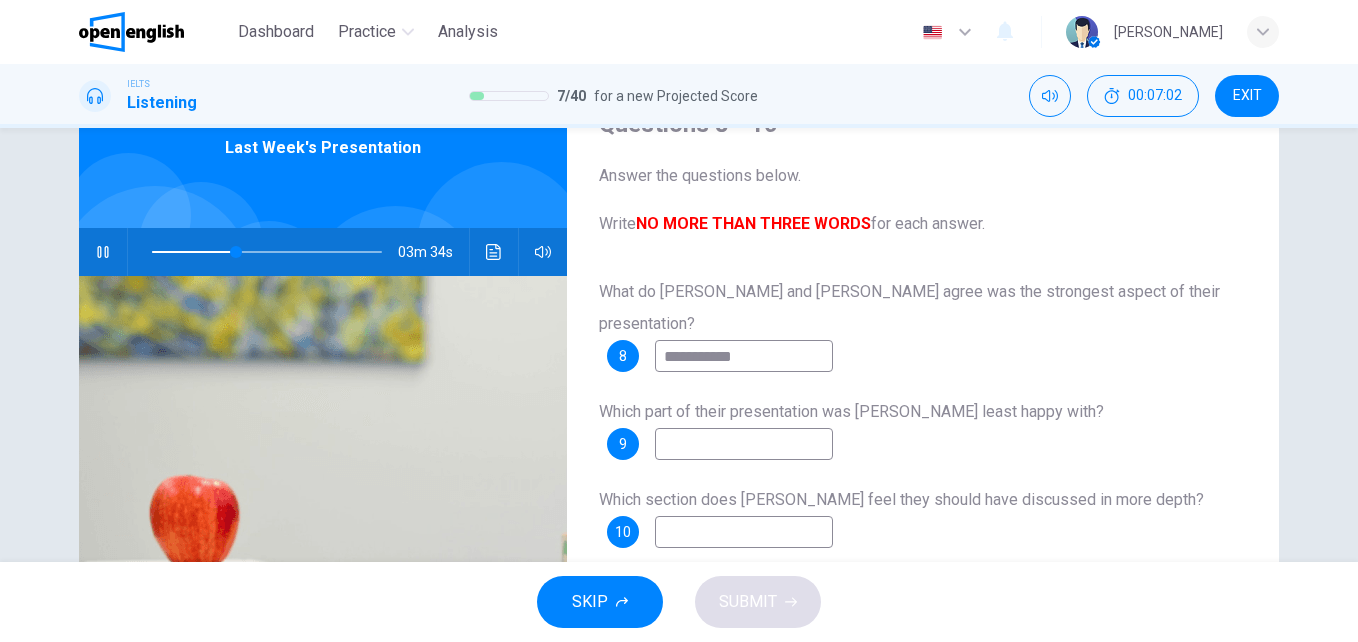 click at bounding box center (744, 444) 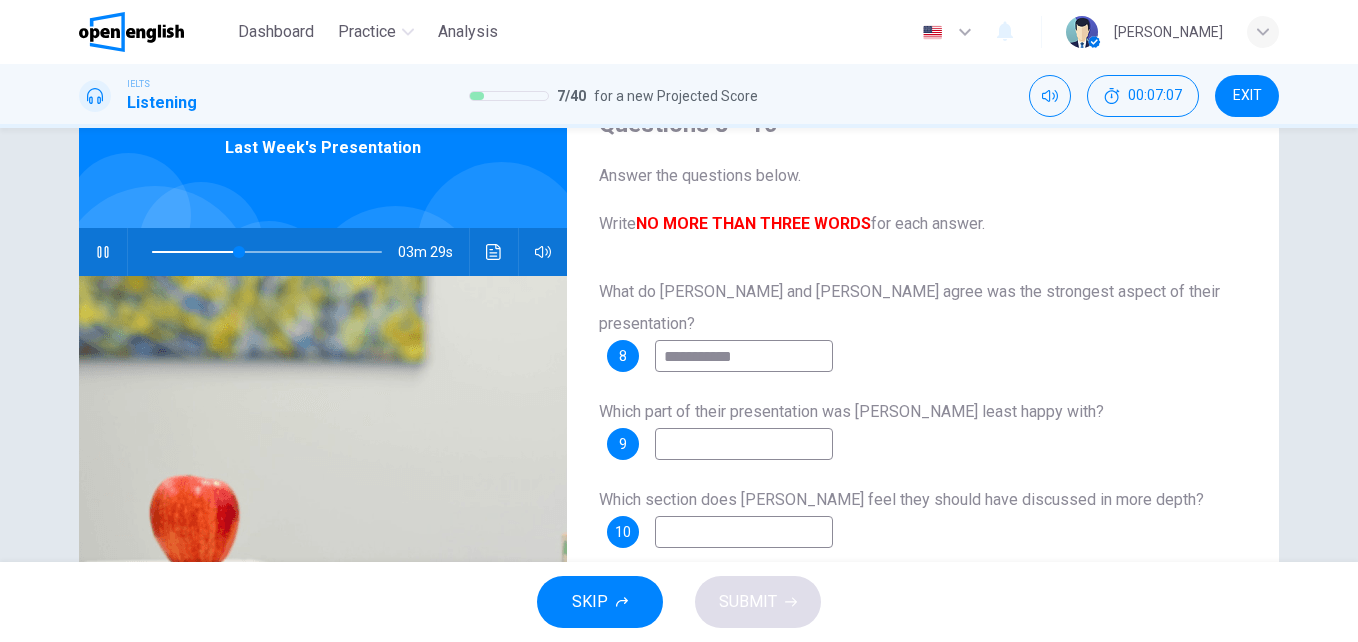 click at bounding box center [744, 532] 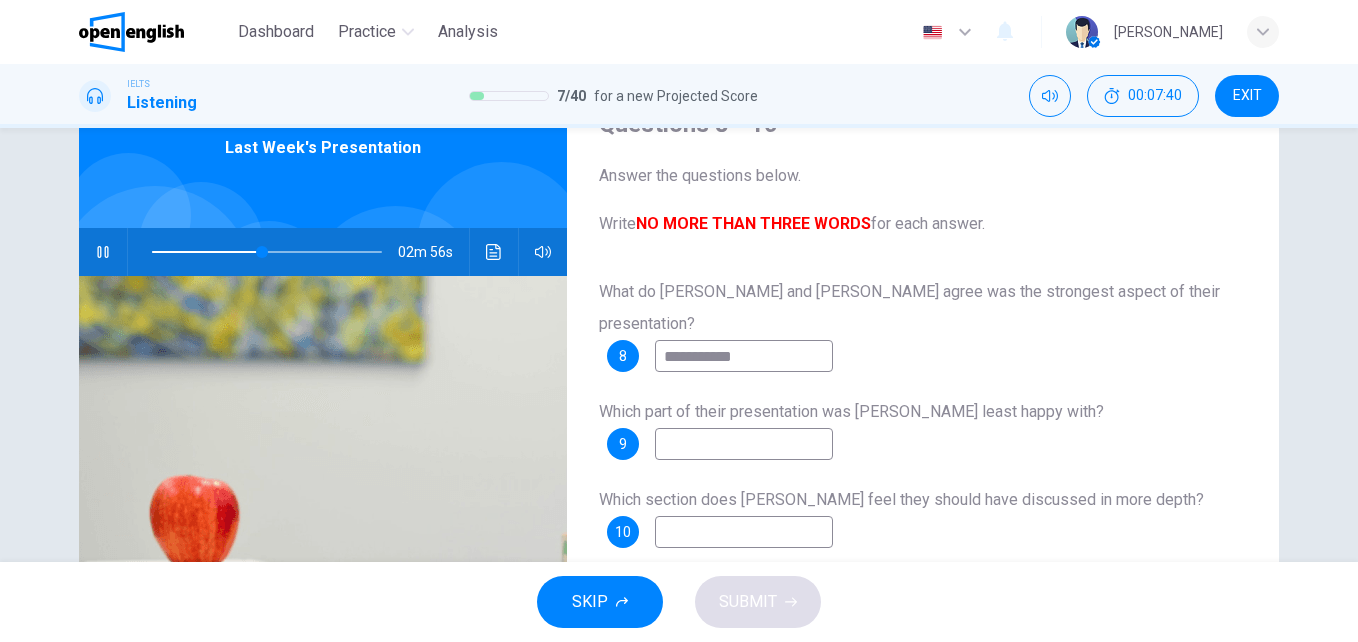 click at bounding box center [744, 444] 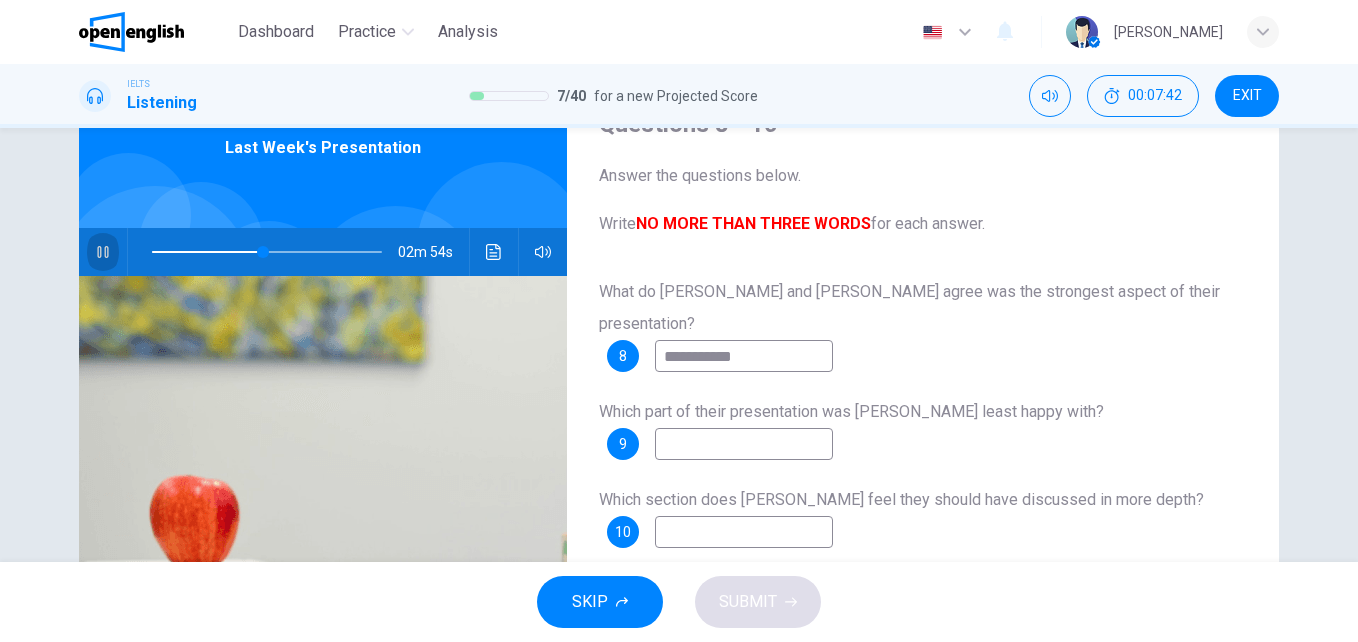 click 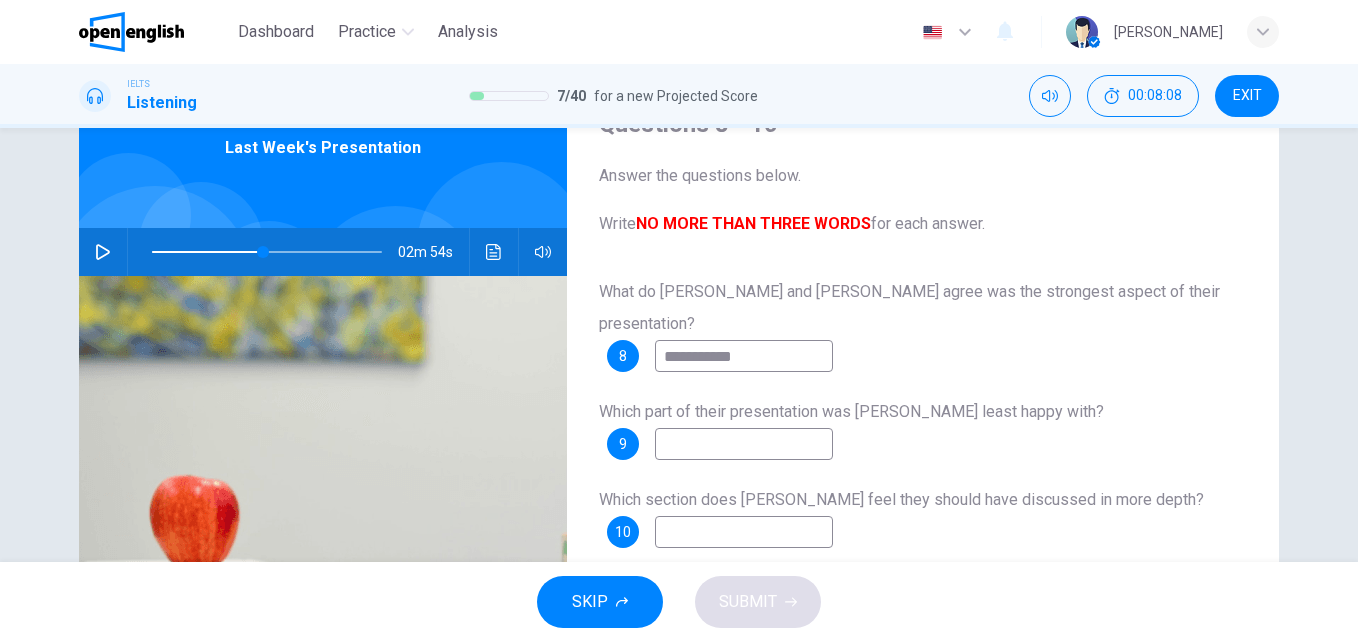 click at bounding box center (744, 444) 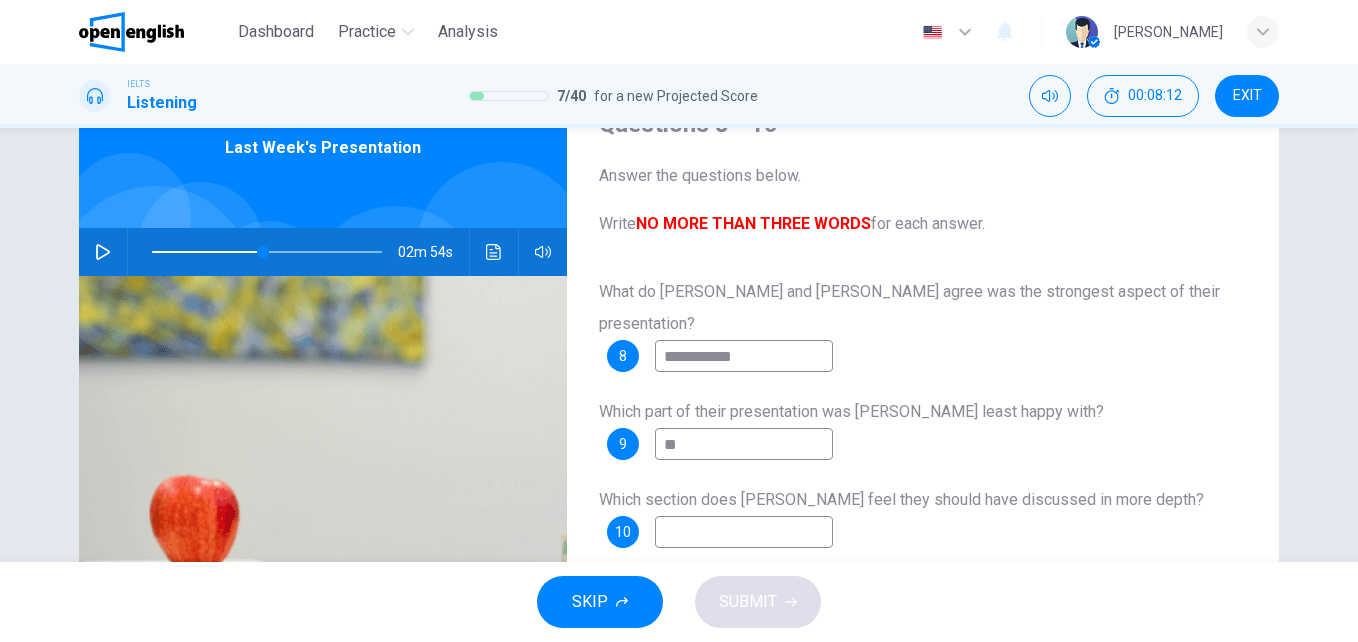 type on "*" 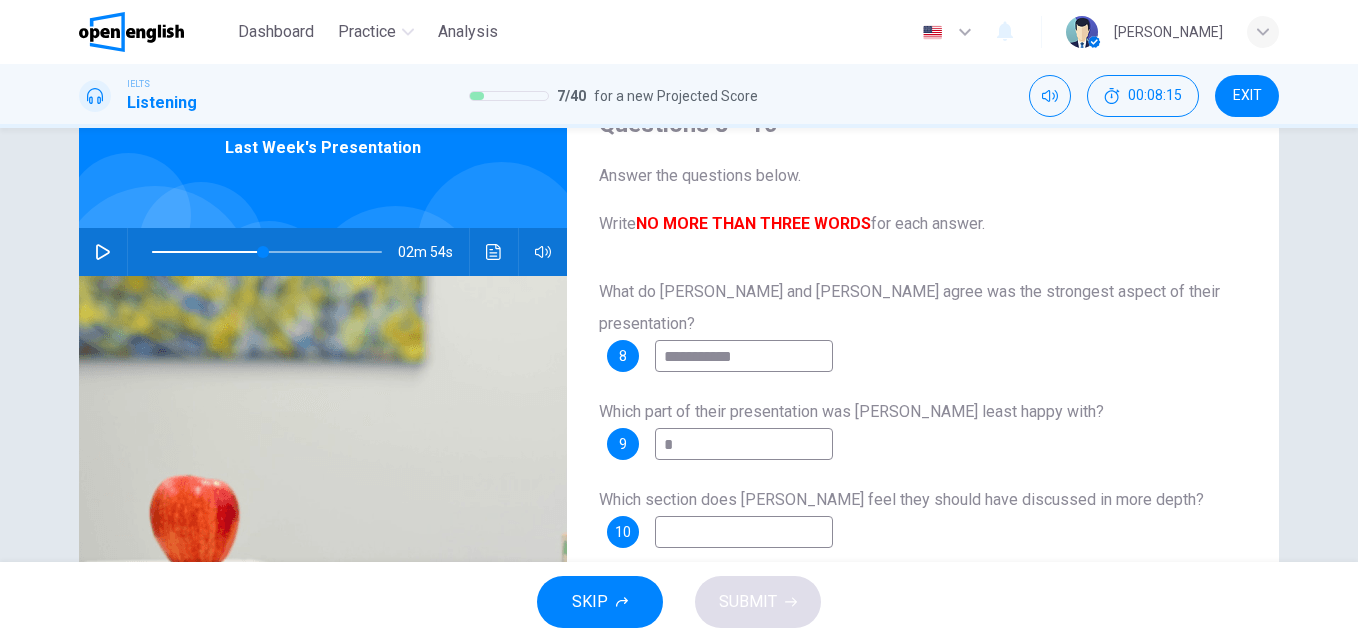 type 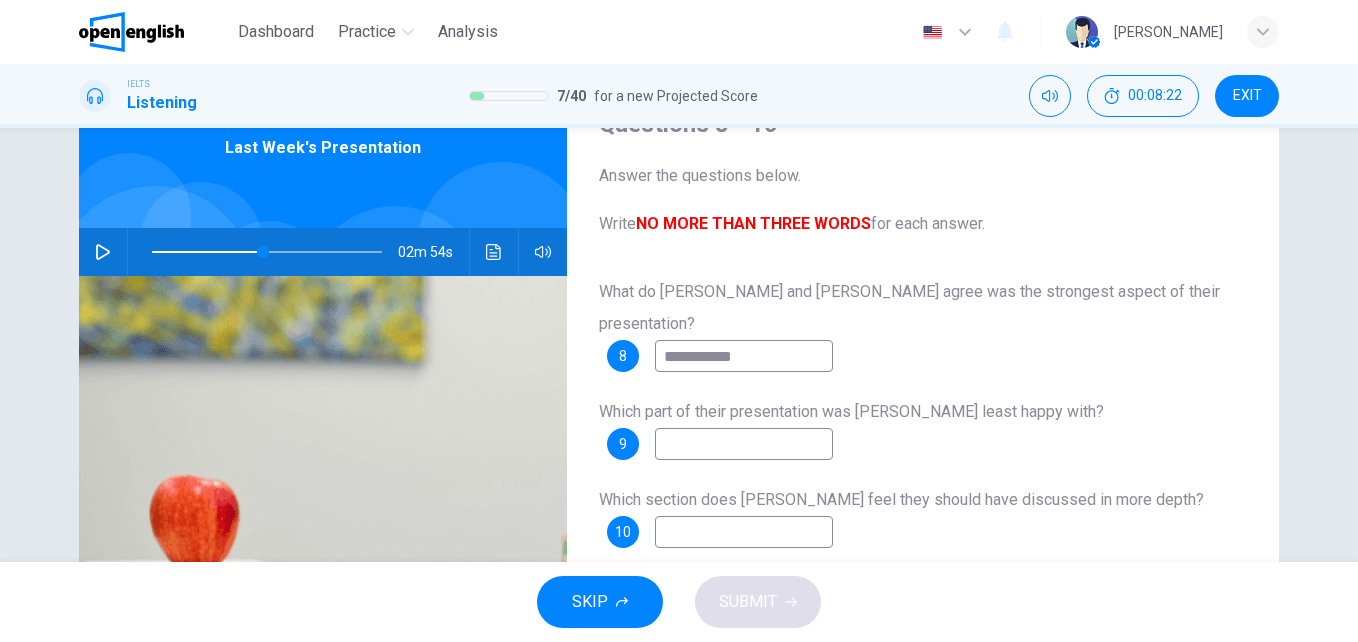 click at bounding box center (267, 252) 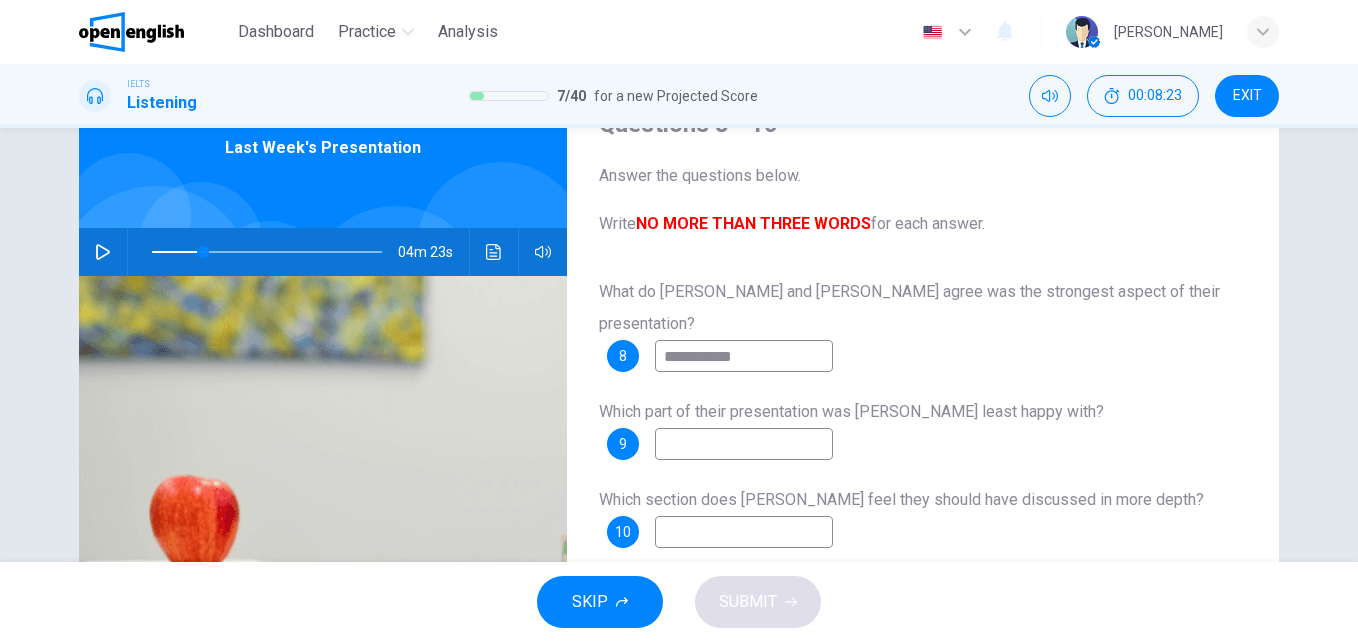 click at bounding box center [103, 252] 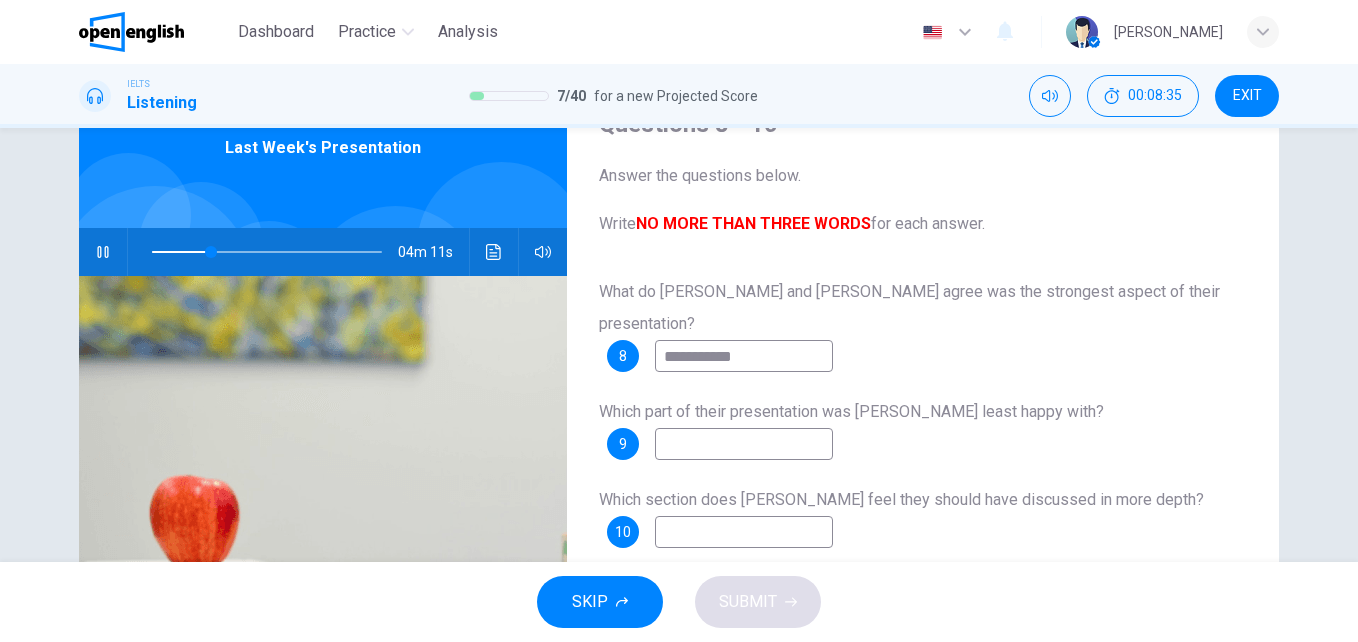 click at bounding box center [744, 444] 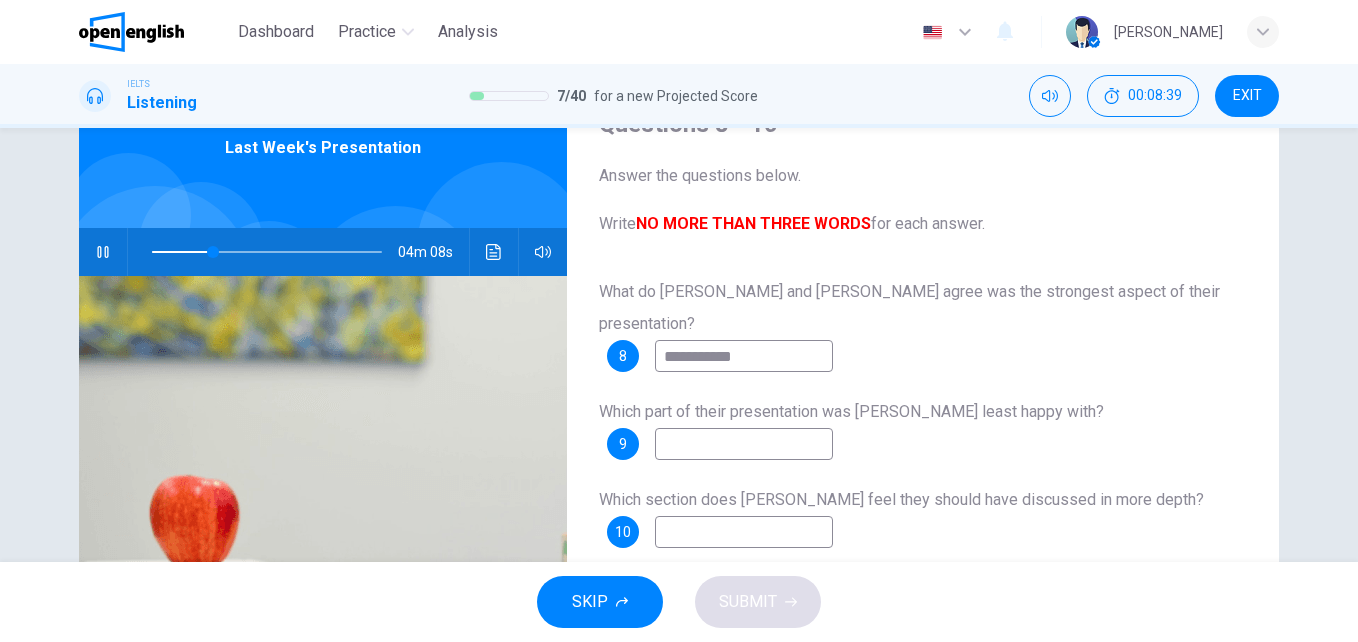 type on "**" 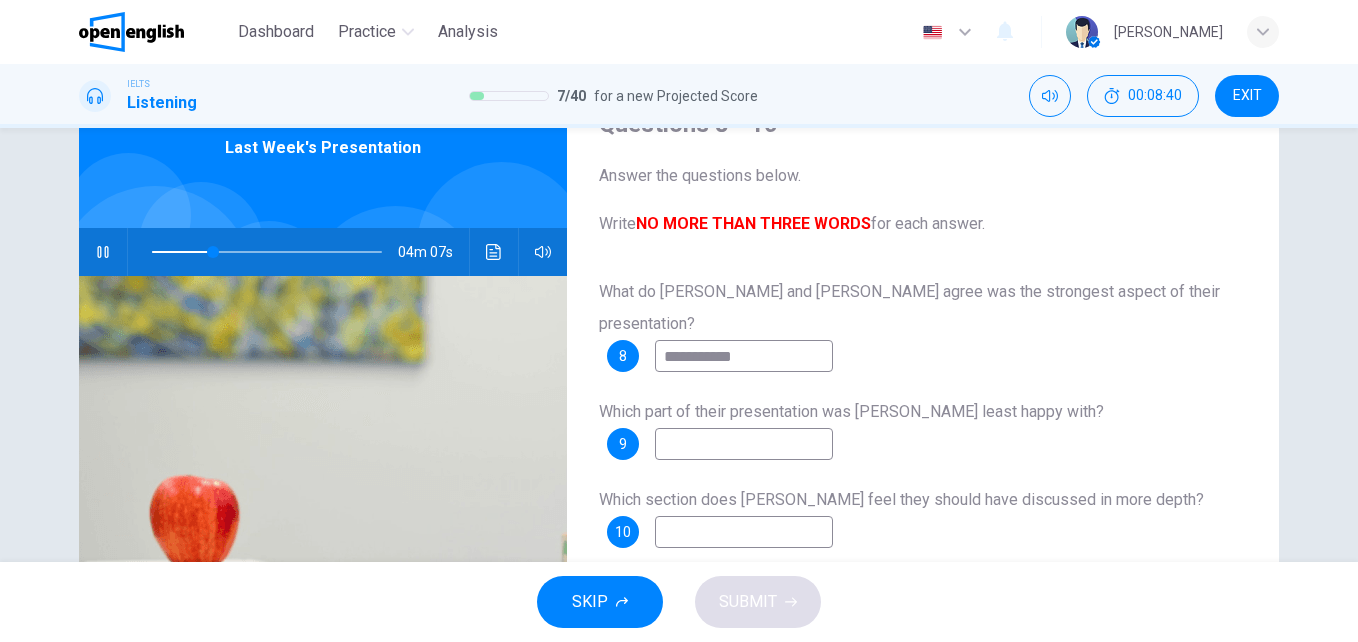 type on "*" 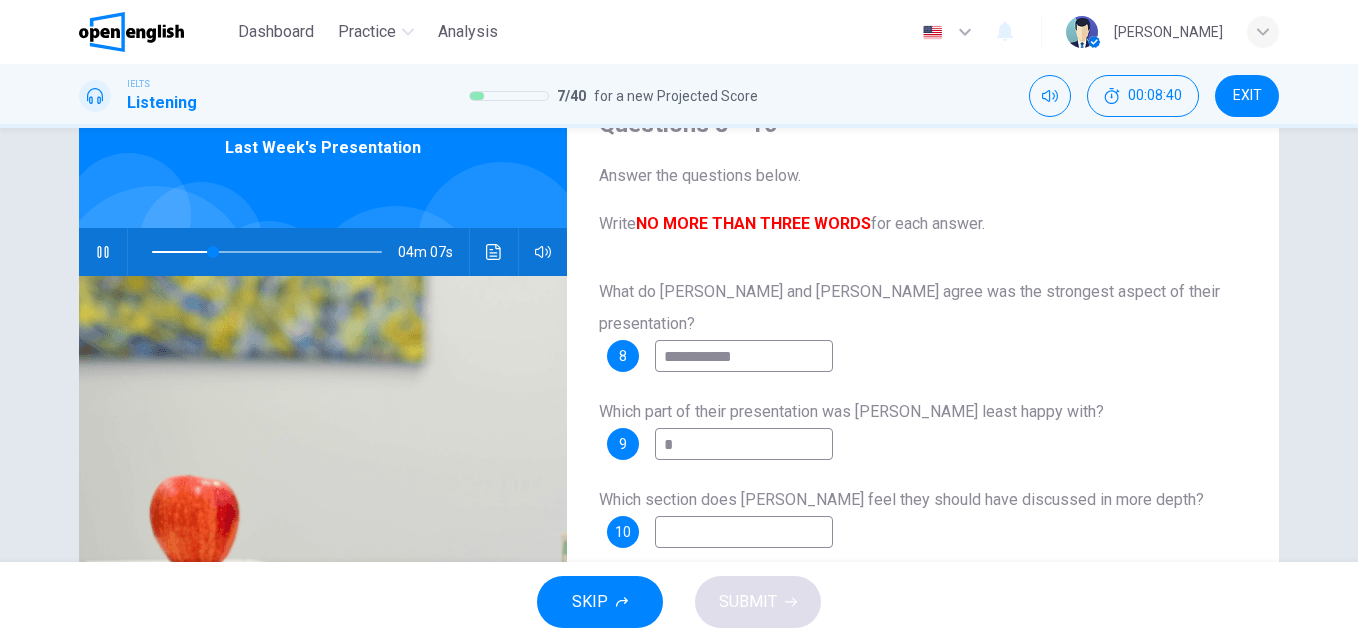 type on "**" 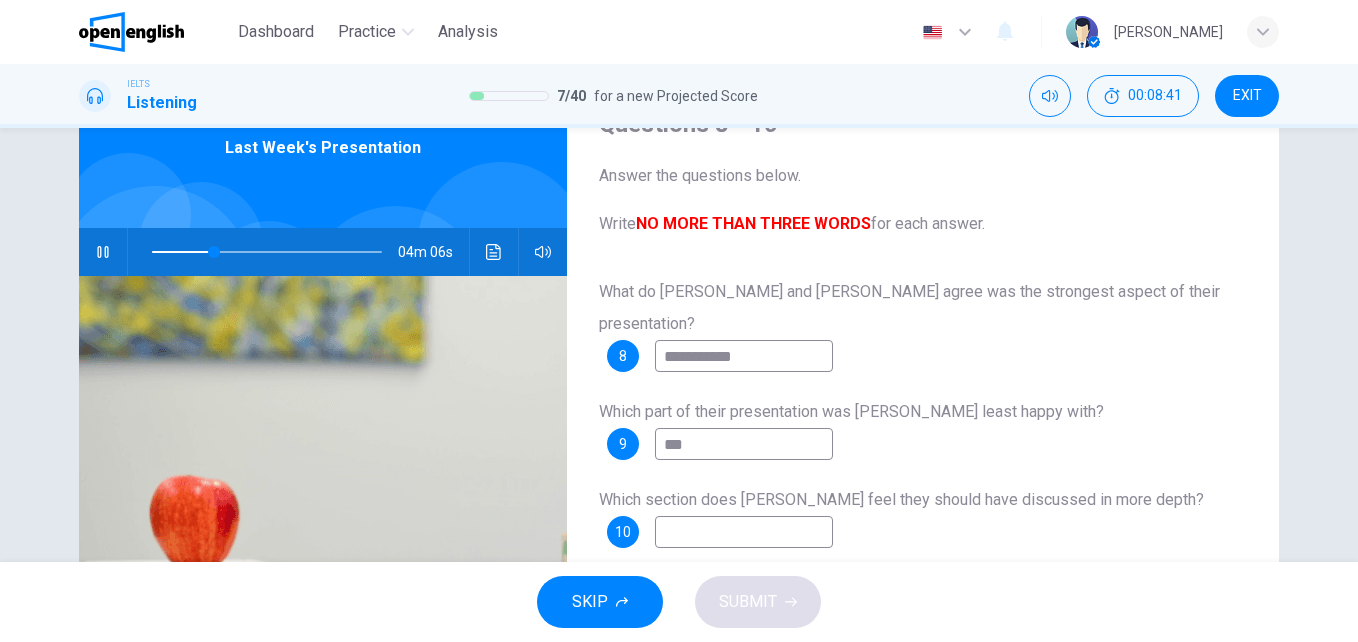 type on "****" 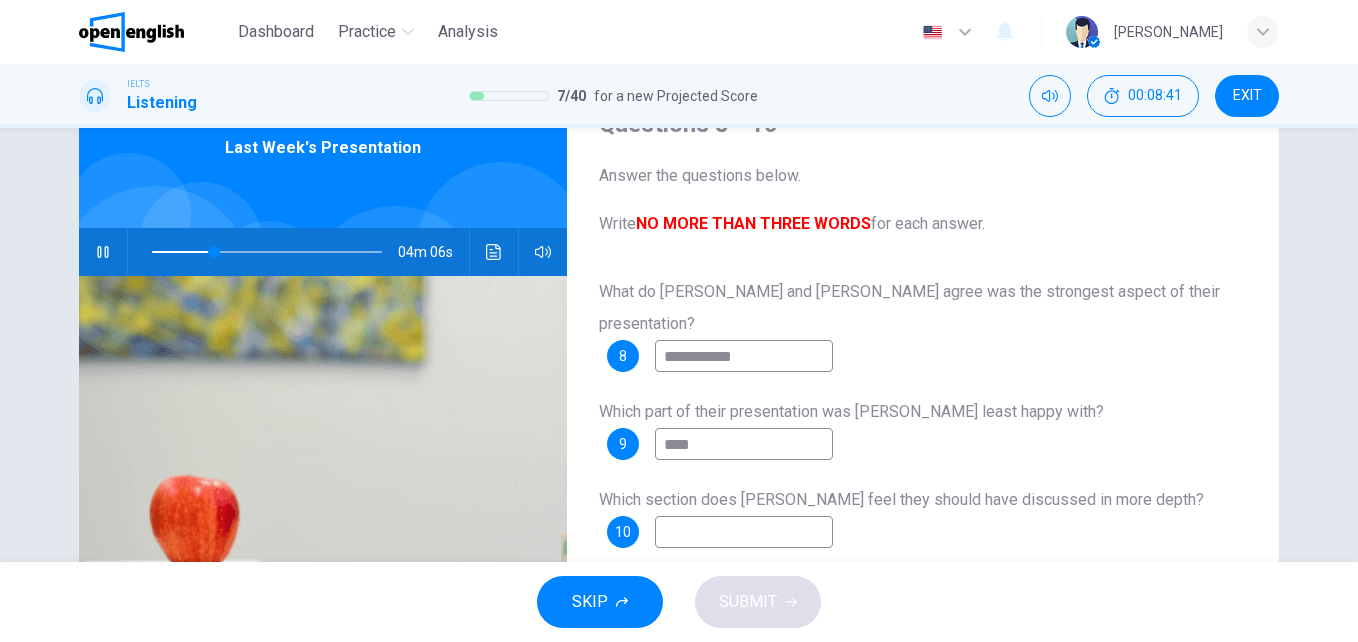 type on "**" 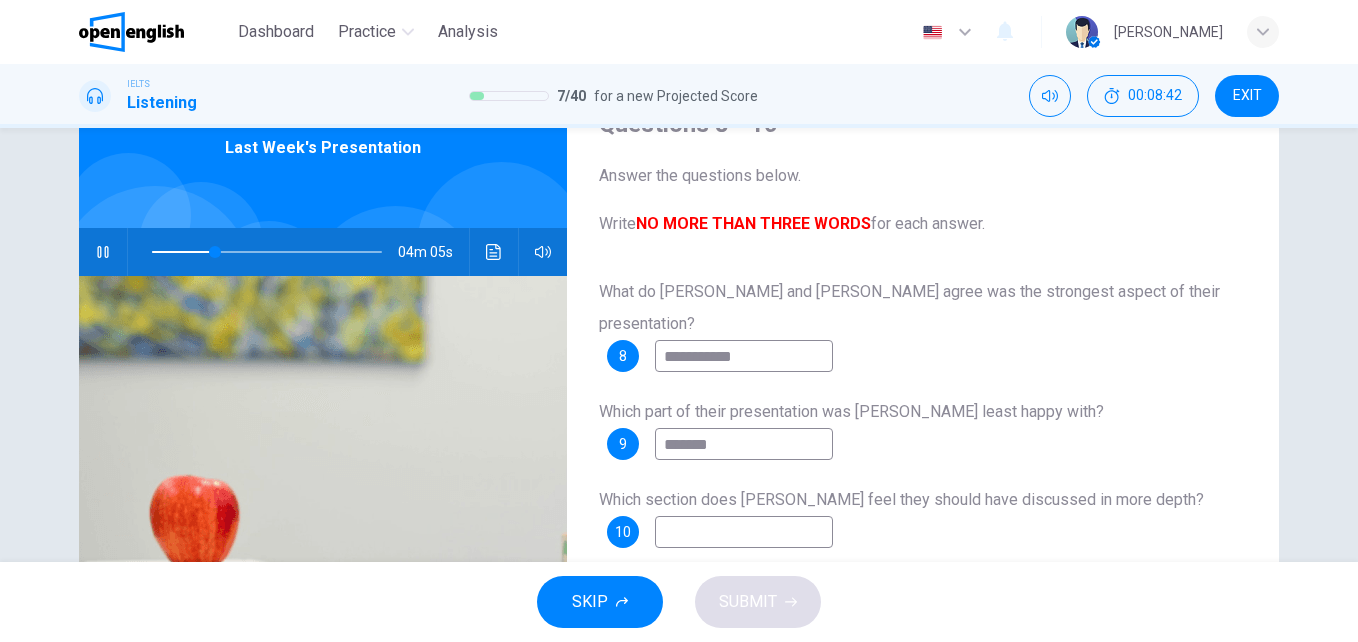 type on "********" 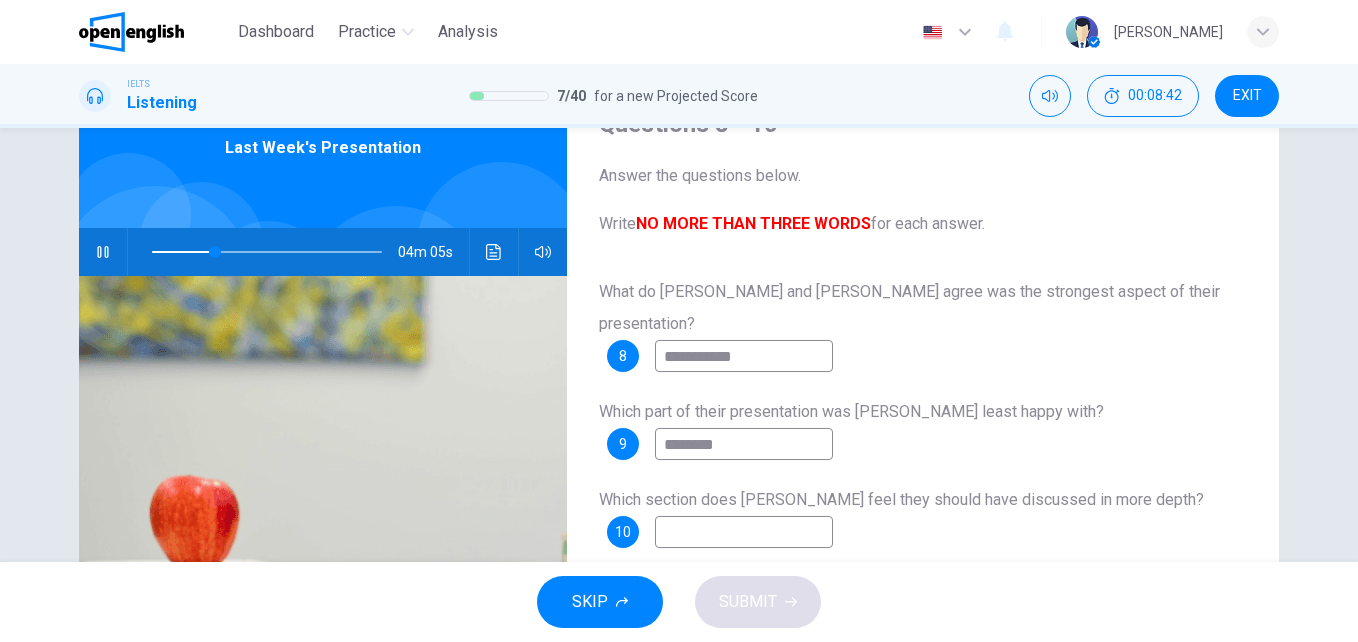 type on "**" 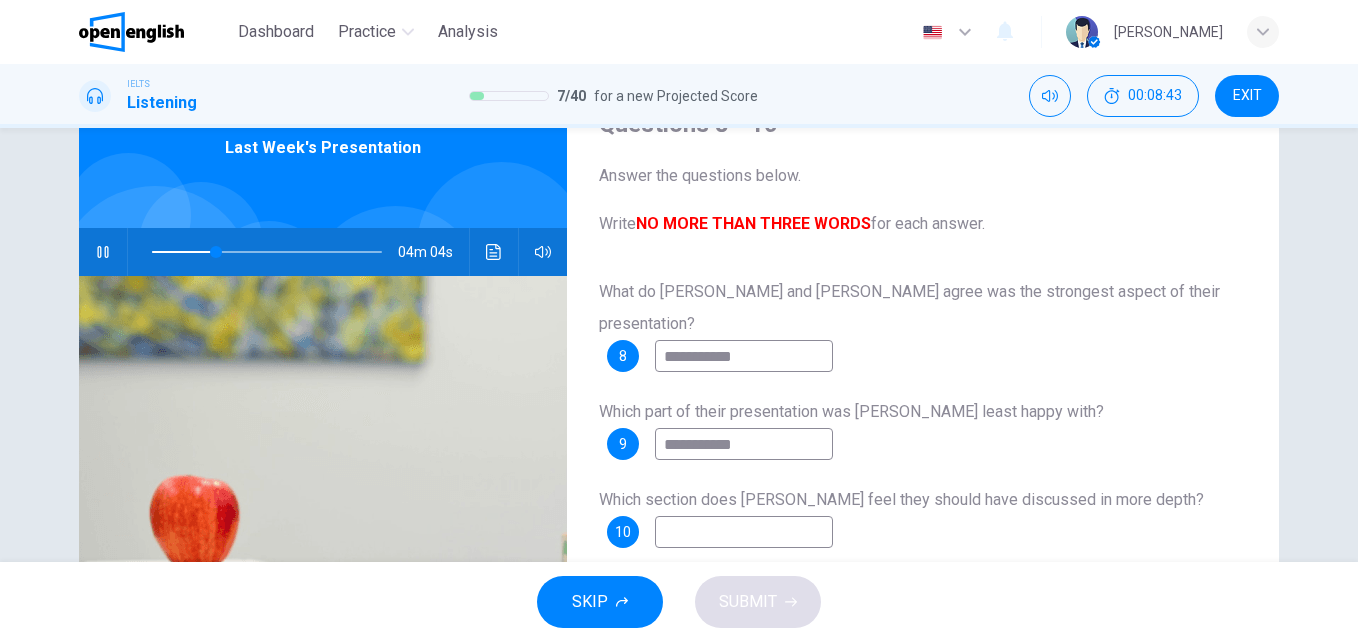 type on "**********" 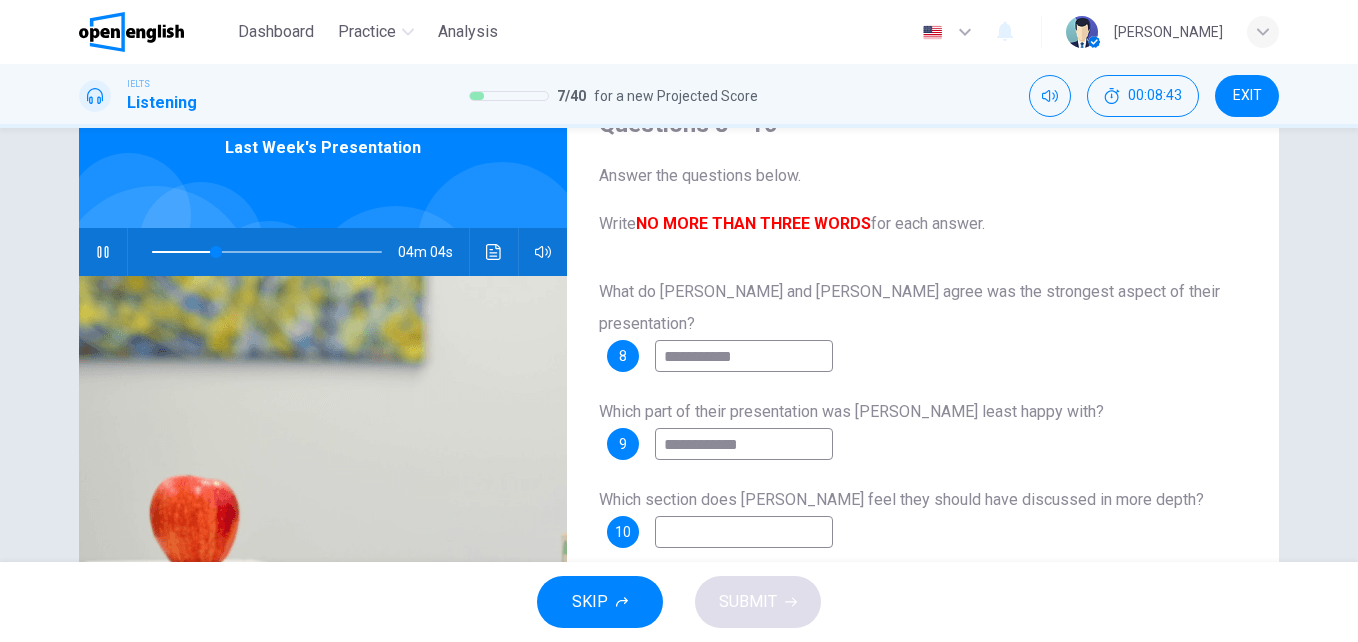 type on "**" 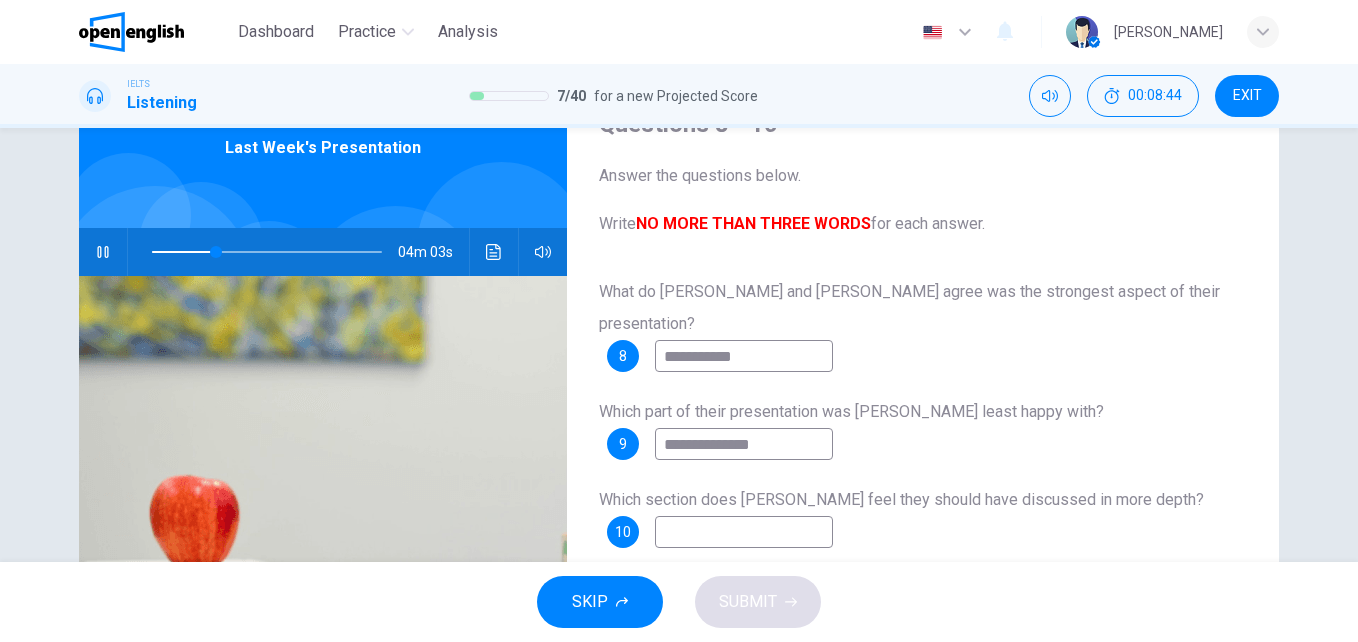 type on "**********" 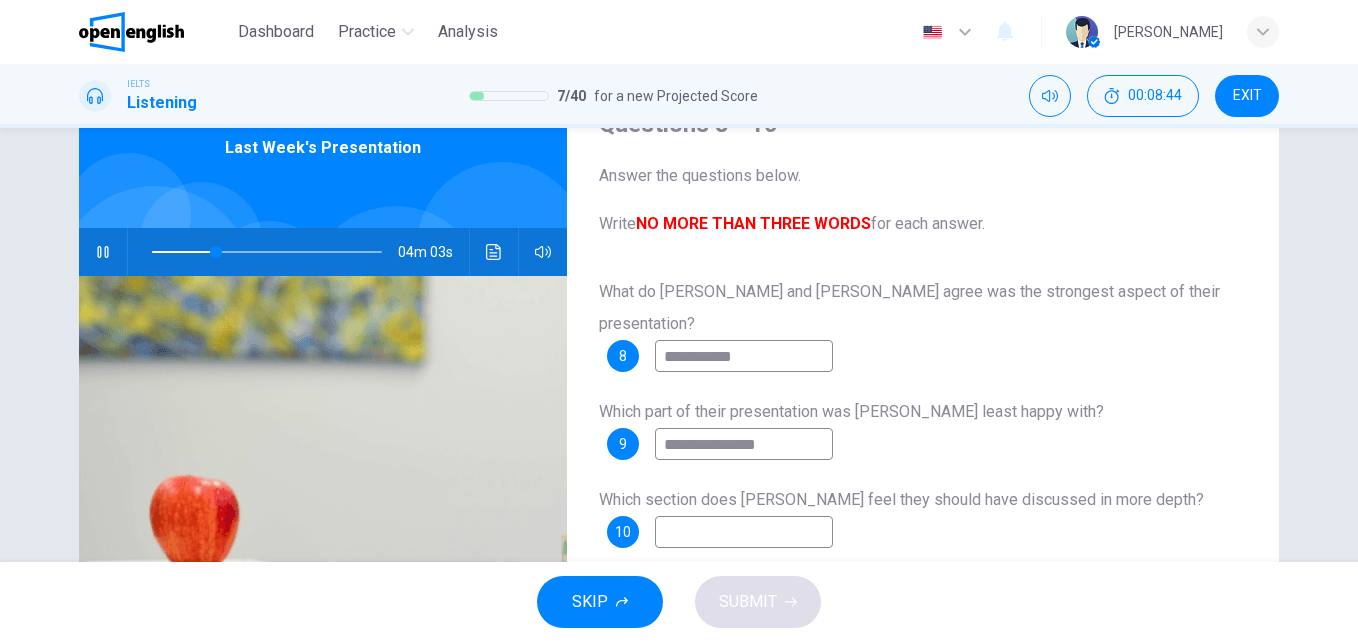 type on "**" 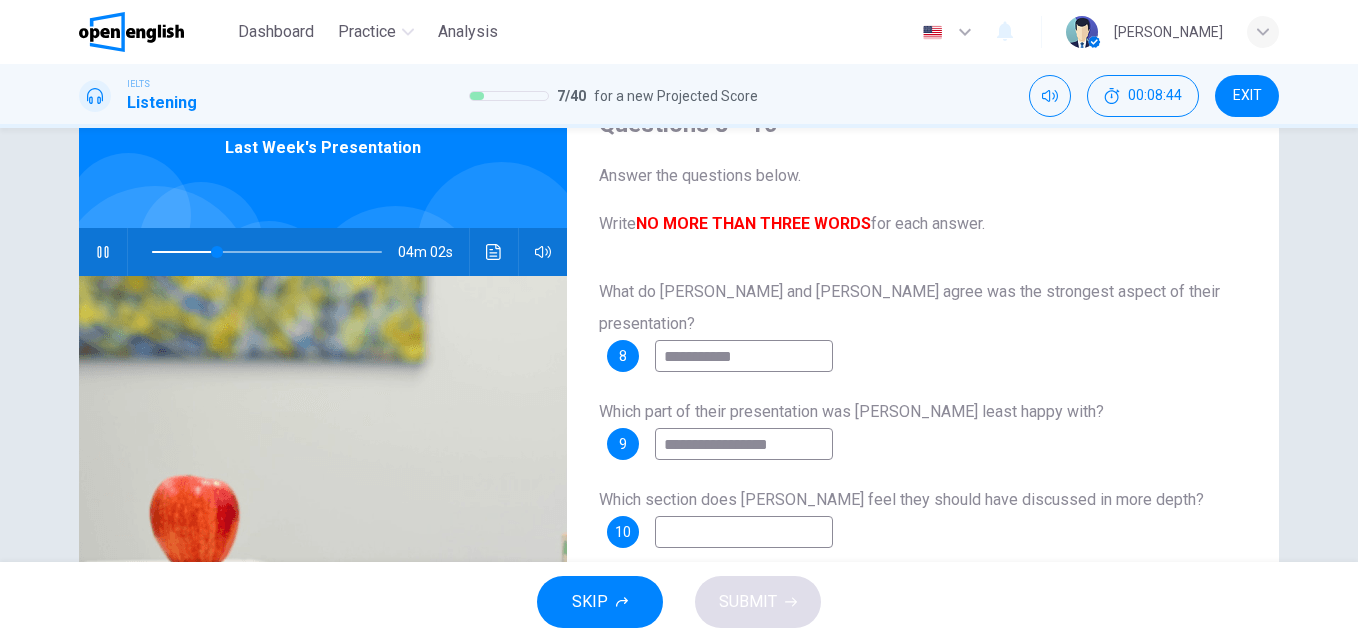 type on "**********" 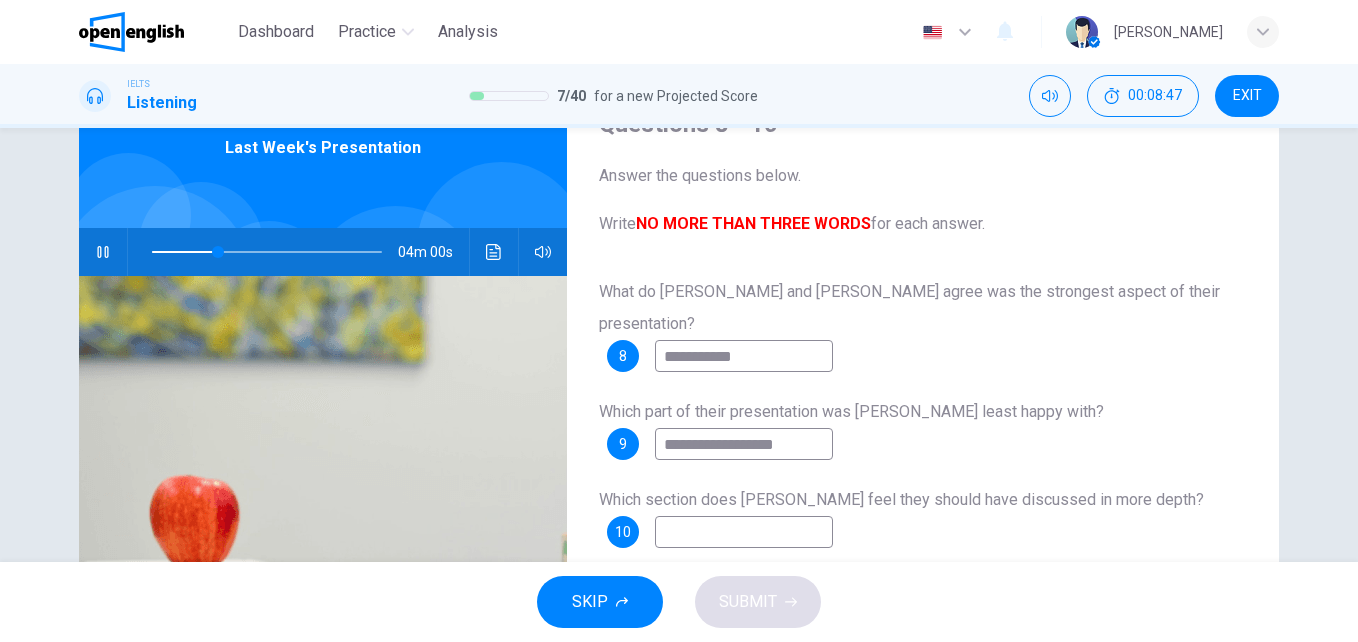 type on "**" 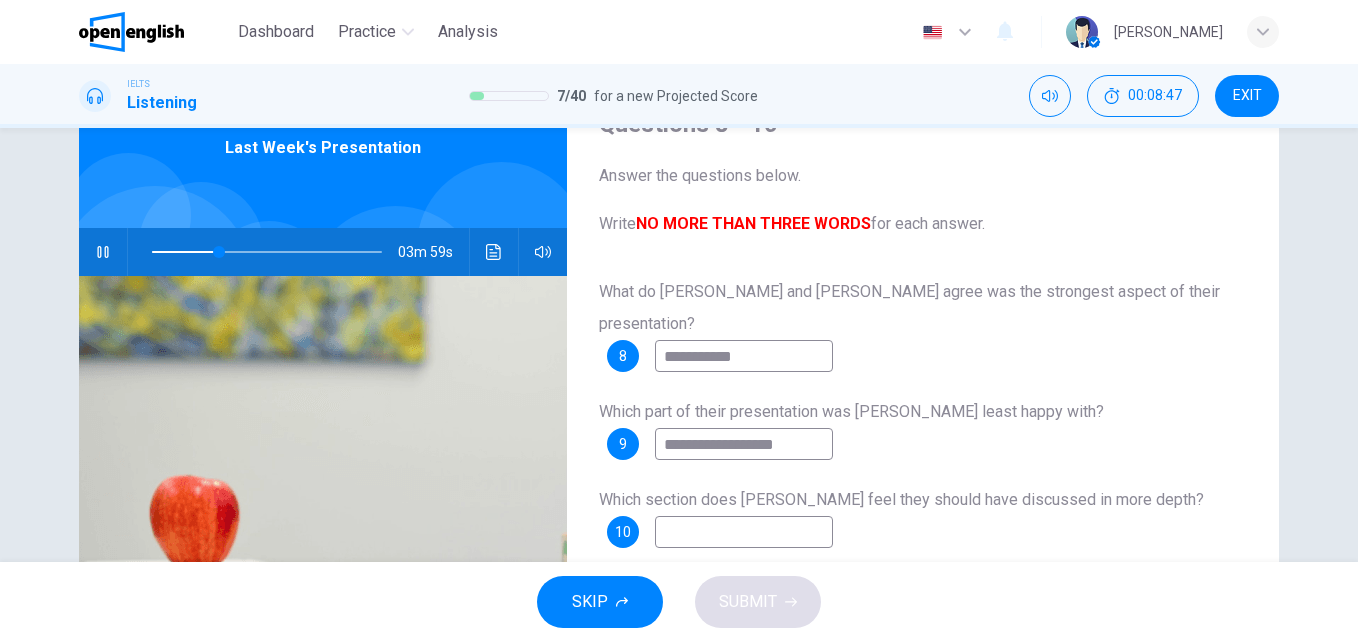 click at bounding box center [744, 532] 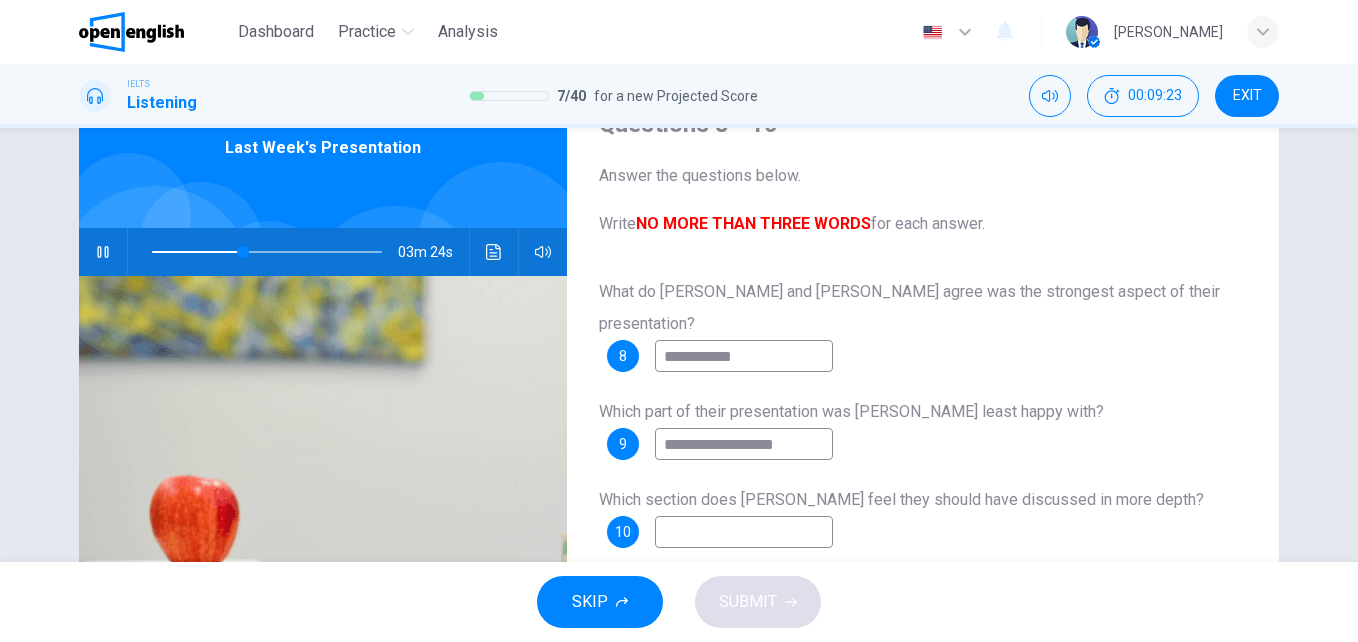 type on "**" 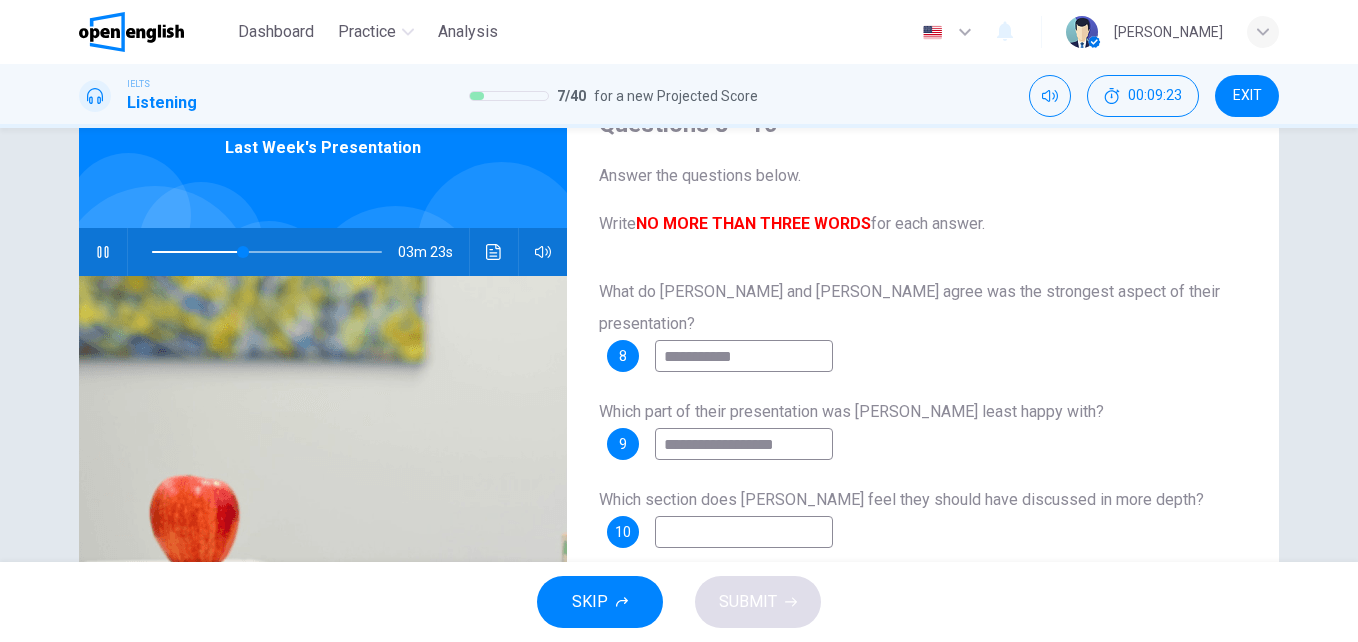 type on "*" 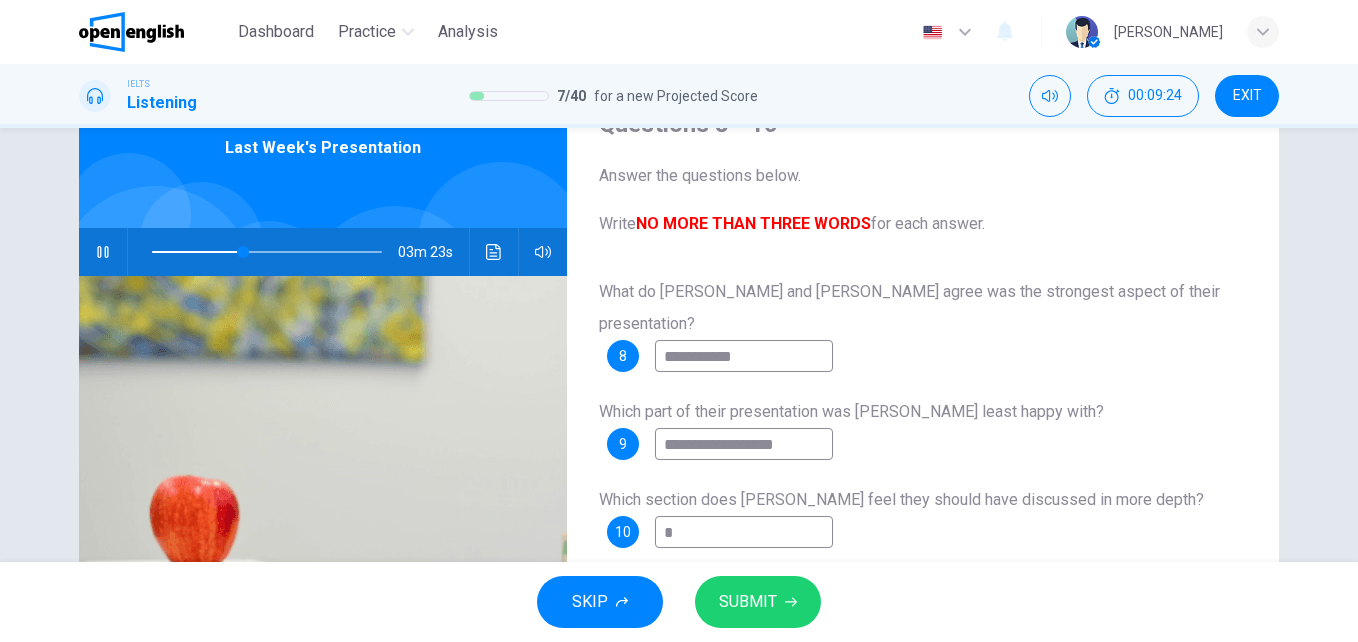 type on "**" 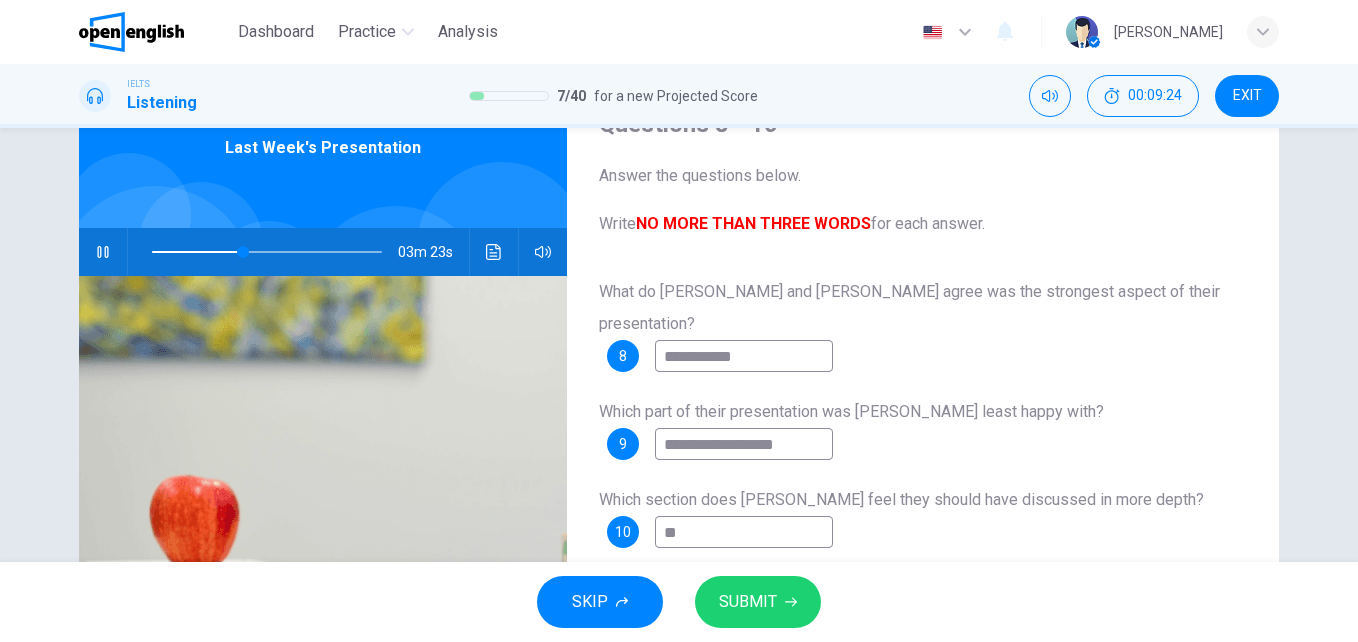 type on "**" 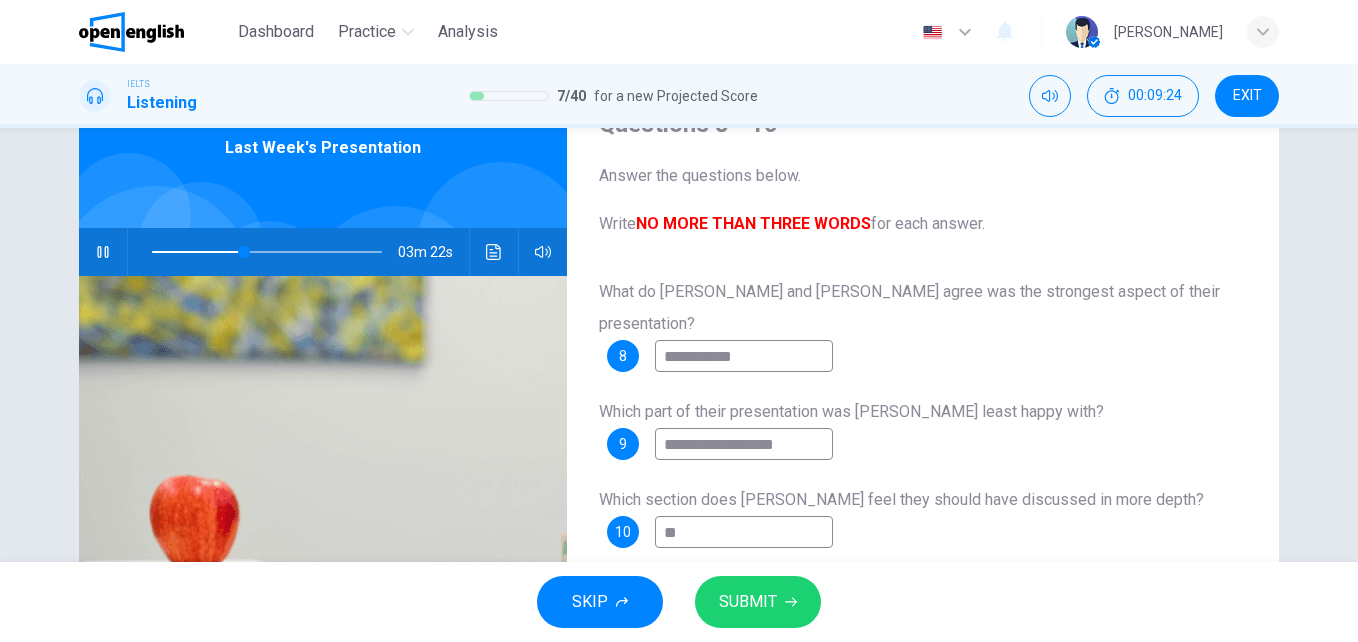 type on "***" 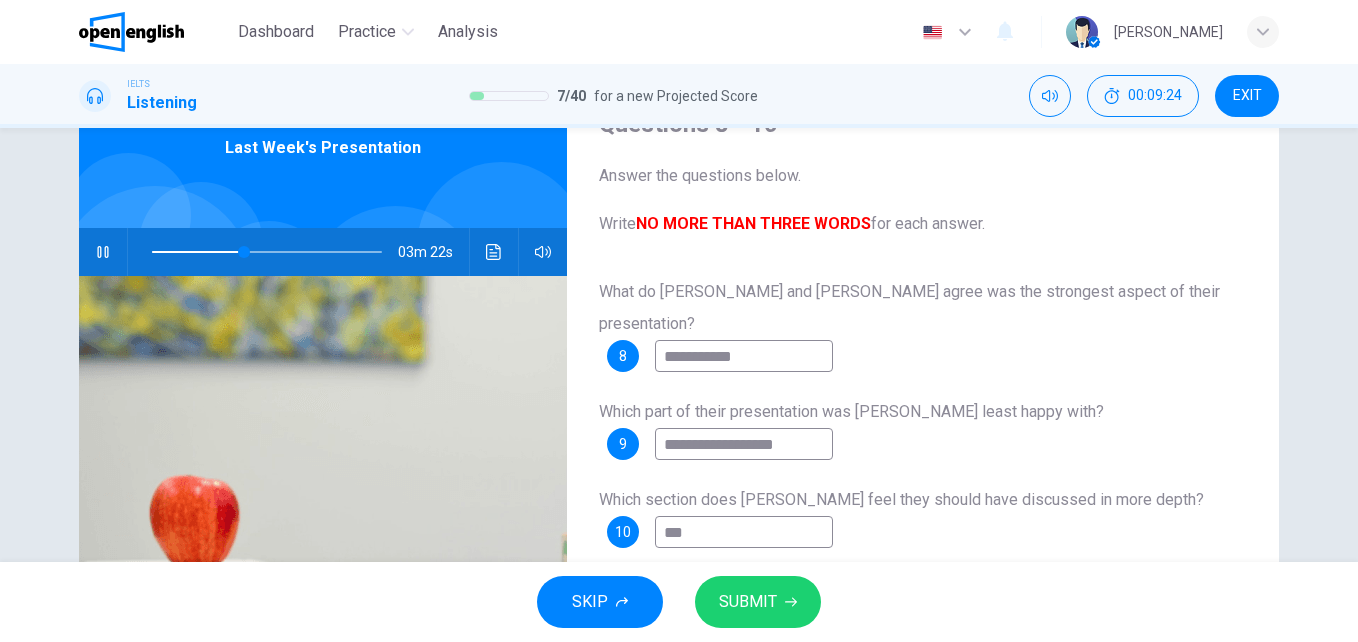 type on "**" 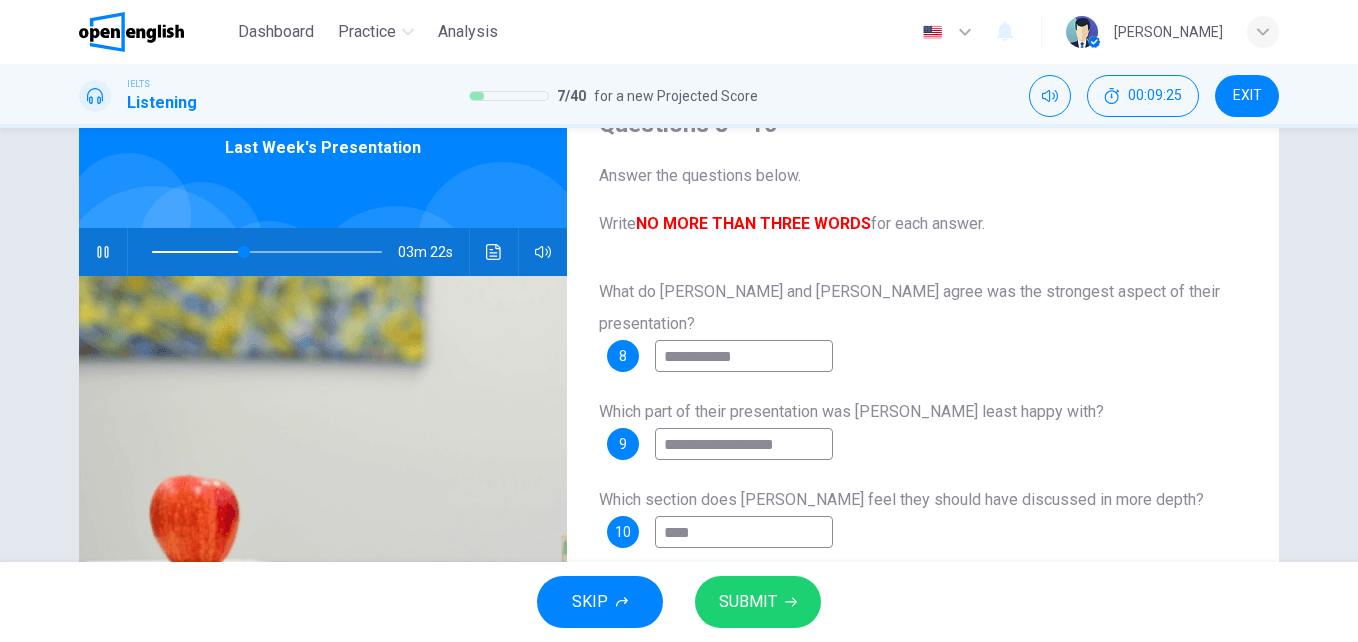 type on "*****" 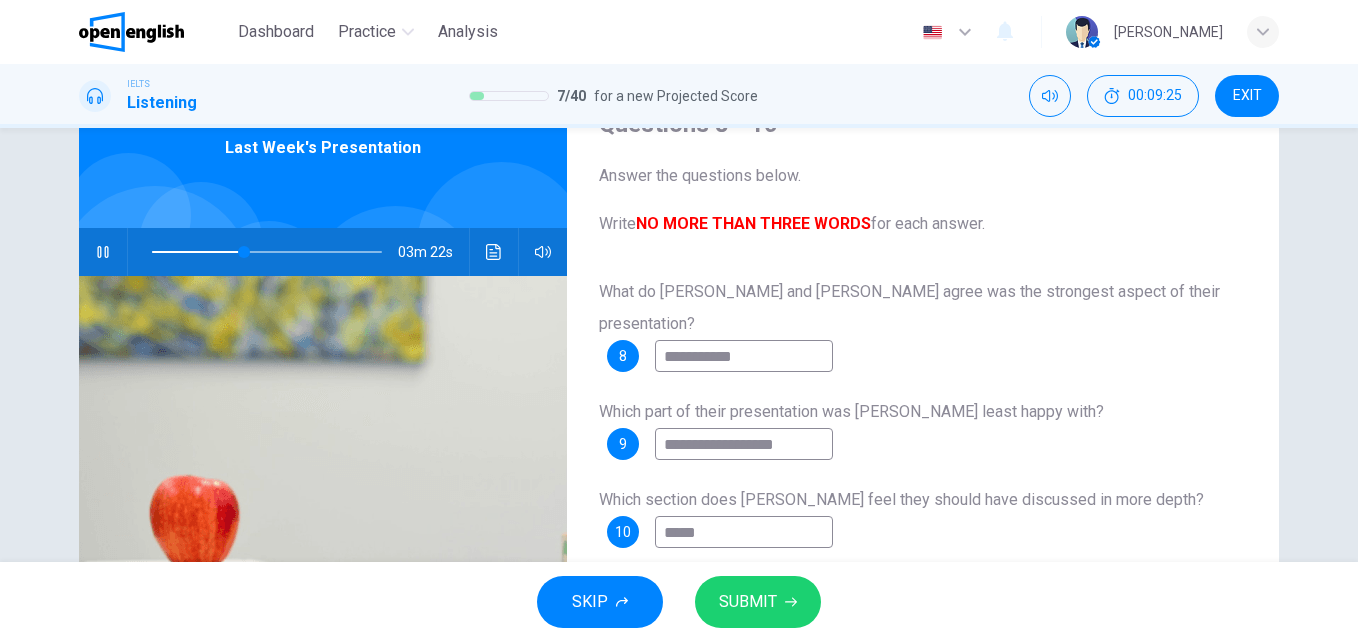 type on "**" 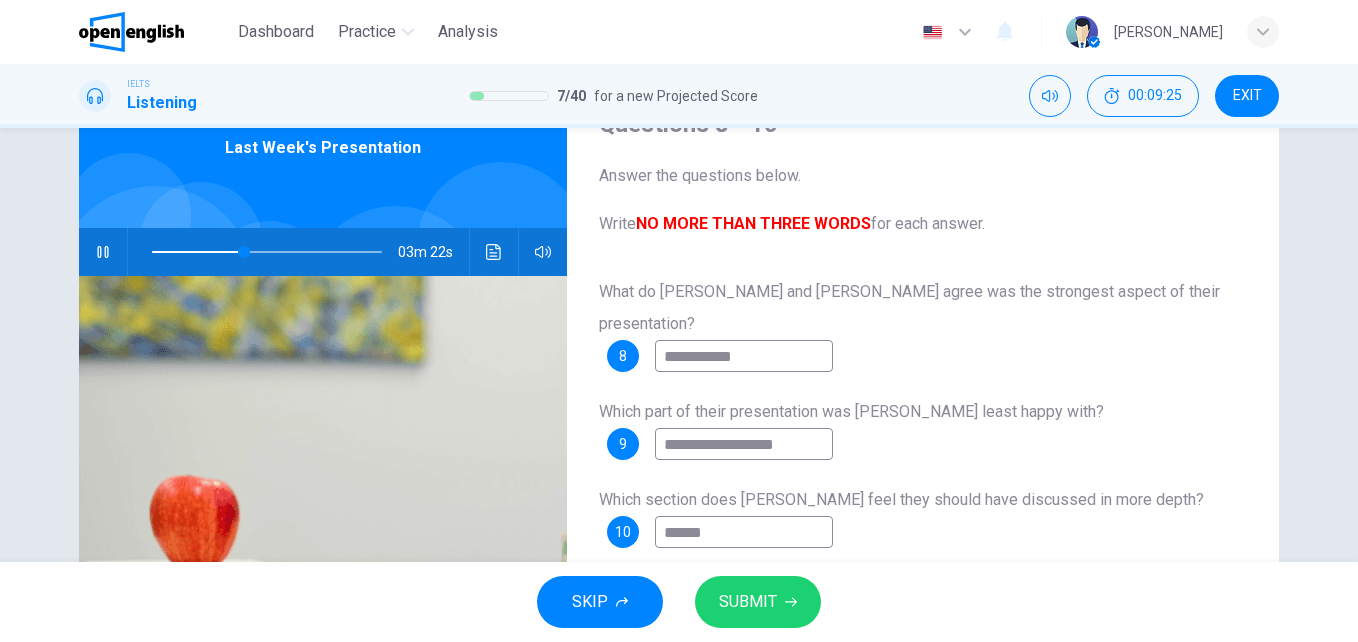 type on "**" 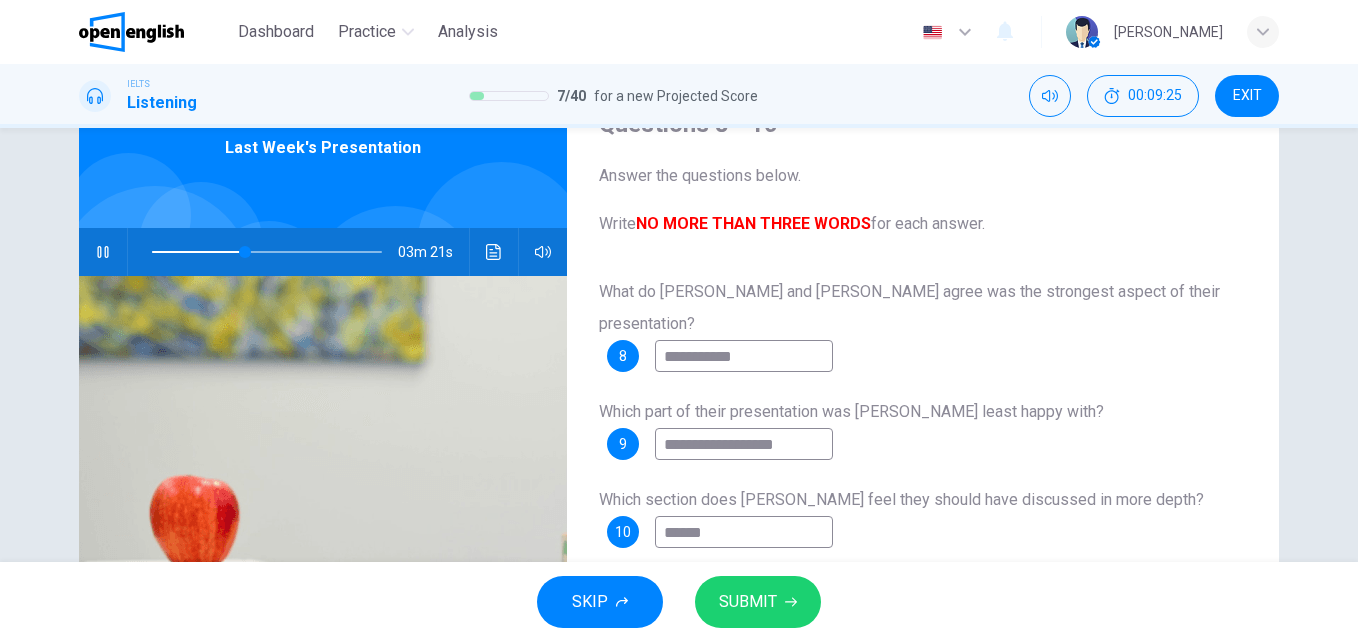 type on "*******" 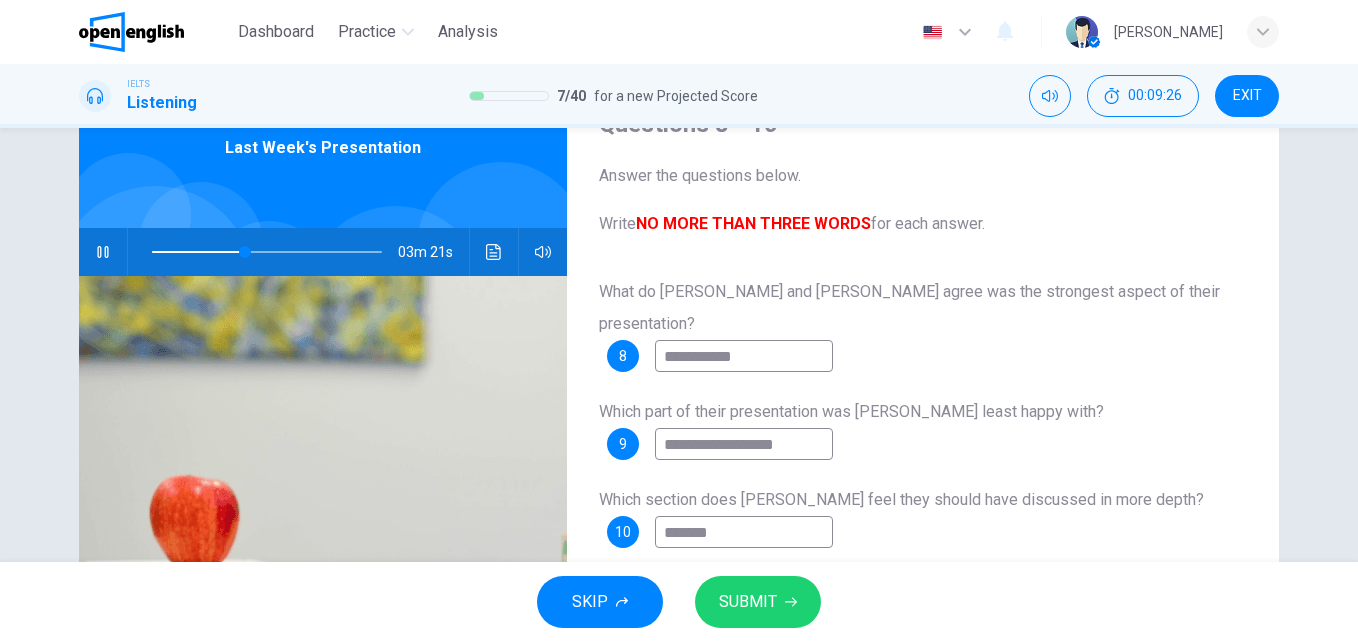 type on "**" 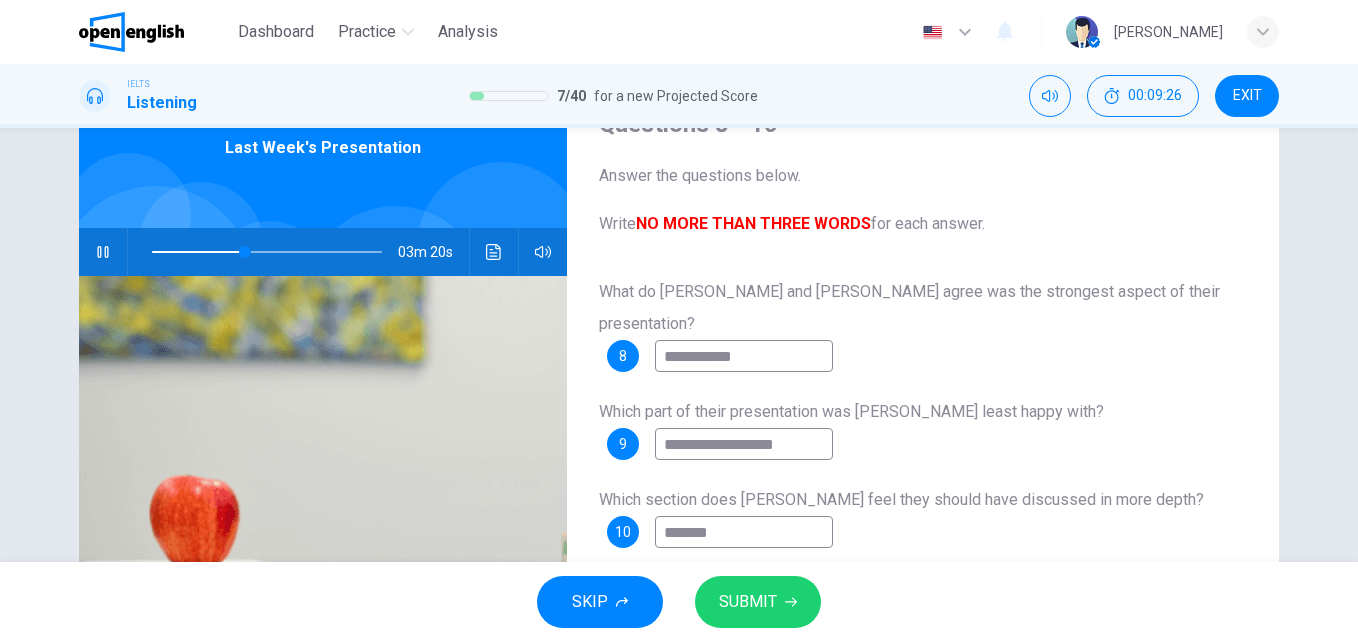 type on "*******" 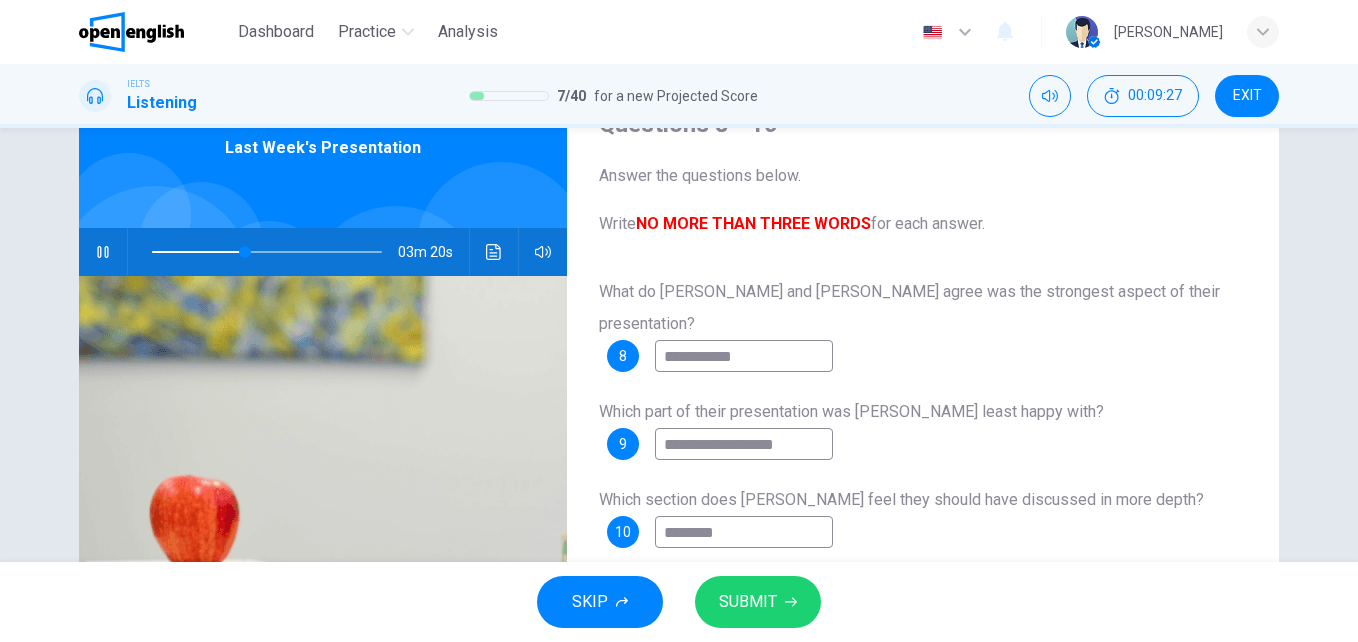 type on "**" 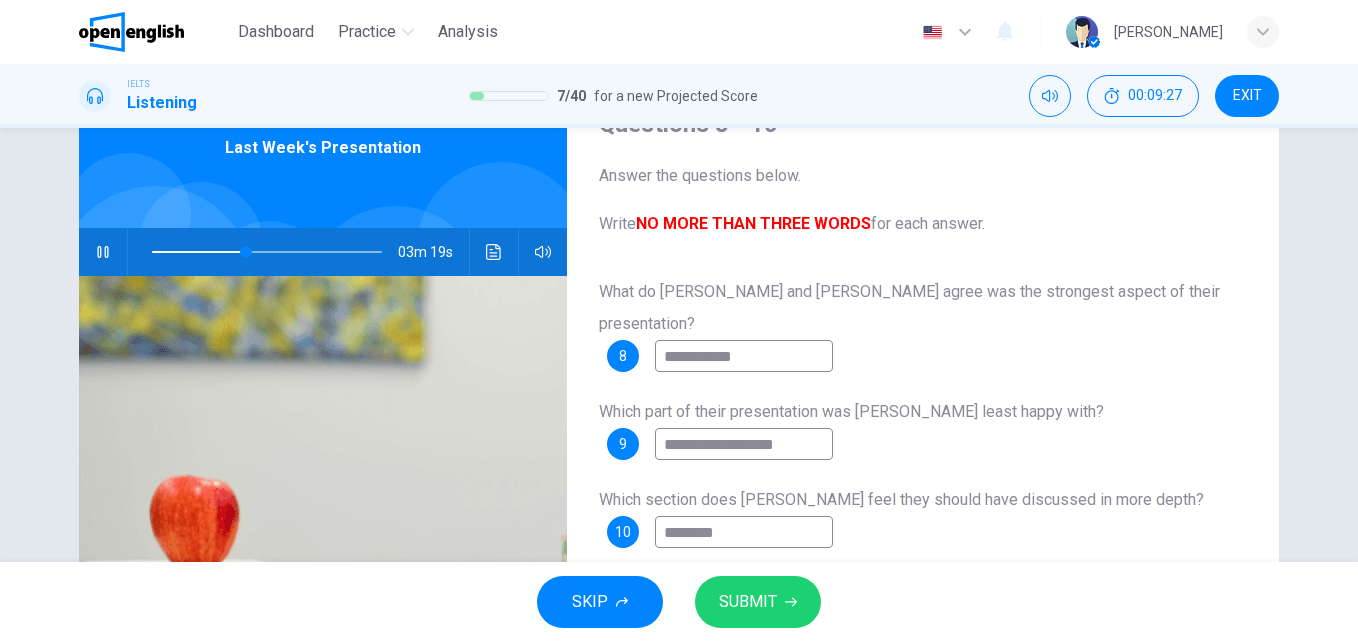 type on "*********" 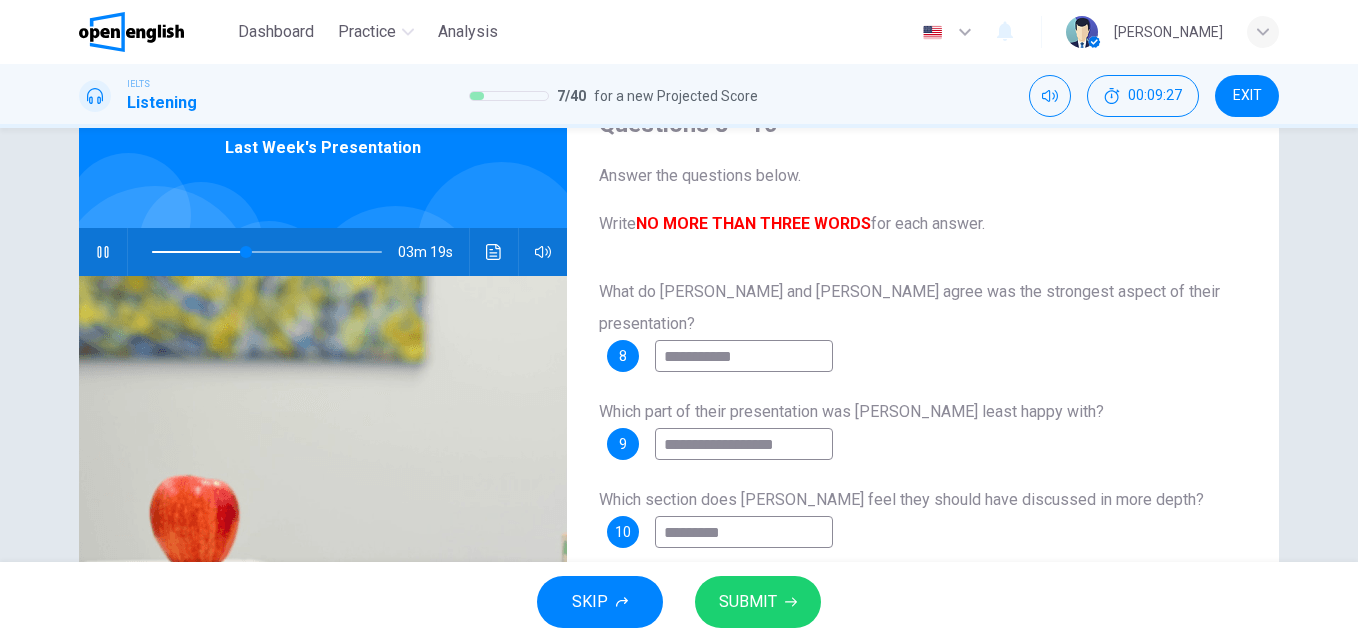 type on "**********" 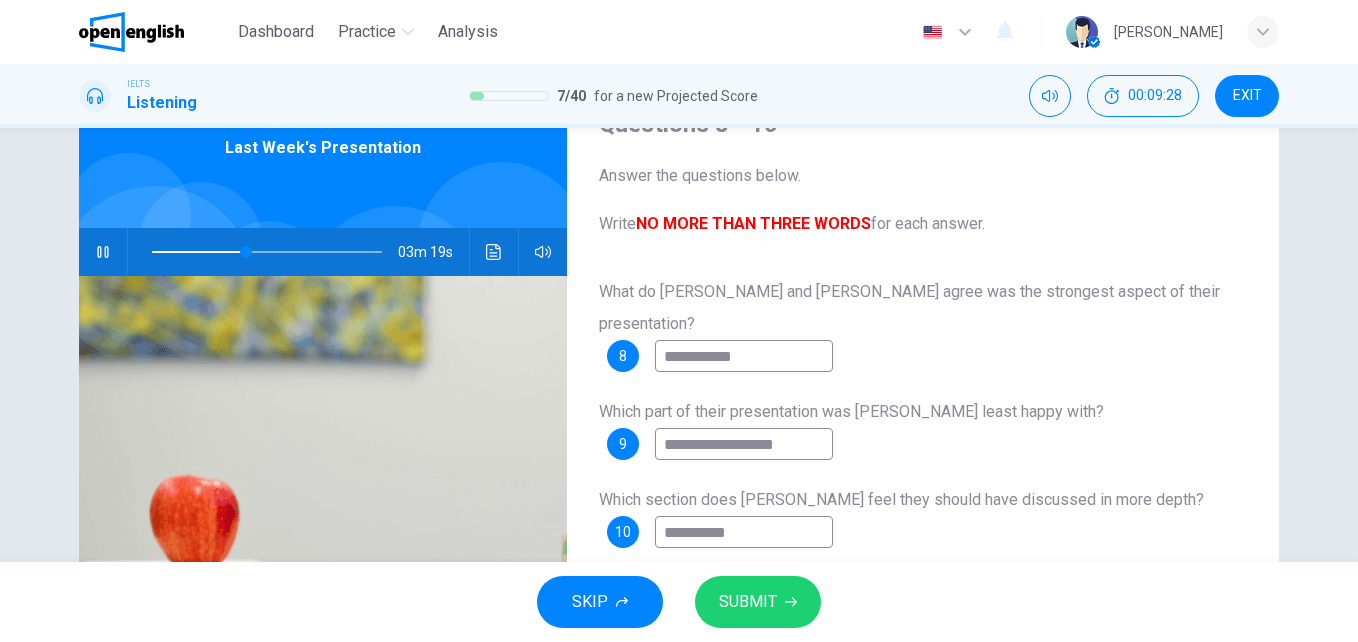 type on "**********" 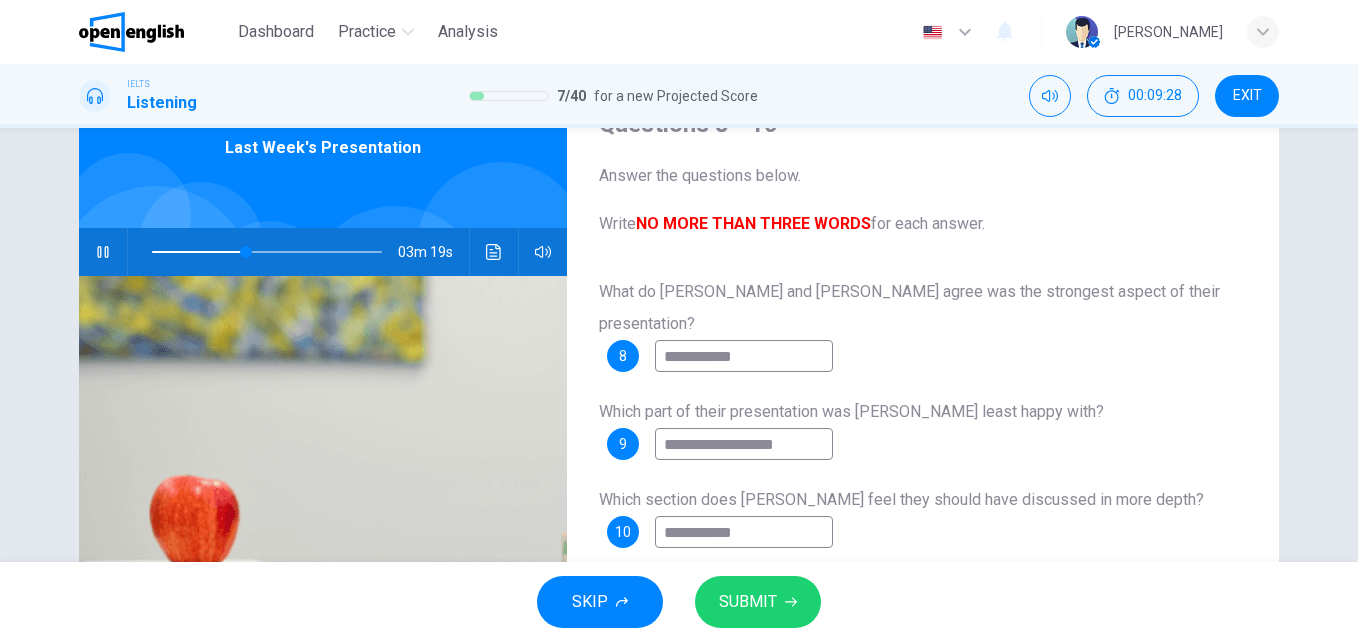 type on "**" 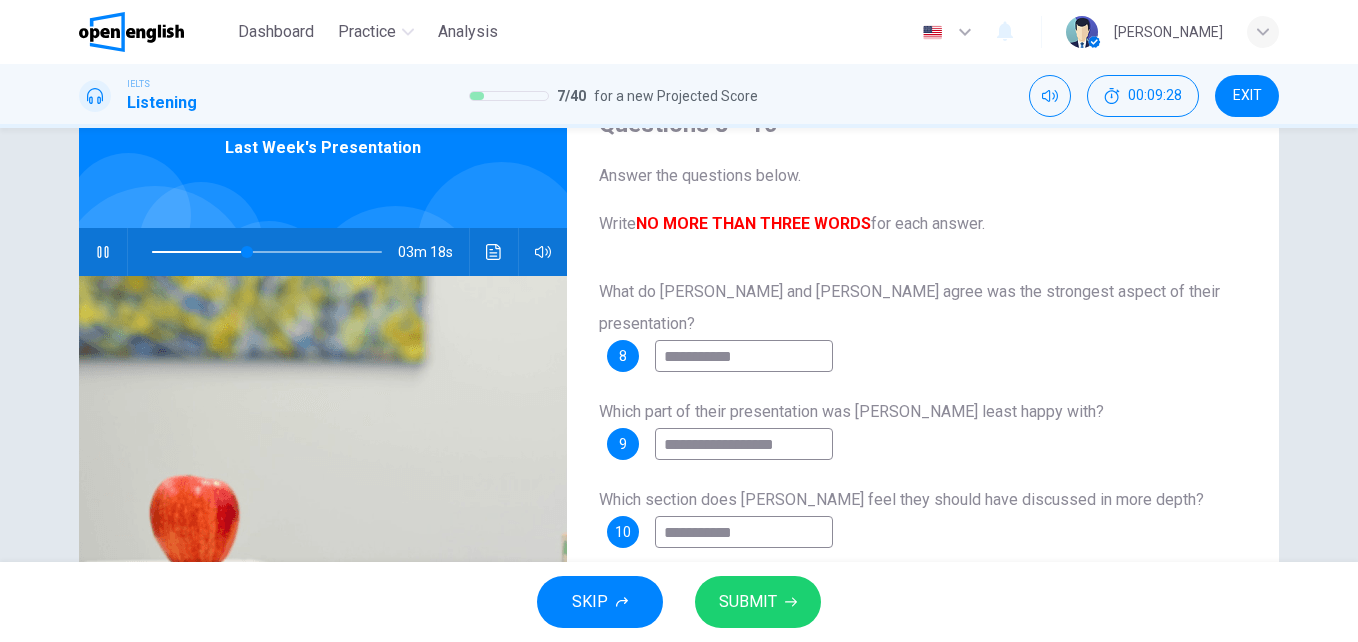 type on "**********" 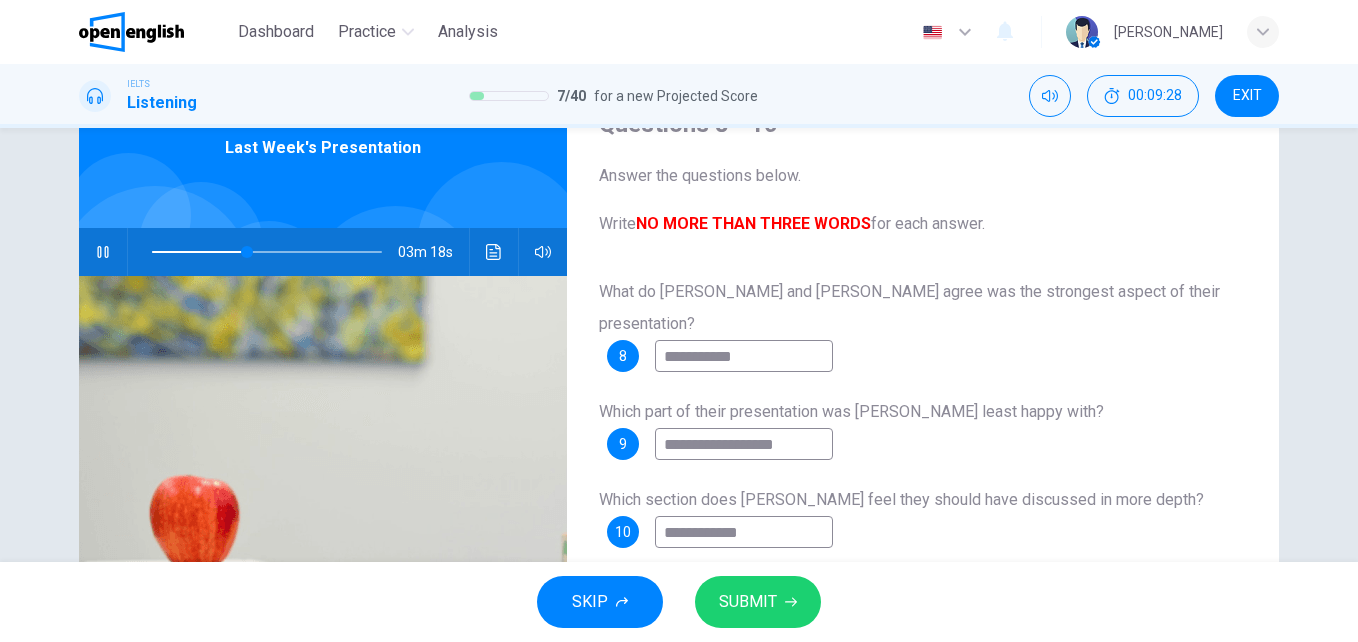 type on "**" 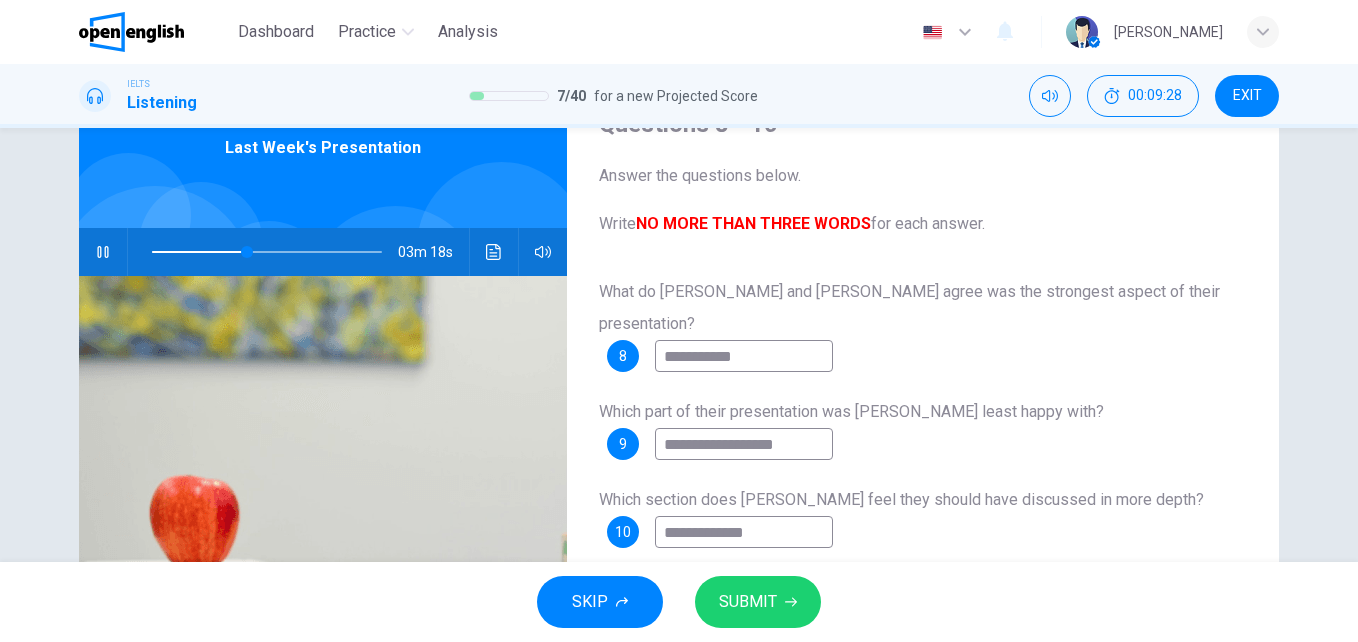 type on "**" 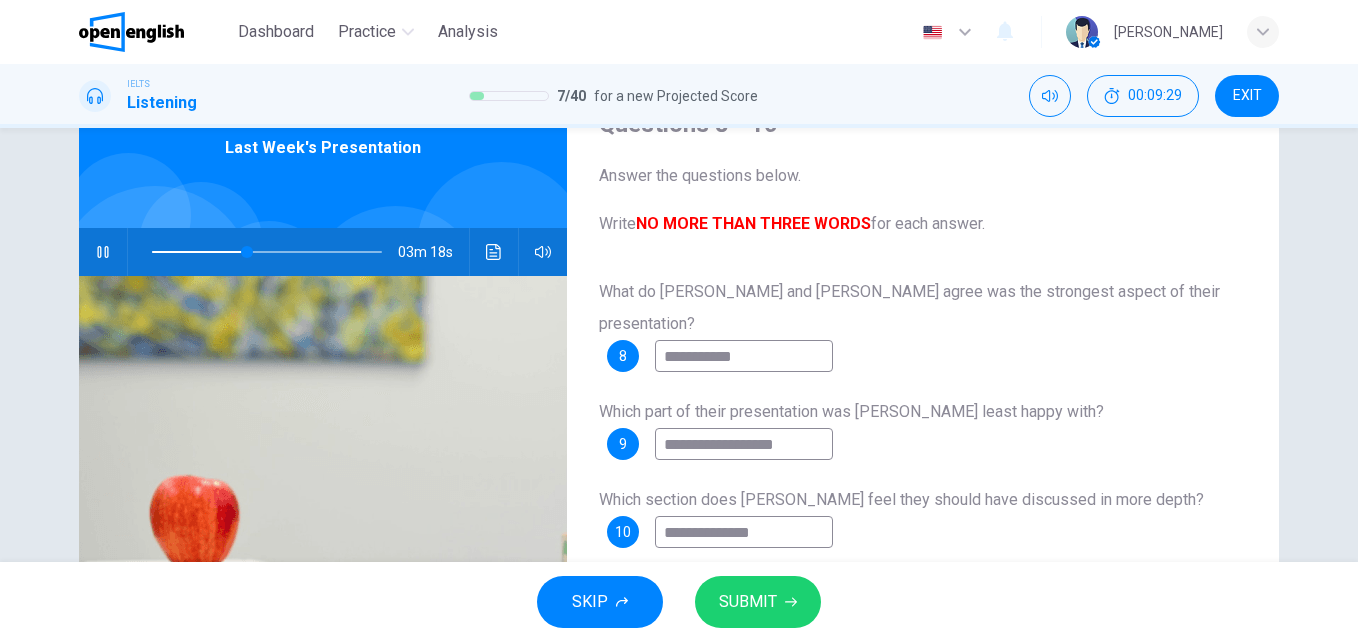 type on "**" 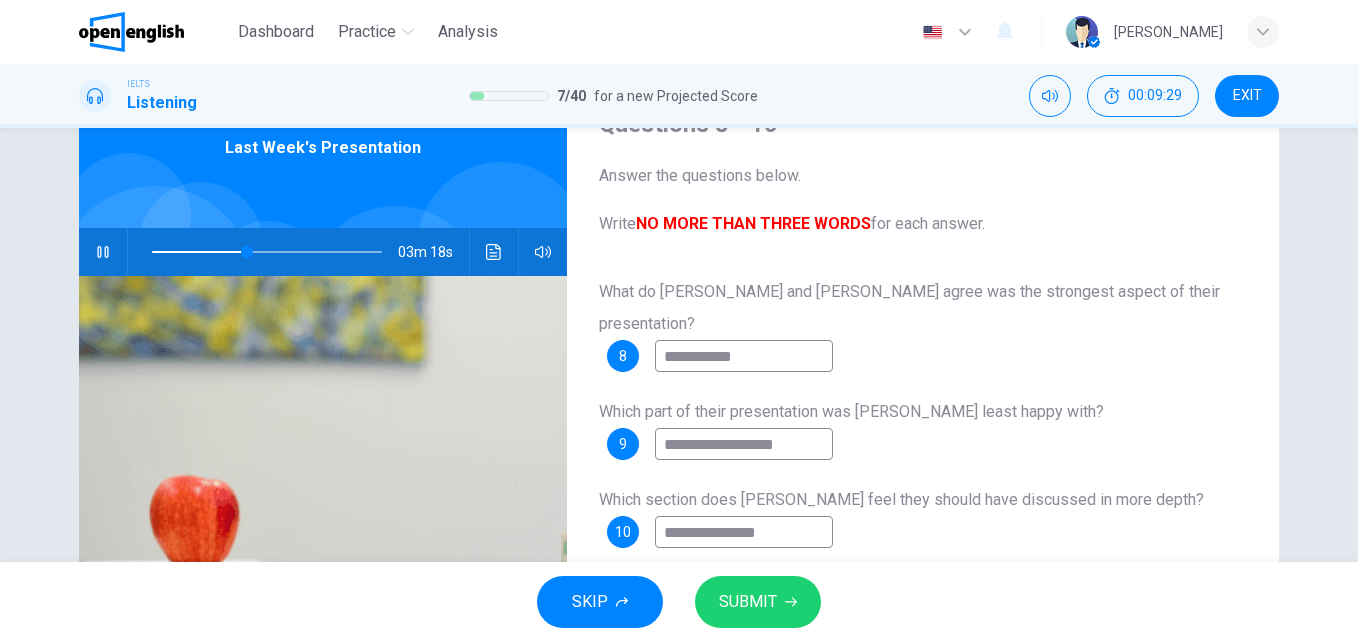 type on "**" 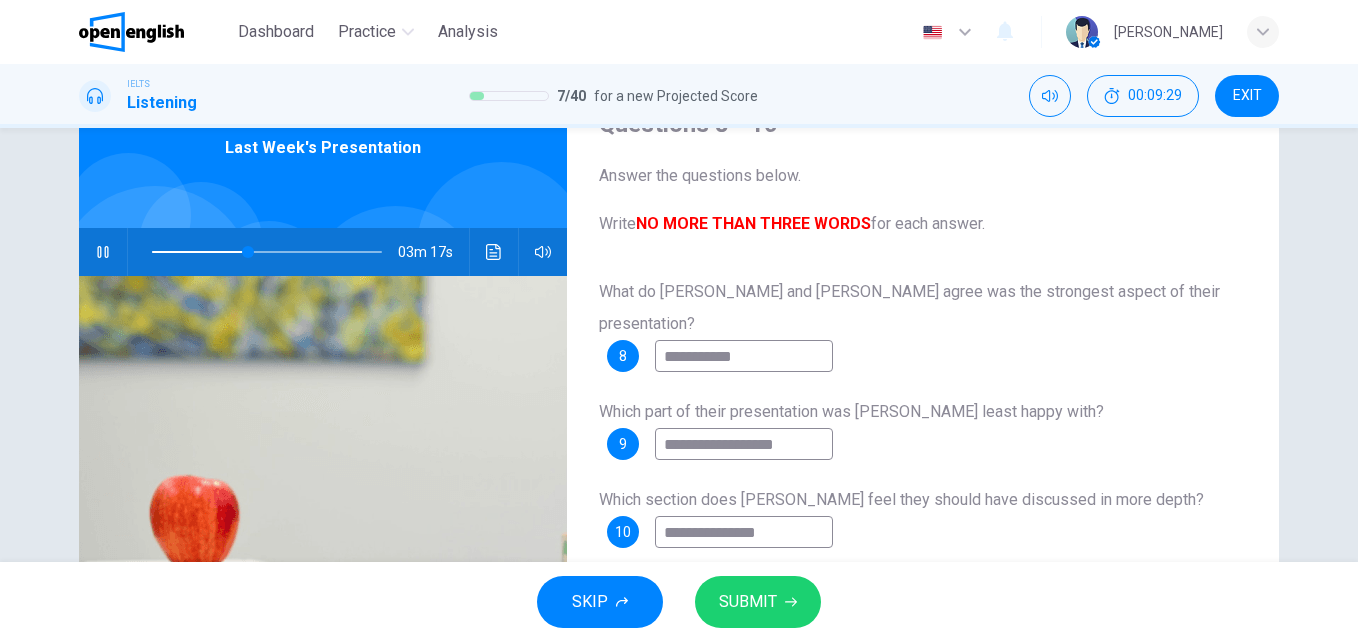 type on "**********" 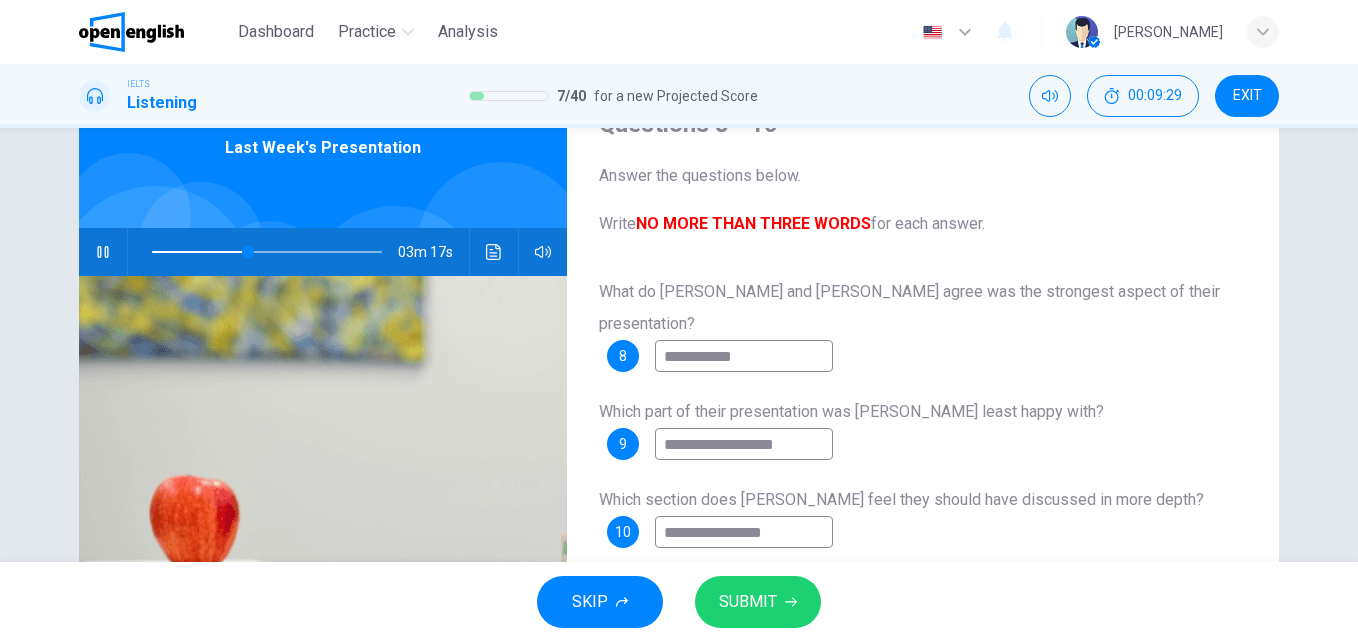 type on "**" 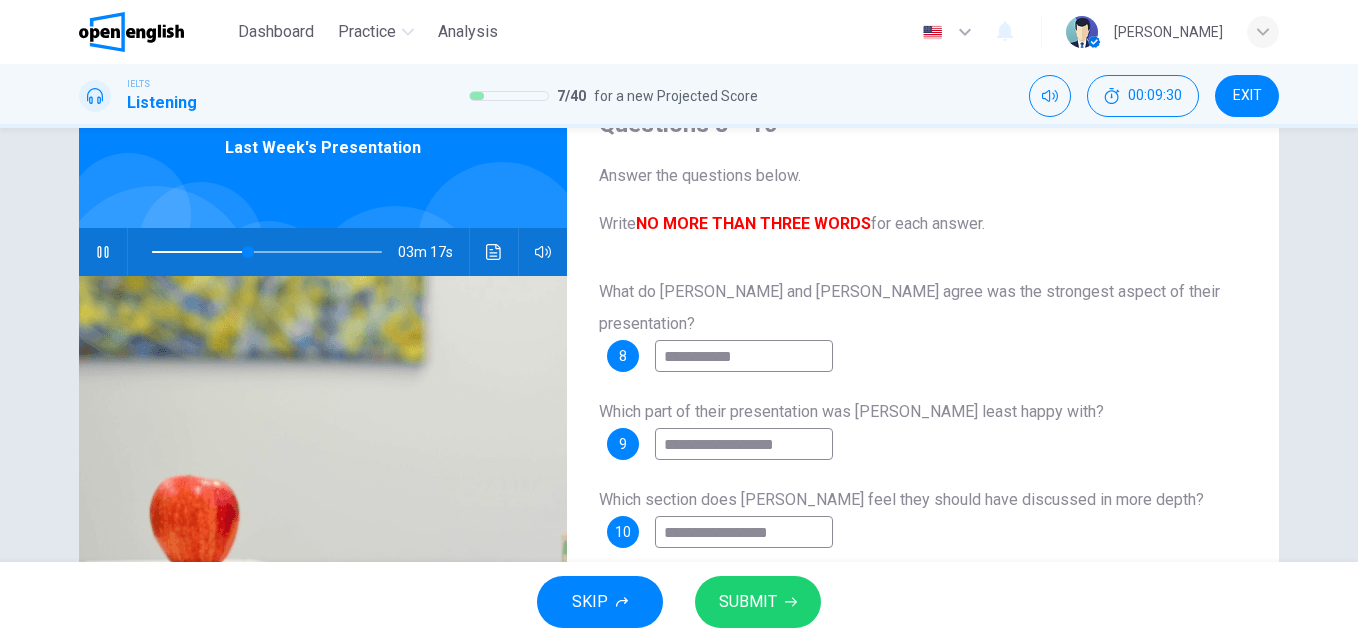 type on "**********" 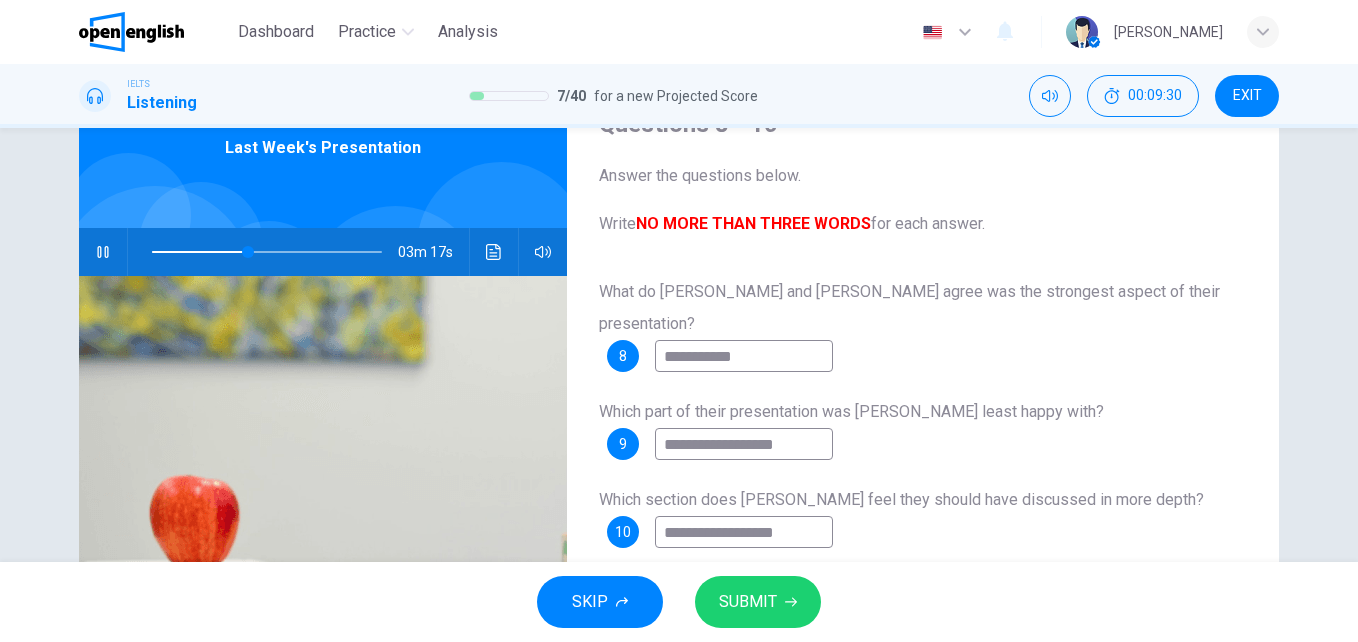 type on "**" 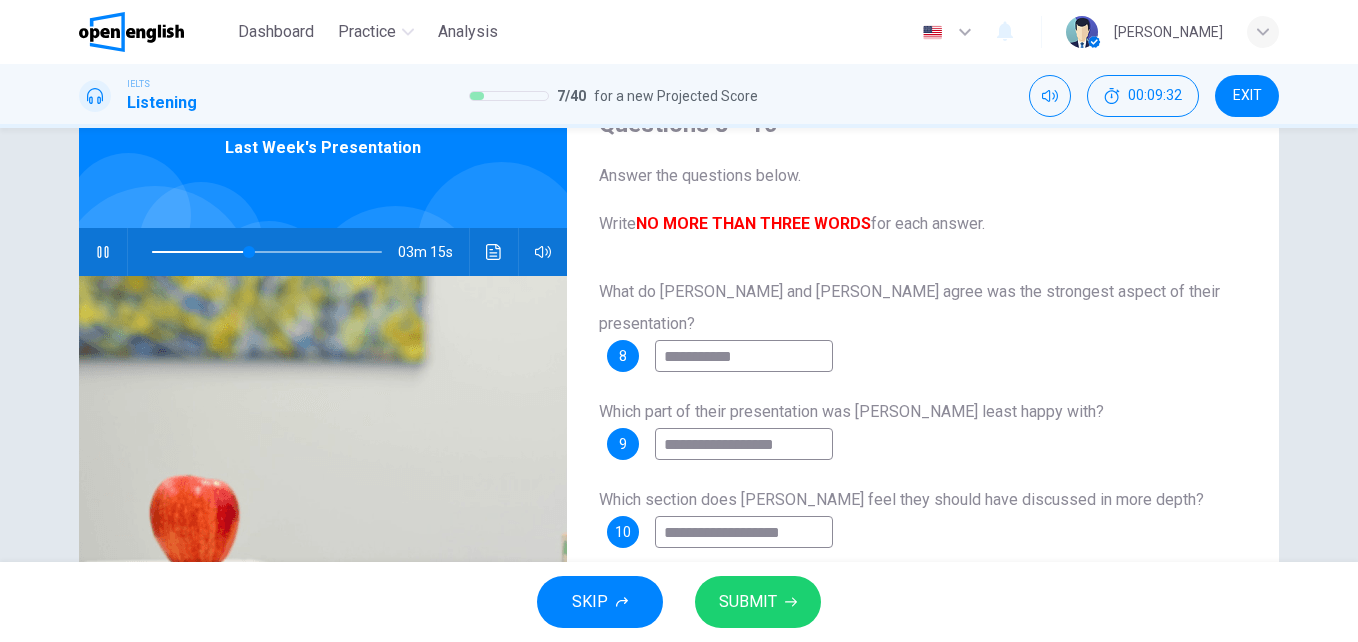type on "**" 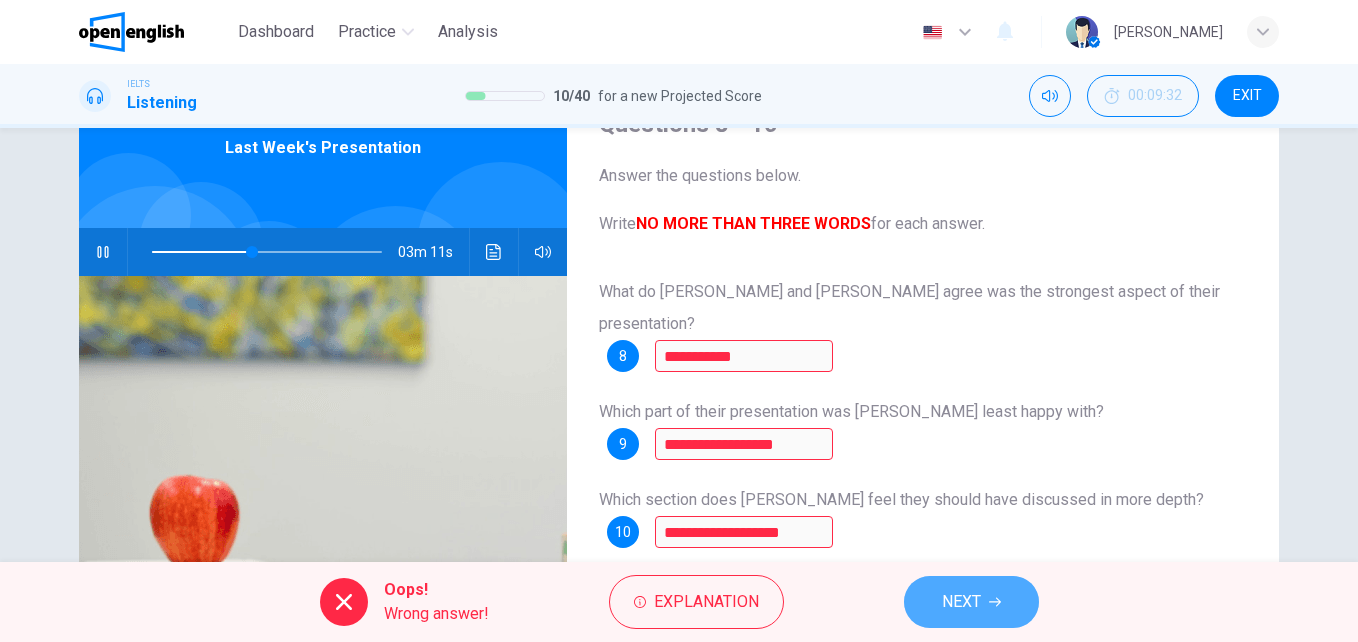 click on "NEXT" at bounding box center [971, 602] 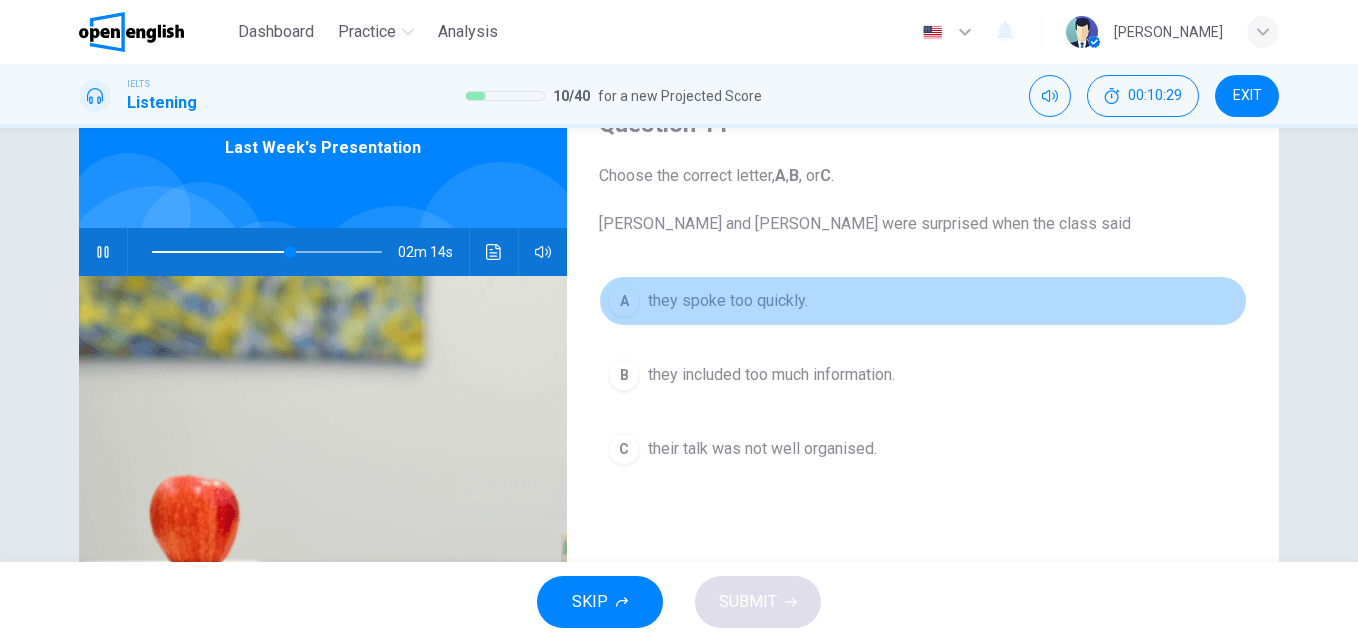 drag, startPoint x: 765, startPoint y: 293, endPoint x: 766, endPoint y: 324, distance: 31.016125 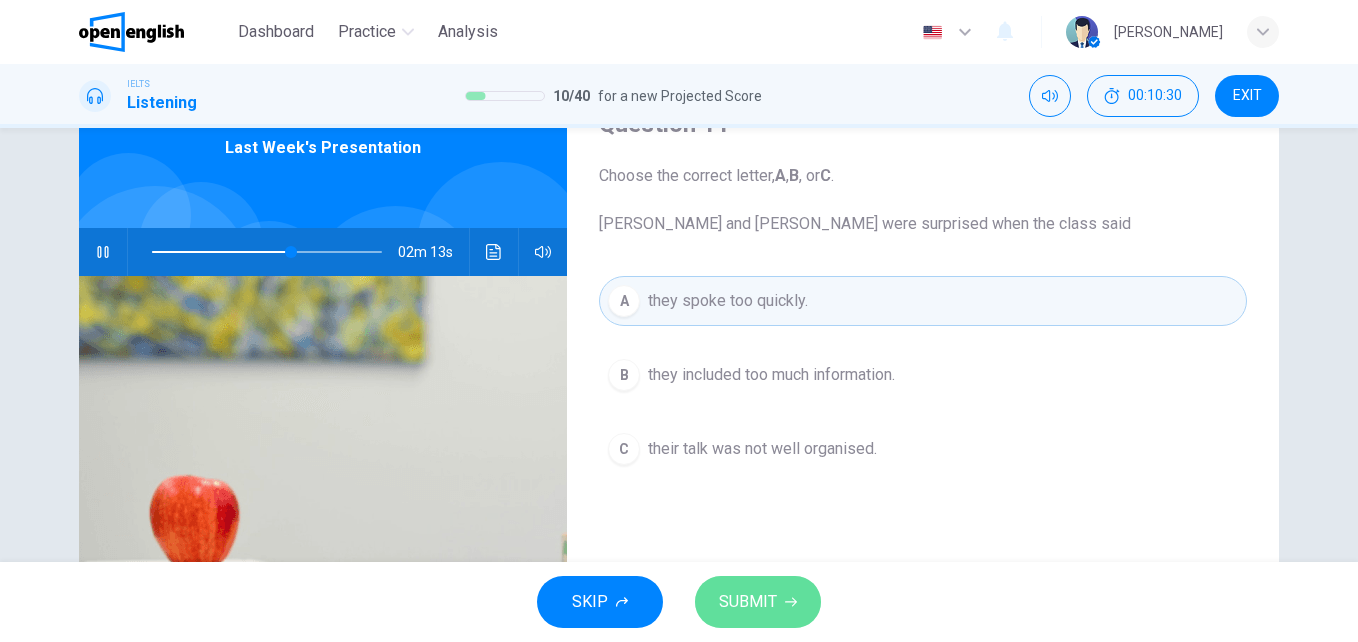 click on "SUBMIT" at bounding box center (758, 602) 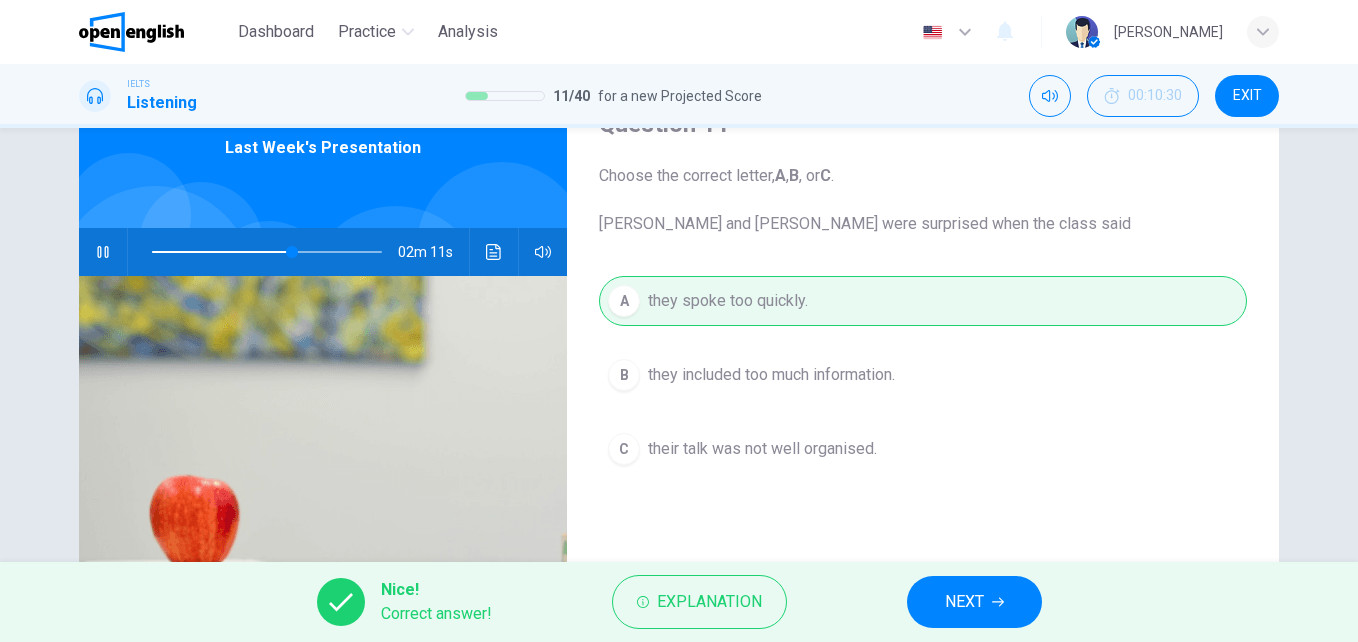 click on "NEXT" at bounding box center [964, 602] 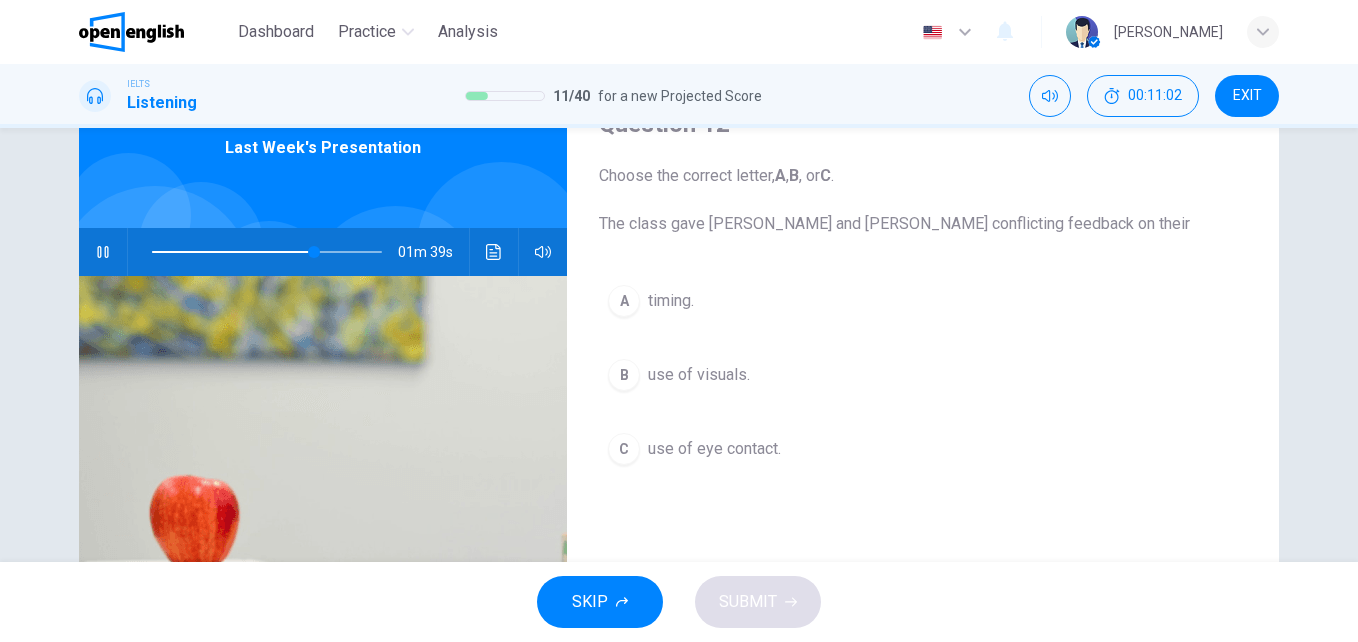click on "use of eye contact." at bounding box center [714, 449] 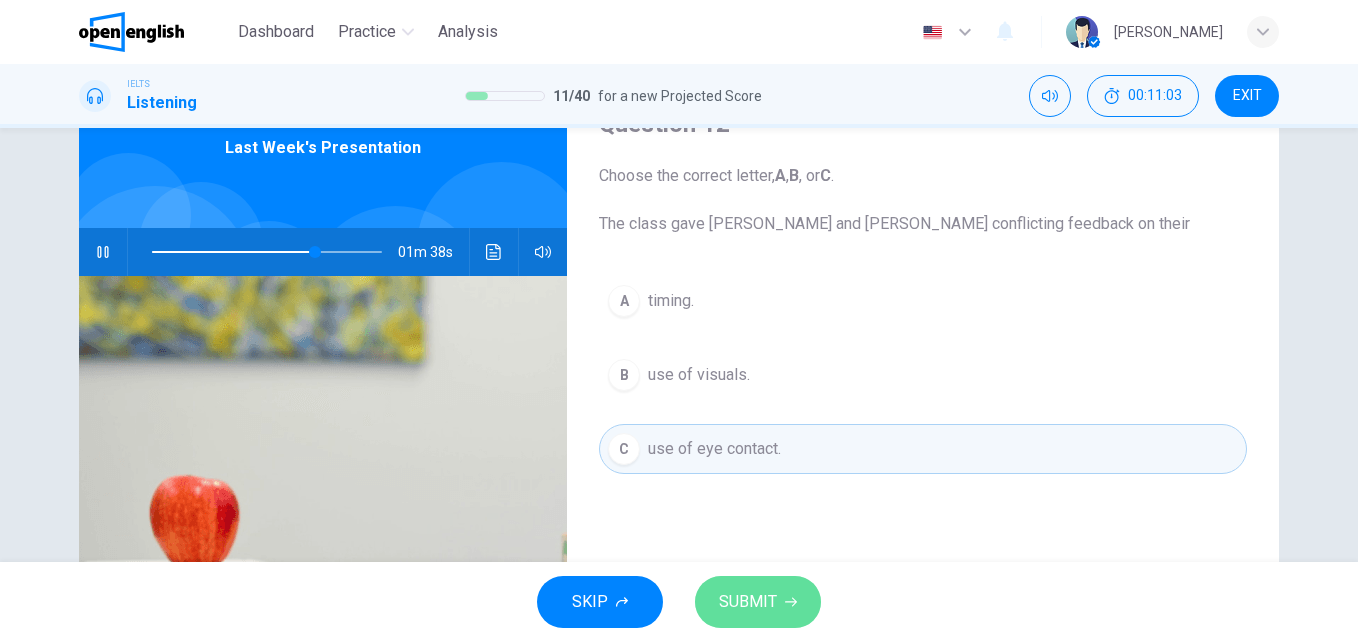 click on "SUBMIT" at bounding box center (748, 602) 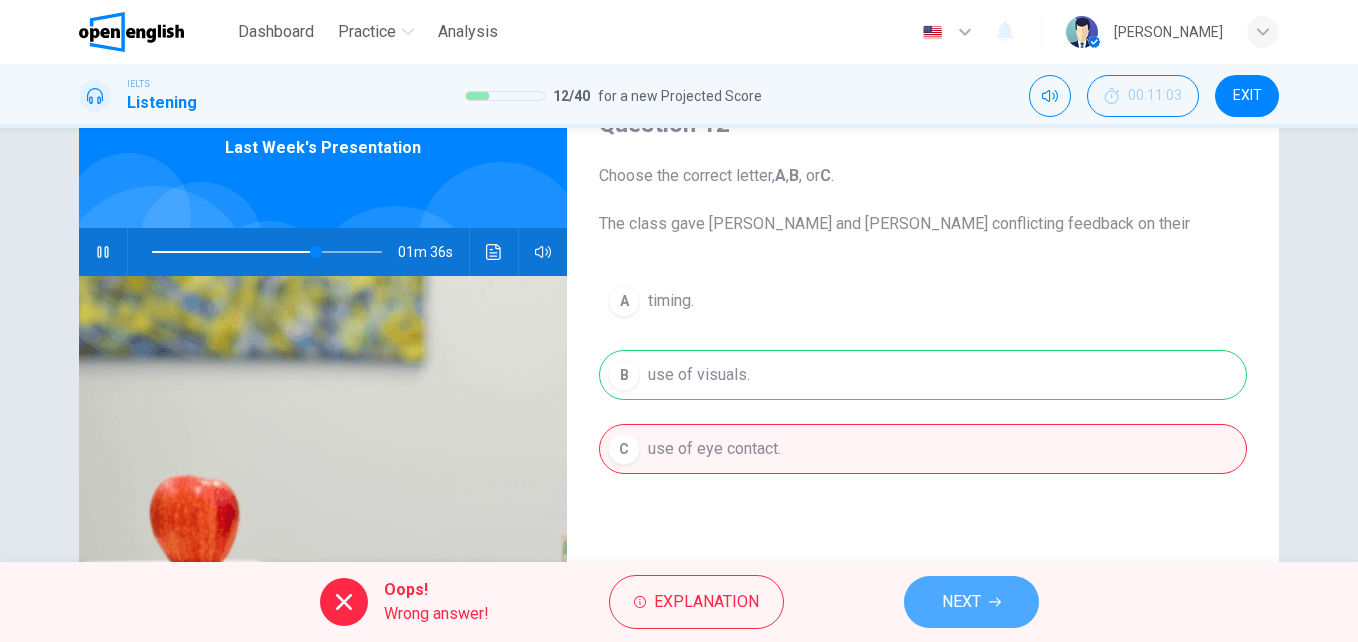 click on "NEXT" at bounding box center [971, 602] 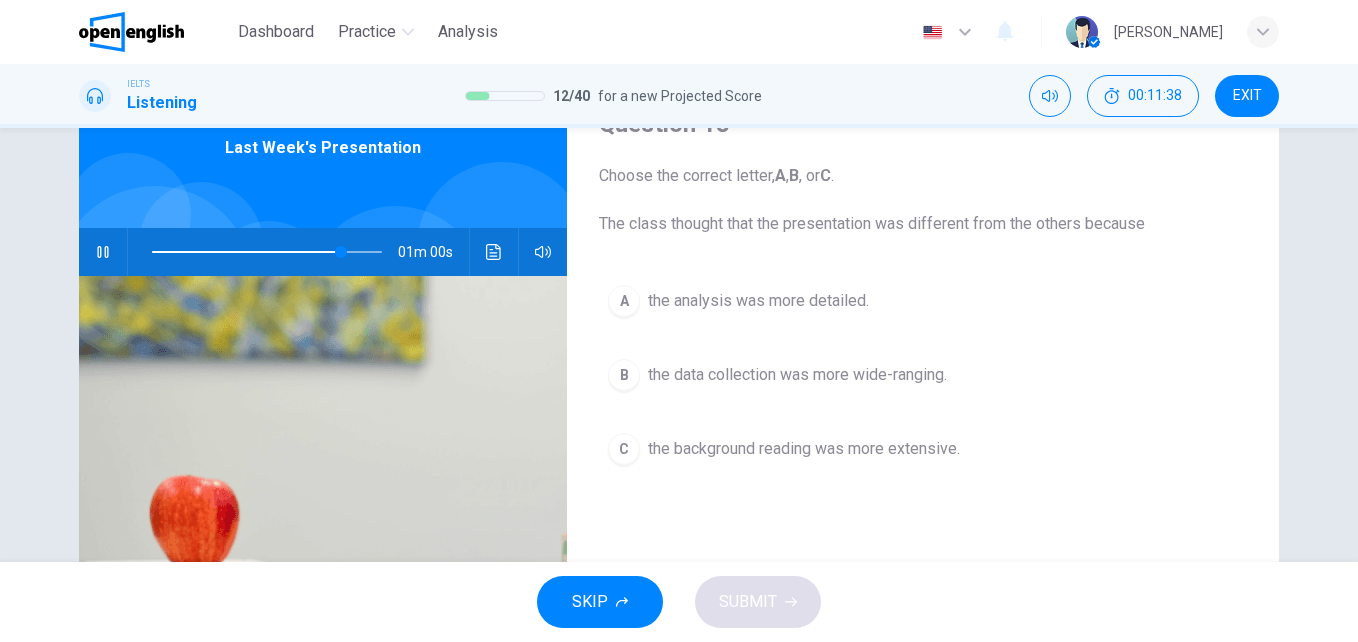 drag, startPoint x: 693, startPoint y: 309, endPoint x: 699, endPoint y: 325, distance: 17.088007 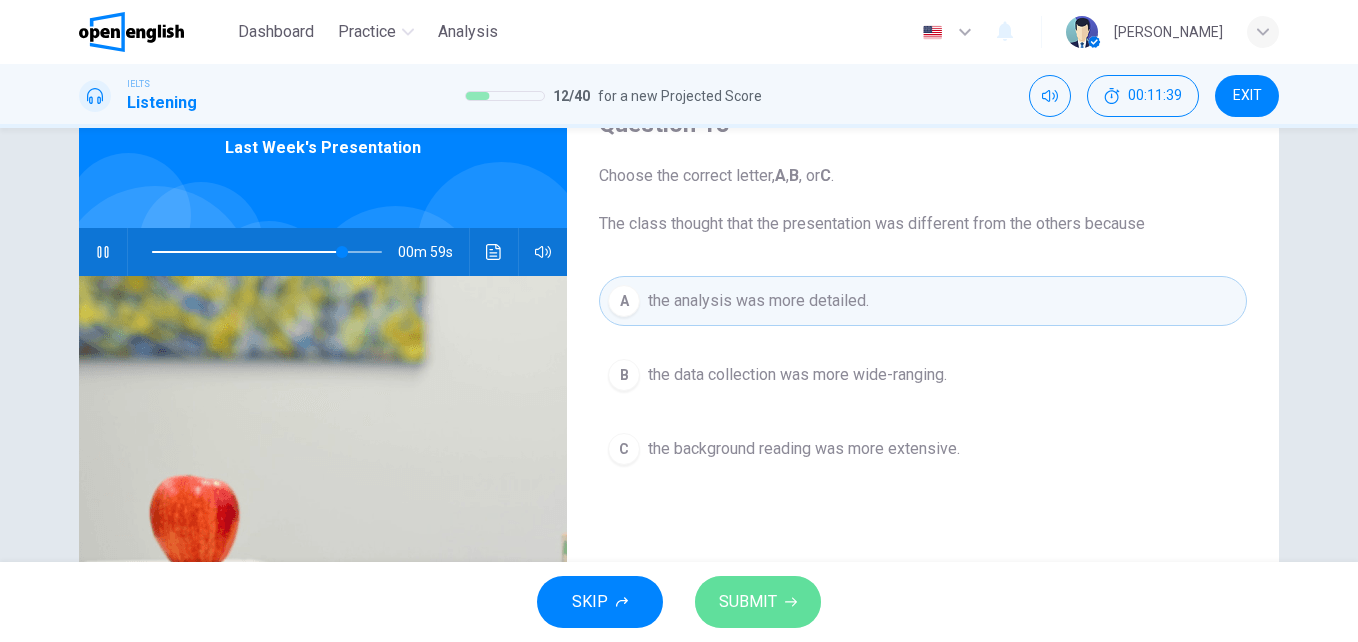 click on "SUBMIT" at bounding box center [758, 602] 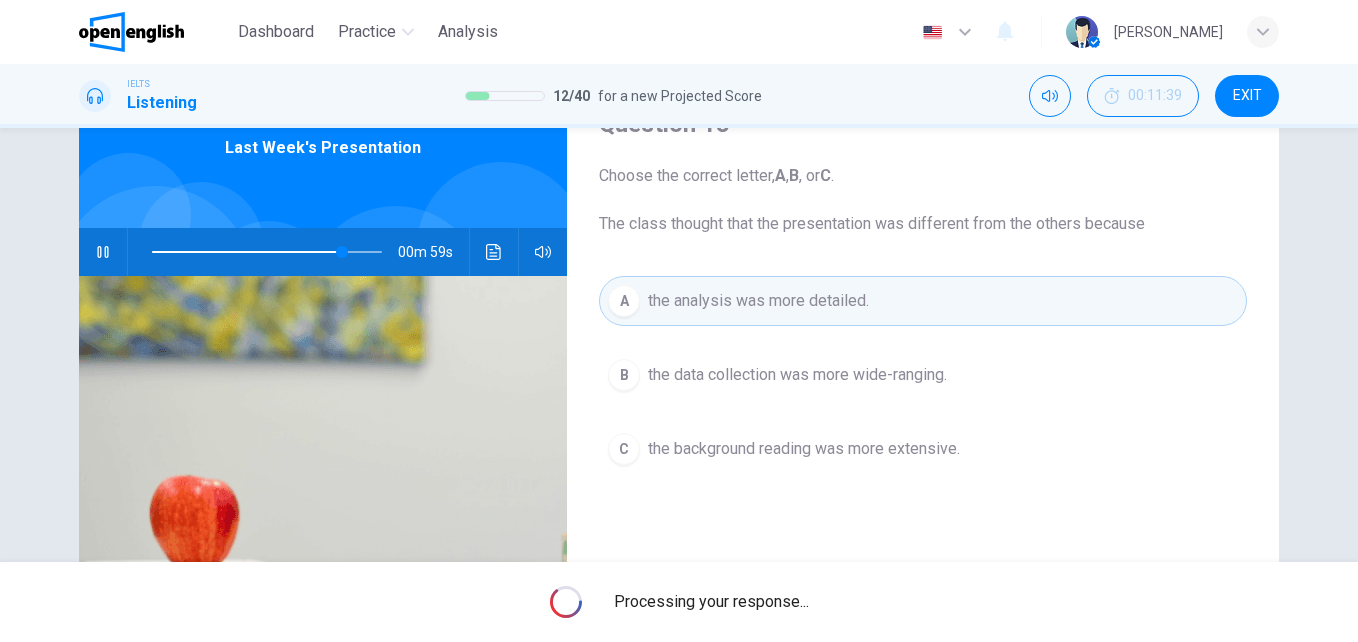 click on "Processing your response..." at bounding box center (679, 602) 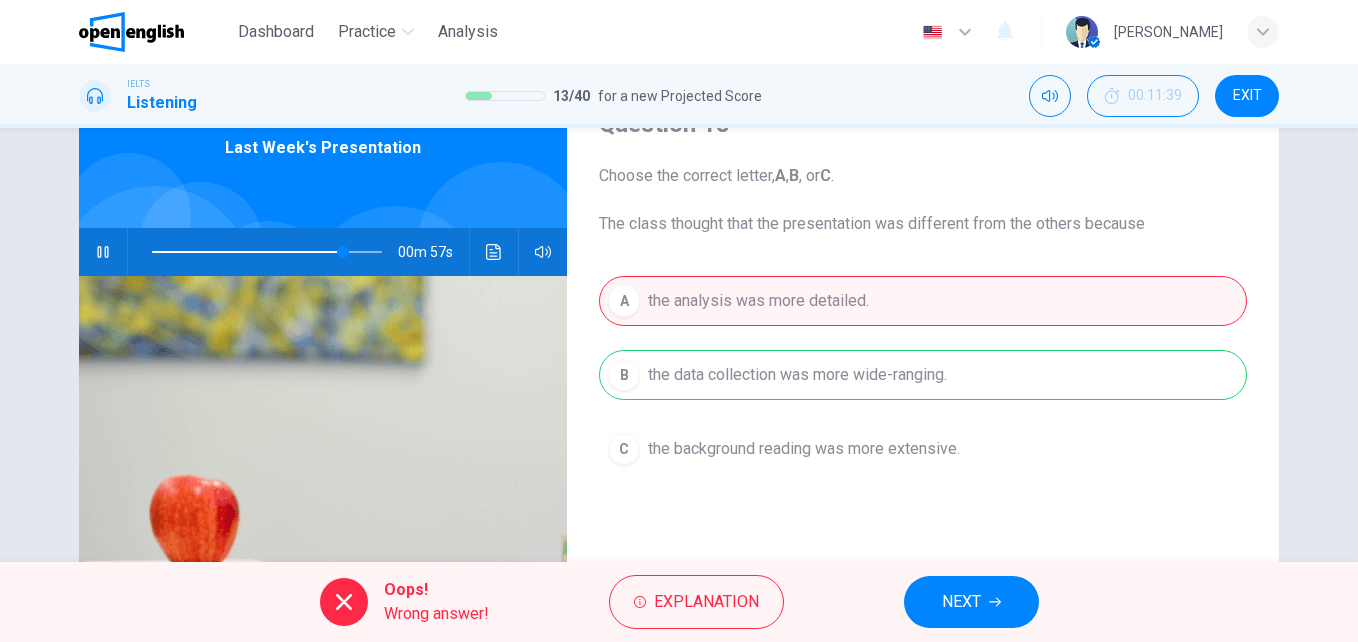click on "NEXT" at bounding box center [971, 602] 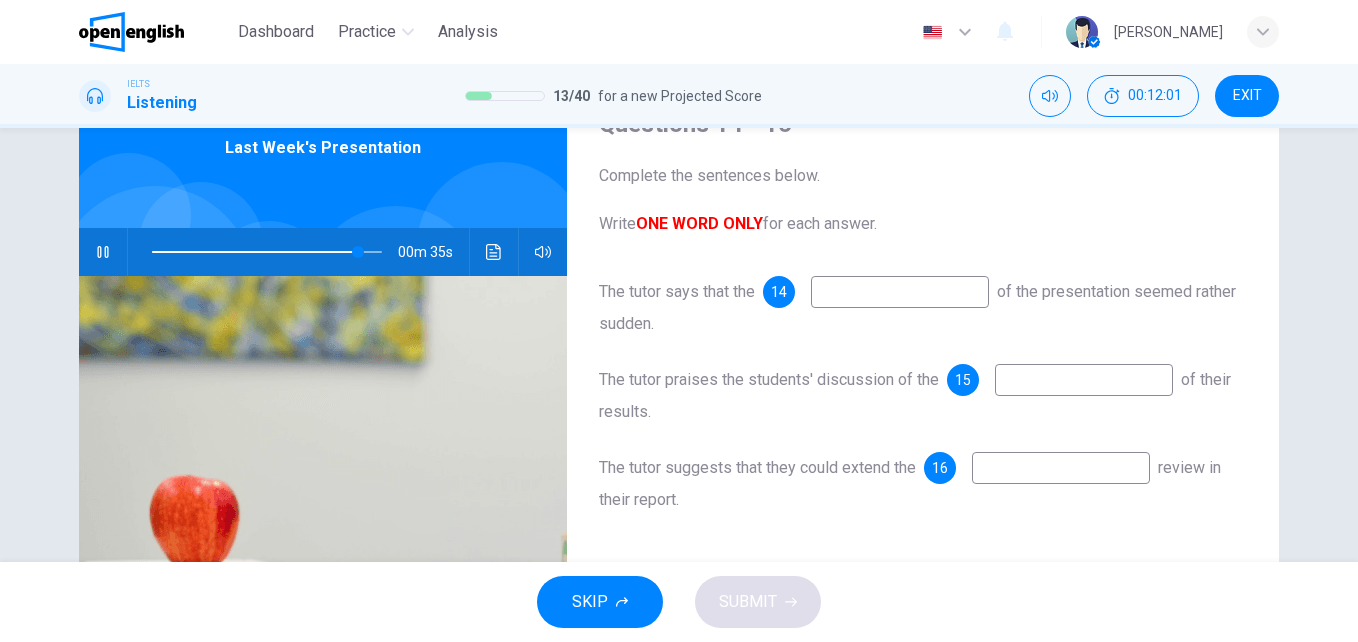 click at bounding box center [1061, 468] 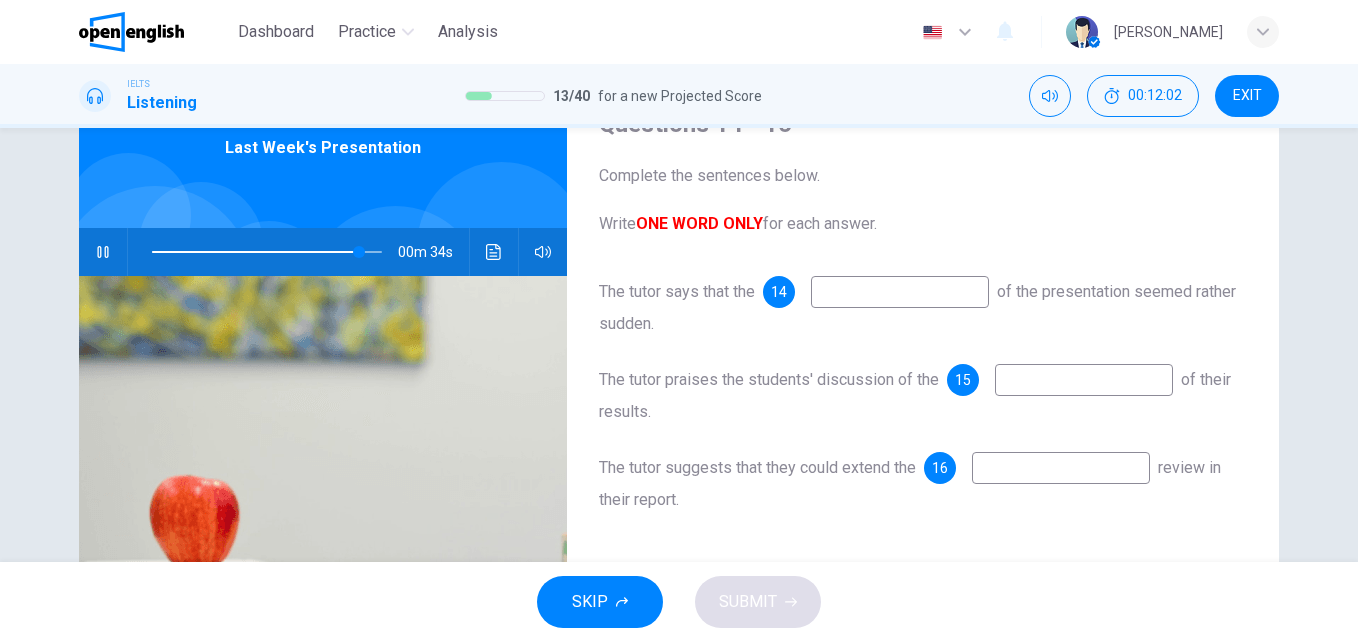 type on "**" 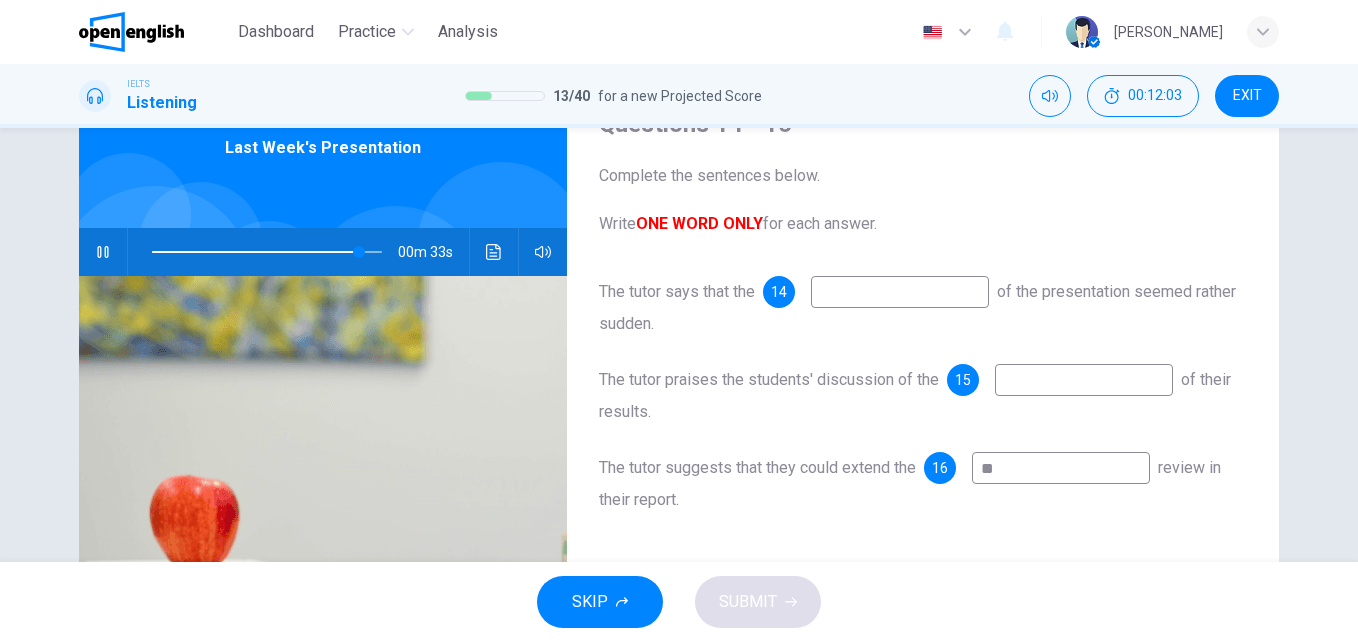 type on "***" 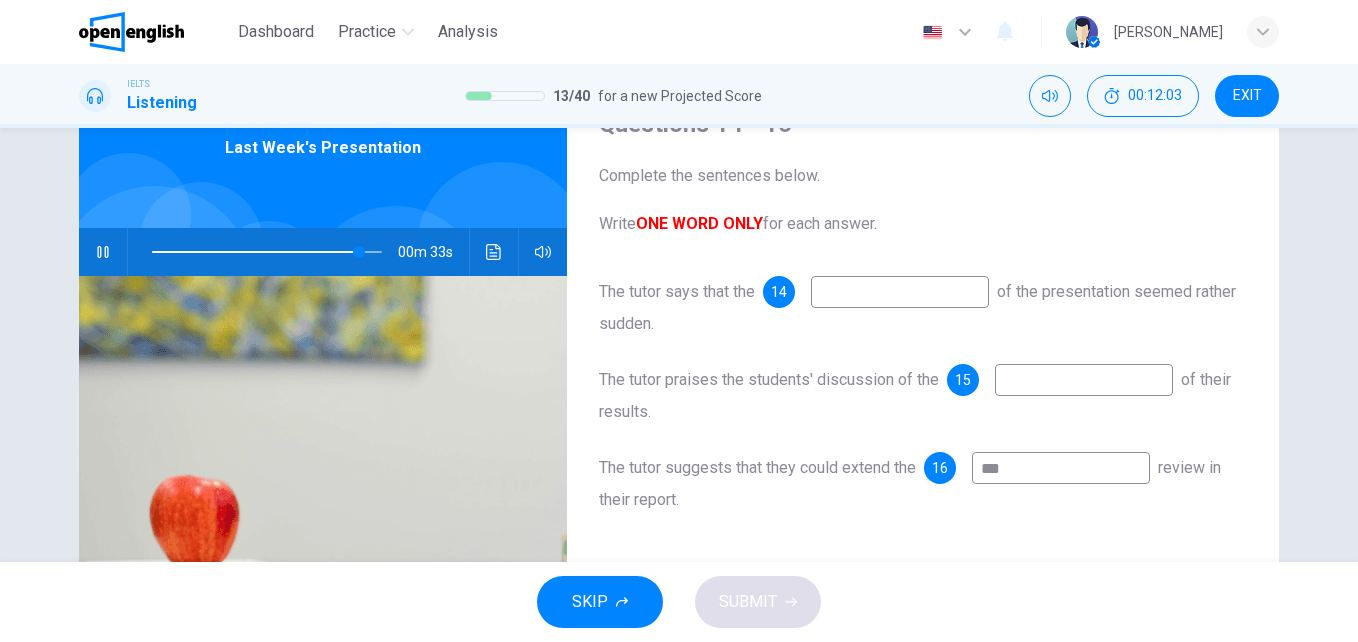 type on "**" 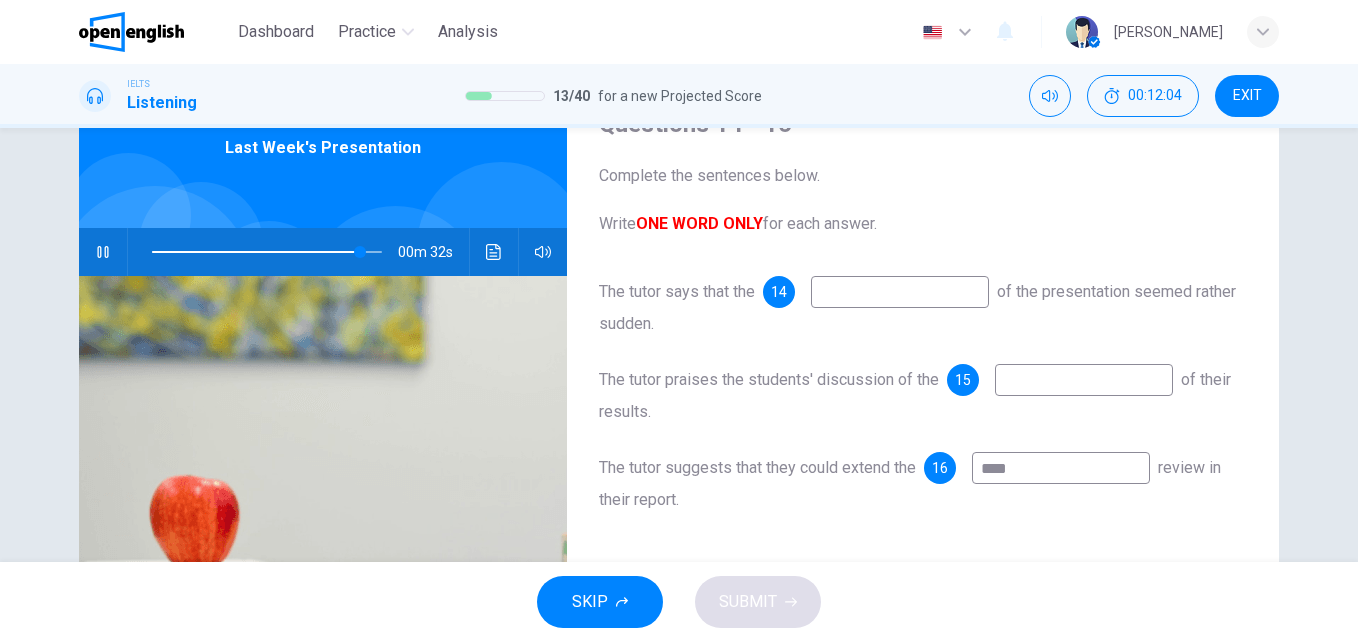 type on "*****" 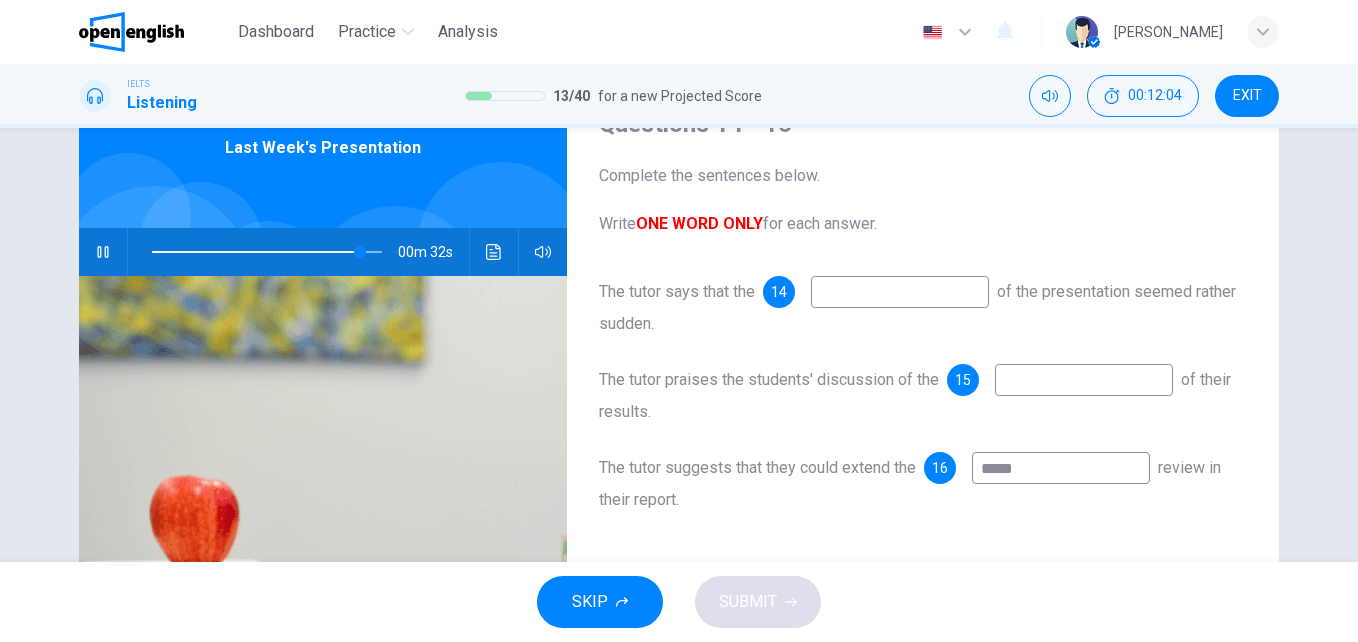 type on "**" 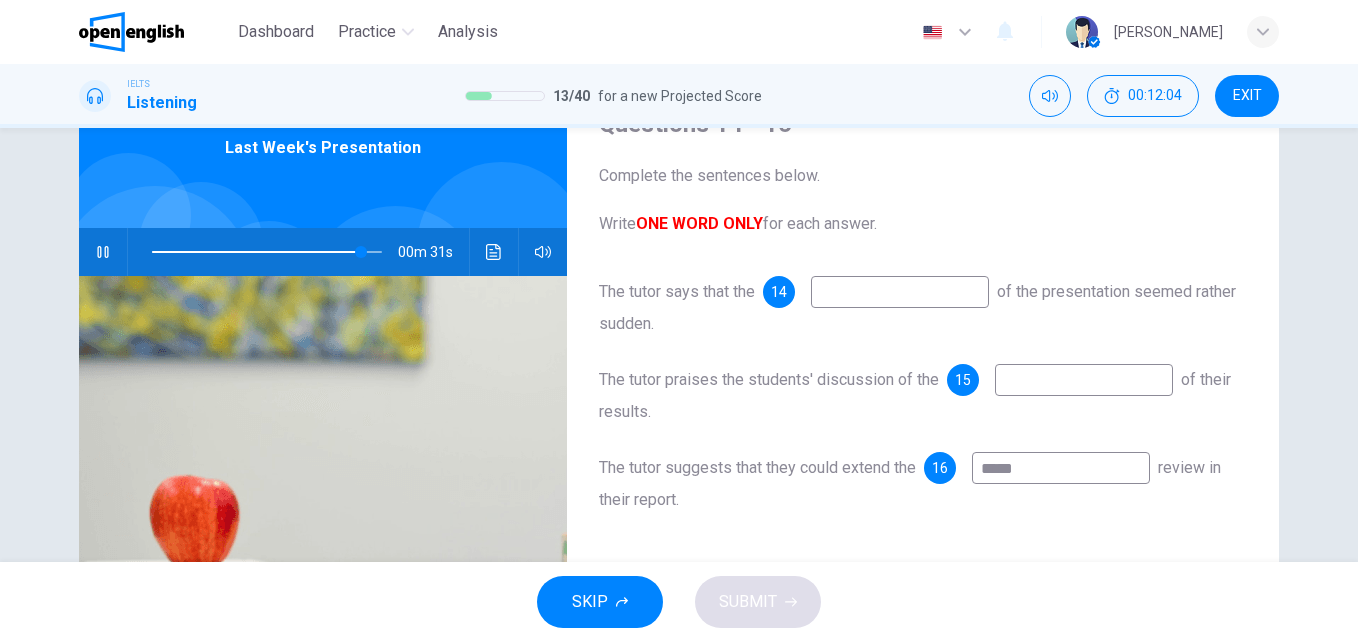 type on "******" 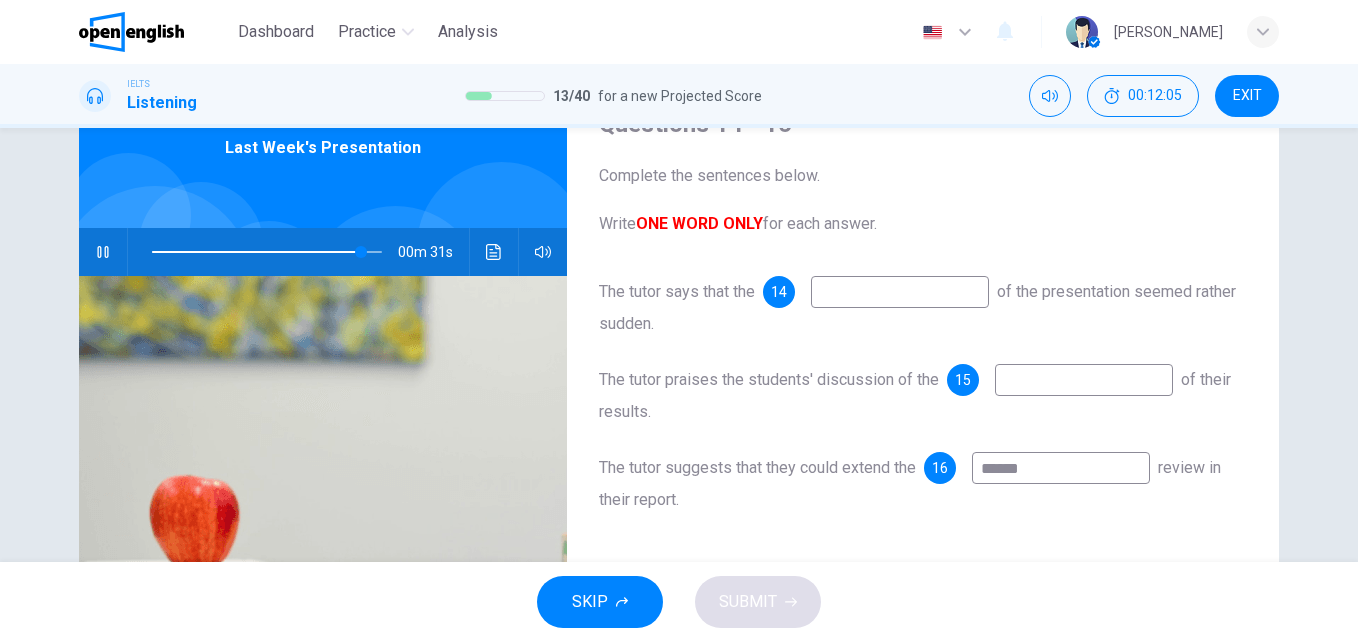 type on "**" 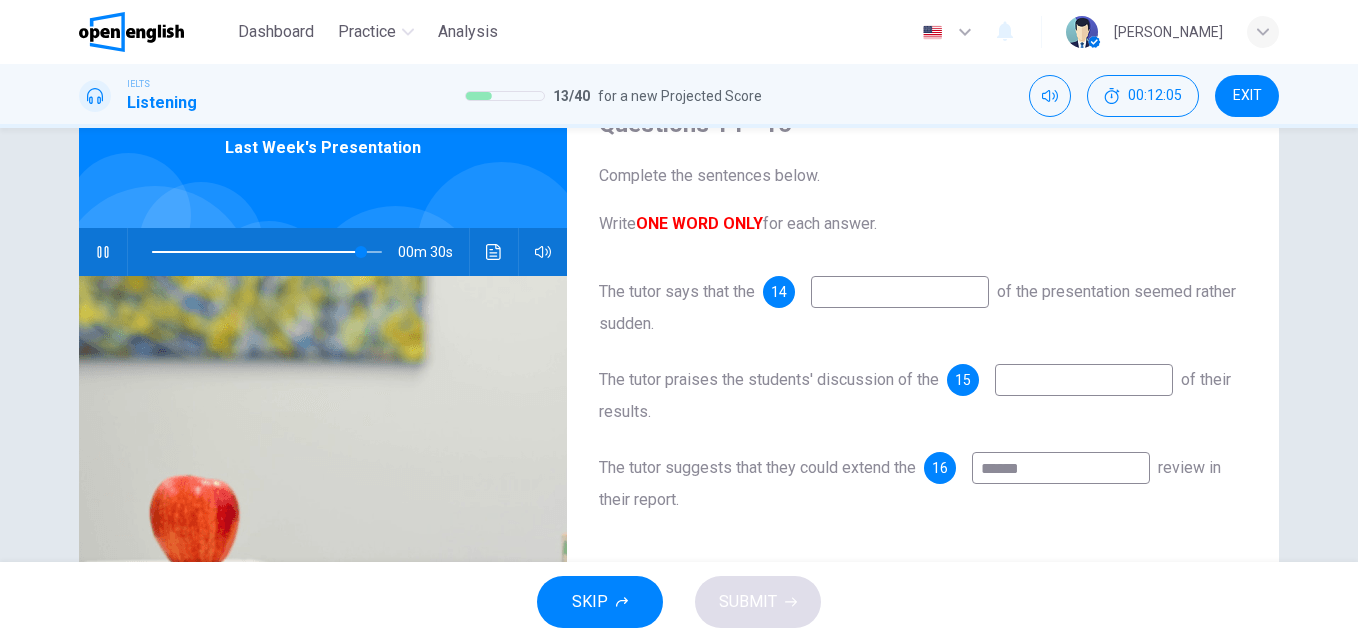 type on "*******" 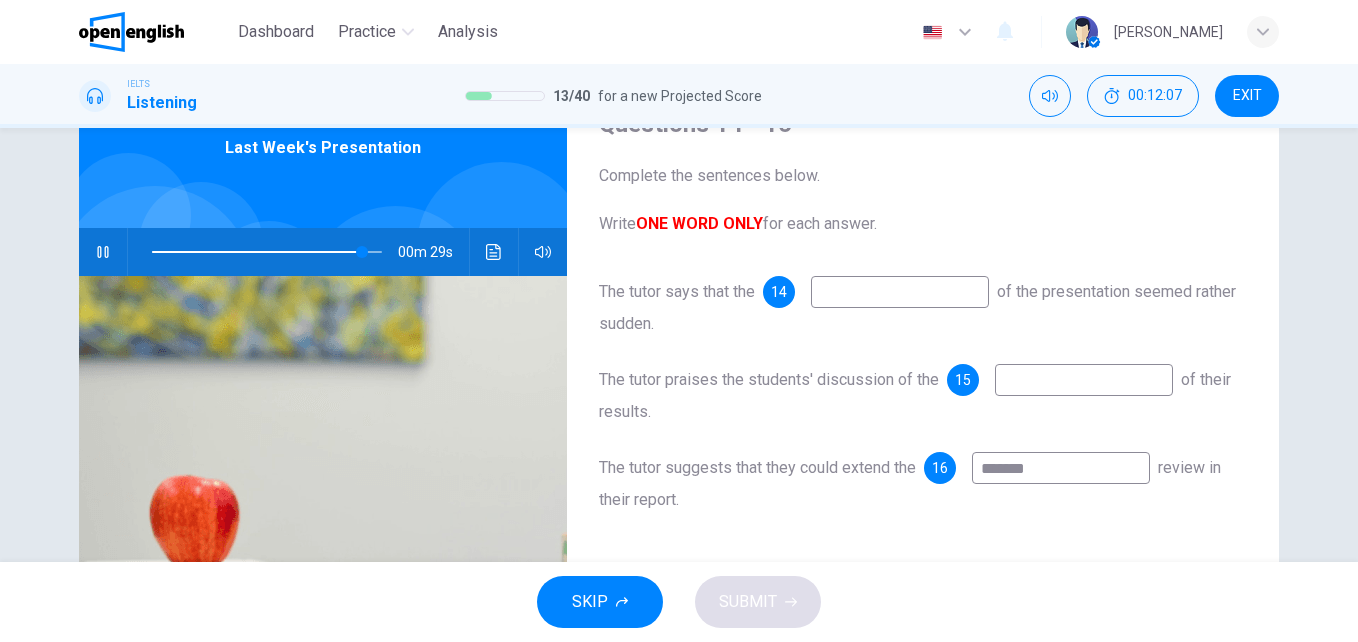 type on "**" 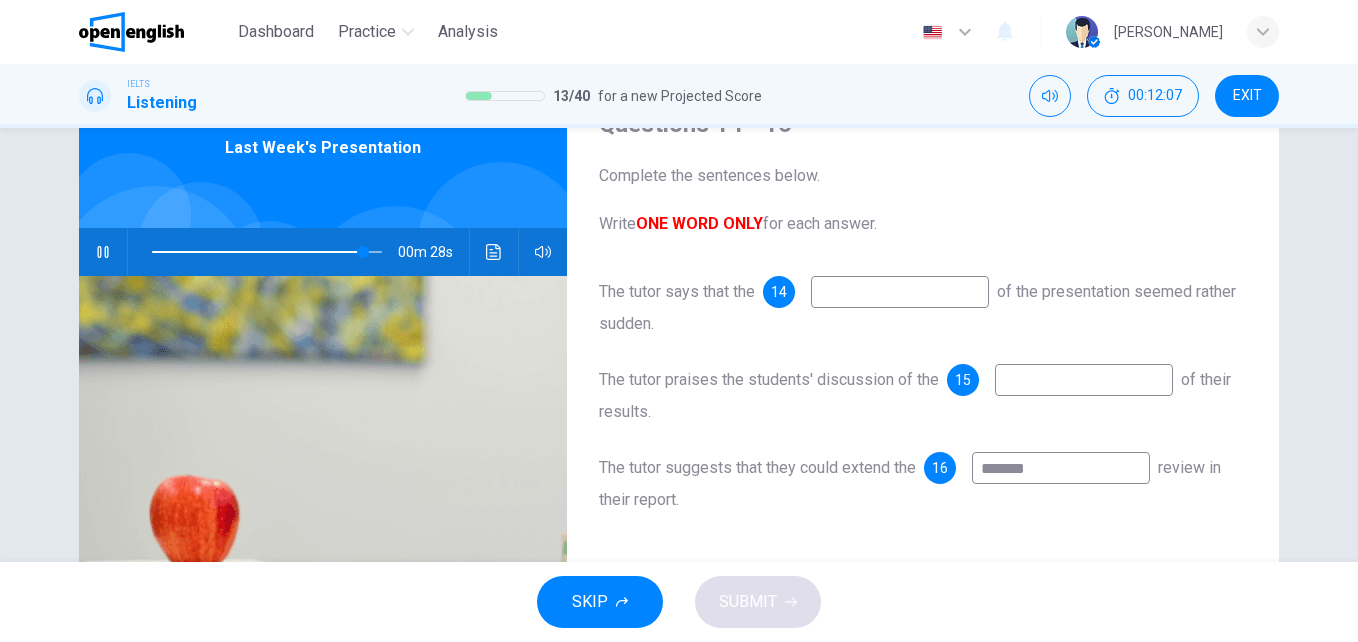 type on "********" 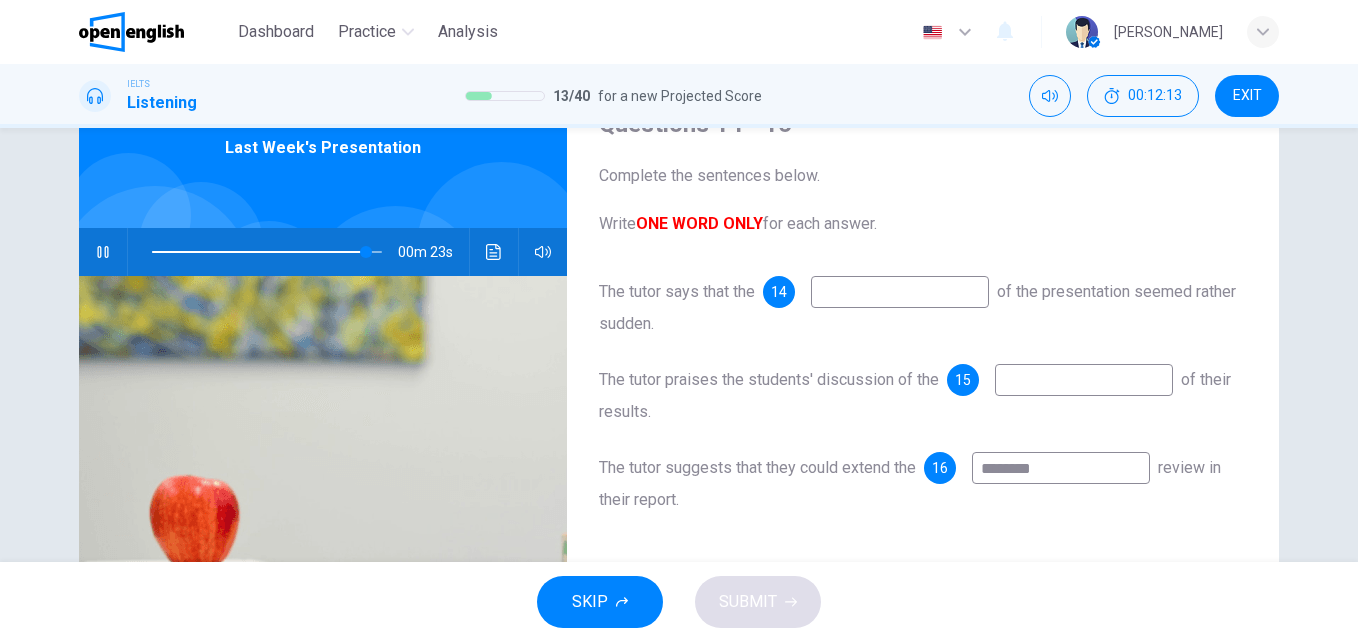 type on "**" 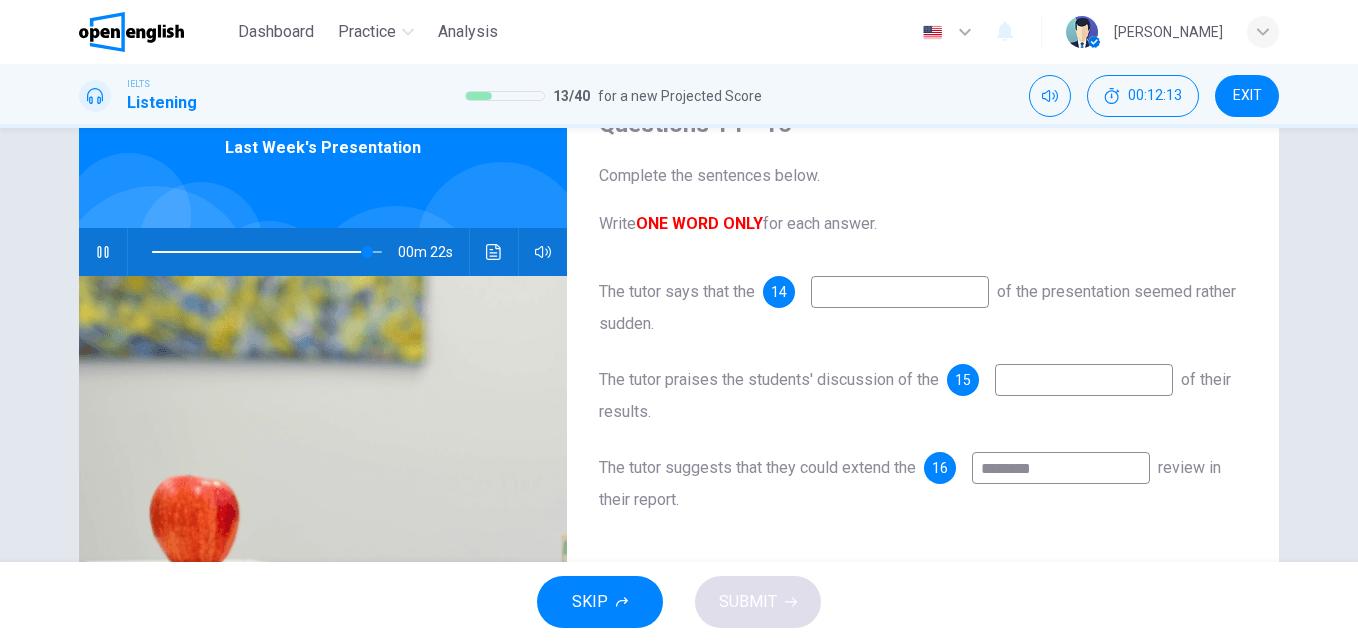 type on "********" 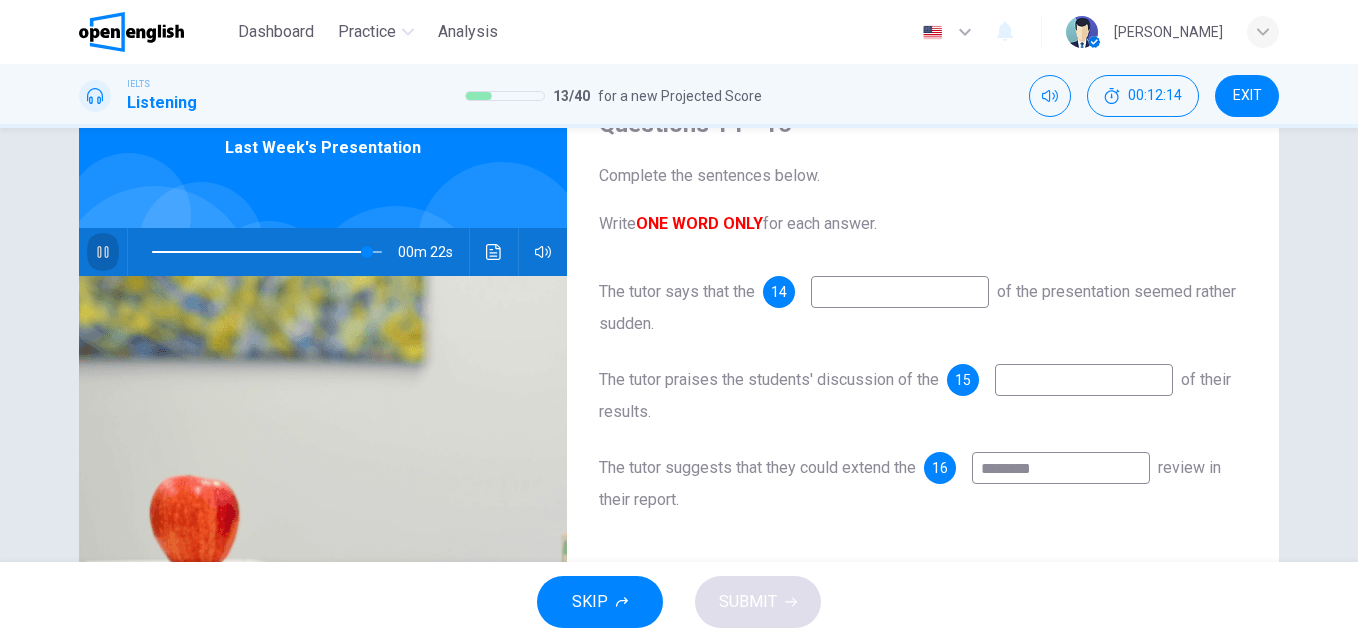 click 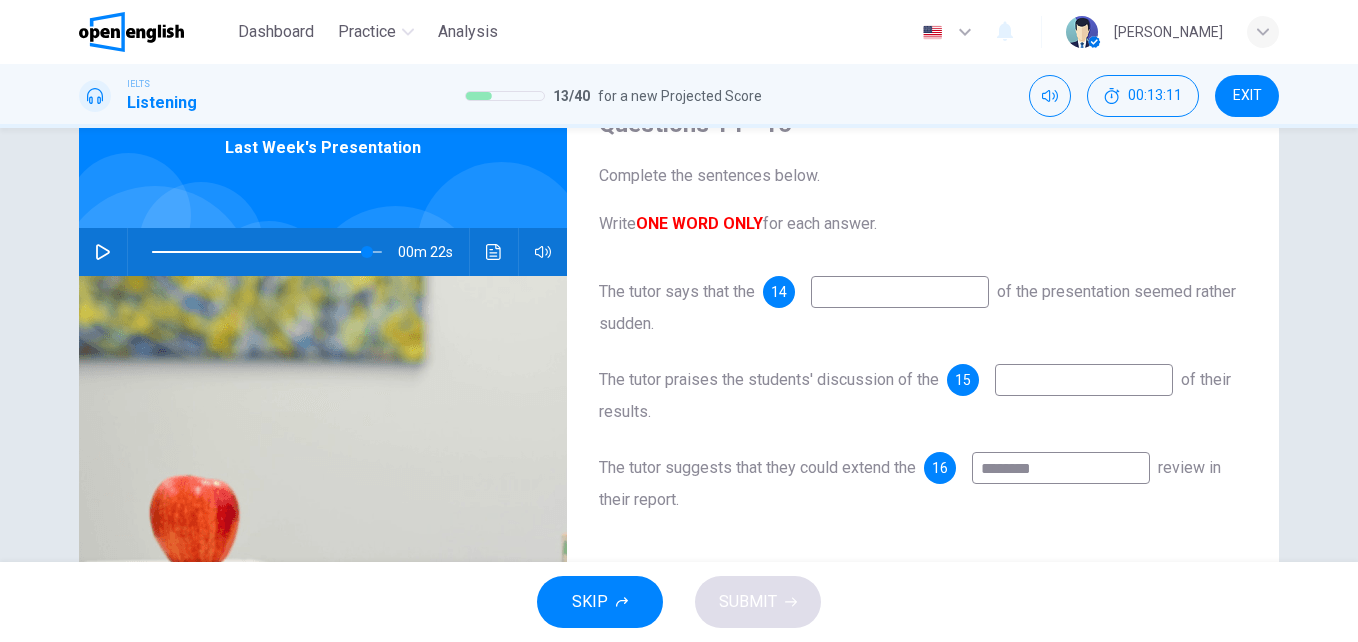 type 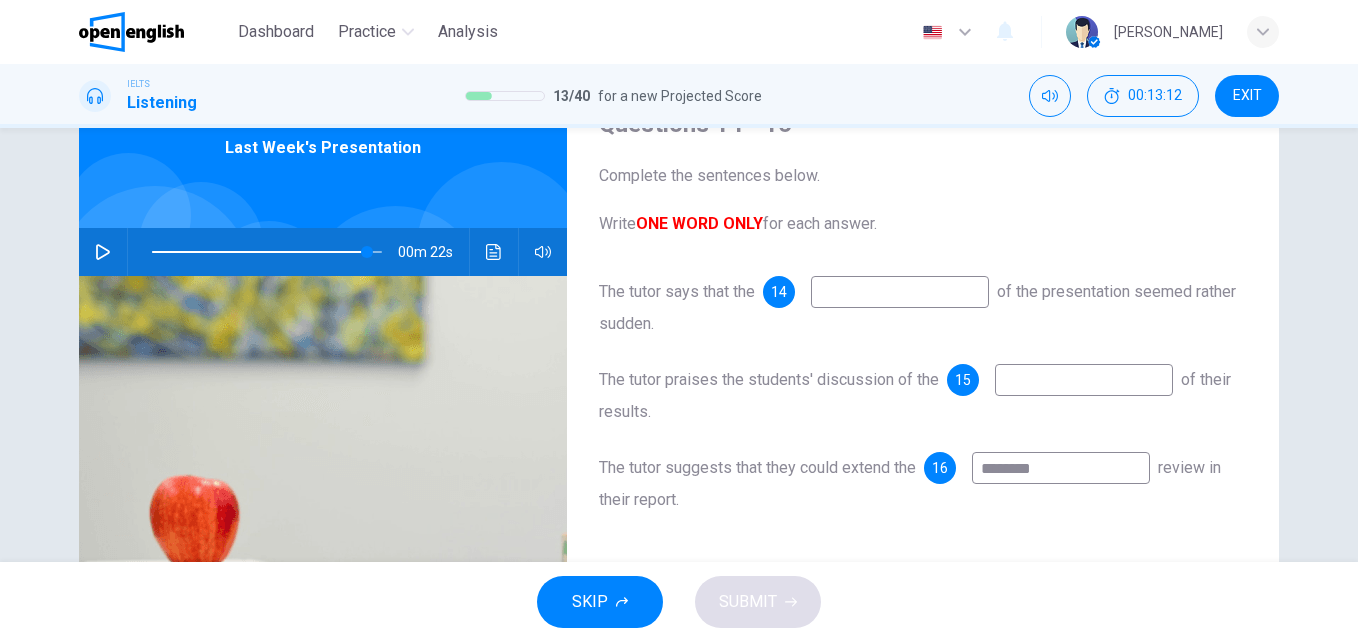 drag, startPoint x: 1051, startPoint y: 458, endPoint x: 1057, endPoint y: 469, distance: 12.529964 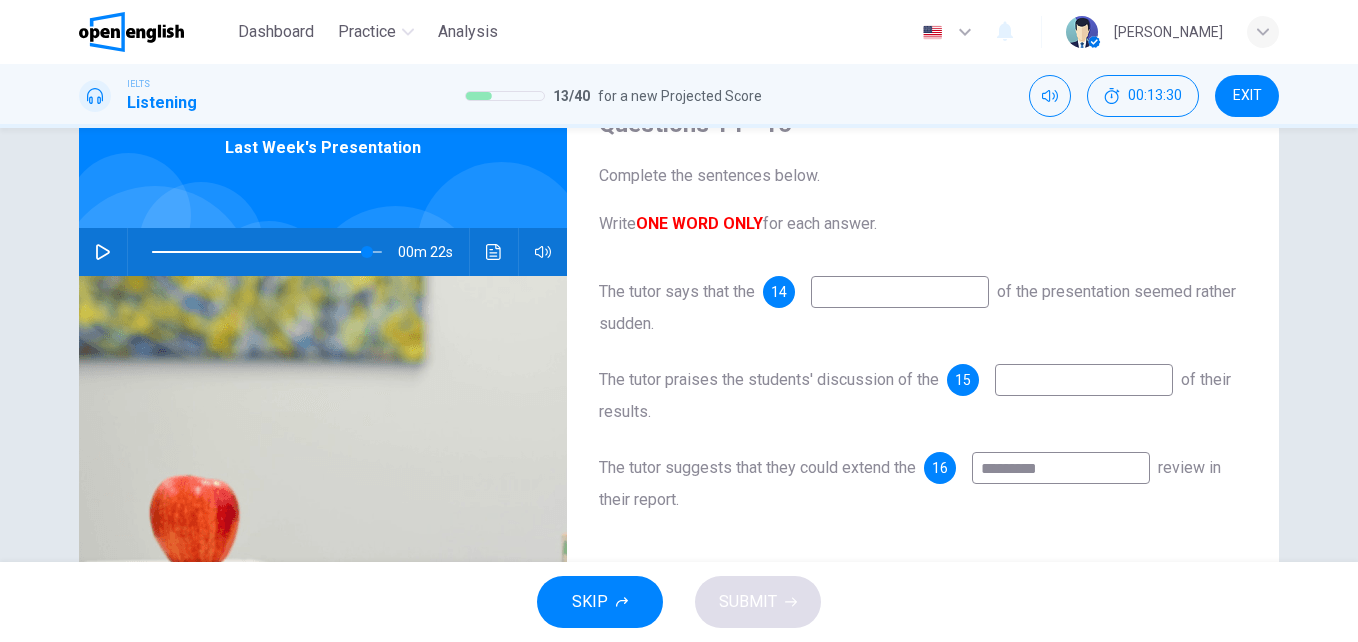 type on "*********" 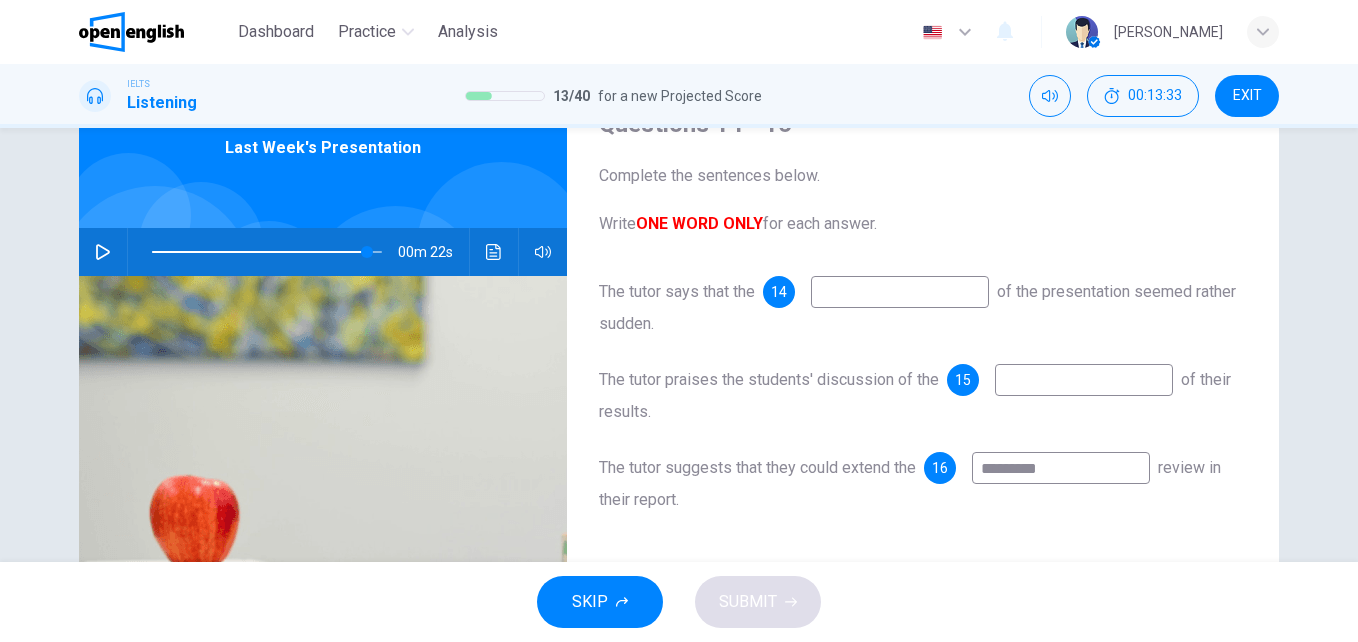 click at bounding box center [267, 252] 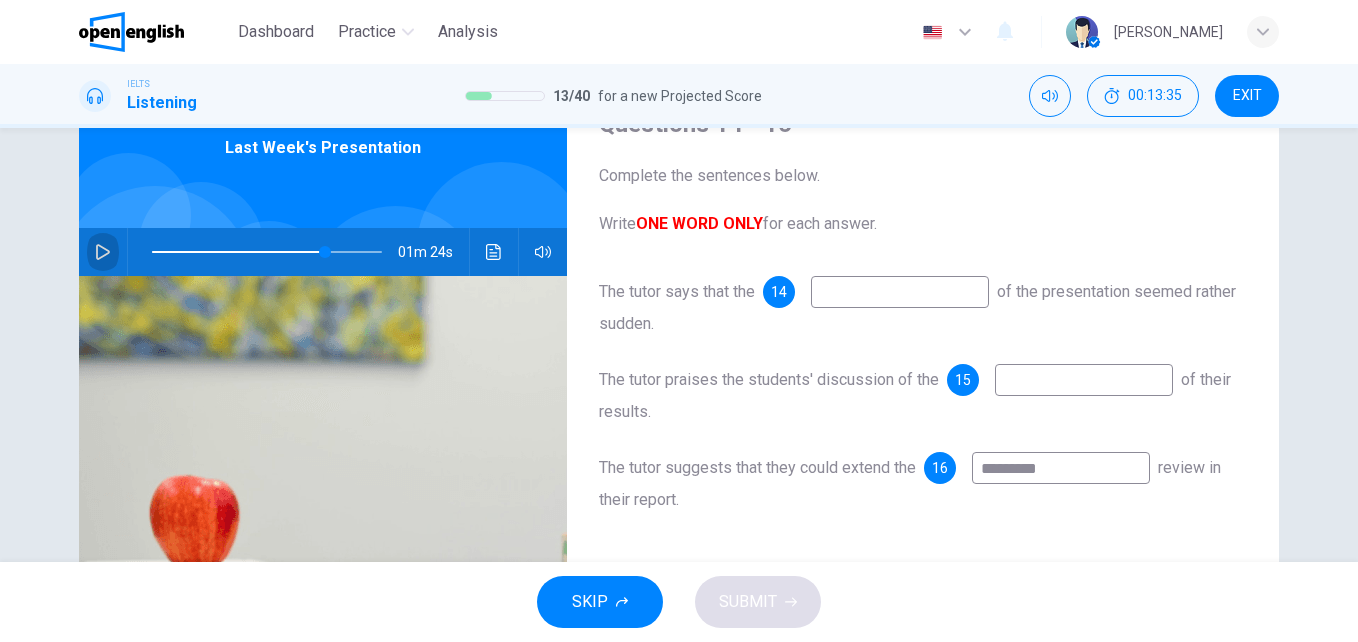 click at bounding box center [103, 252] 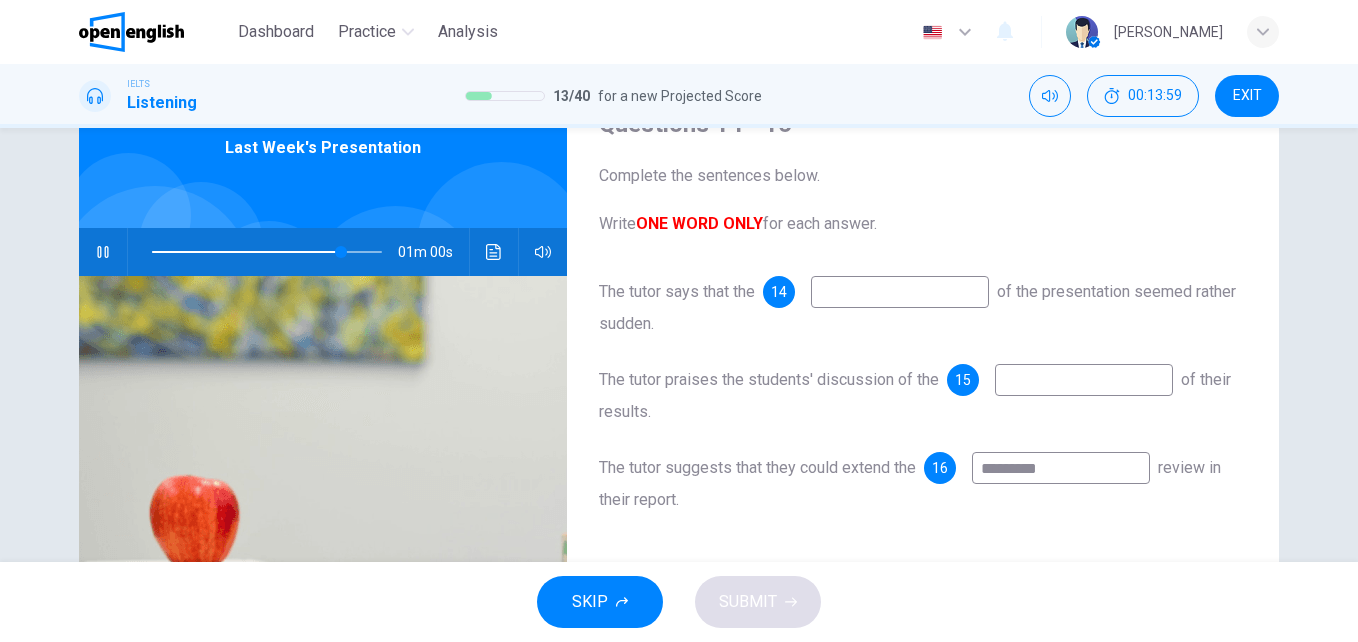 click at bounding box center (900, 292) 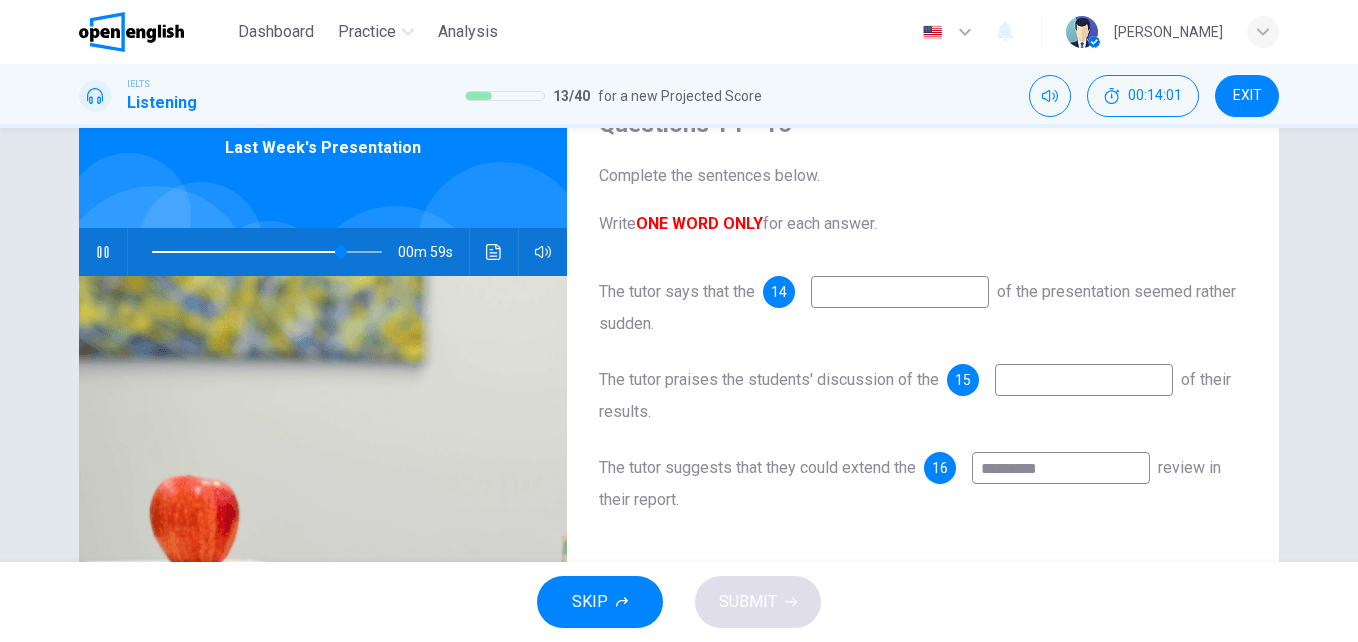 type on "**" 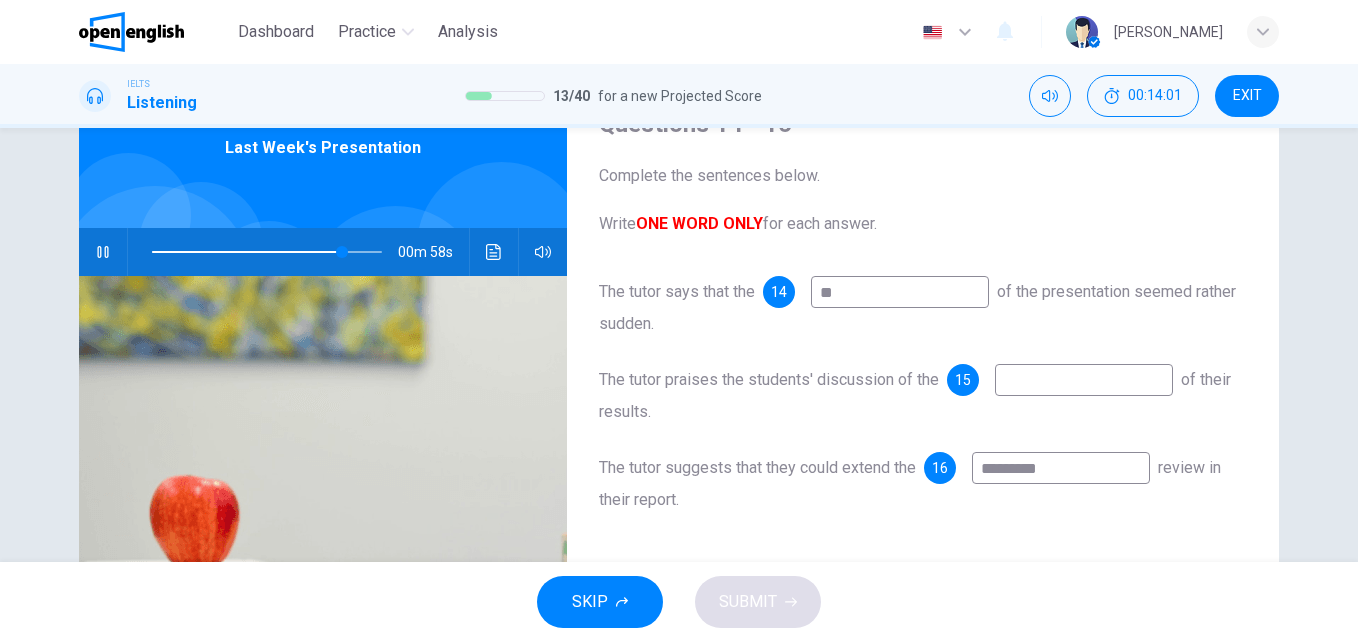 type on "***" 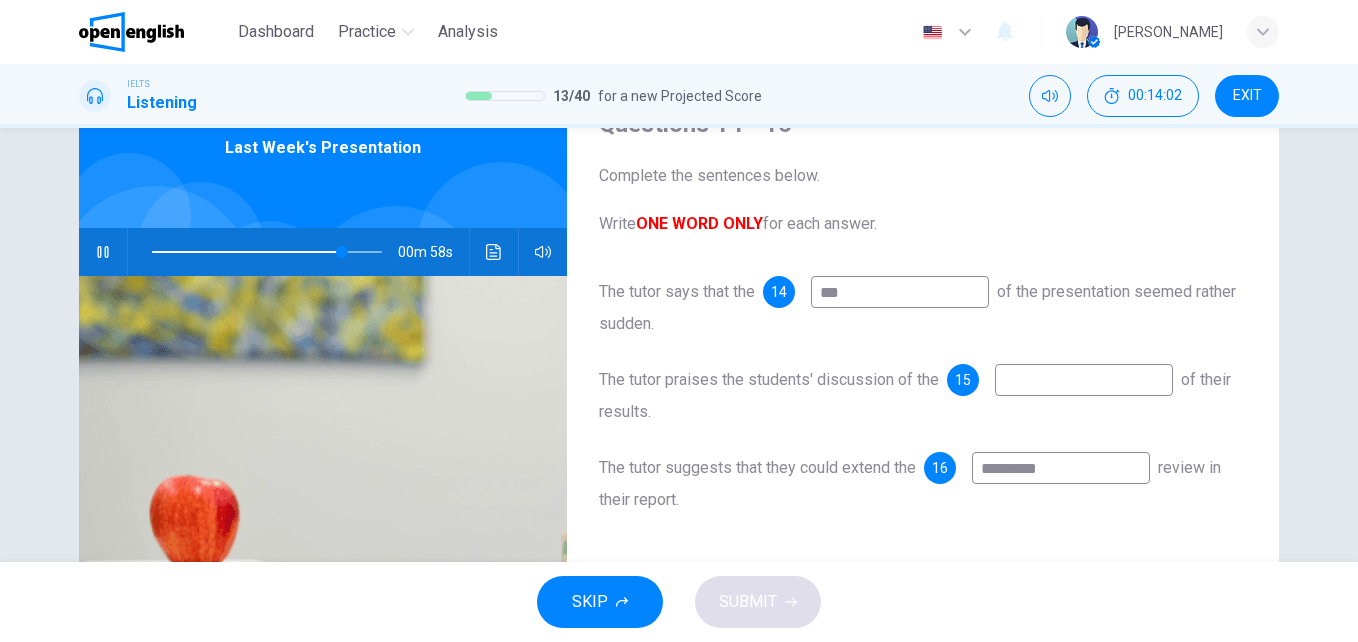 type on "**" 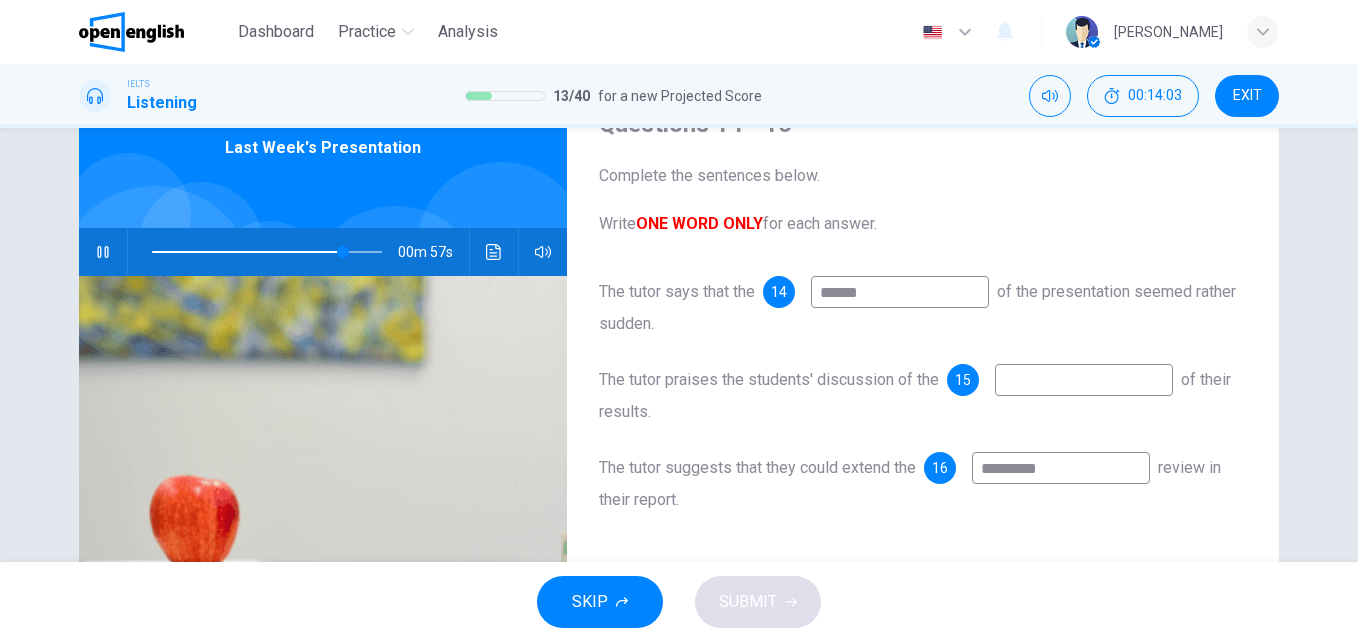 type on "*******" 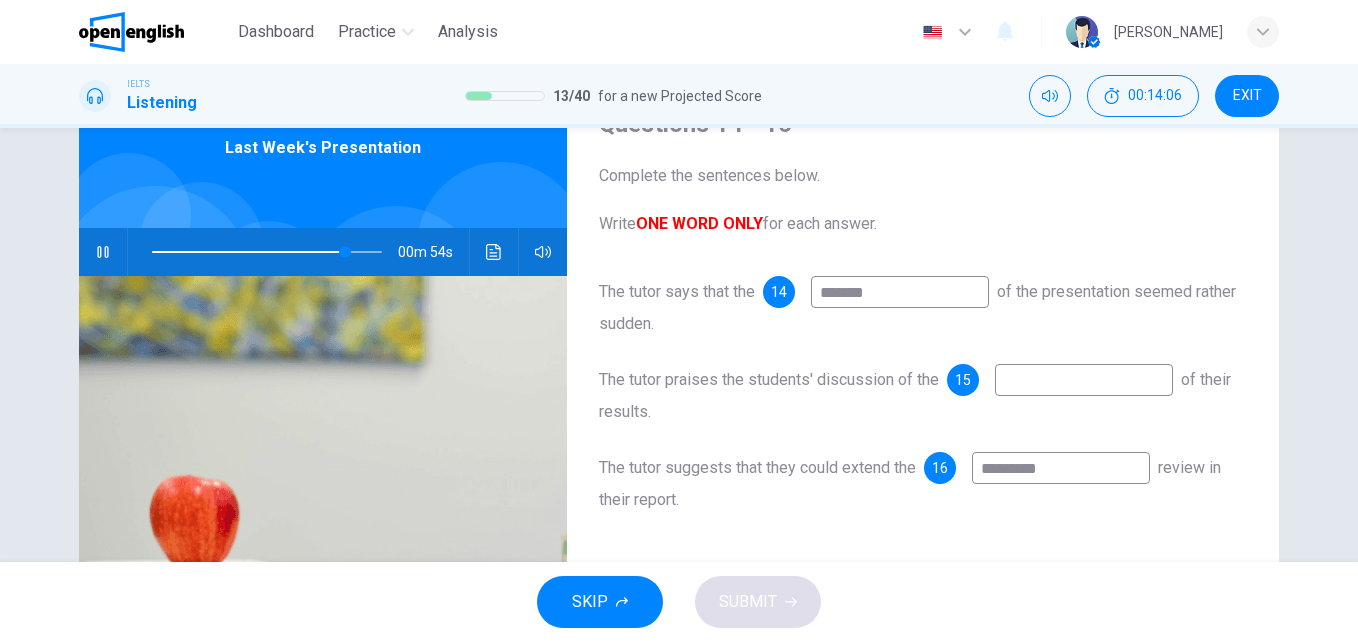 type on "**" 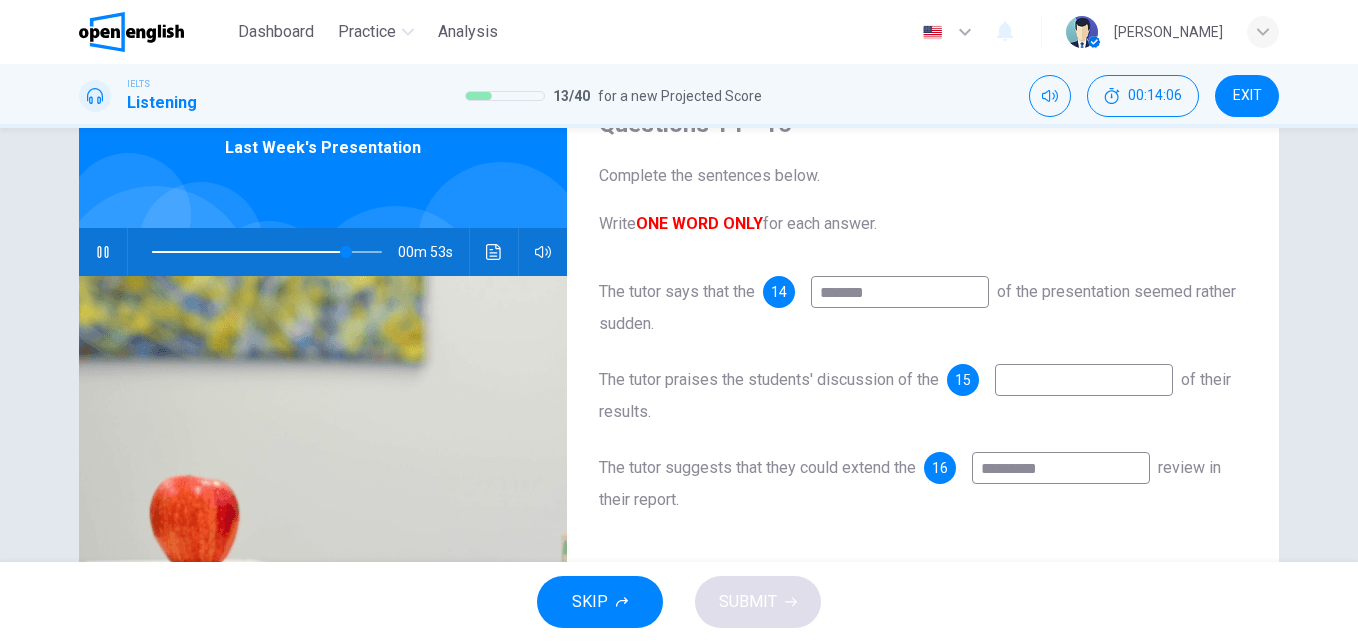type on "*******" 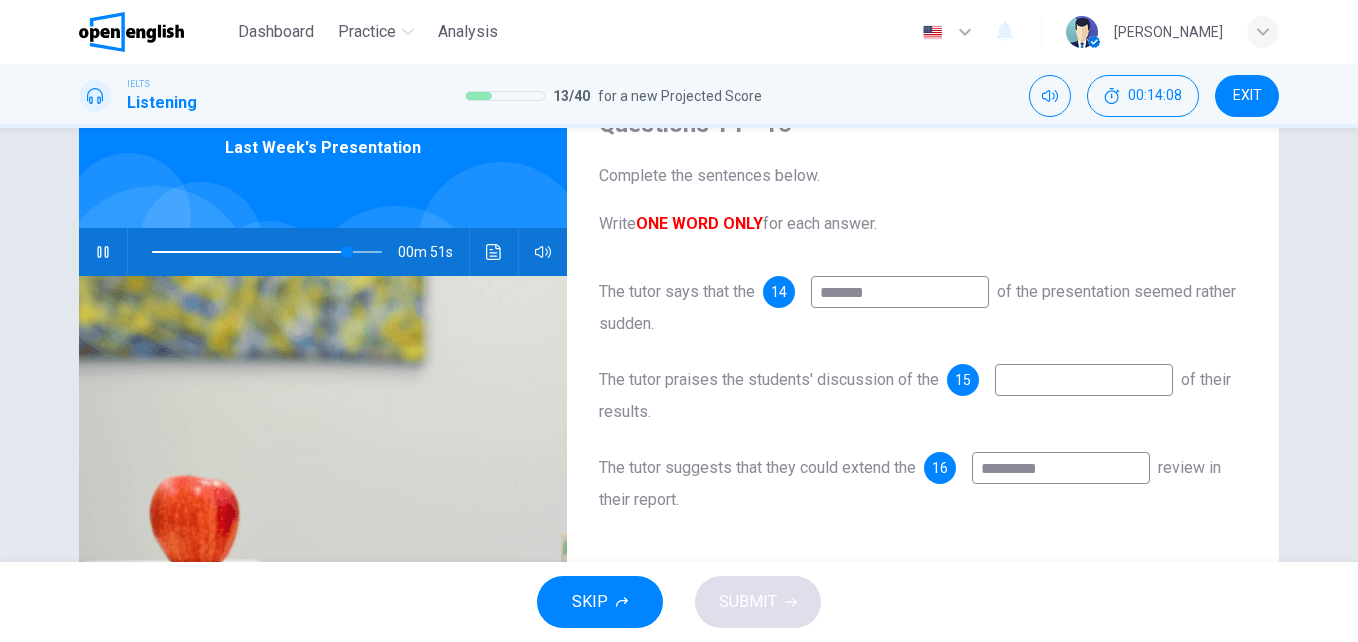 click 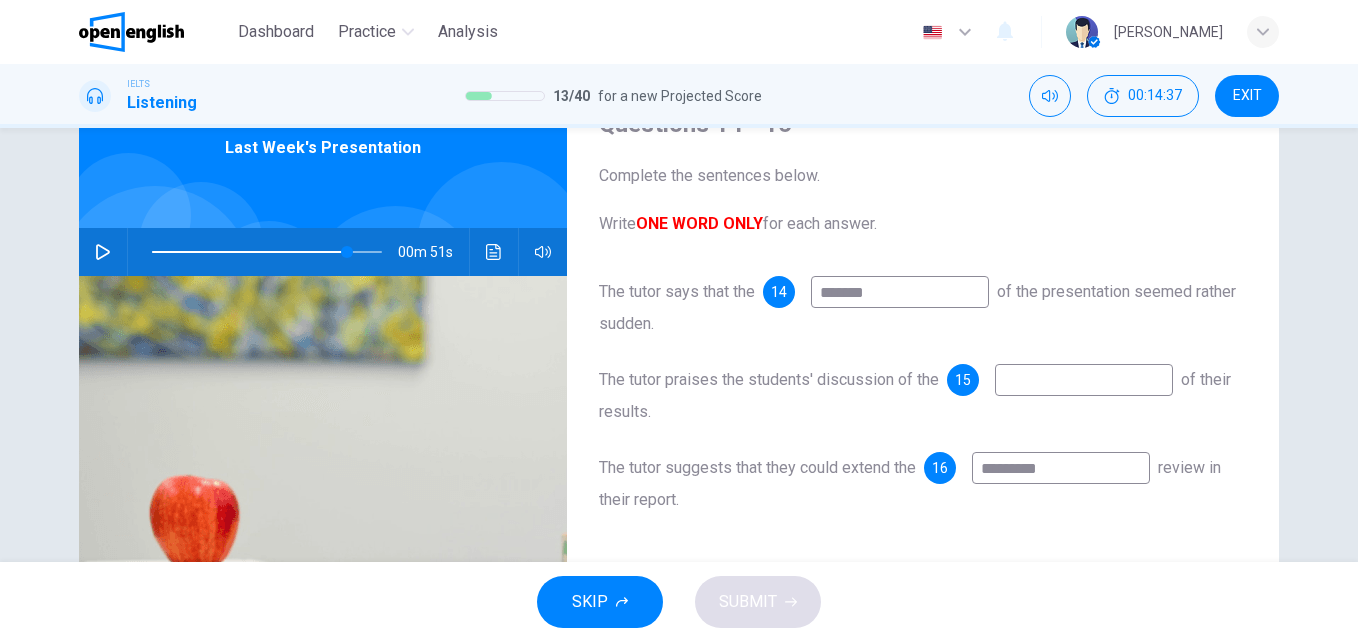 click at bounding box center [1084, 380] 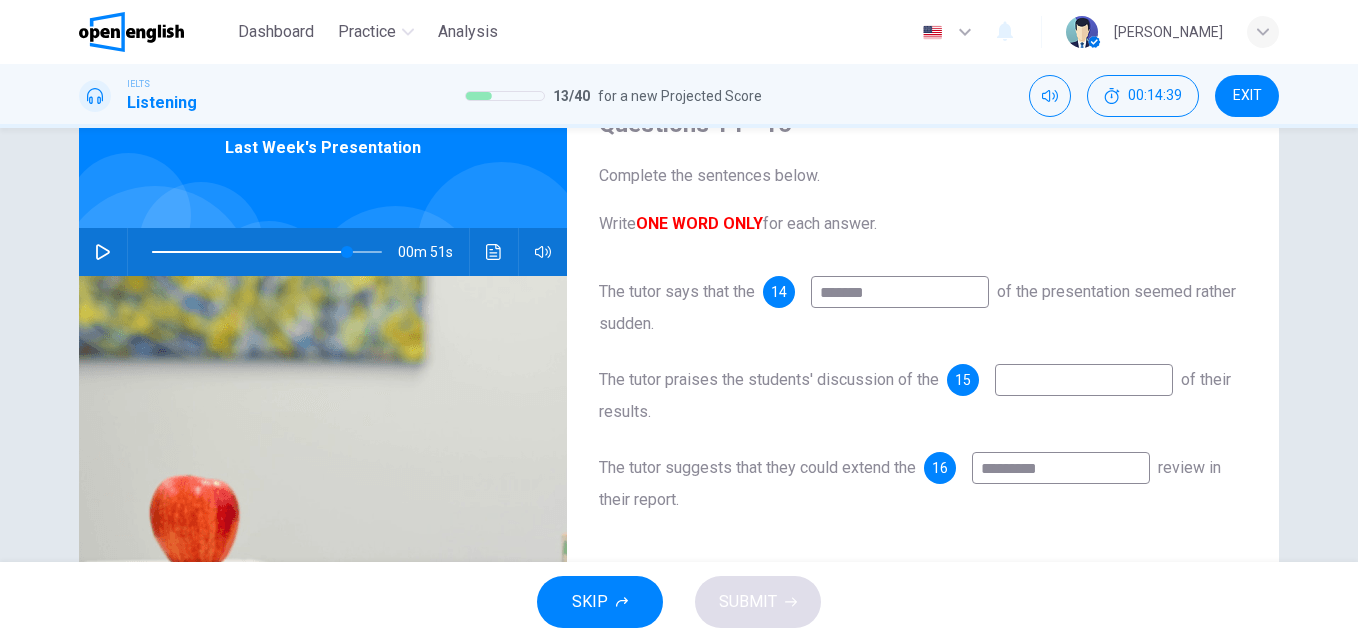 type on "**" 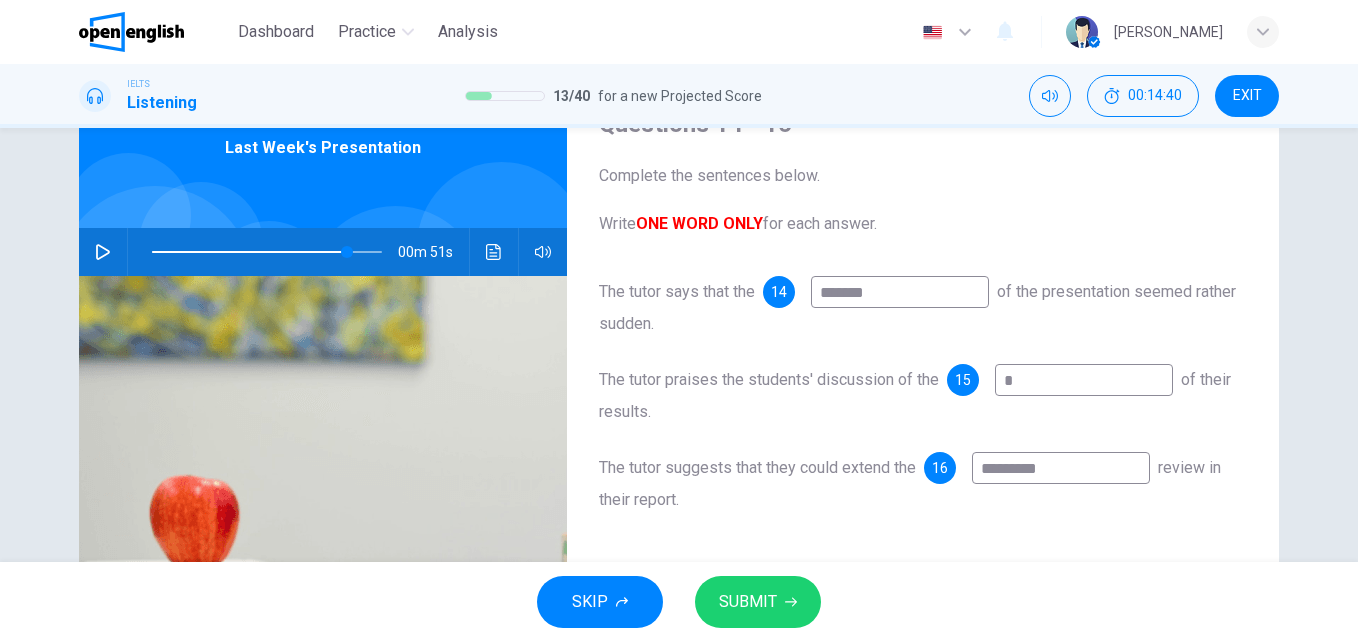 type on "**" 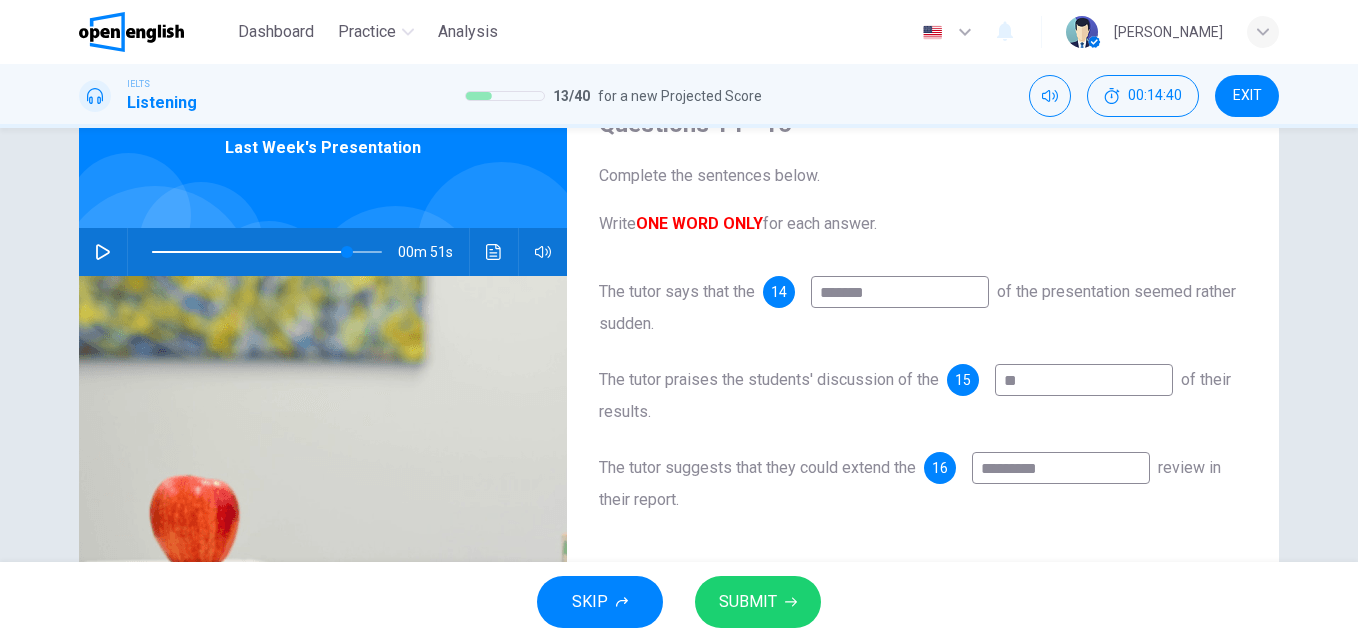 type on "**" 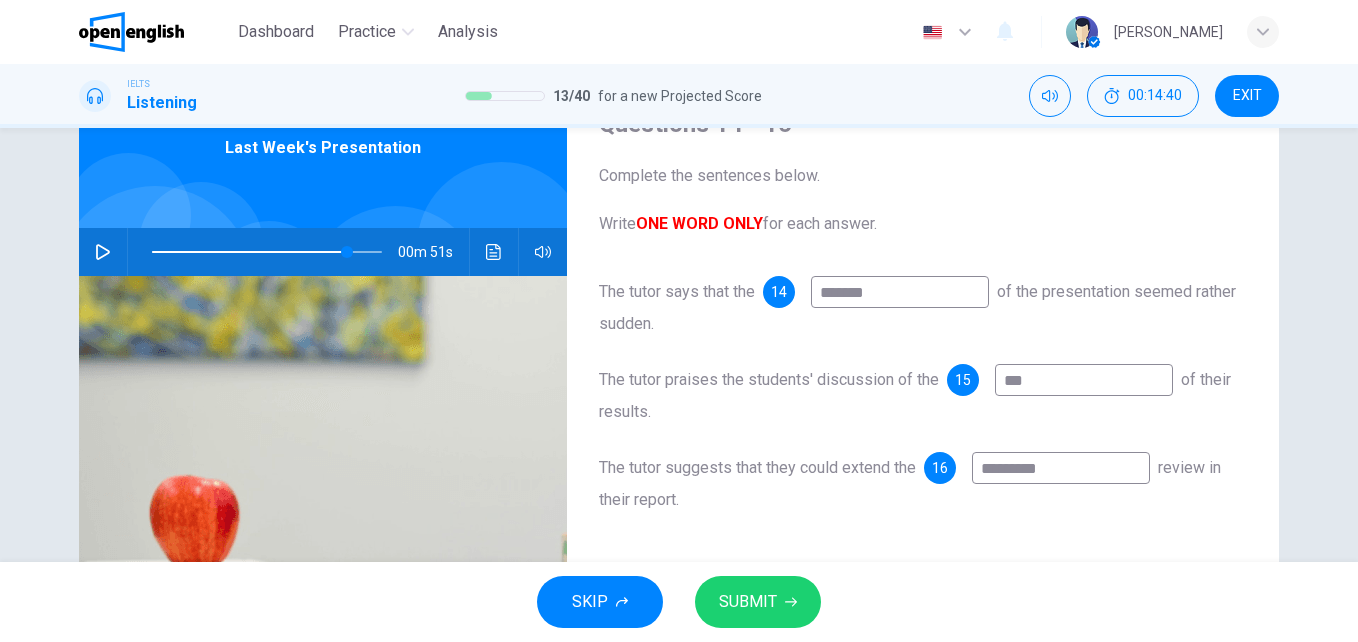 type on "**" 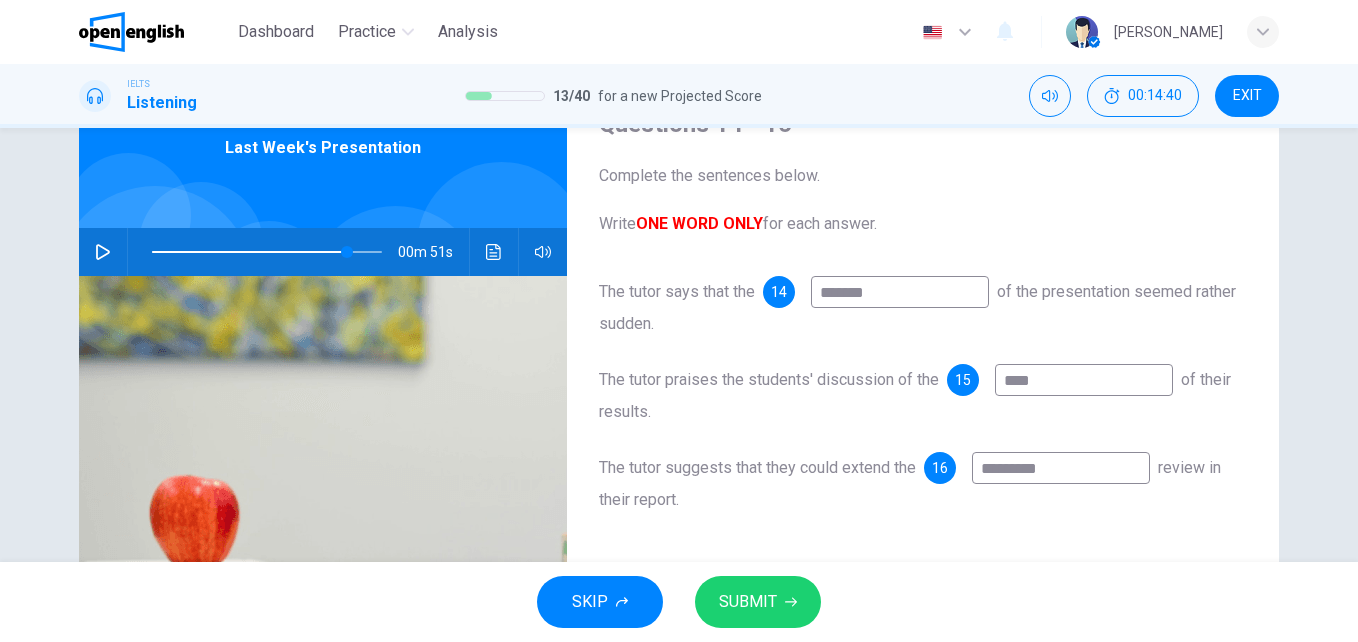 type on "**" 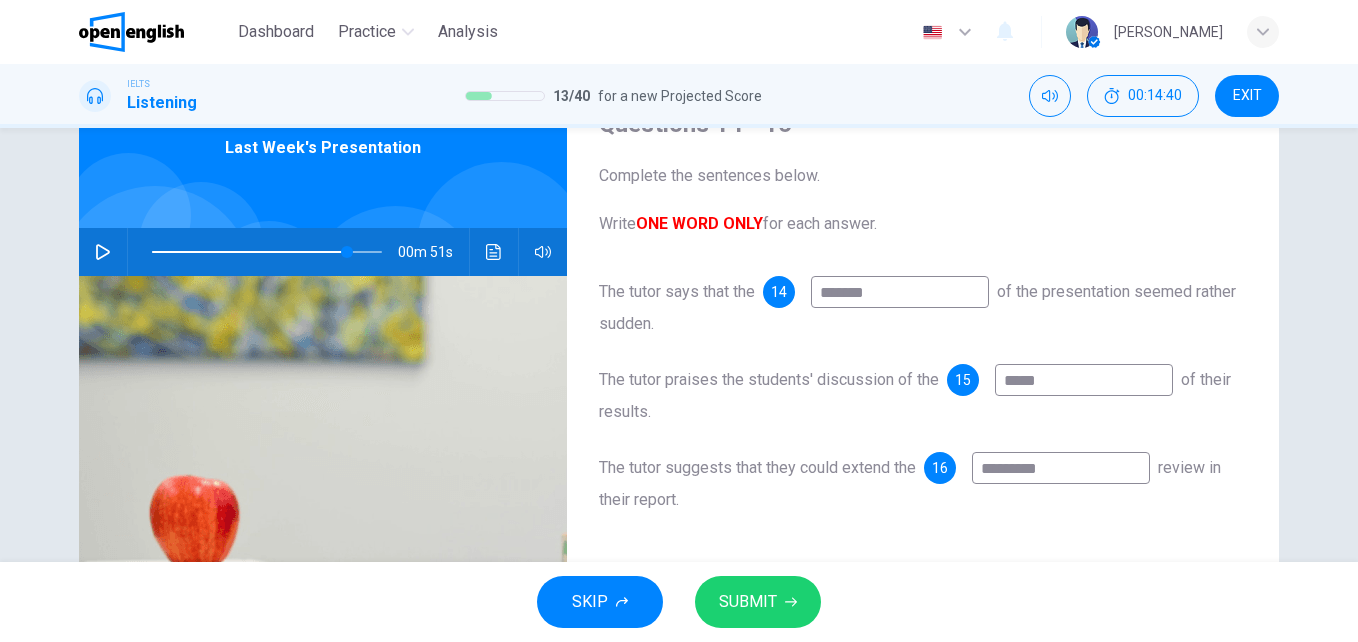 type on "**" 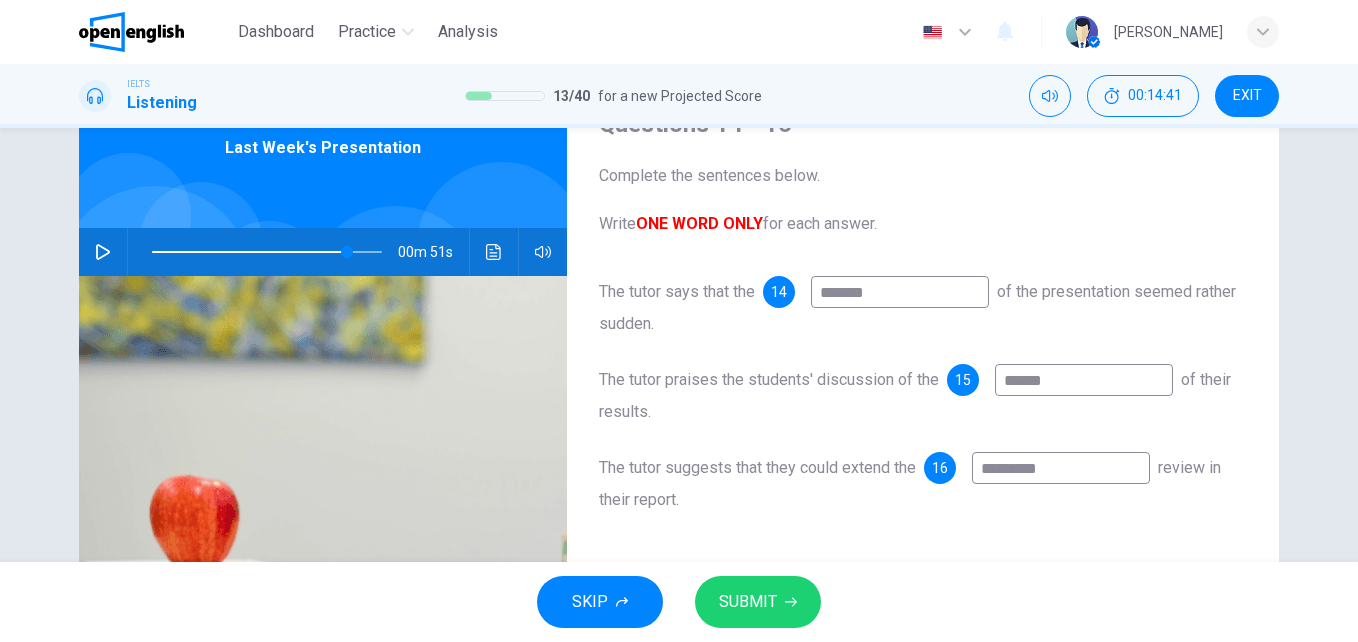 type on "**" 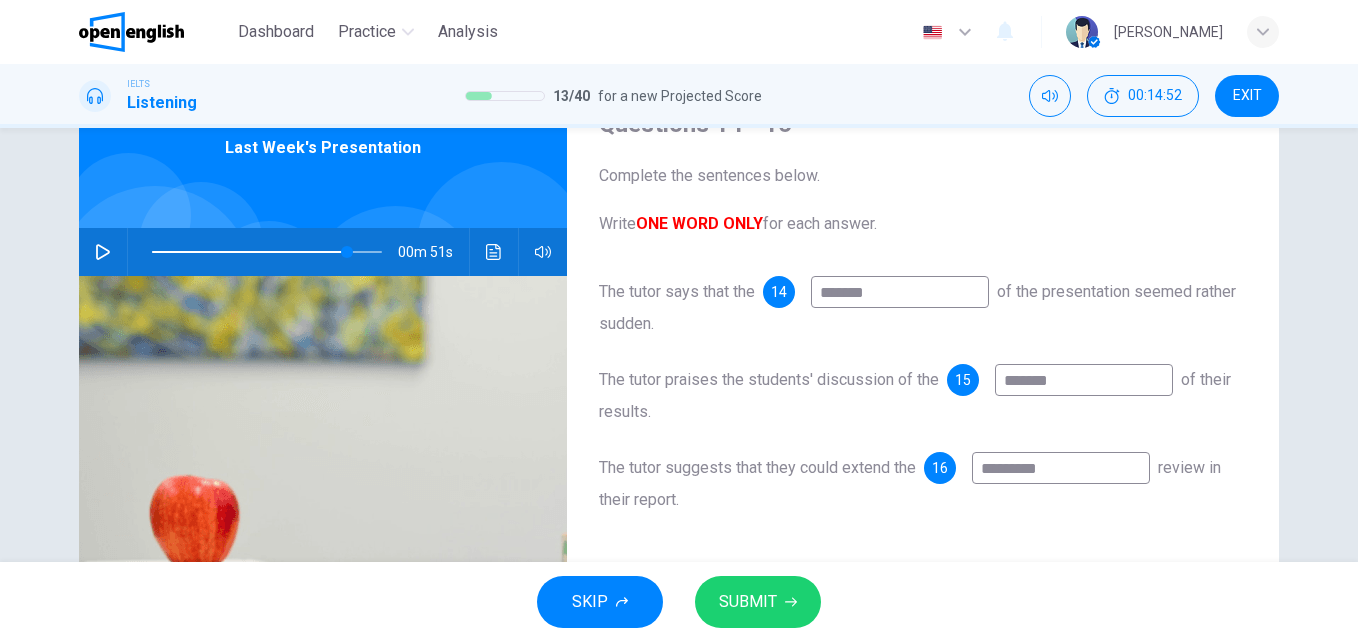type on "*******" 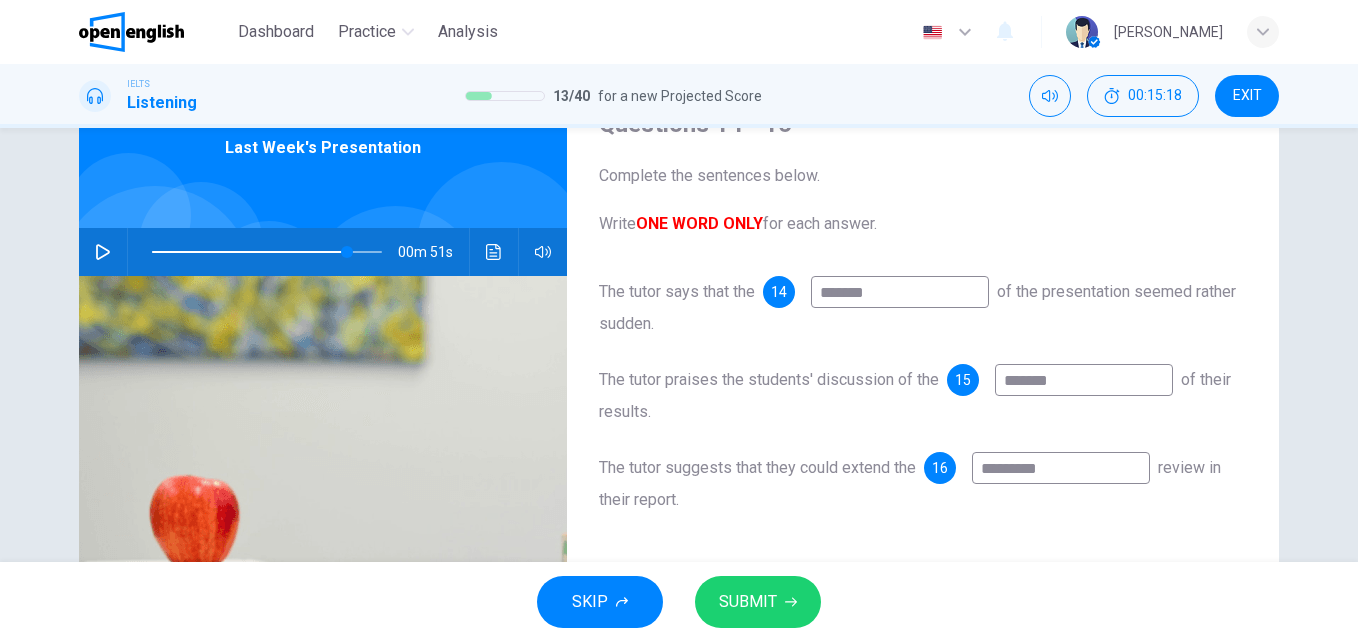 click on "*******" at bounding box center (900, 292) 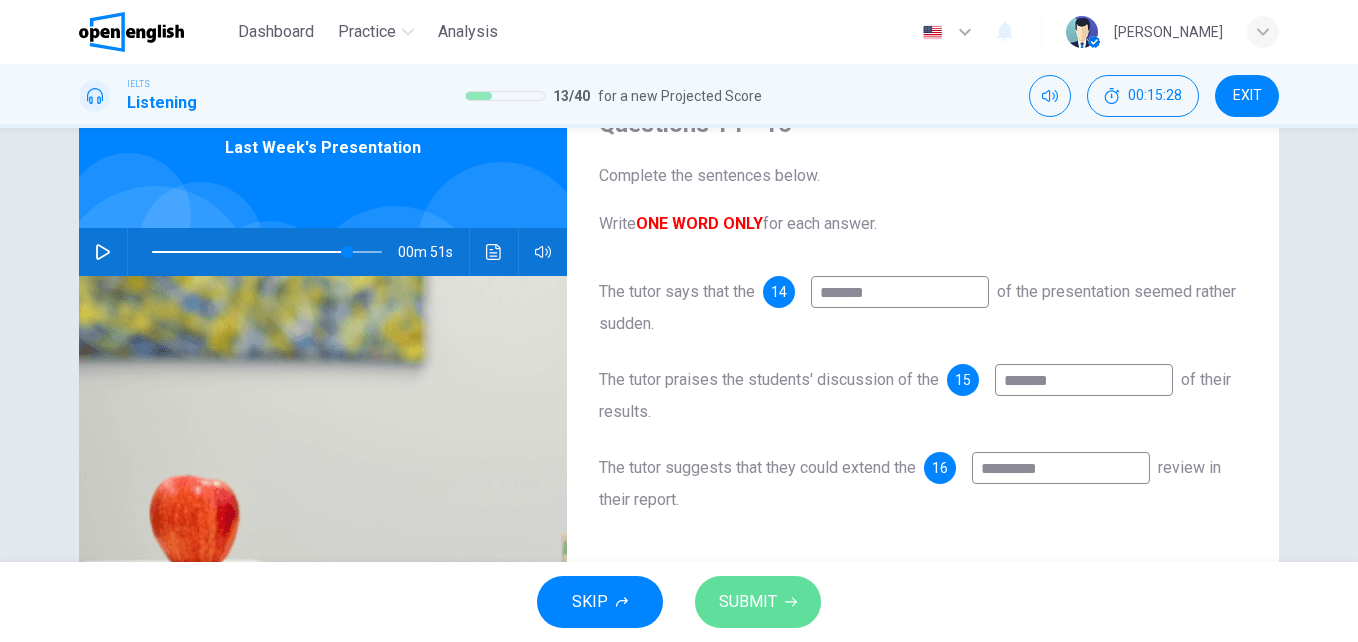 drag, startPoint x: 734, startPoint y: 584, endPoint x: 742, endPoint y: 576, distance: 11.313708 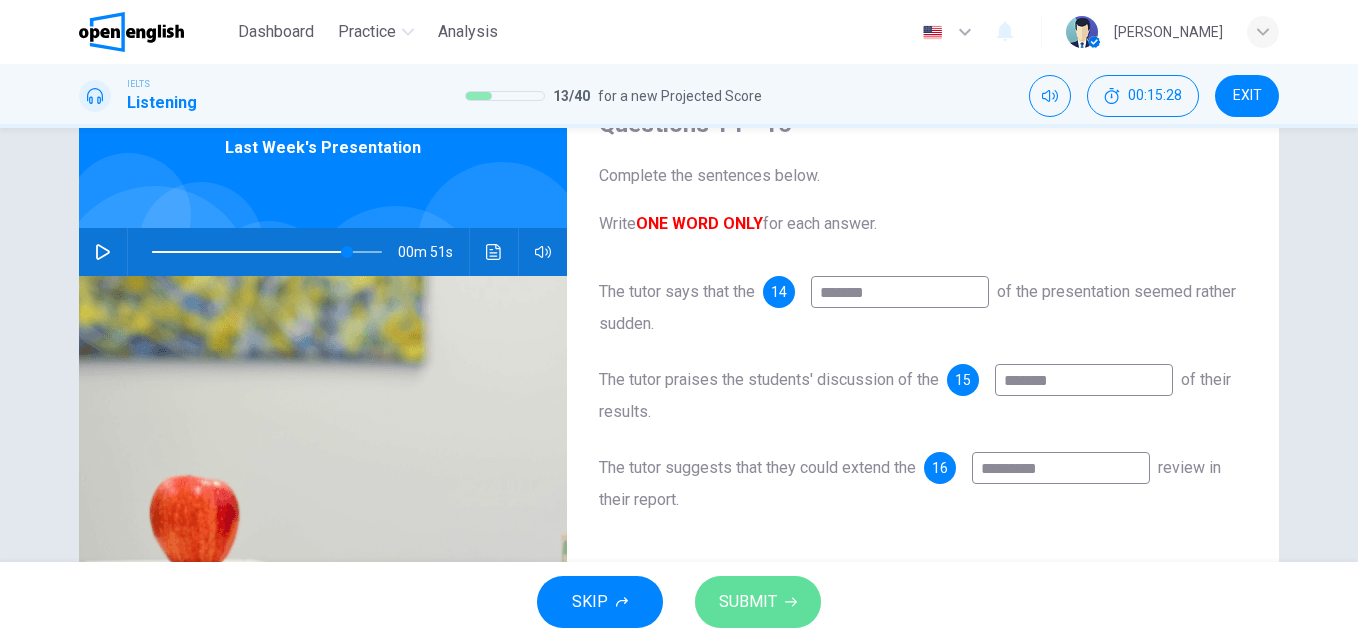 click on "SUBMIT" at bounding box center [758, 602] 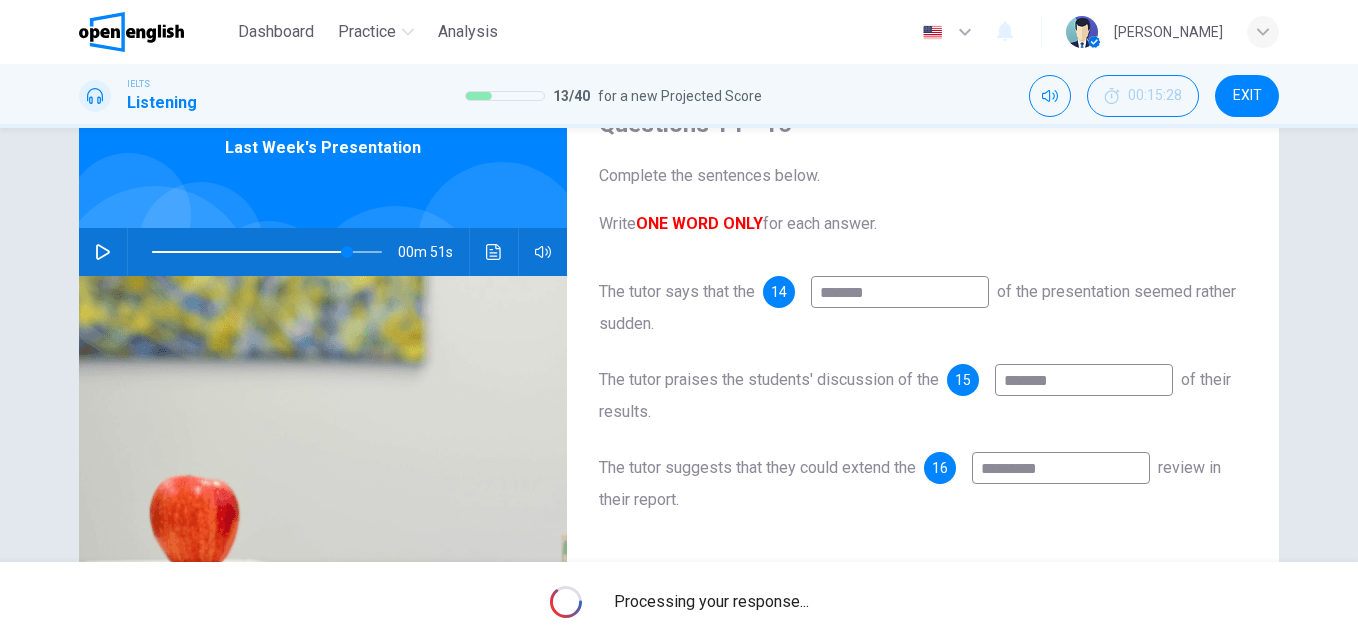 type on "**" 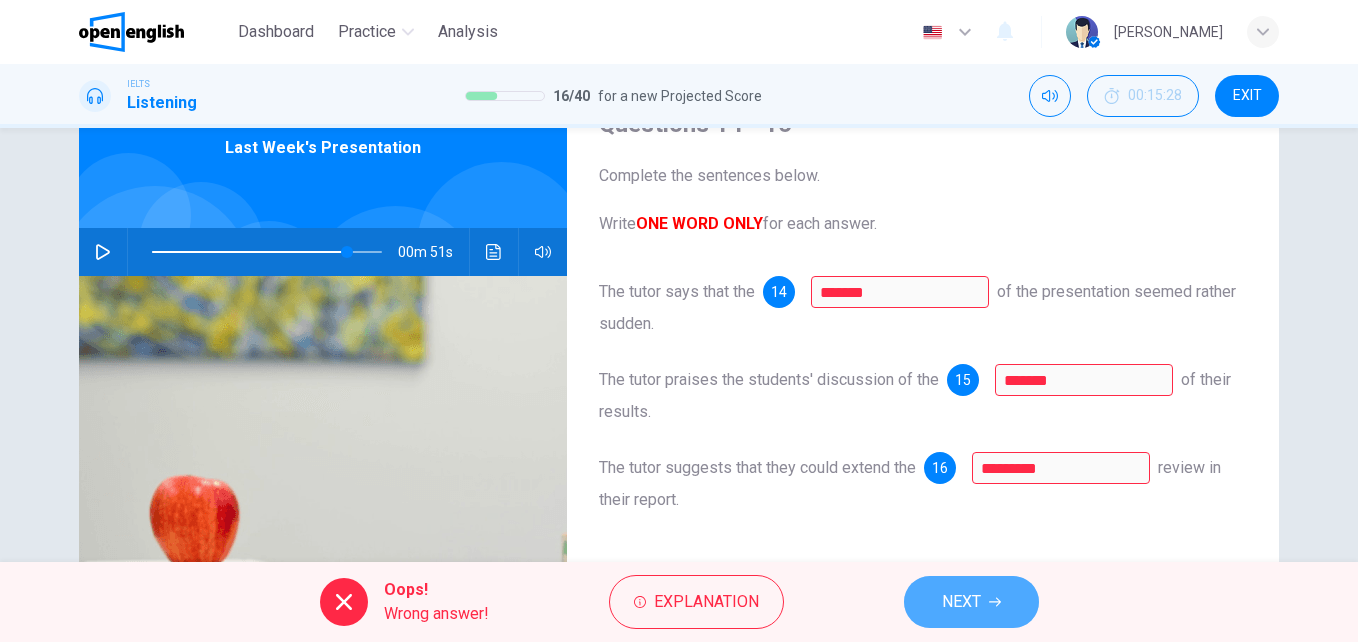 click on "NEXT" at bounding box center (971, 602) 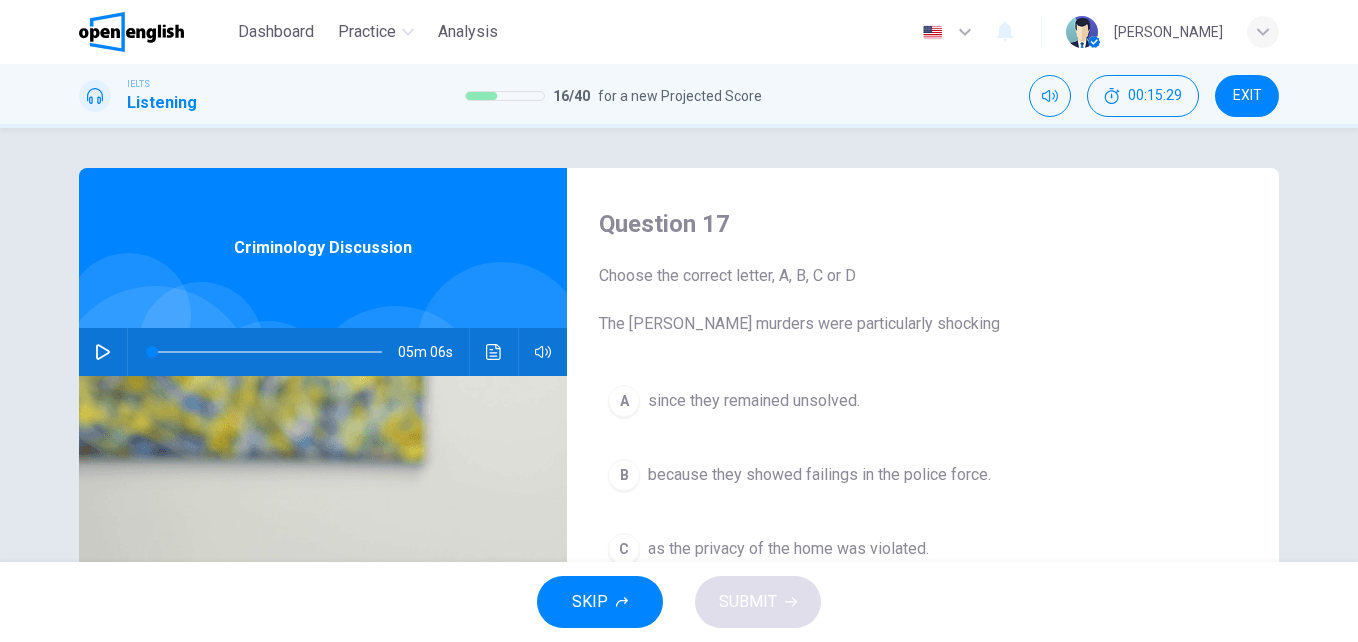 click at bounding box center (103, 352) 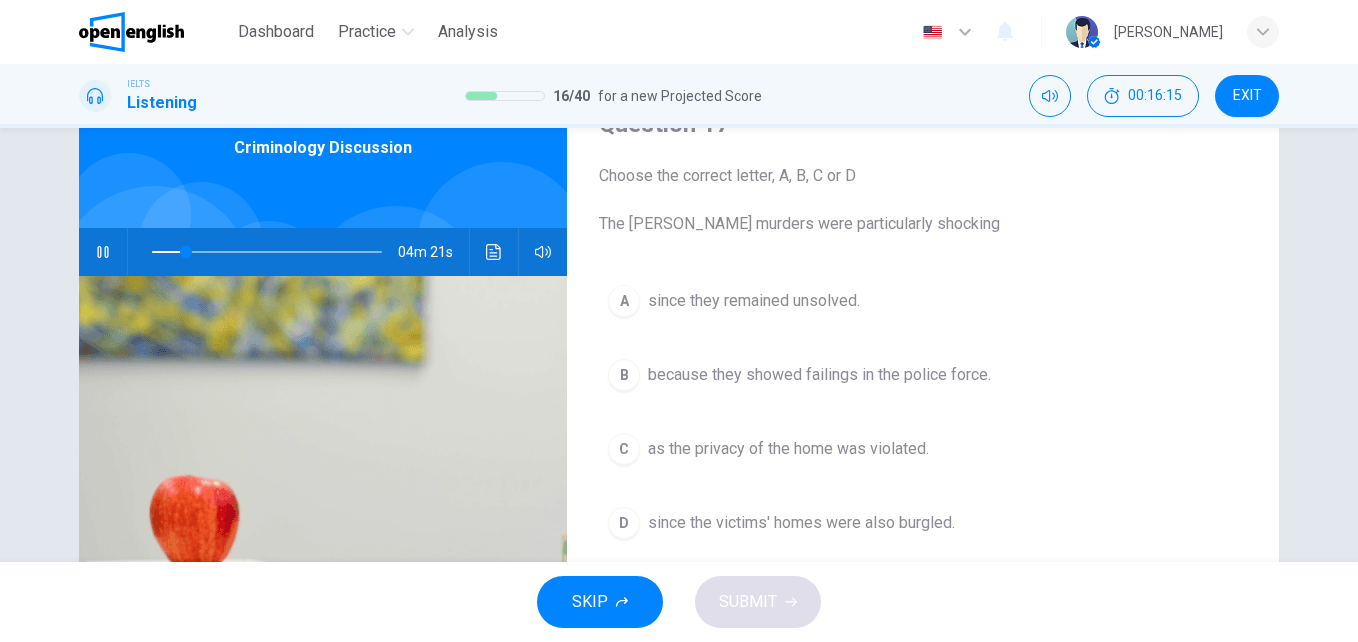 scroll, scrollTop: 200, scrollLeft: 0, axis: vertical 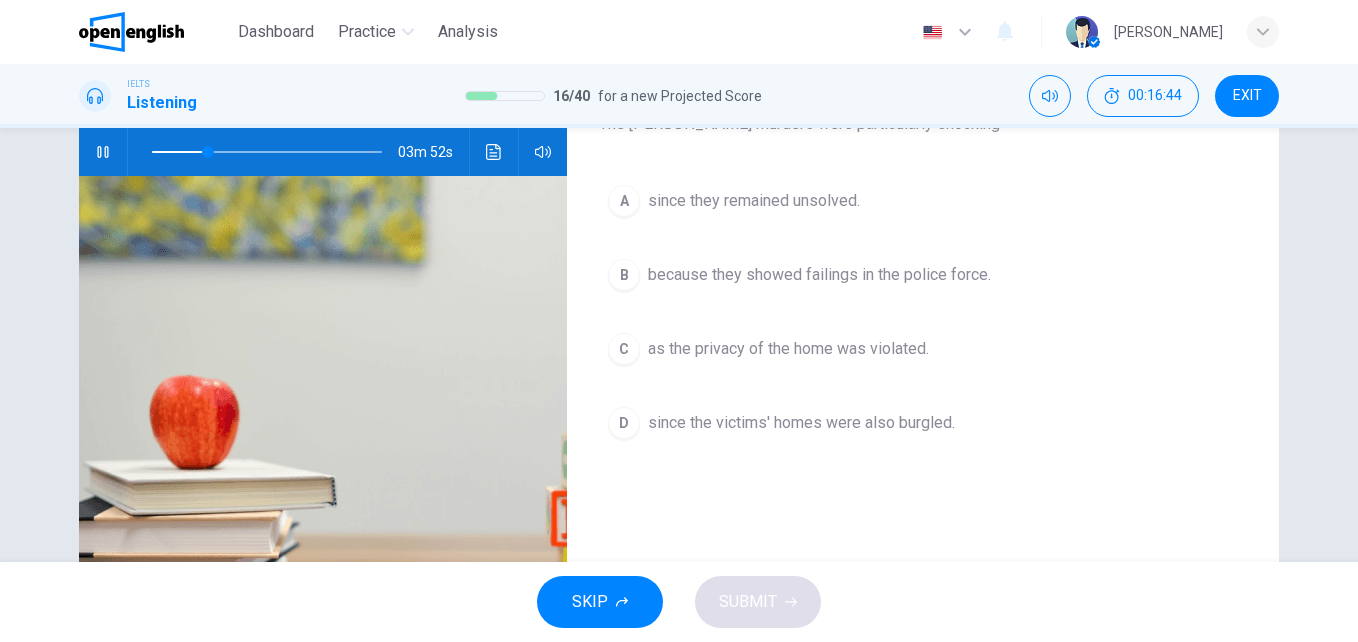 click on "because they showed failings in the police force." at bounding box center (819, 275) 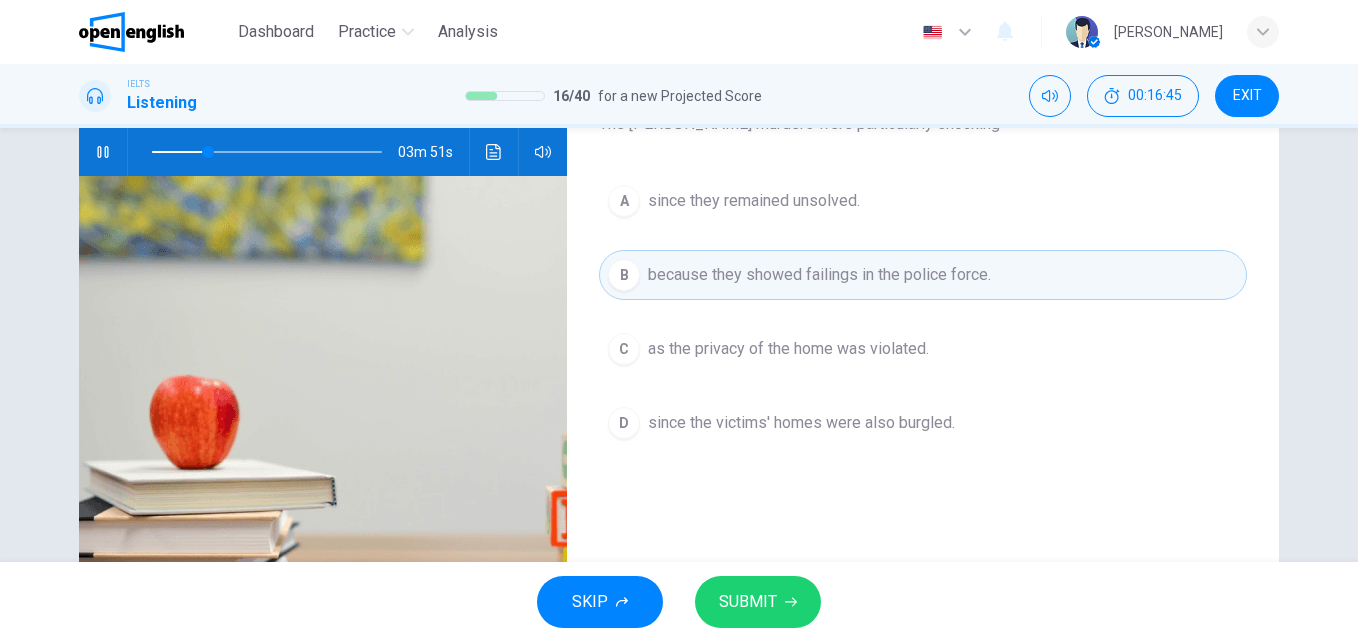 click on "SUBMIT" at bounding box center (758, 602) 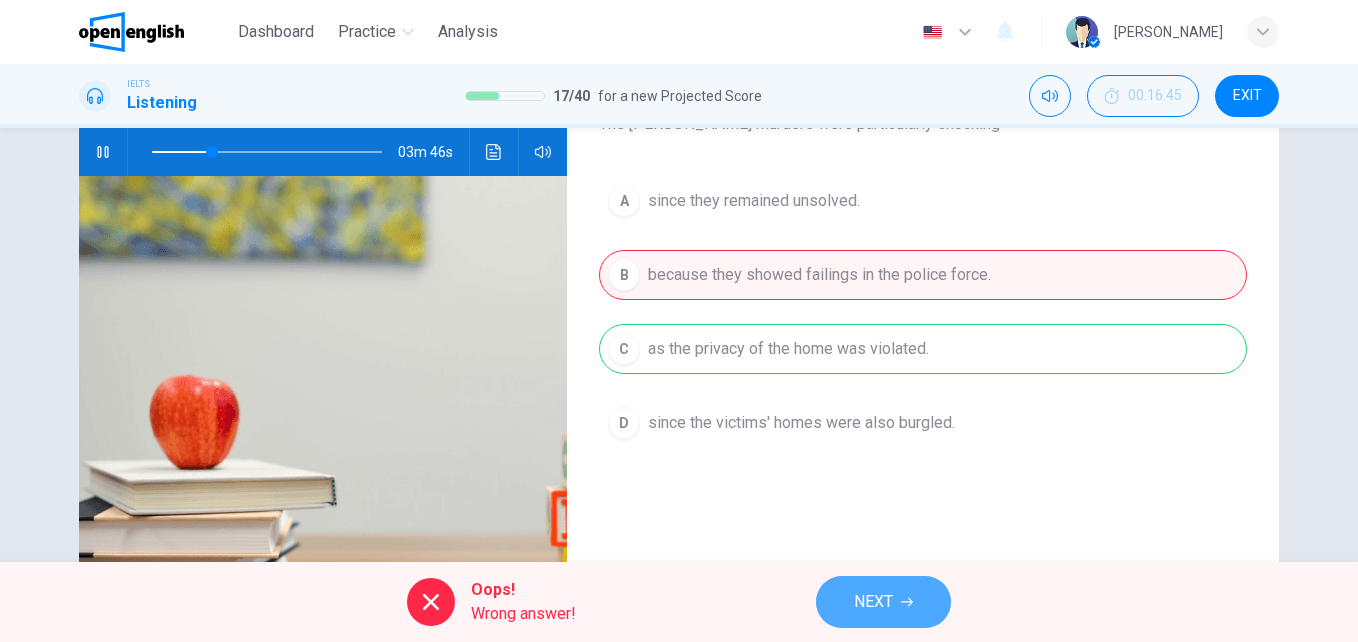 click on "NEXT" at bounding box center (873, 602) 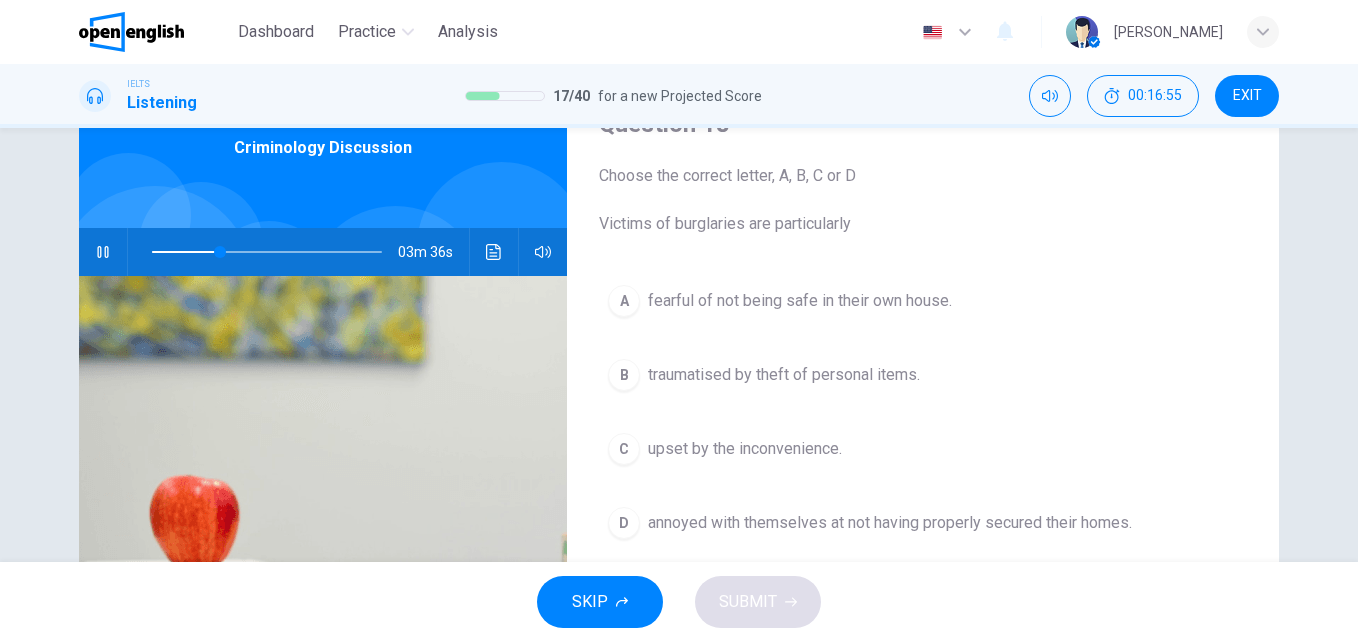 scroll, scrollTop: 200, scrollLeft: 0, axis: vertical 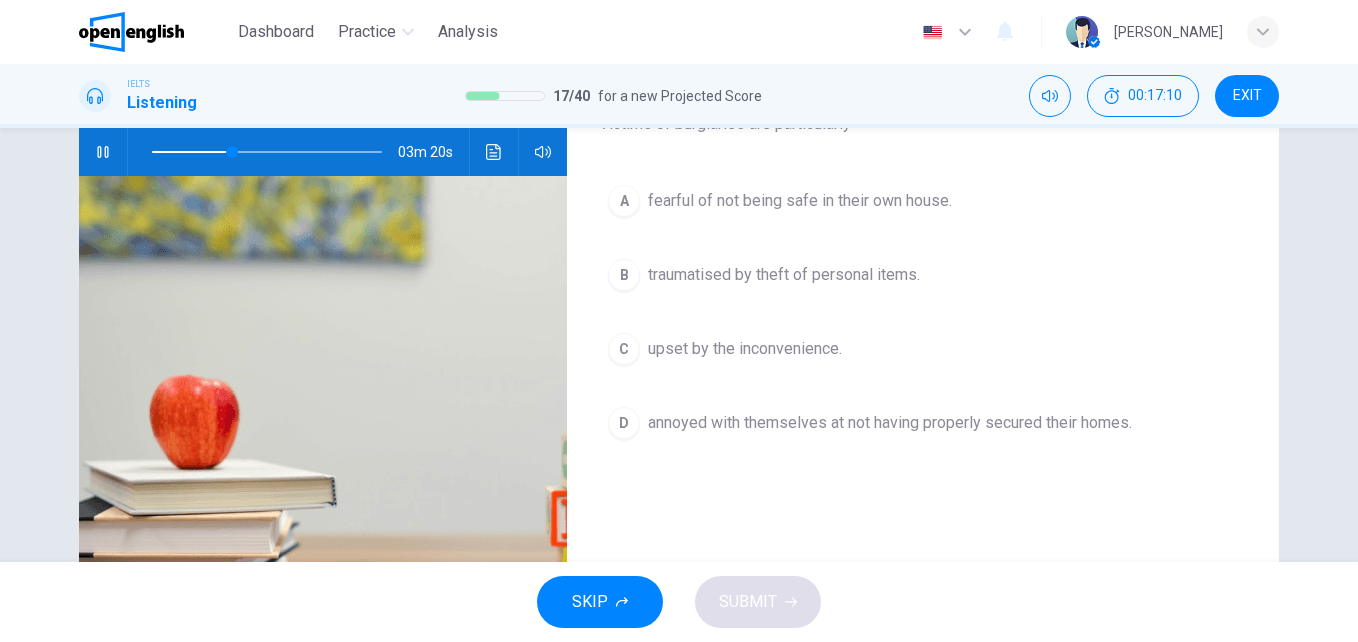 drag, startPoint x: 1074, startPoint y: 421, endPoint x: 1014, endPoint y: 453, distance: 68 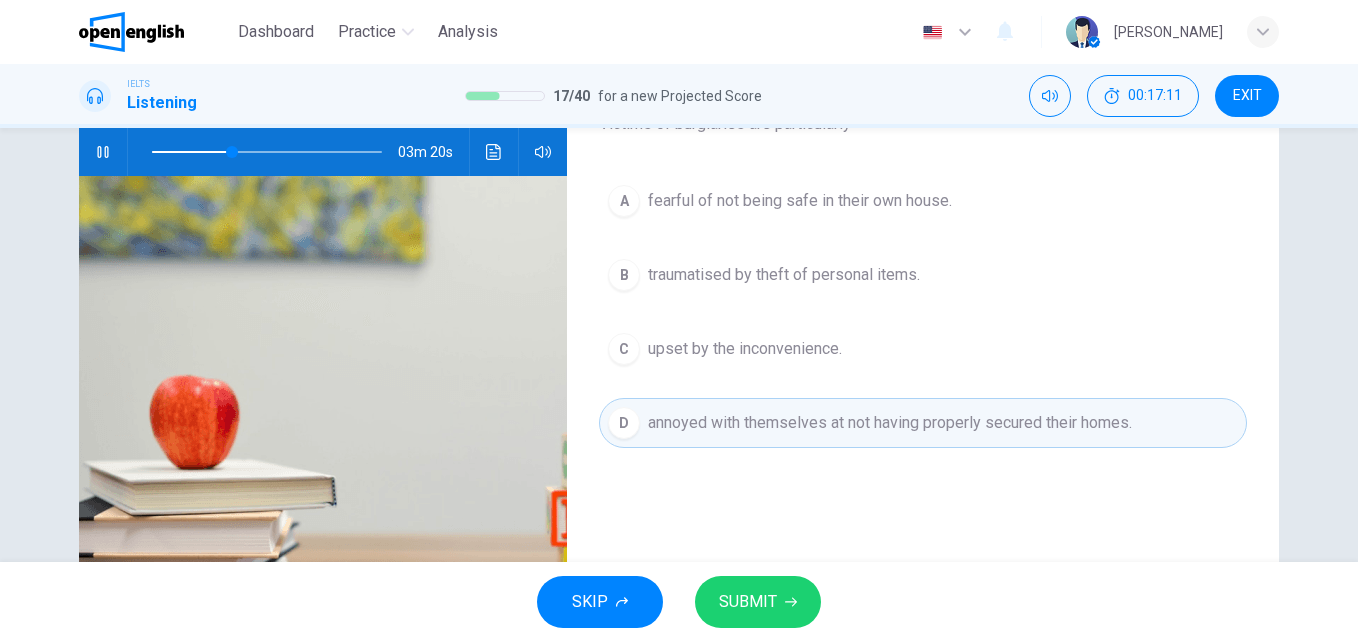click on "SUBMIT" at bounding box center [748, 602] 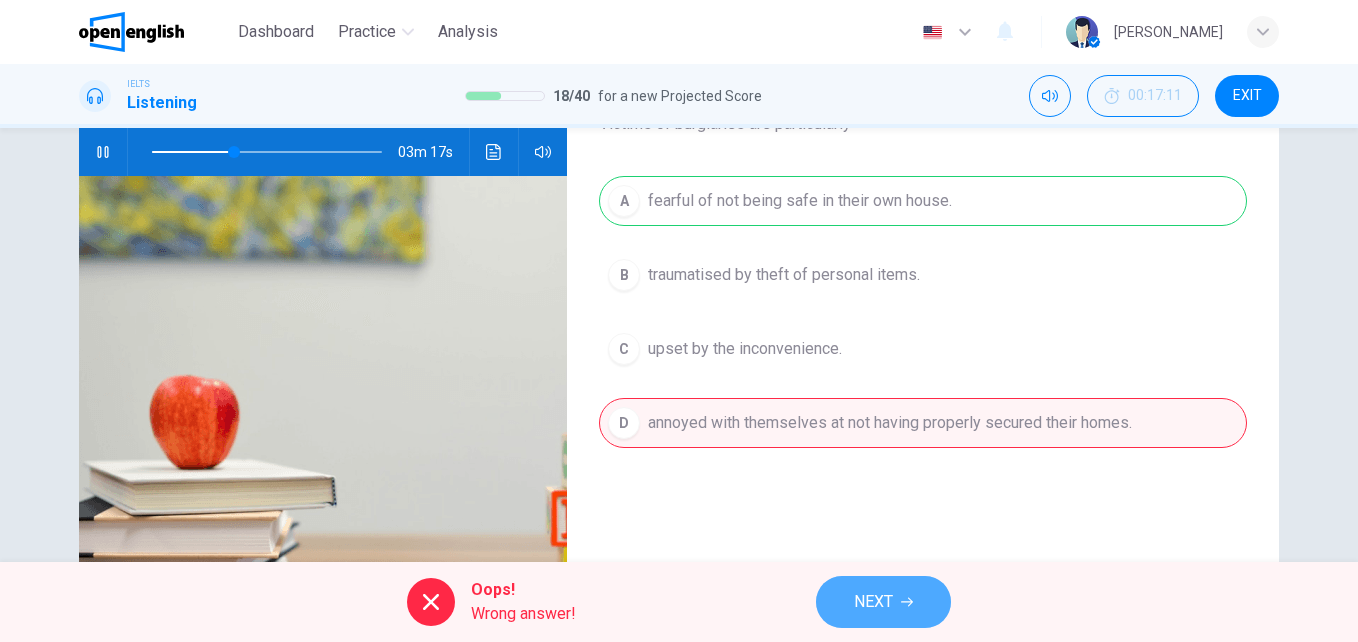 click on "NEXT" at bounding box center (873, 602) 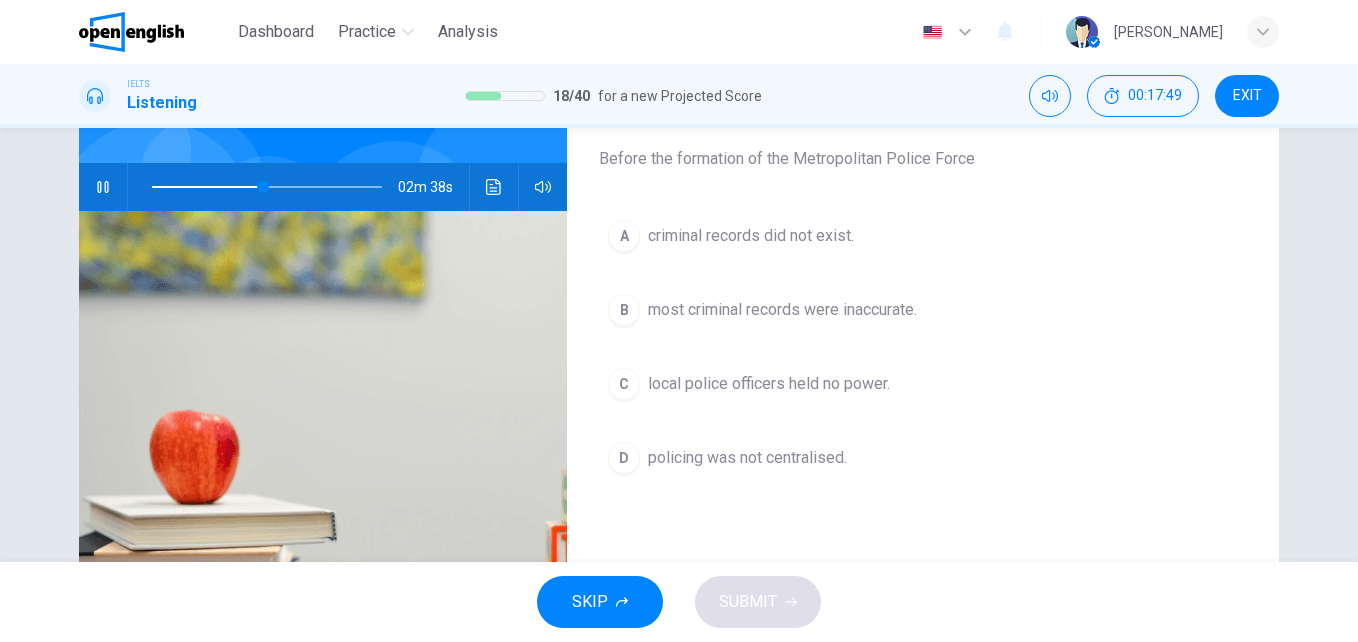 scroll, scrollTop: 200, scrollLeft: 0, axis: vertical 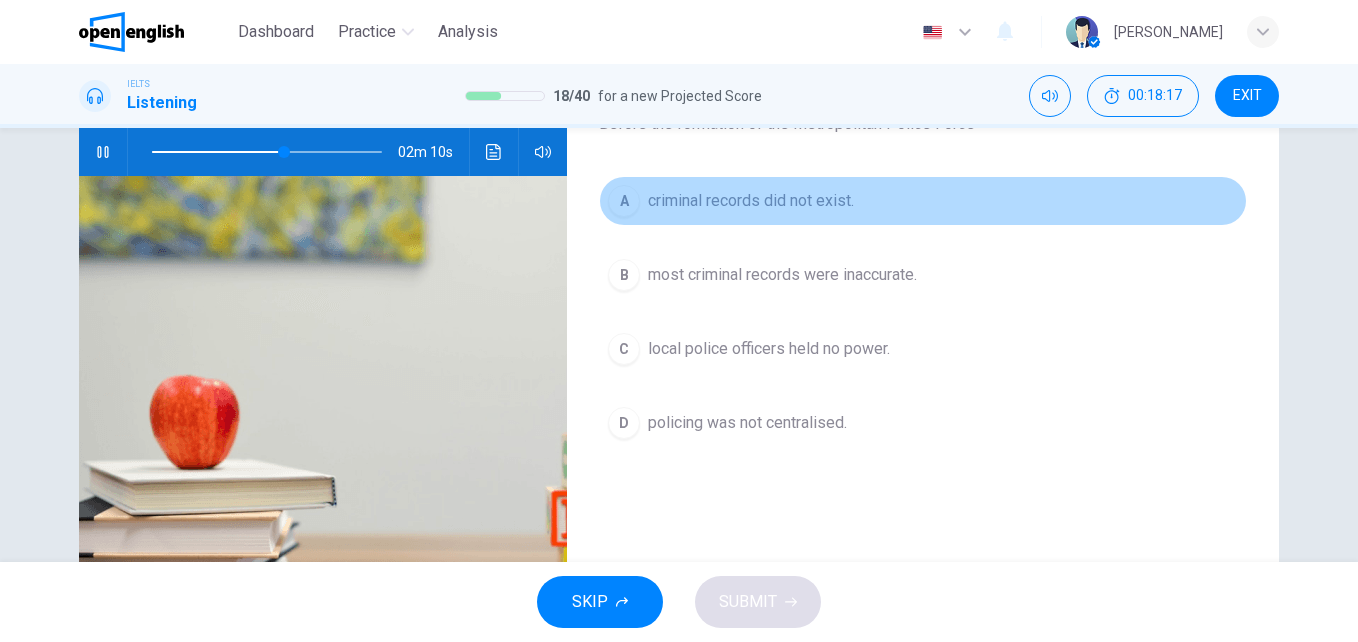 click on "criminal records did not exist." at bounding box center (751, 201) 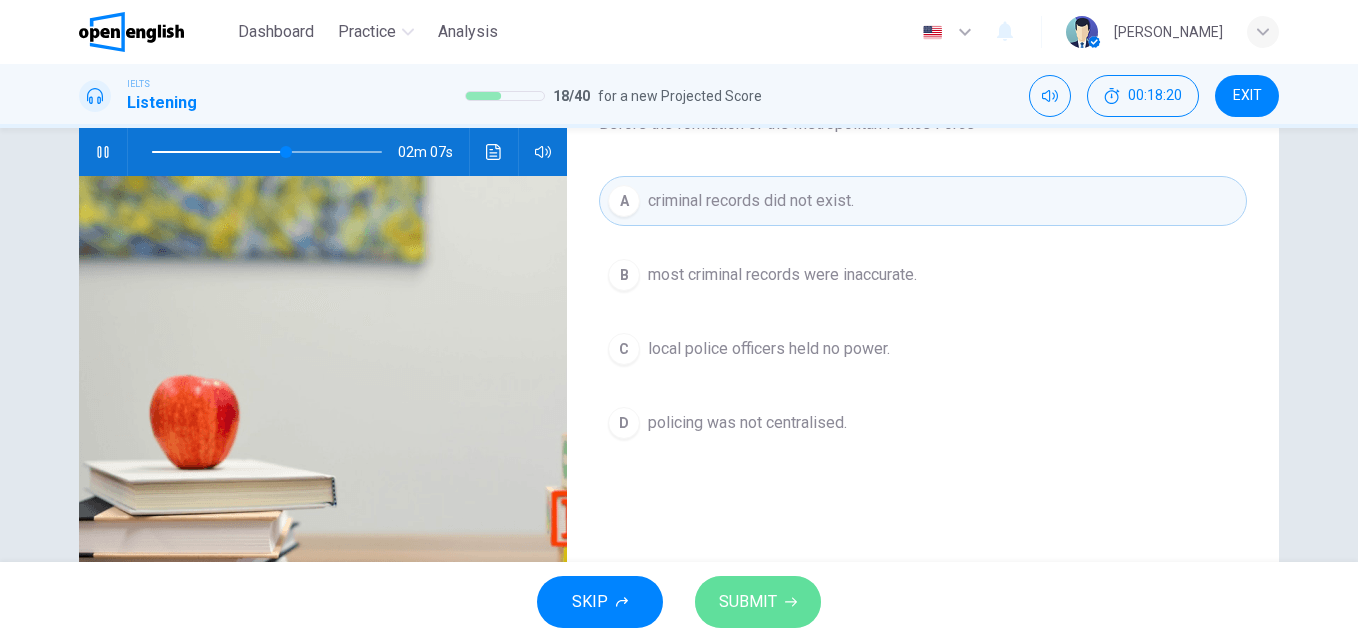 drag, startPoint x: 782, startPoint y: 604, endPoint x: 829, endPoint y: 614, distance: 48.052055 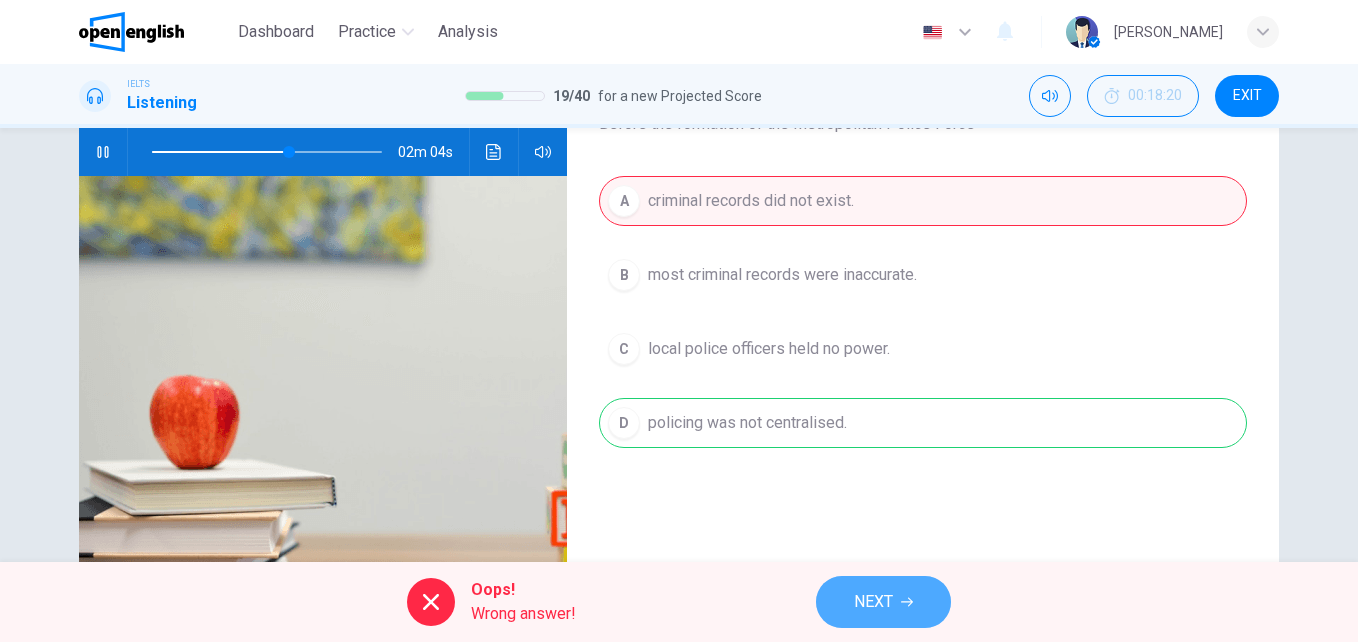click on "NEXT" at bounding box center (873, 602) 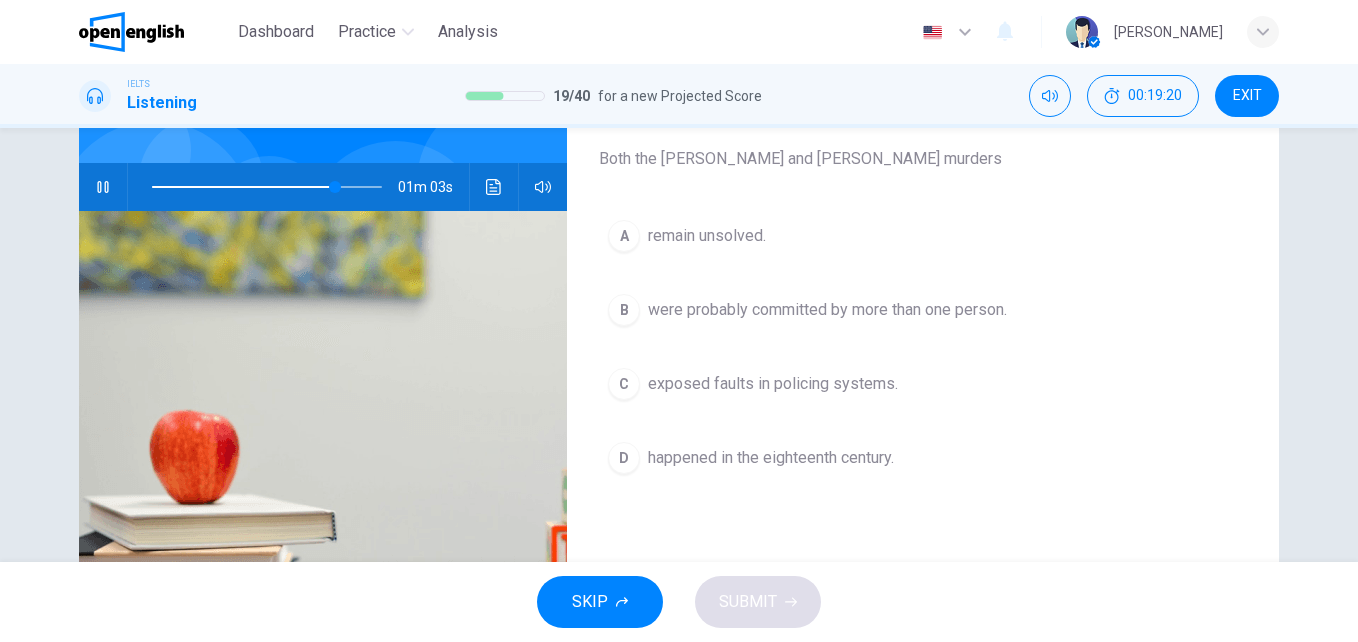 scroll, scrollTop: 200, scrollLeft: 0, axis: vertical 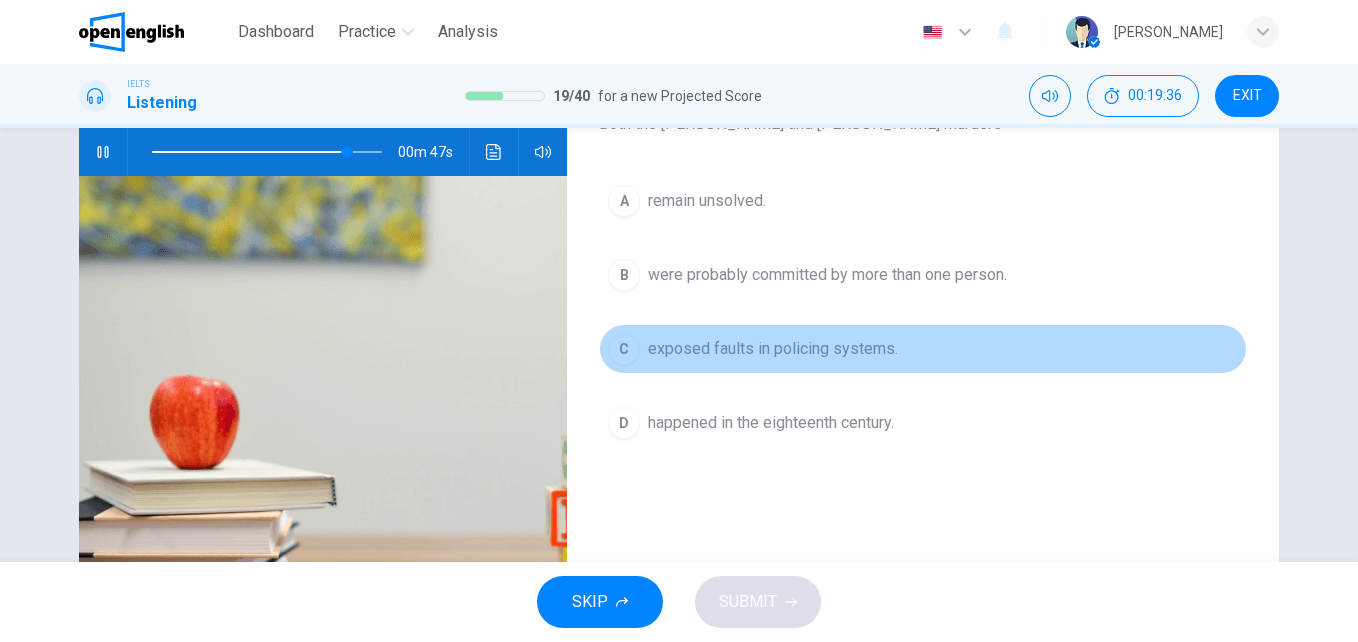 drag, startPoint x: 802, startPoint y: 351, endPoint x: 789, endPoint y: 379, distance: 30.870699 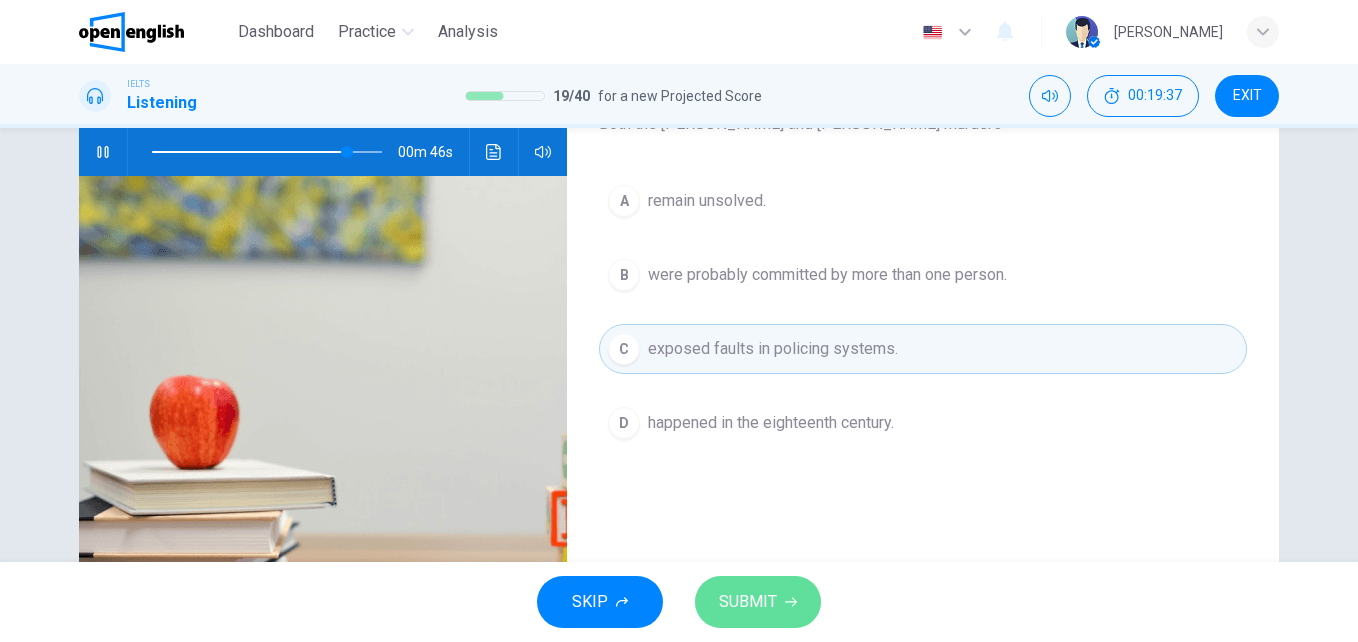 click on "SUBMIT" at bounding box center (758, 602) 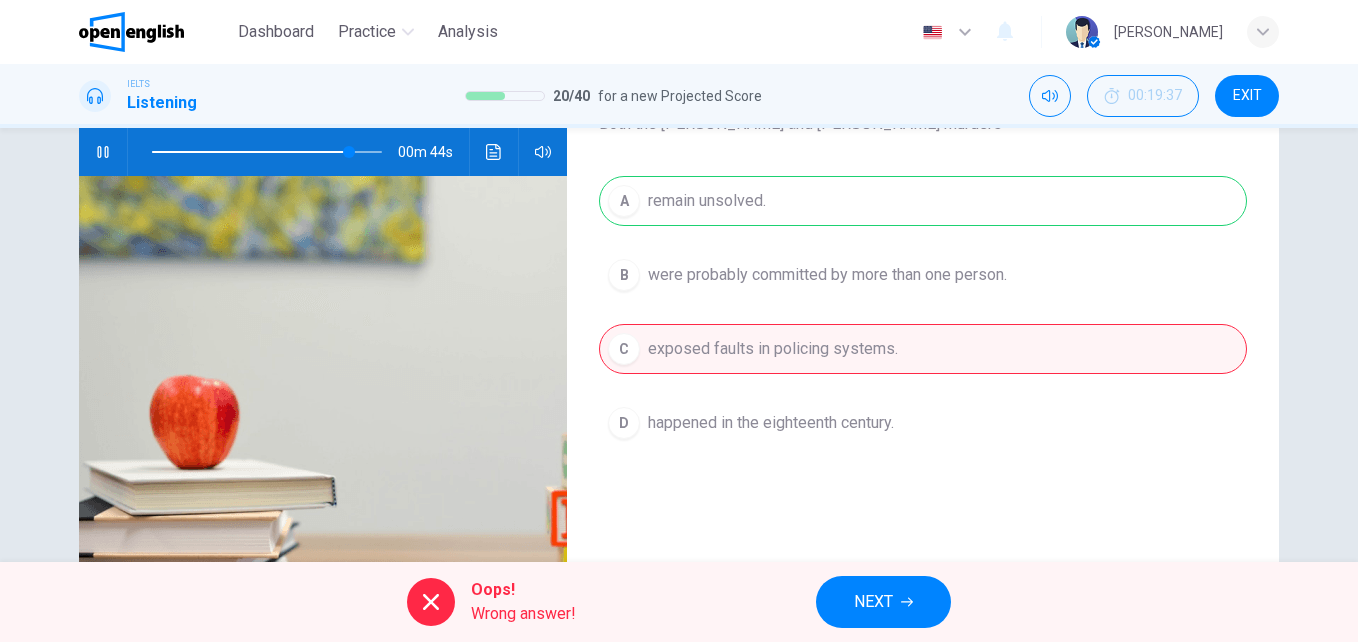 click 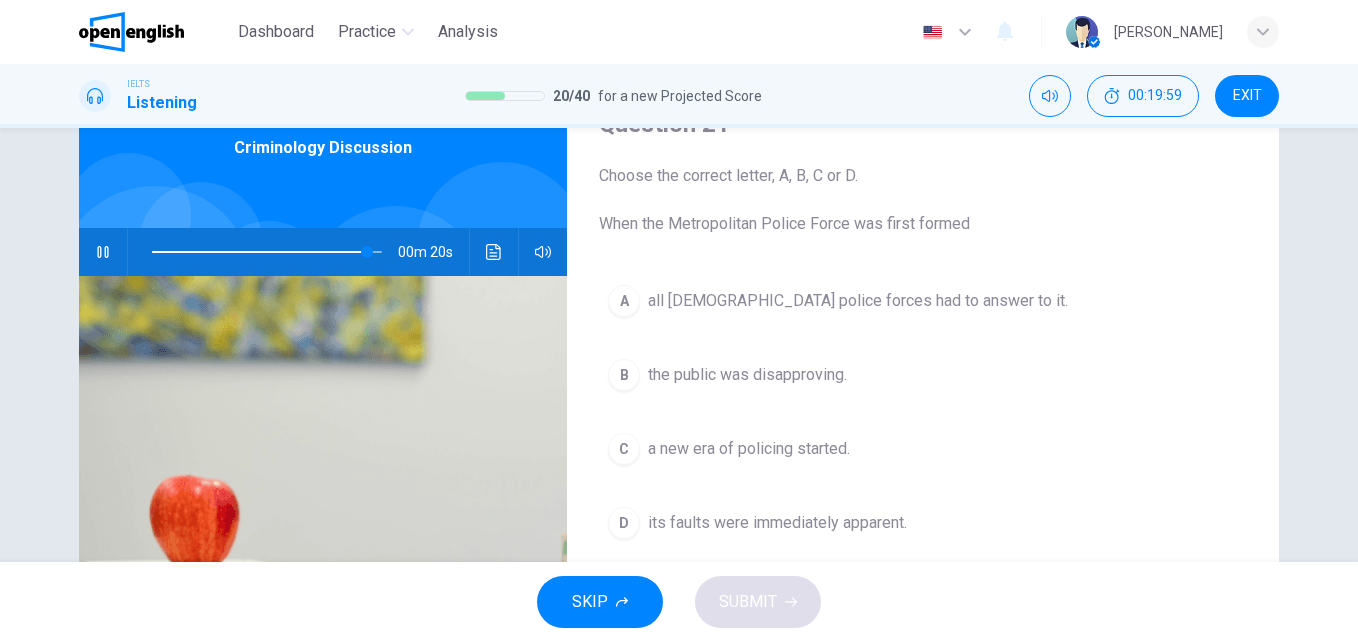 scroll, scrollTop: 200, scrollLeft: 0, axis: vertical 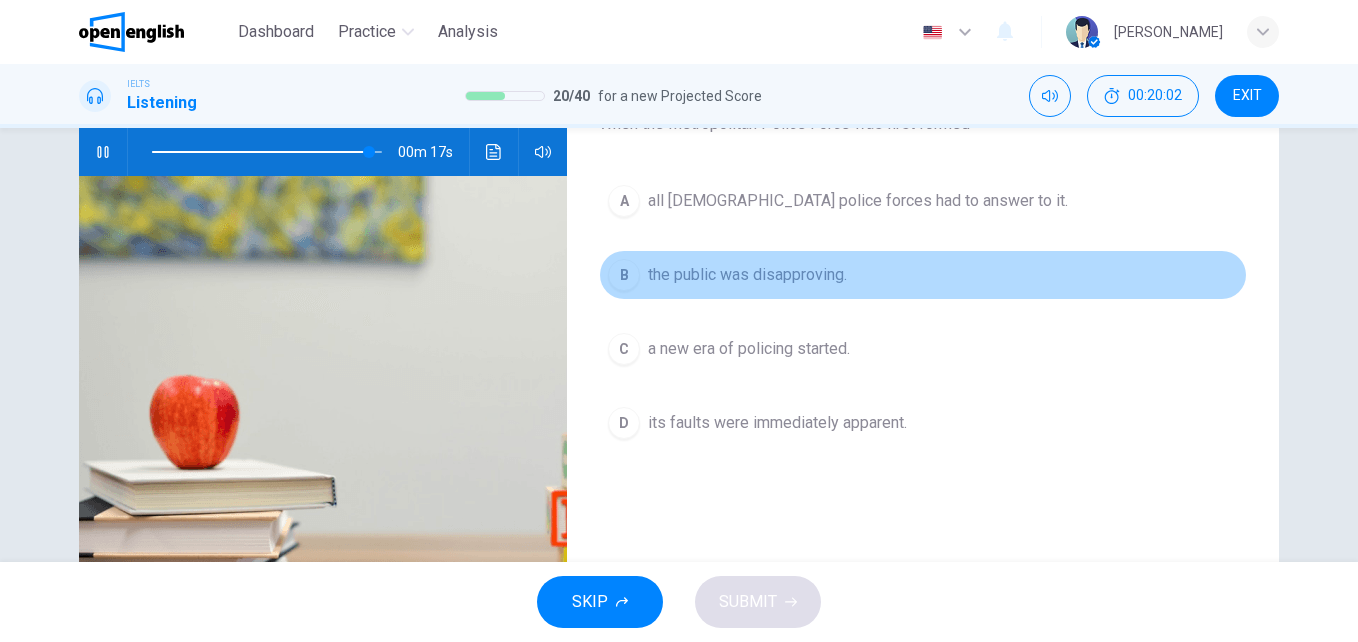 click on "the public was disapproving." at bounding box center (747, 275) 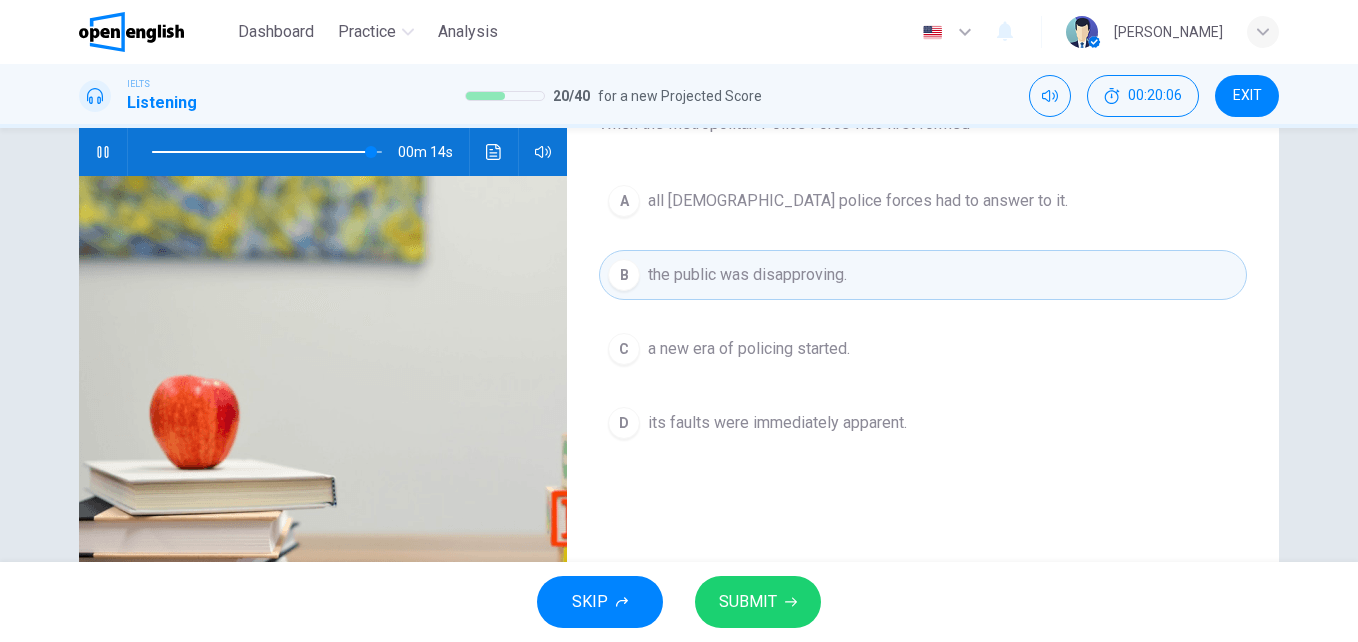click on "SUBMIT" at bounding box center [748, 602] 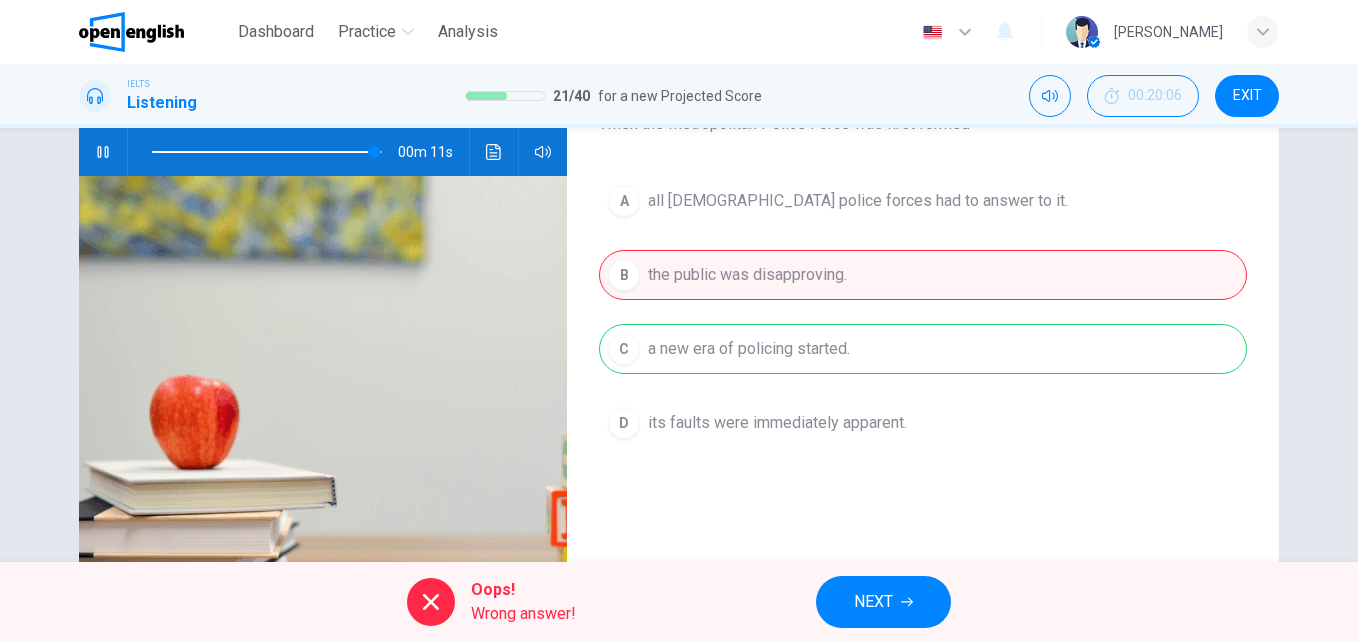 click on "NEXT" at bounding box center (883, 602) 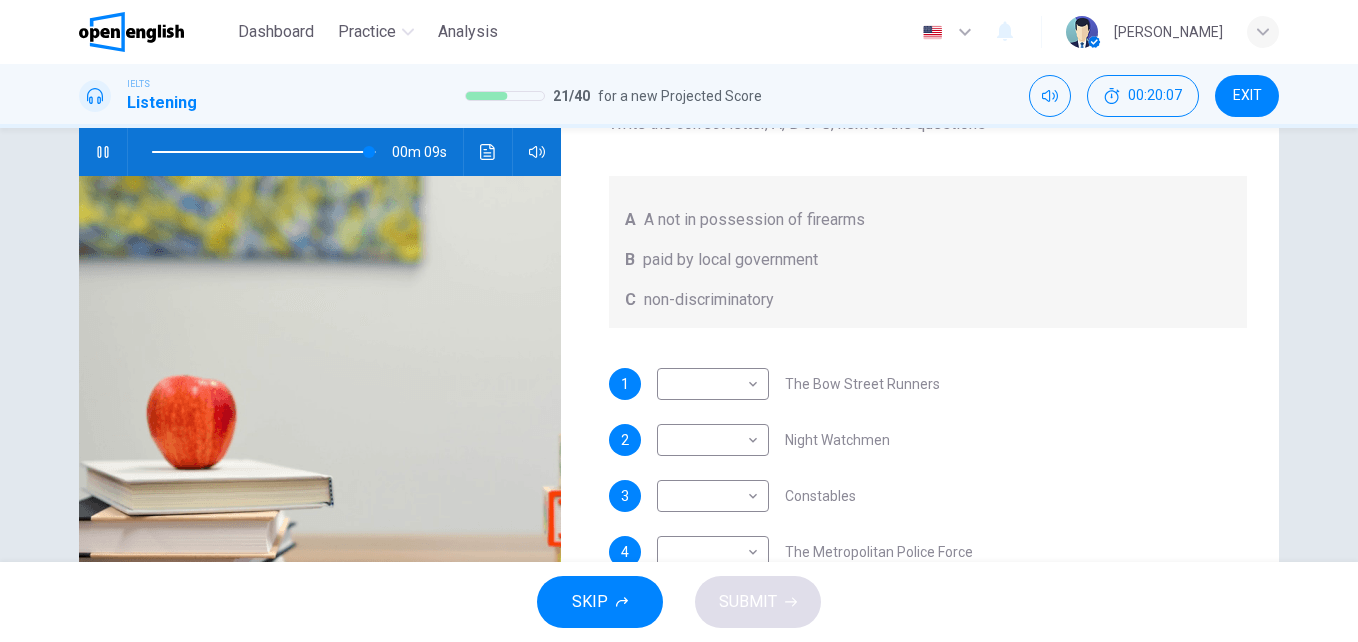 scroll, scrollTop: 1, scrollLeft: 0, axis: vertical 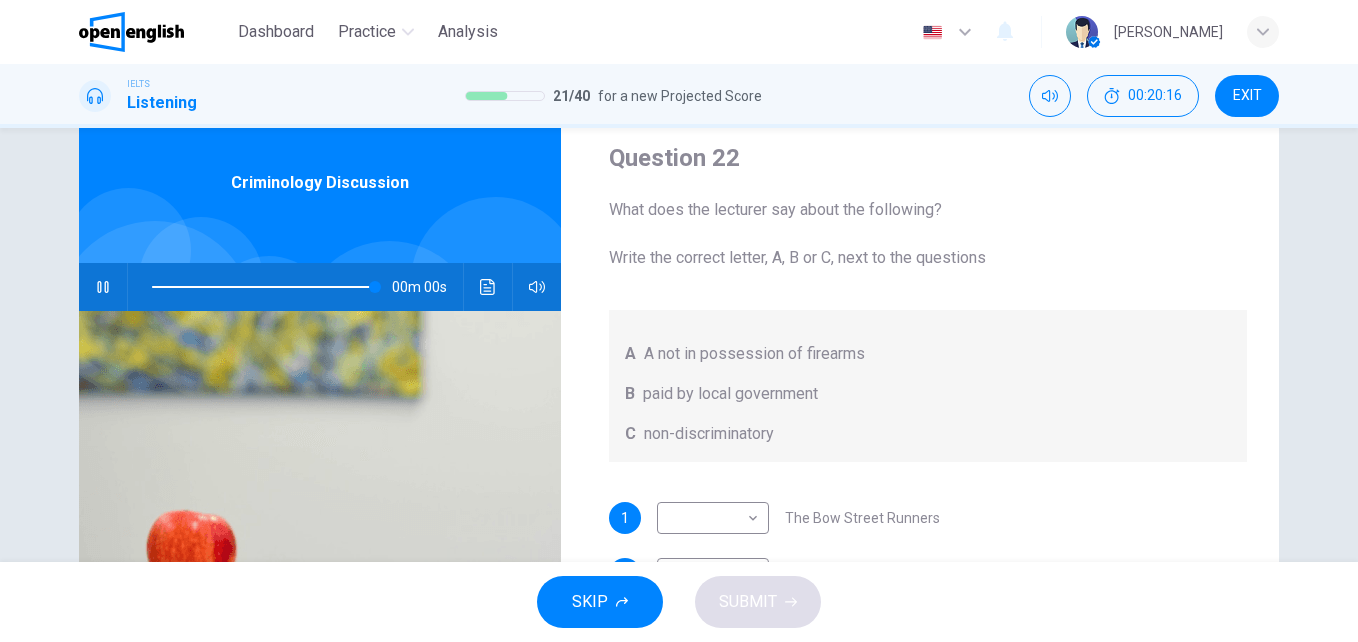 type on "*" 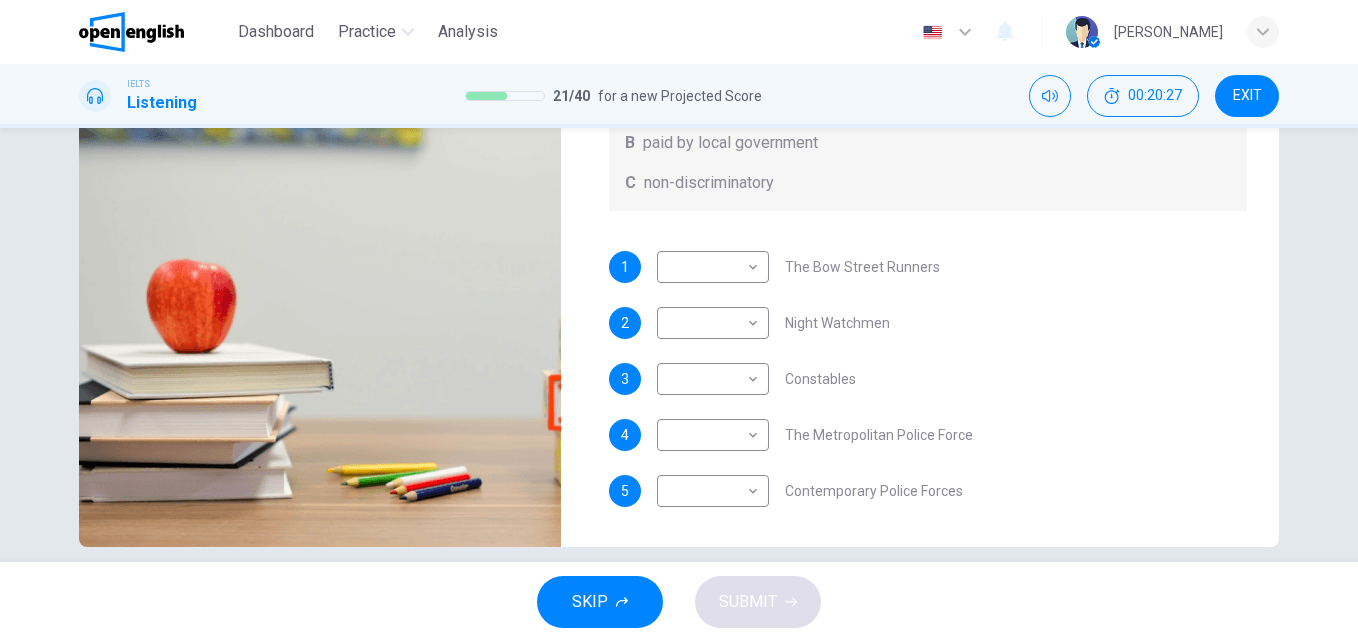 scroll, scrollTop: 341, scrollLeft: 0, axis: vertical 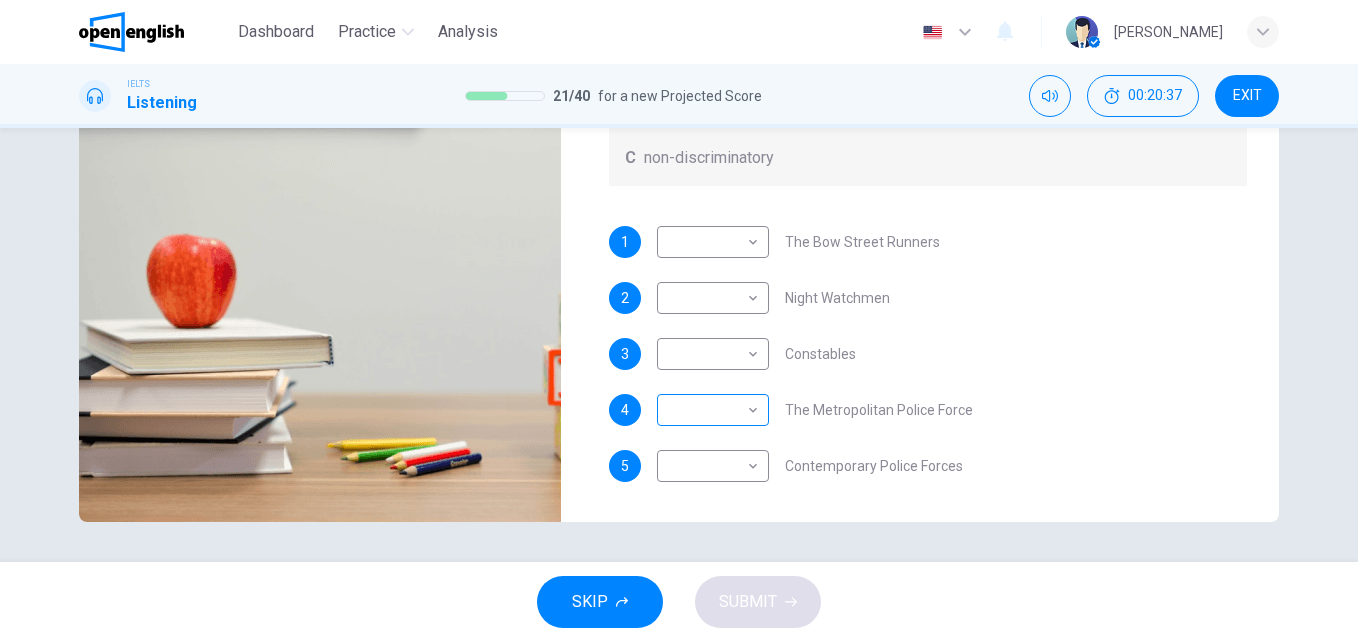 click on "This site uses cookies, as explained in our  Privacy Policy . If you agree to the use of cookies, please click the Accept button and continue to browse our site.   Privacy Policy Accept Dashboard Practice Analysis English ** ​ [PERSON_NAME] IELTS Listening 21 / 40 for a new Projected Score 00:20:37 EXIT Question 22 What does the lecturer say about the following? Write the correct letter, A, B or C, next to the questions A  A not in possession of firearms B paid by local government C non-discriminatory 1 ​ ​ The Bow Street Runners
2 ​ ​ Night Watchmen 3 ​ ​ Constables 4 ​ ​ The Metropolitan Police Force 5 ​ ​ Contemporary Police Forces Criminology Discussion 05m 06s SKIP SUBMIT Open English - Online English Dashboard Practice Analysis Notifications 1 © Copyright  2025" at bounding box center [679, 321] 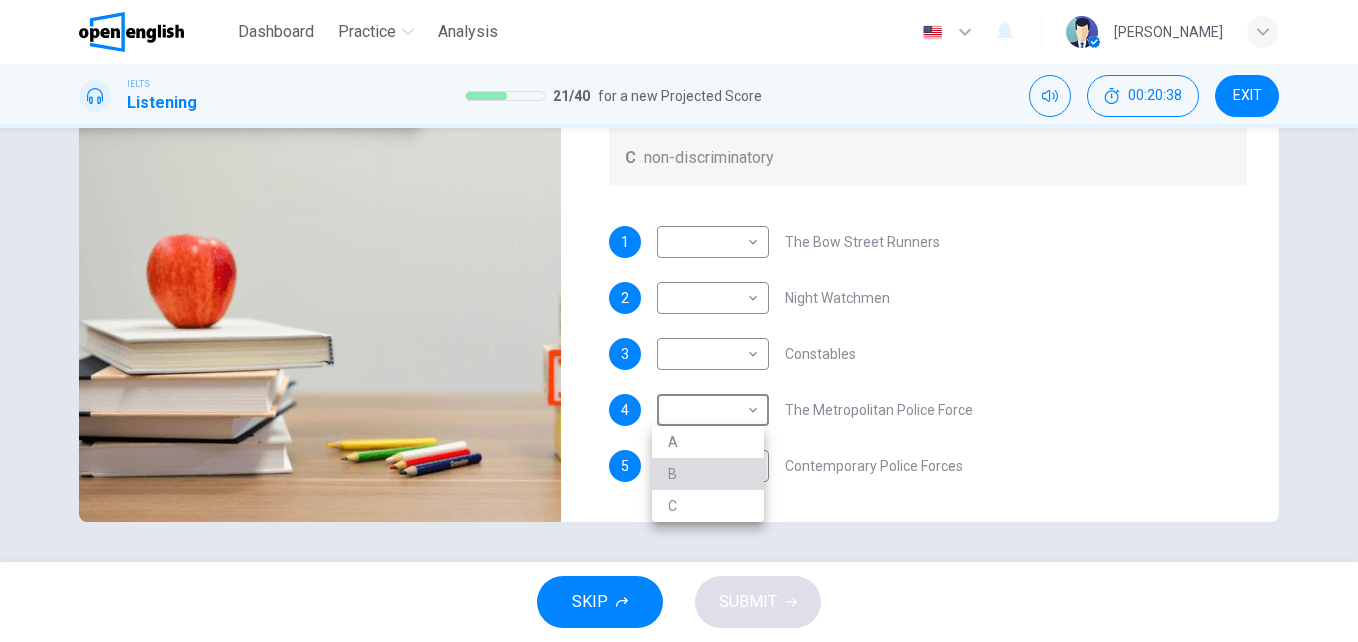 click on "B" at bounding box center (708, 474) 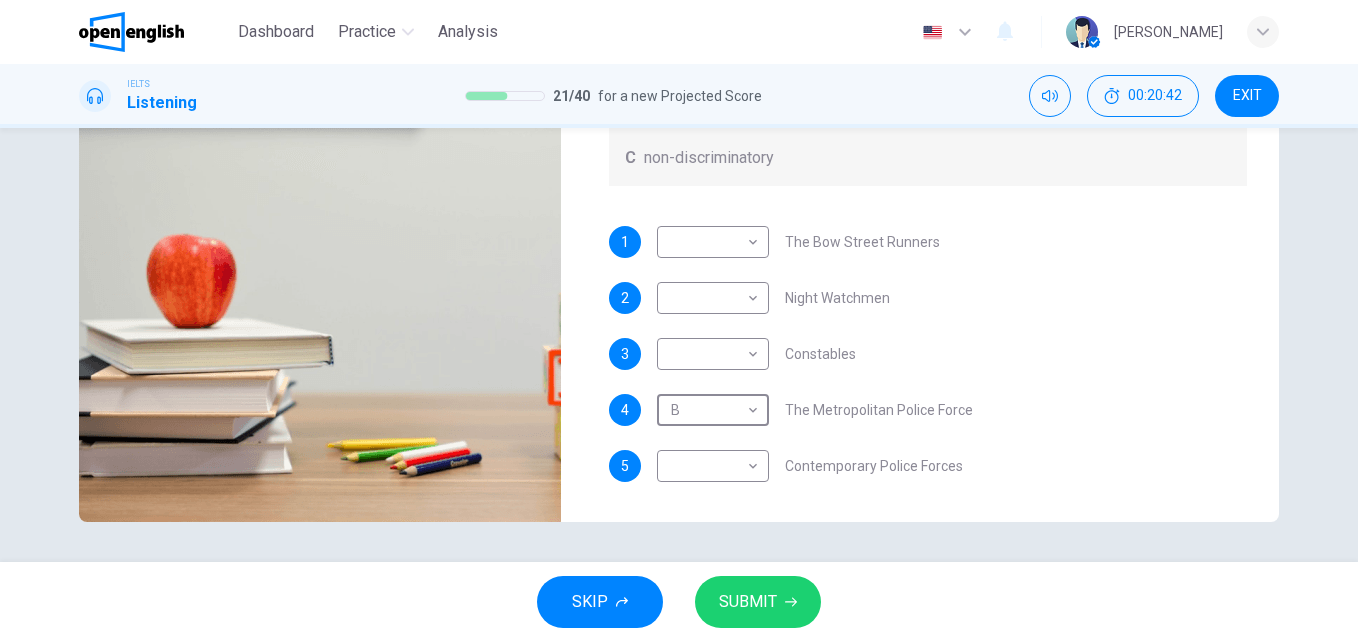 scroll, scrollTop: 0, scrollLeft: 0, axis: both 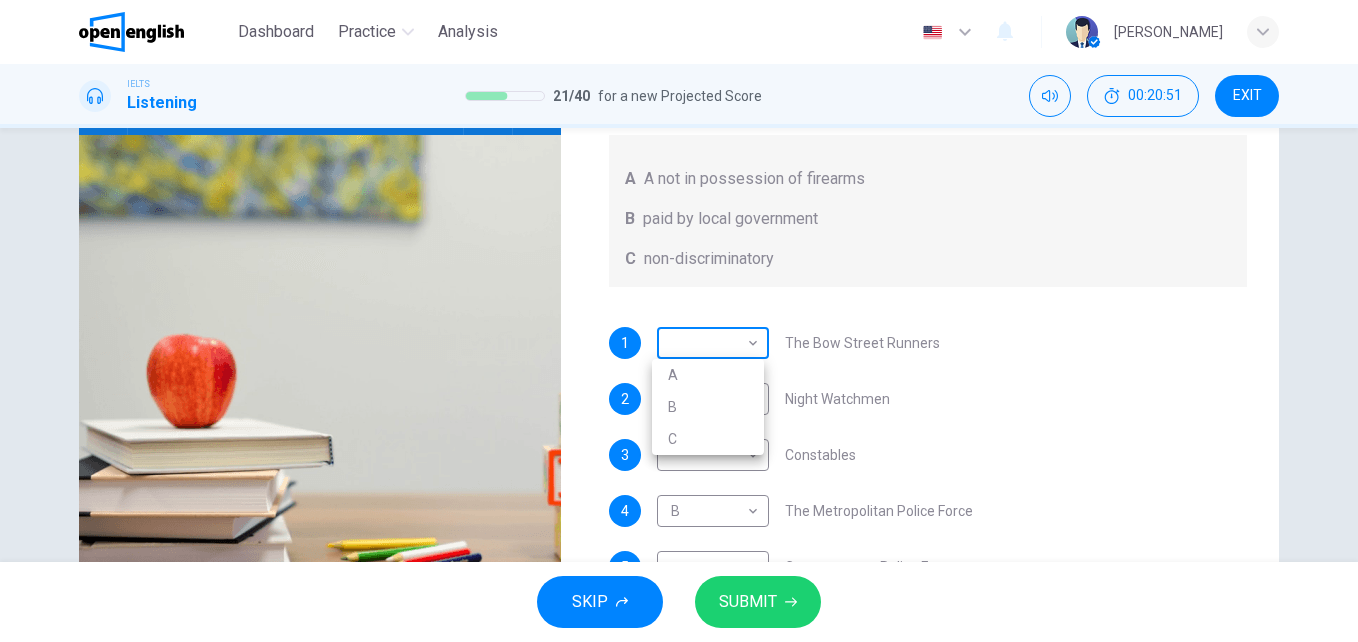 click on "This site uses cookies, as explained in our  Privacy Policy . If you agree to the use of cookies, please click the Accept button and continue to browse our site.   Privacy Policy Accept Dashboard Practice Analysis English ** ​ [PERSON_NAME] IELTS Listening 21 / 40 for a new Projected Score 00:20:51 EXIT Question 22 What does the lecturer say about the following? Write the correct letter, A, B or C, next to the questions A  A not in possession of firearms B paid by local government C non-discriminatory 1 ​ ​ The Bow Street Runners
2 ​ ​ Night Watchmen 3 ​ ​ Constables 4 B * ​ The Metropolitan Police Force 5 ​ ​ Contemporary Police Forces Criminology Discussion 05m 06s SKIP SUBMIT Open English - Online English Dashboard Practice Analysis Notifications 1 © Copyright  2025 A B C" at bounding box center (679, 321) 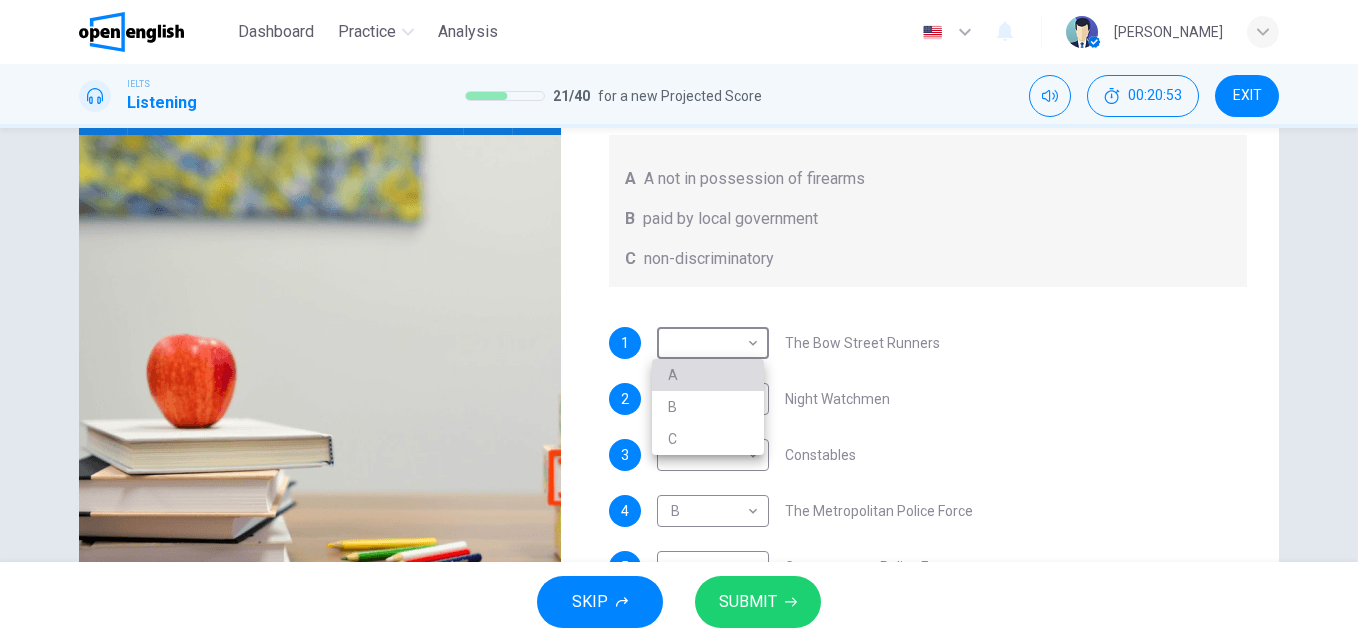 click on "A" at bounding box center (708, 375) 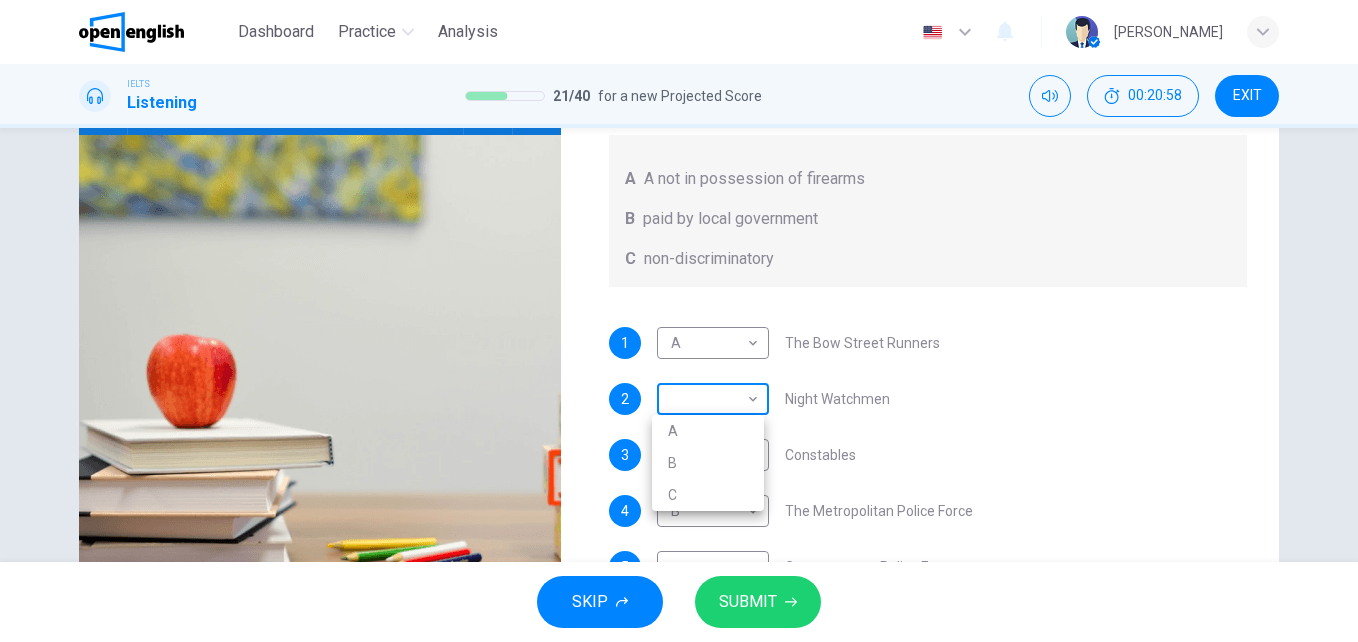 click on "This site uses cookies, as explained in our  Privacy Policy . If you agree to the use of cookies, please click the Accept button and continue to browse our site.   Privacy Policy Accept Dashboard Practice Analysis English ** ​ [PERSON_NAME] IELTS Listening 21 / 40 for a new Projected Score 00:20:58 EXIT Question 22 What does the lecturer say about the following? Write the correct letter, A, B or C, next to the questions A  A not in possession of firearms B paid by local government C non-discriminatory 1 A * ​ The Bow Street Runners
2 ​ ​ Night Watchmen 3 ​ ​ Constables 4 B * ​ The Metropolitan Police Force 5 ​ ​ Contemporary Police Forces Criminology Discussion 05m 06s SKIP SUBMIT Open English - Online English Dashboard Practice Analysis Notifications 1 © Copyright  2025 A B C" at bounding box center (679, 321) 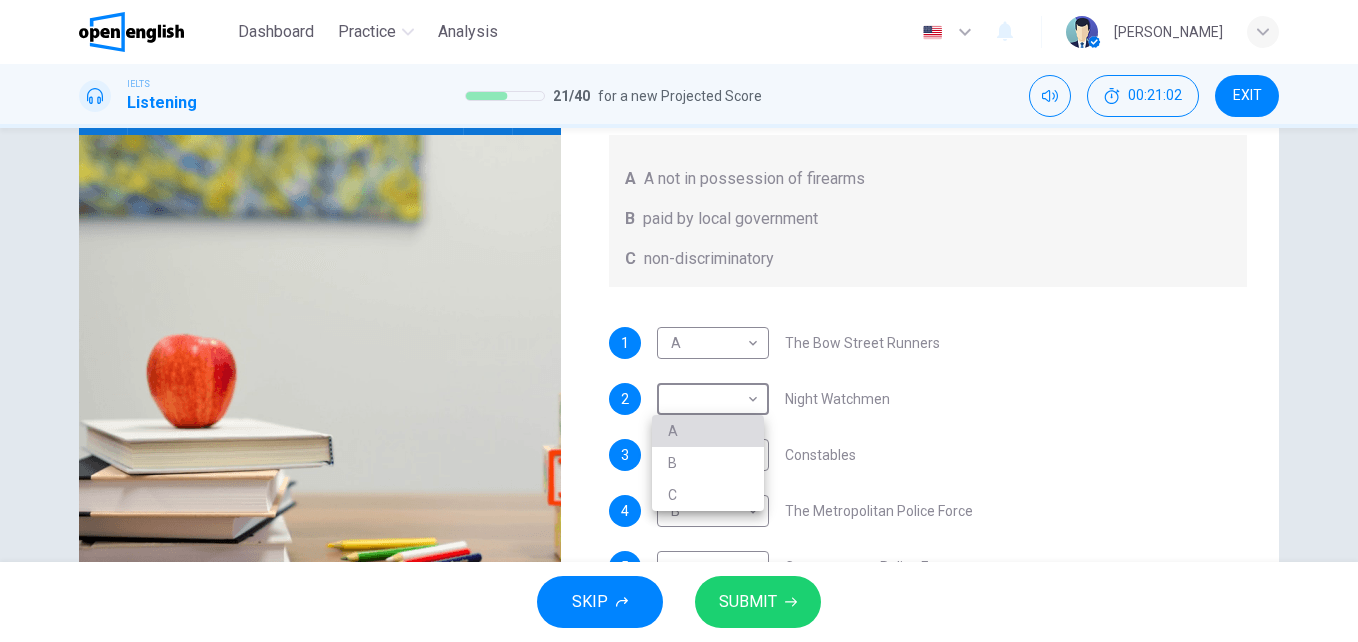 drag, startPoint x: 674, startPoint y: 430, endPoint x: 694, endPoint y: 446, distance: 25.612497 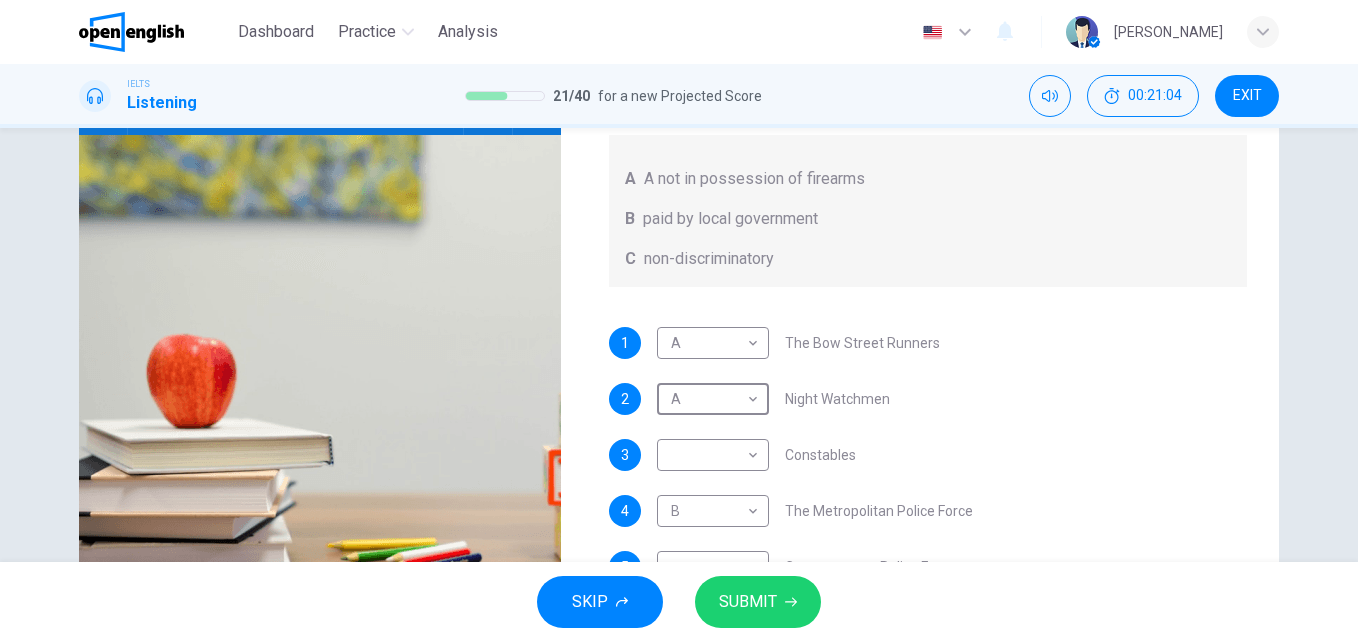 scroll, scrollTop: 1, scrollLeft: 0, axis: vertical 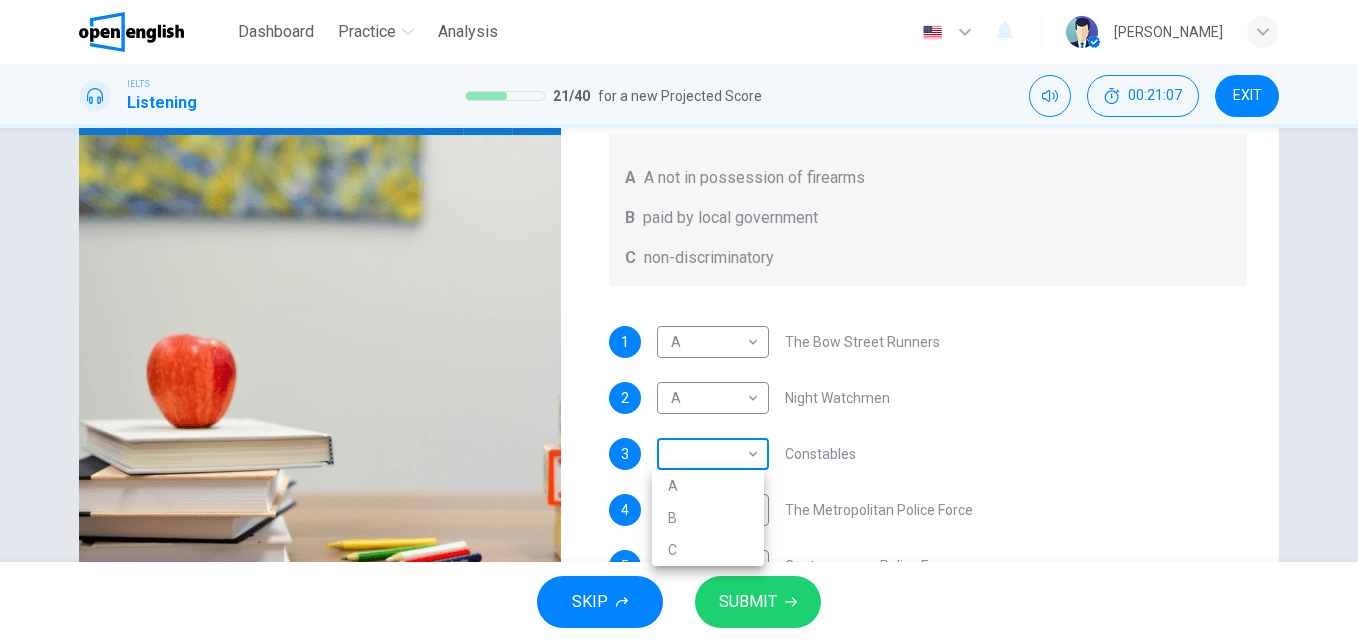 click on "This site uses cookies, as explained in our  Privacy Policy . If you agree to the use of cookies, please click the Accept button and continue to browse our site.   Privacy Policy Accept Dashboard Practice Analysis English ** ​ [PERSON_NAME] IELTS Listening 21 / 40 for a new Projected Score 00:21:07 EXIT Question 22 What does the lecturer say about the following? Write the correct letter, A, B or C, next to the questions A  A not in possession of firearms B paid by local government C non-discriminatory 1 A * ​ The Bow Street Runners
2 A * ​ Night Watchmen 3 ​ ​ Constables 4 B * ​ The Metropolitan Police Force 5 ​ ​ Contemporary Police Forces Criminology Discussion 05m 06s SKIP SUBMIT Open English - Online English Dashboard Practice Analysis Notifications 1 © Copyright  2025 A B C" at bounding box center [679, 321] 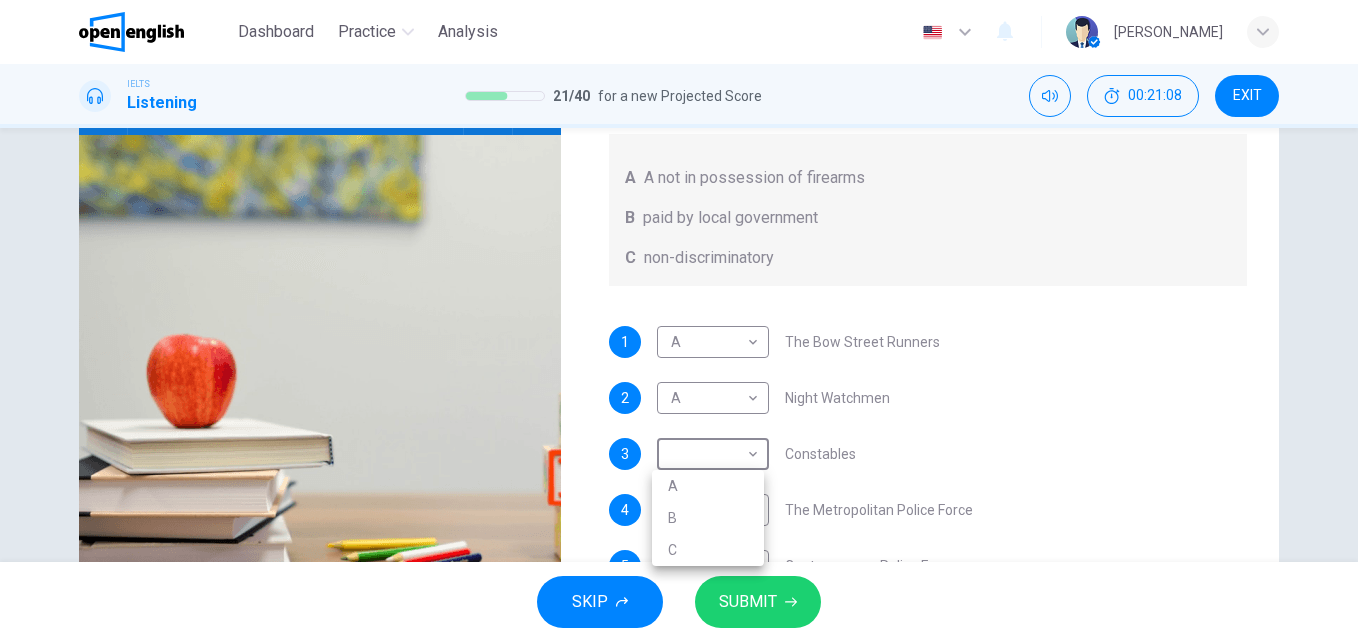 click on "C" at bounding box center [708, 550] 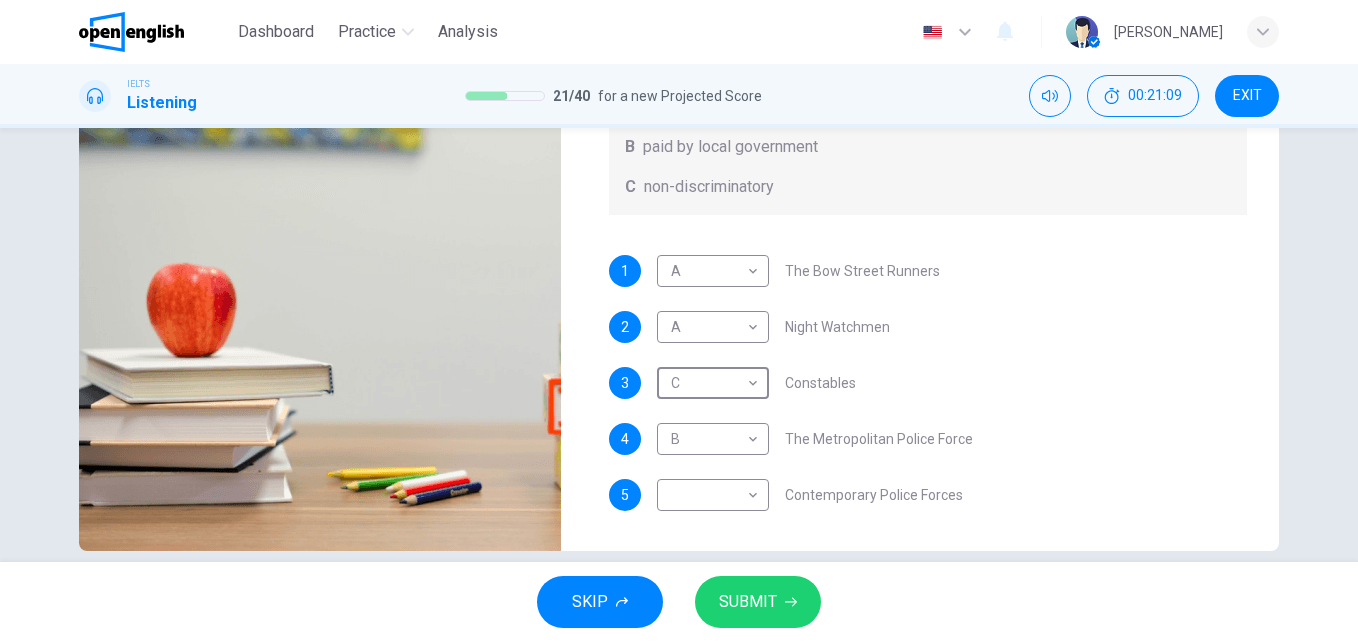 scroll, scrollTop: 341, scrollLeft: 0, axis: vertical 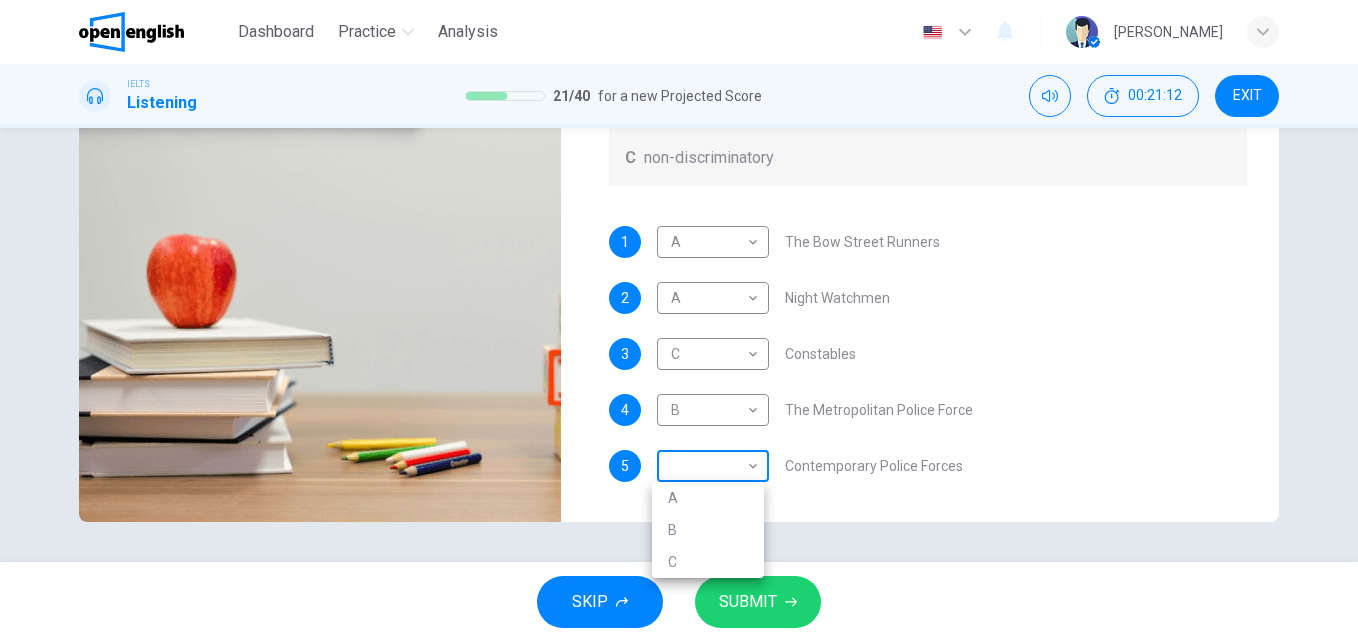 click on "This site uses cookies, as explained in our  Privacy Policy . If you agree to the use of cookies, please click the Accept button and continue to browse our site.   Privacy Policy Accept Dashboard Practice Analysis English ** ​ [PERSON_NAME] IELTS Listening 21 / 40 for a new Projected Score 00:21:12 EXIT Question 22 What does the lecturer say about the following? Write the correct letter, A, B or C, next to the questions A  A not in possession of firearms B paid by local government C non-discriminatory 1 A * ​ The Bow Street Runners
2 A * ​ Night Watchmen 3 C * ​ Constables 4 B * ​ The Metropolitan Police Force 5 ​ ​ Contemporary Police Forces Criminology Discussion 05m 06s SKIP SUBMIT Open English - Online English Dashboard Practice Analysis Notifications 1 © Copyright  2025 A B C" at bounding box center (679, 321) 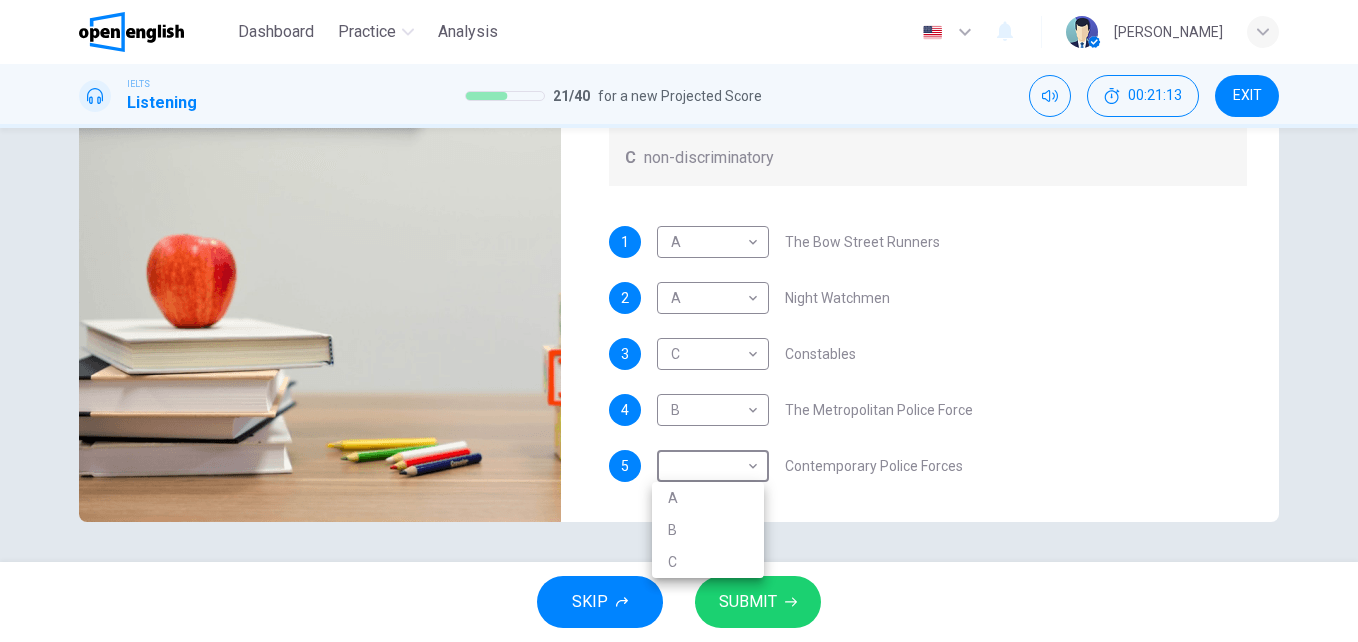 click on "B" at bounding box center [708, 530] 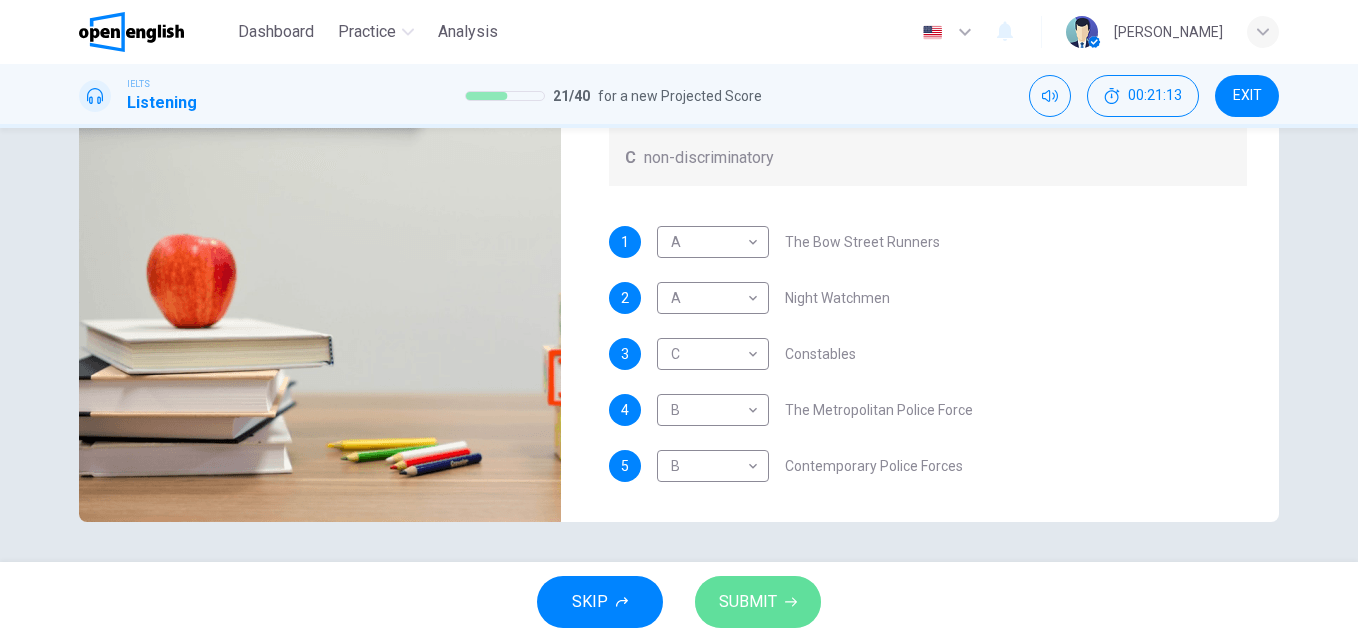 click on "SUBMIT" at bounding box center (748, 602) 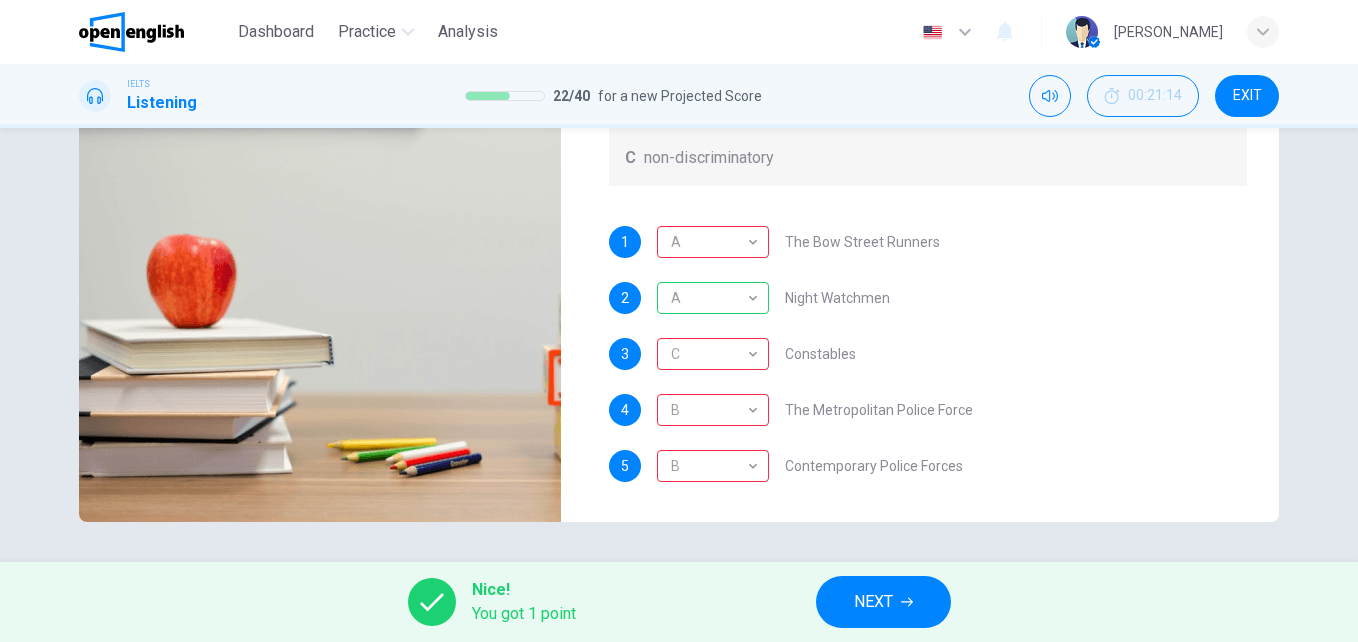 click on "NEXT" at bounding box center (873, 602) 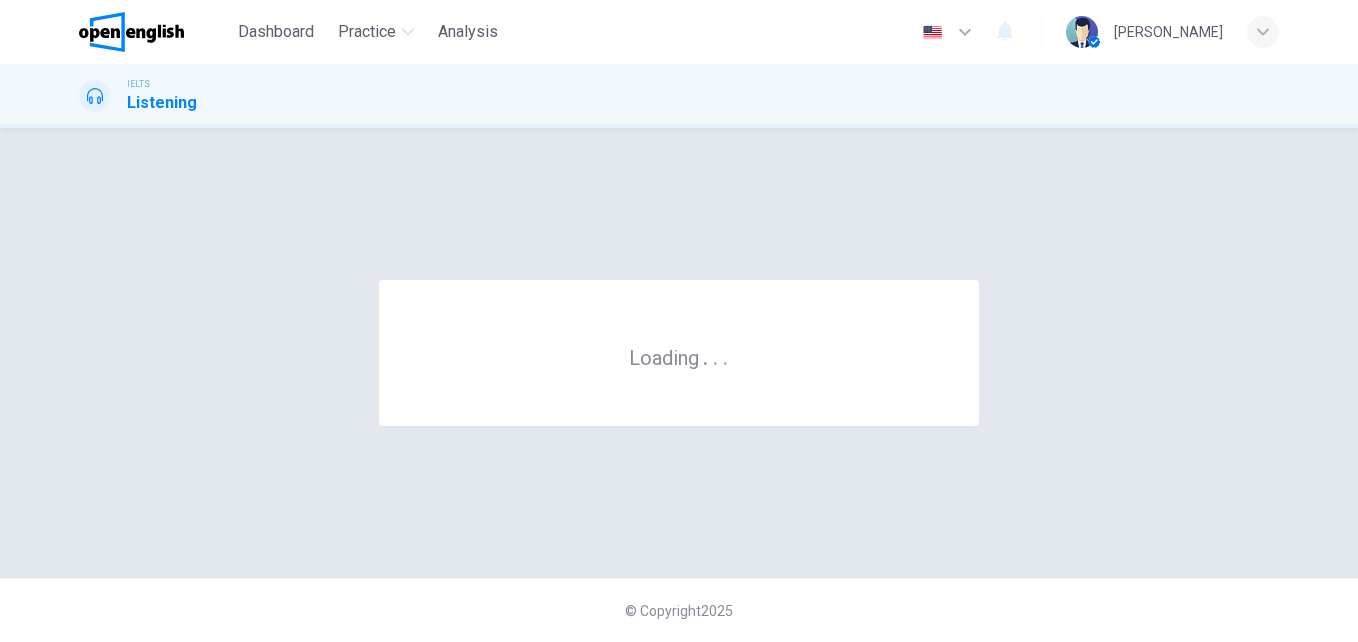 scroll, scrollTop: 0, scrollLeft: 0, axis: both 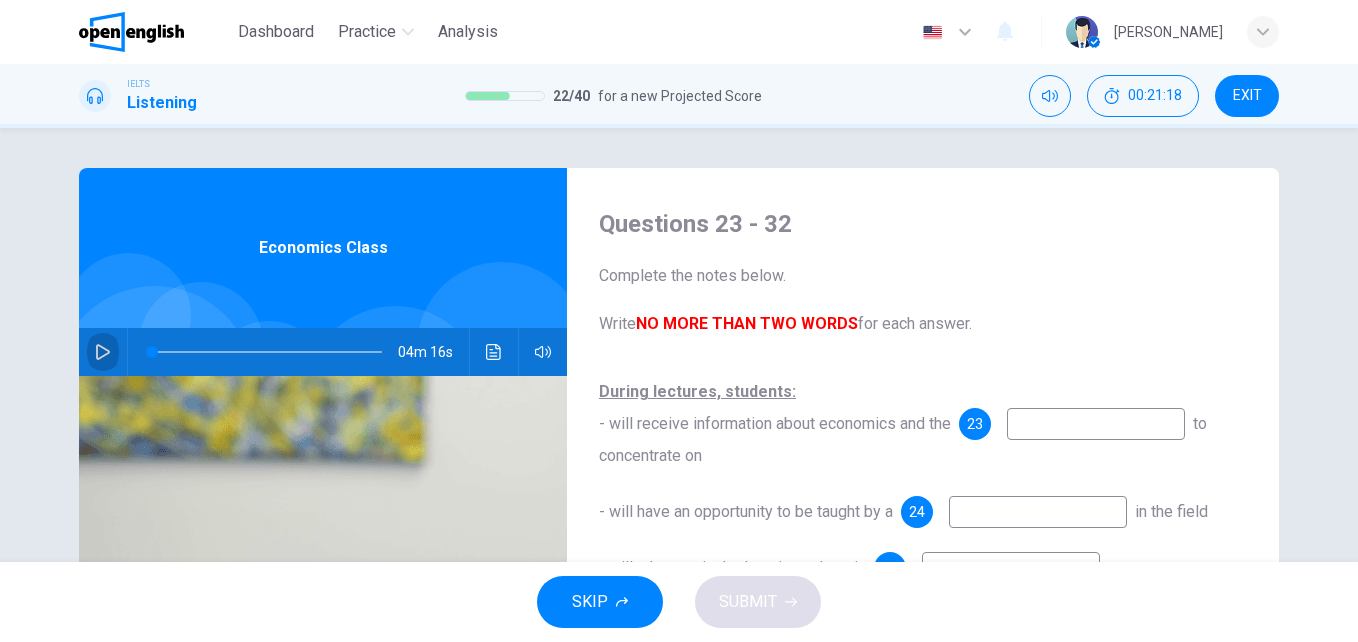 click at bounding box center (103, 352) 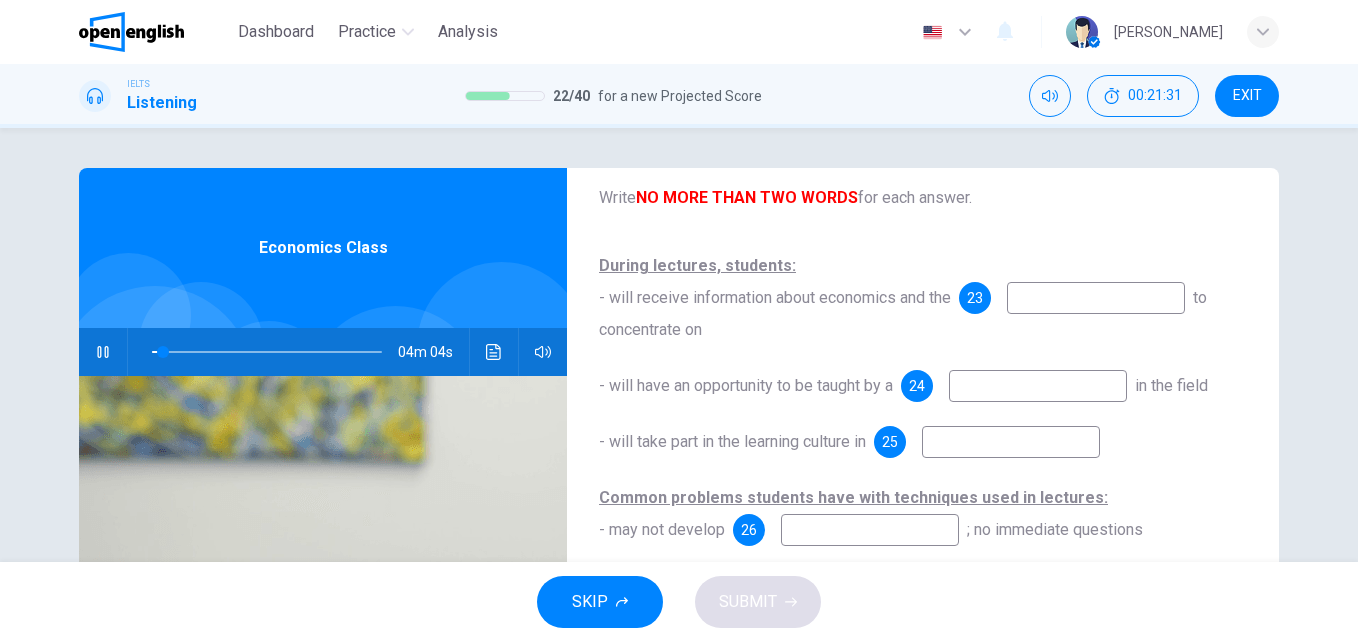 scroll, scrollTop: 91, scrollLeft: 0, axis: vertical 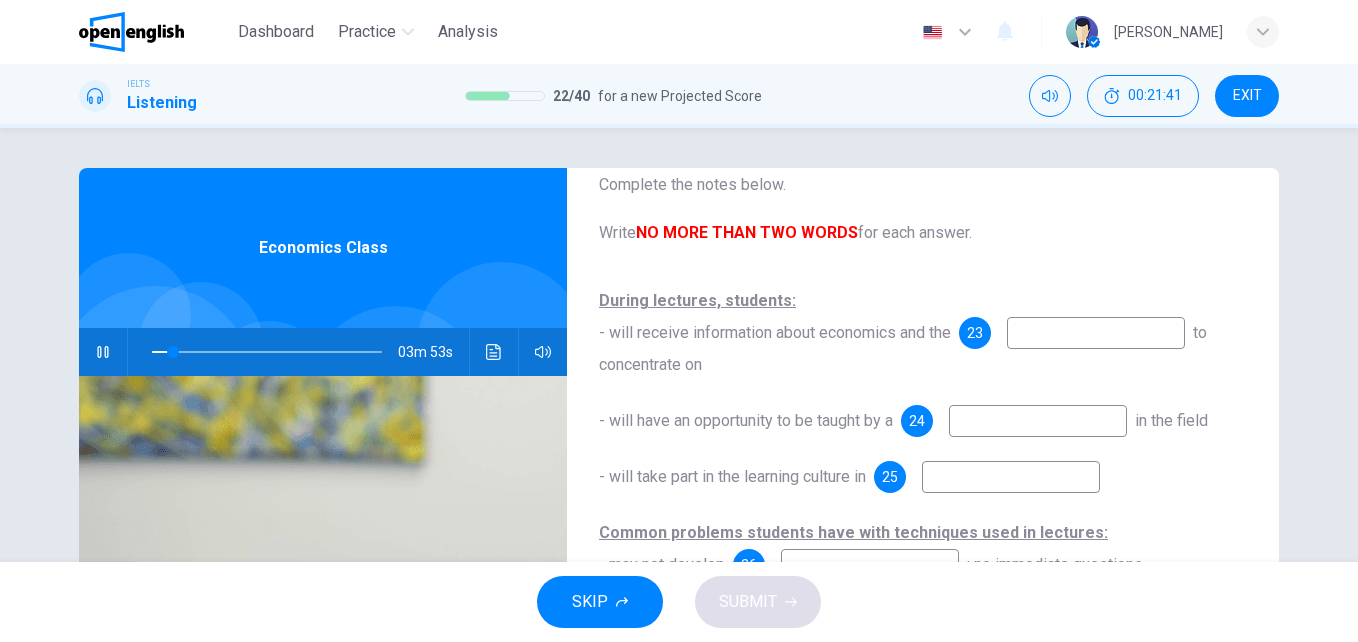 click at bounding box center (1096, 333) 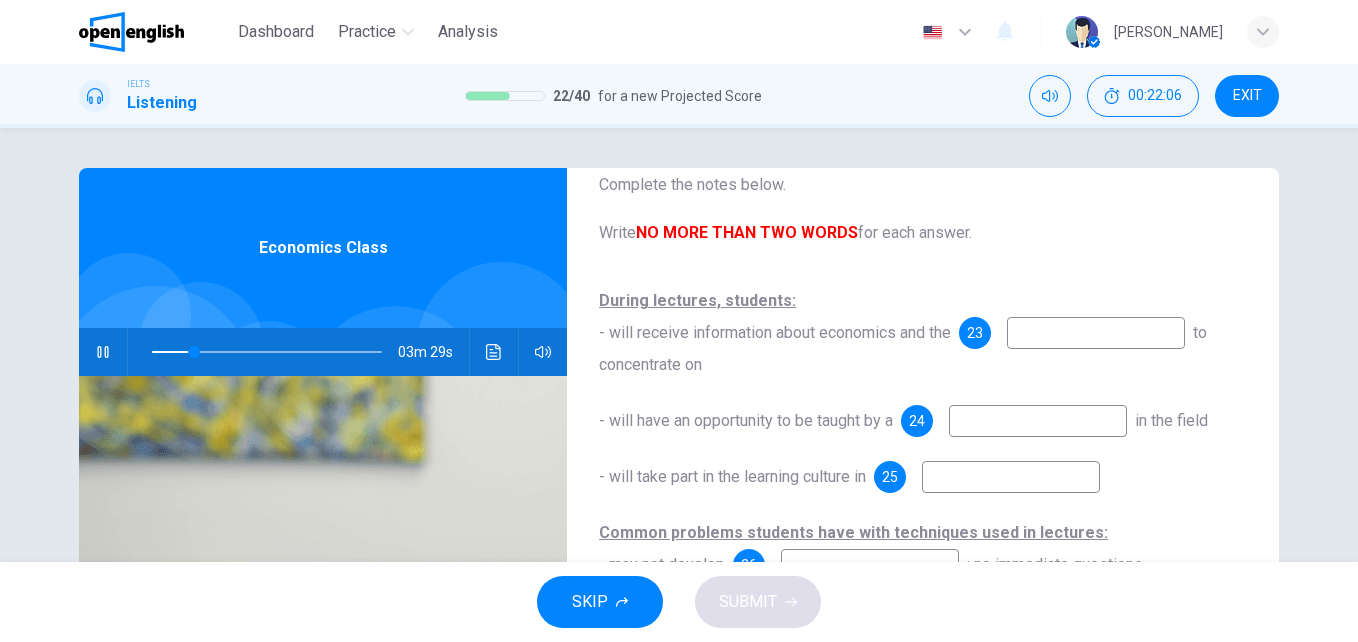 type on "**" 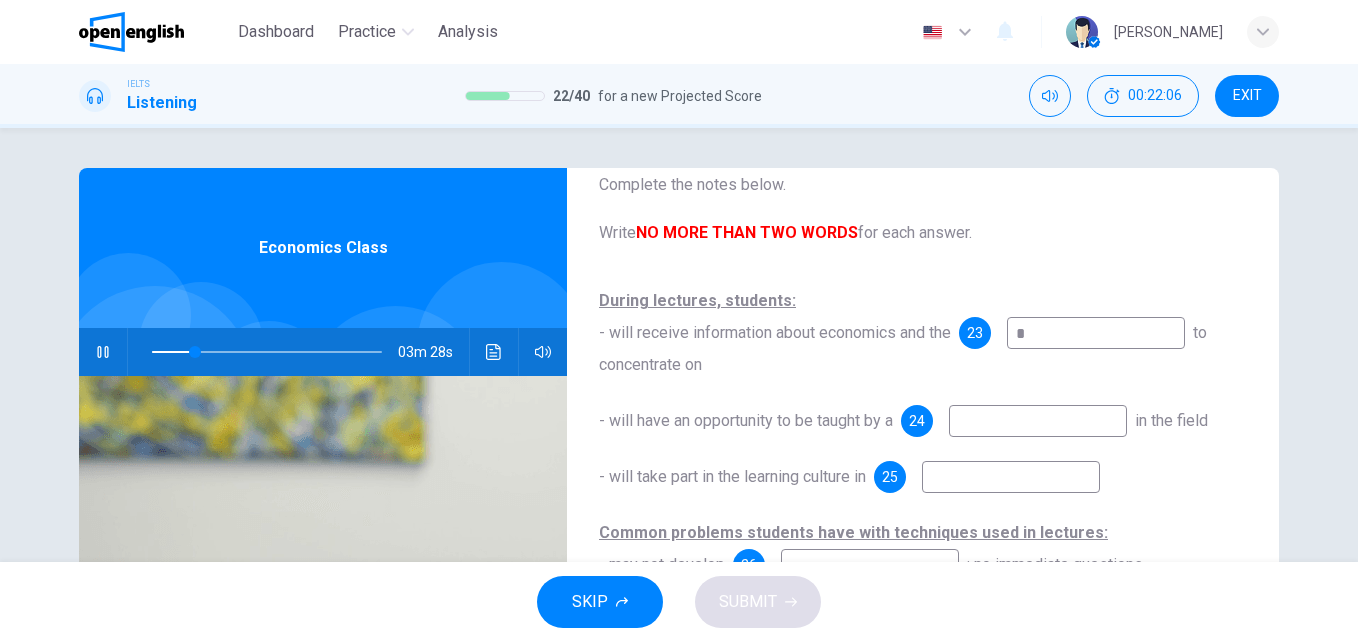 type on "**" 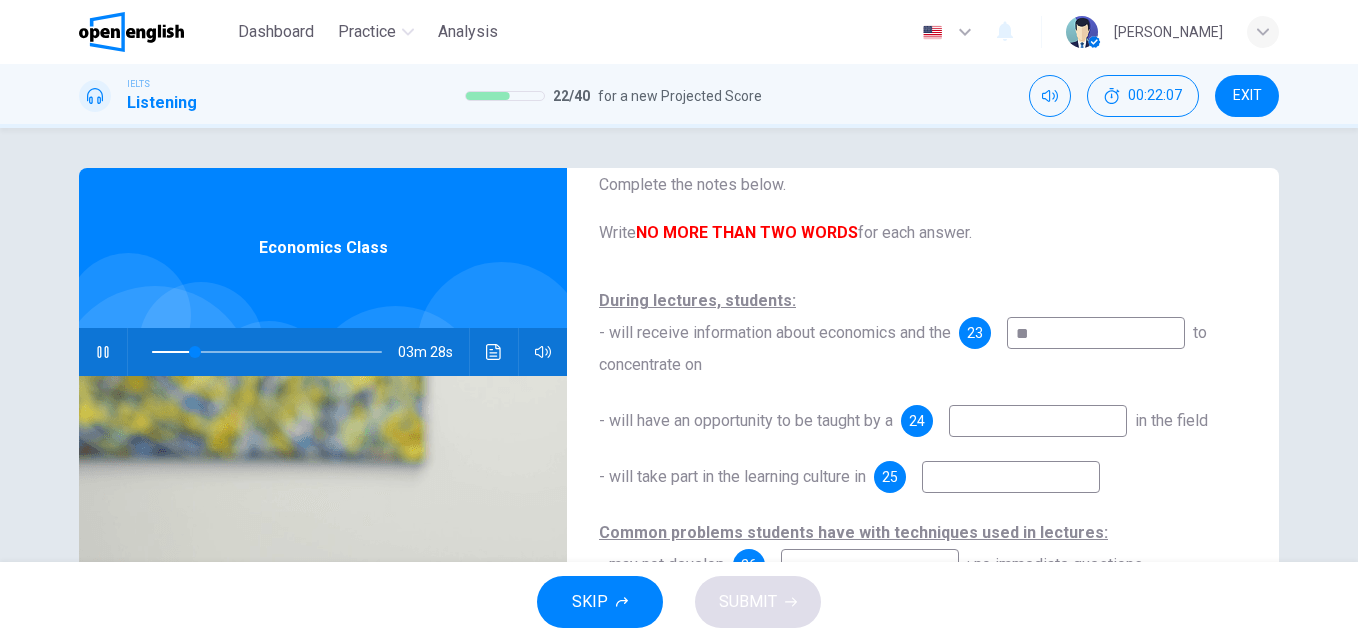 type on "**" 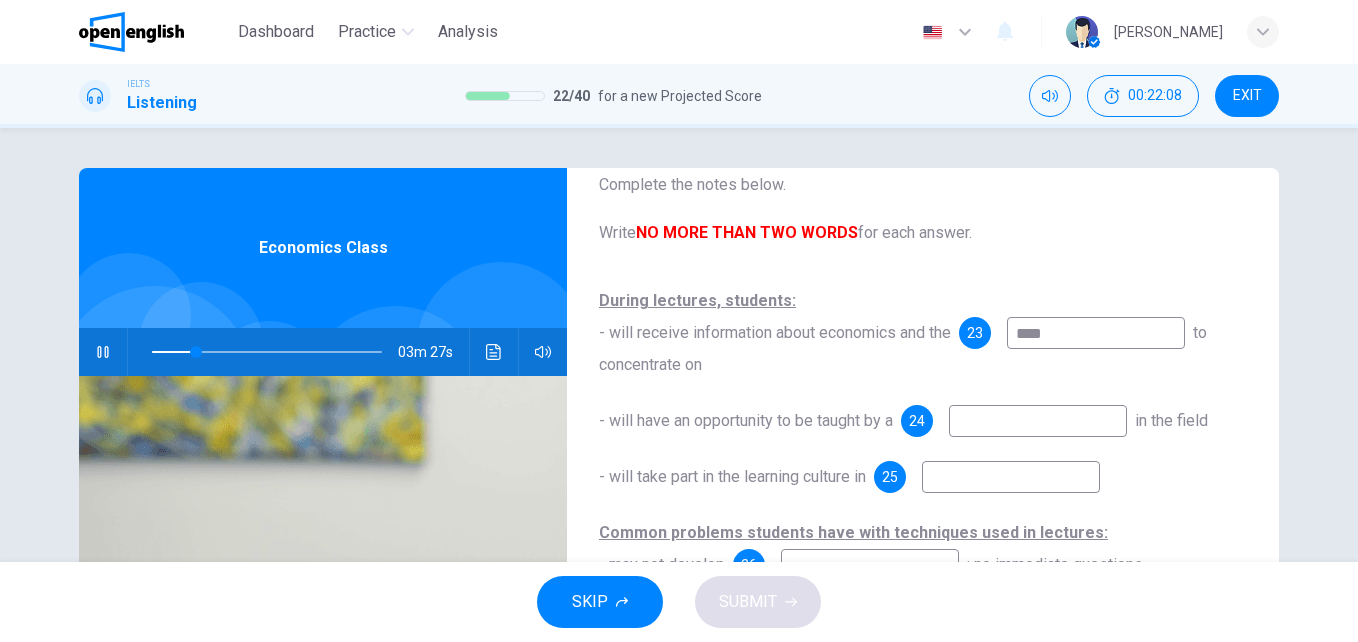 type on "*****" 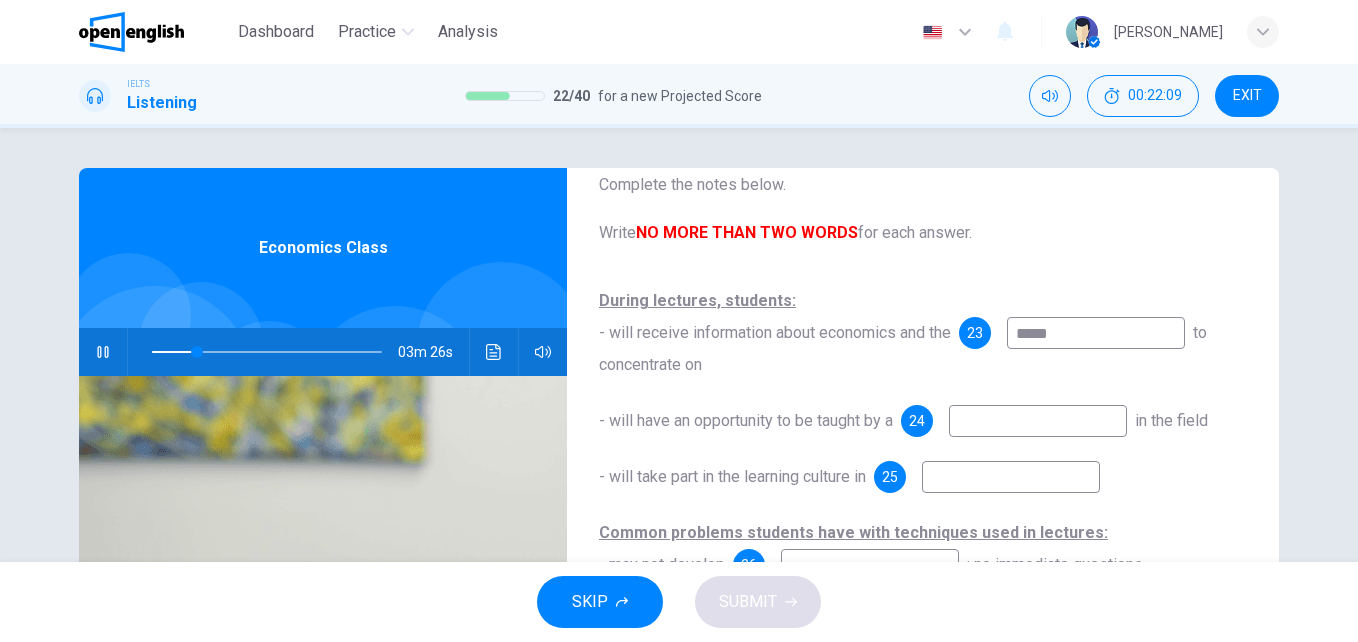 type on "**" 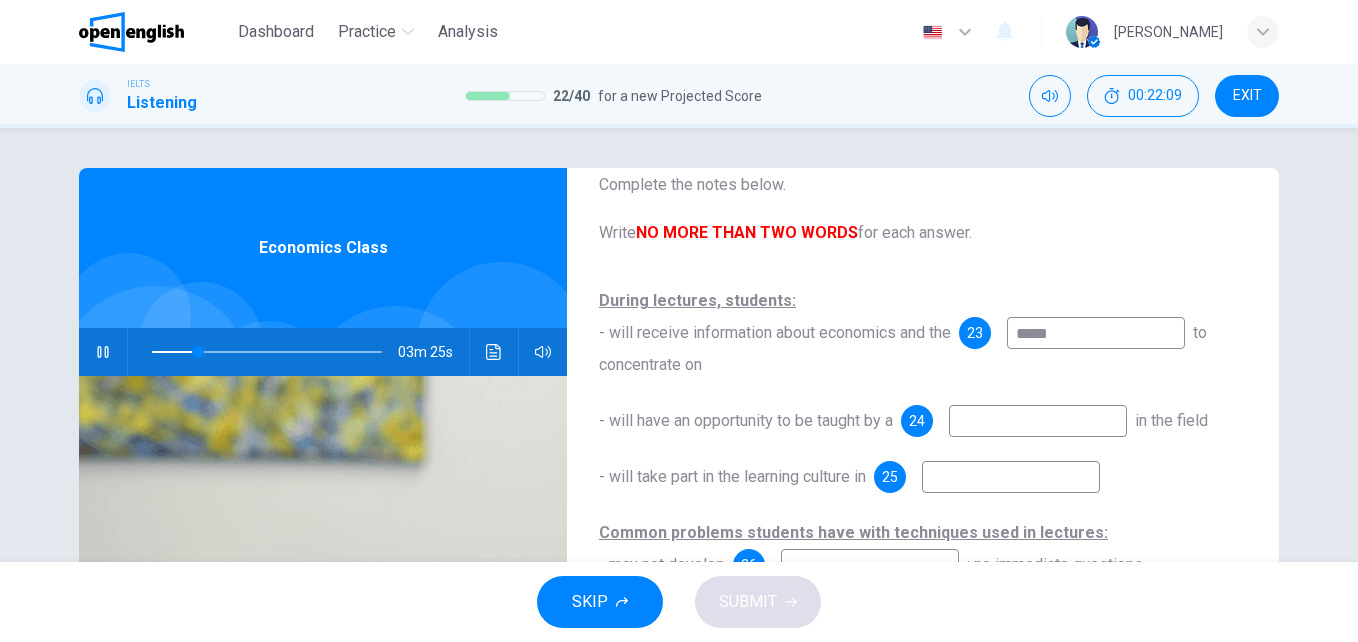 type on "******" 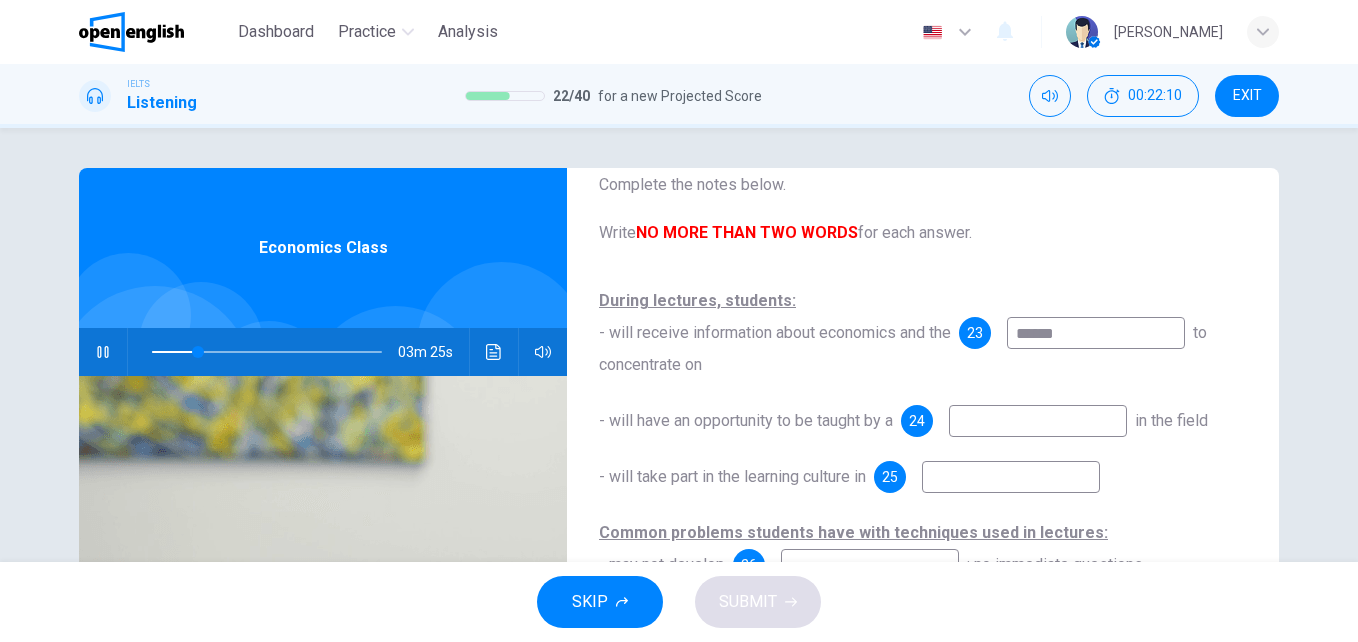 type on "**" 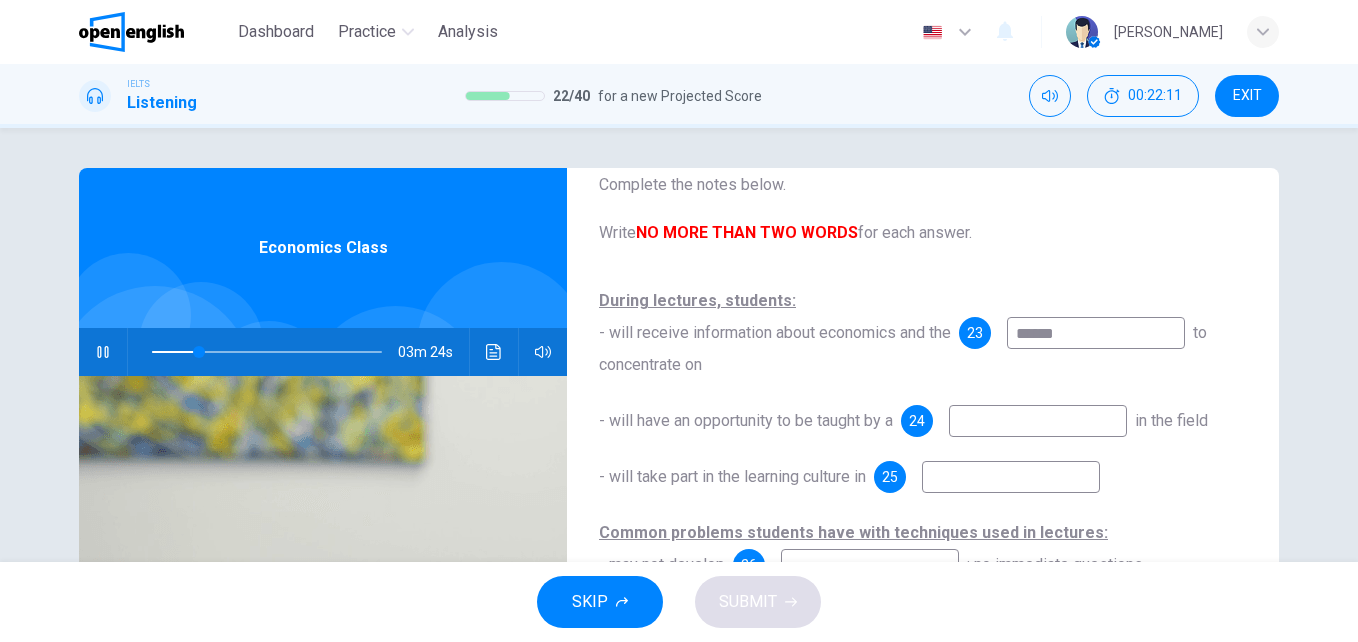 type on "*******" 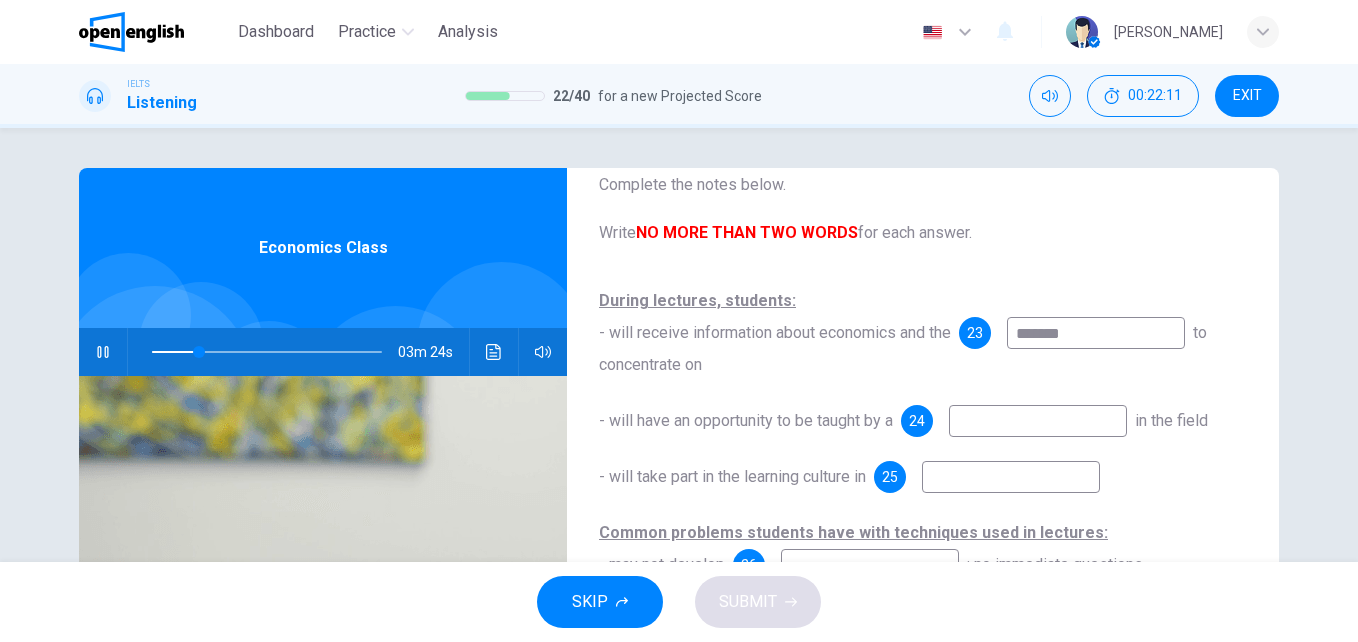 type on "**" 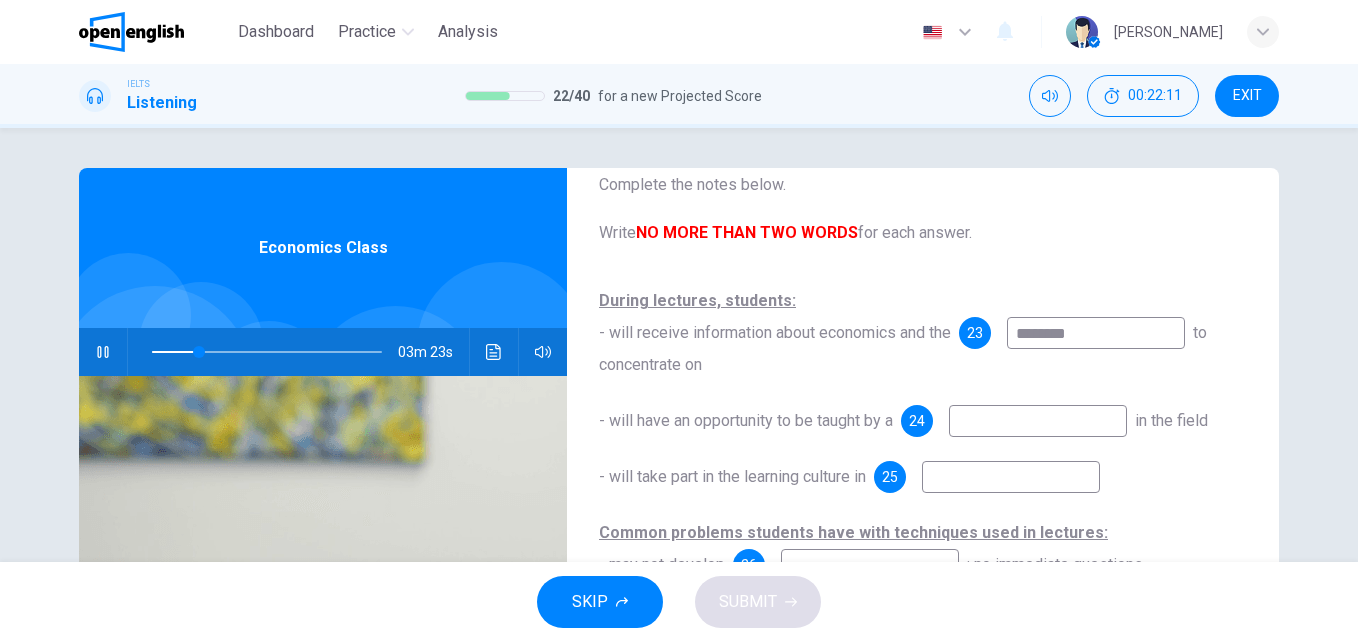 type on "*********" 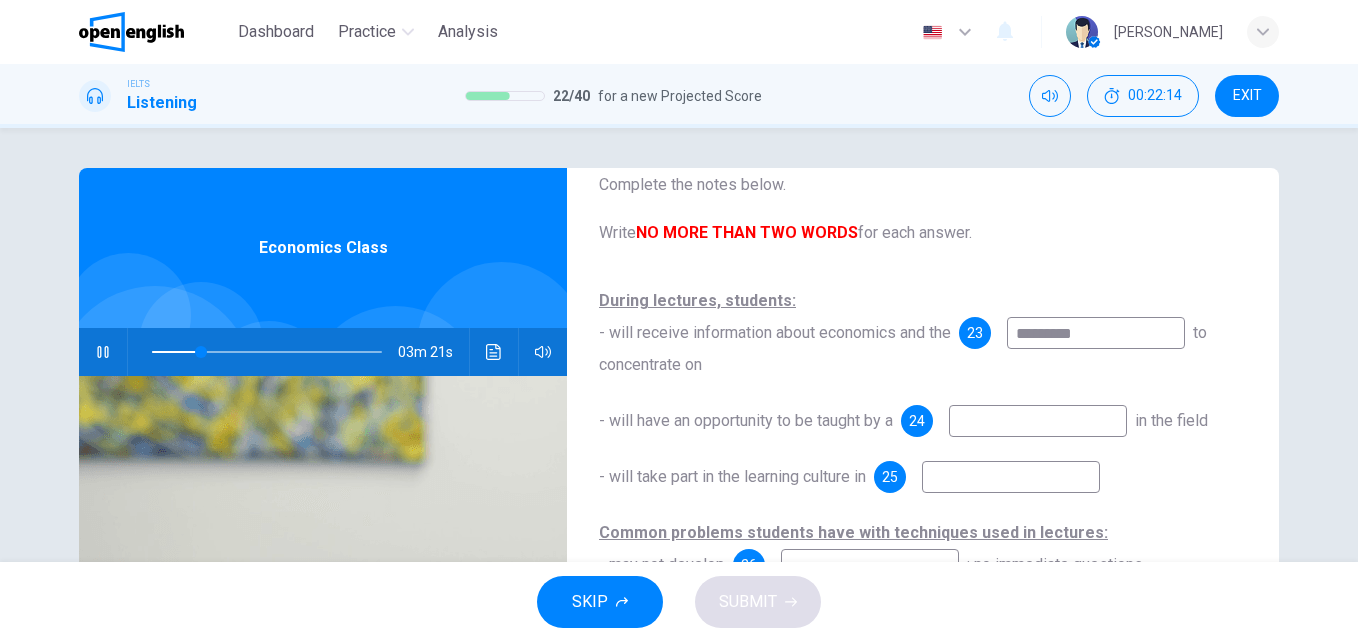 type on "**" 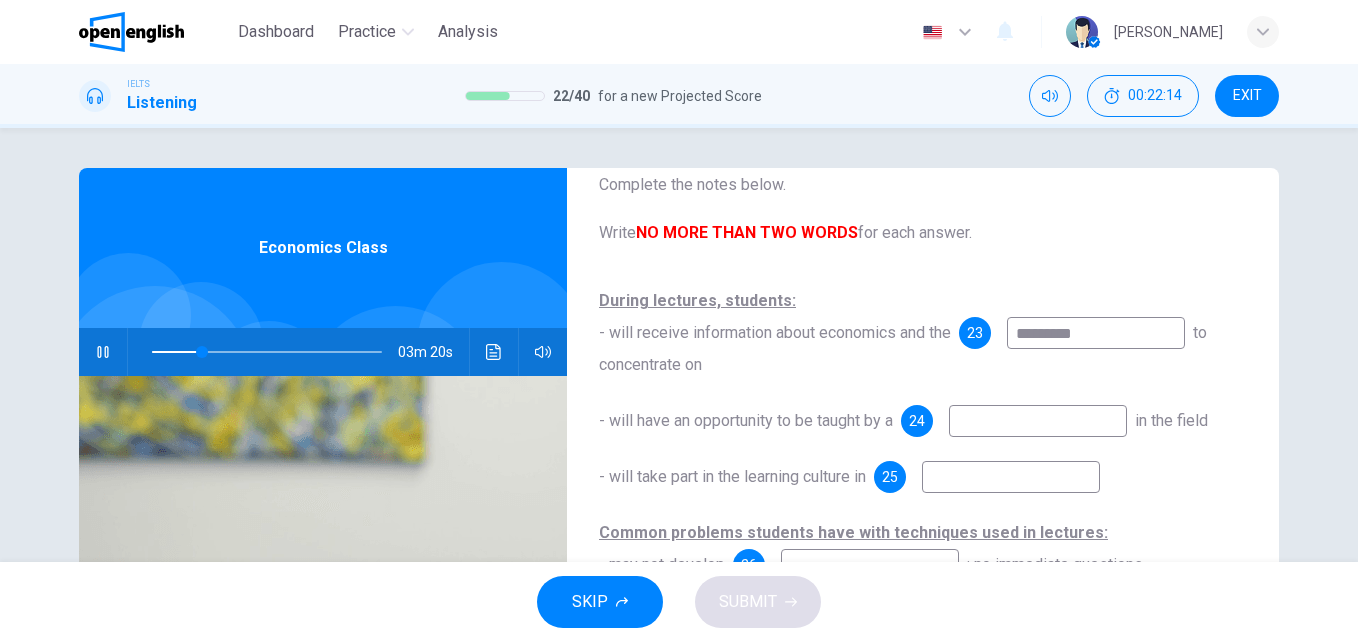 type on "*********" 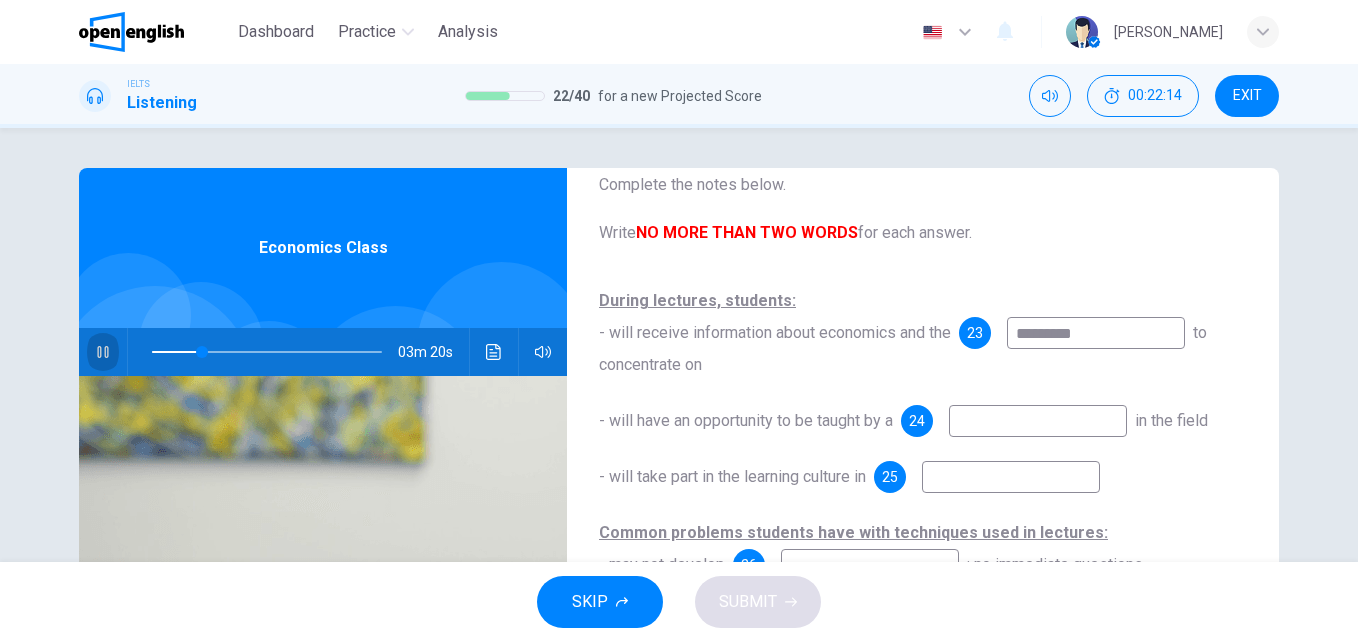 click 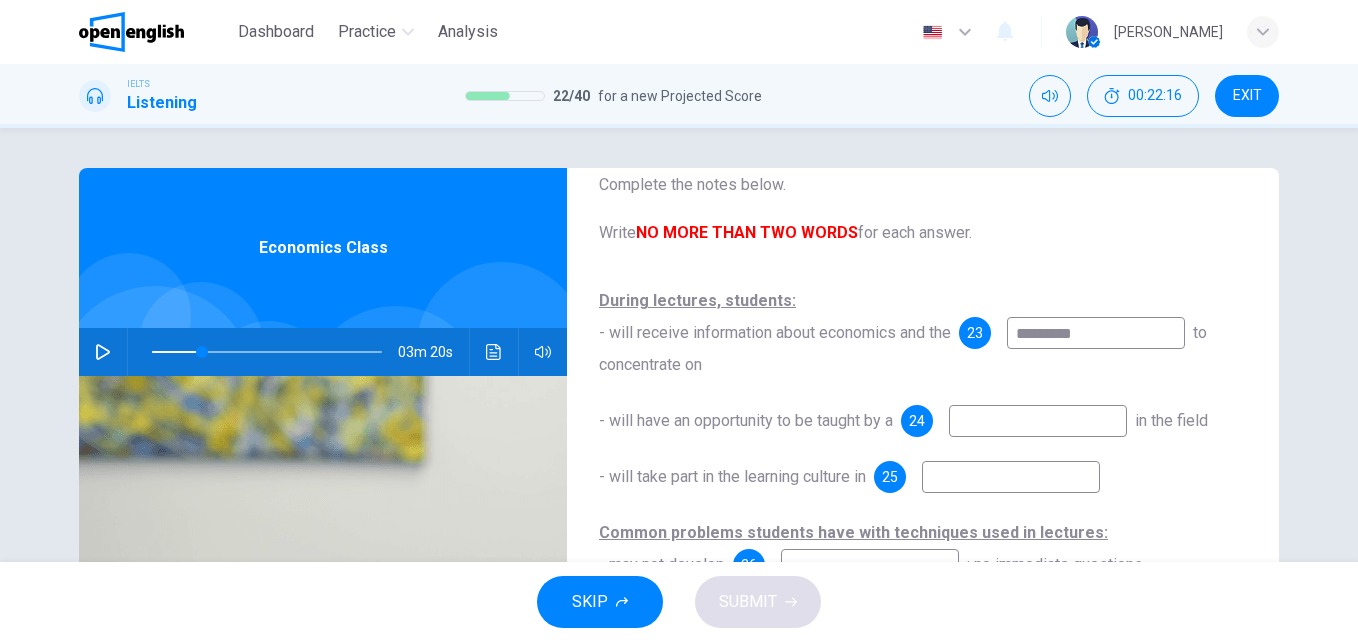 drag, startPoint x: 1099, startPoint y: 329, endPoint x: 984, endPoint y: 337, distance: 115.27792 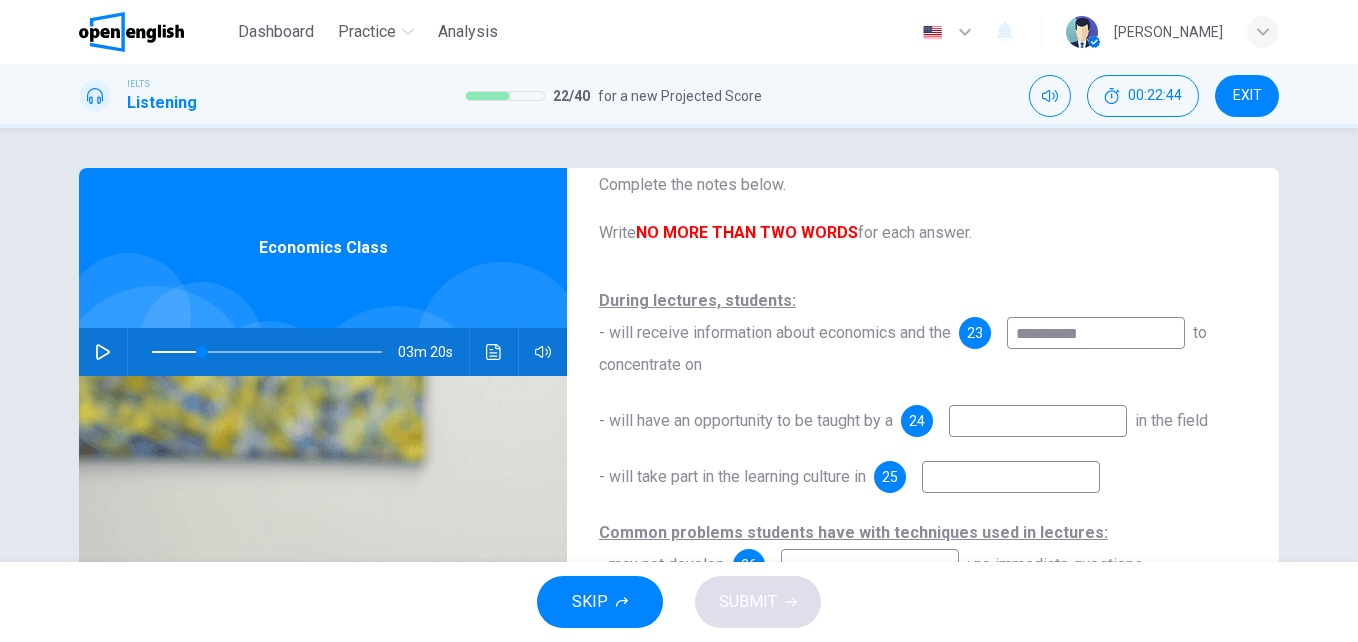 click on "**********" at bounding box center (1096, 333) 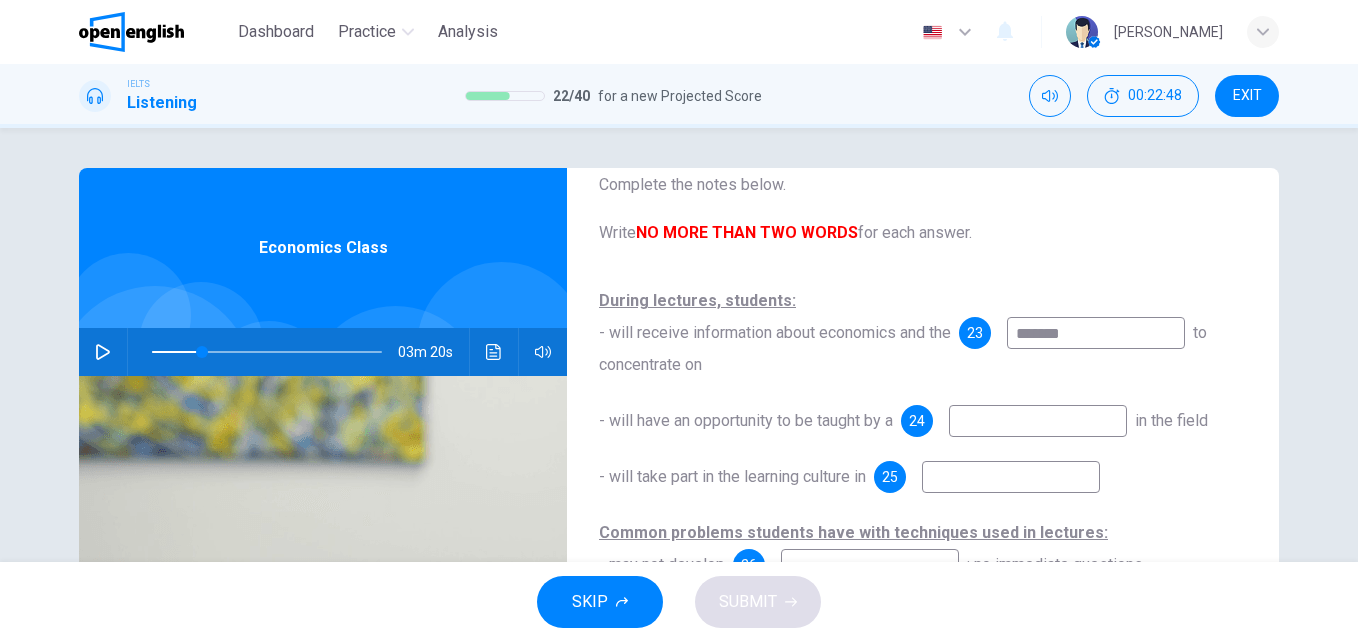 type on "********" 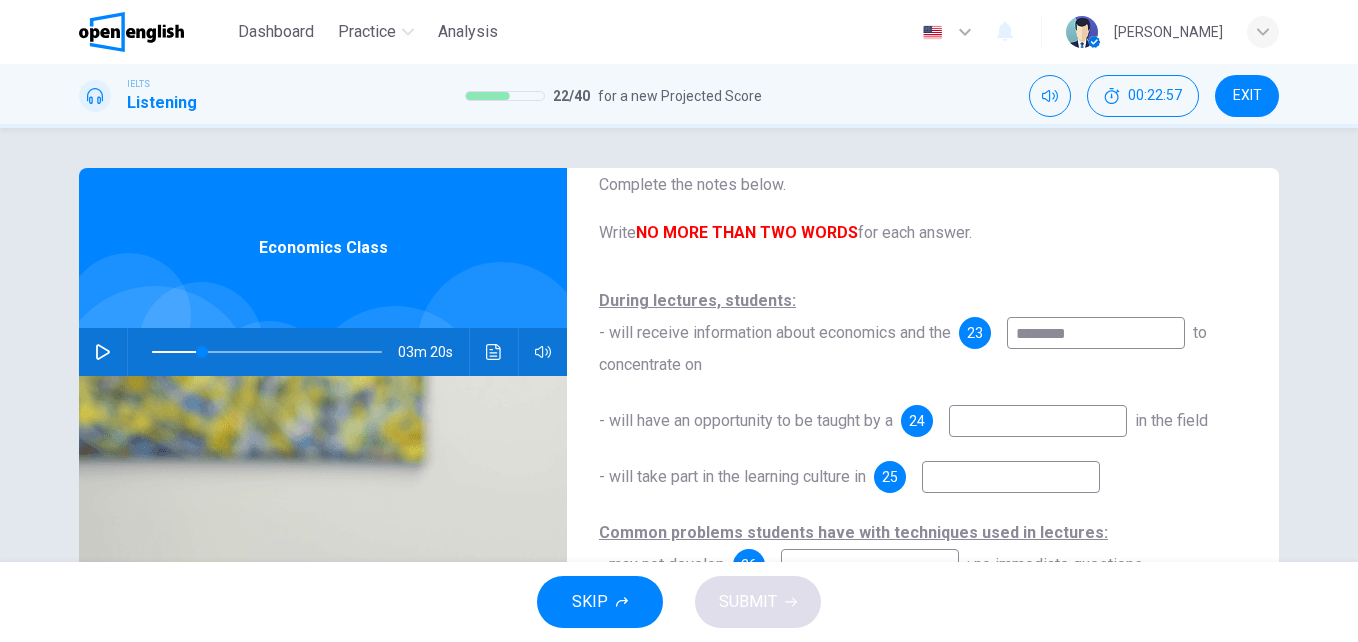 type on "**" 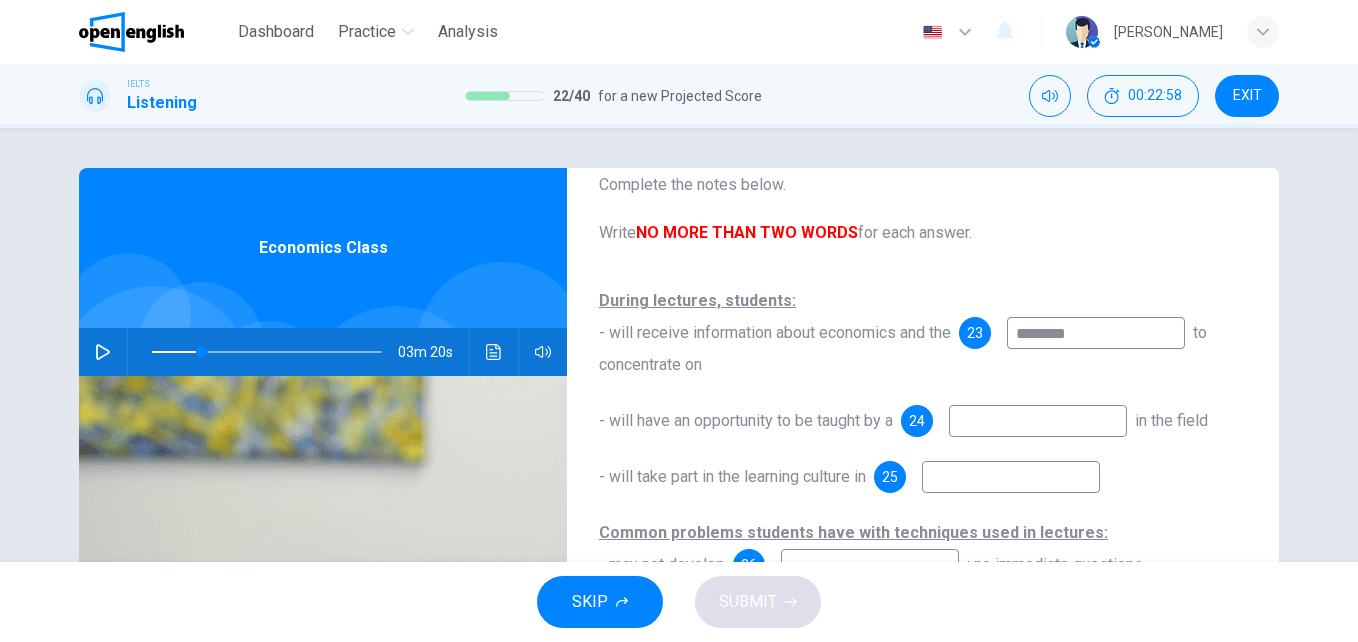 type on "********" 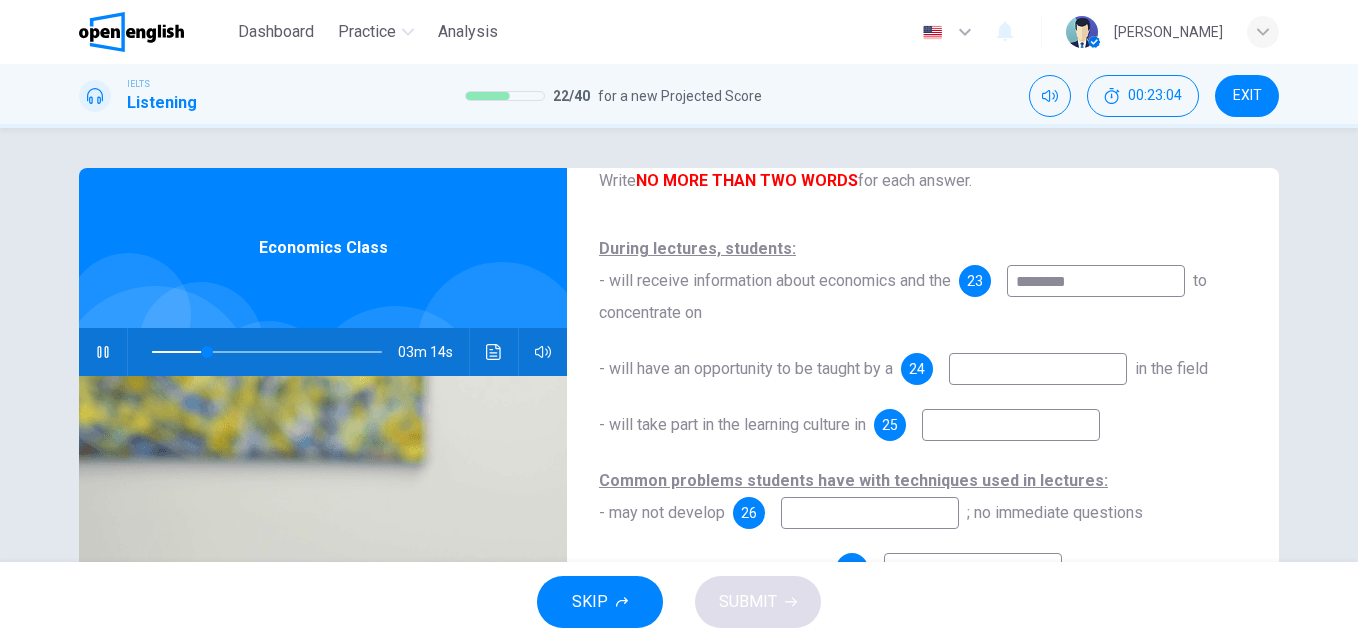 scroll, scrollTop: 191, scrollLeft: 0, axis: vertical 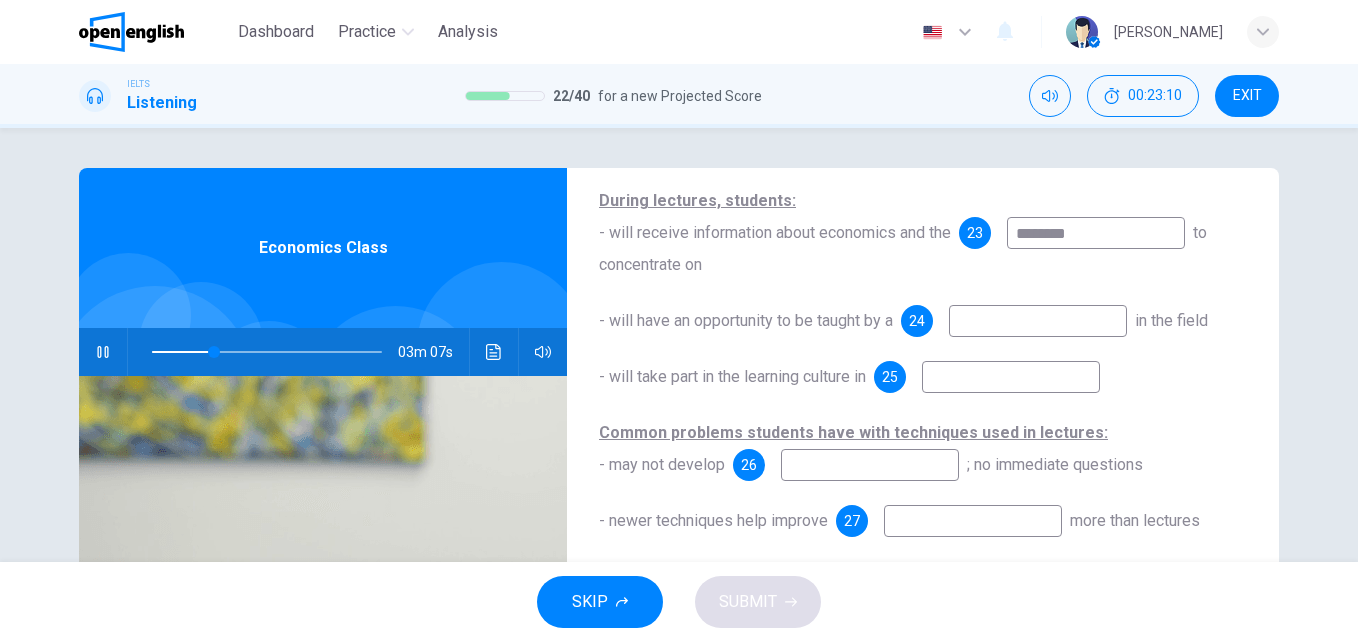 click at bounding box center [1038, 321] 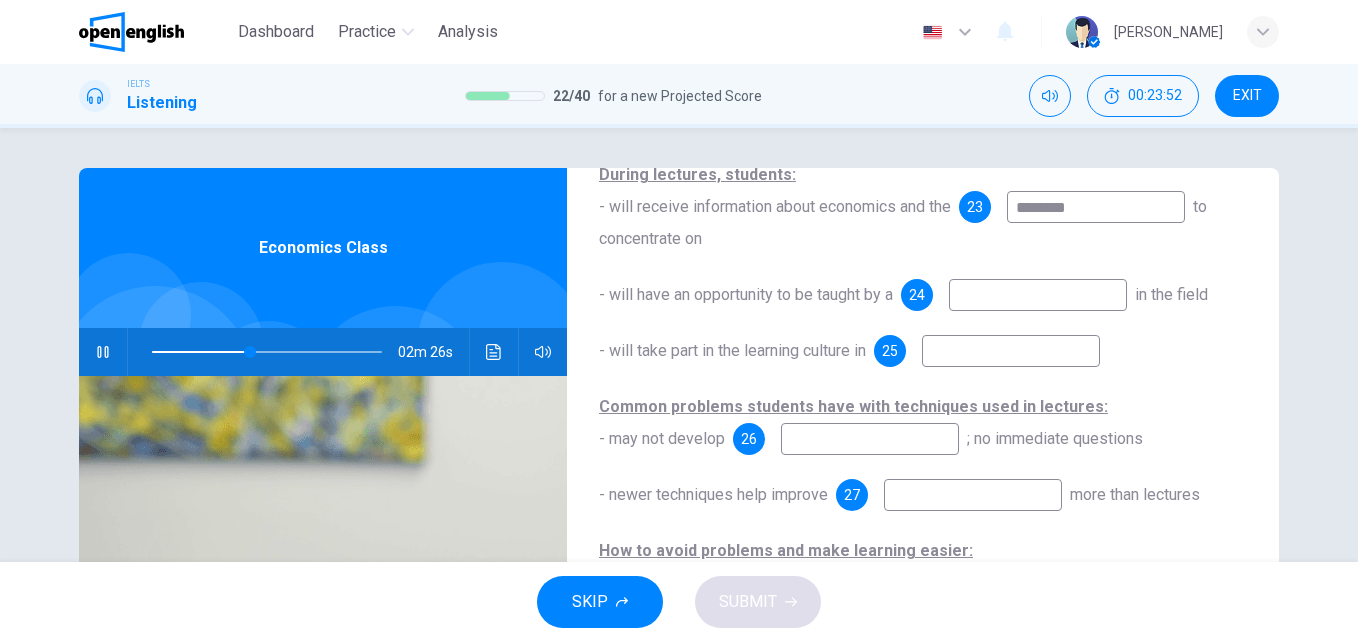scroll, scrollTop: 191, scrollLeft: 0, axis: vertical 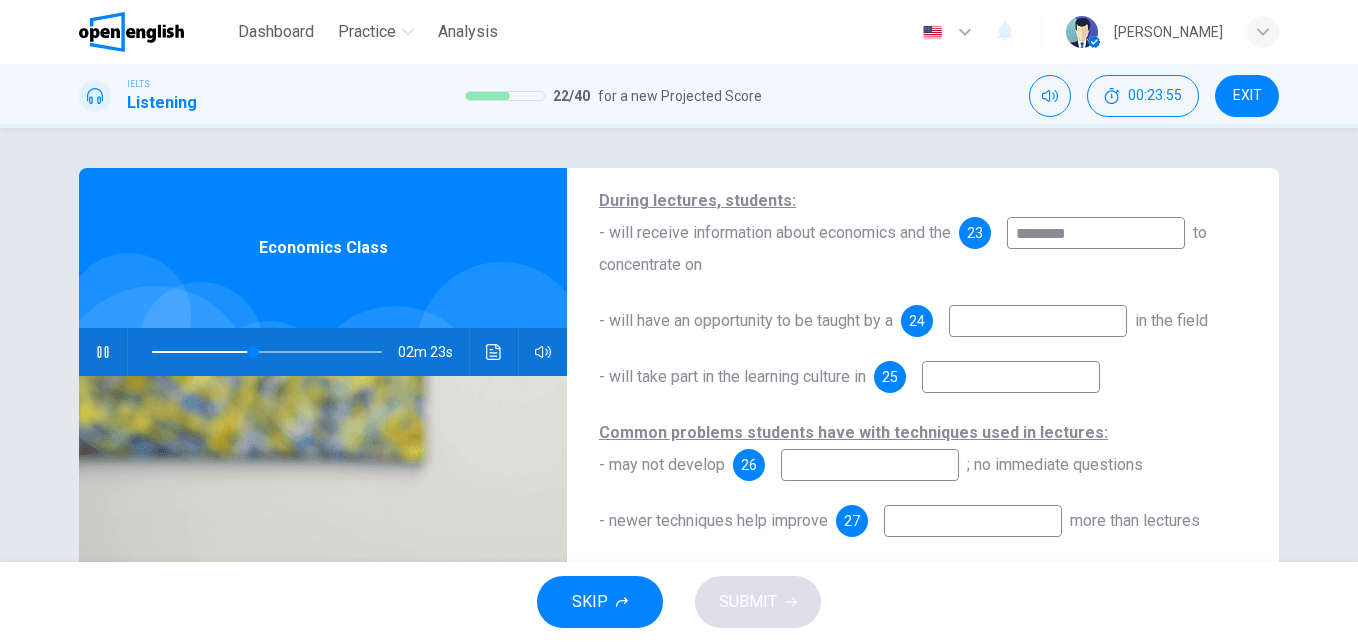 click at bounding box center (1038, 321) 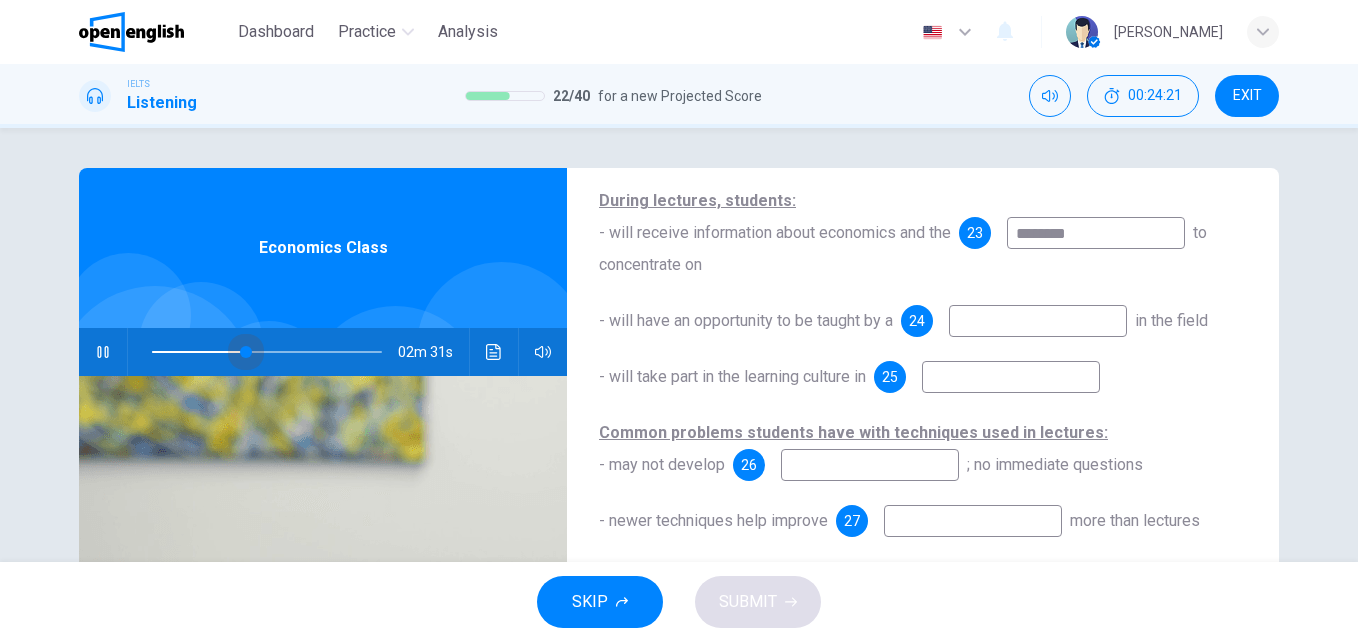 click at bounding box center [267, 352] 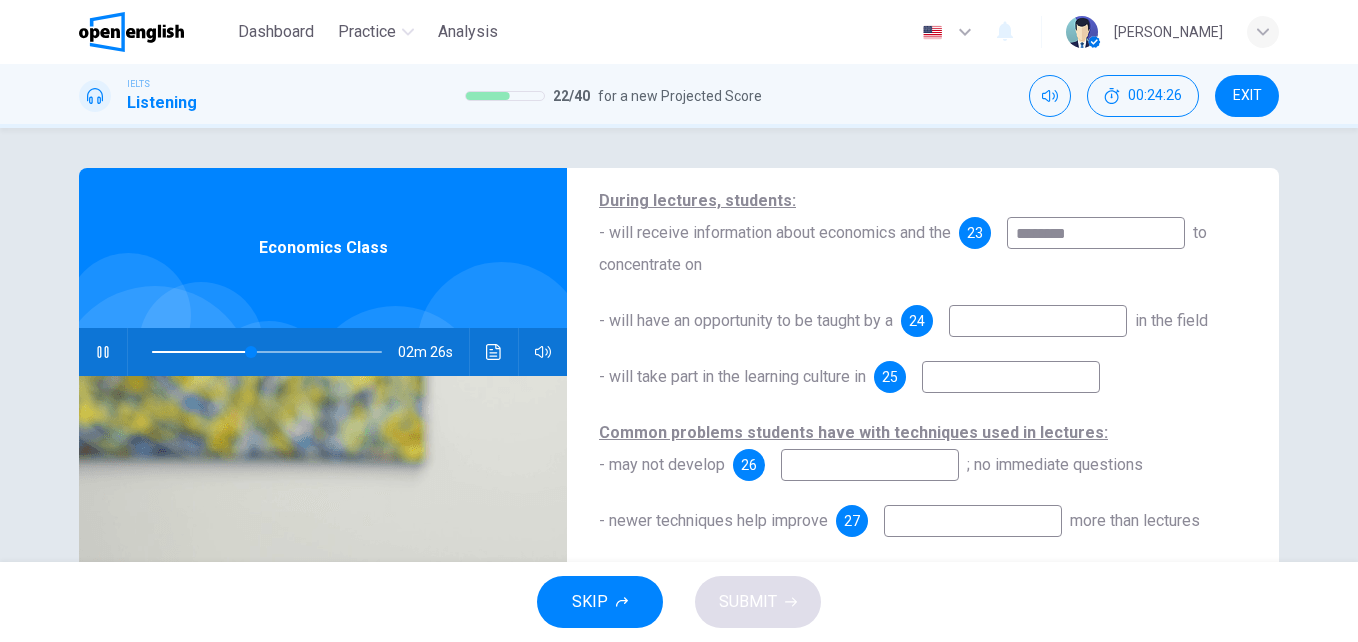 click at bounding box center [267, 352] 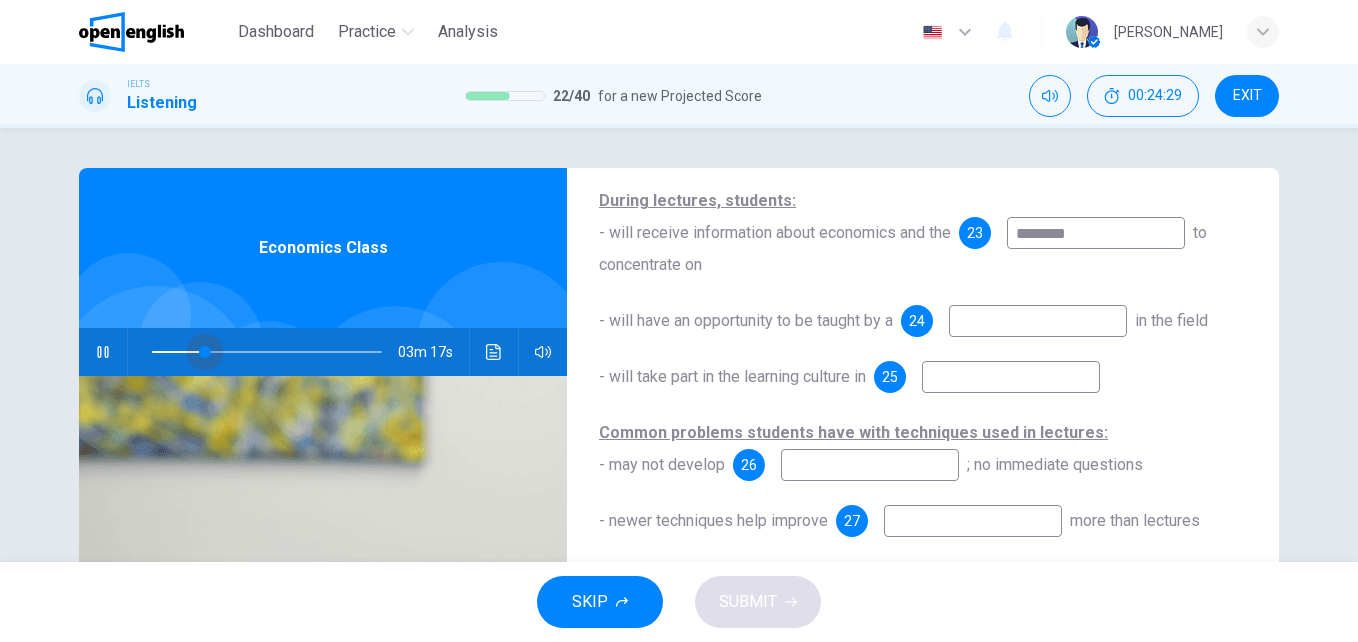 click at bounding box center [205, 352] 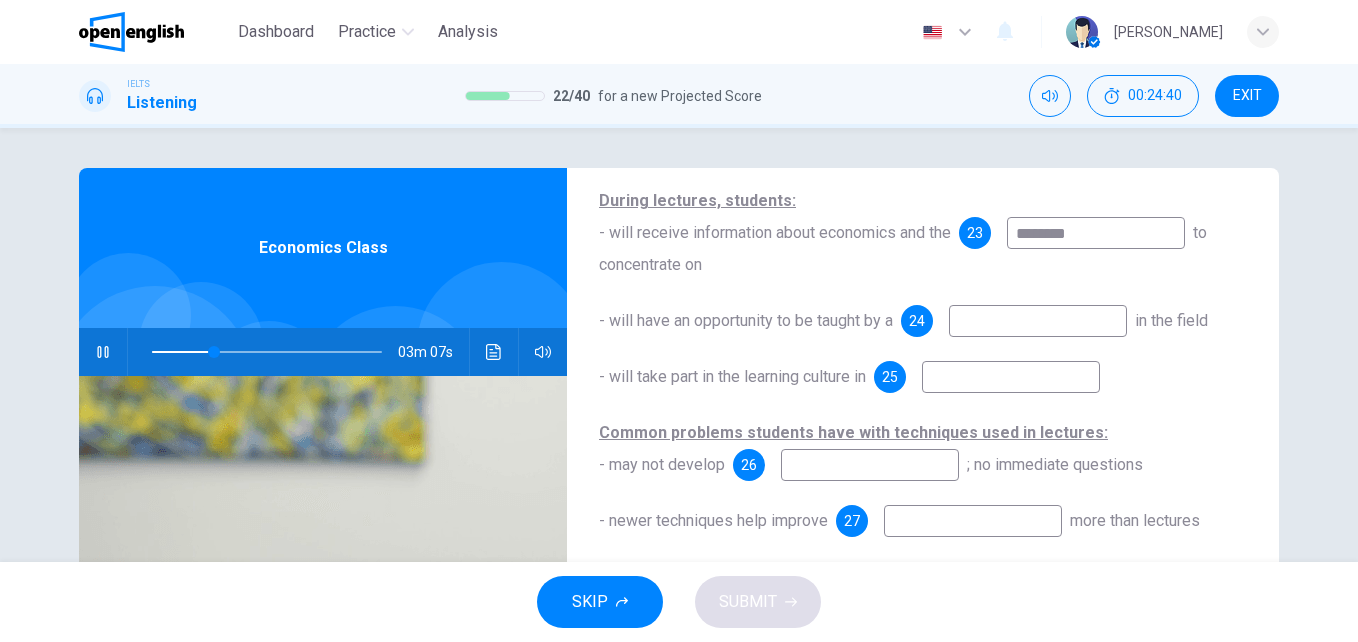 click at bounding box center (267, 352) 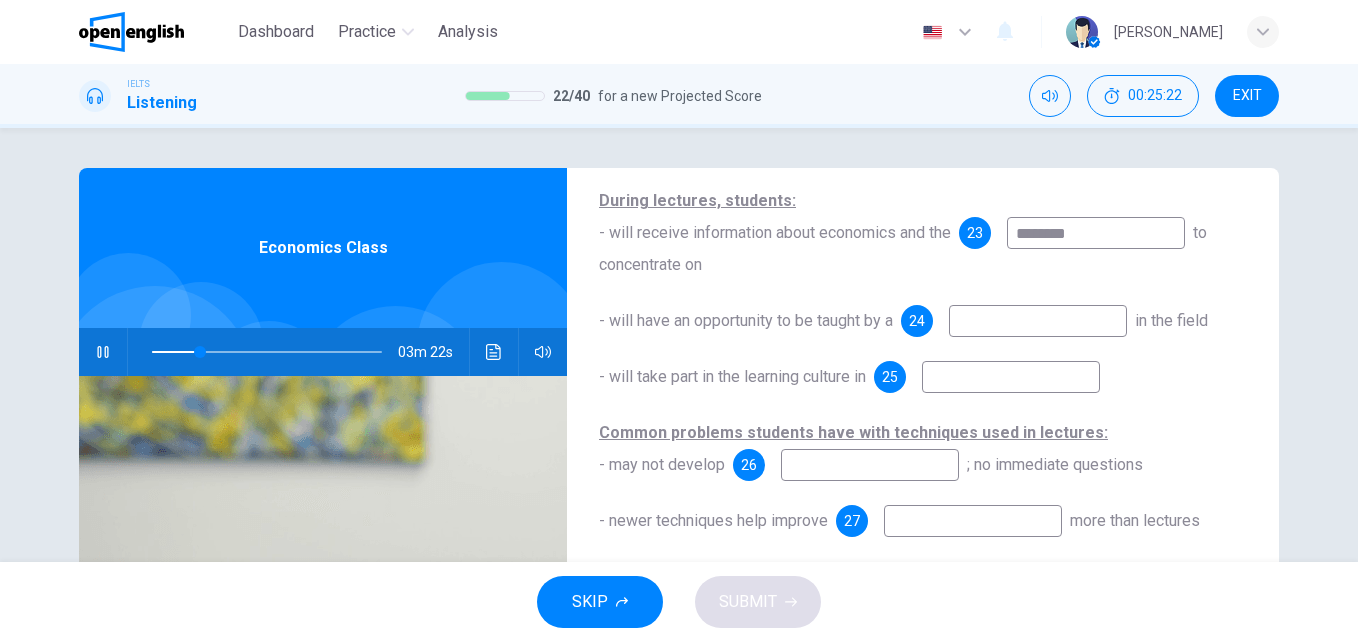 click at bounding box center [1038, 321] 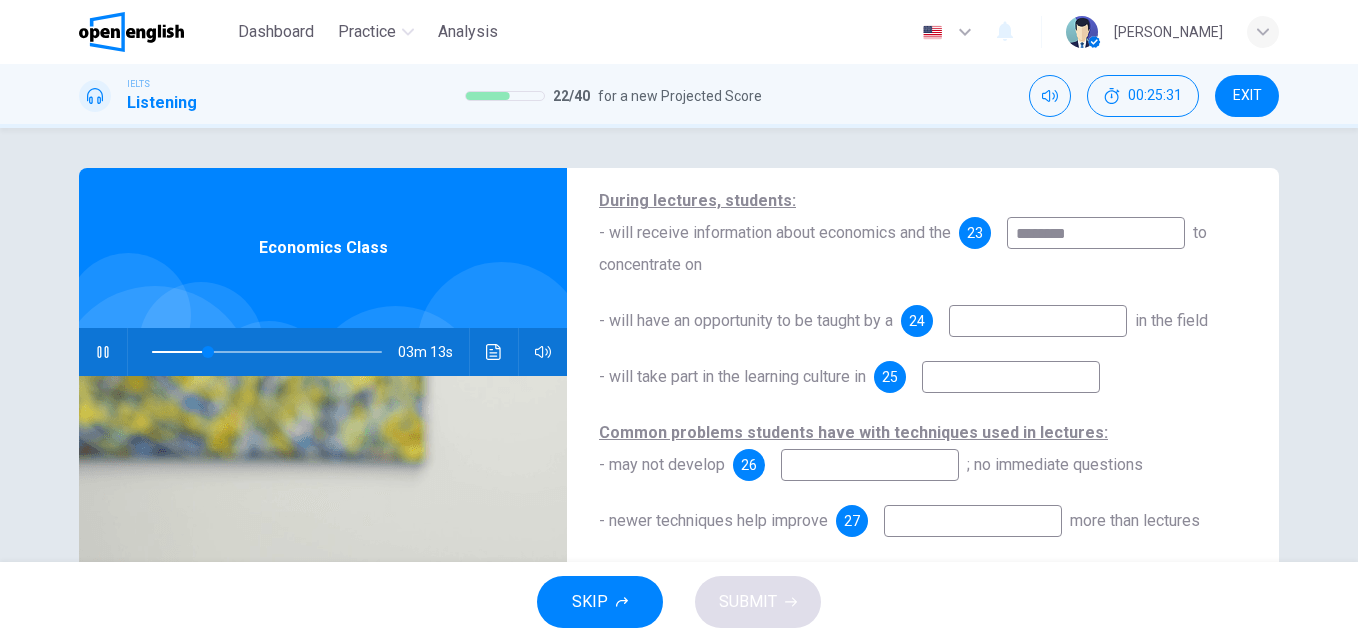type on "**" 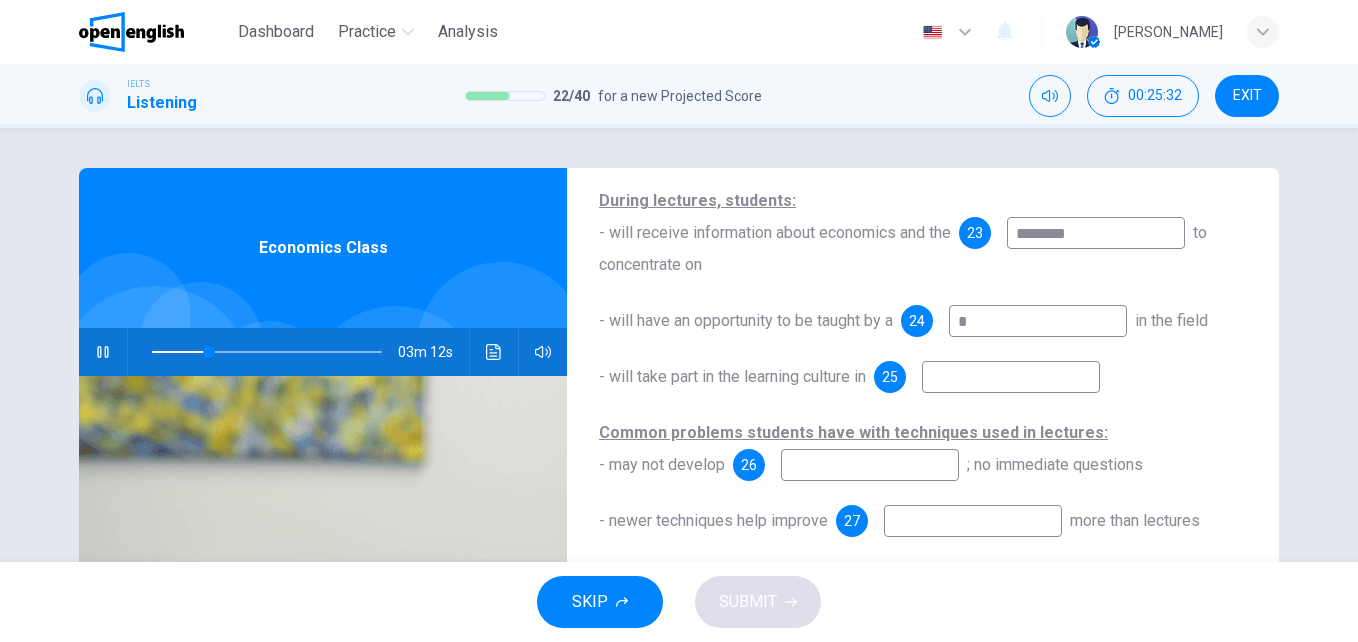type on "**" 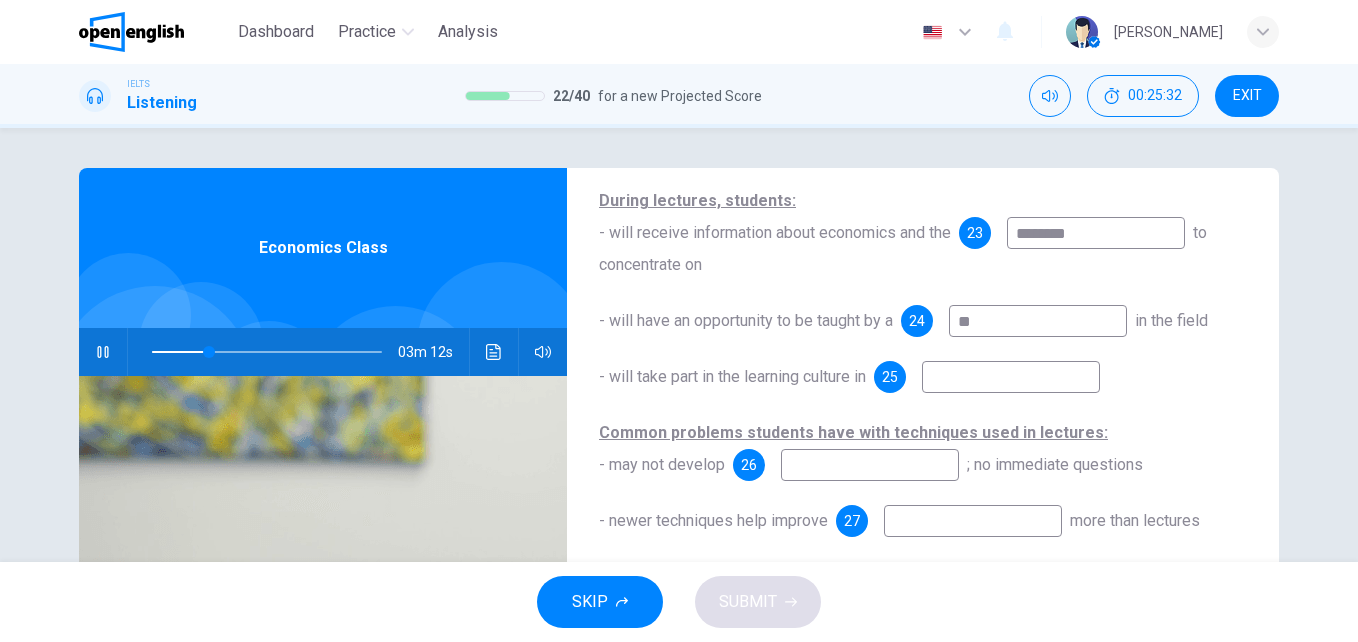 type on "**" 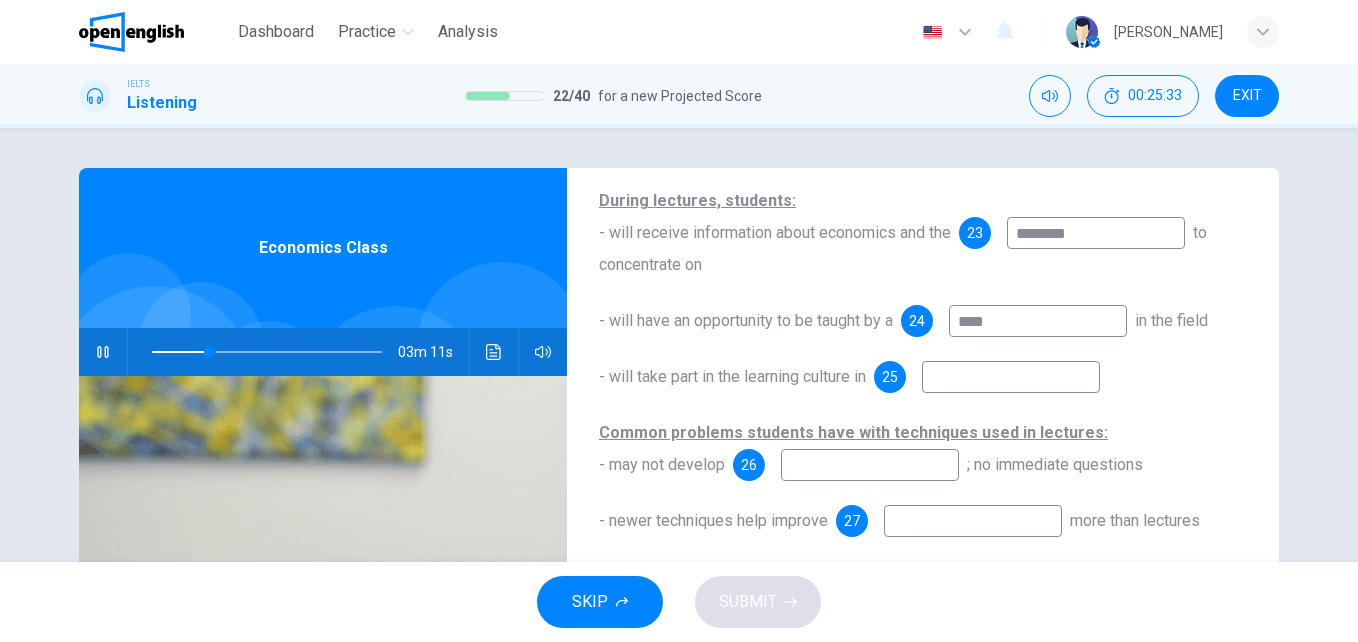 type on "*****" 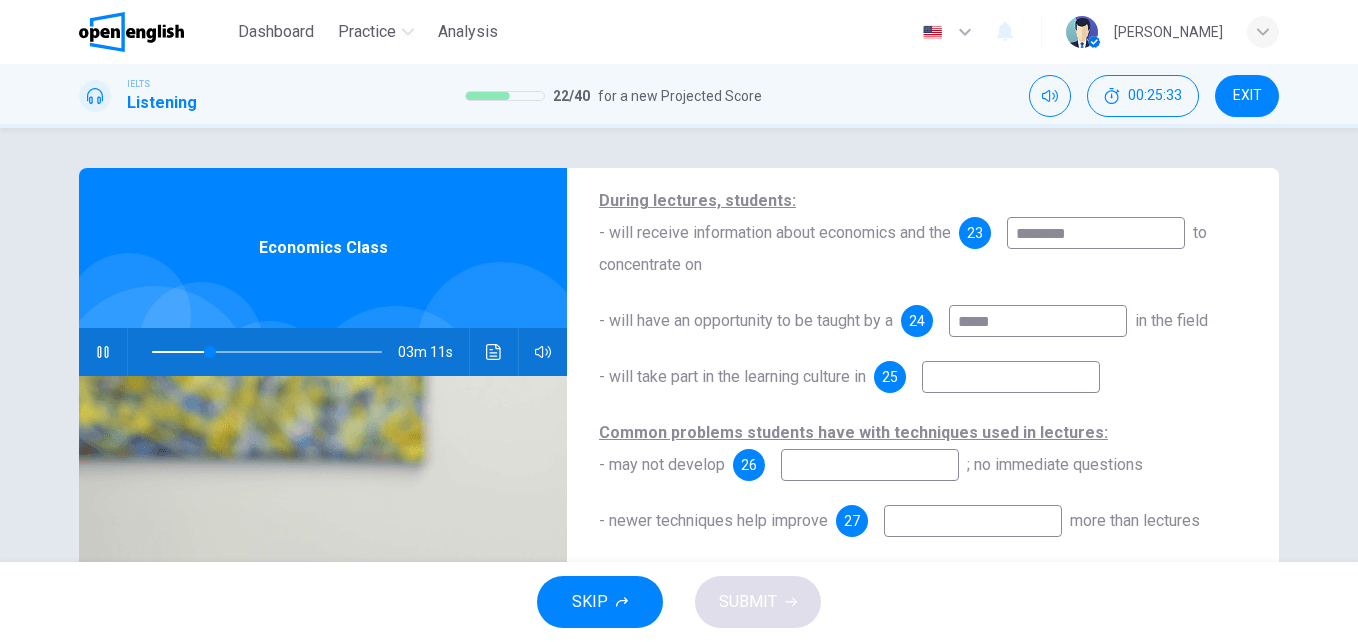 type on "**" 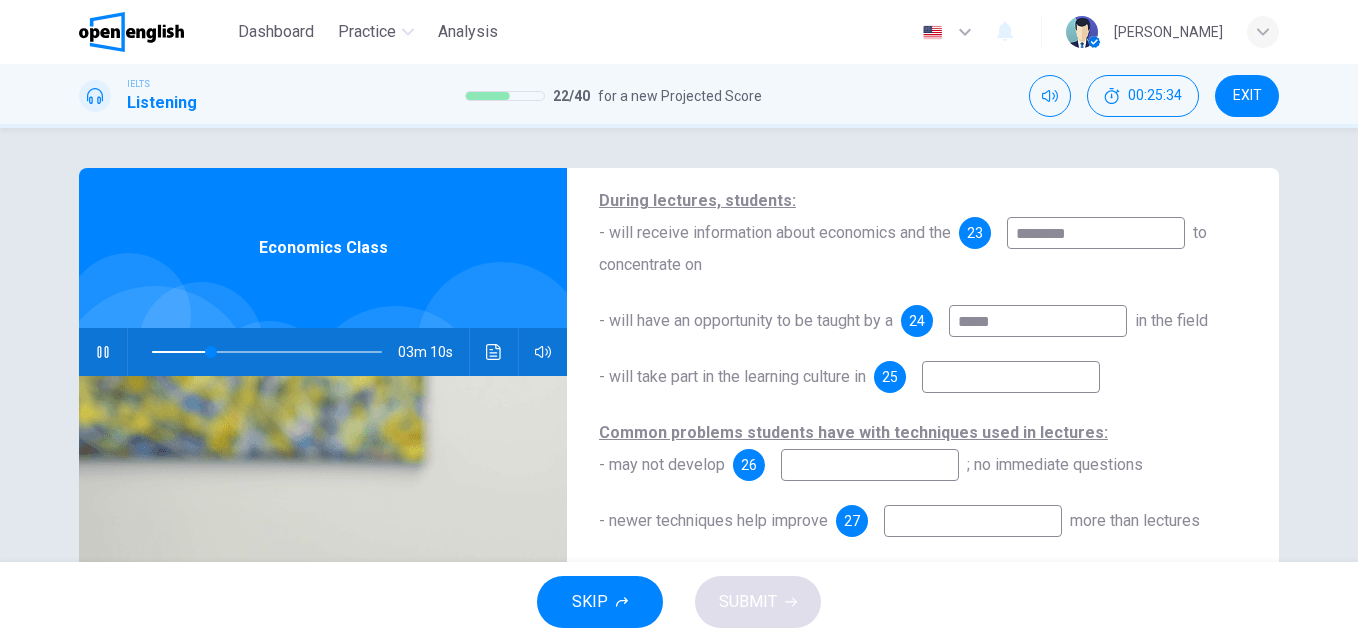 type on "******" 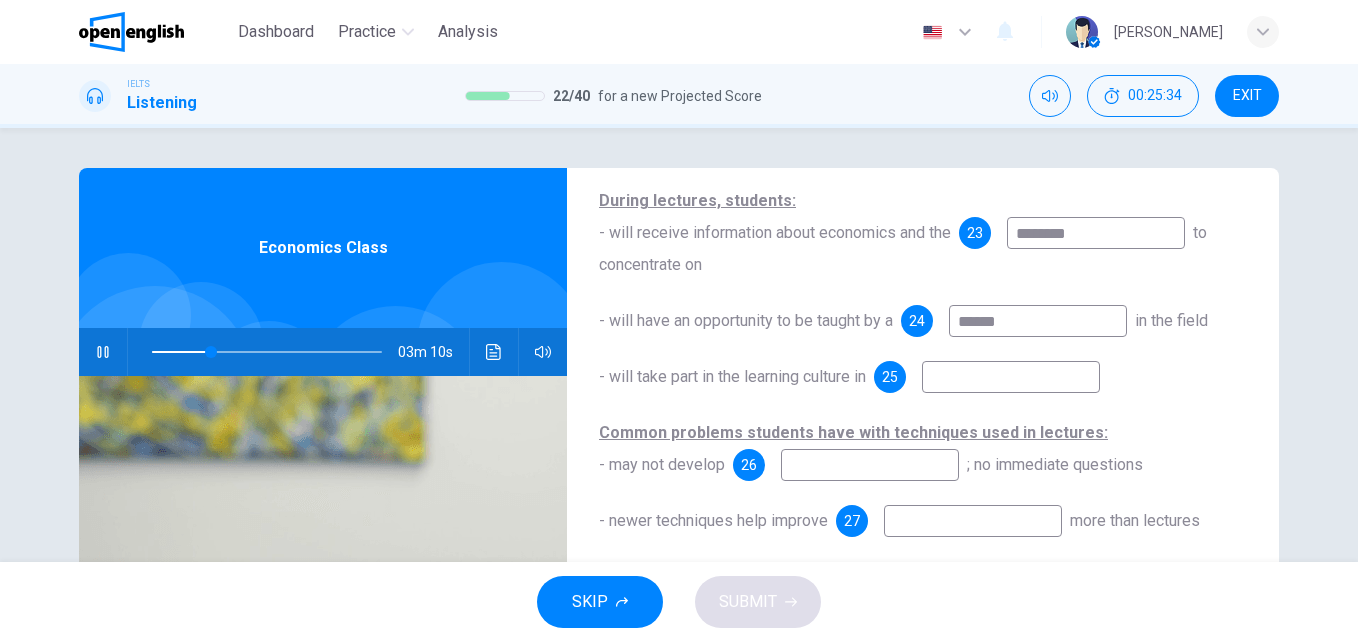 type on "**" 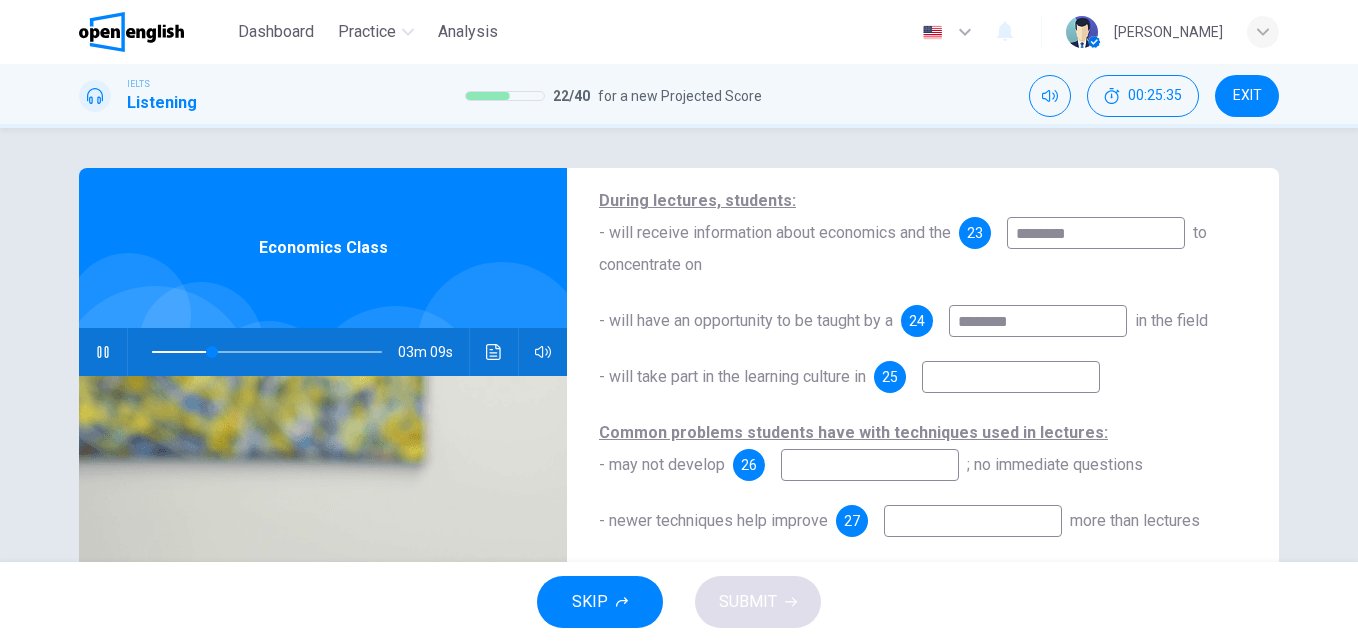 type on "*********" 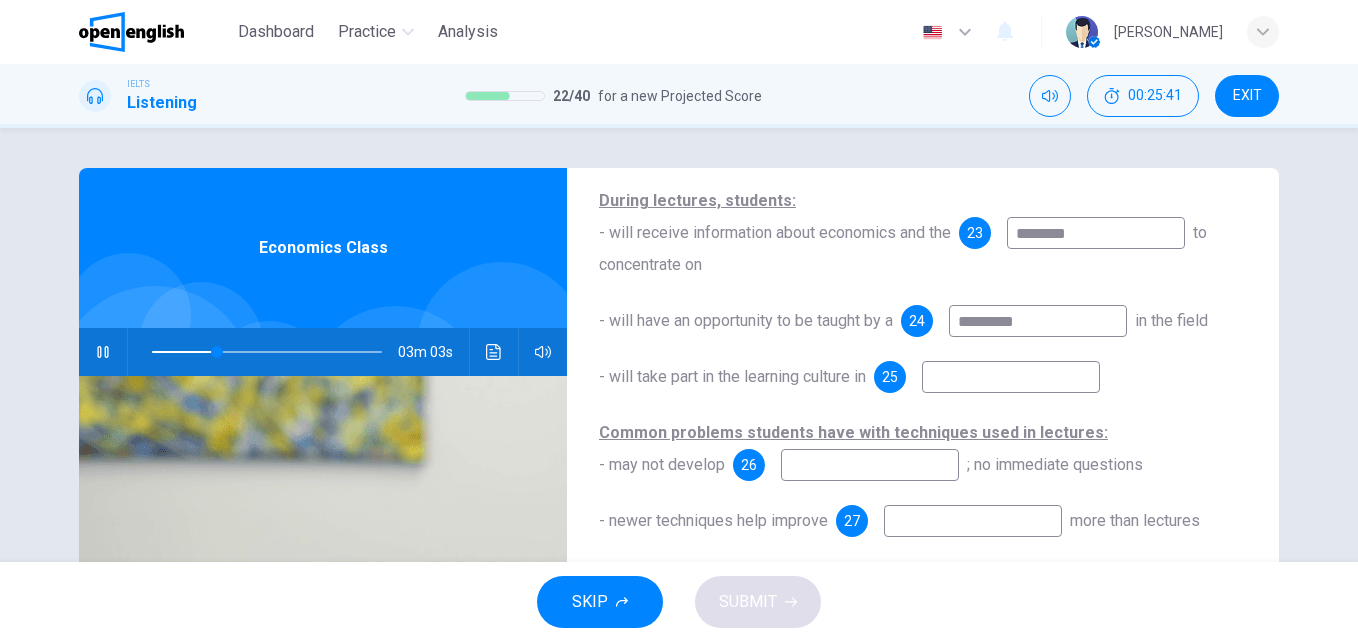 type on "**" 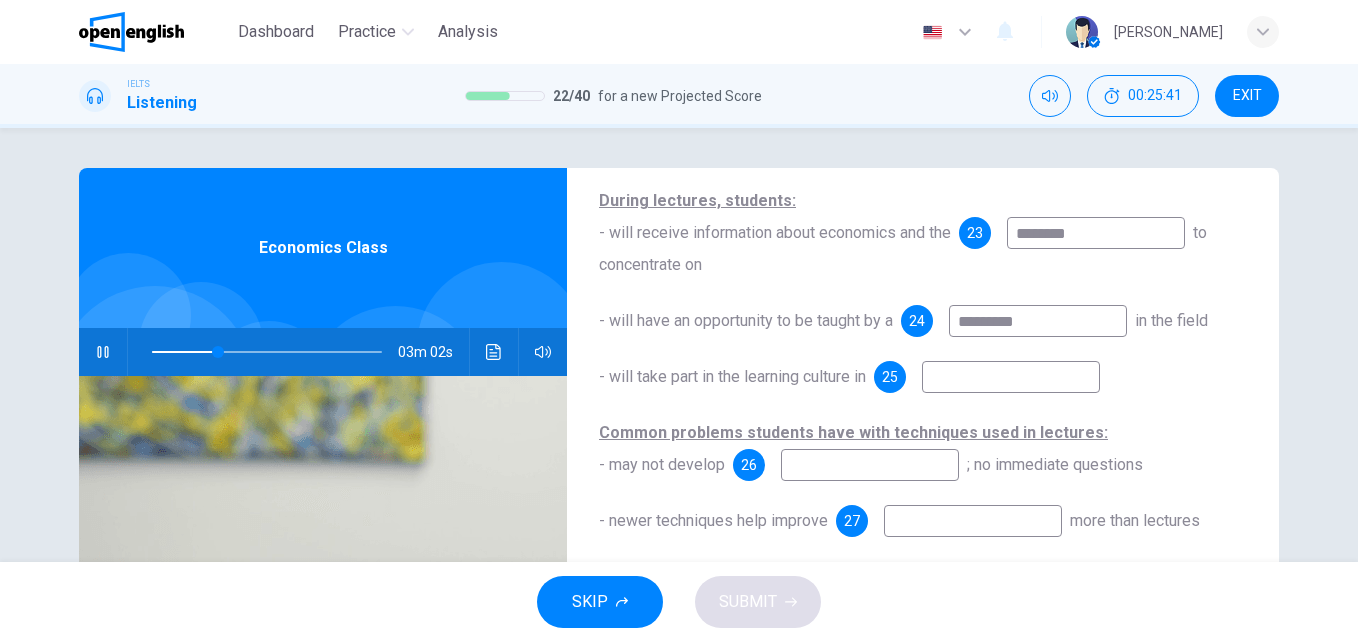 type on "*********" 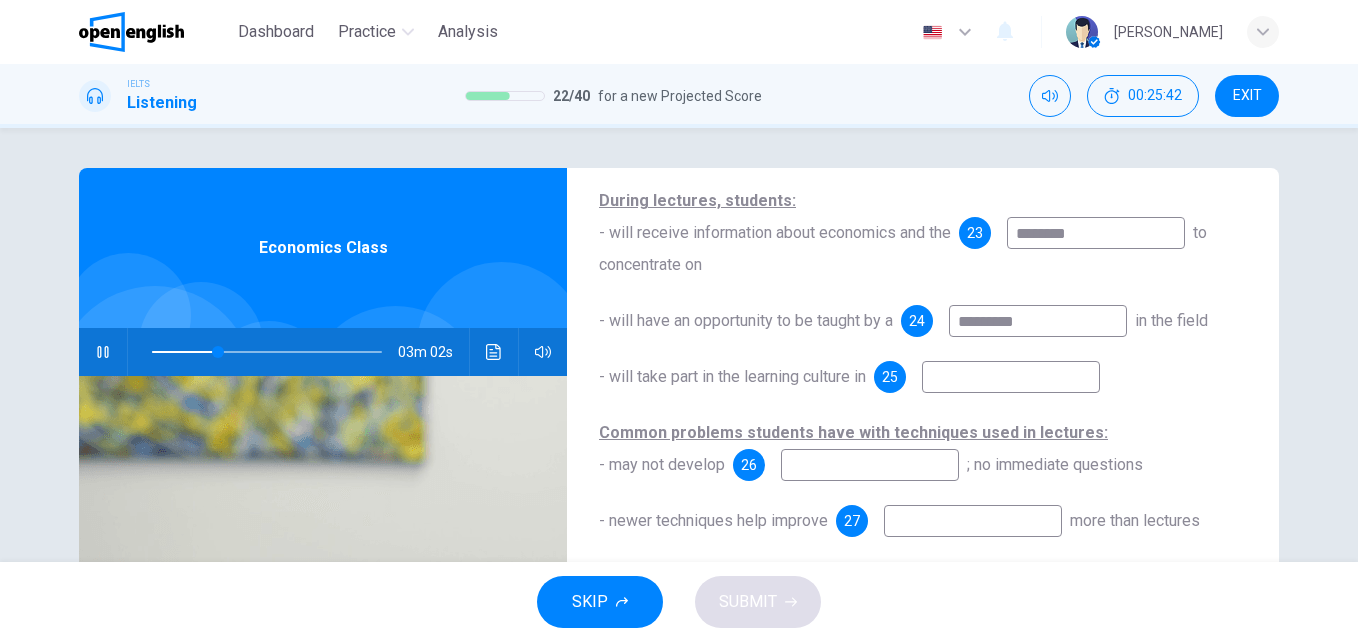 click at bounding box center [1011, 377] 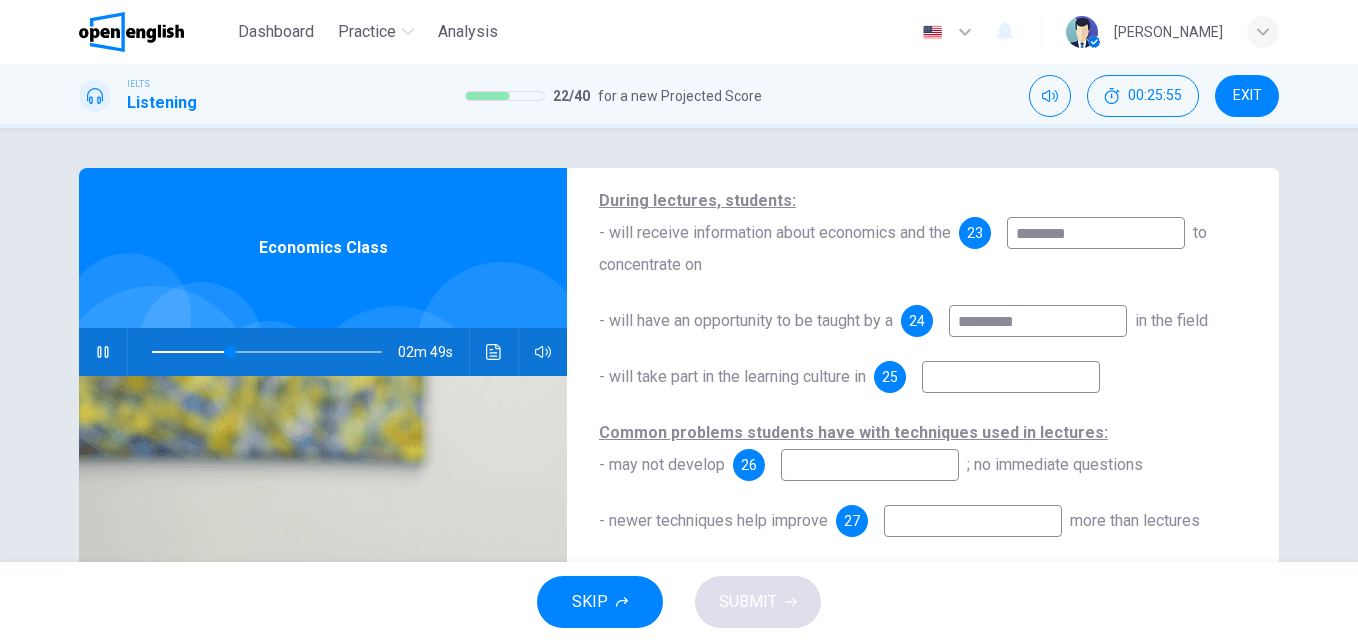 type on "**" 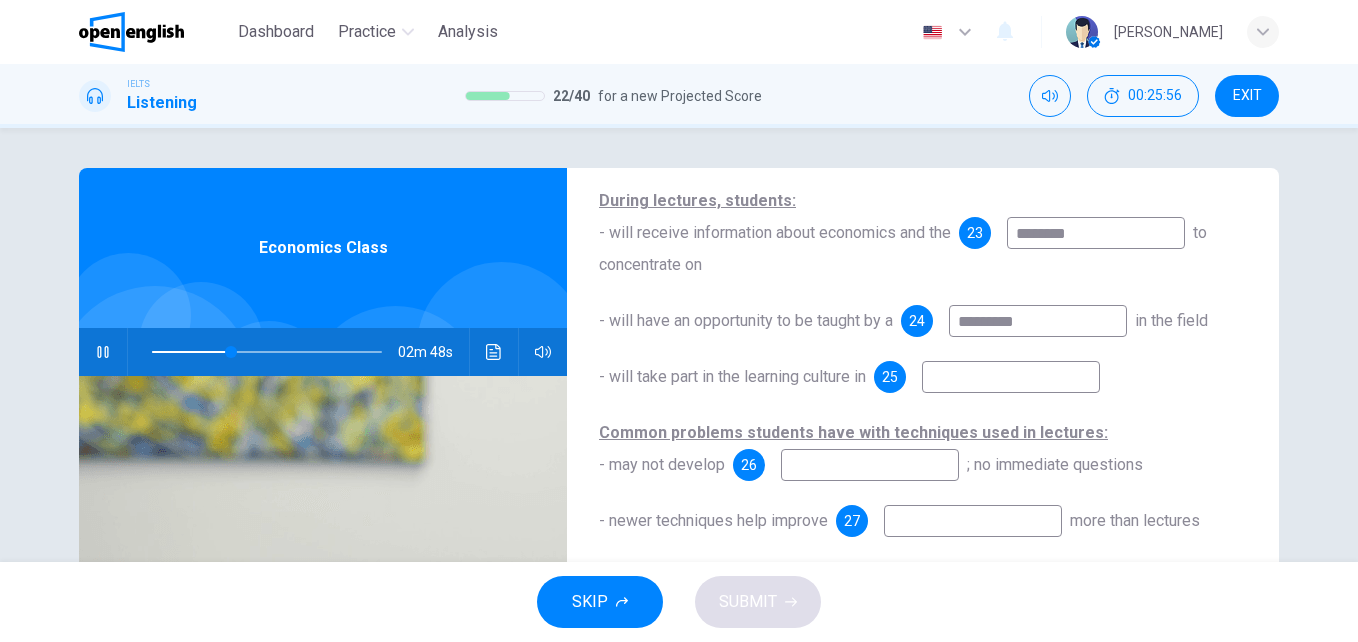 type on "*" 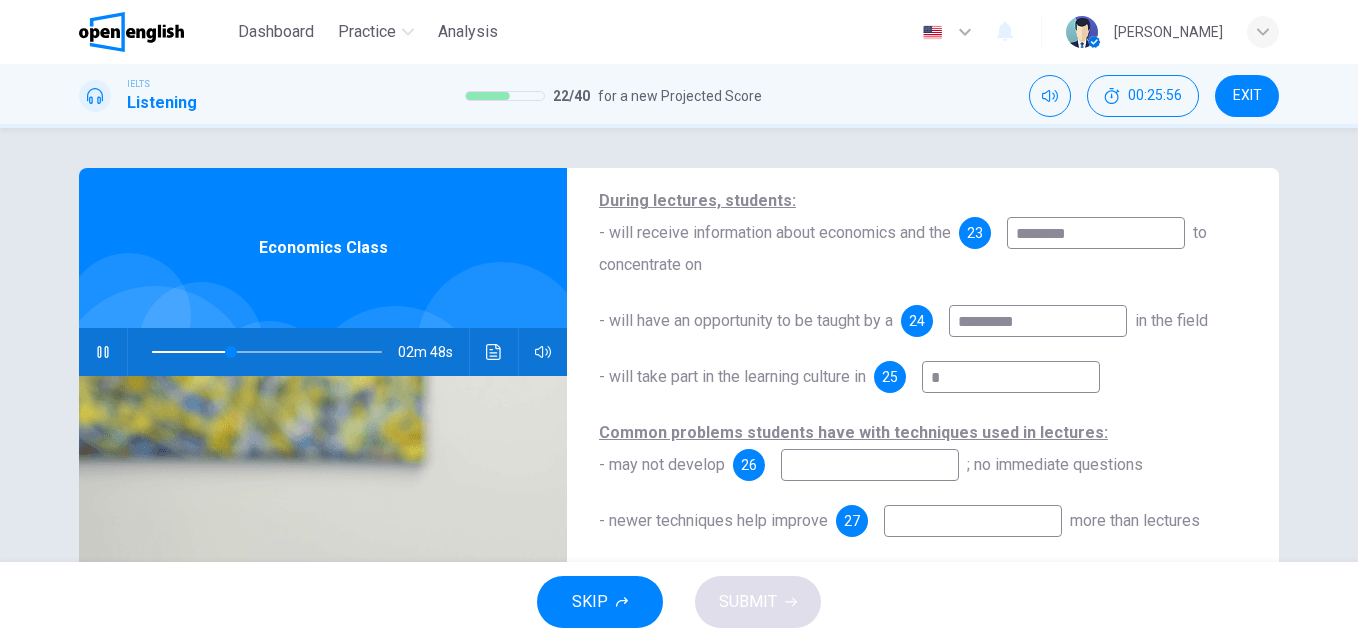type on "**" 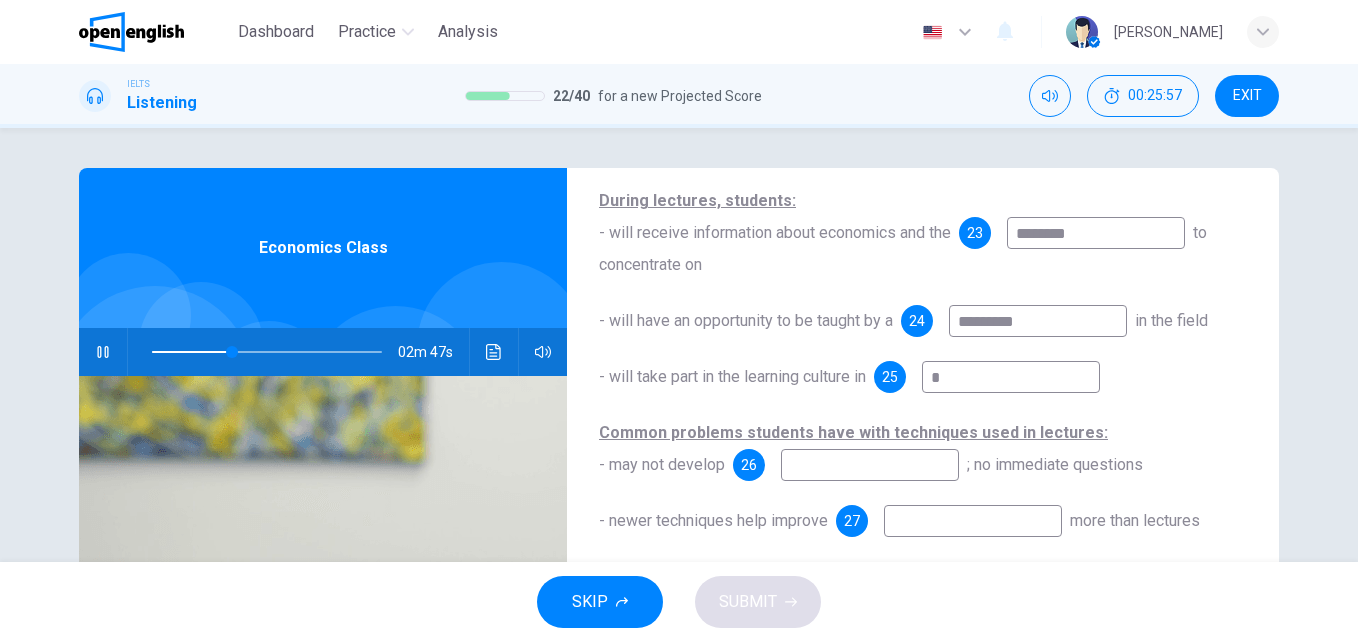 type on "**" 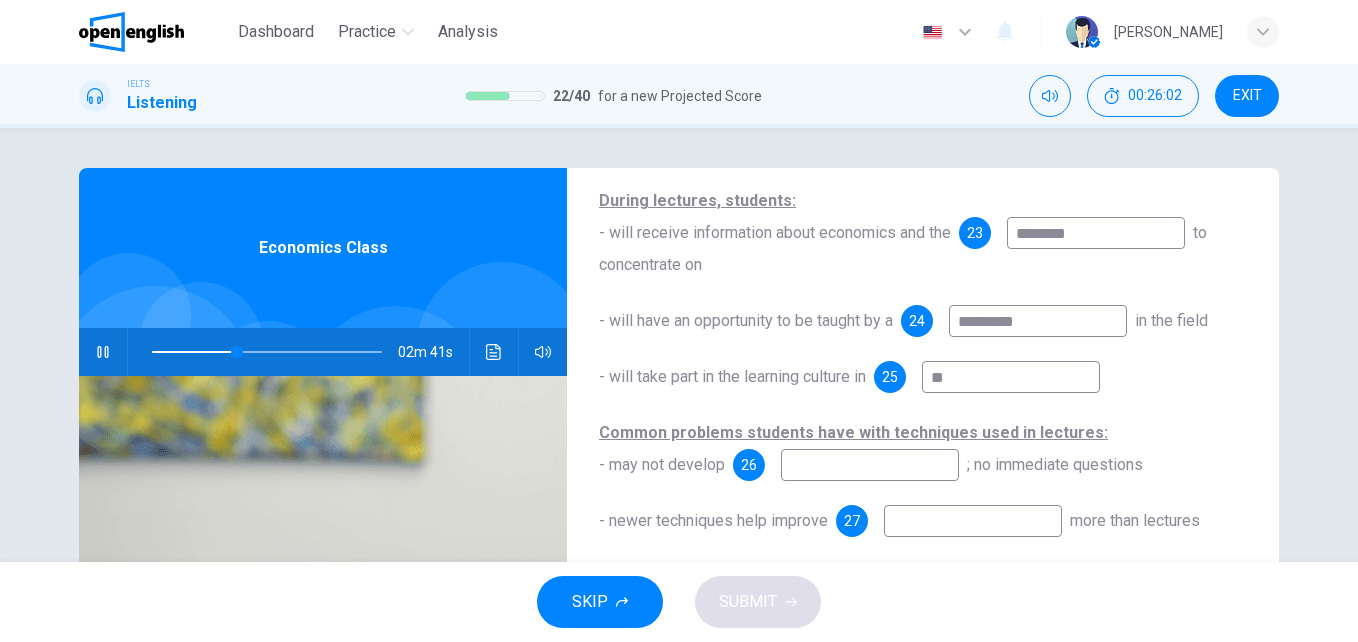 type on "**" 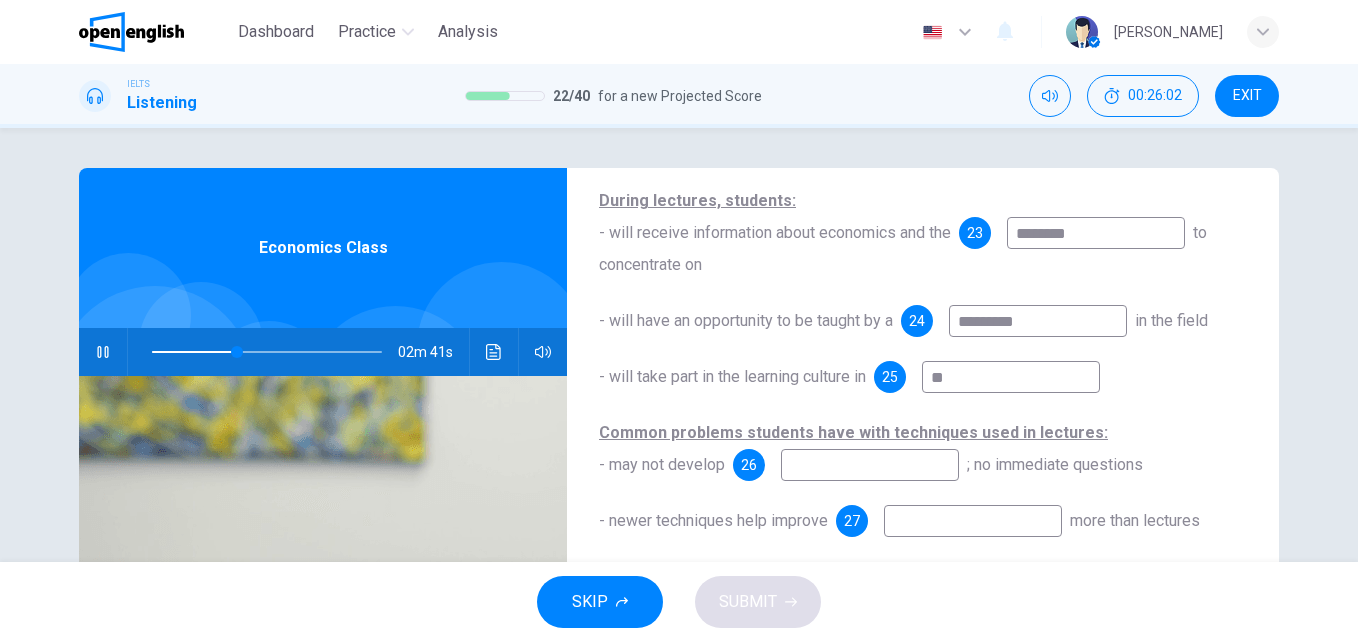 type on "***" 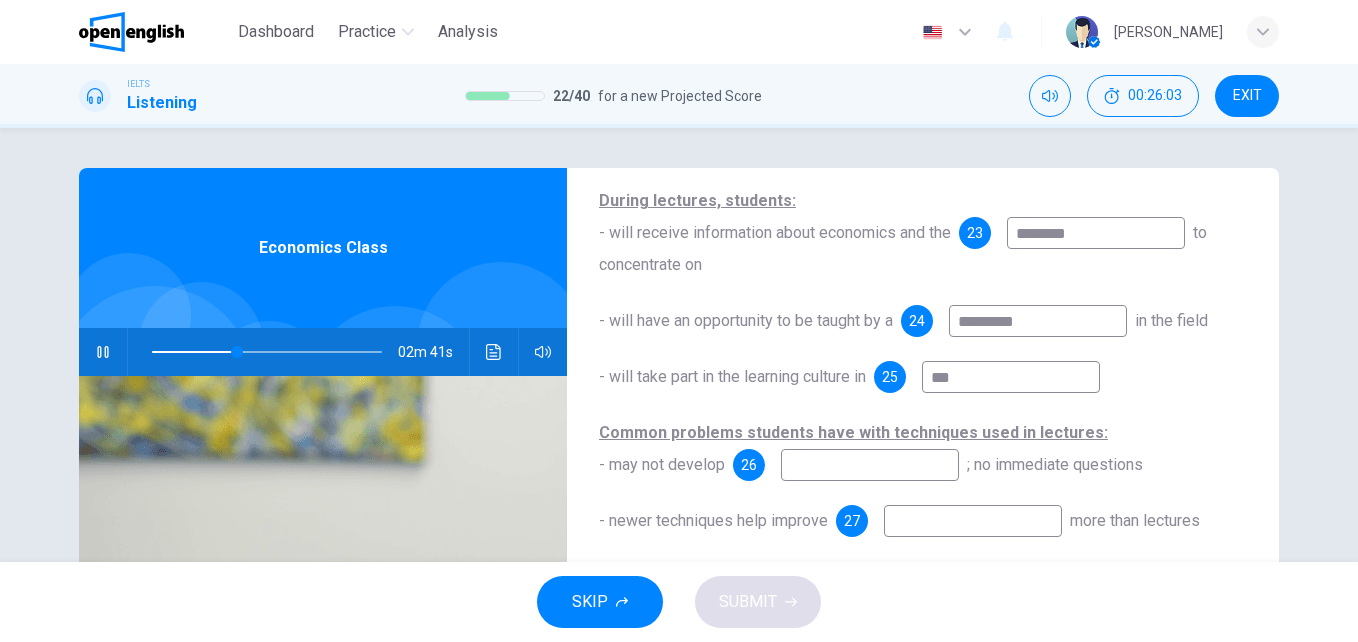 type on "**" 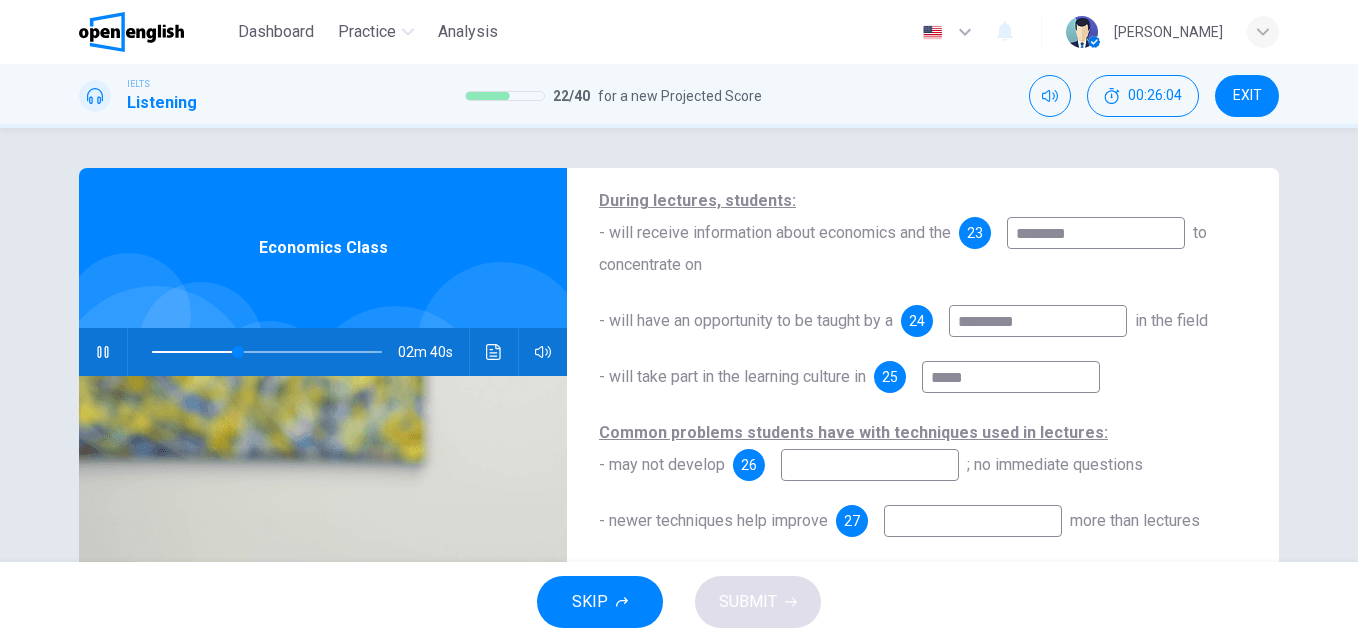 type on "******" 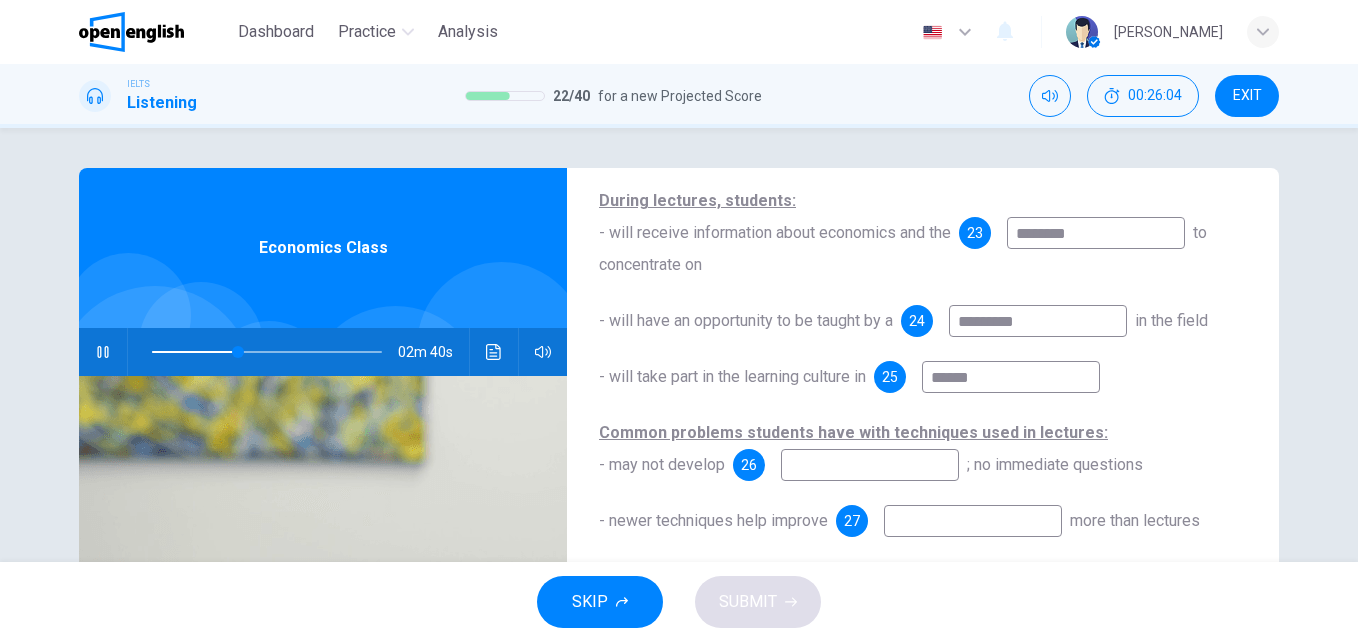 type on "**" 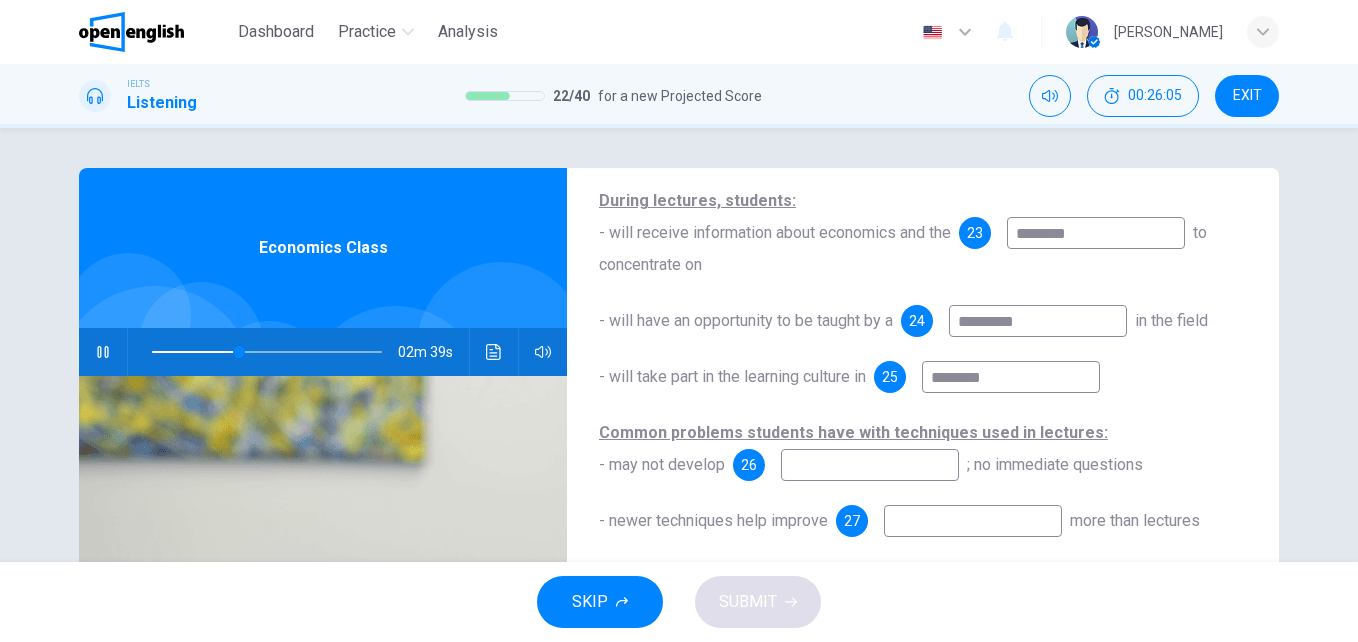type on "********" 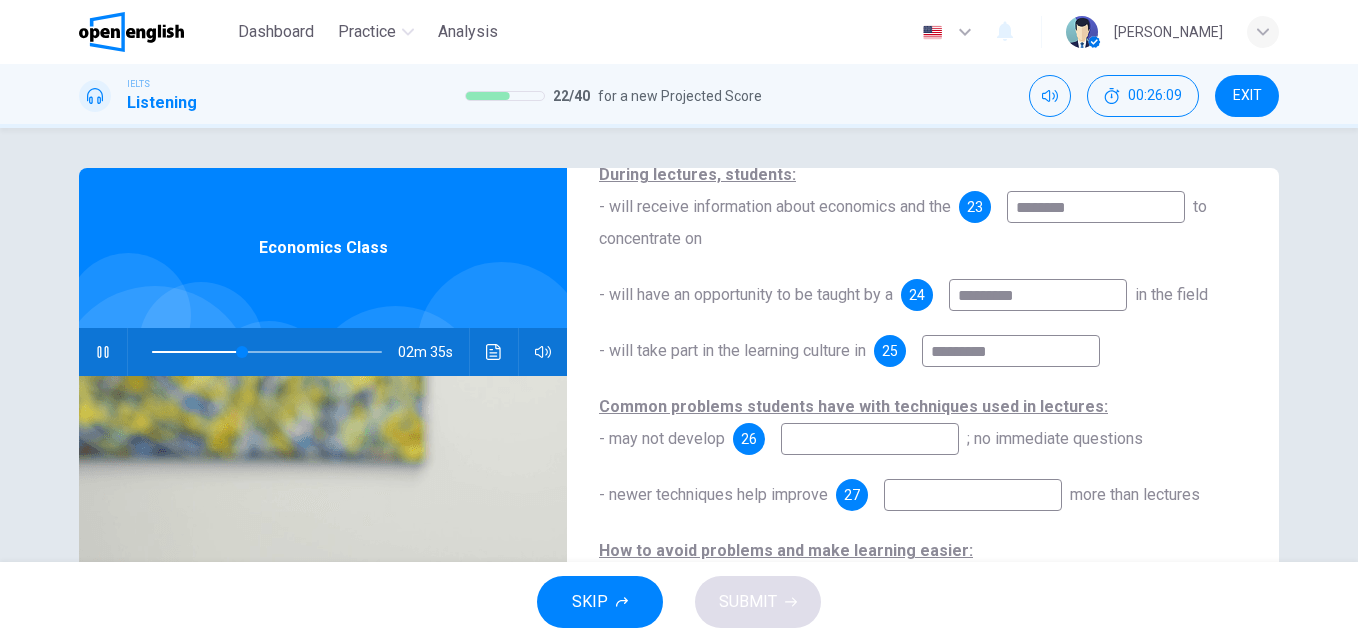 scroll, scrollTop: 291, scrollLeft: 0, axis: vertical 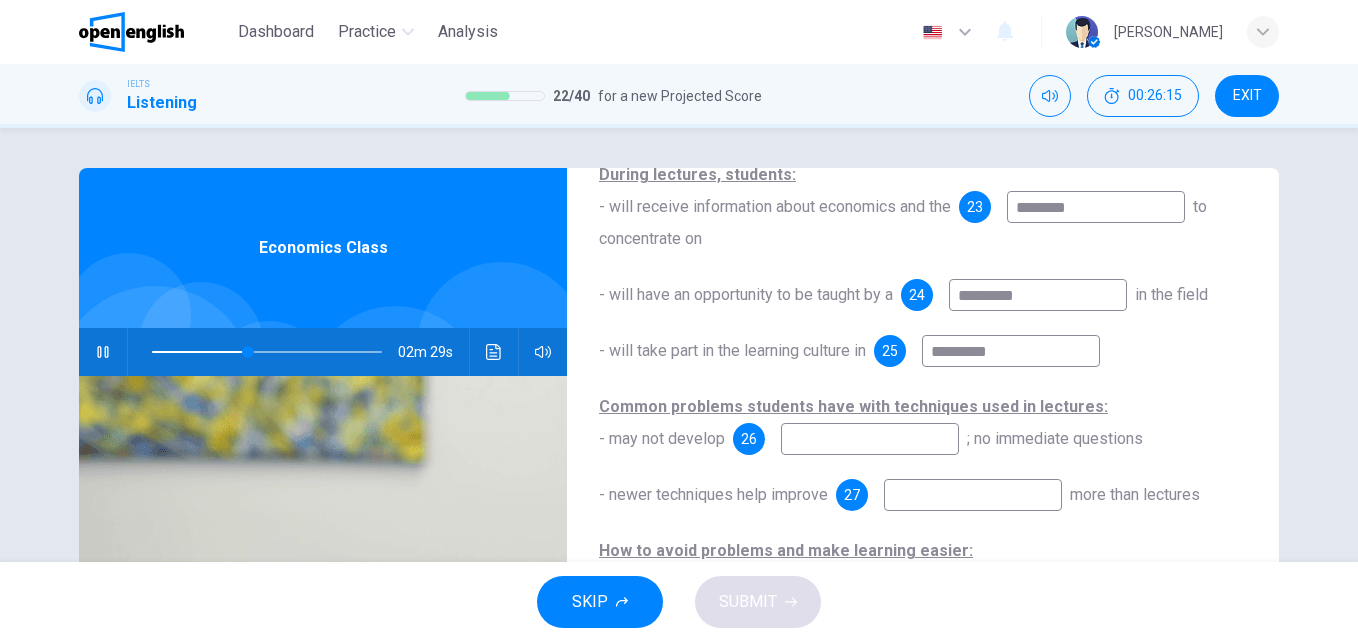 type on "**" 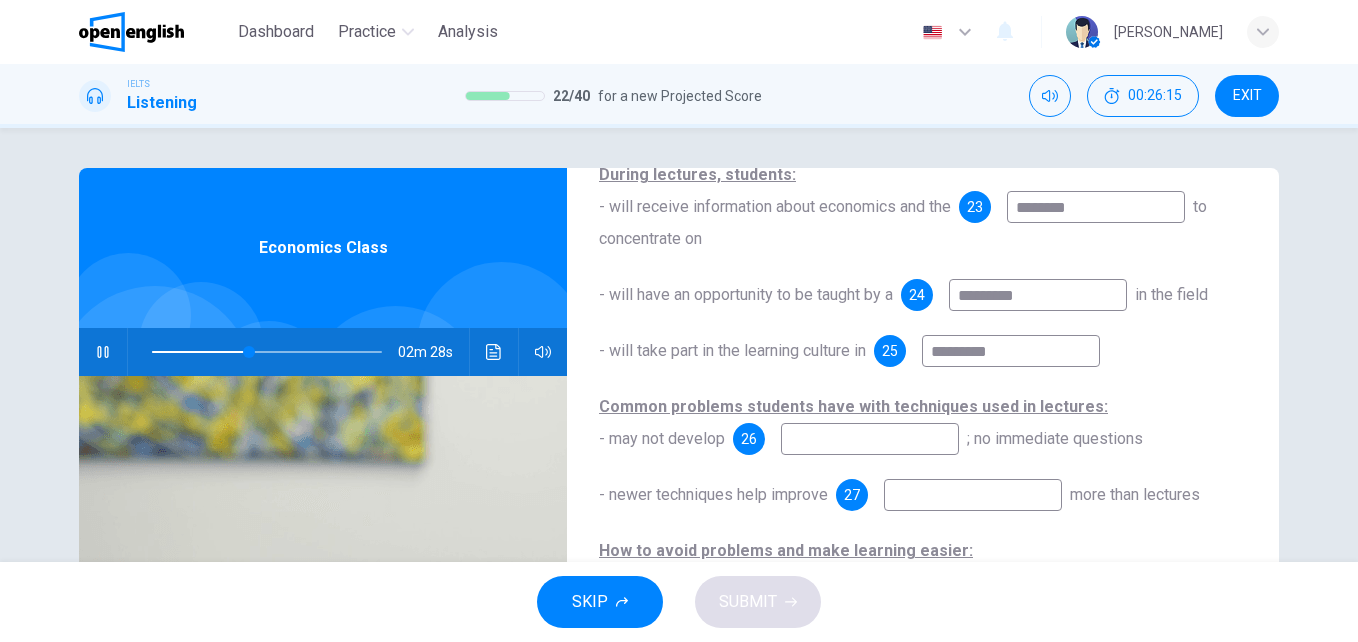 type on "********" 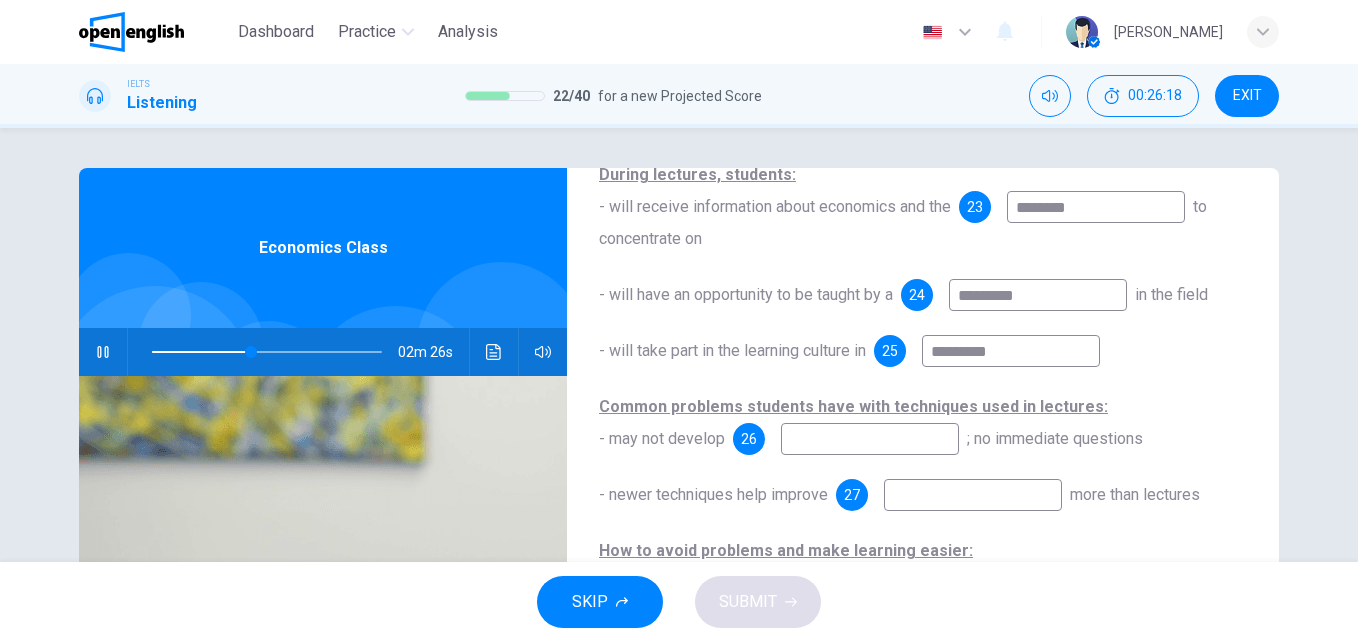 type on "**" 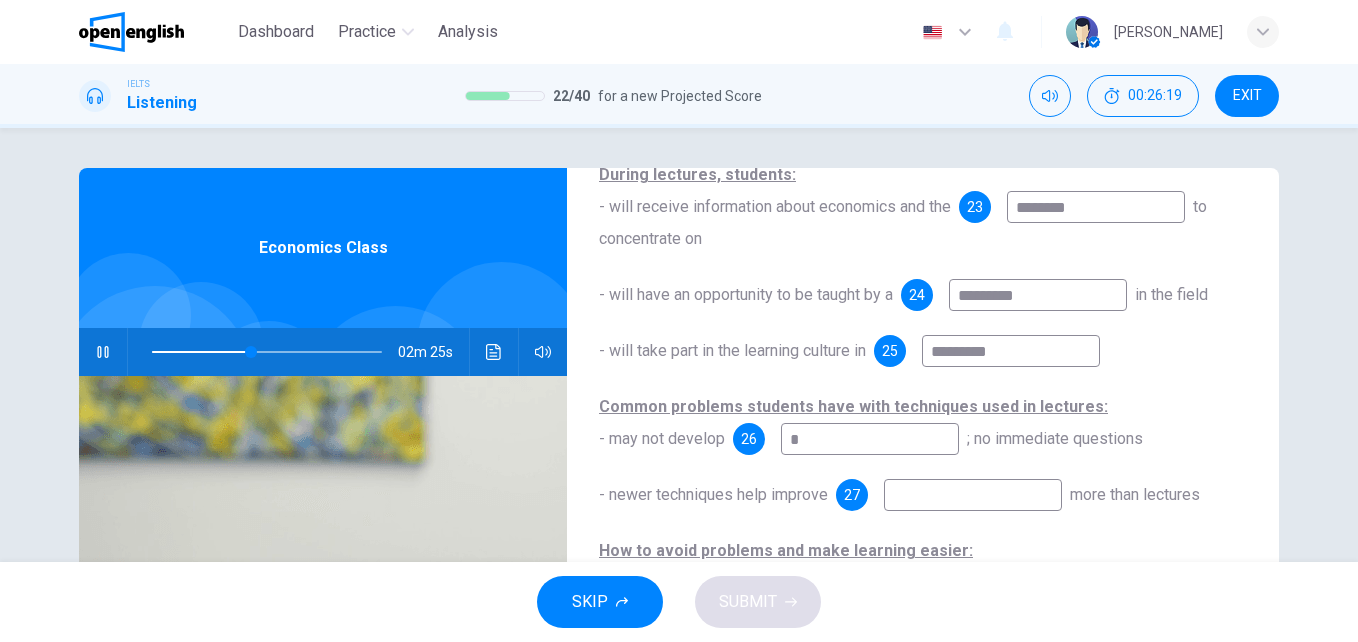 type on "**" 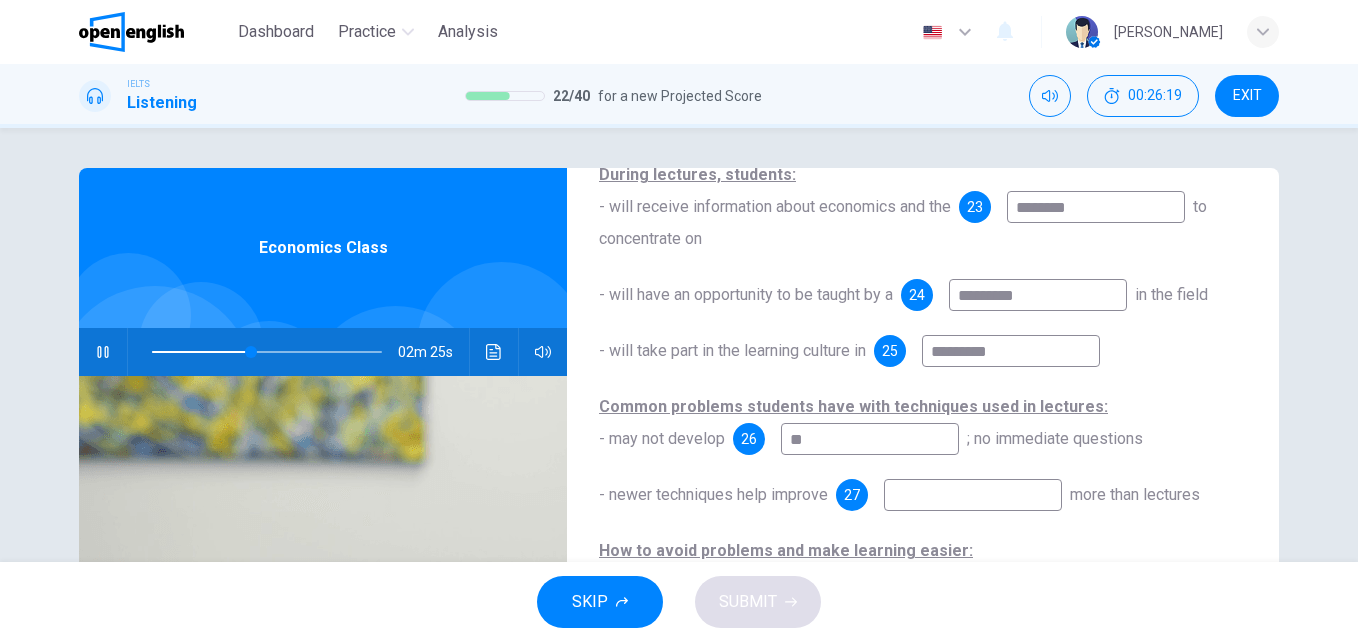 type on "**" 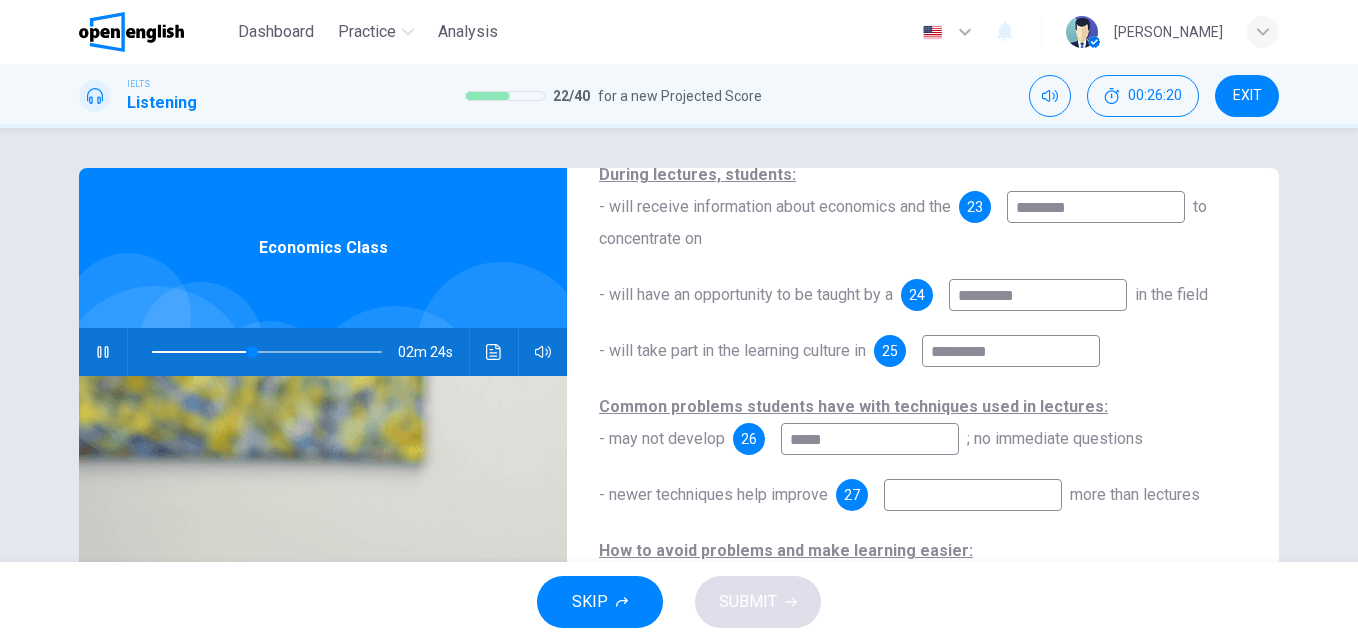 type on "******" 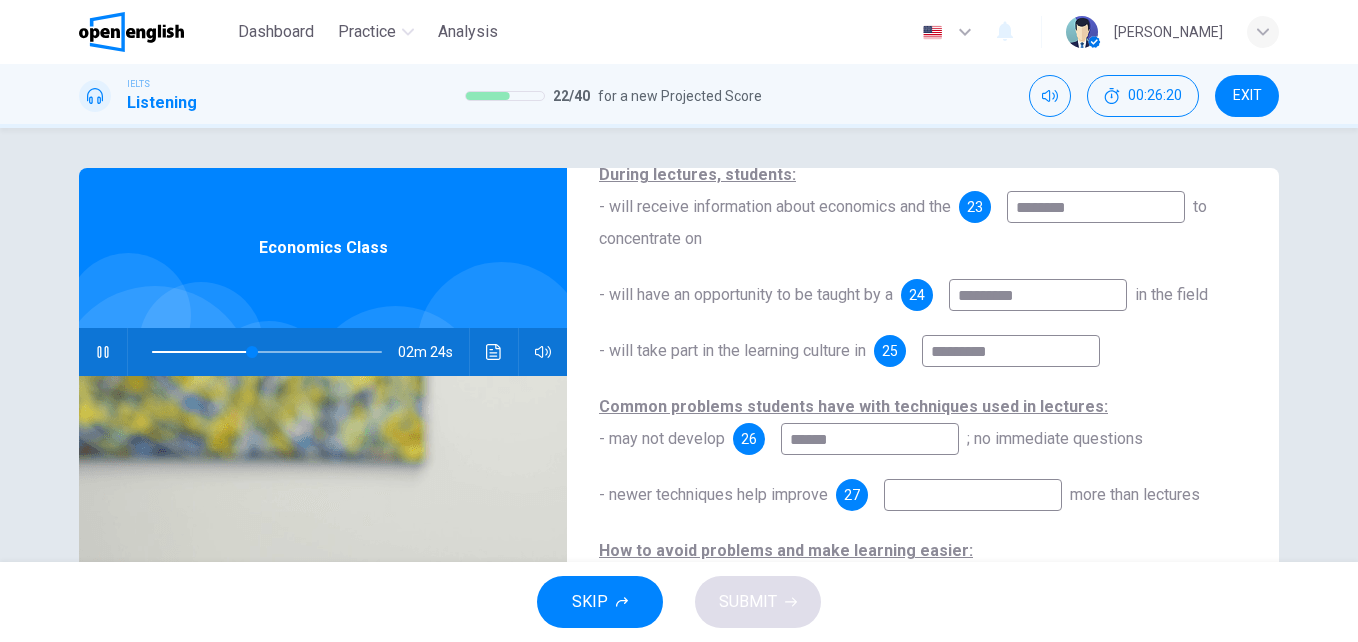 type on "**" 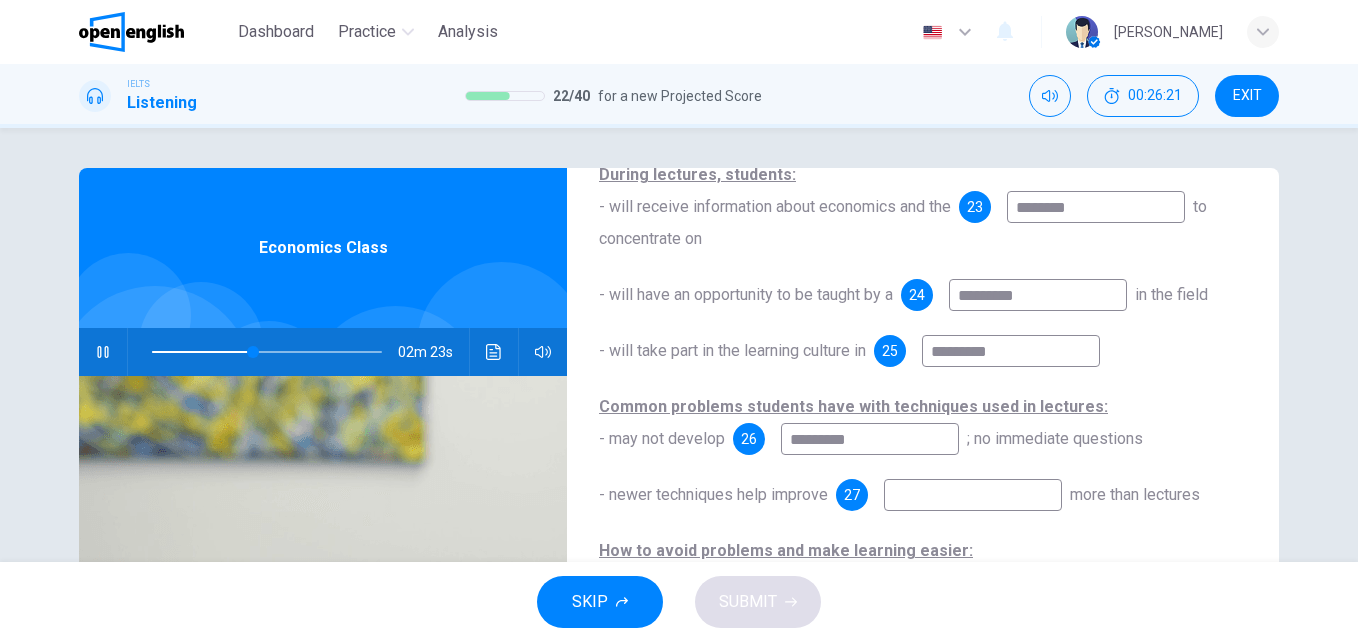 type on "**********" 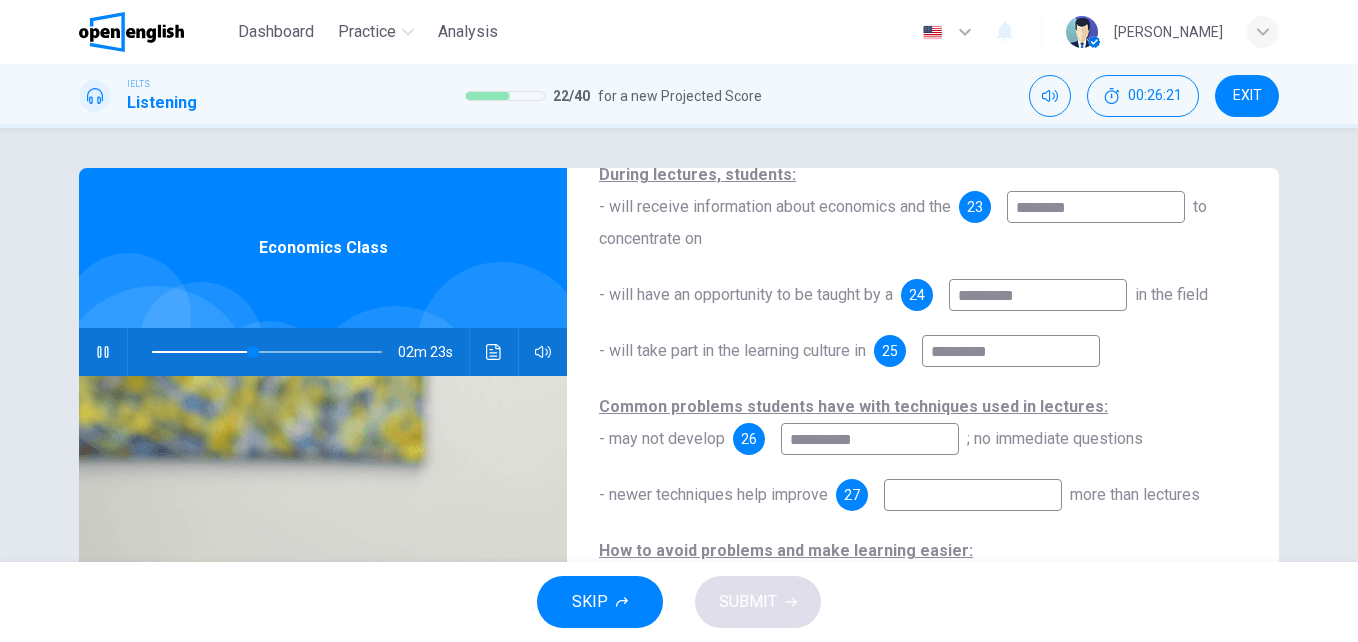 type on "**" 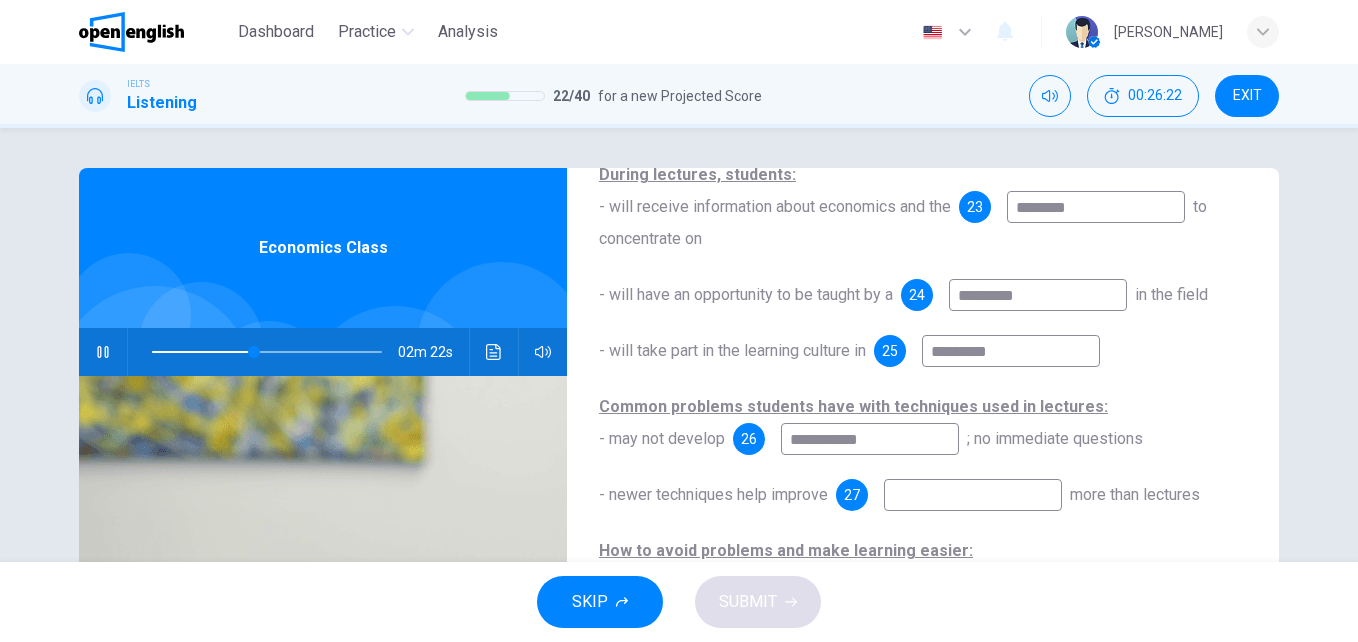 type on "**********" 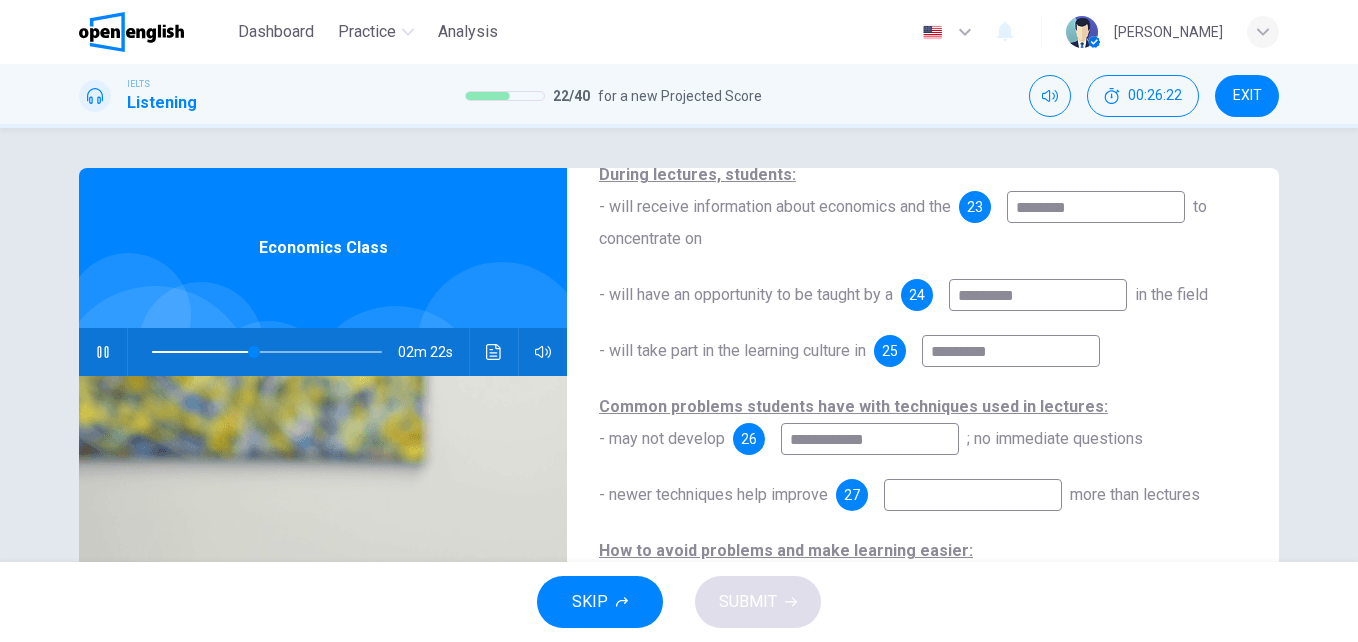 type on "**" 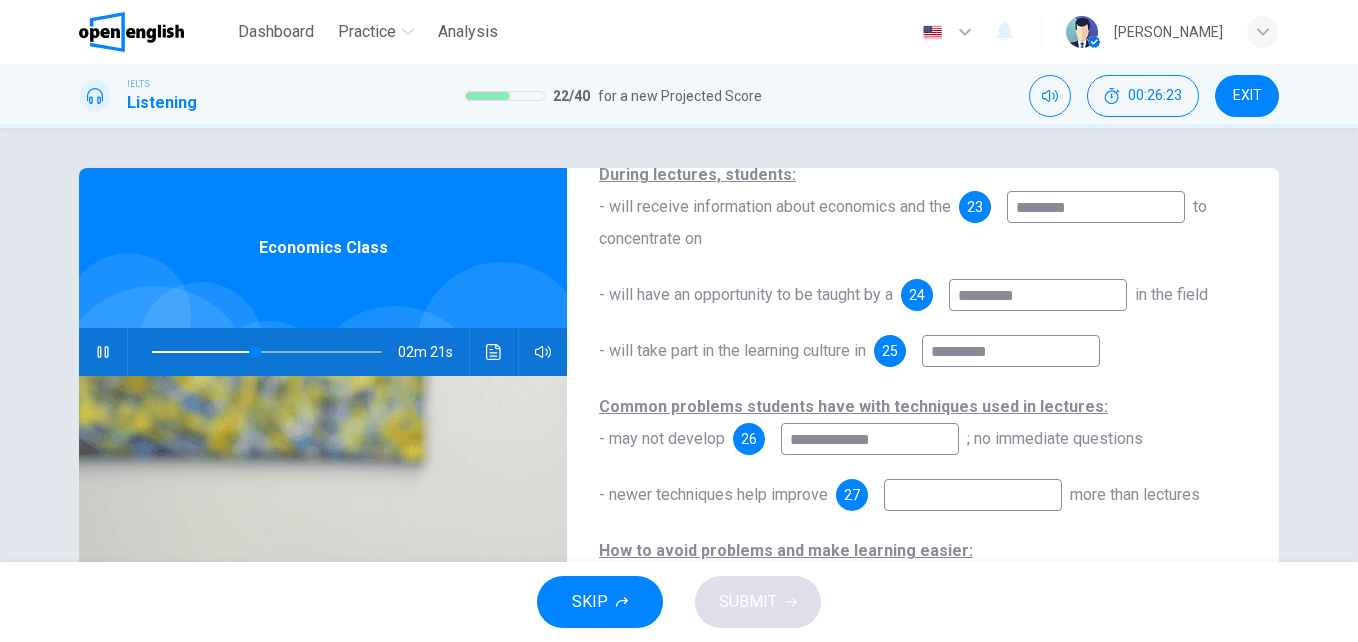 type on "**********" 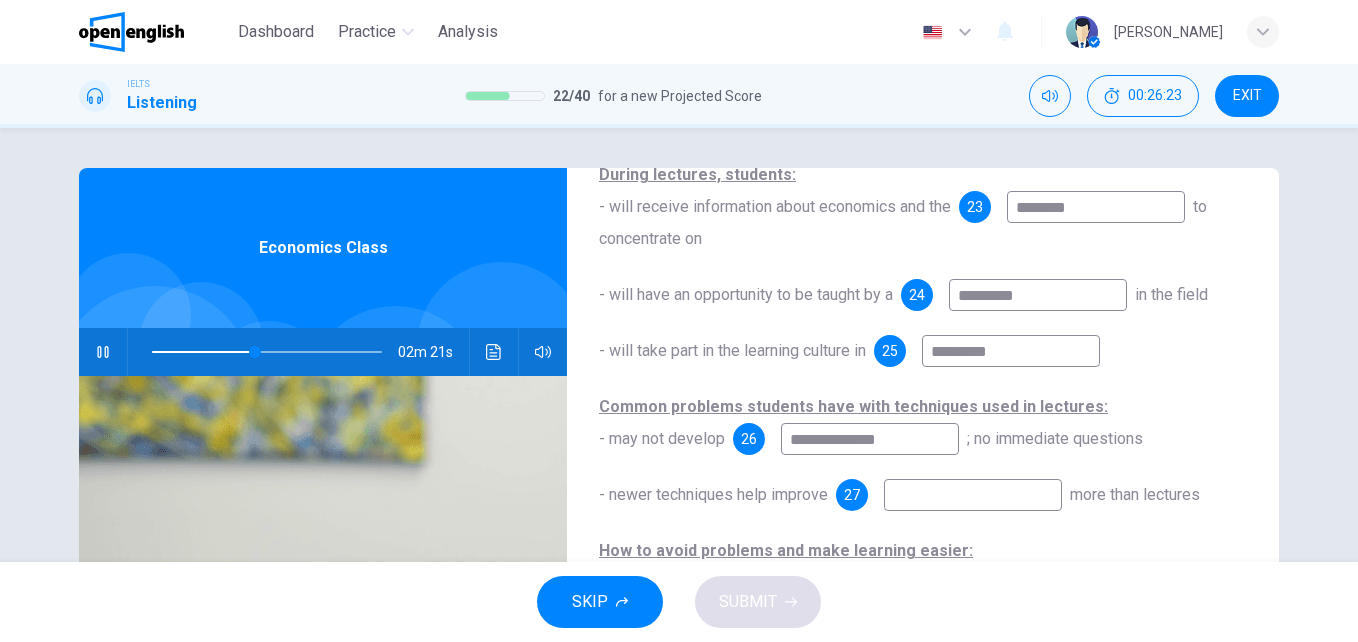 type on "**" 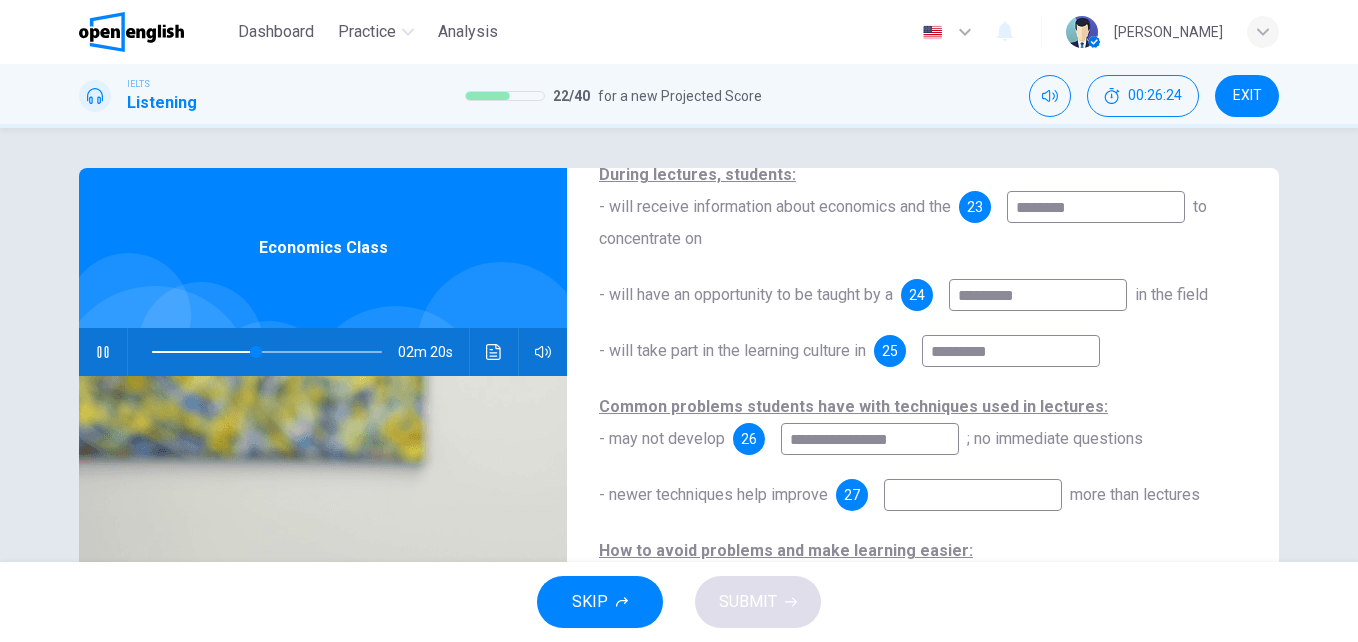 type on "**********" 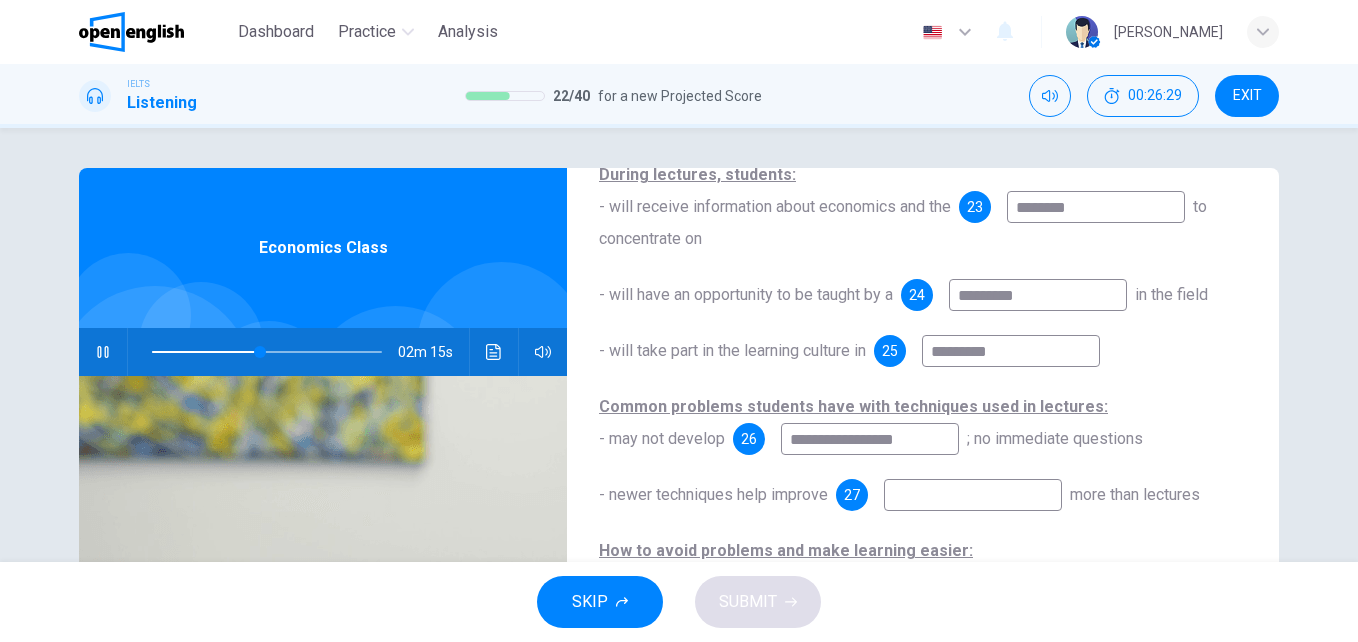 click on "**********" at bounding box center (870, 439) 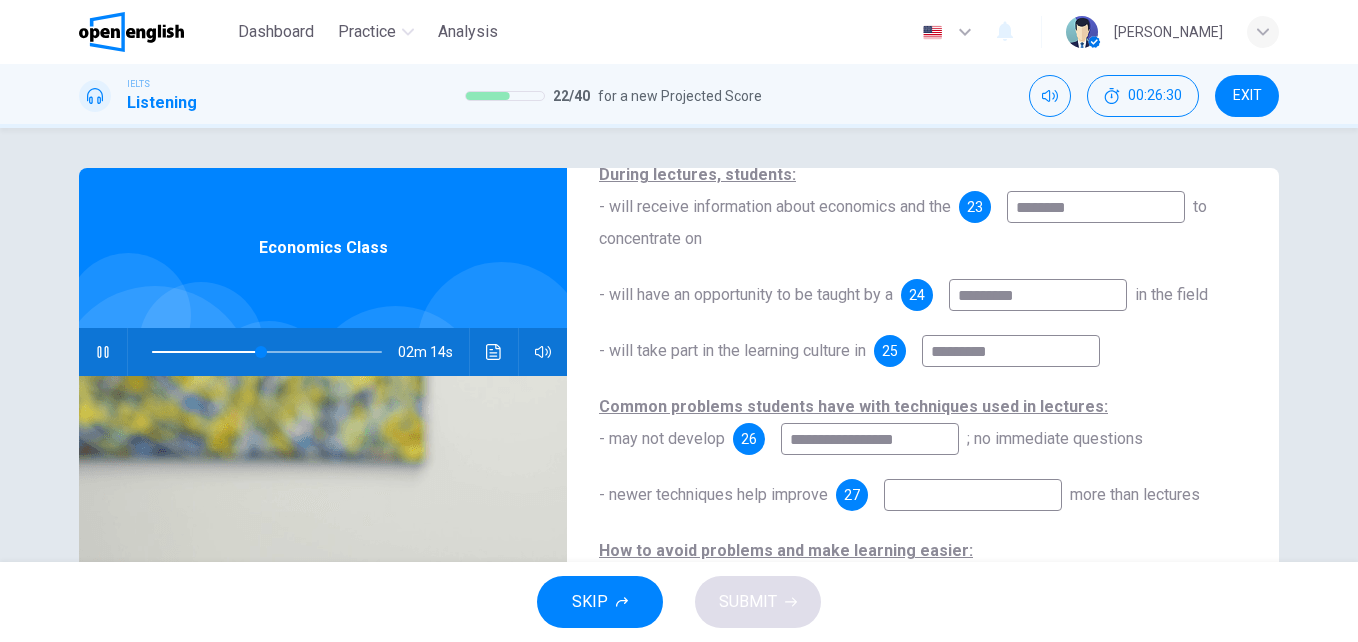 type on "**********" 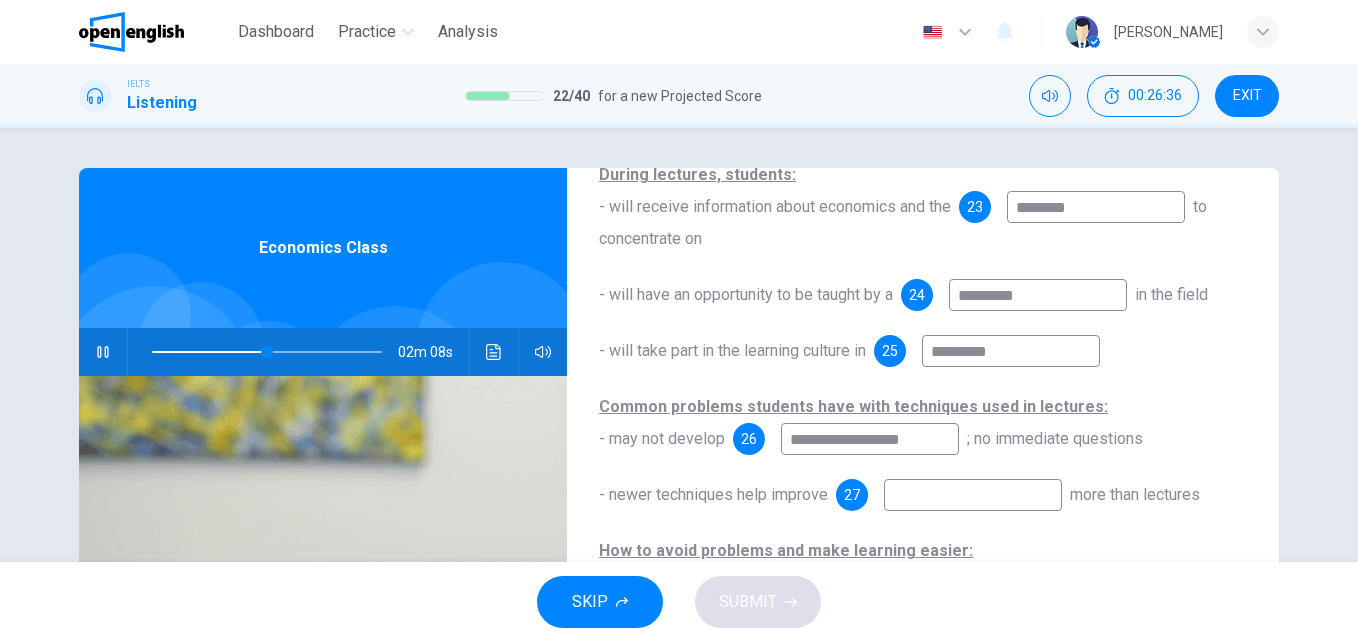 type on "**" 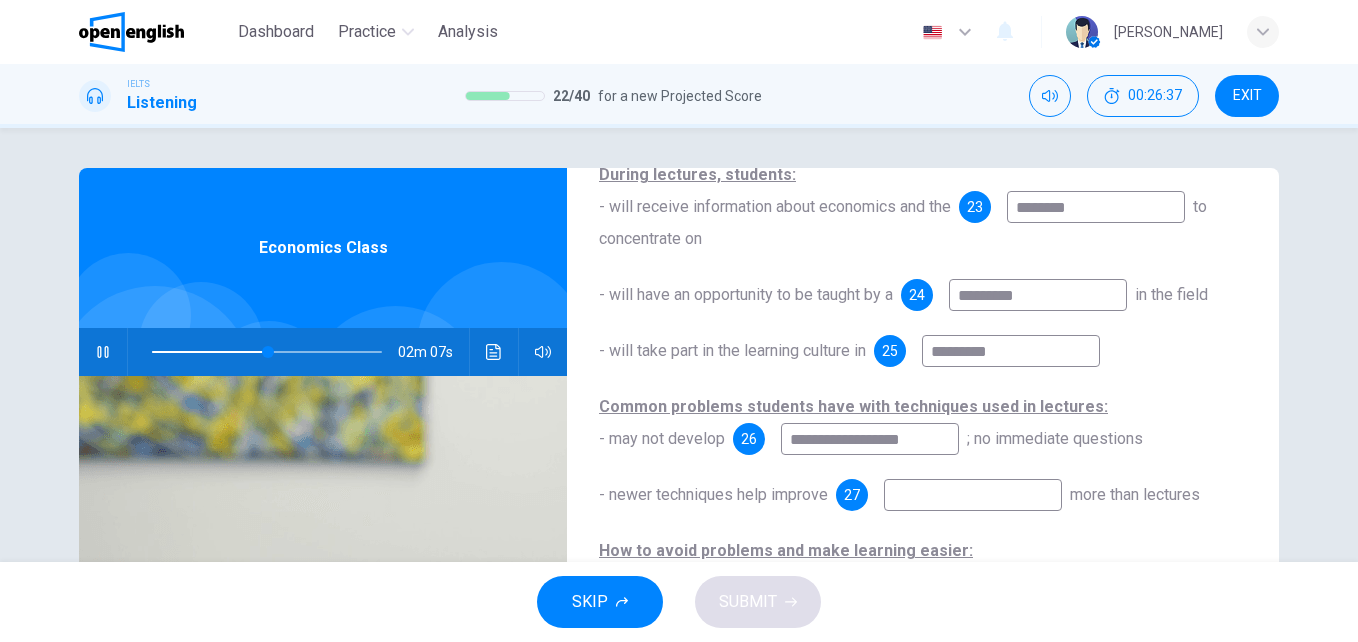 type on "**********" 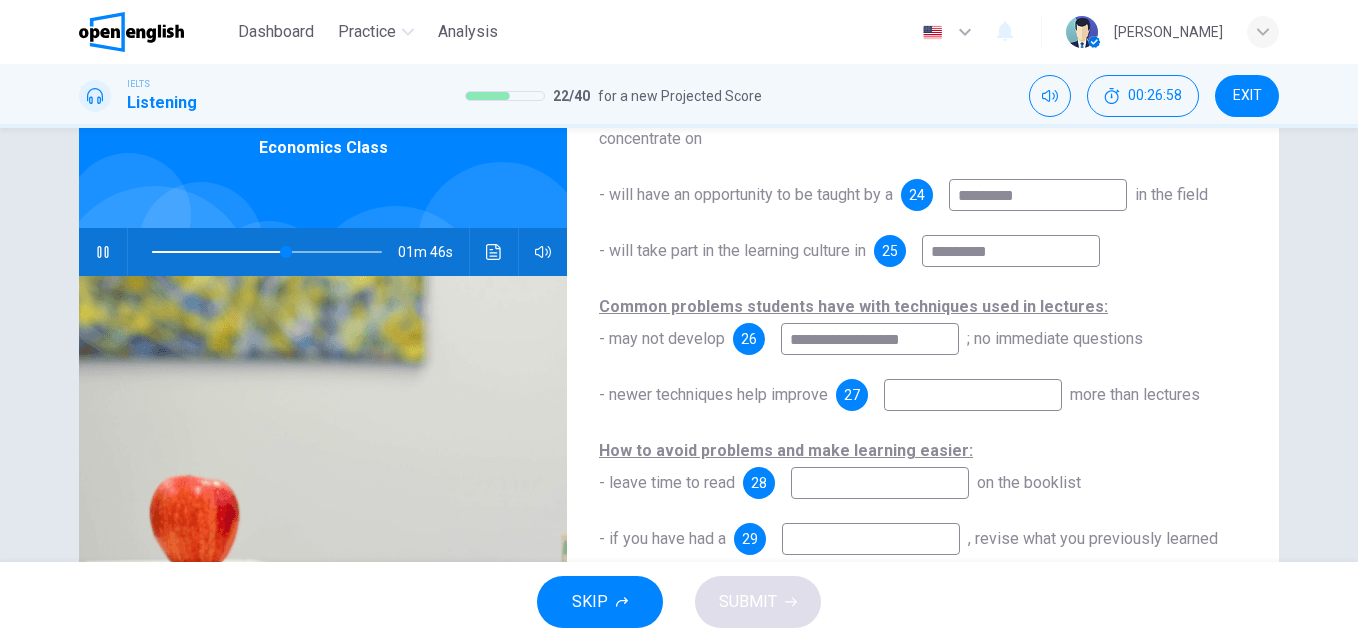 scroll, scrollTop: 200, scrollLeft: 0, axis: vertical 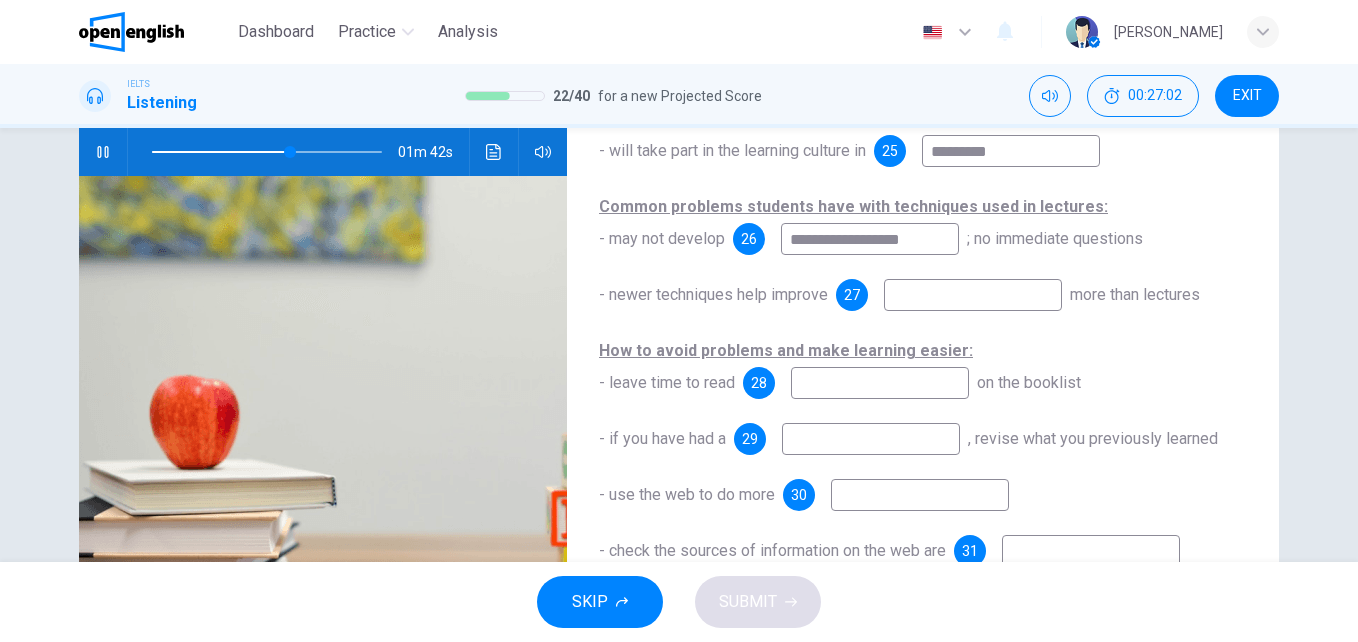 click at bounding box center [880, 383] 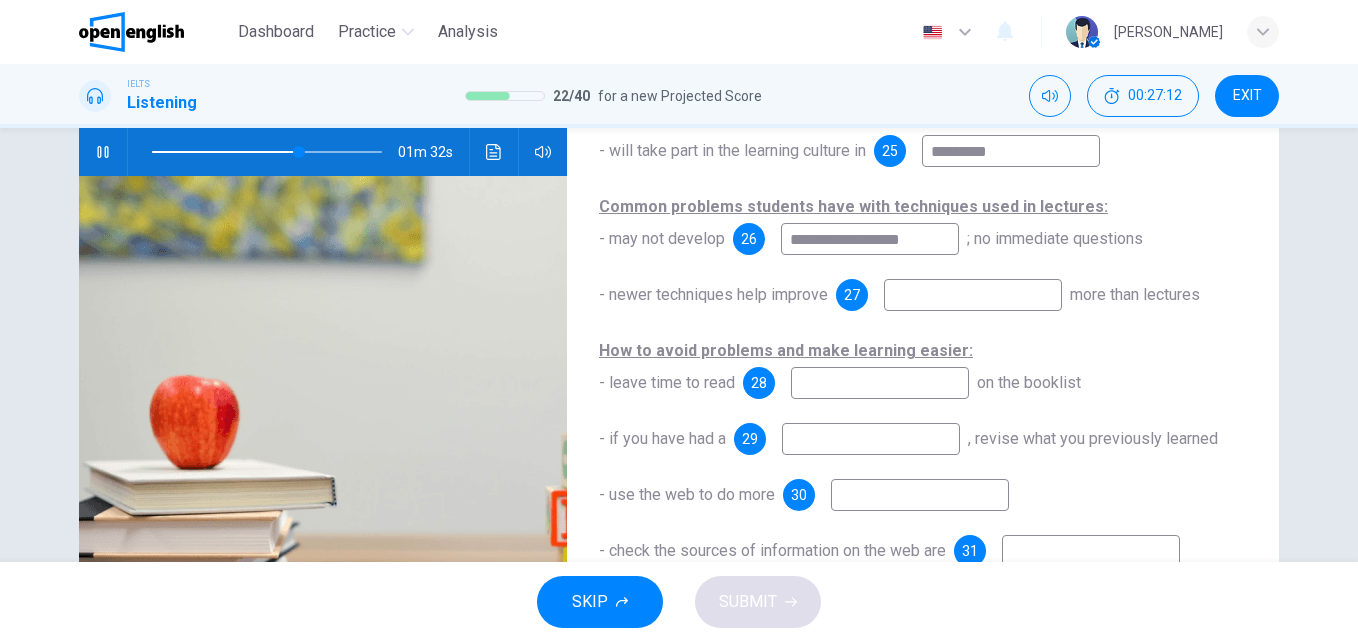 type on "**" 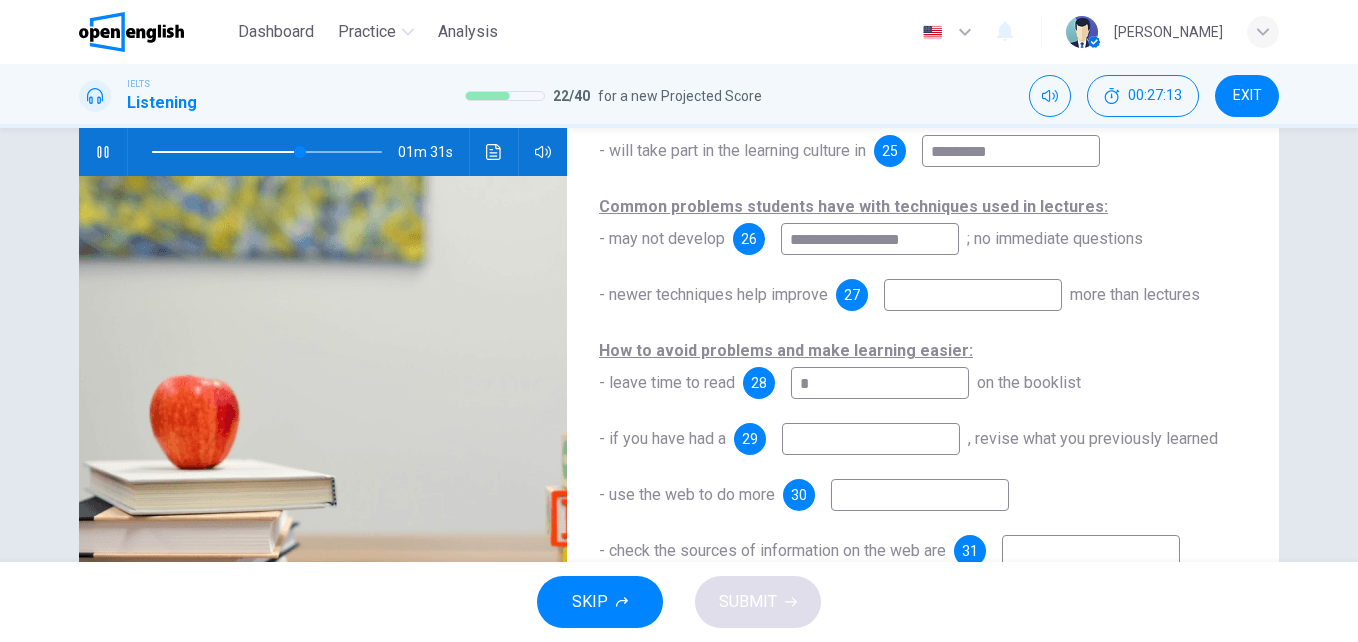 type on "**" 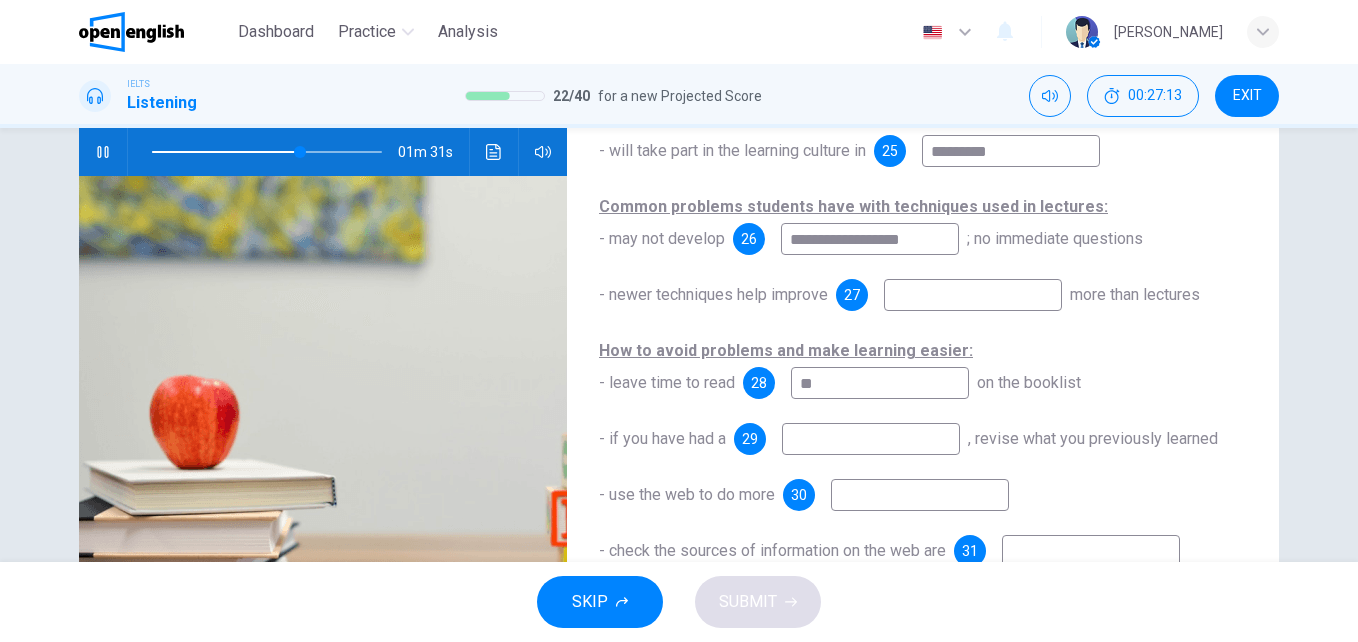 type on "**" 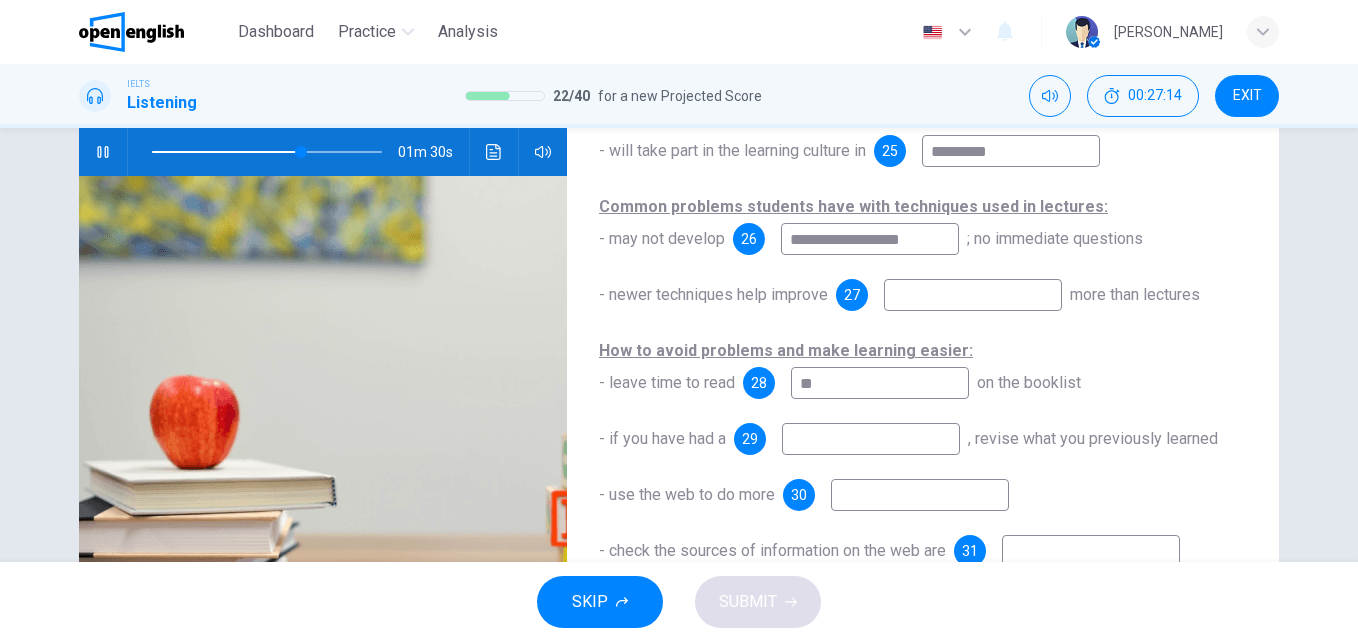 type on "***" 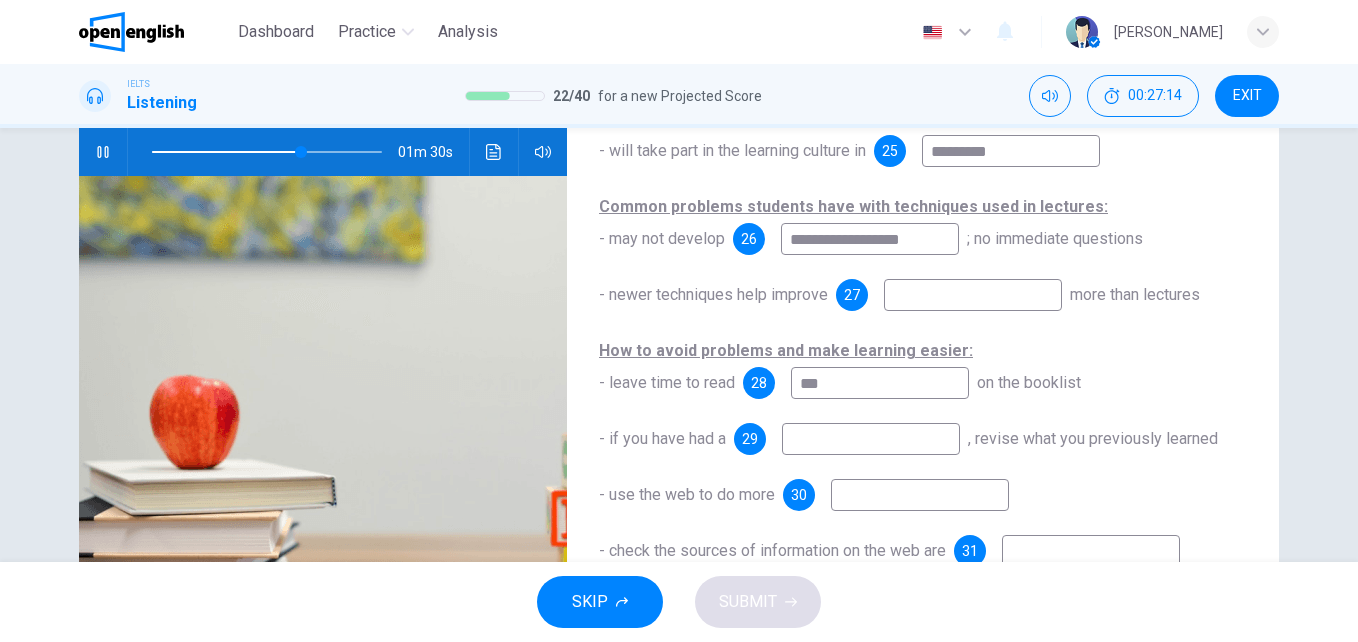type on "**" 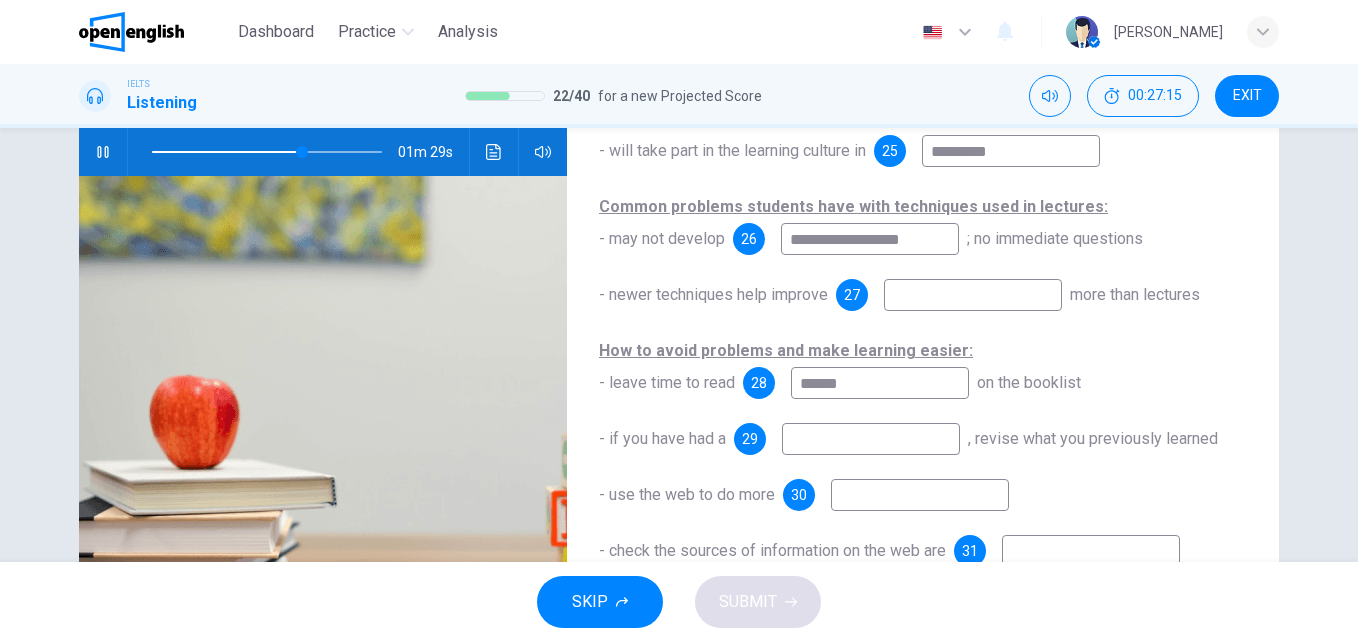 type on "*******" 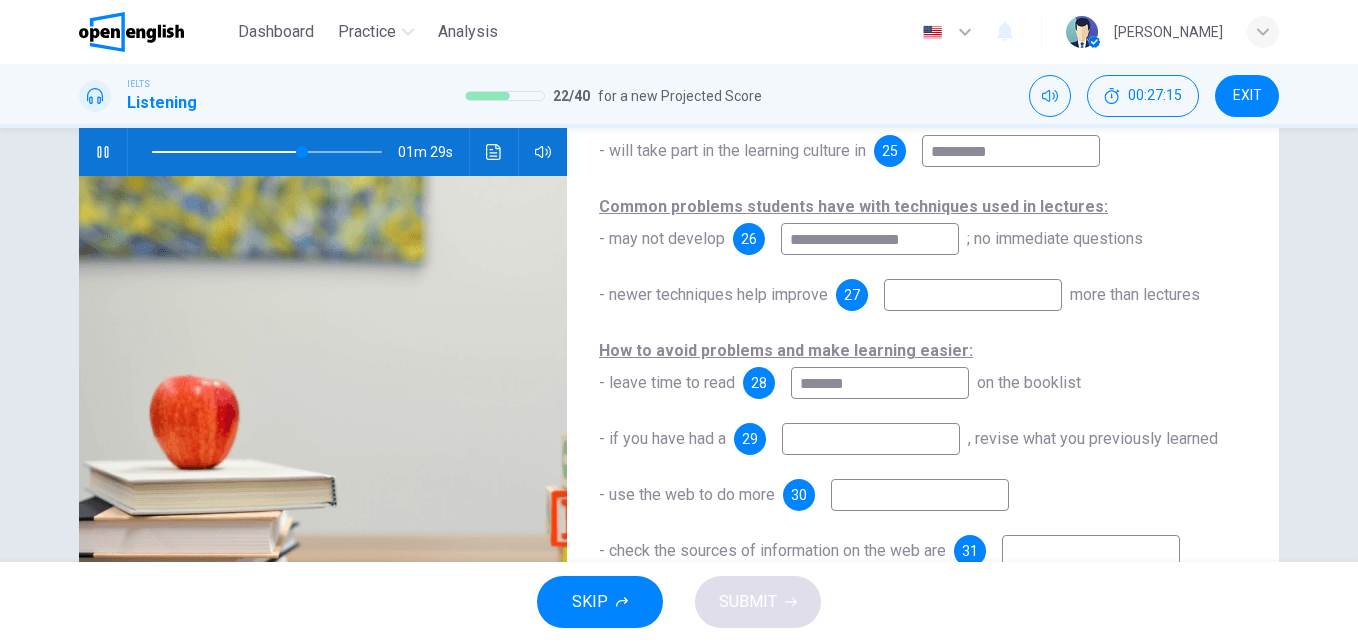 type on "**" 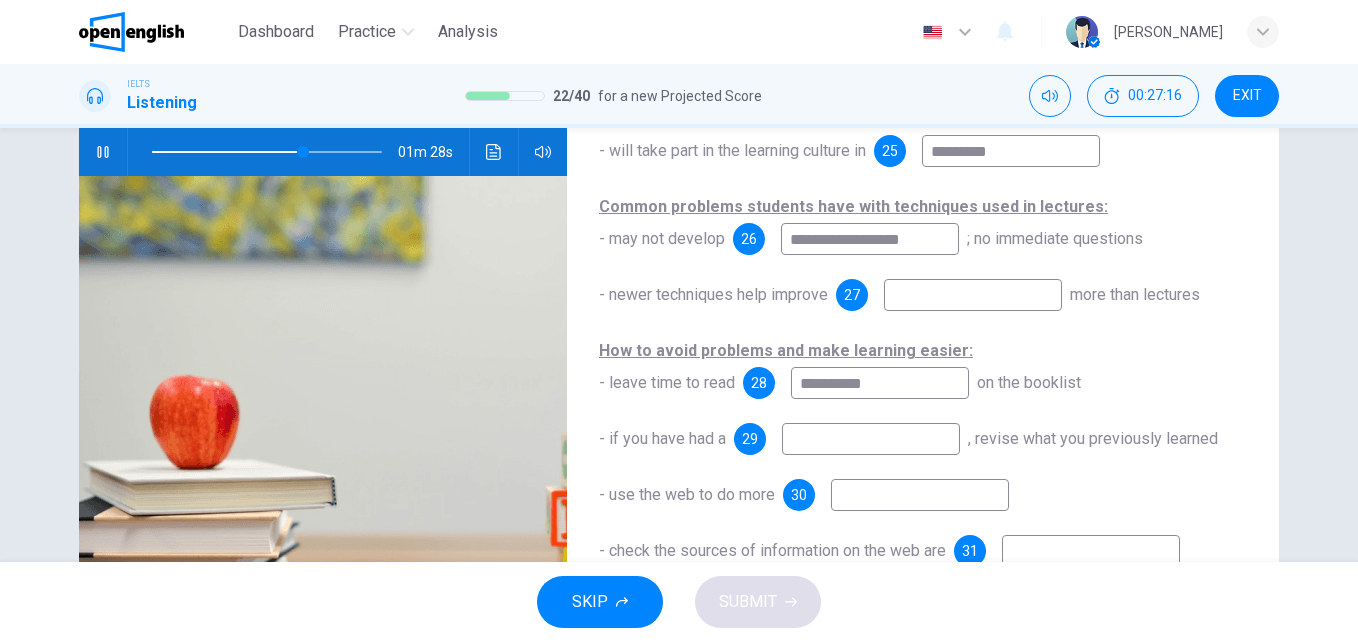 type on "**********" 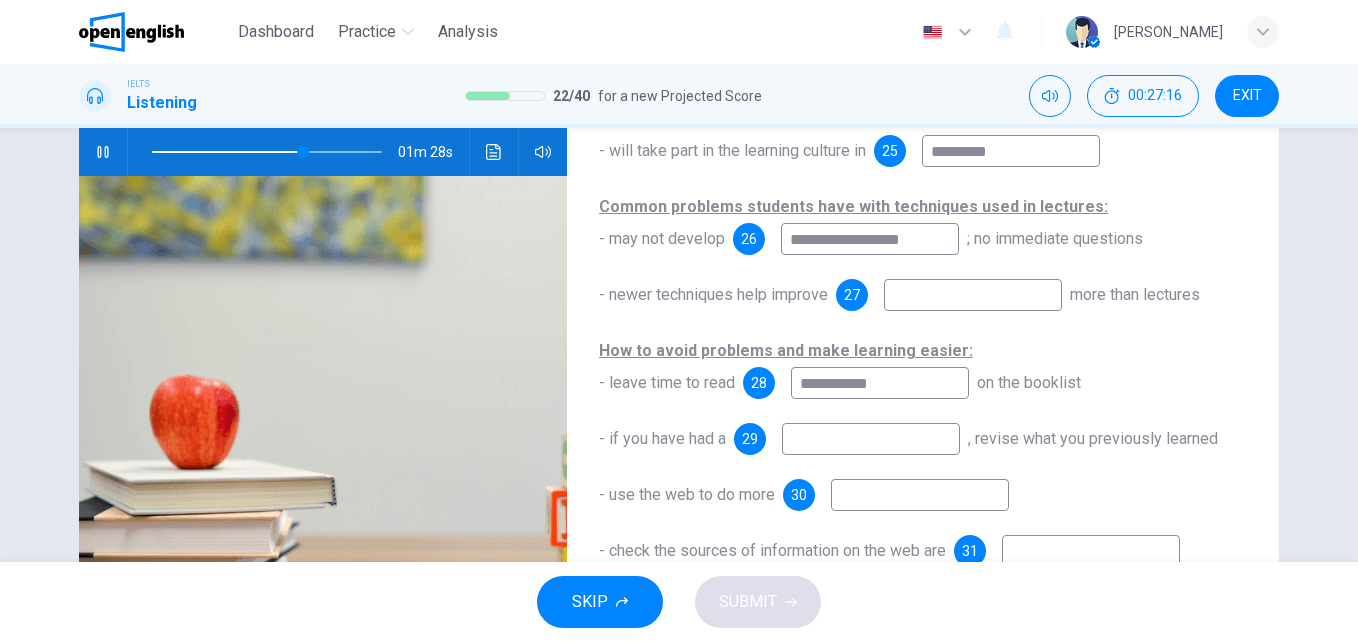 type on "**" 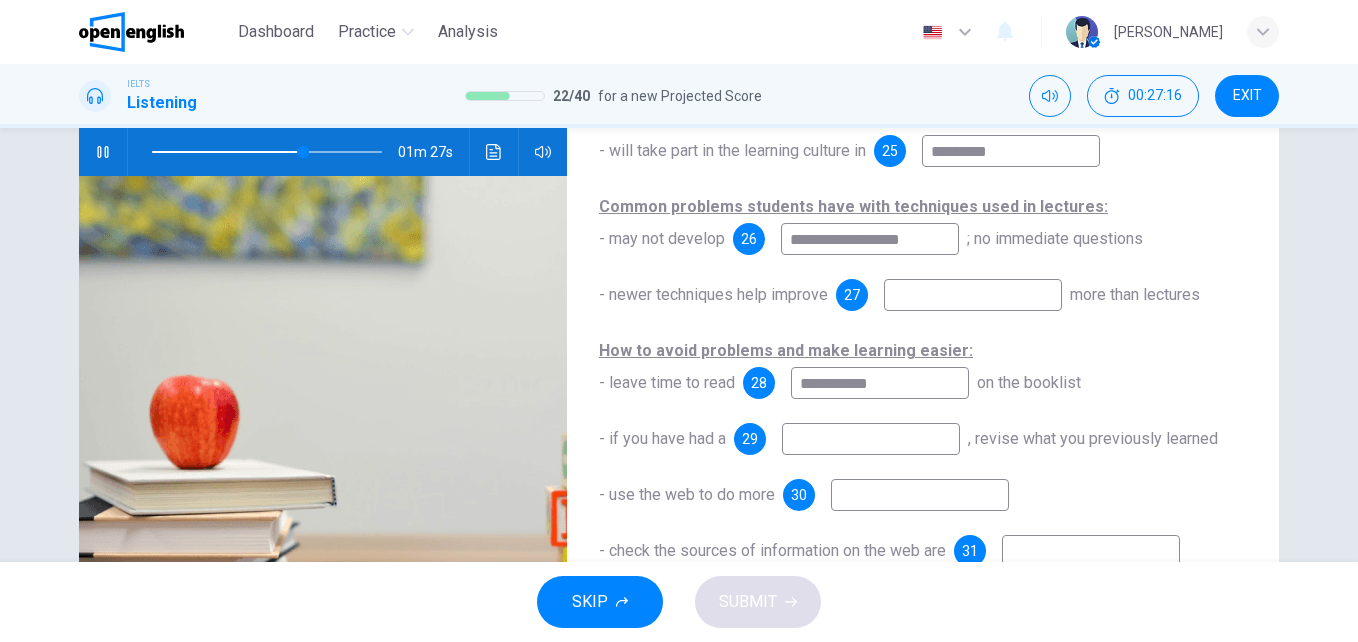type on "**********" 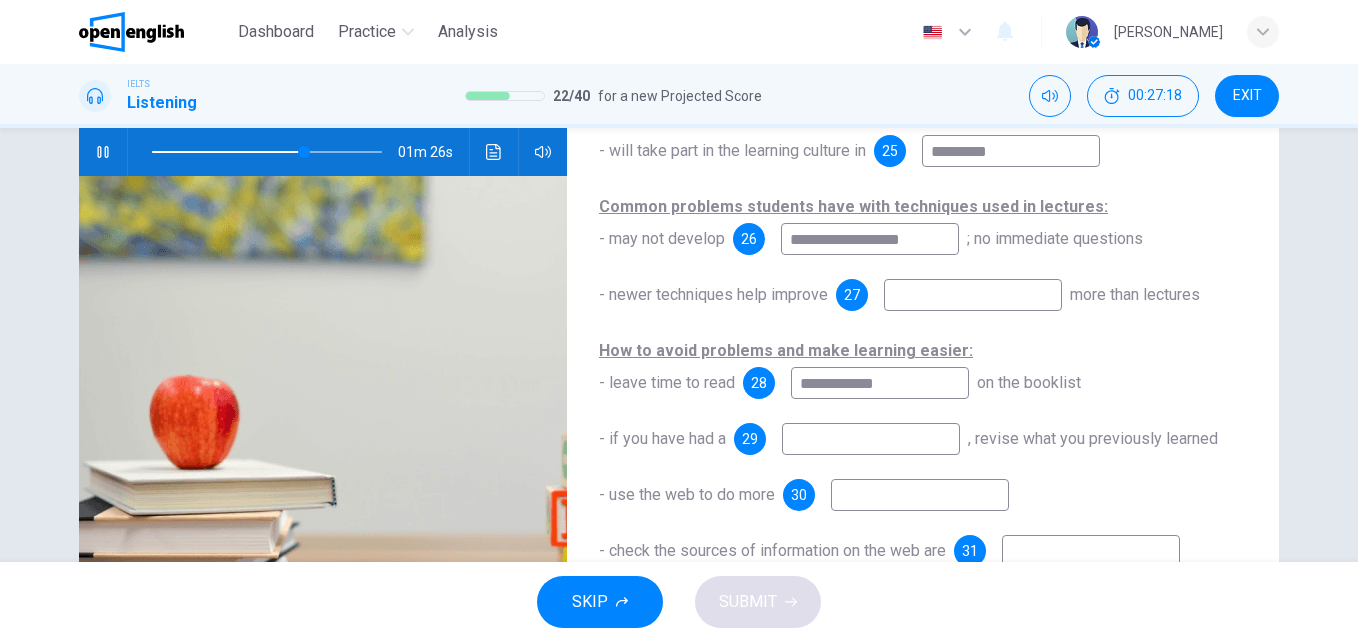 type on "**" 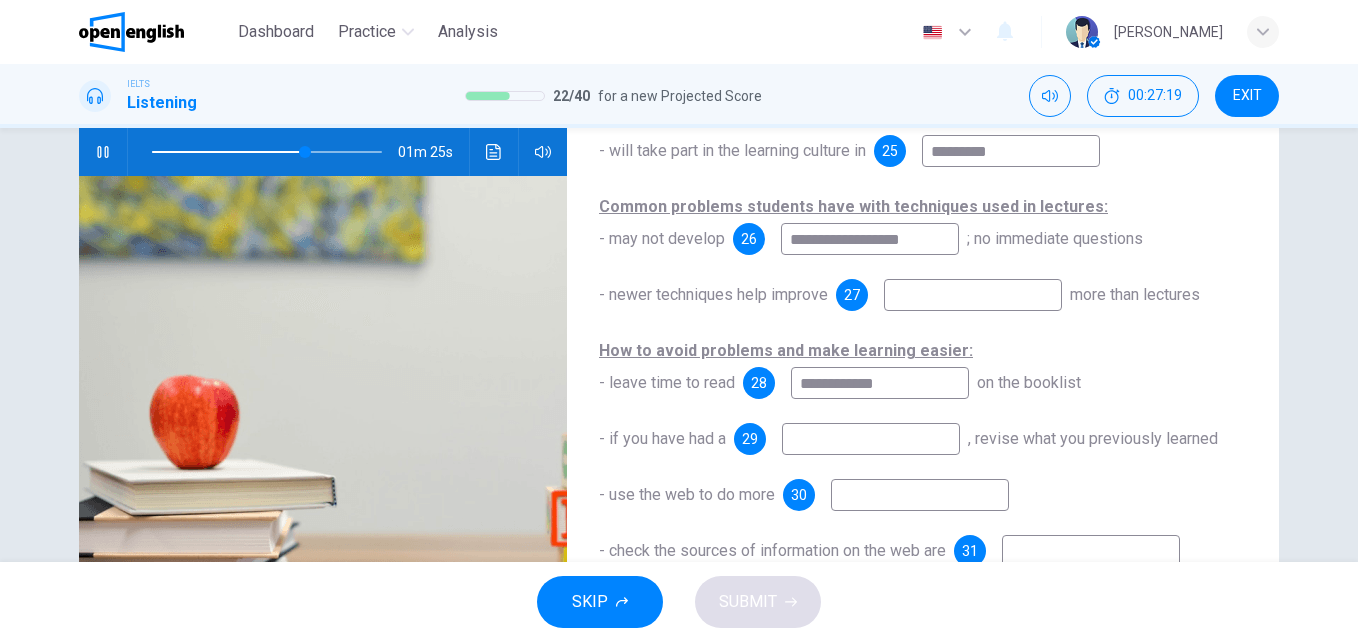 type on "**********" 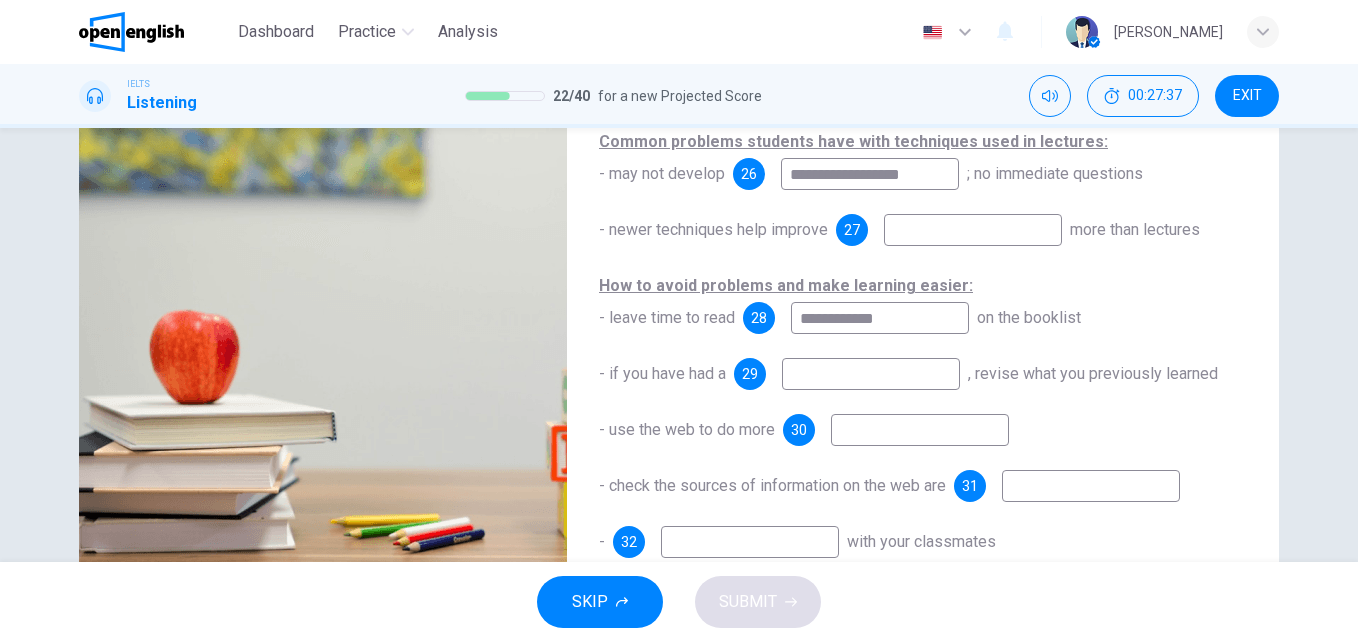 scroll, scrollTop: 300, scrollLeft: 0, axis: vertical 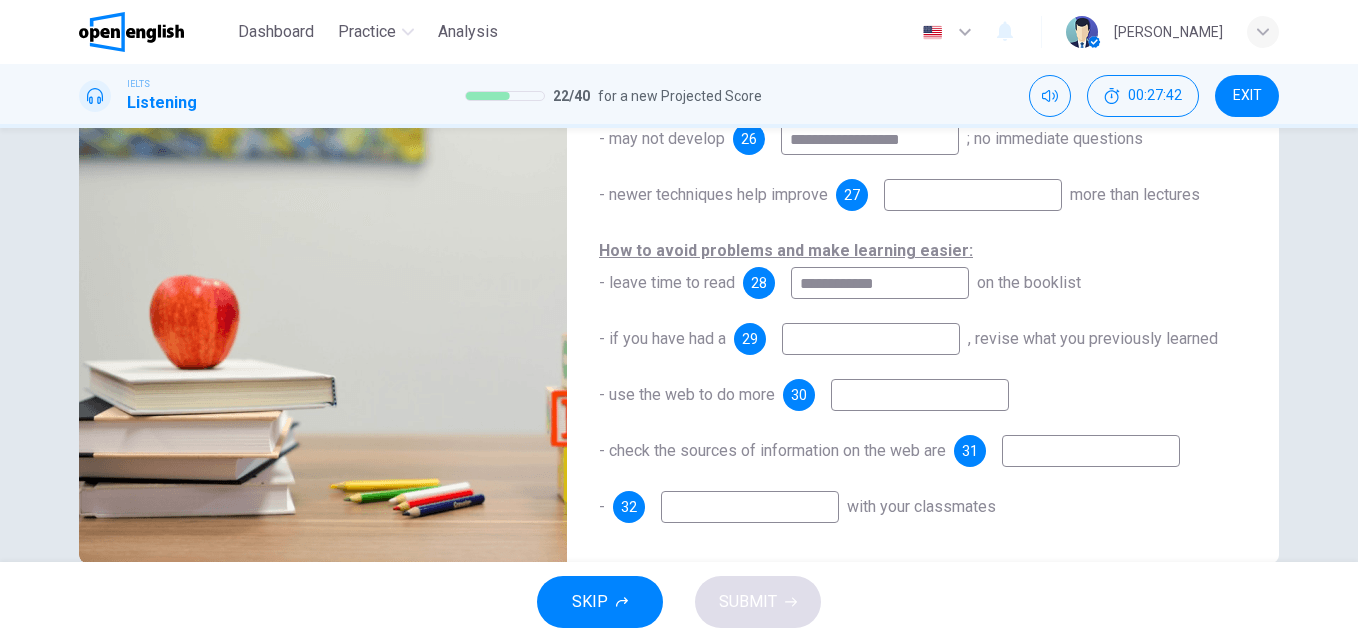 click at bounding box center [920, 395] 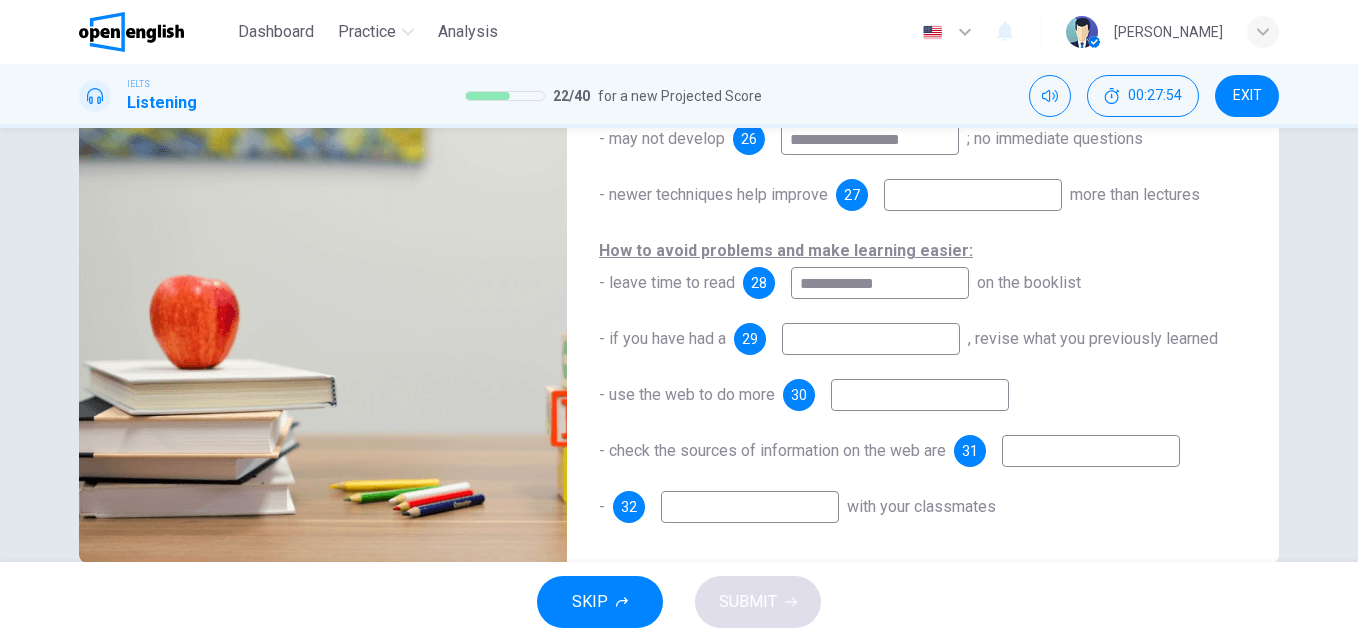 click at bounding box center [871, 339] 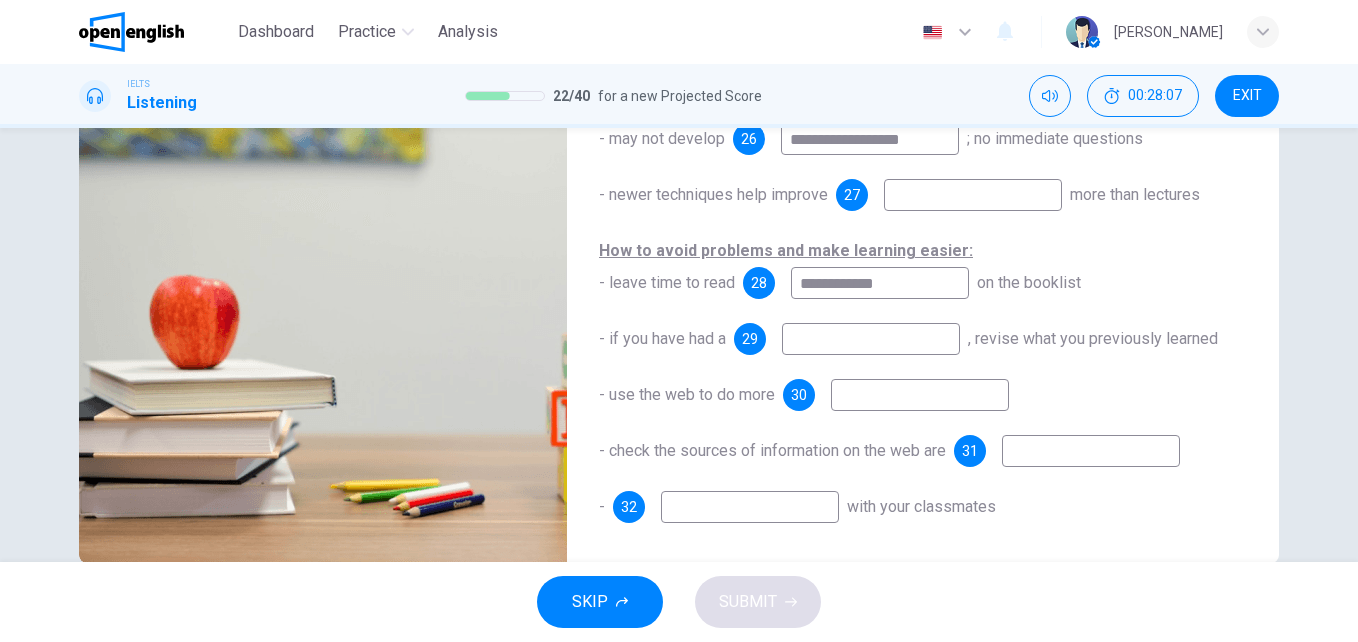 click at bounding box center [920, 395] 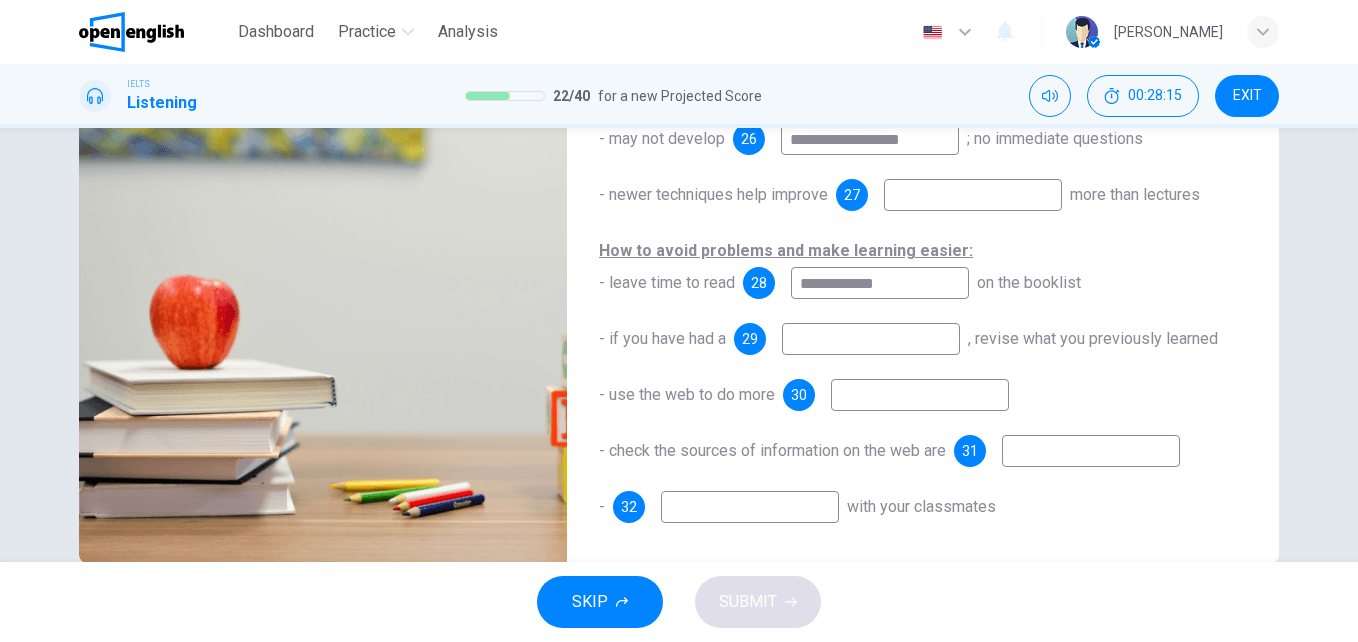 type on "**" 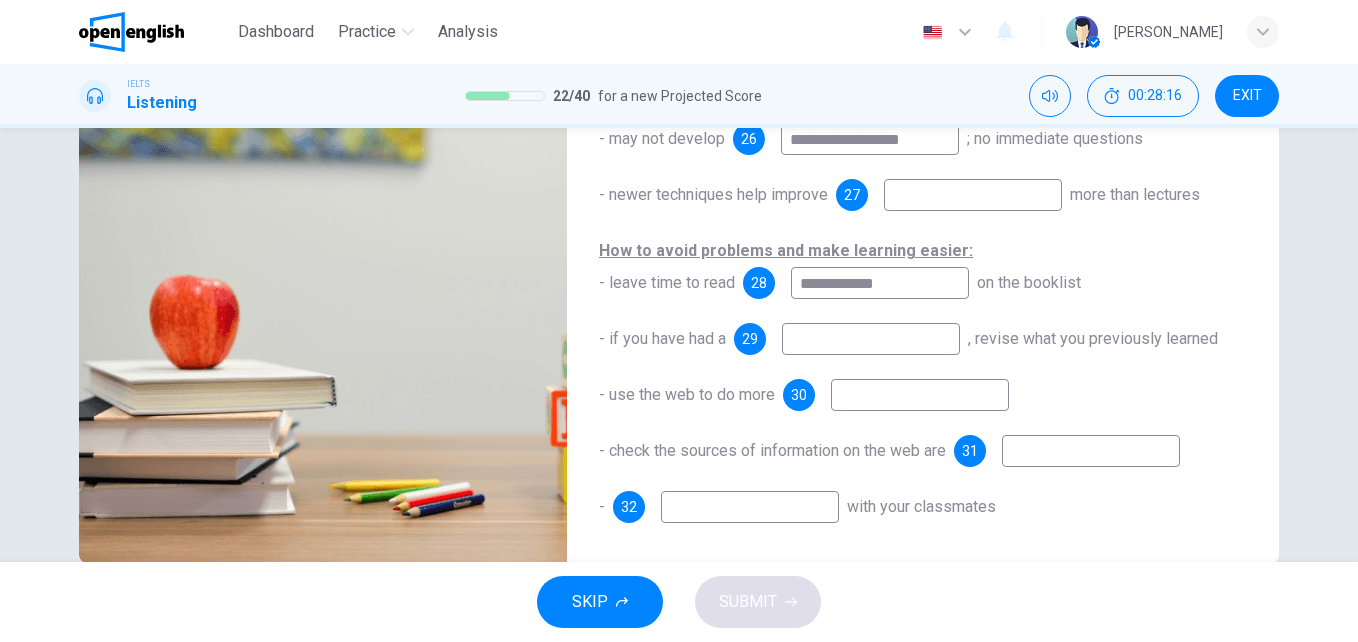type on "*" 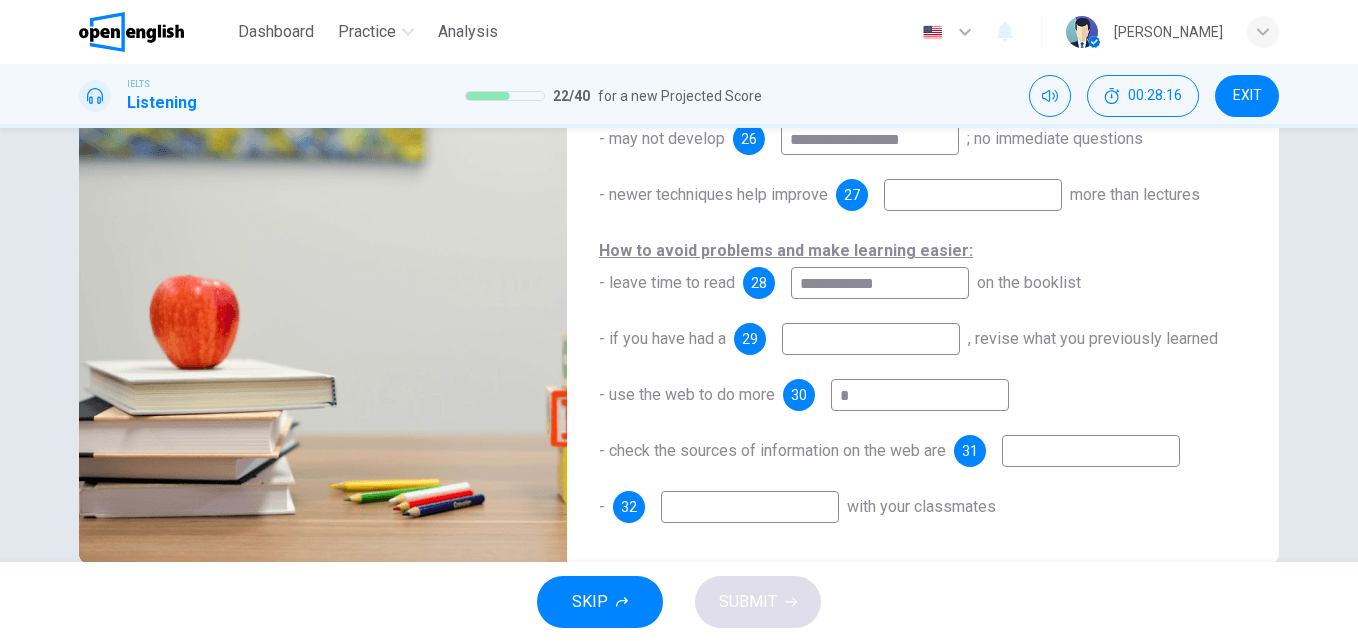 type on "**" 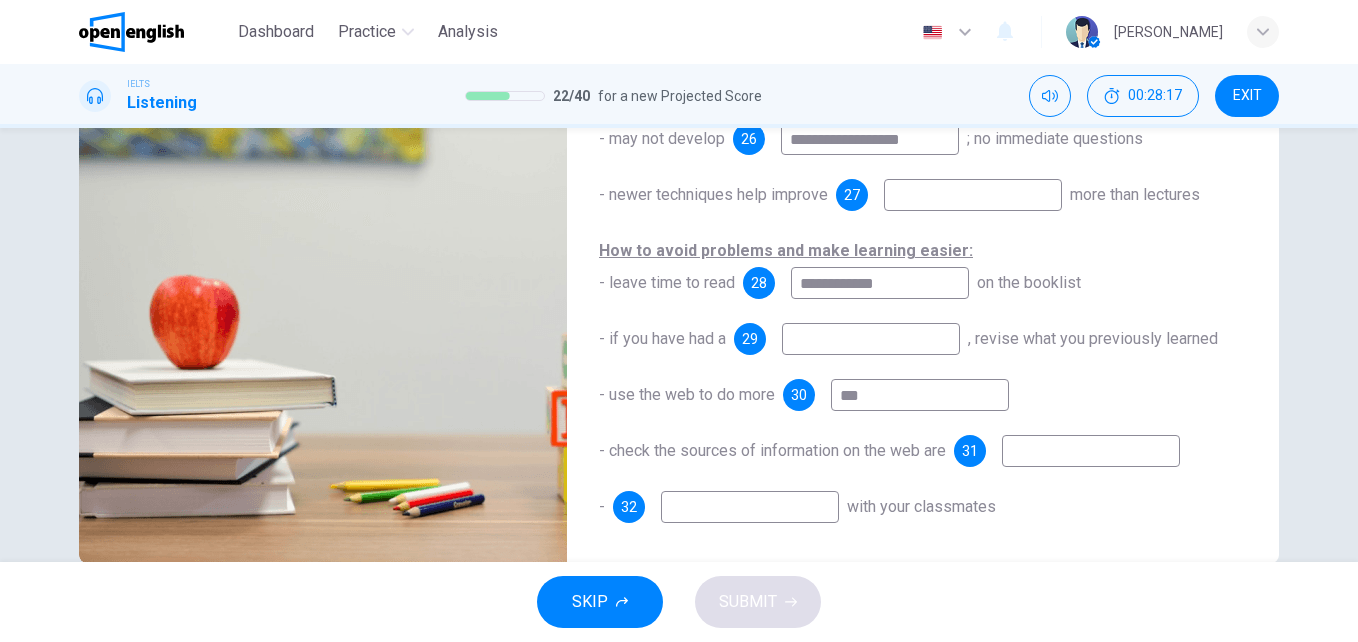 type on "****" 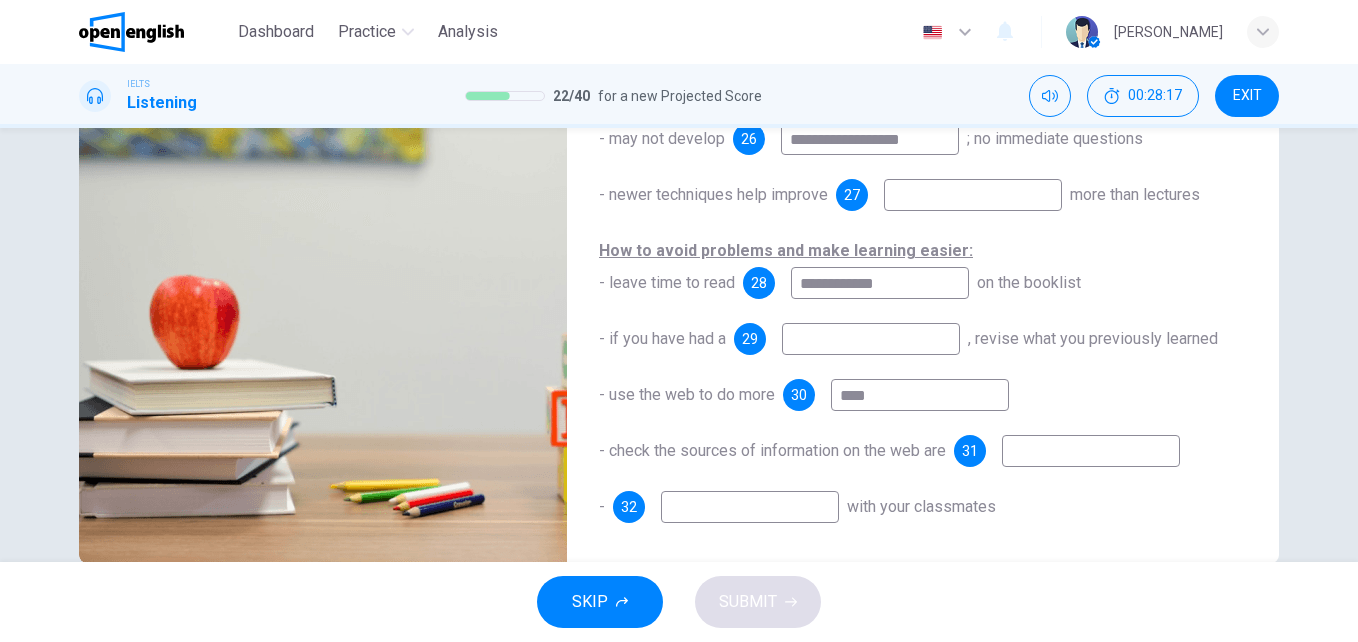 type on "**" 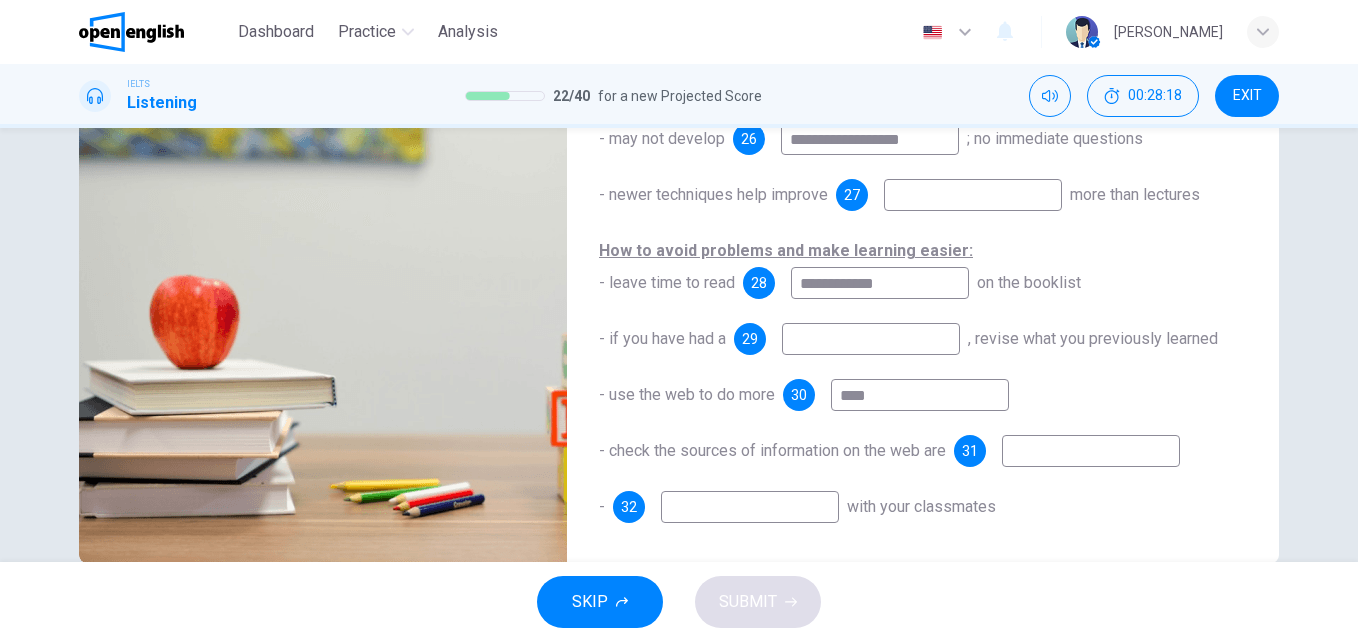 type on "*****" 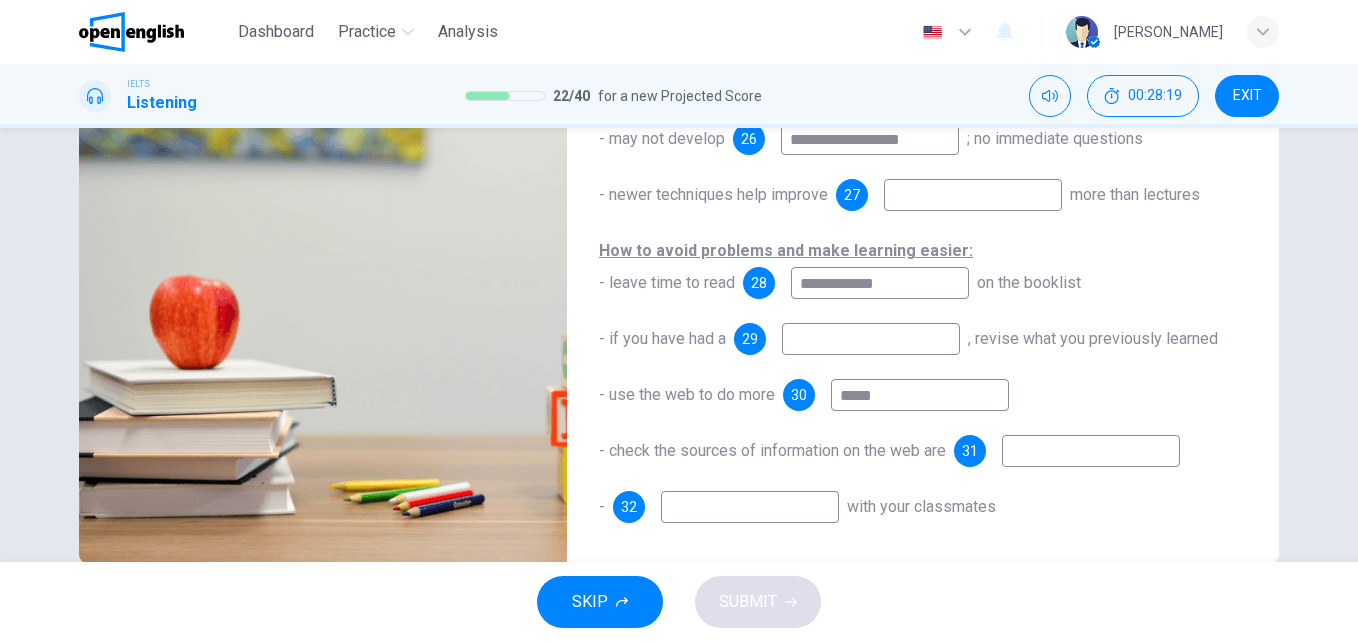 type on "**" 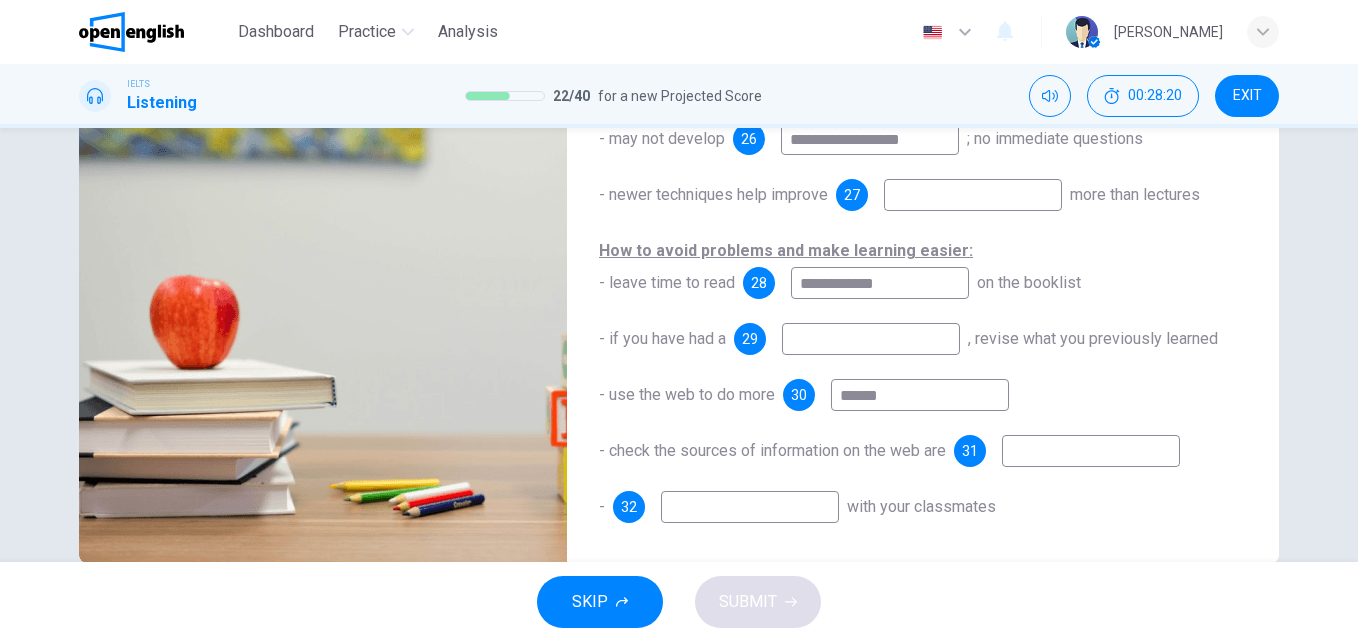 type on "*******" 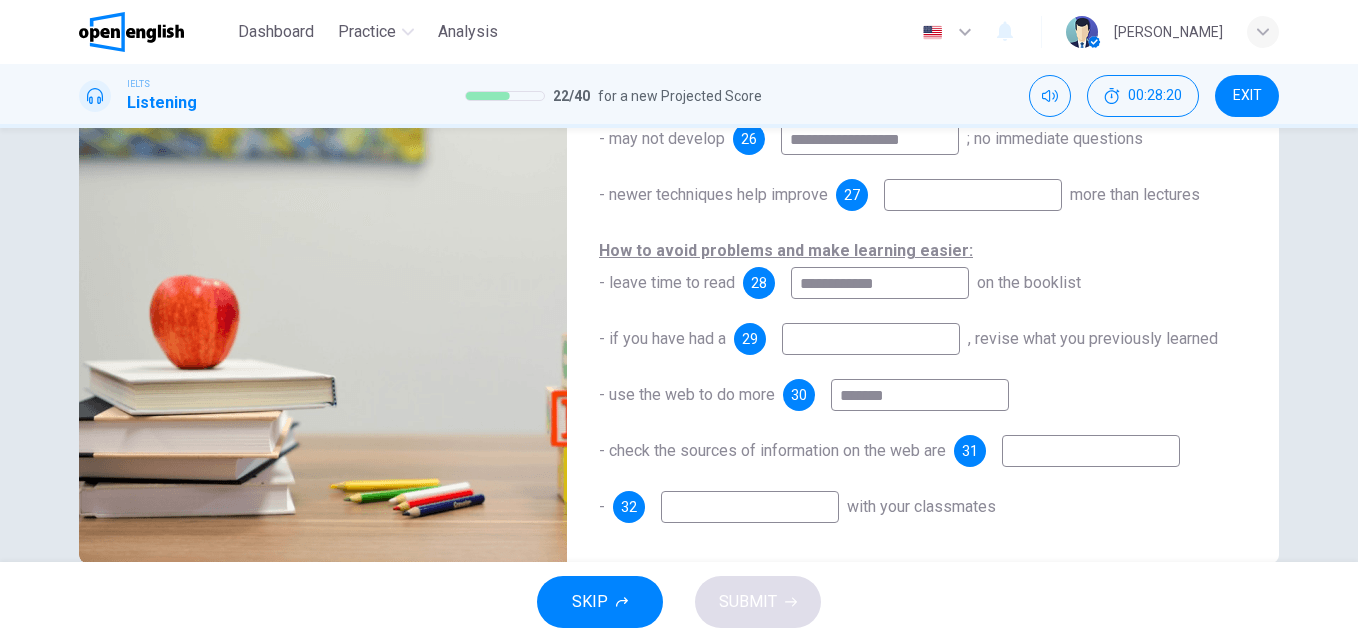 type on "**" 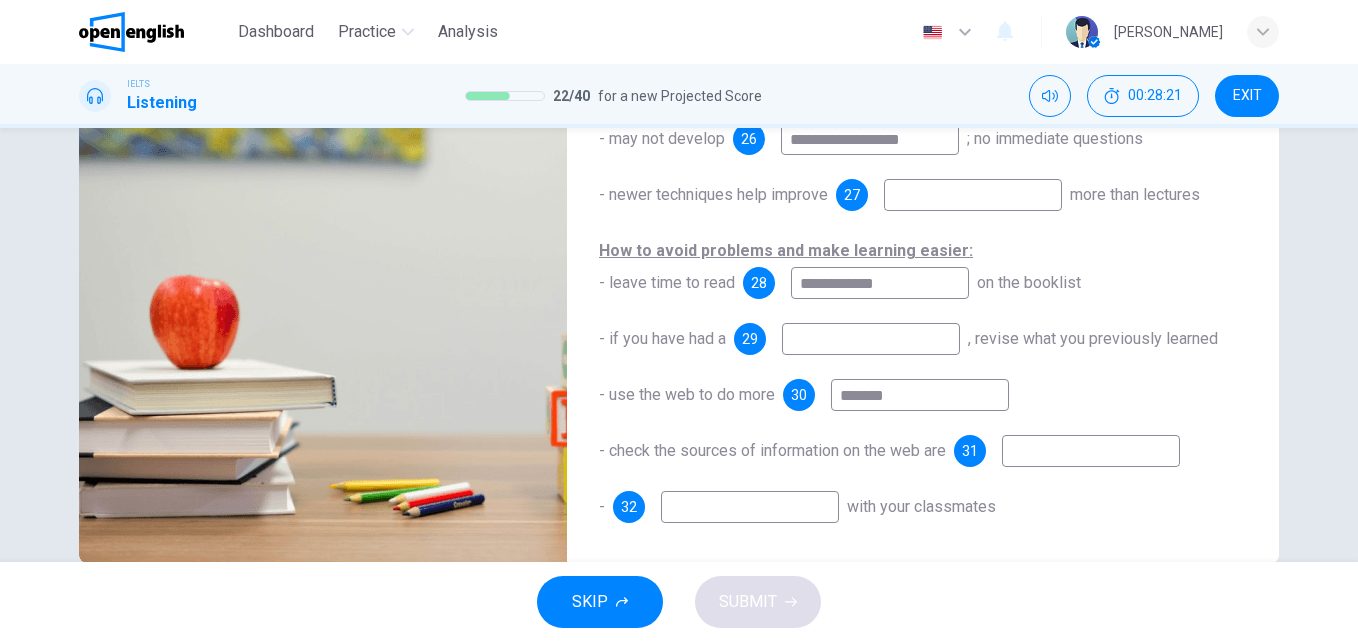 type on "********" 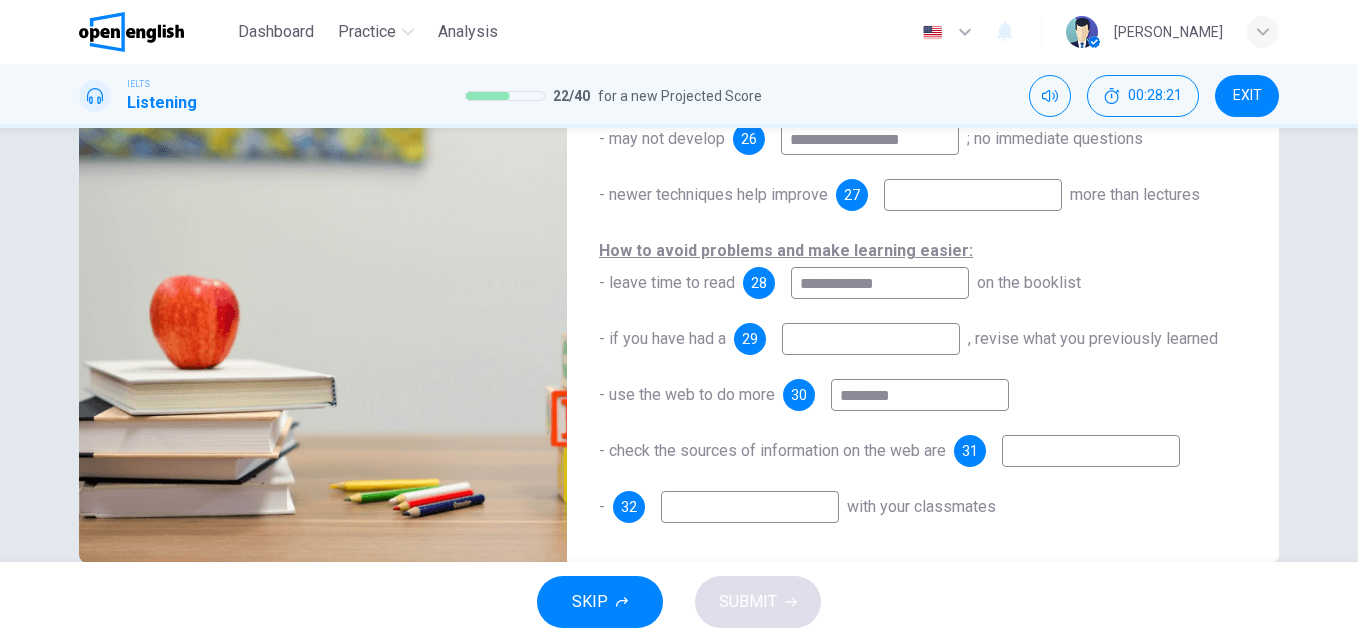 type on "**" 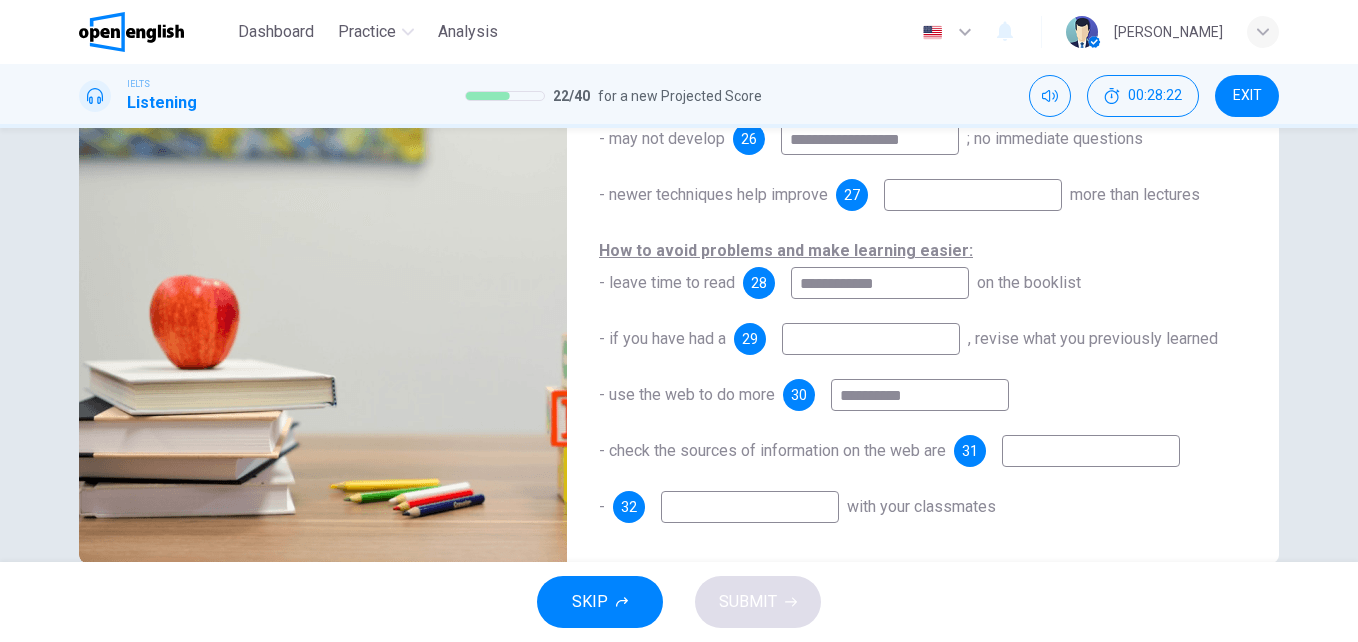 type on "**********" 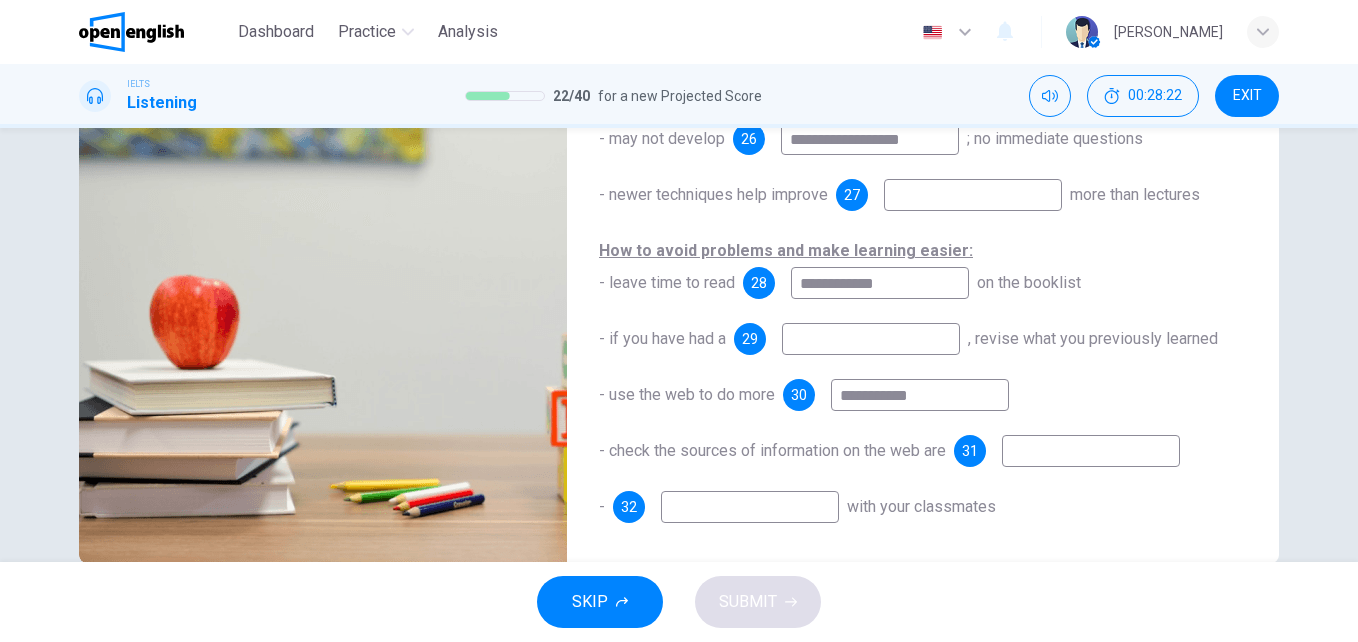 type 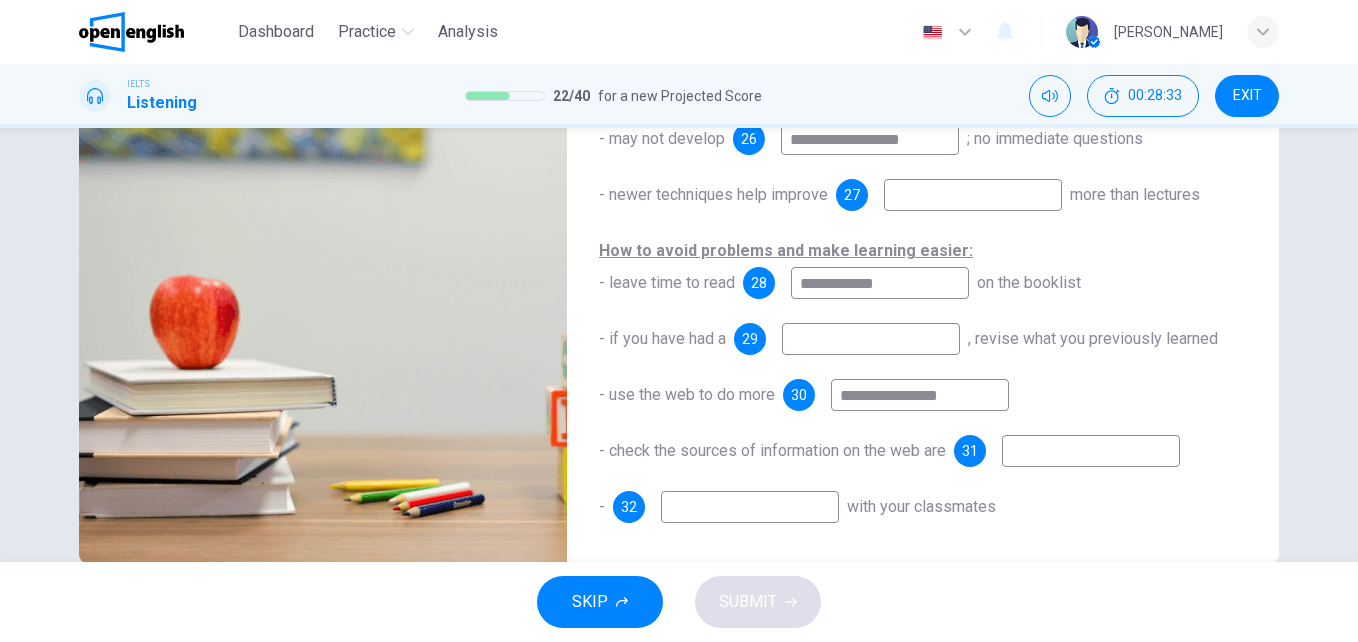 click at bounding box center [1091, 451] 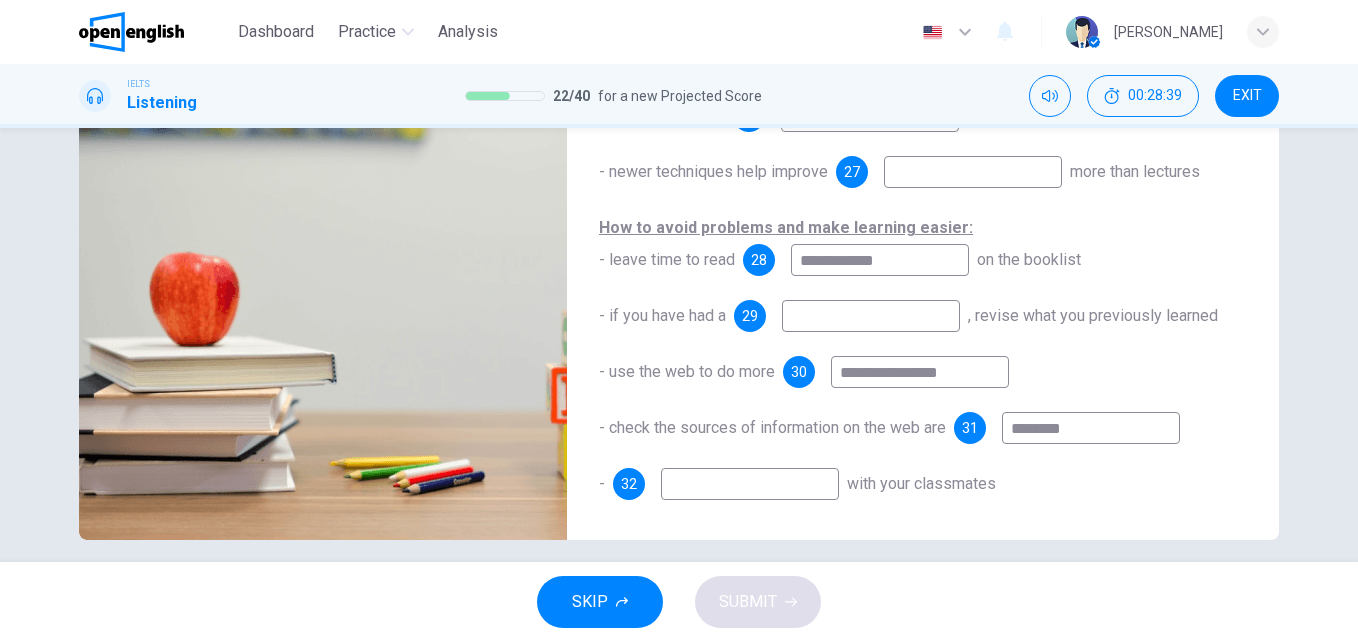 scroll, scrollTop: 341, scrollLeft: 0, axis: vertical 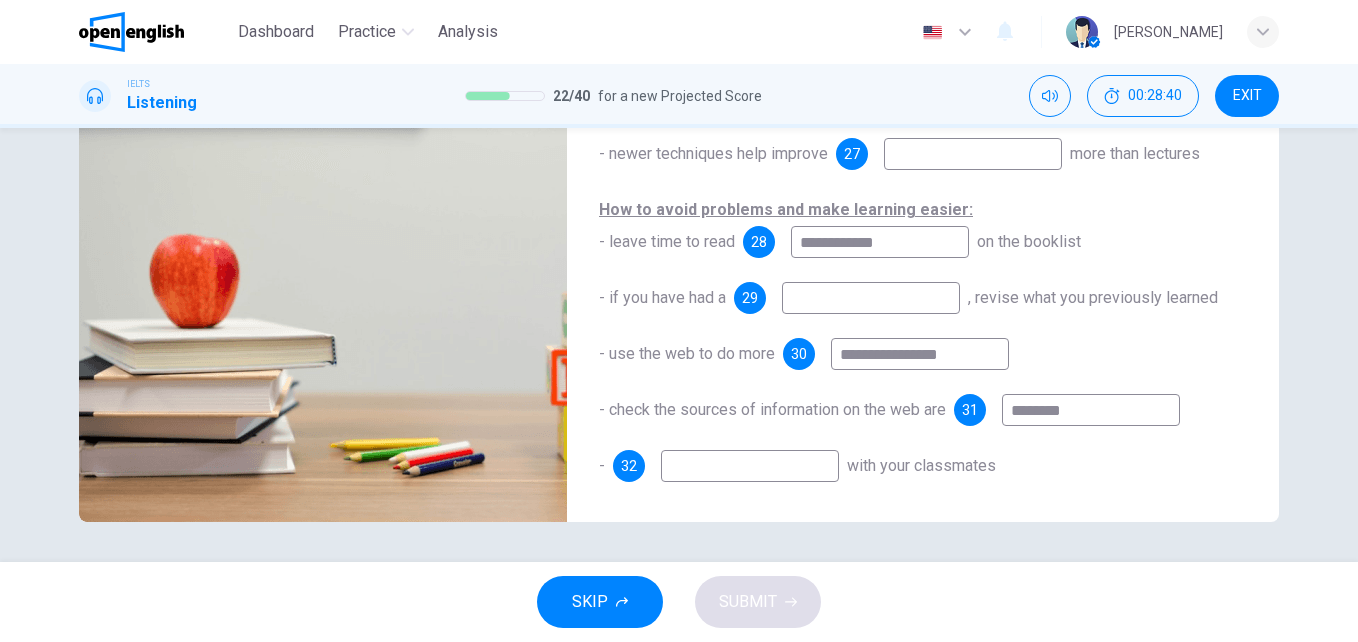 click at bounding box center (750, 466) 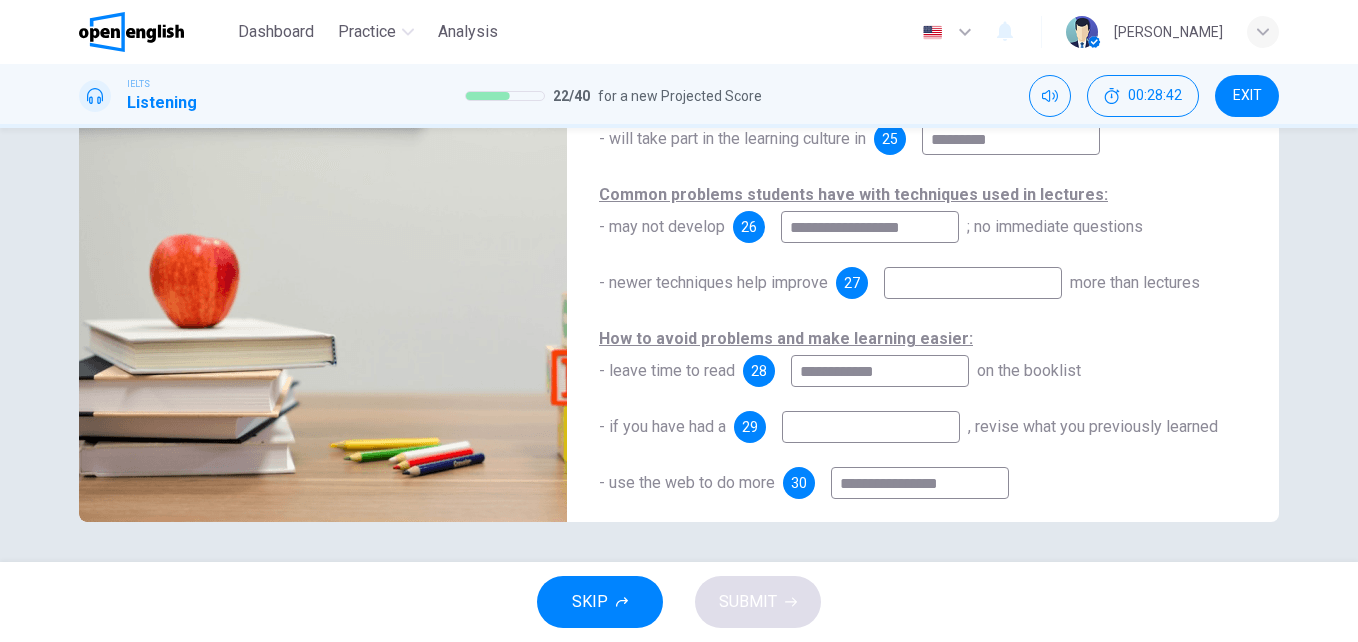 scroll, scrollTop: 0, scrollLeft: 0, axis: both 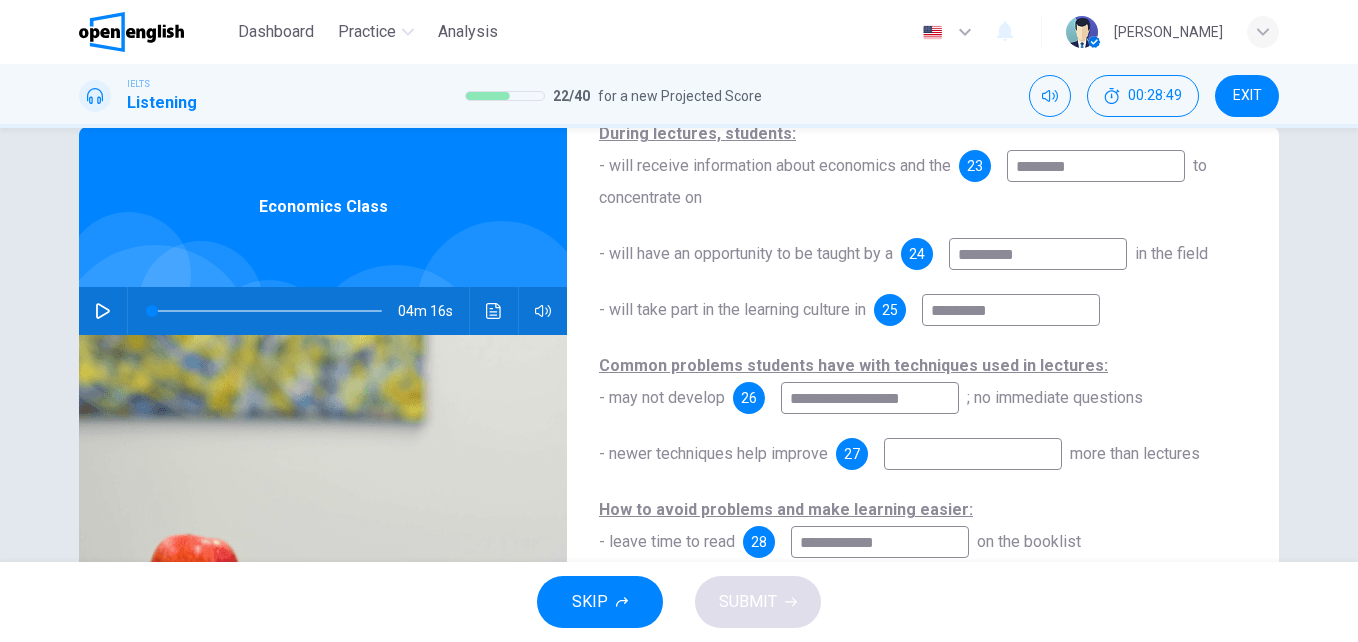 drag, startPoint x: 96, startPoint y: 302, endPoint x: 121, endPoint y: 307, distance: 25.495098 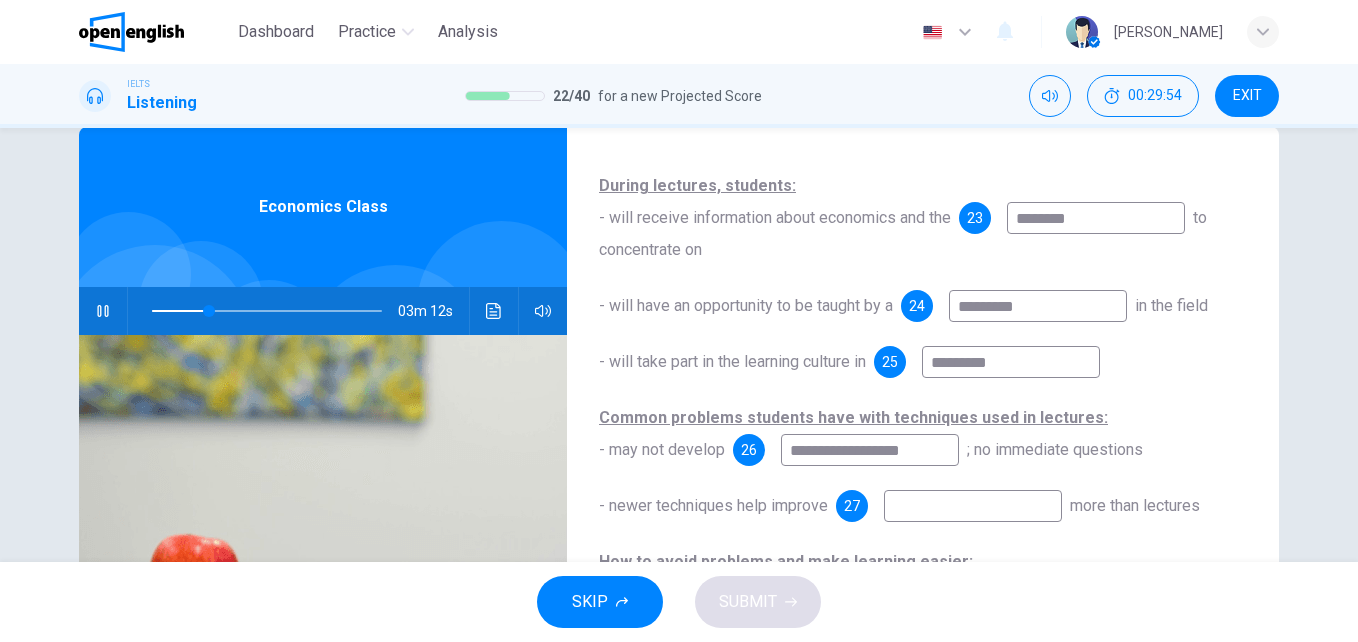 scroll, scrollTop: 200, scrollLeft: 0, axis: vertical 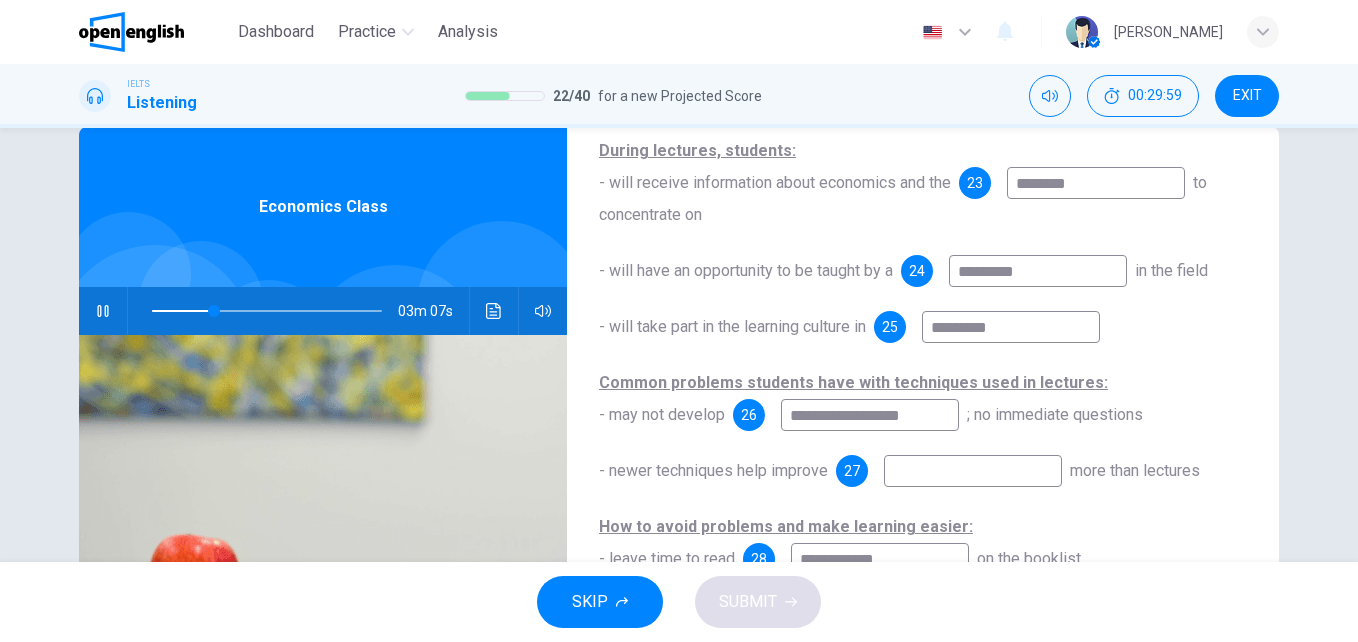 click on "********" at bounding box center [1011, 327] 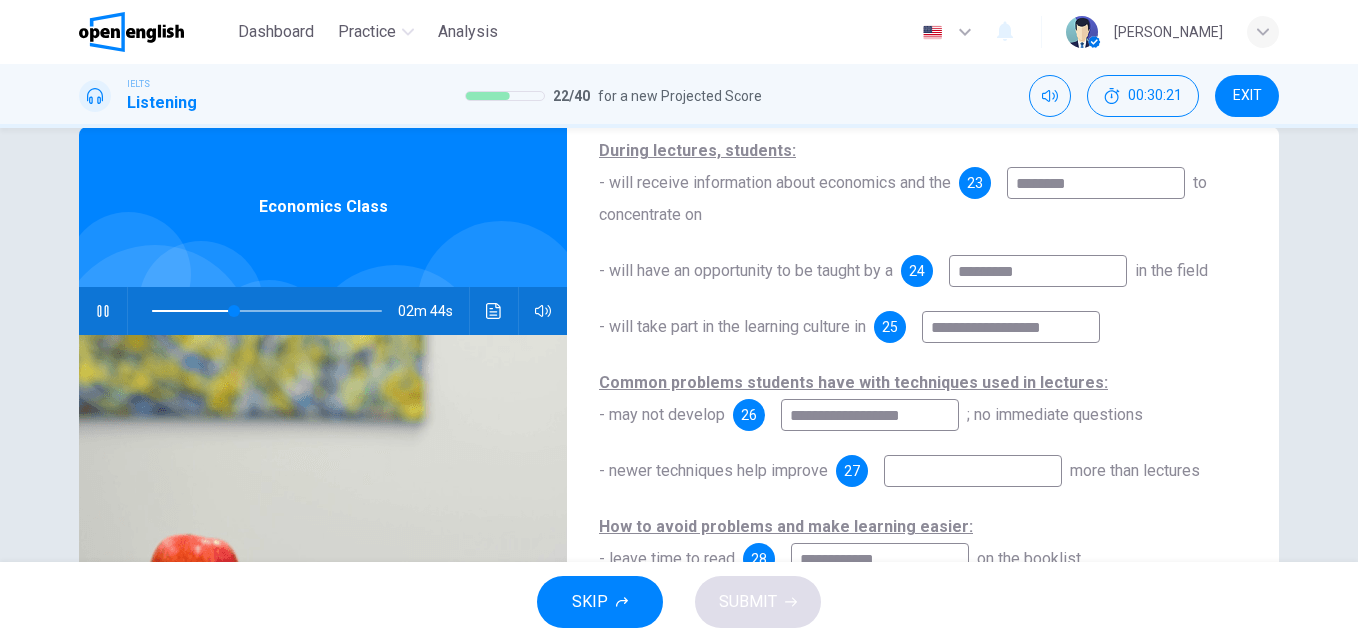 scroll, scrollTop: 291, scrollLeft: 0, axis: vertical 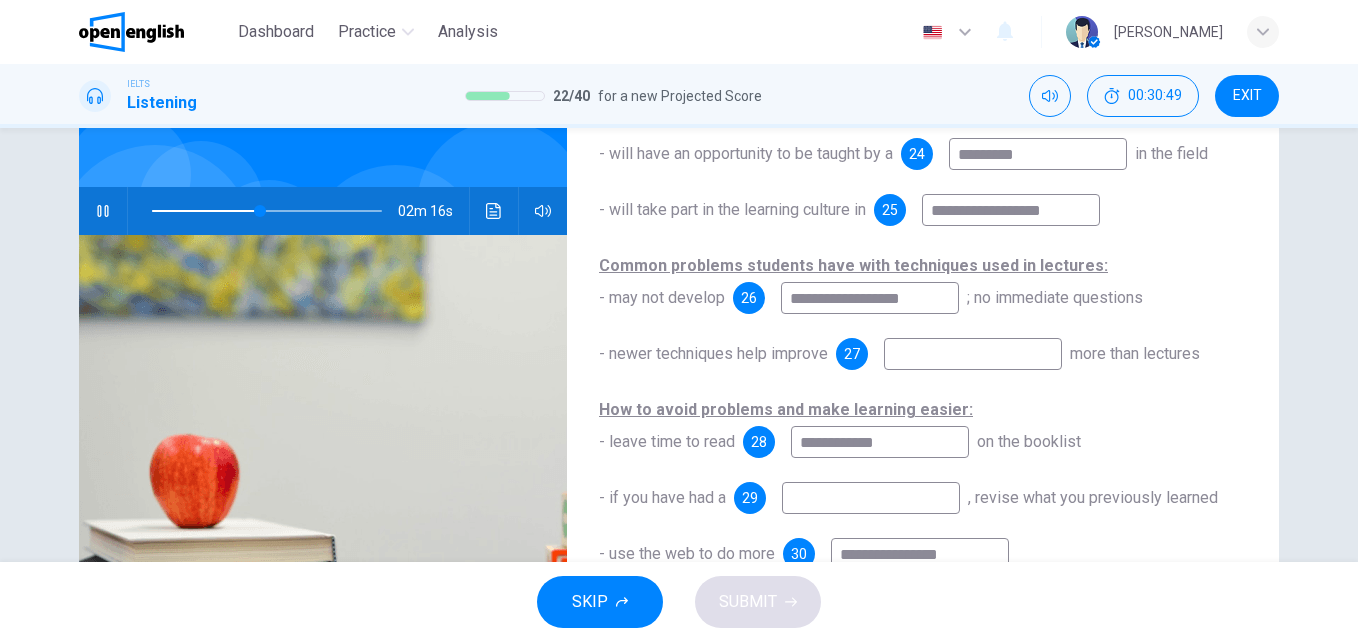 click at bounding box center (973, 354) 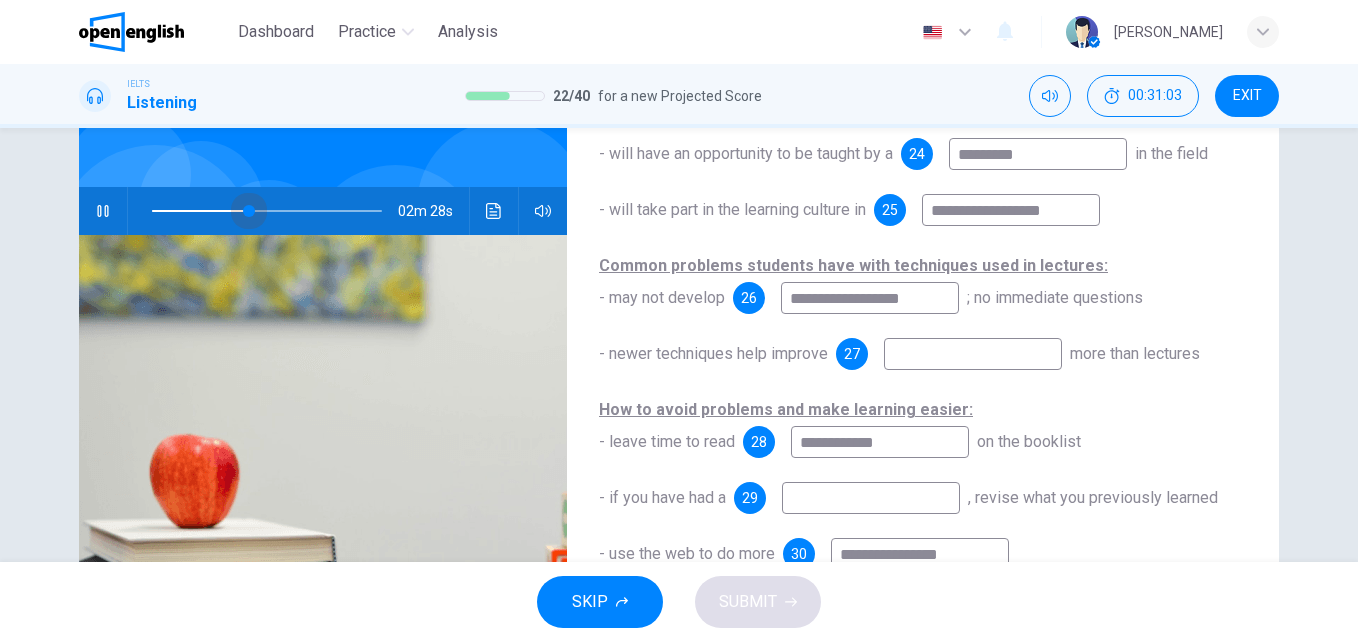 click at bounding box center (267, 211) 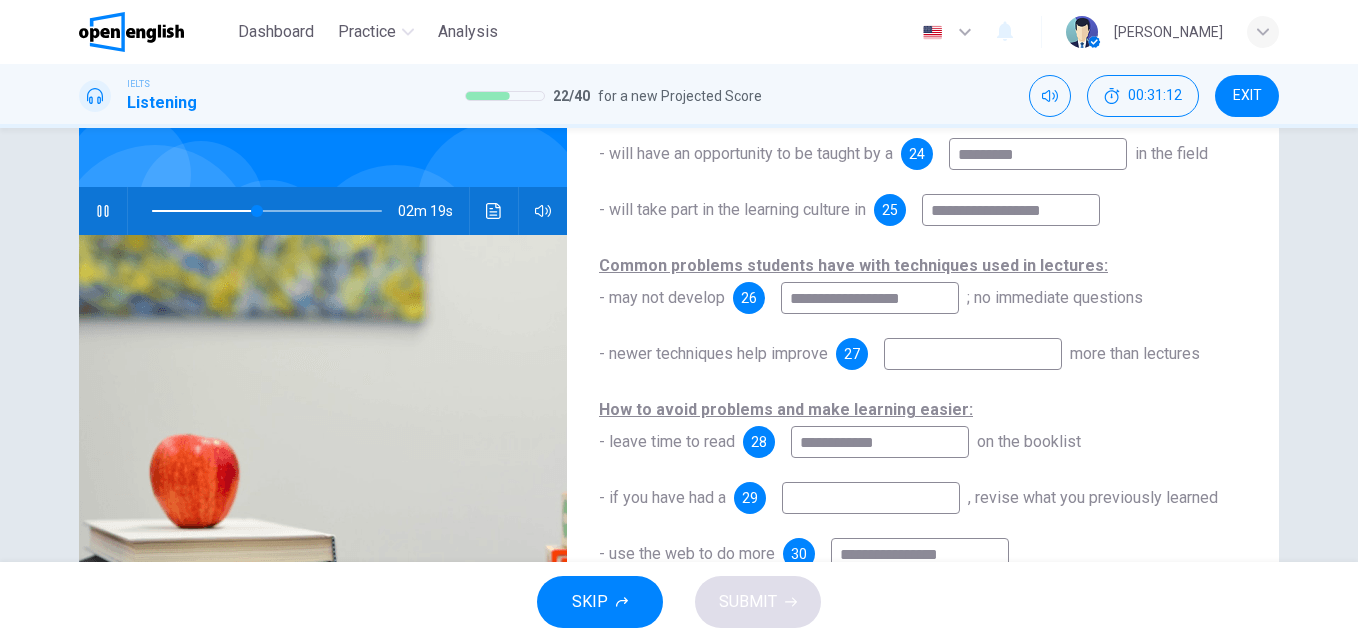 click at bounding box center (973, 354) 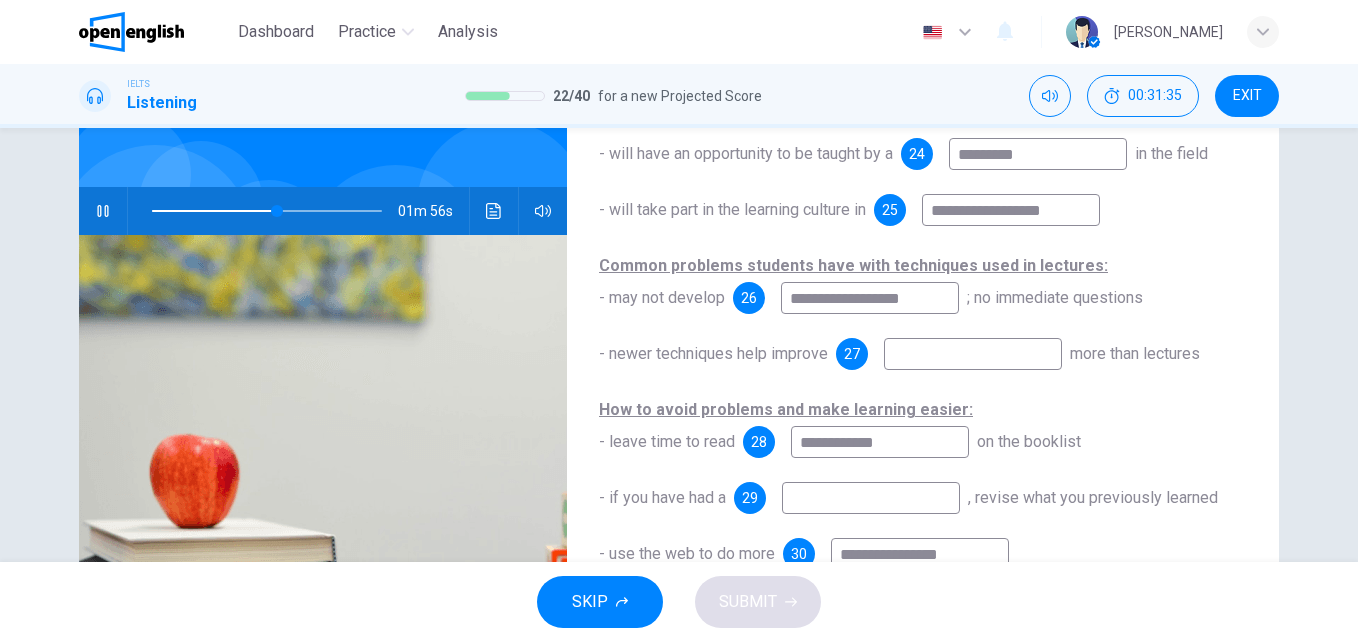 click at bounding box center [103, 211] 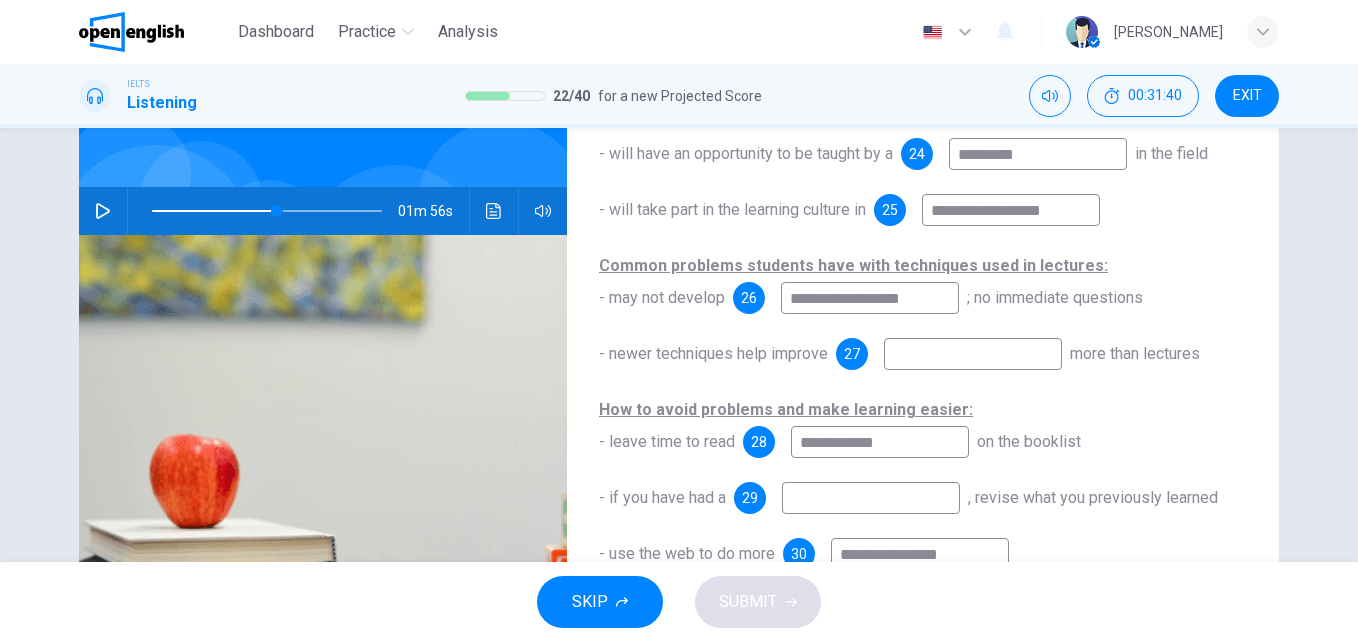 click at bounding box center (973, 354) 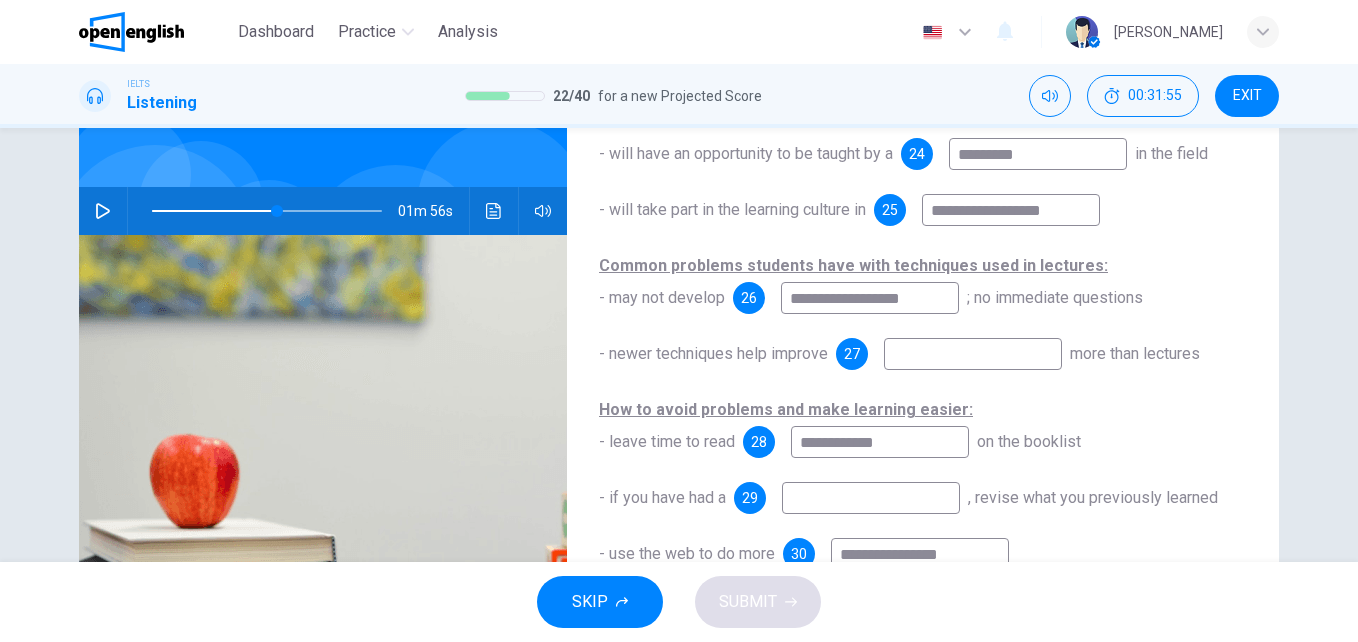 click at bounding box center [267, 211] 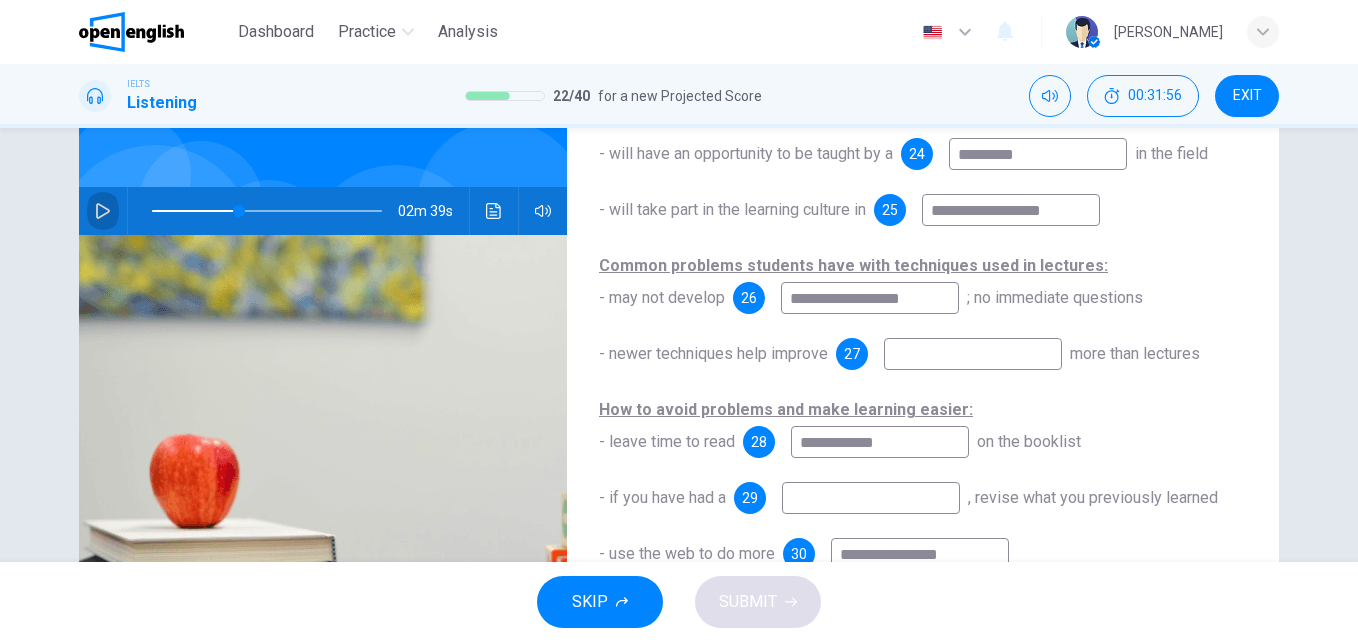 click at bounding box center [103, 211] 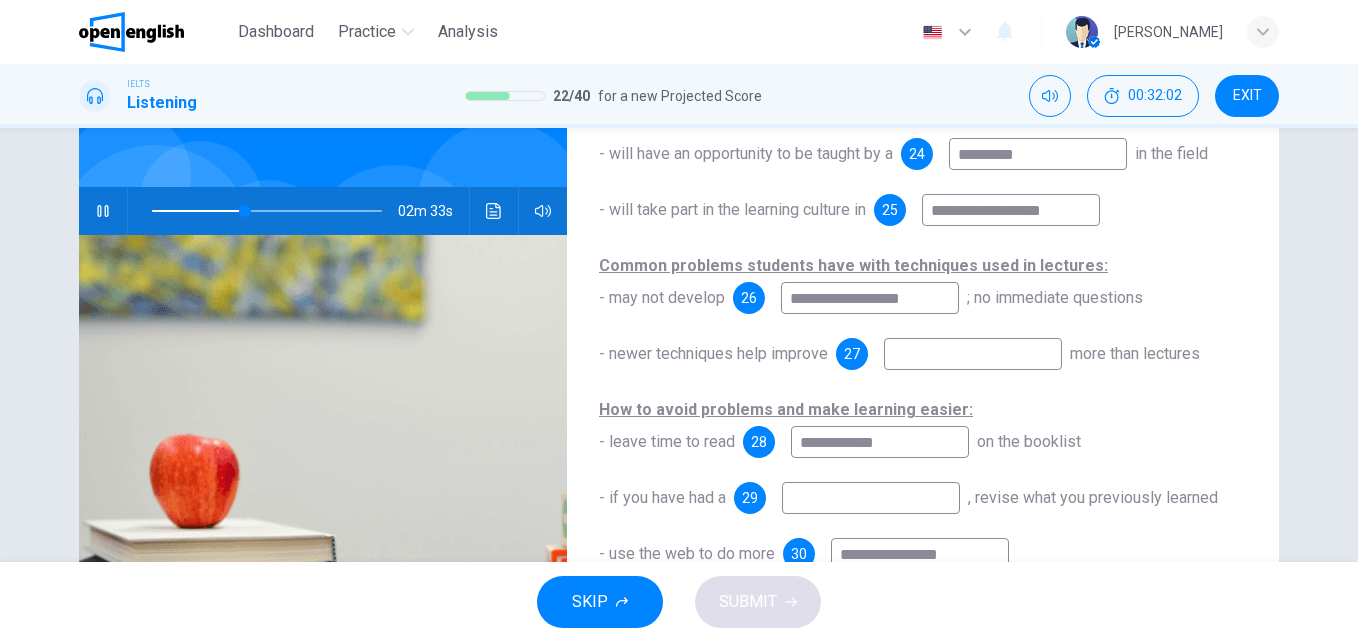 click at bounding box center [973, 354] 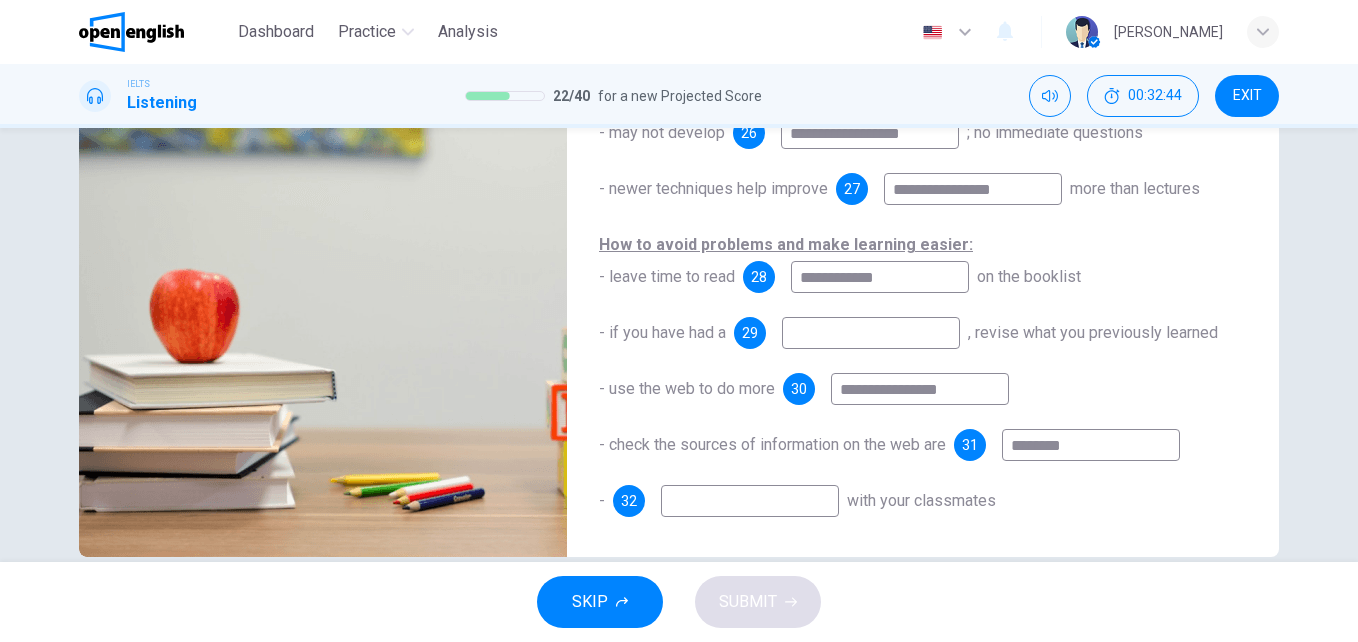 scroll, scrollTop: 341, scrollLeft: 0, axis: vertical 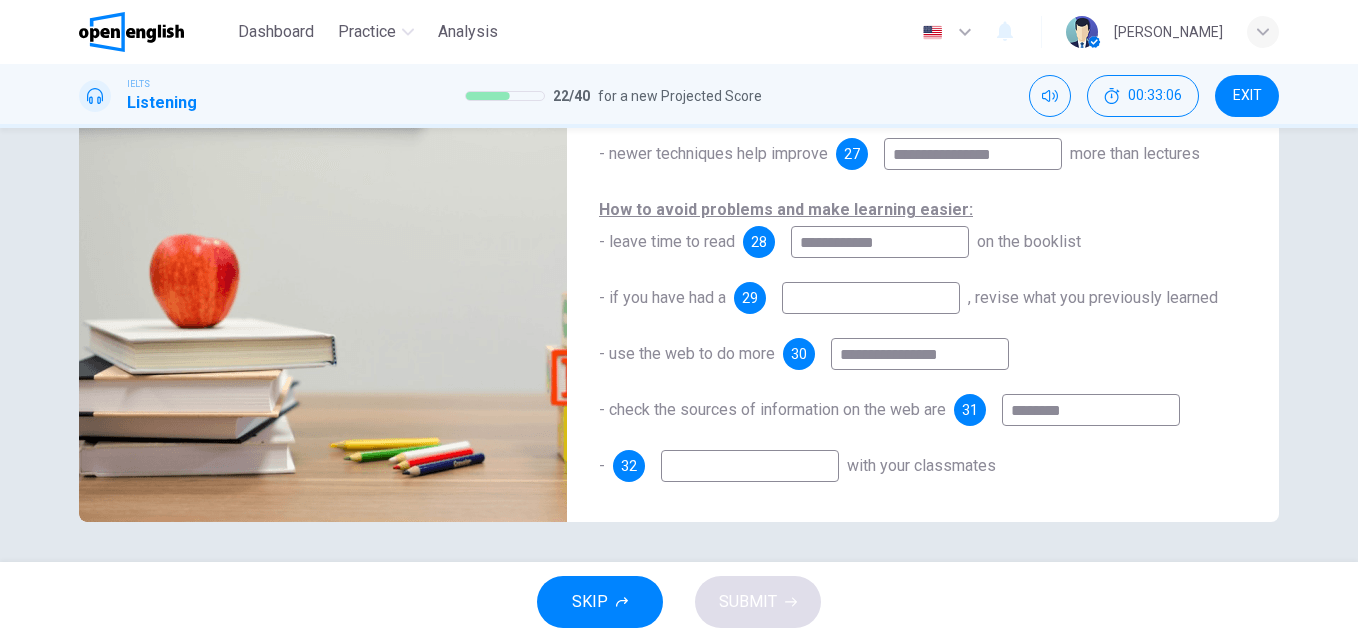 drag, startPoint x: 877, startPoint y: 207, endPoint x: 739, endPoint y: 212, distance: 138.09055 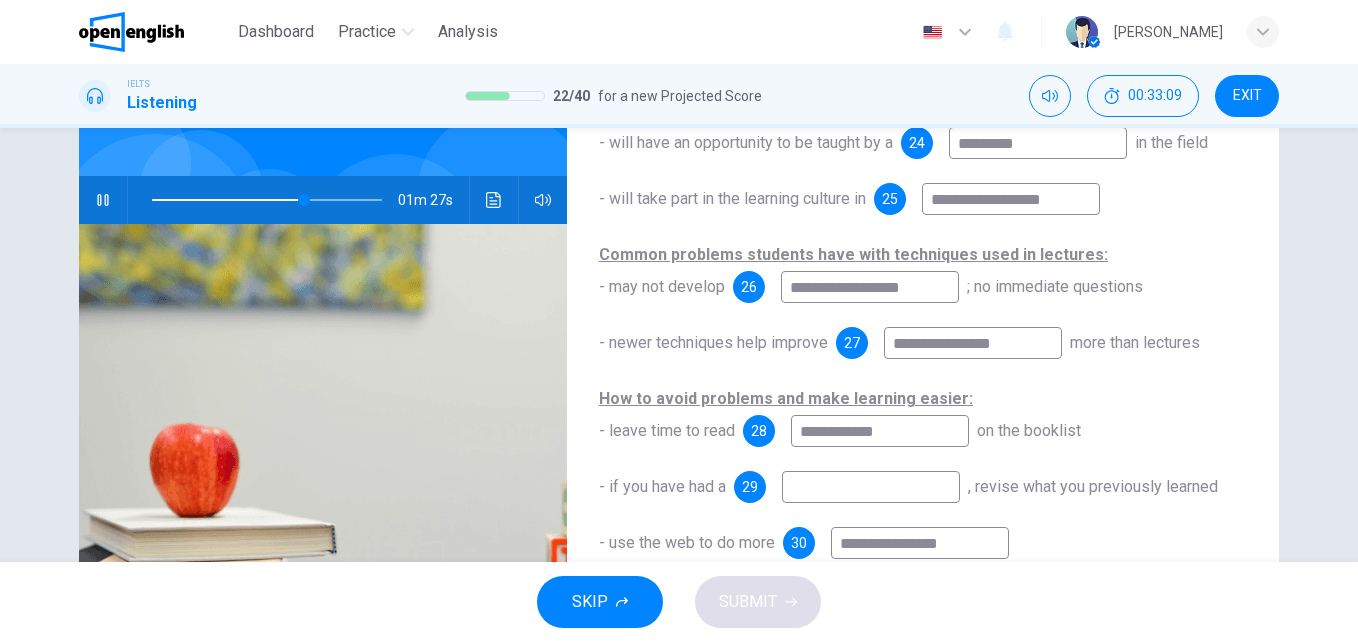 scroll, scrollTop: 141, scrollLeft: 0, axis: vertical 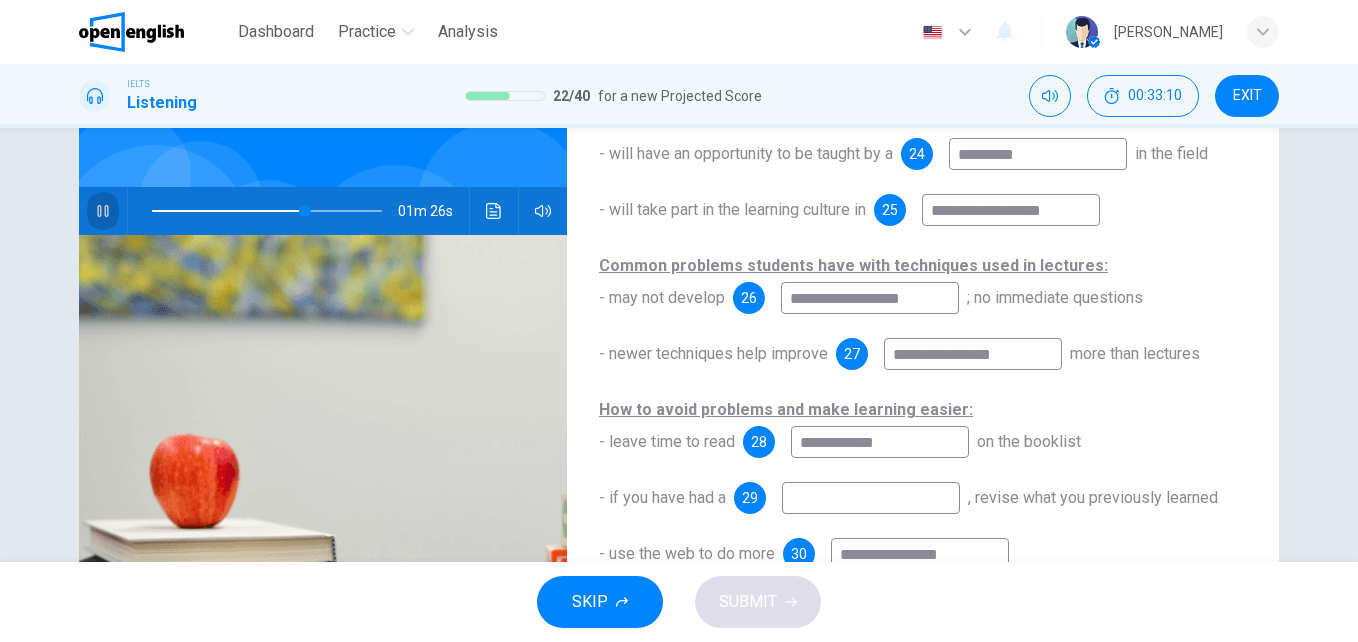 drag, startPoint x: 92, startPoint y: 218, endPoint x: 121, endPoint y: 226, distance: 30.083218 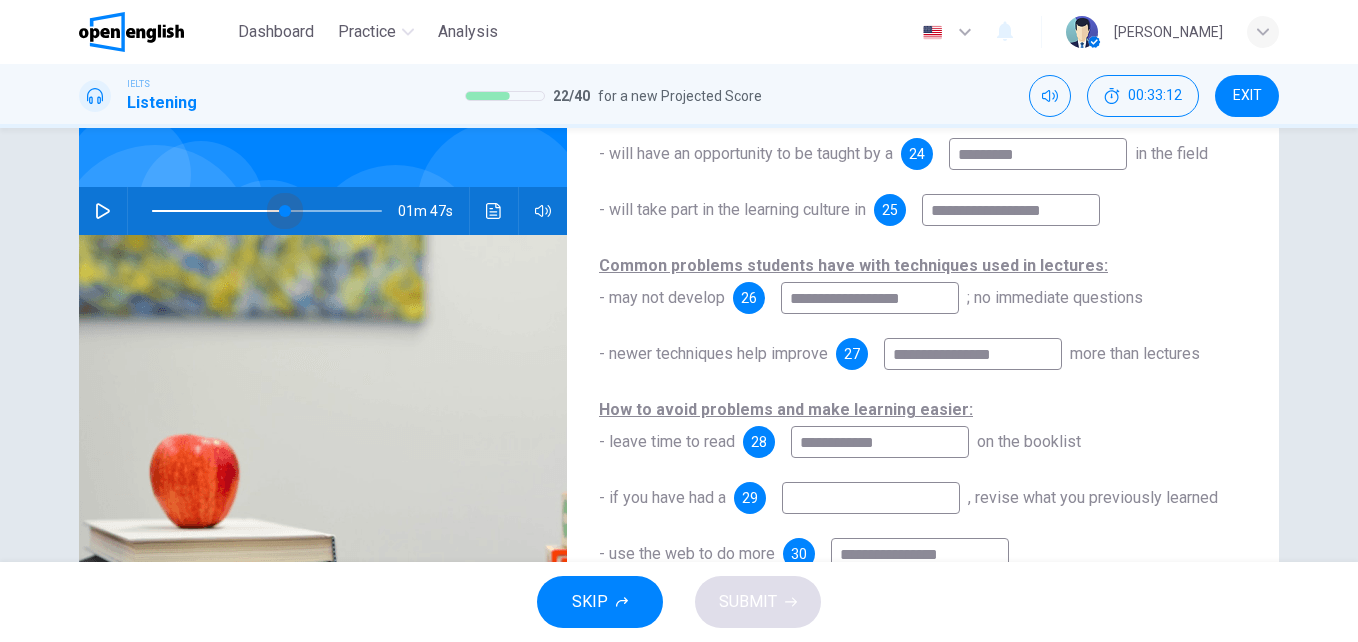 click at bounding box center (285, 211) 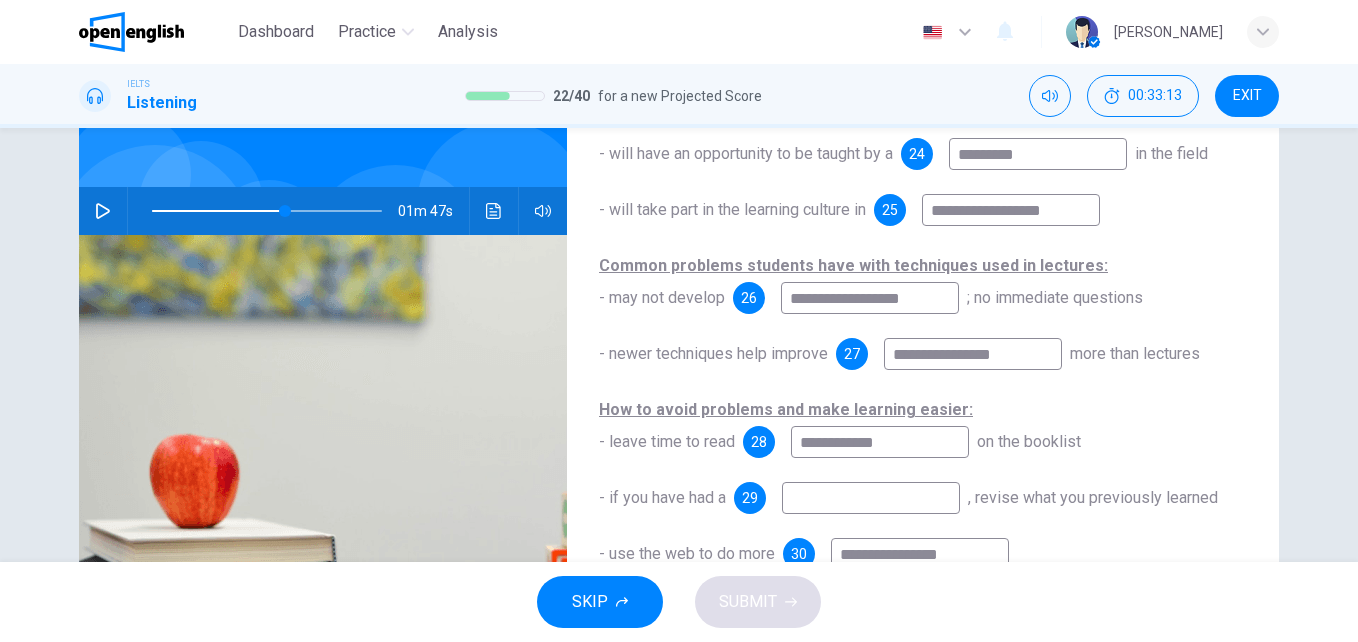click 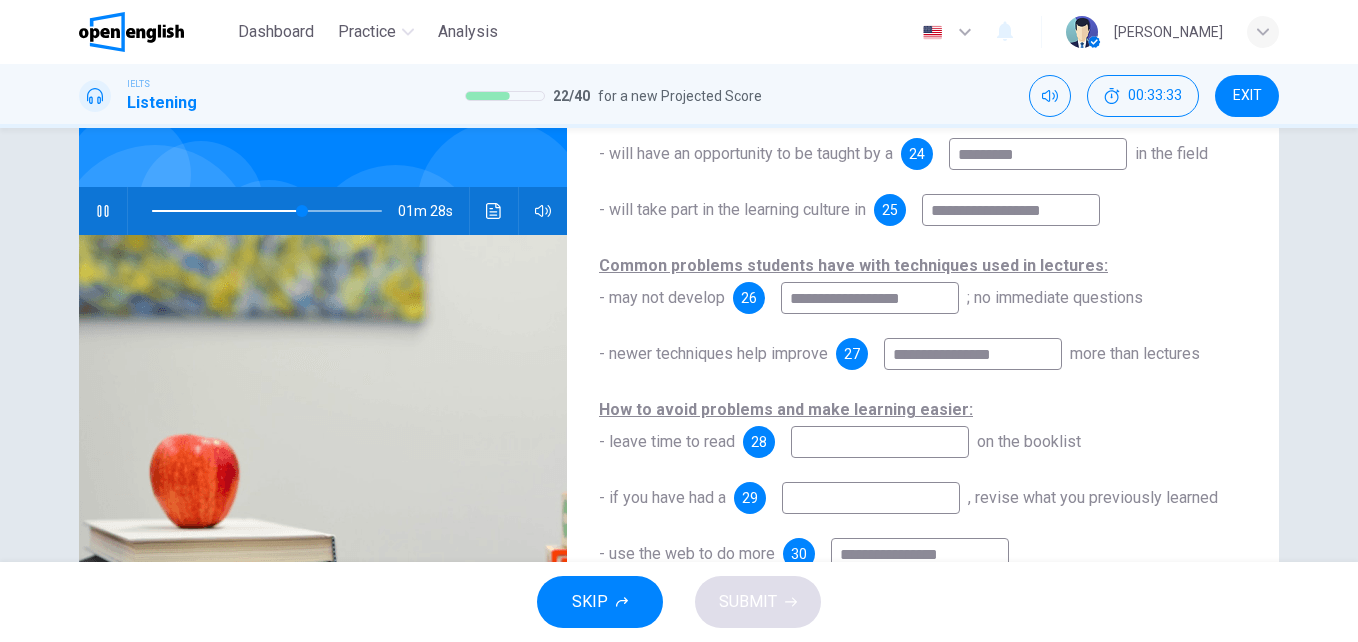click on "01m 28s" at bounding box center (323, 211) 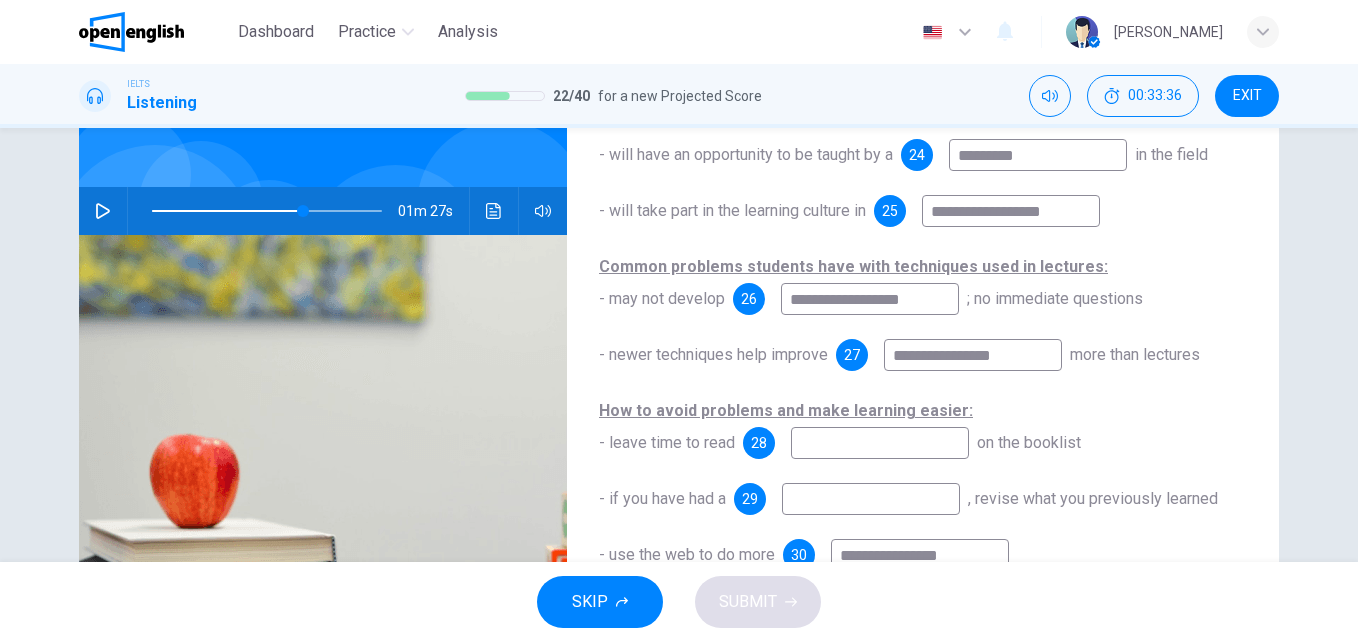 scroll, scrollTop: 291, scrollLeft: 0, axis: vertical 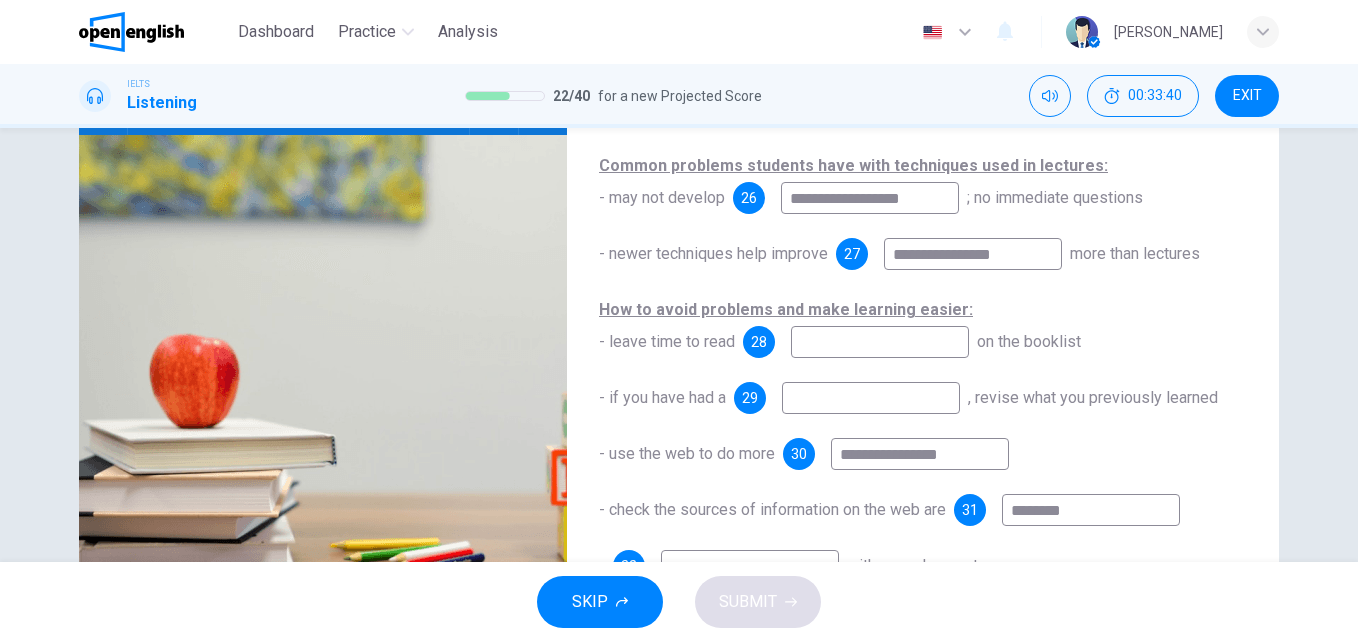 click at bounding box center [880, 342] 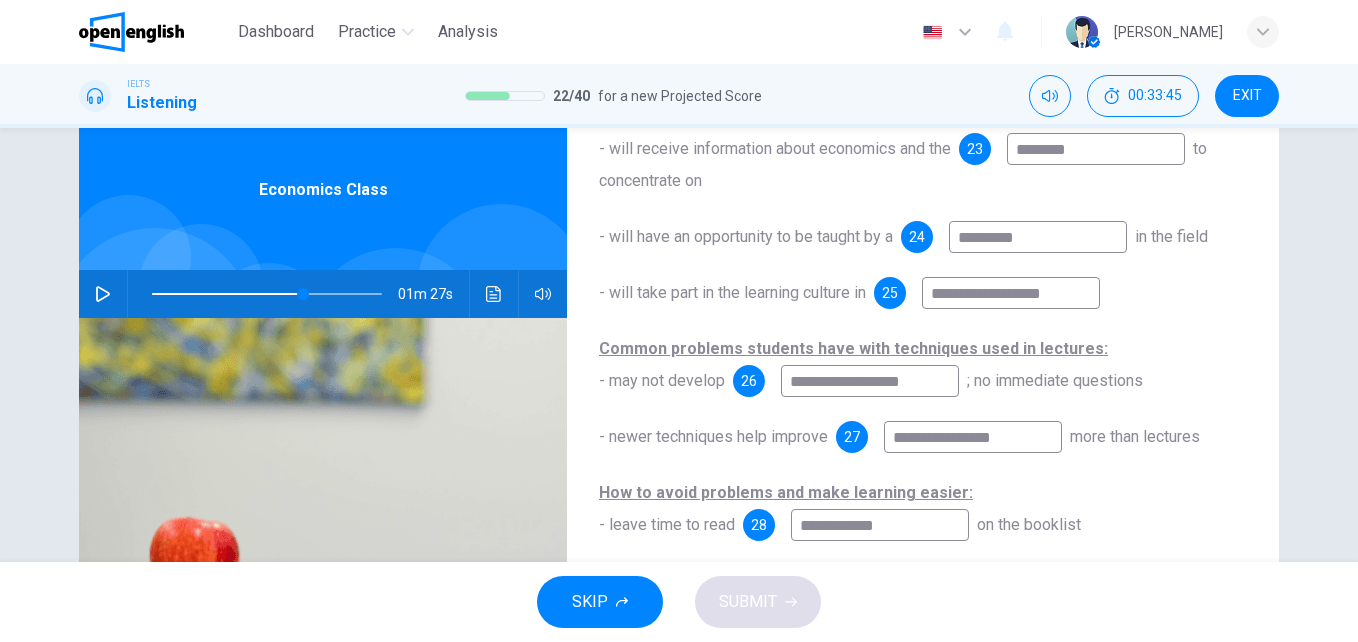 scroll, scrollTop: 41, scrollLeft: 0, axis: vertical 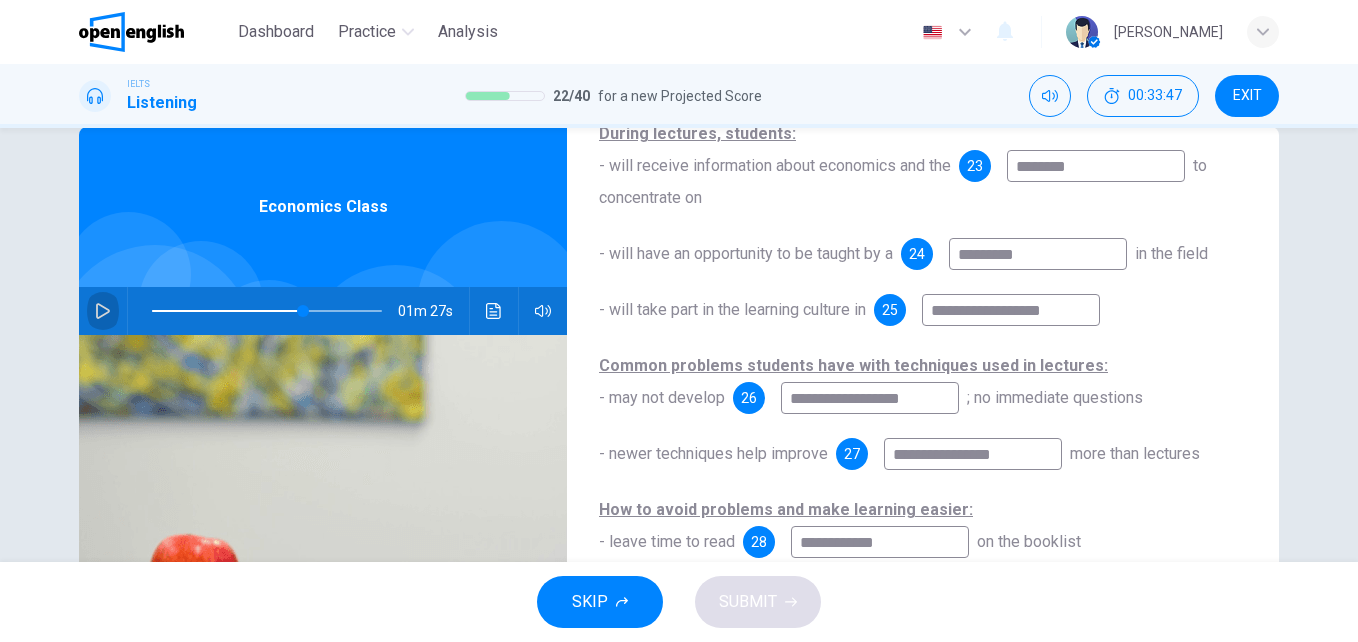 drag, startPoint x: 96, startPoint y: 308, endPoint x: 209, endPoint y: 317, distance: 113.35784 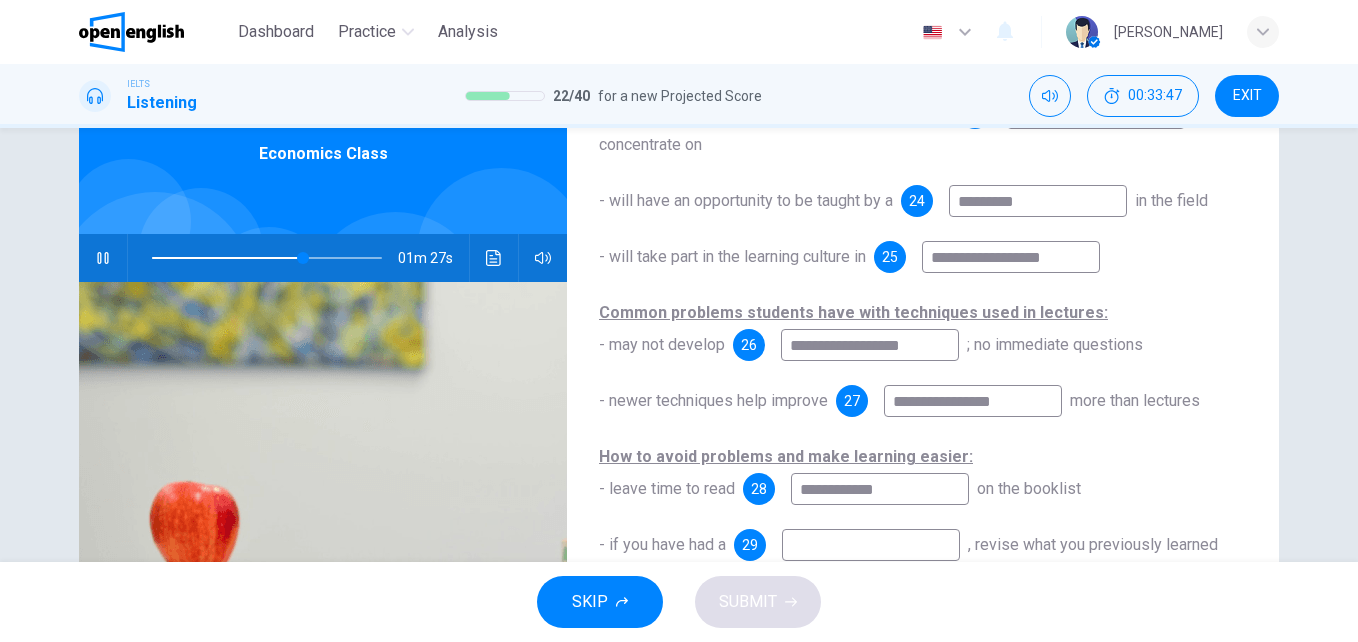 scroll, scrollTop: 141, scrollLeft: 0, axis: vertical 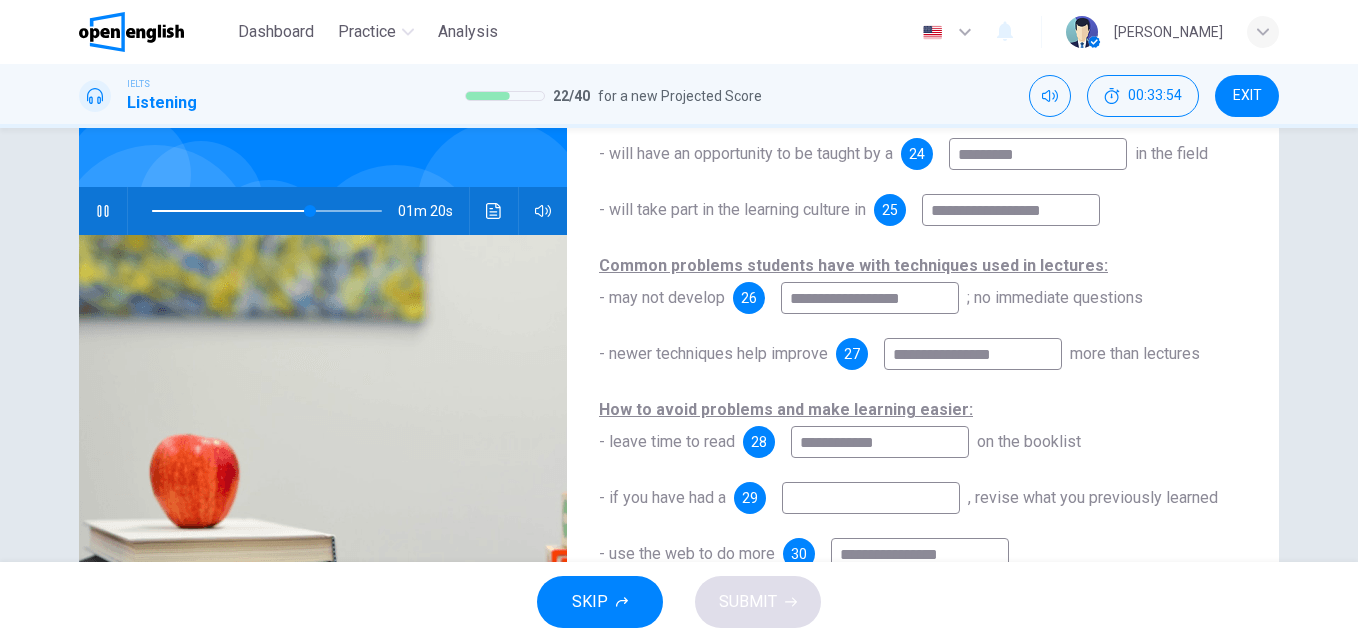click at bounding box center (871, 498) 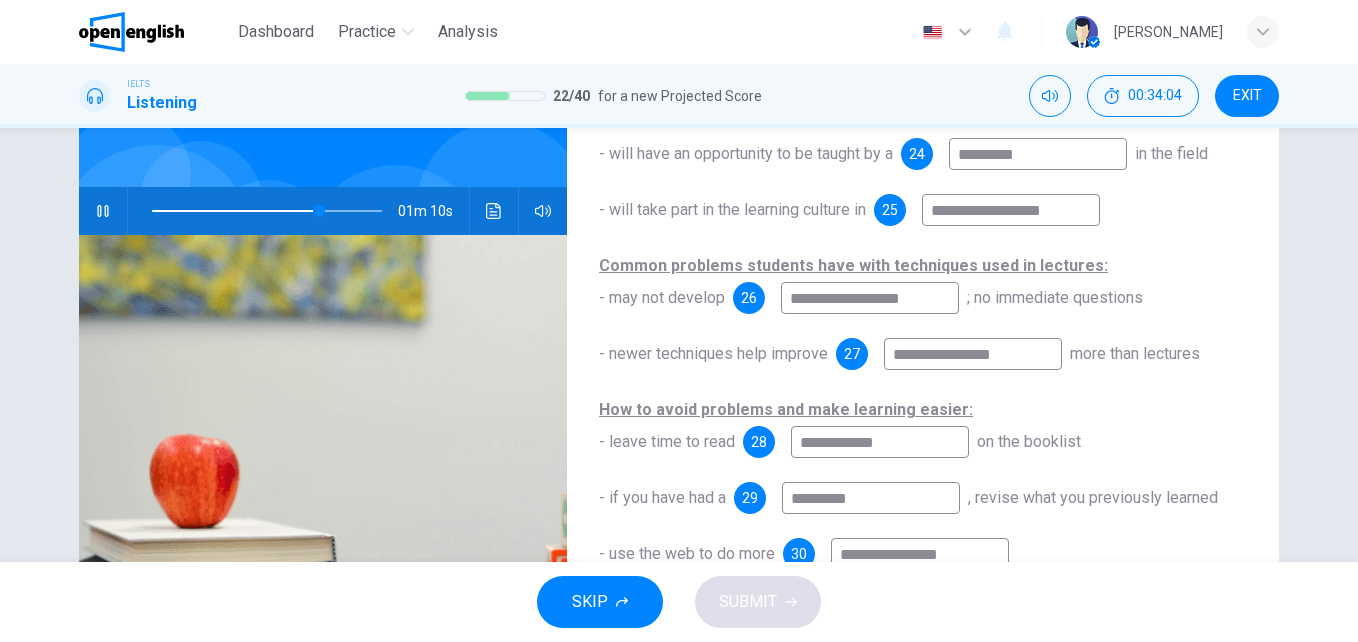 scroll, scrollTop: 341, scrollLeft: 0, axis: vertical 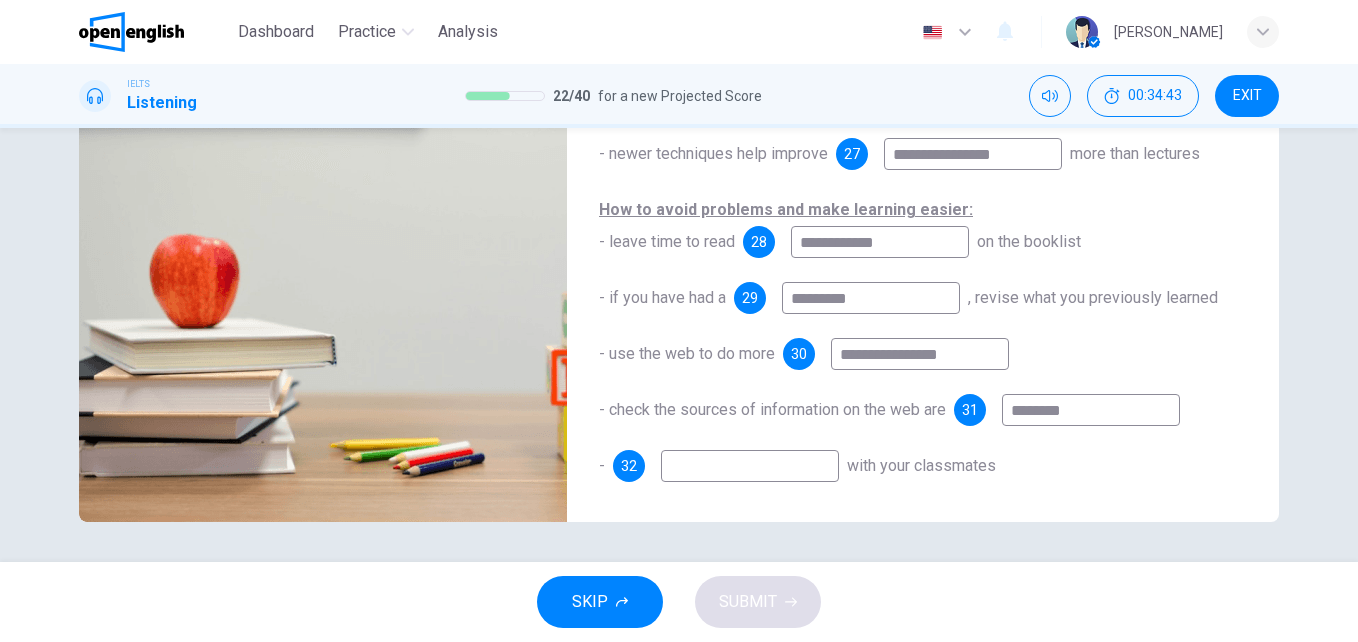 drag, startPoint x: 967, startPoint y: 355, endPoint x: 938, endPoint y: 358, distance: 29.15476 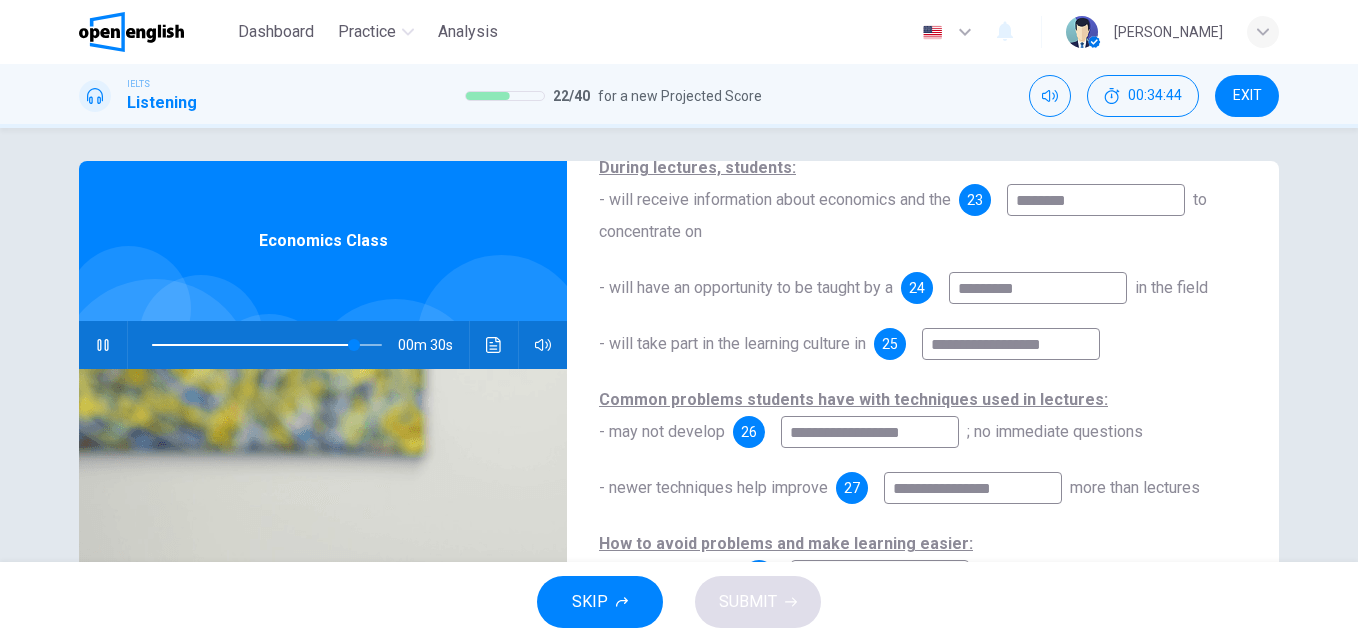 scroll, scrollTop: 0, scrollLeft: 0, axis: both 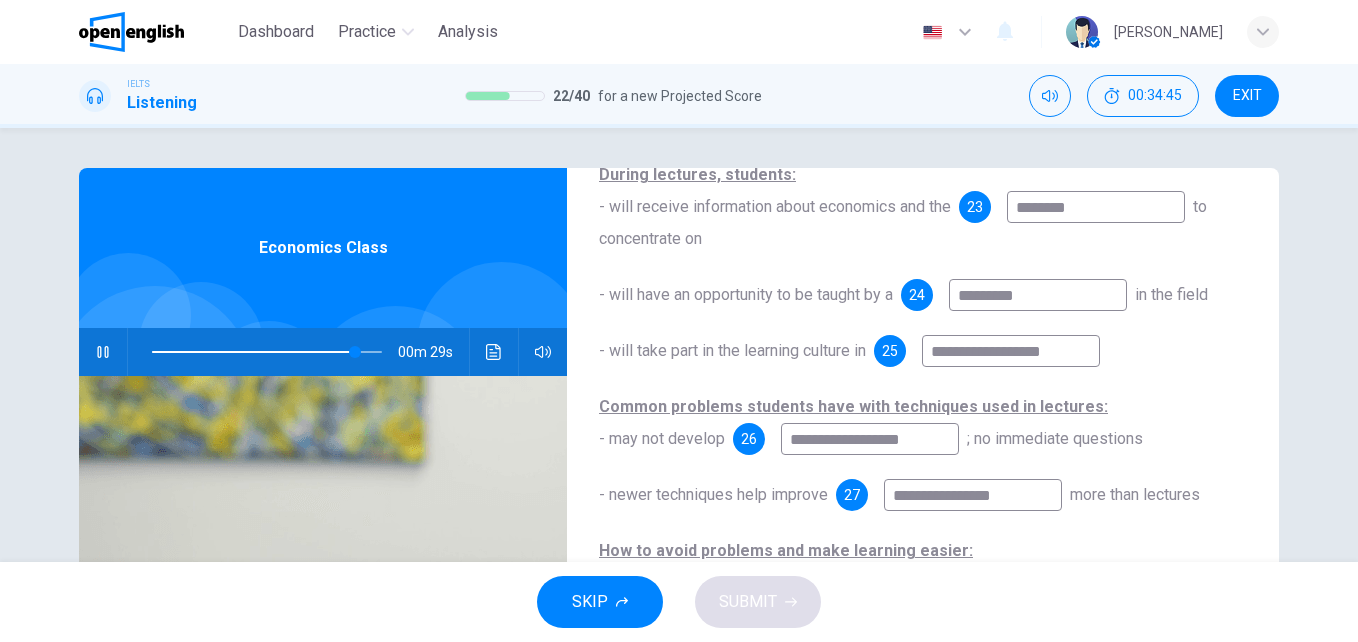 drag, startPoint x: 100, startPoint y: 349, endPoint x: 114, endPoint y: 347, distance: 14.142136 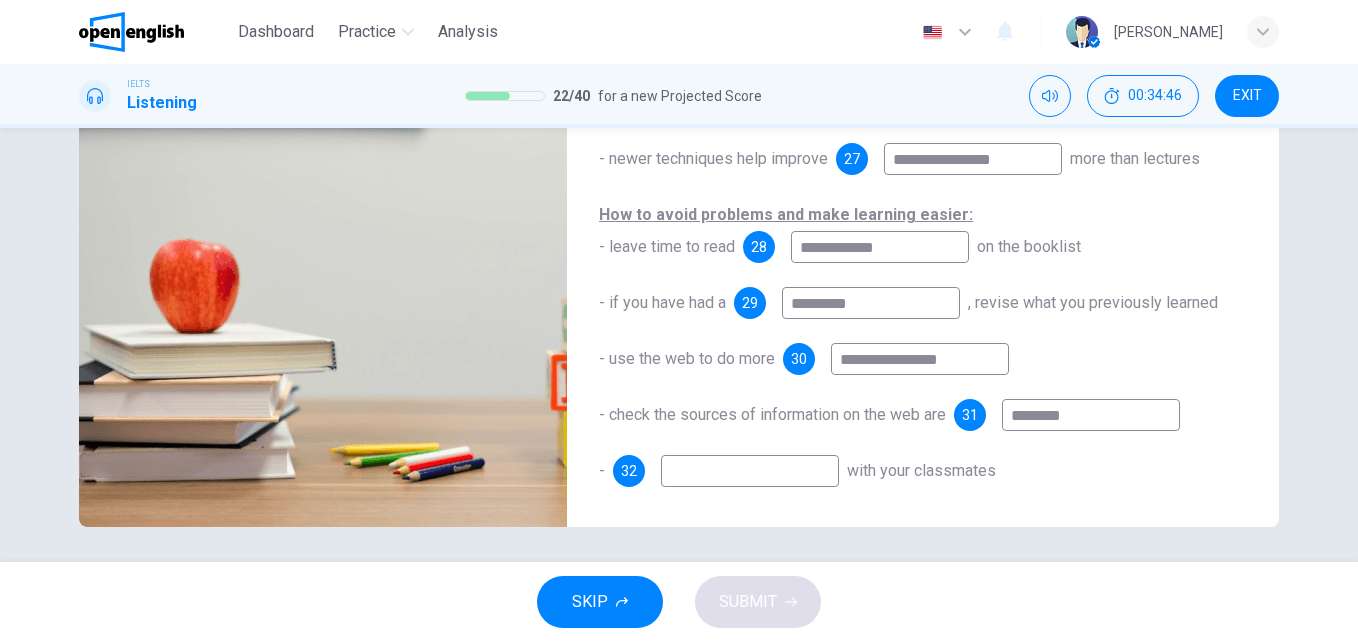 scroll, scrollTop: 341, scrollLeft: 0, axis: vertical 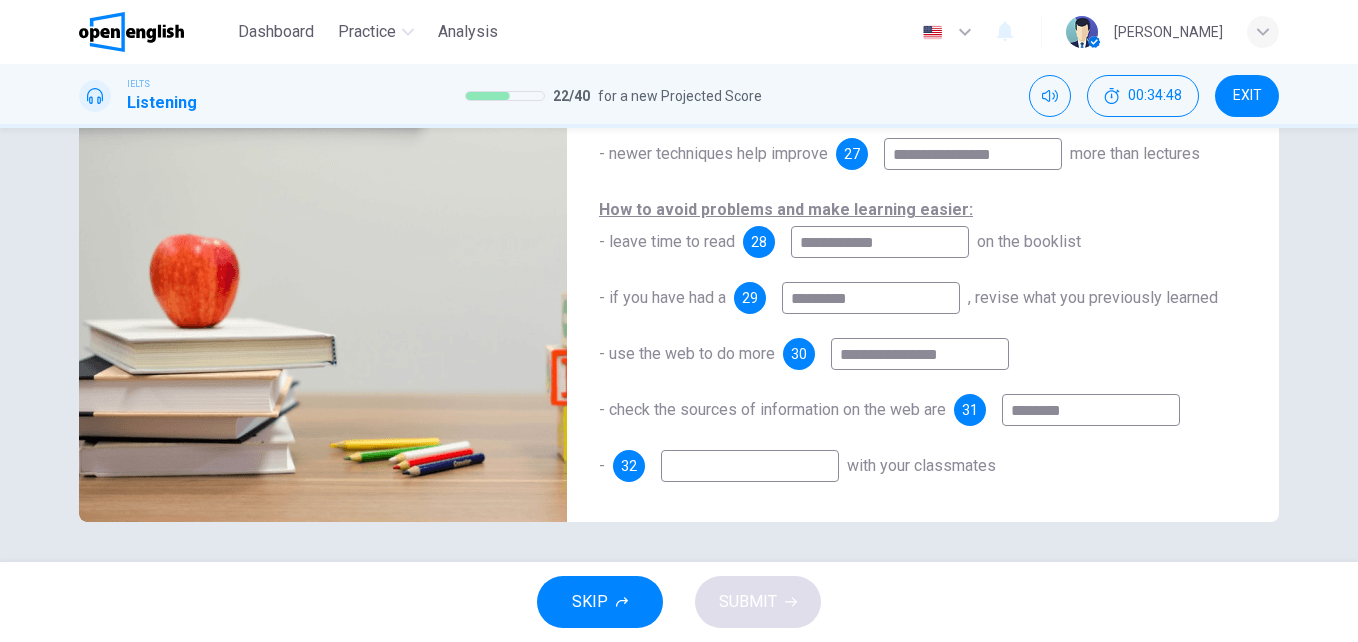 click on "**********" at bounding box center [920, 354] 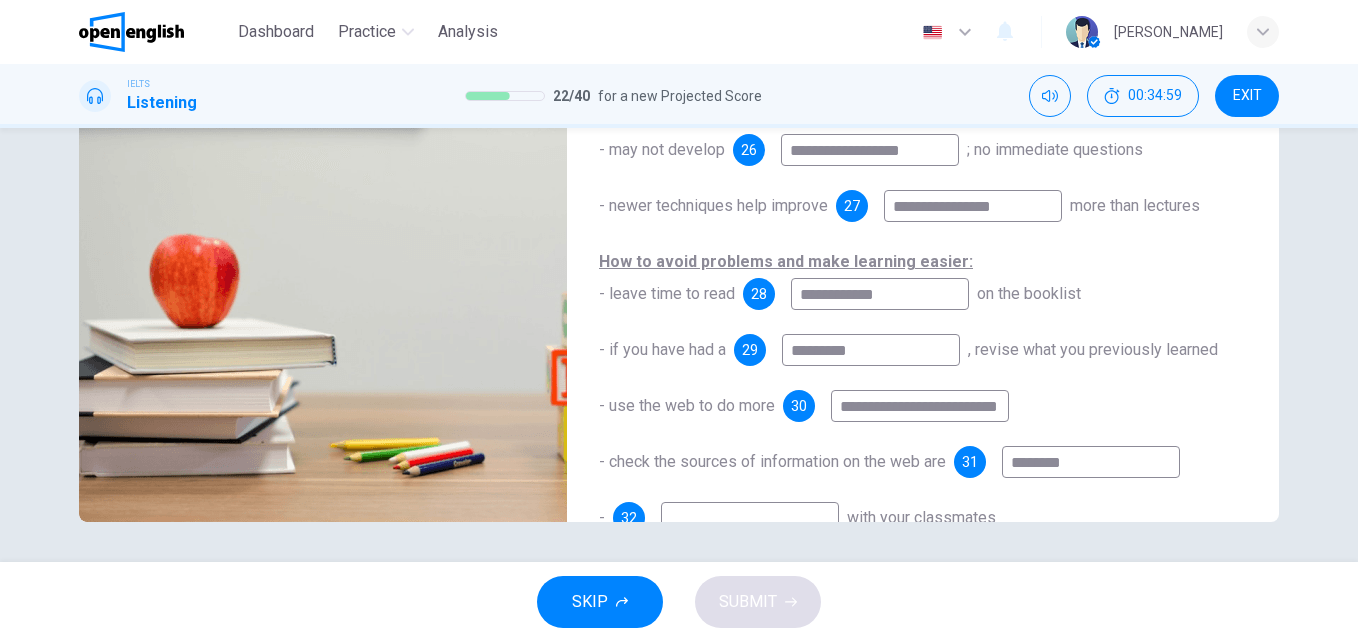 scroll, scrollTop: 291, scrollLeft: 0, axis: vertical 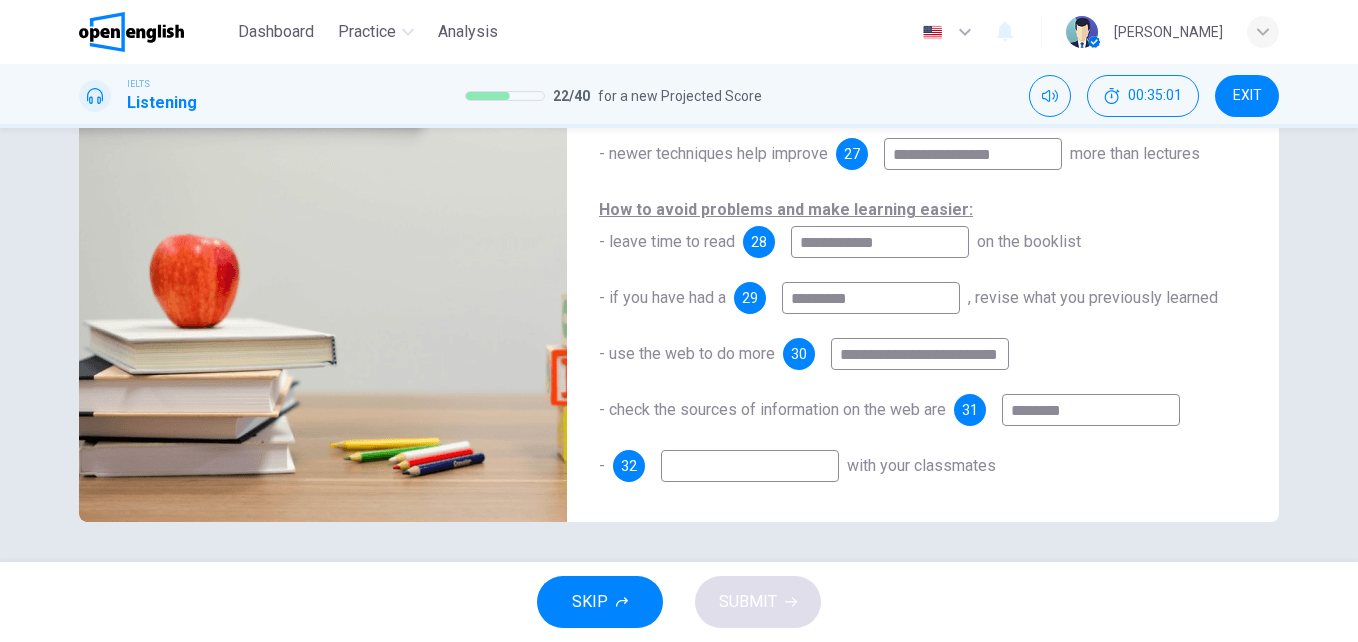 drag, startPoint x: 1023, startPoint y: 355, endPoint x: 1009, endPoint y: 356, distance: 14.035668 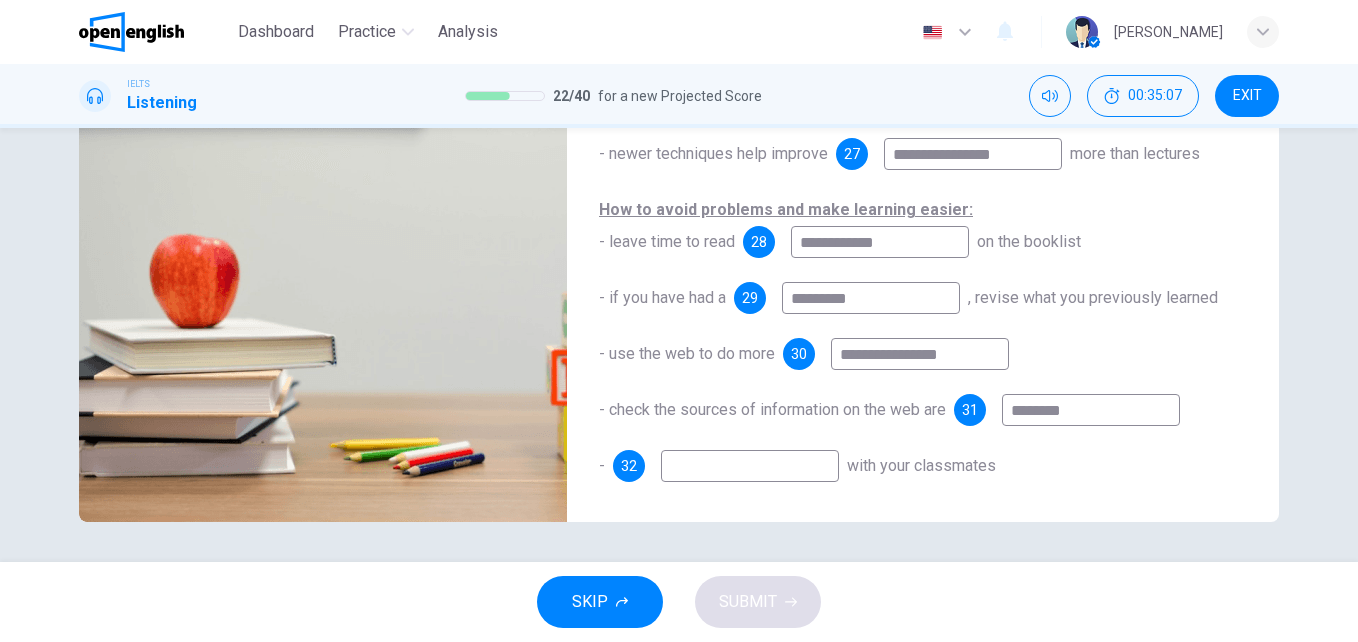 click at bounding box center (750, 466) 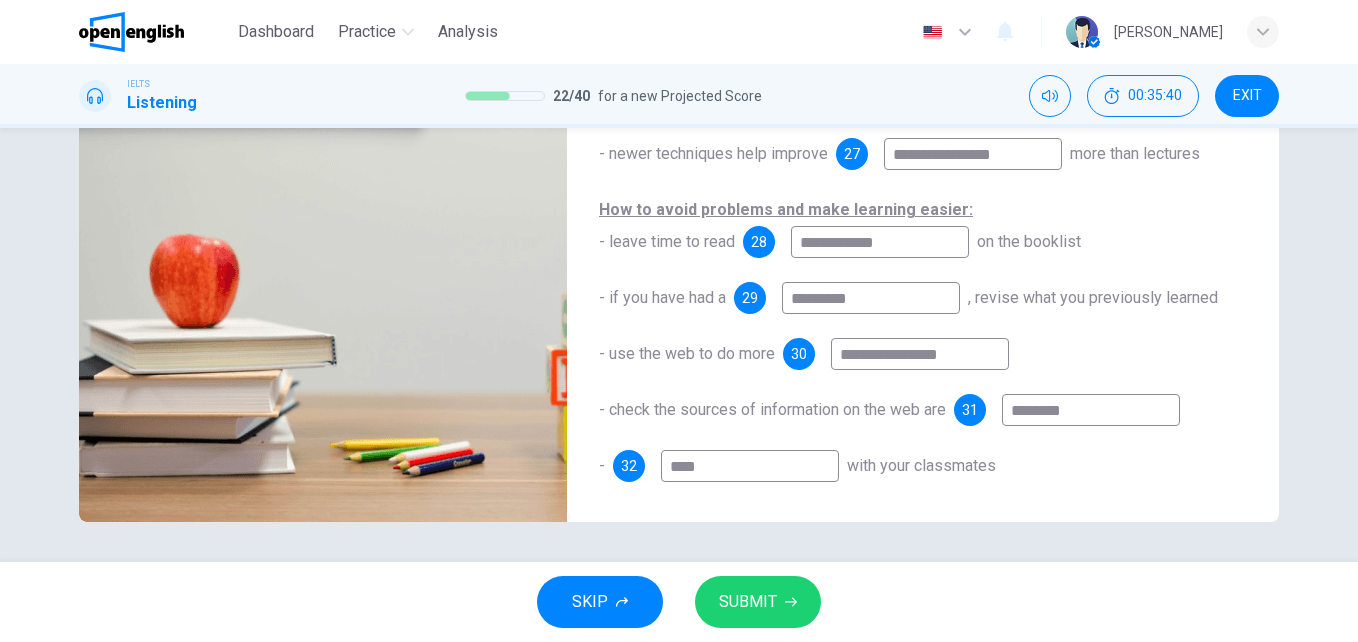 drag, startPoint x: 722, startPoint y: 614, endPoint x: 727, endPoint y: 640, distance: 26.476404 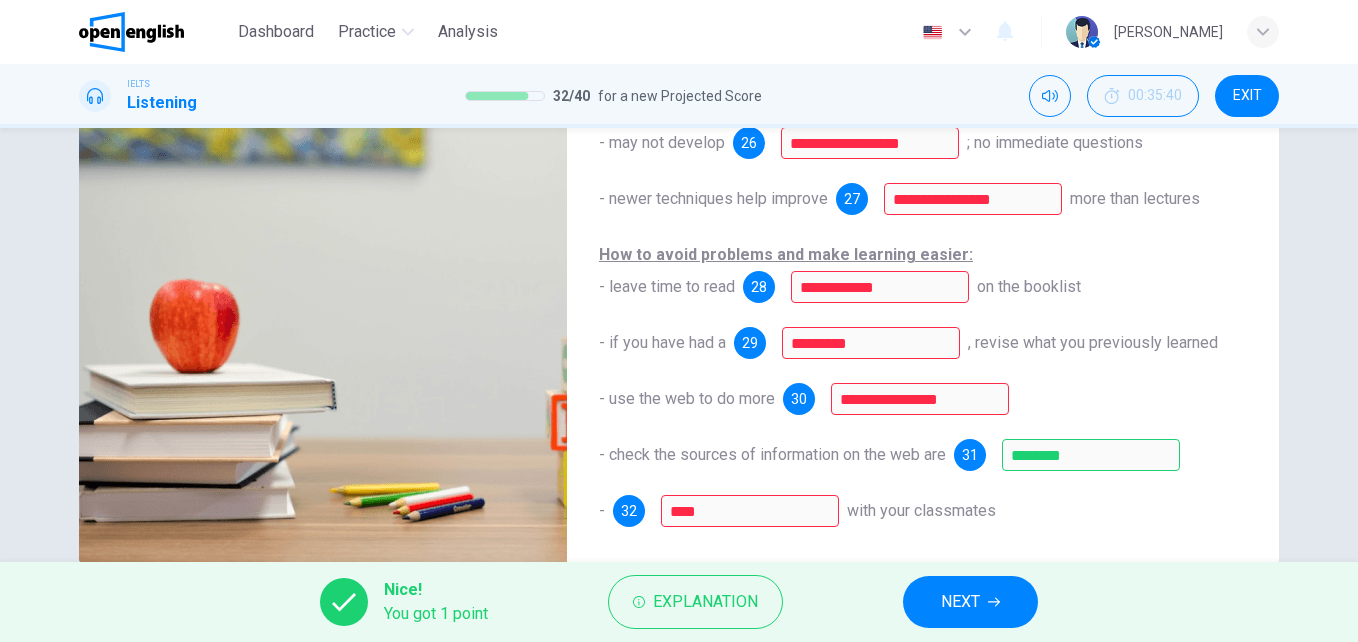 scroll, scrollTop: 341, scrollLeft: 0, axis: vertical 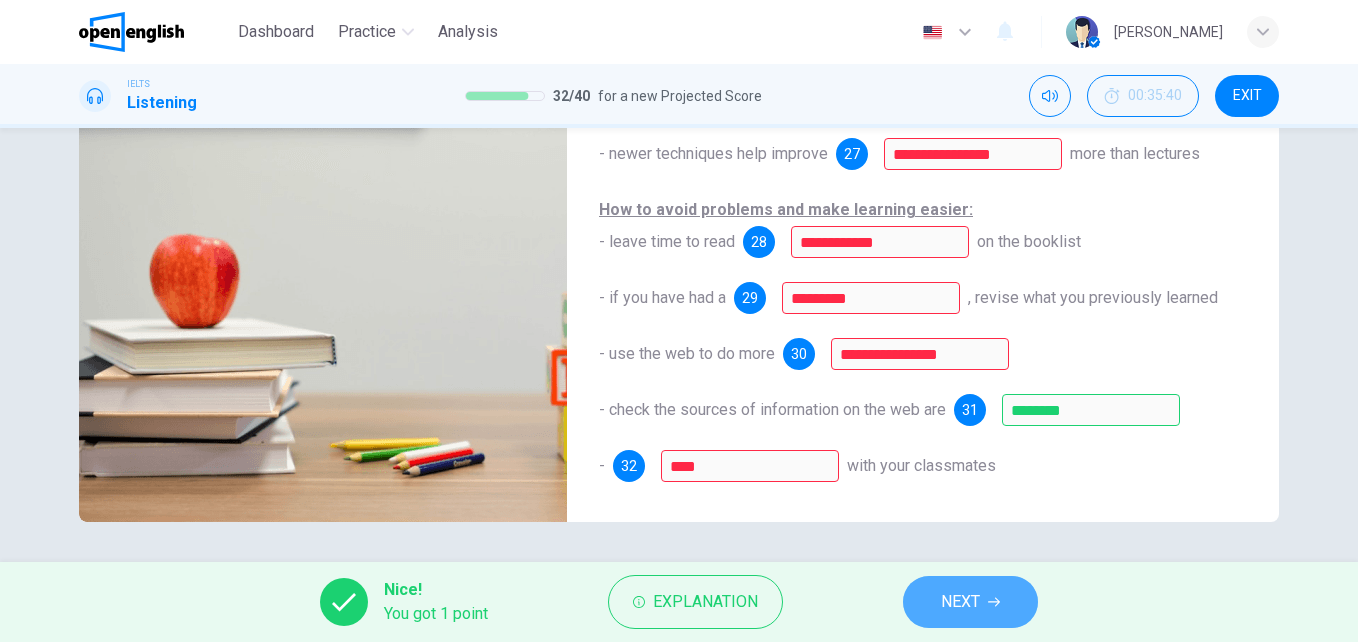 click on "NEXT" at bounding box center (970, 602) 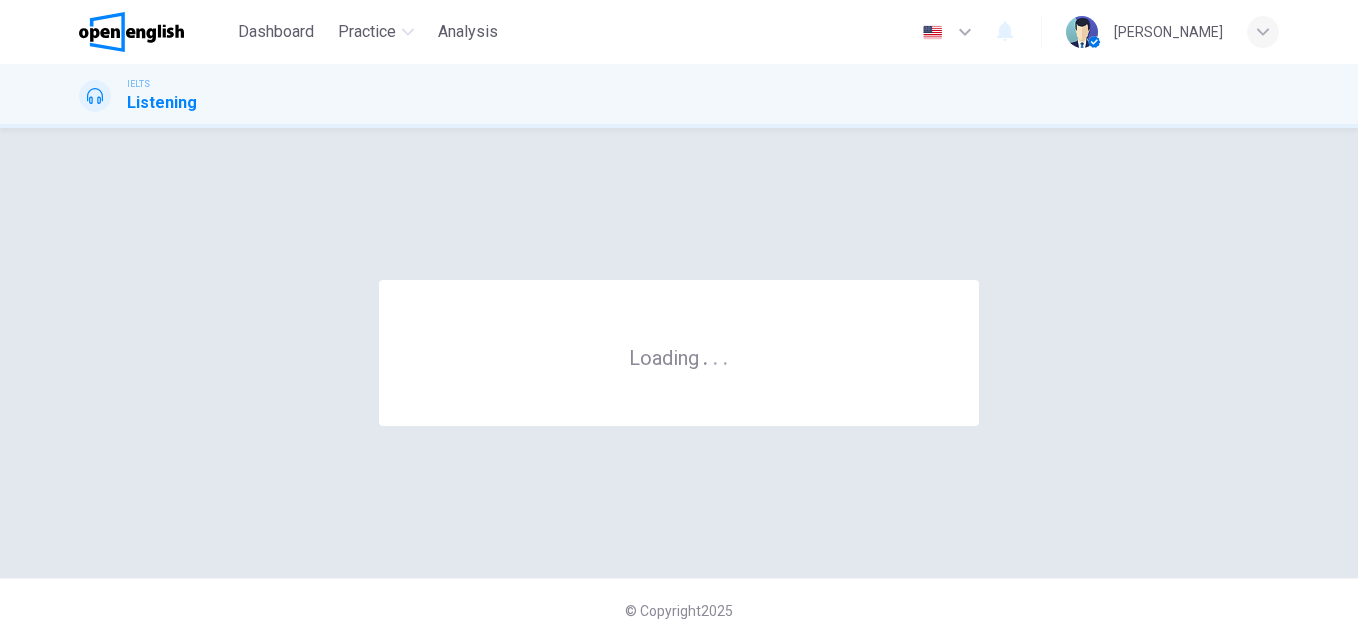scroll, scrollTop: 0, scrollLeft: 0, axis: both 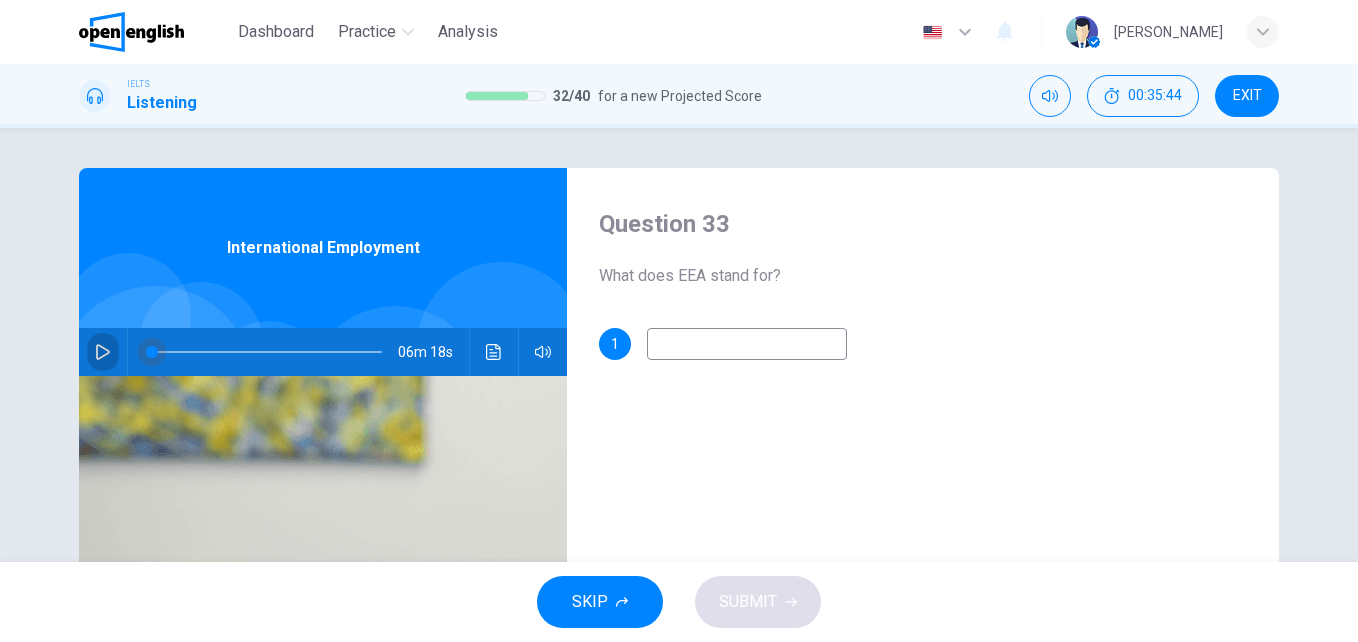 drag, startPoint x: 98, startPoint y: 360, endPoint x: 144, endPoint y: 370, distance: 47.07441 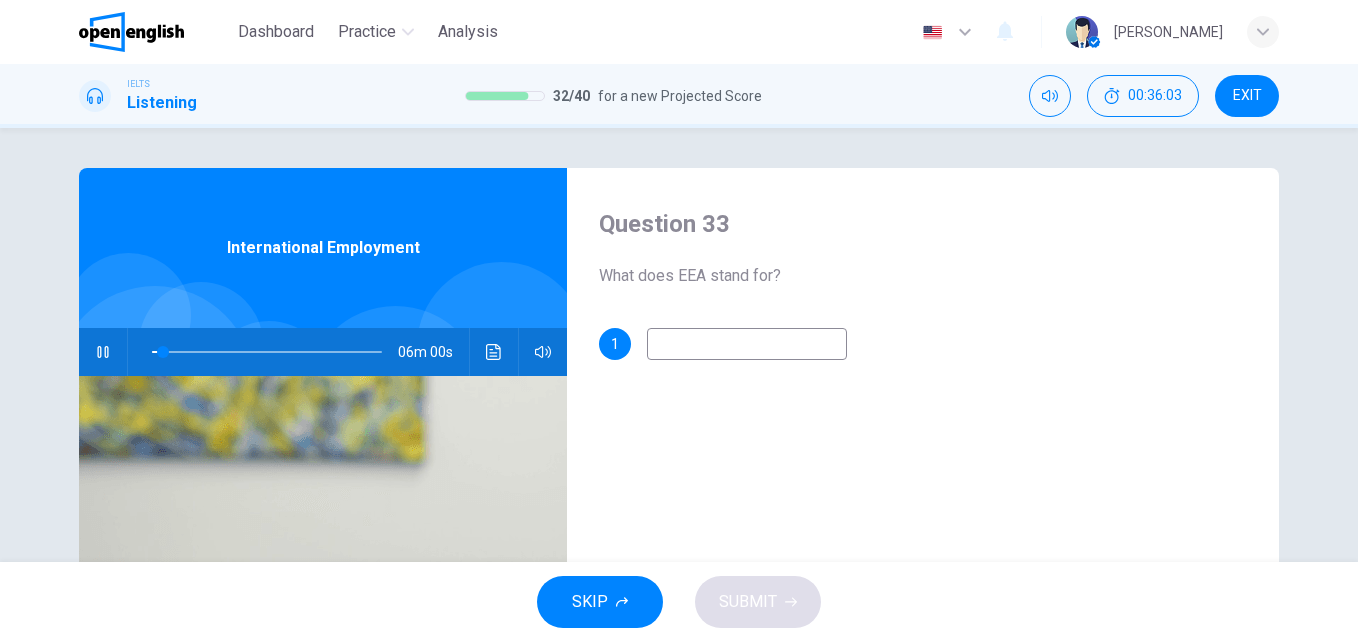 click on "1" at bounding box center (923, 364) 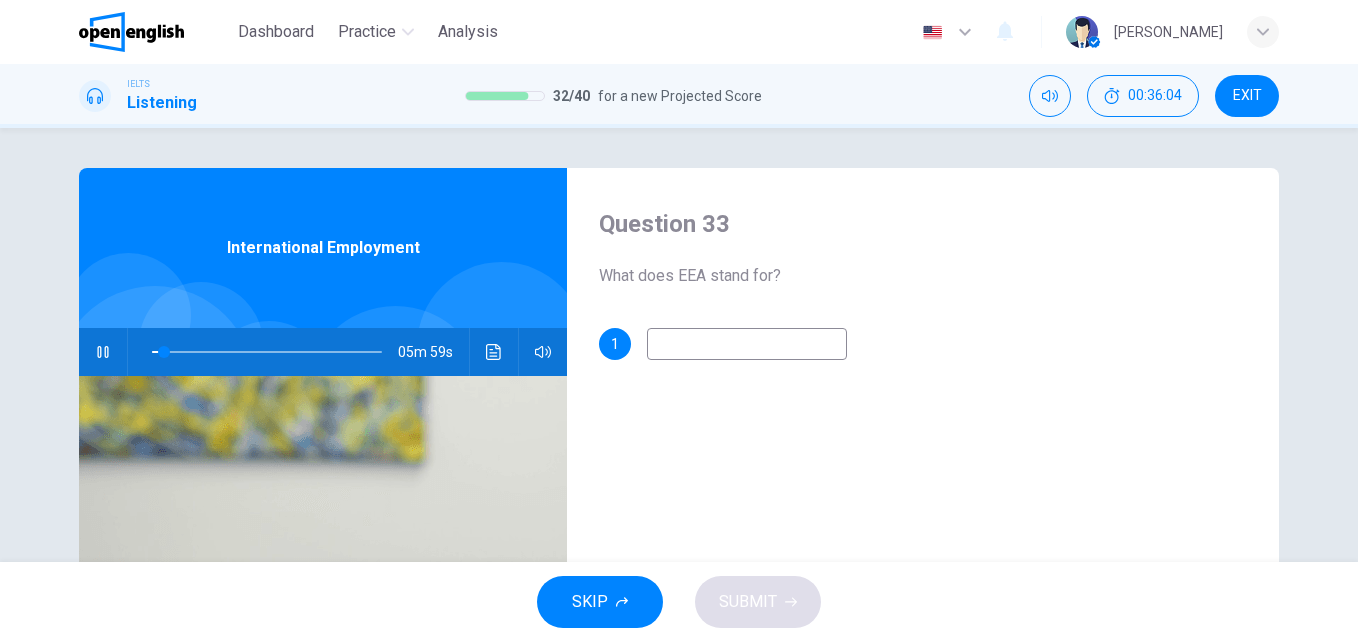 click at bounding box center (747, 344) 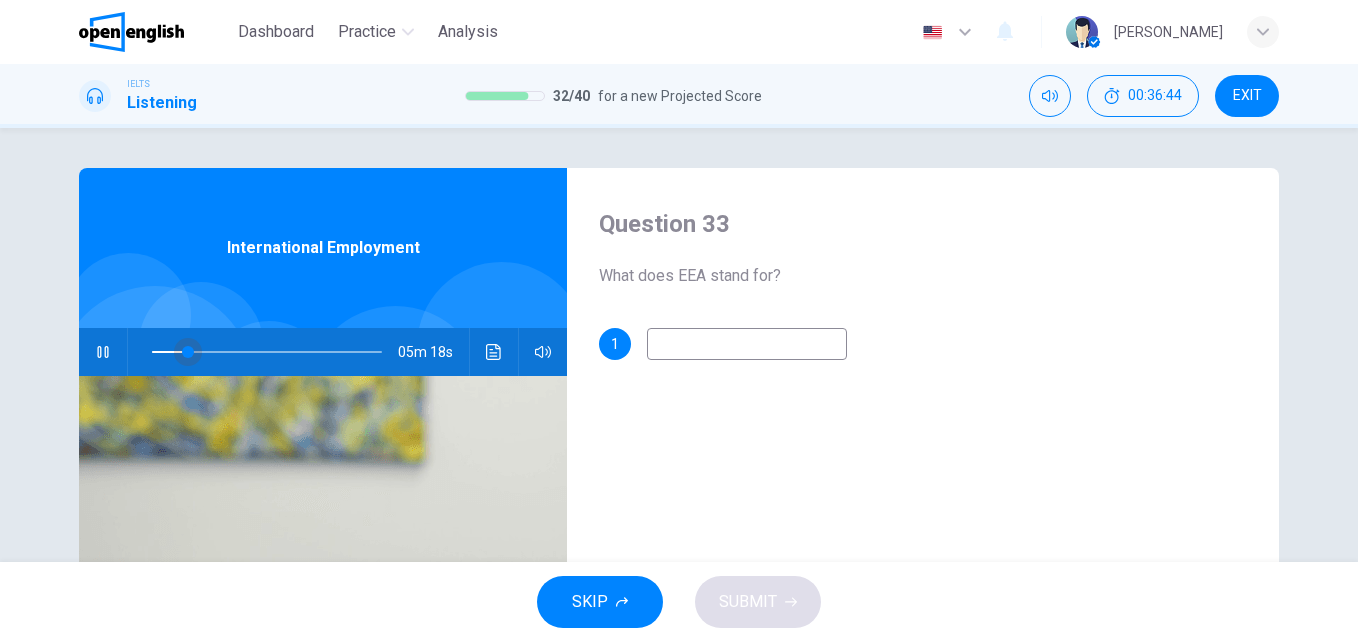click at bounding box center [188, 352] 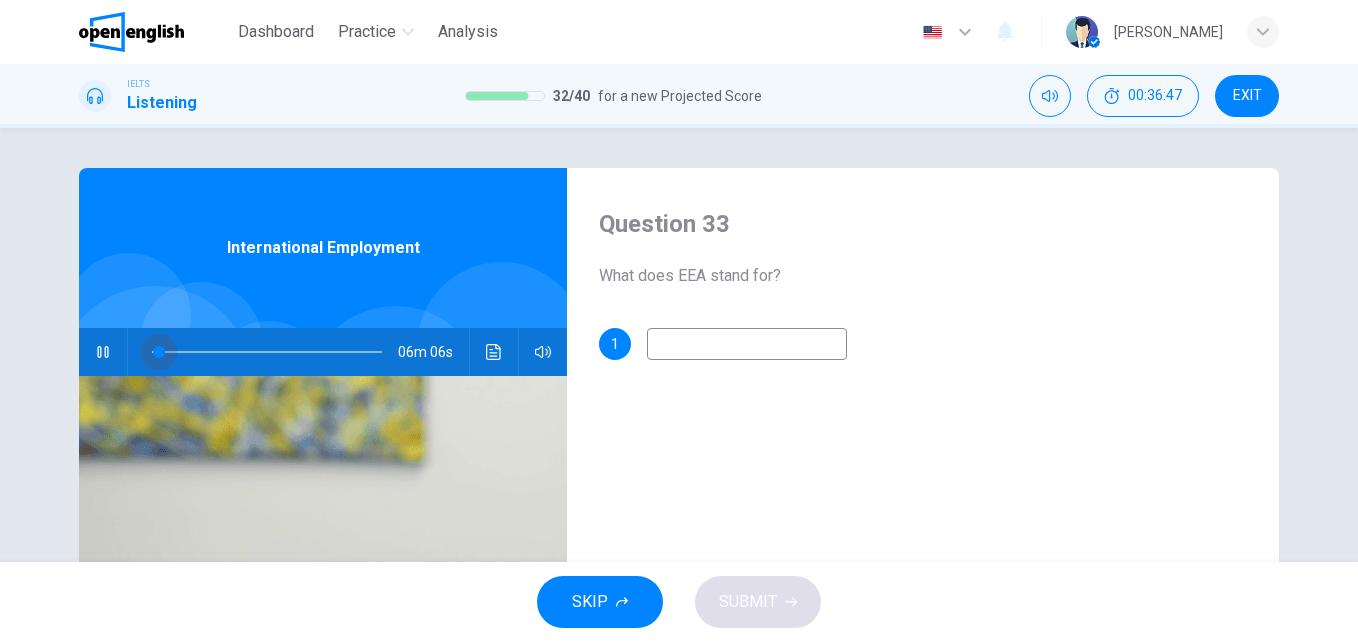 drag, startPoint x: 164, startPoint y: 353, endPoint x: 154, endPoint y: 357, distance: 10.770329 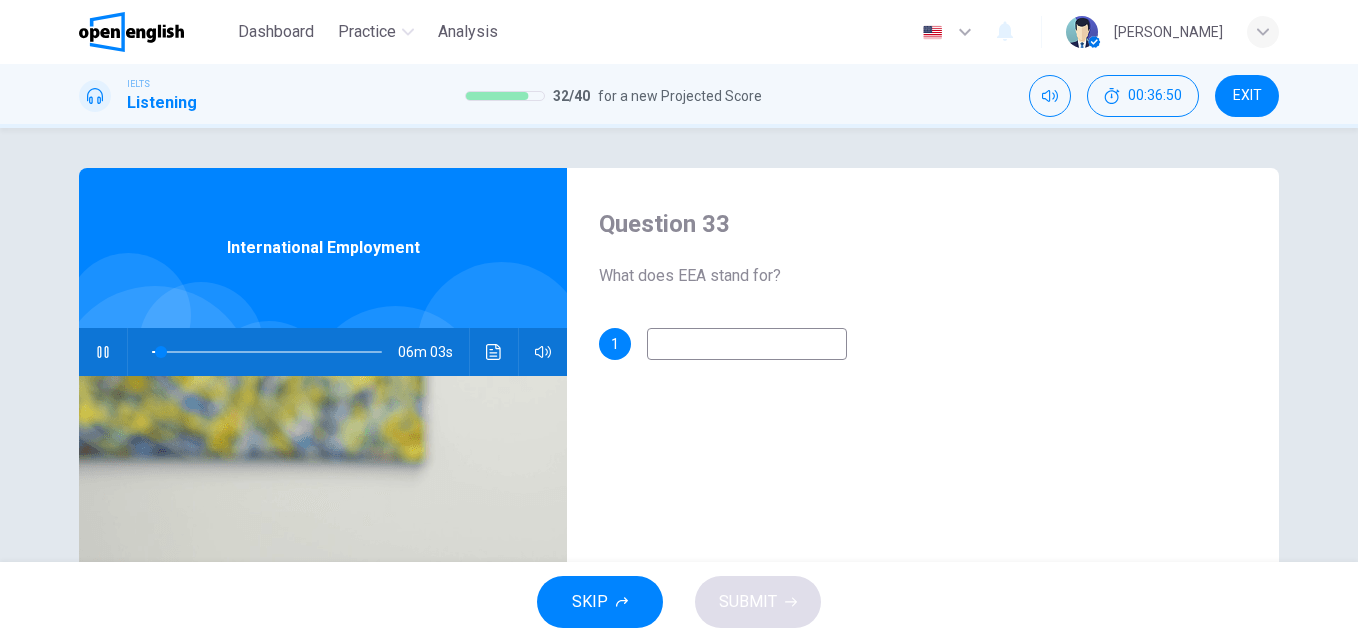 click at bounding box center [747, 344] 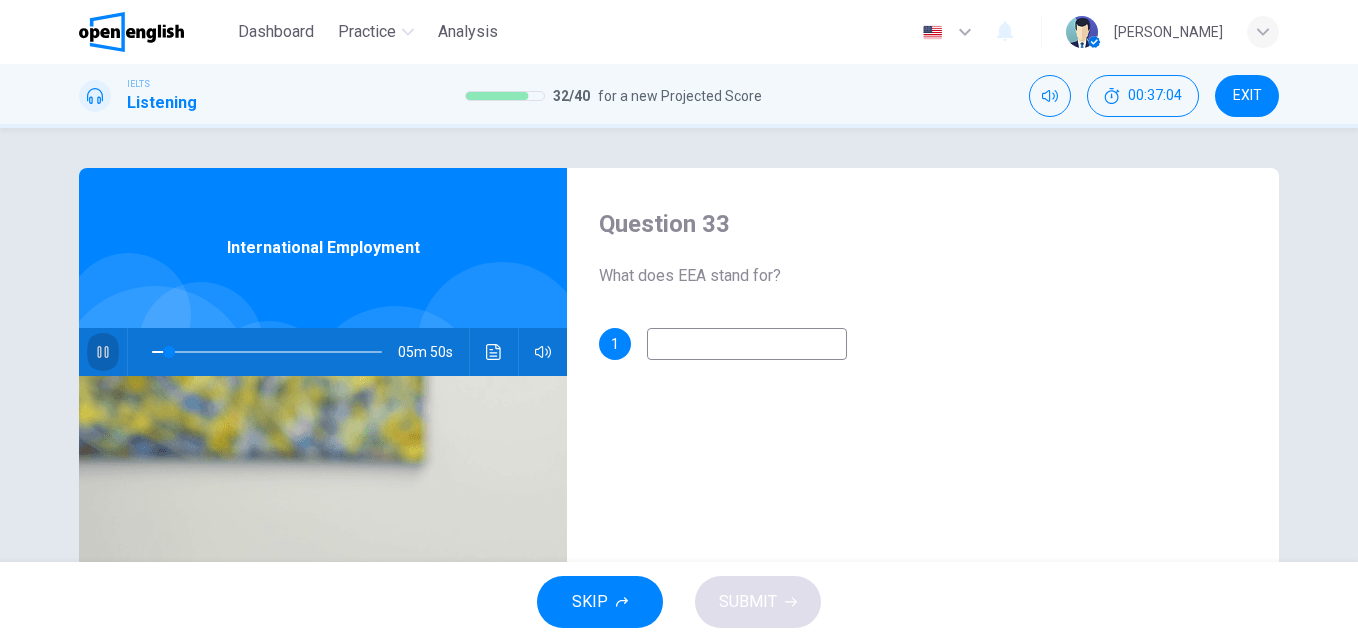 click 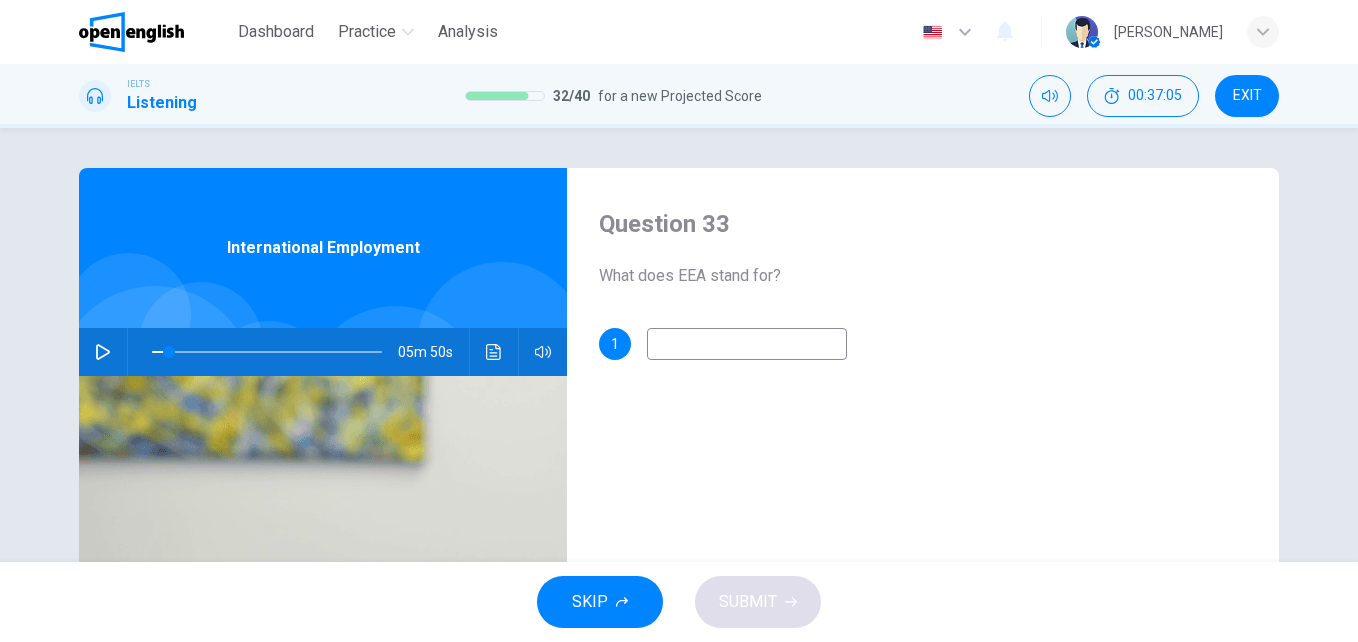 click at bounding box center [747, 344] 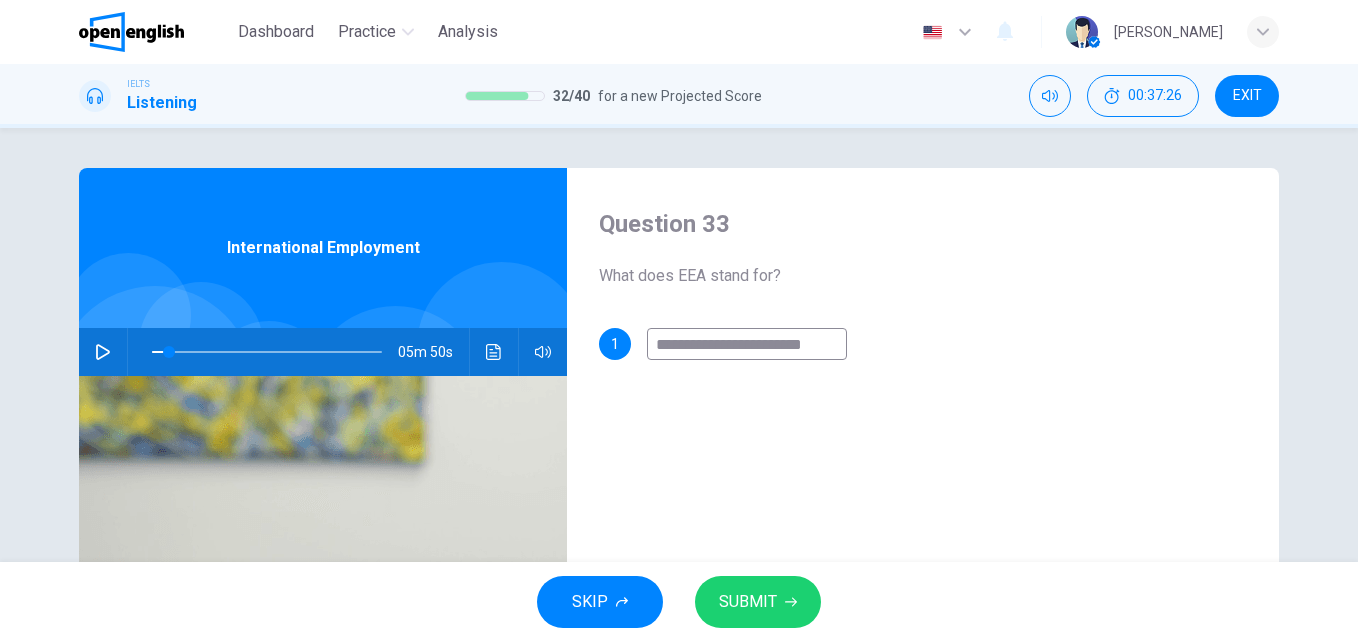 scroll, scrollTop: 0, scrollLeft: 16, axis: horizontal 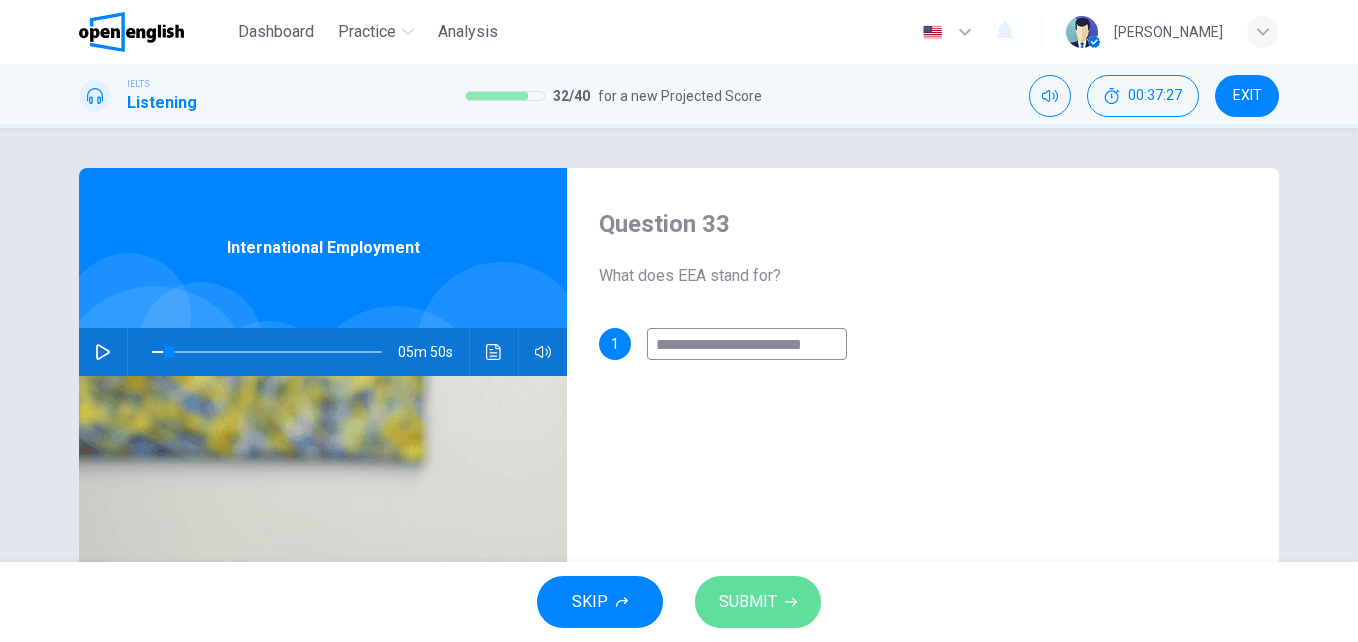 click on "SUBMIT" at bounding box center [748, 602] 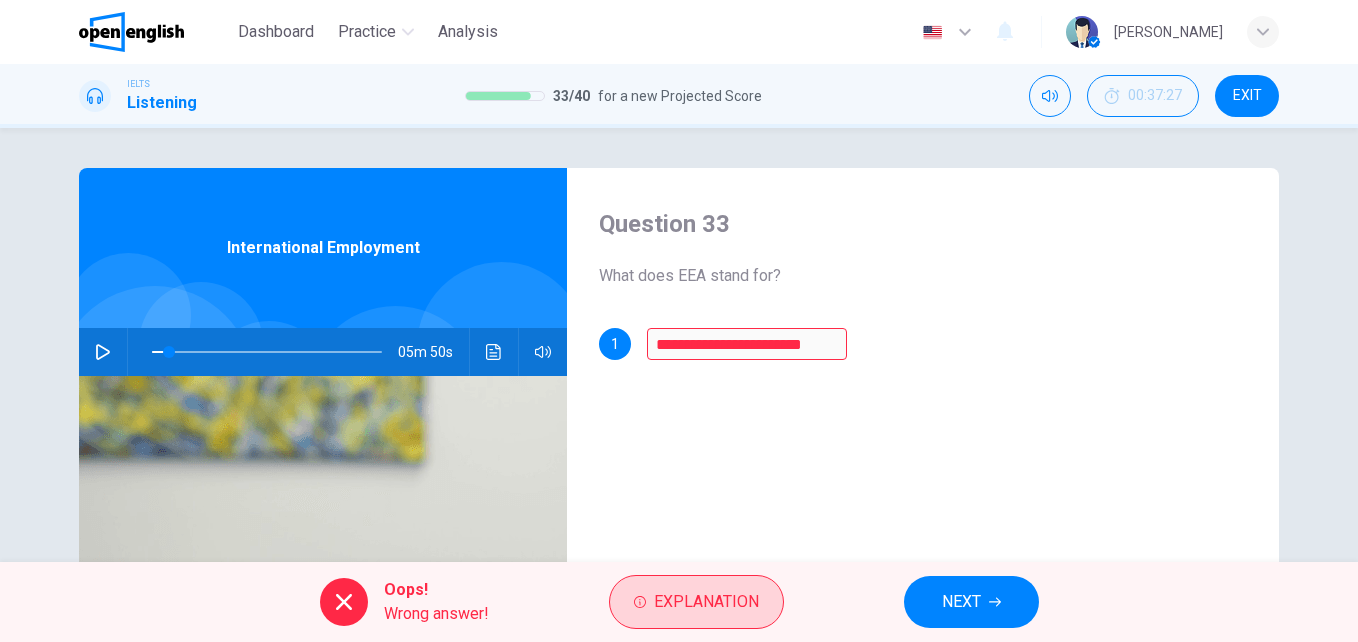 click on "Explanation" at bounding box center (706, 602) 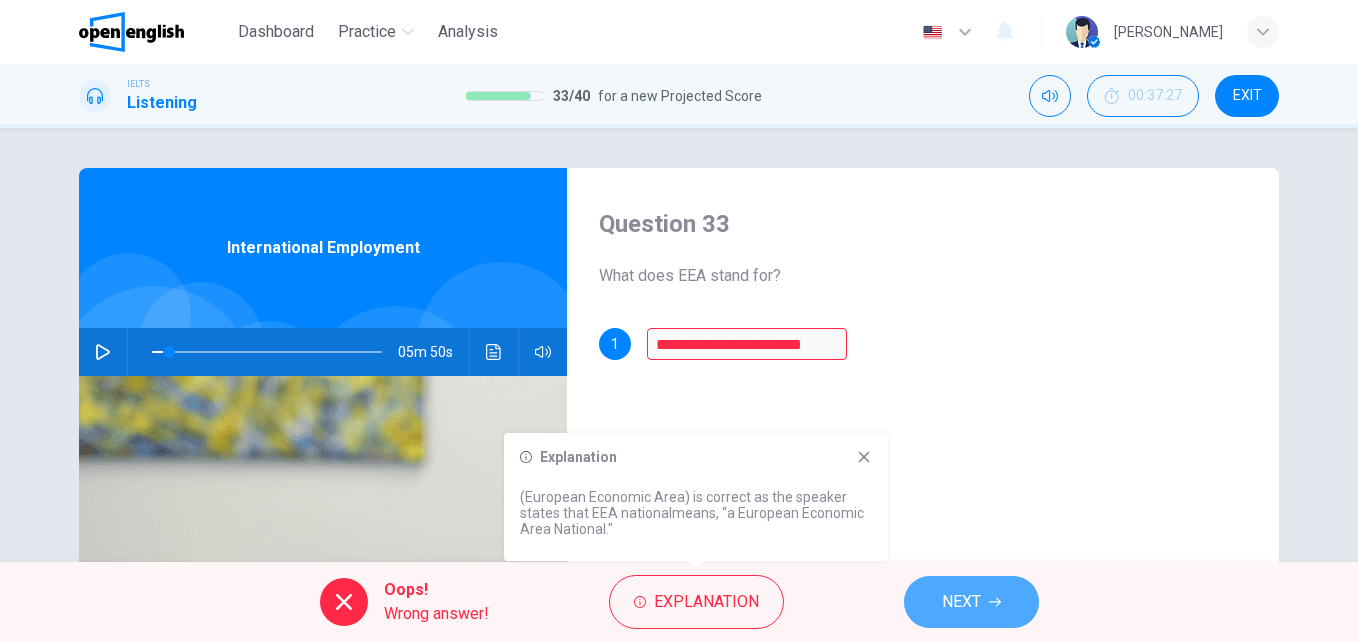 drag, startPoint x: 942, startPoint y: 606, endPoint x: 902, endPoint y: 584, distance: 45.65085 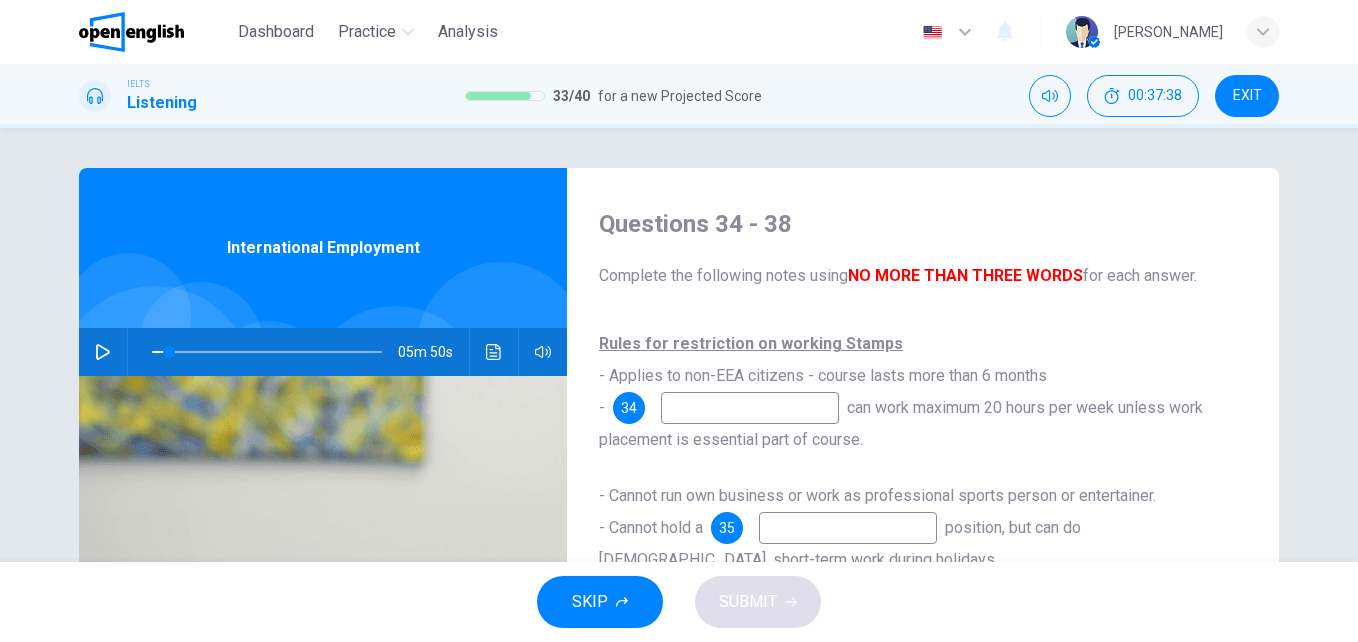 scroll, scrollTop: 100, scrollLeft: 0, axis: vertical 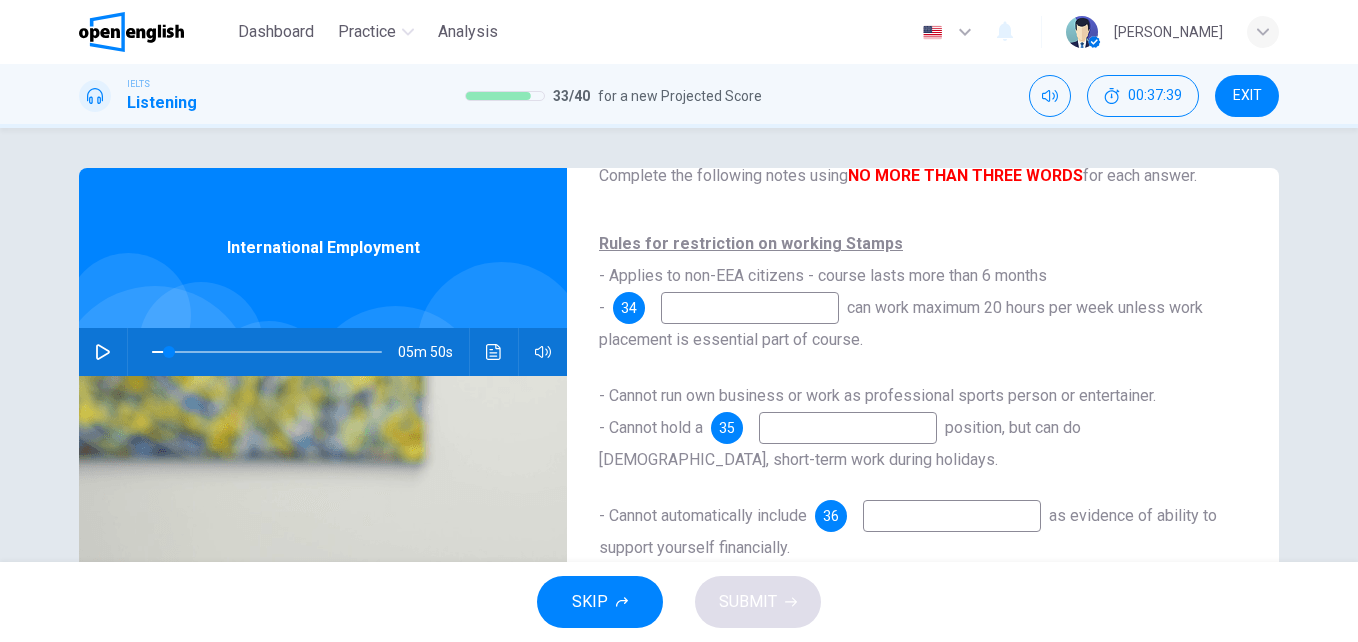 click at bounding box center (103, 352) 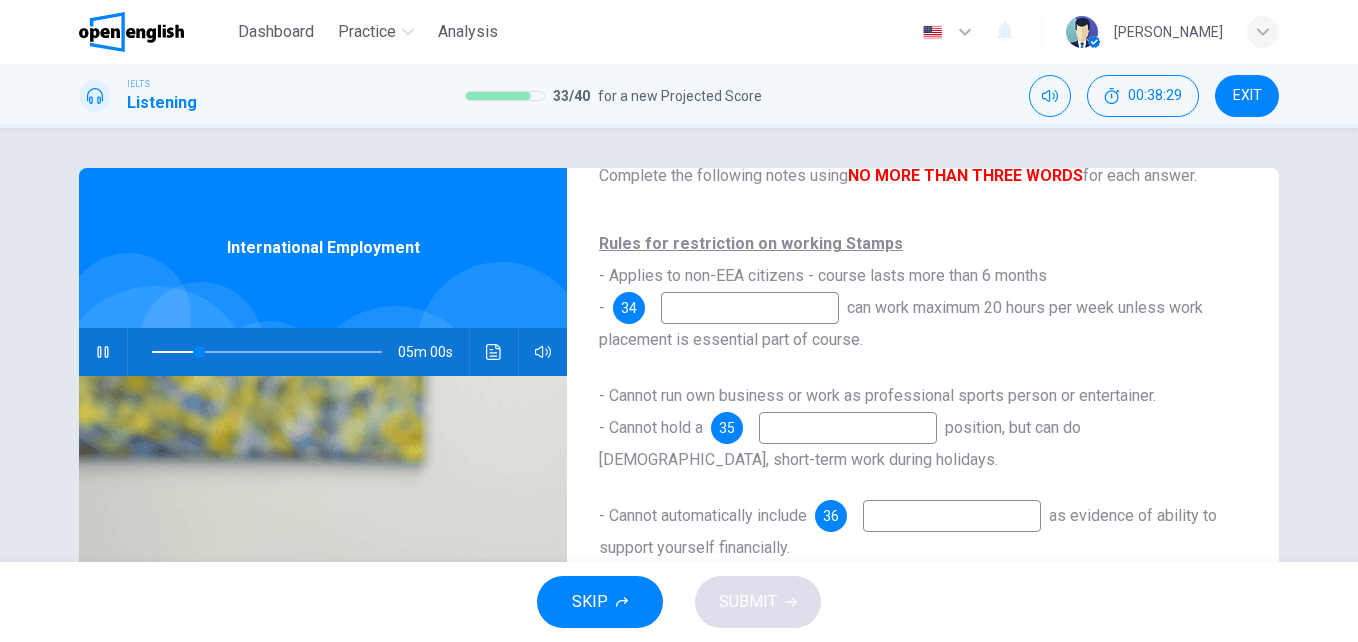 click at bounding box center [750, 308] 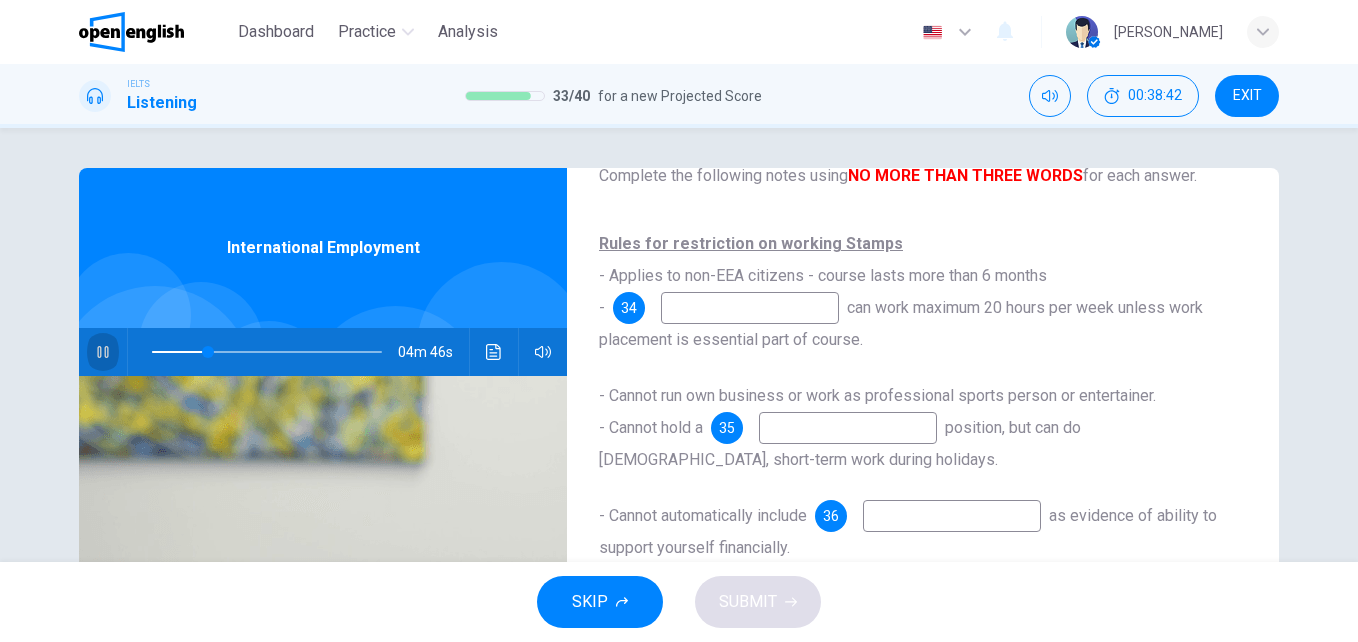 click at bounding box center (103, 352) 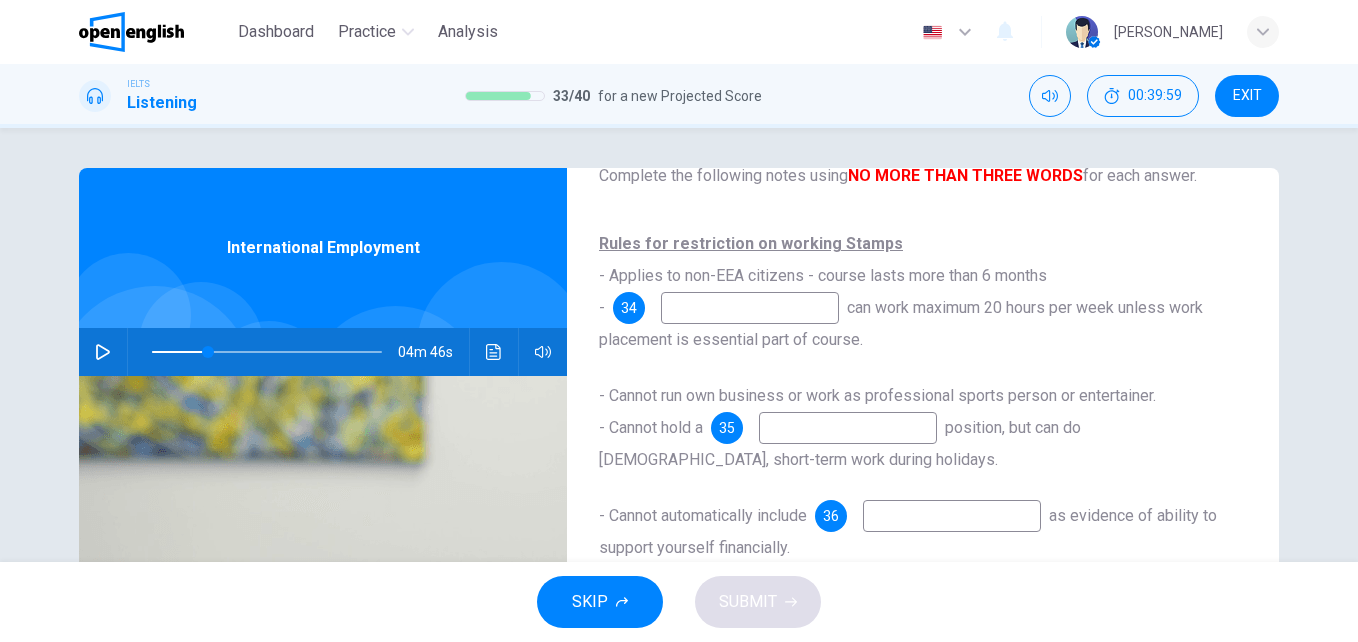 click at bounding box center [750, 308] 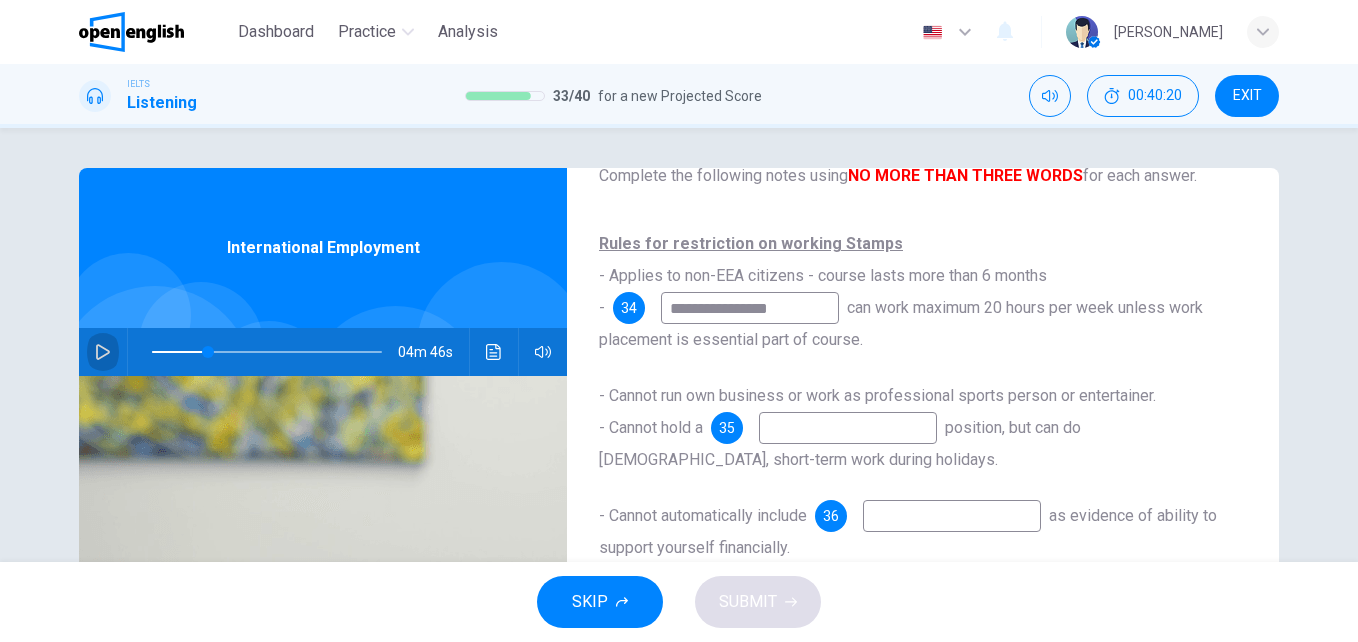 click 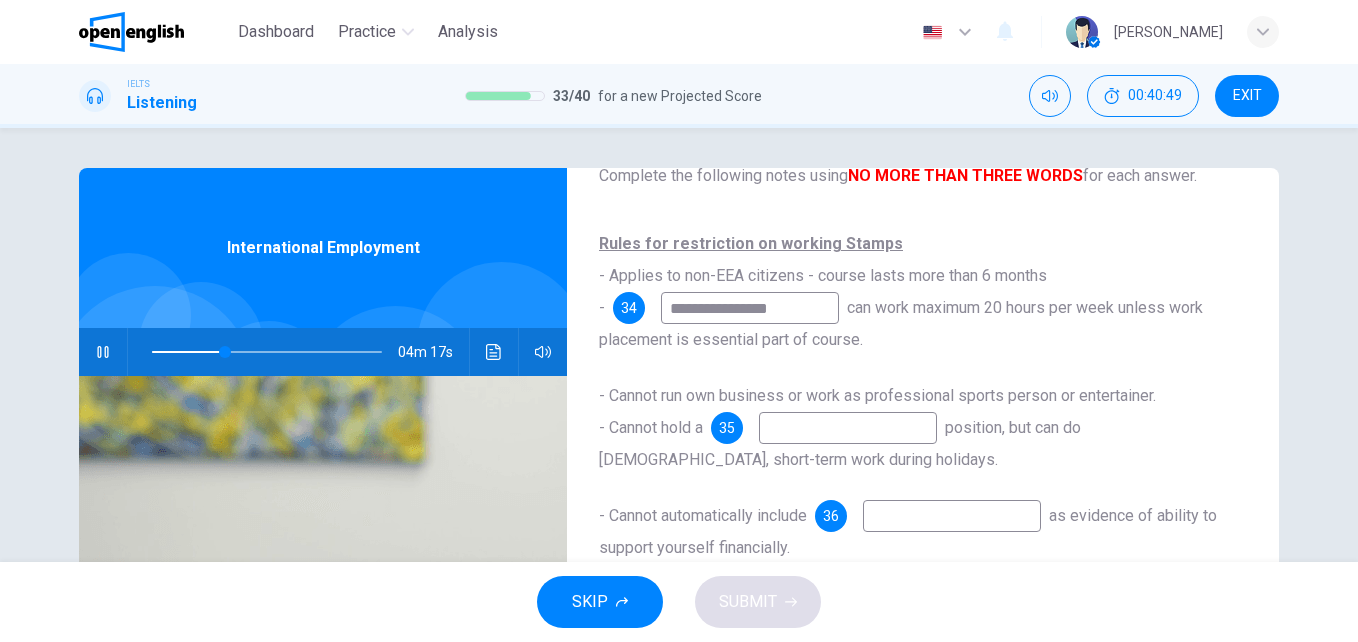 click at bounding box center (848, 428) 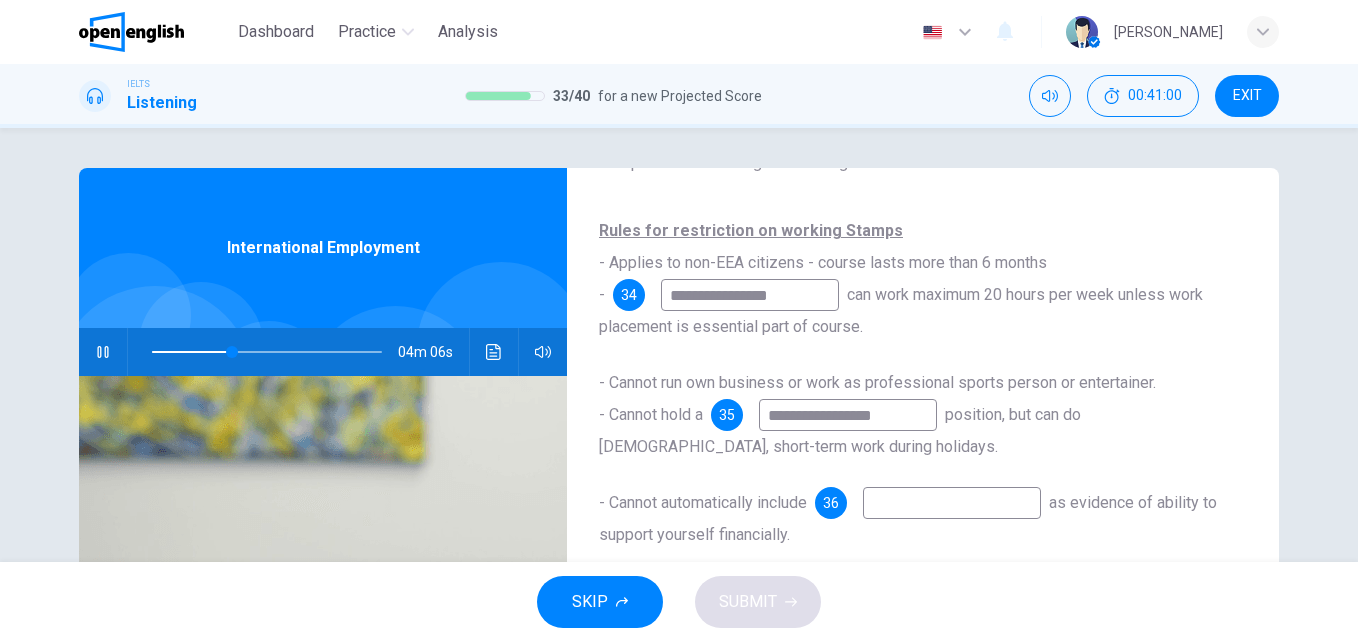 scroll, scrollTop: 118, scrollLeft: 0, axis: vertical 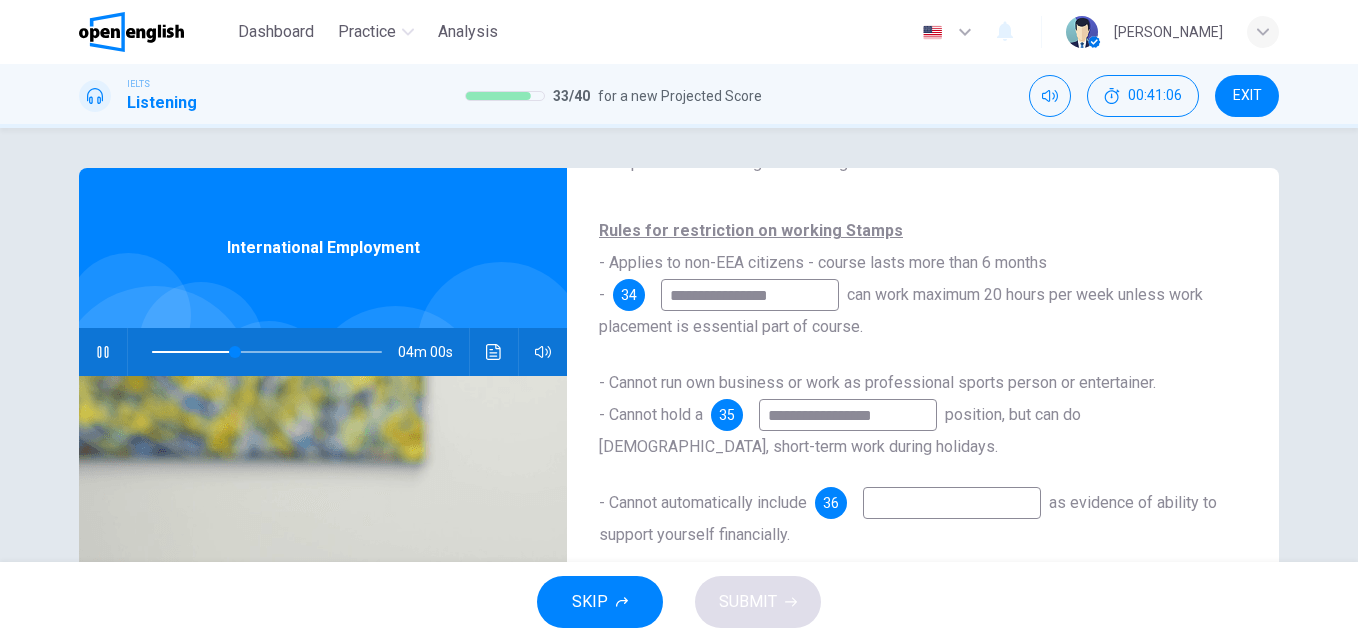 click on "**********" at bounding box center [848, 415] 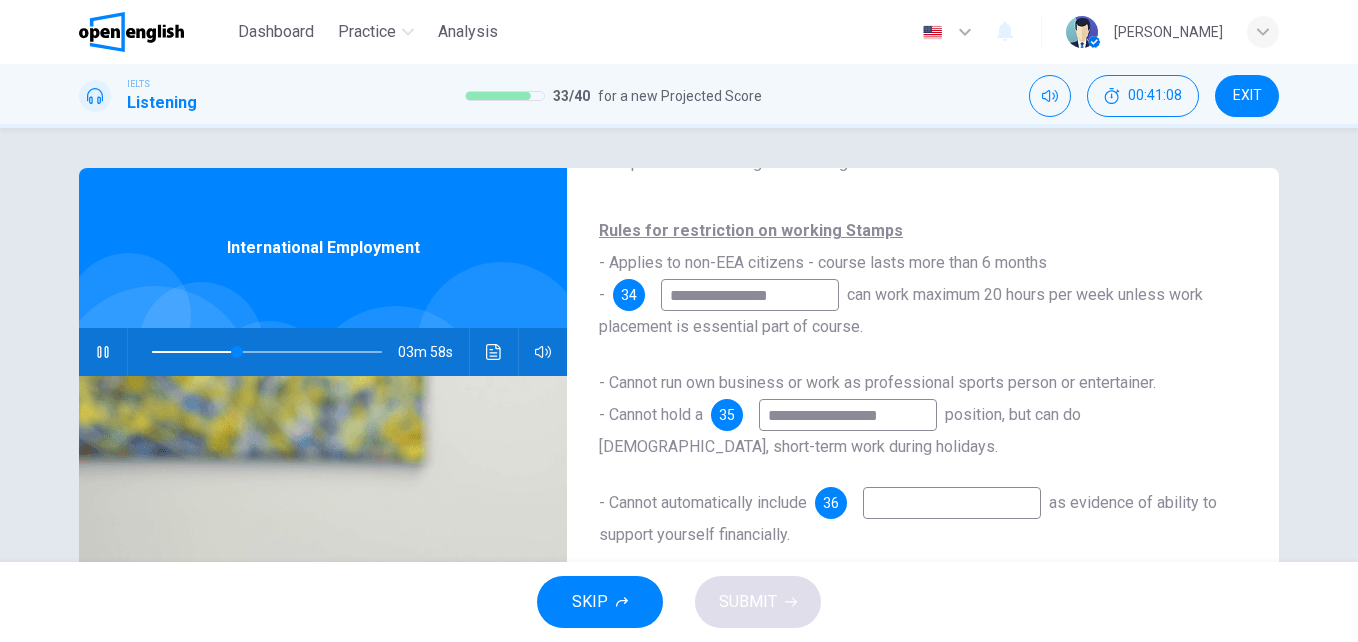 click at bounding box center (952, 503) 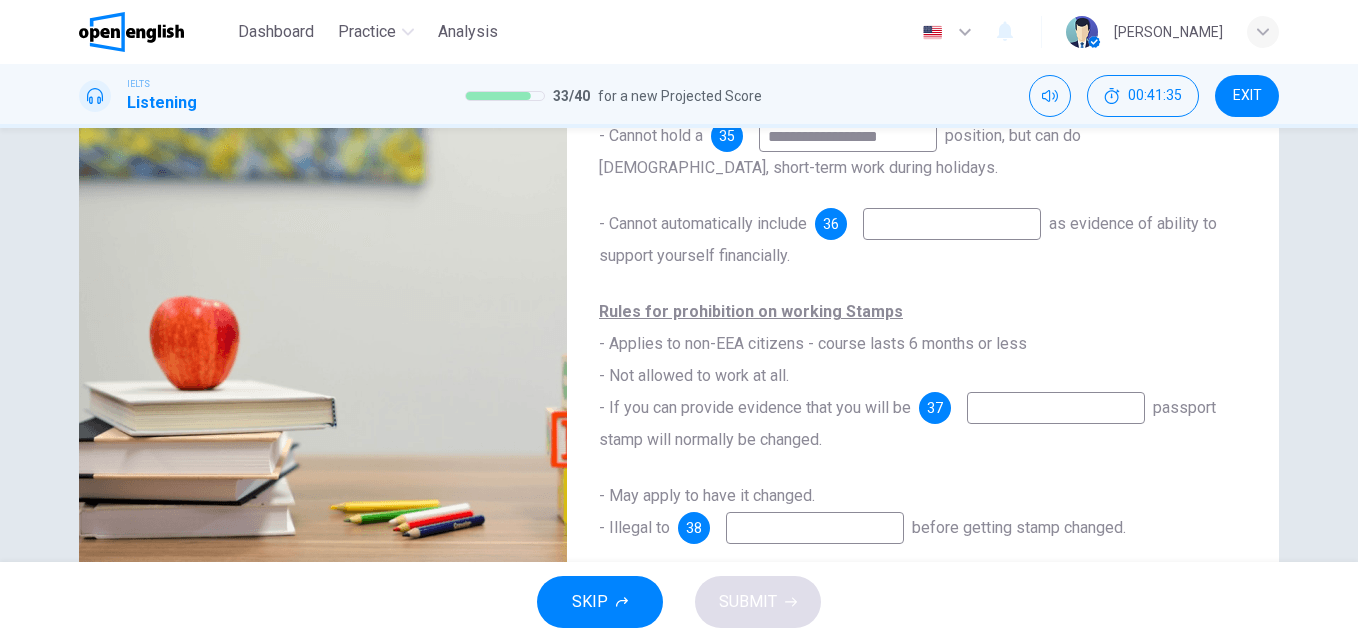 scroll, scrollTop: 341, scrollLeft: 0, axis: vertical 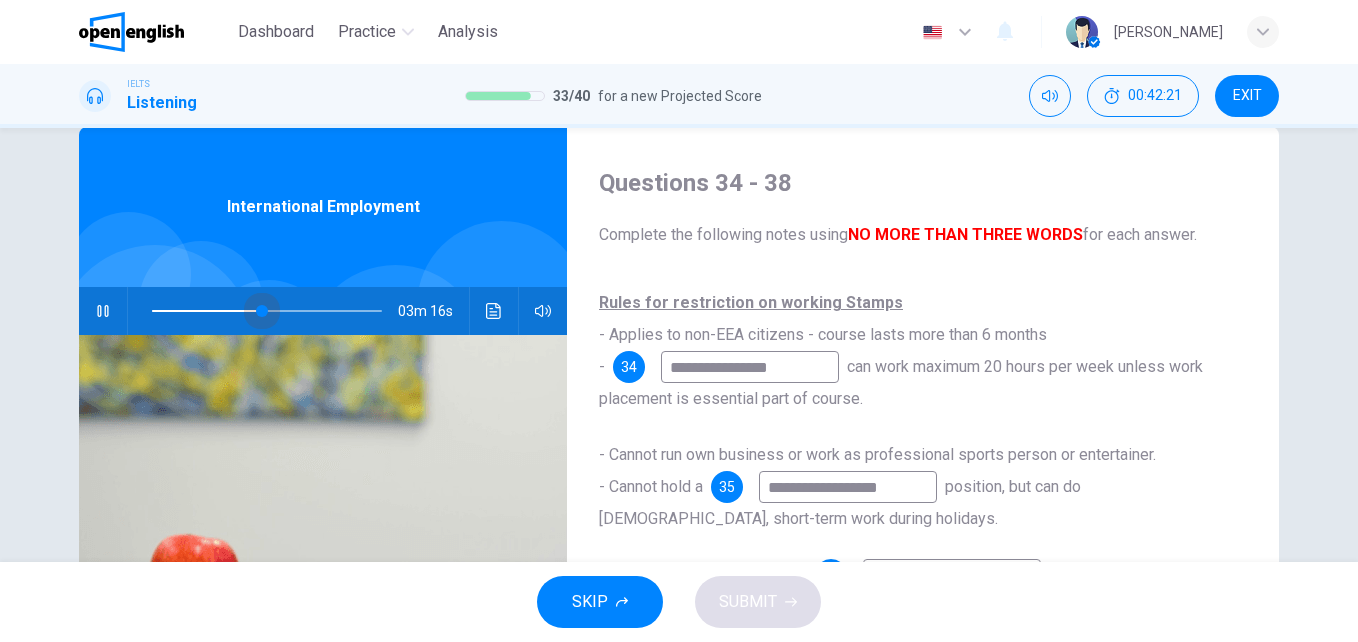 drag, startPoint x: 257, startPoint y: 308, endPoint x: 229, endPoint y: 324, distance: 32.24903 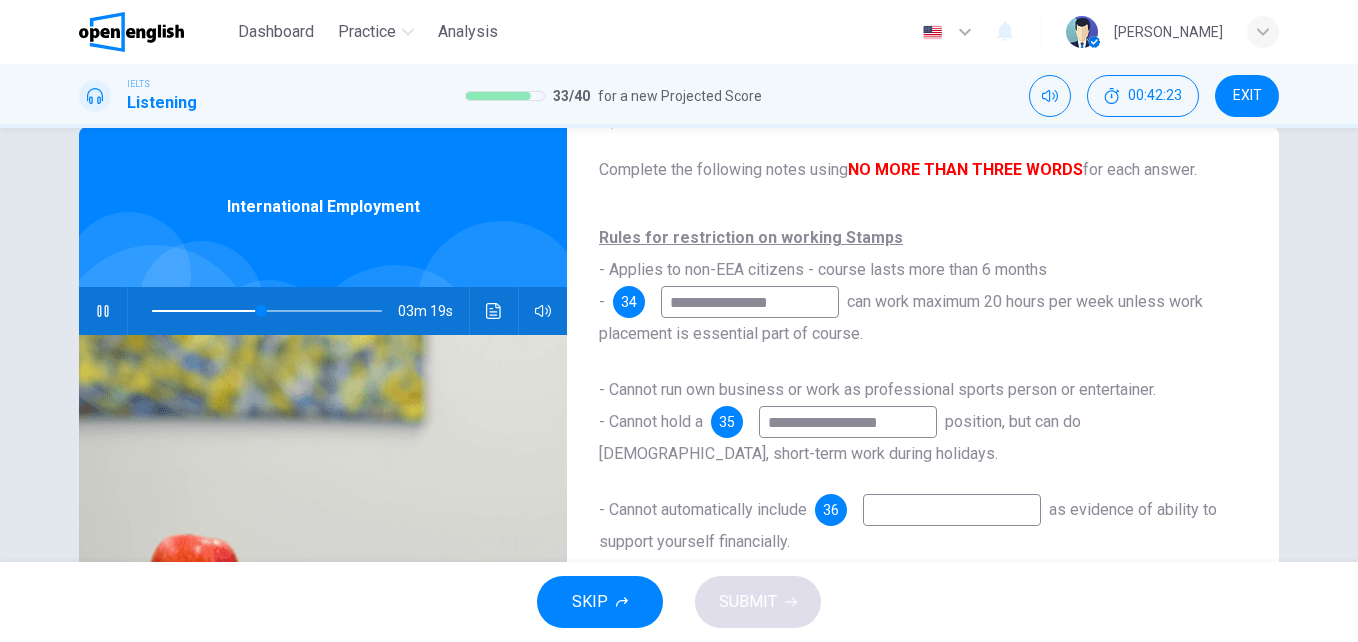 scroll, scrollTop: 118, scrollLeft: 0, axis: vertical 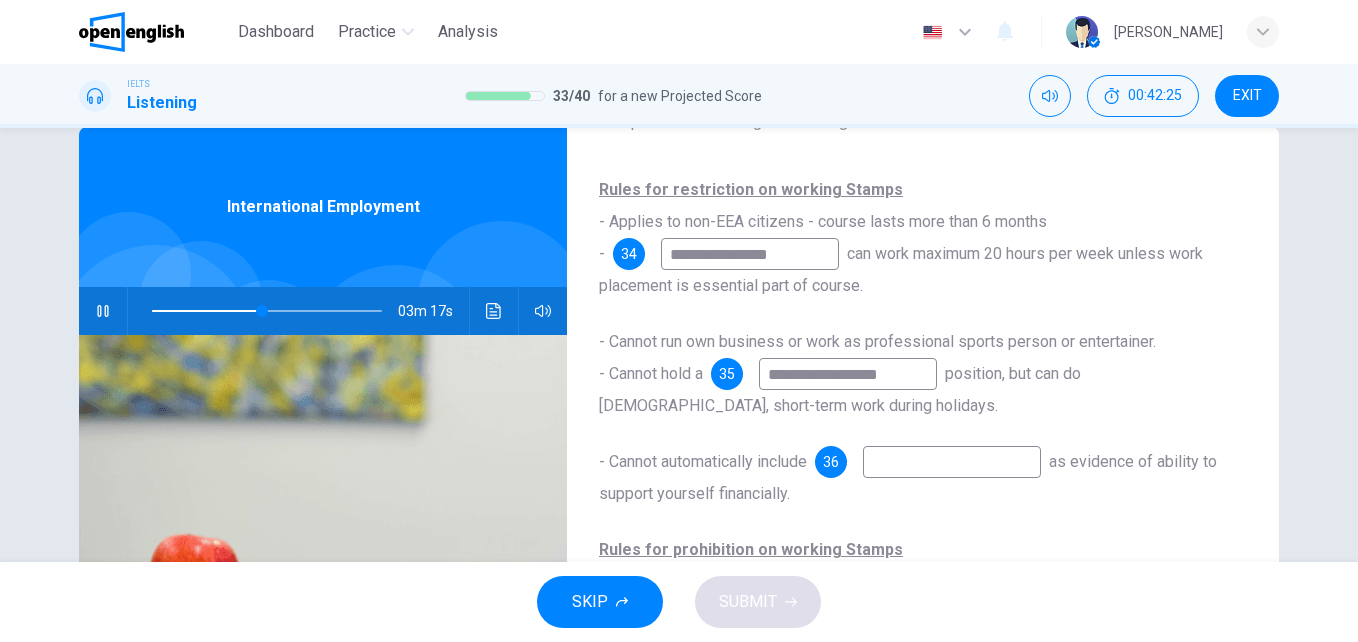click at bounding box center (952, 462) 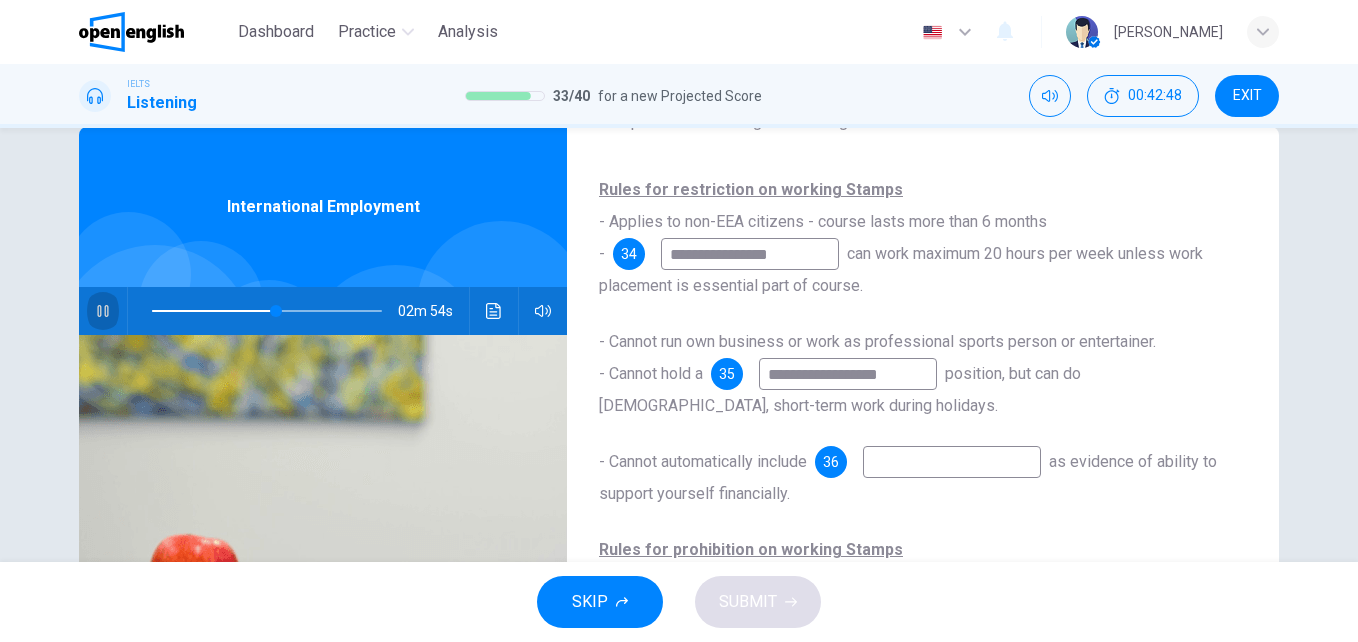 drag, startPoint x: 106, startPoint y: 307, endPoint x: 392, endPoint y: 346, distance: 288.64685 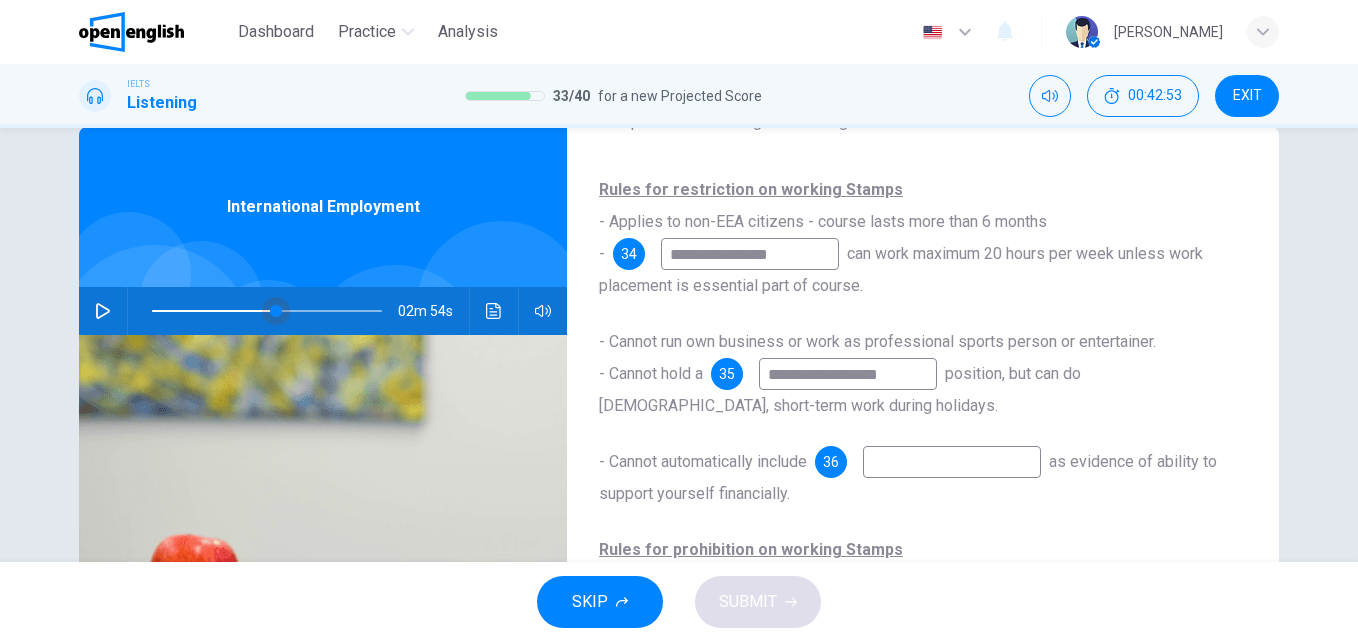 click at bounding box center (276, 311) 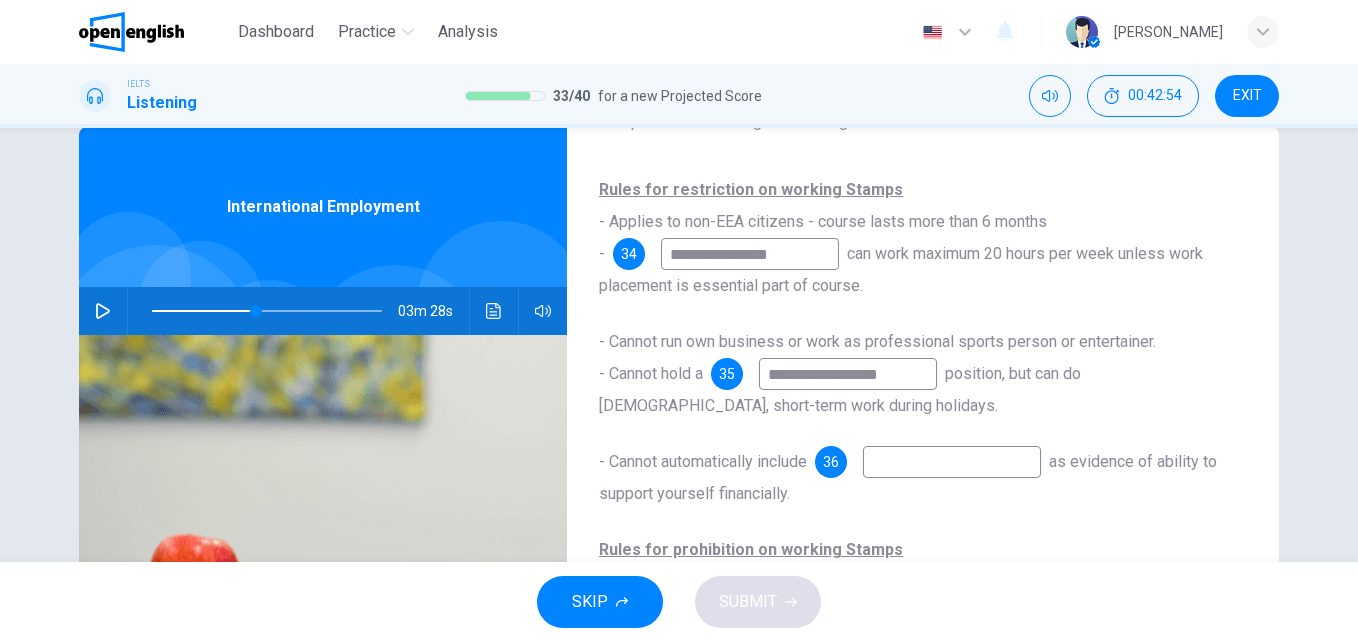 click 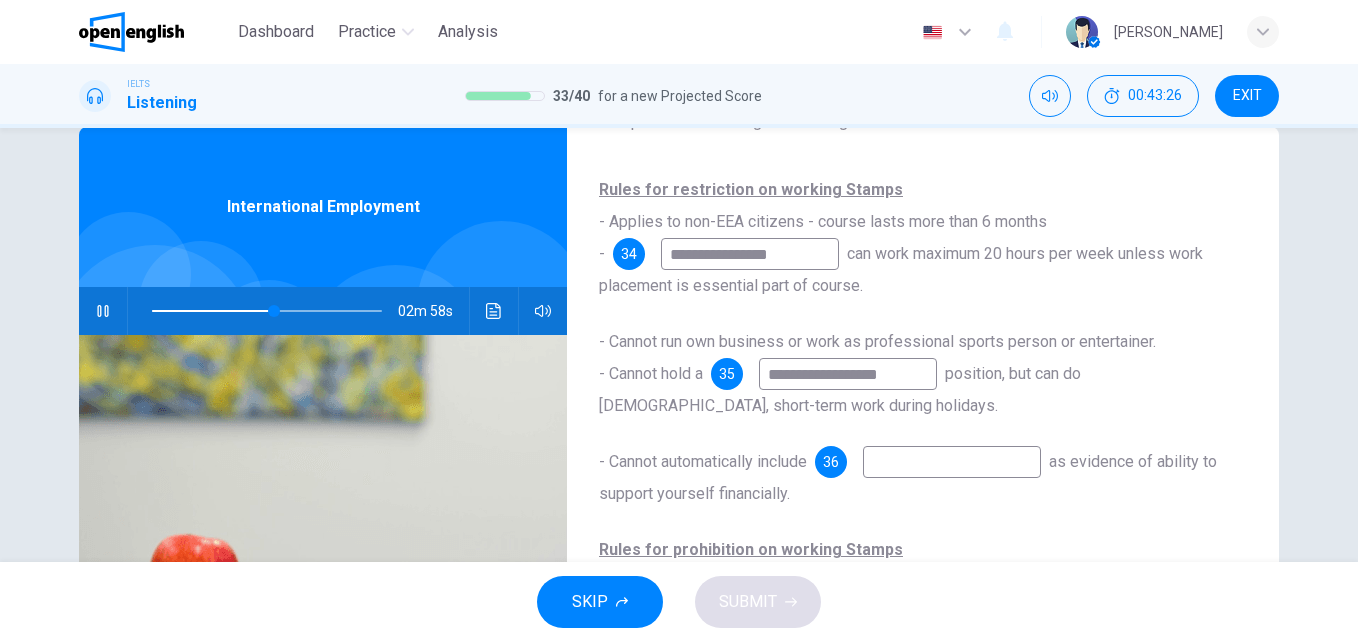 click at bounding box center (952, 462) 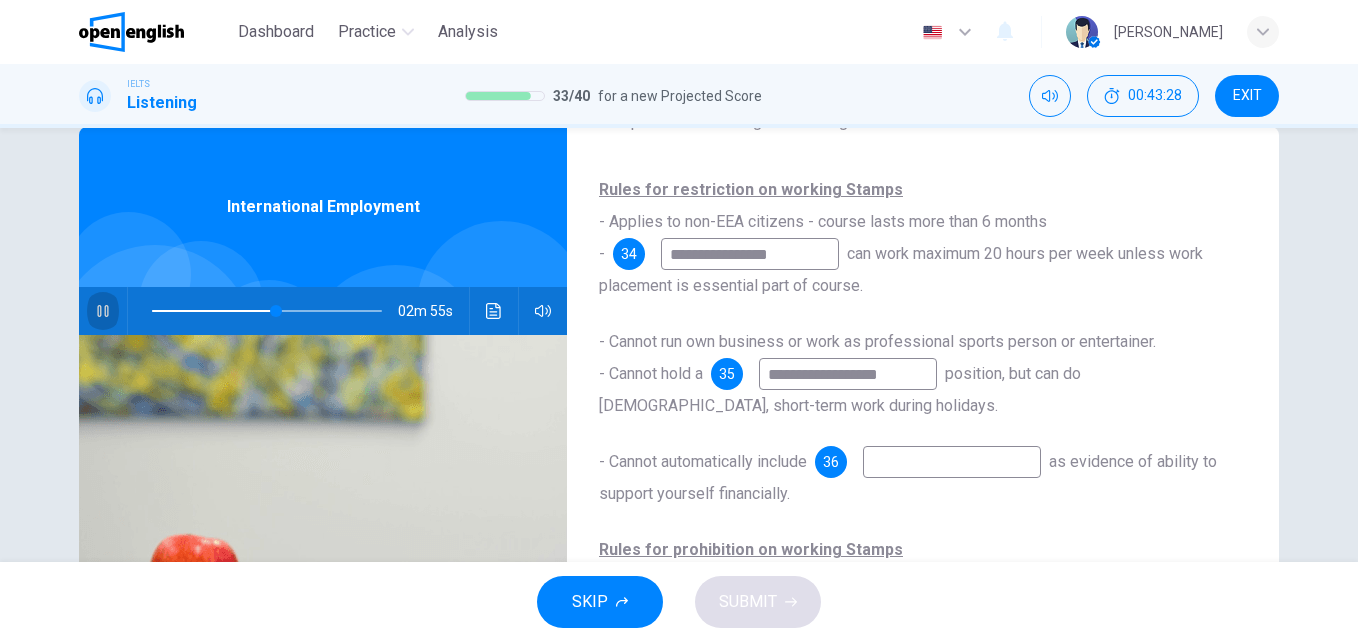 click 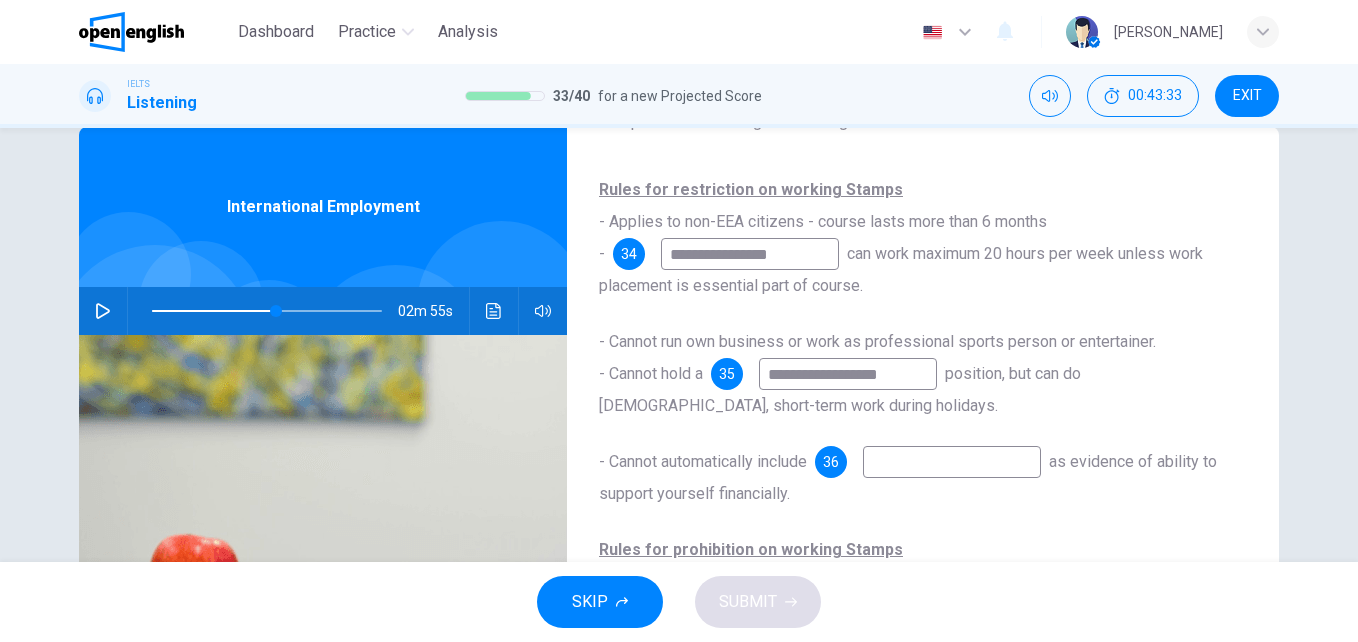 click at bounding box center (952, 462) 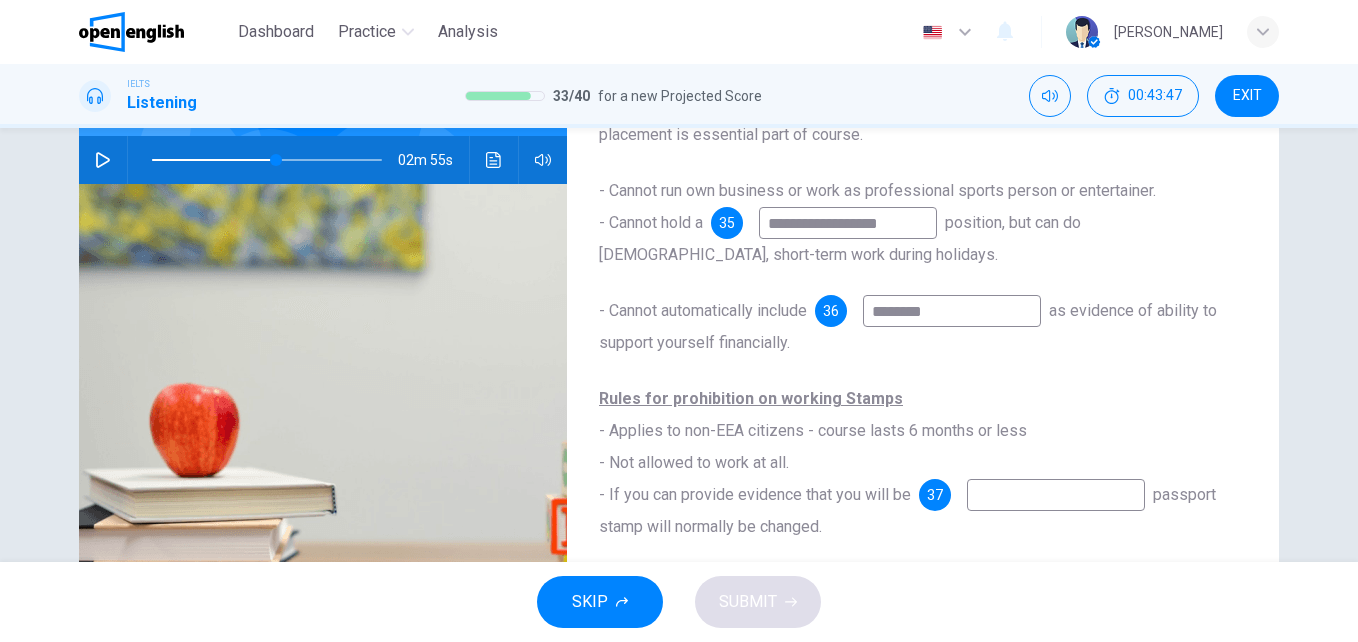 scroll, scrollTop: 141, scrollLeft: 0, axis: vertical 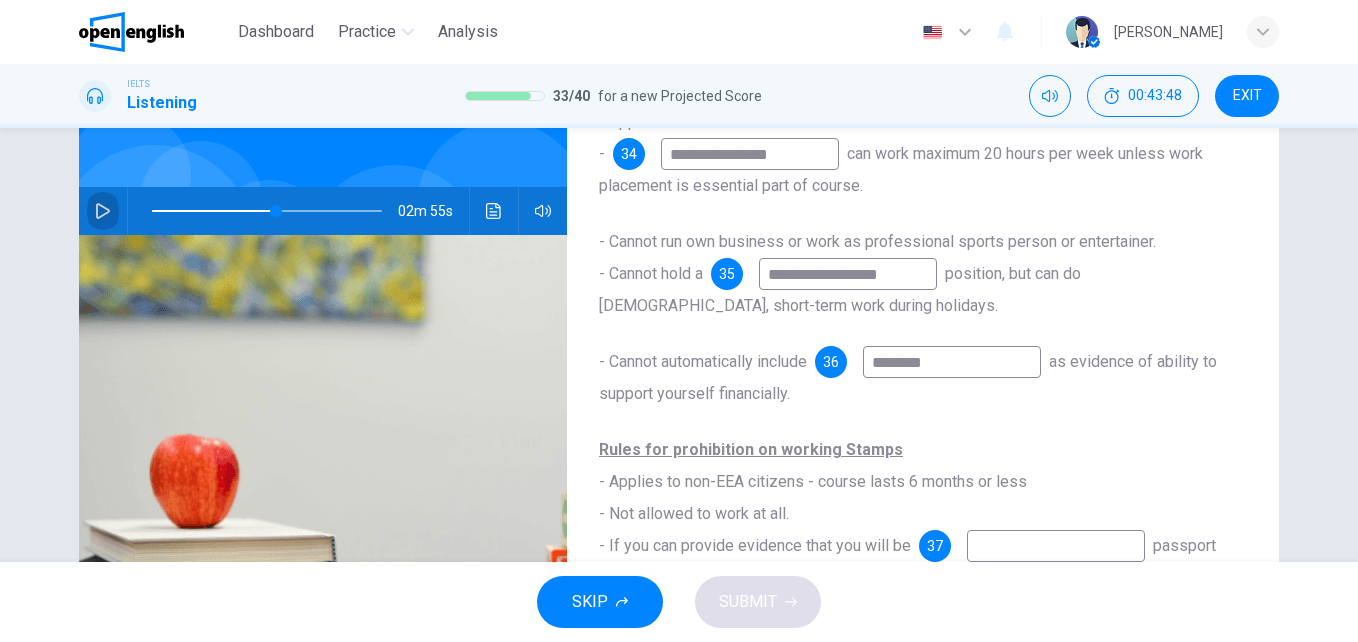drag, startPoint x: 104, startPoint y: 206, endPoint x: 329, endPoint y: 211, distance: 225.05554 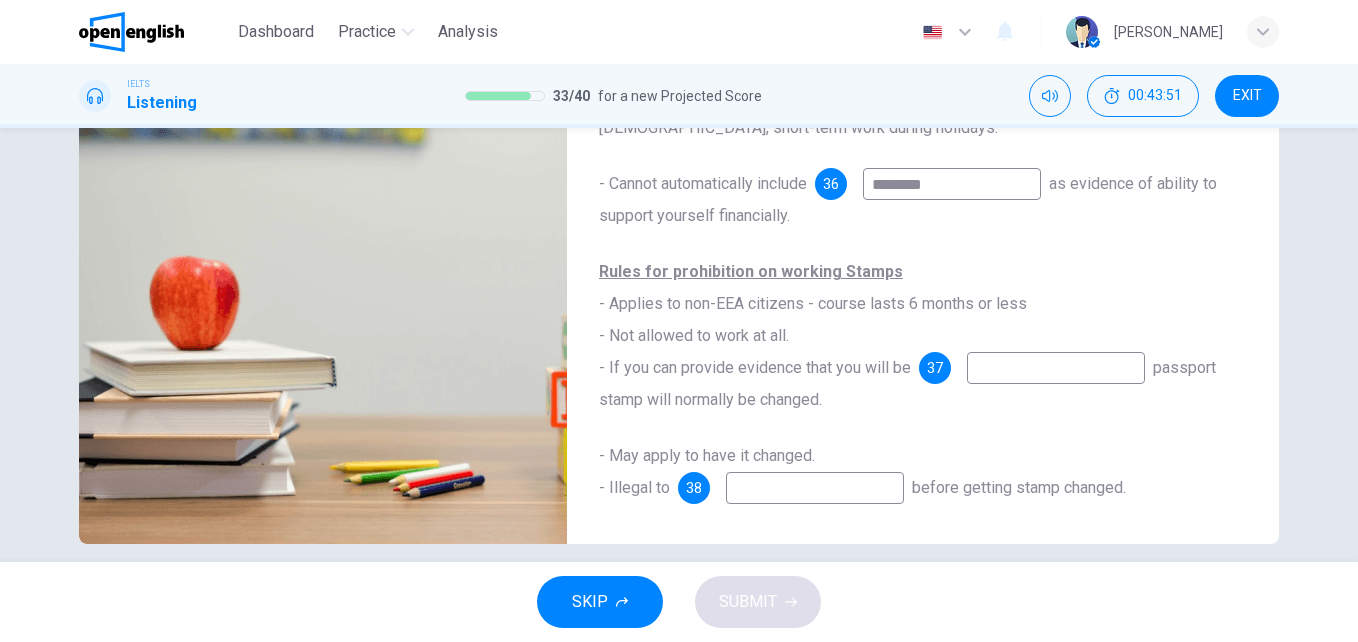 scroll, scrollTop: 341, scrollLeft: 0, axis: vertical 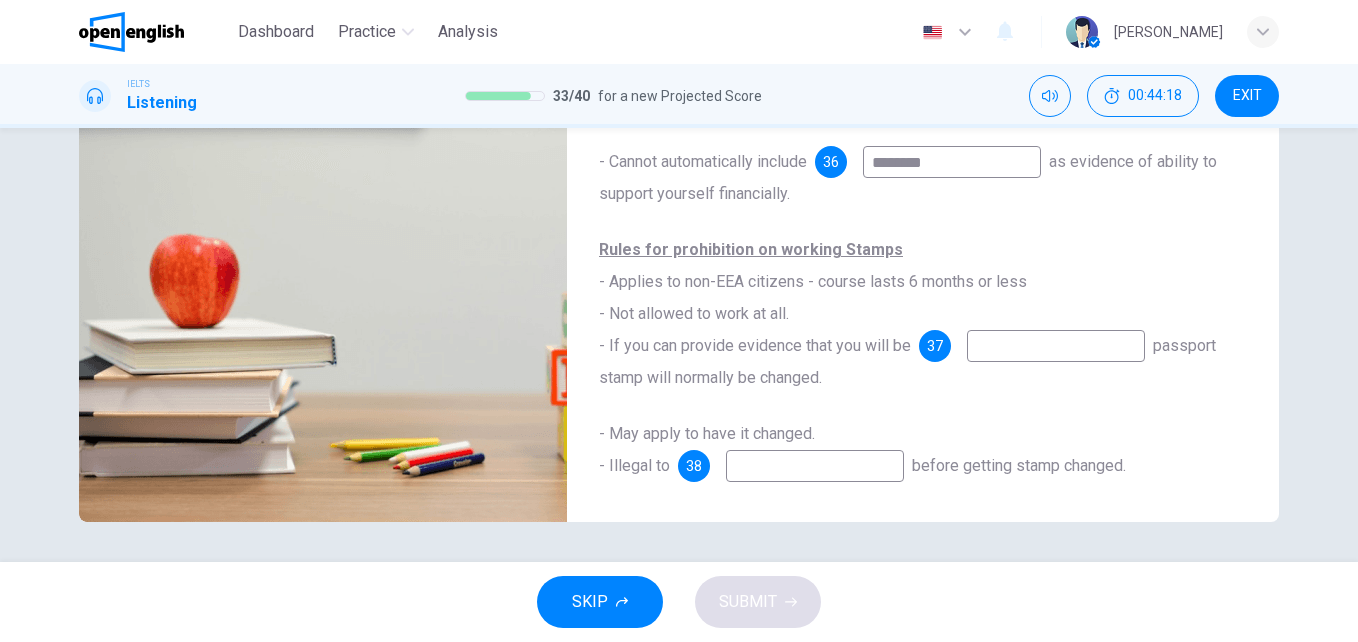 click at bounding box center (1056, 346) 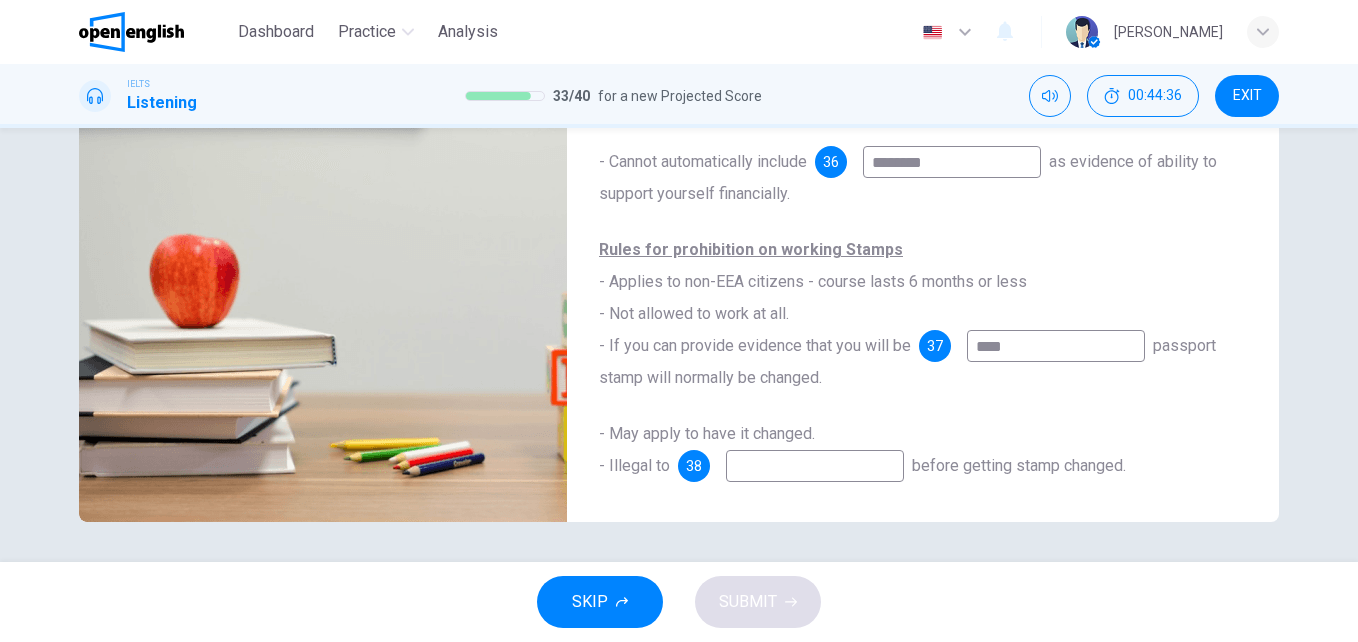 click at bounding box center (815, 466) 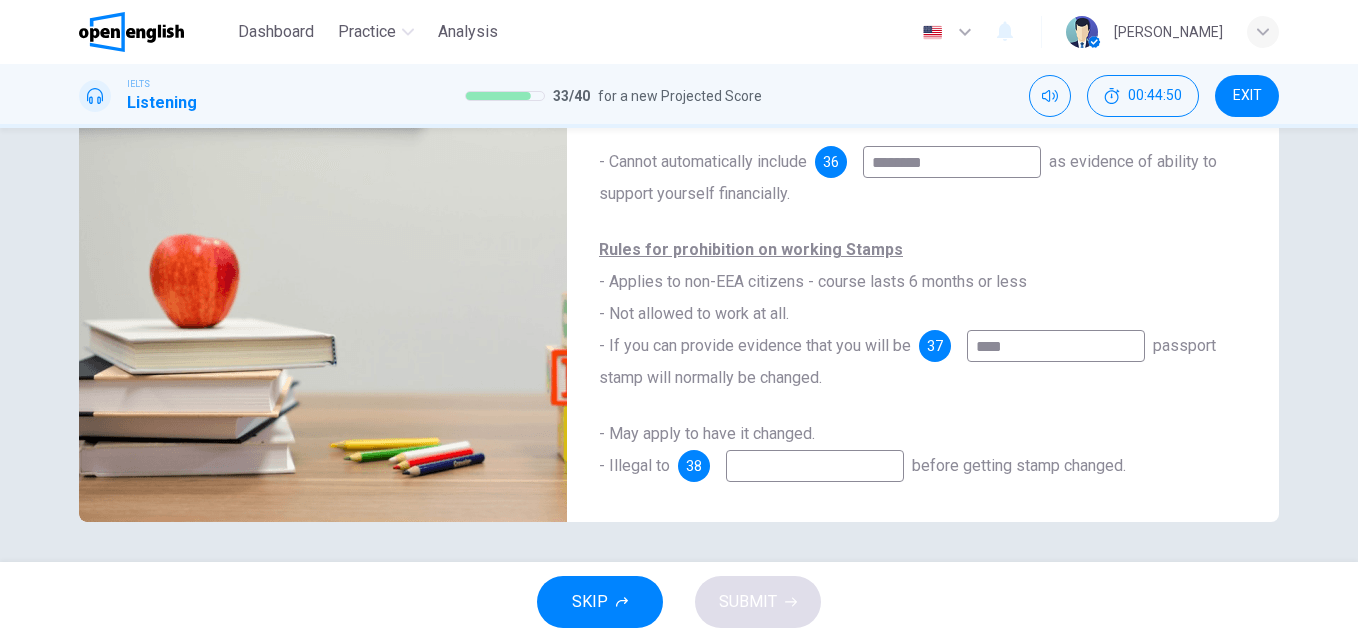 click on "****" at bounding box center [1056, 346] 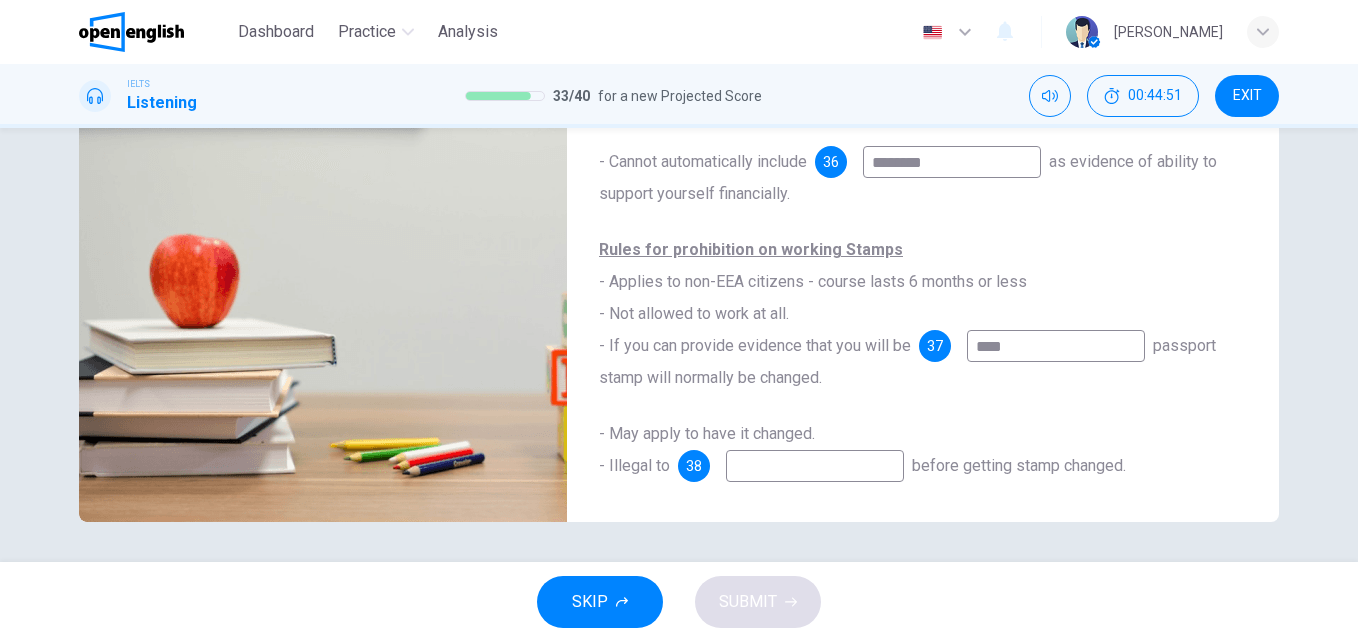 drag, startPoint x: 1032, startPoint y: 347, endPoint x: 992, endPoint y: 349, distance: 40.04997 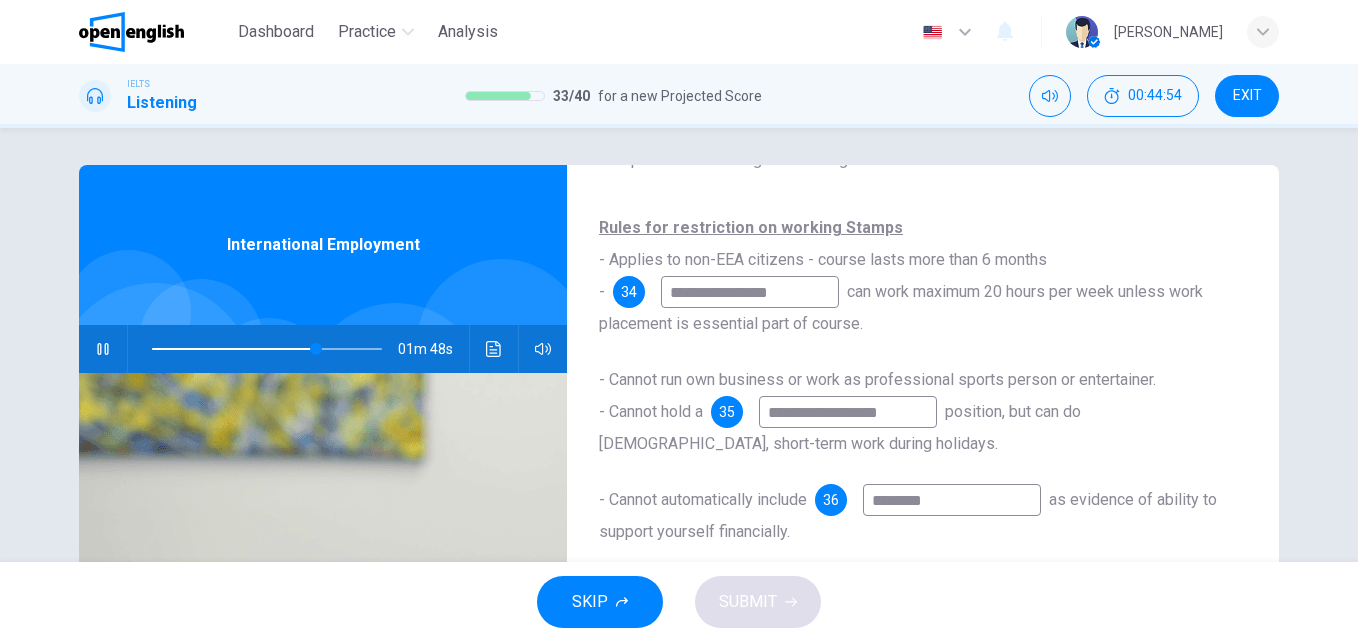 scroll, scrollTop: 0, scrollLeft: 0, axis: both 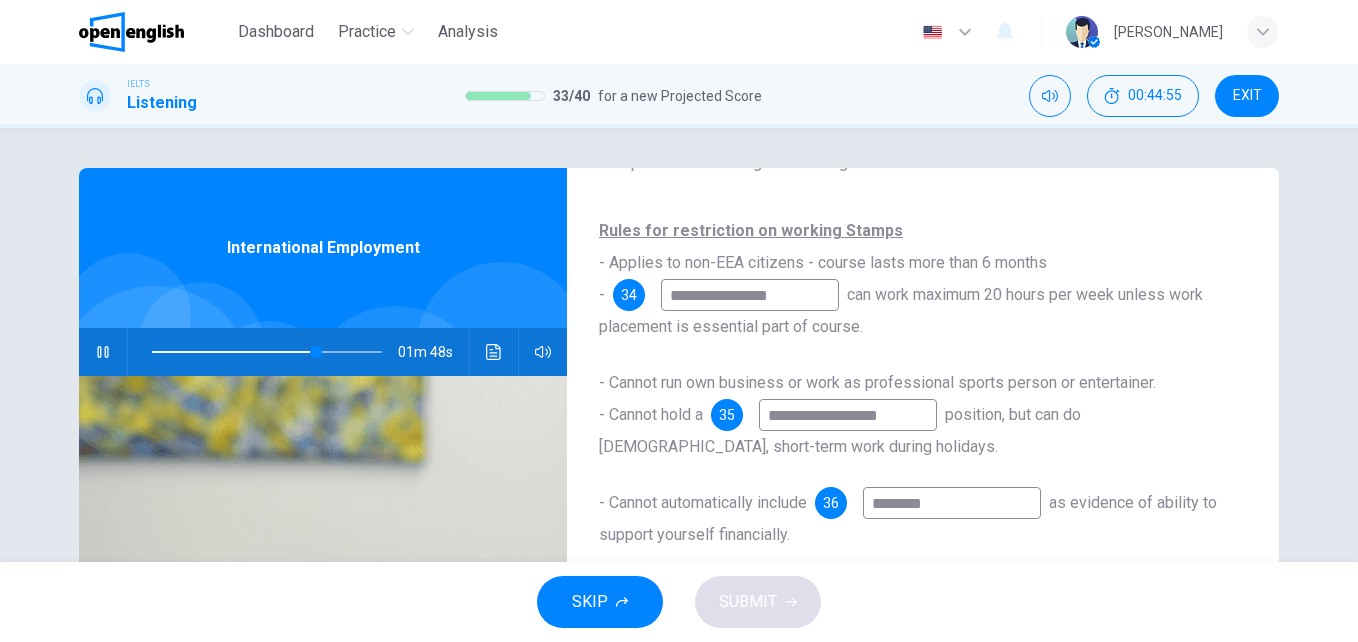 click at bounding box center (267, 352) 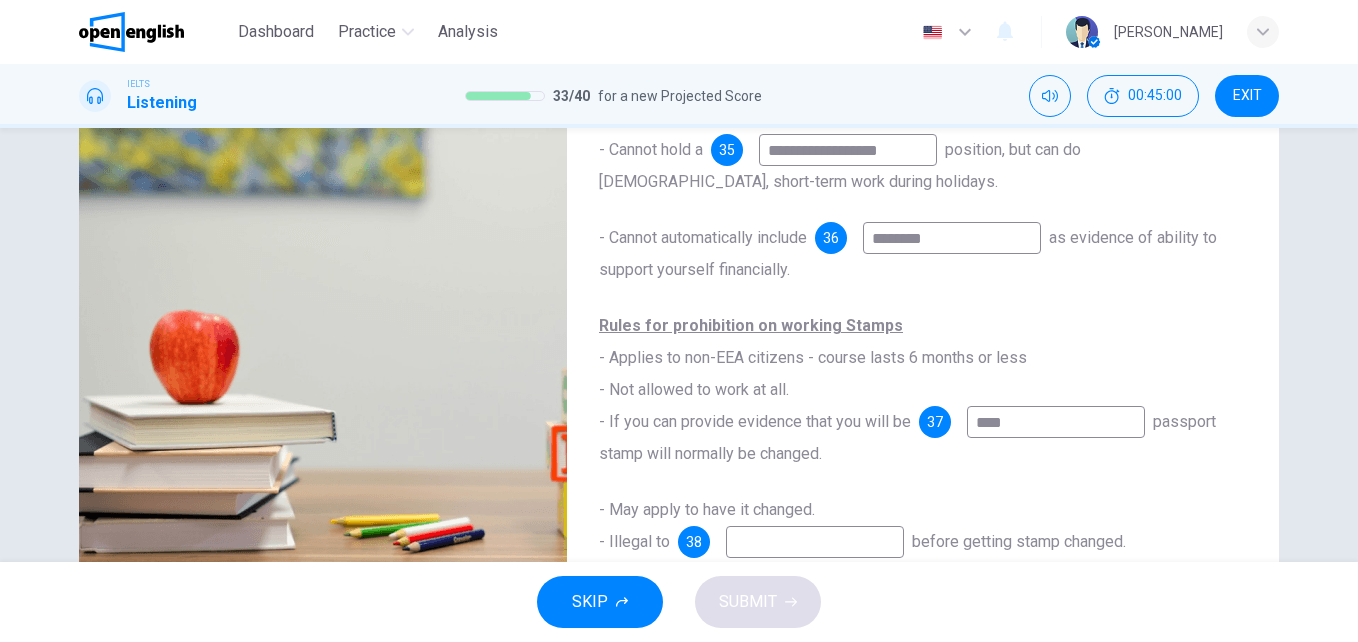 scroll, scrollTop: 300, scrollLeft: 0, axis: vertical 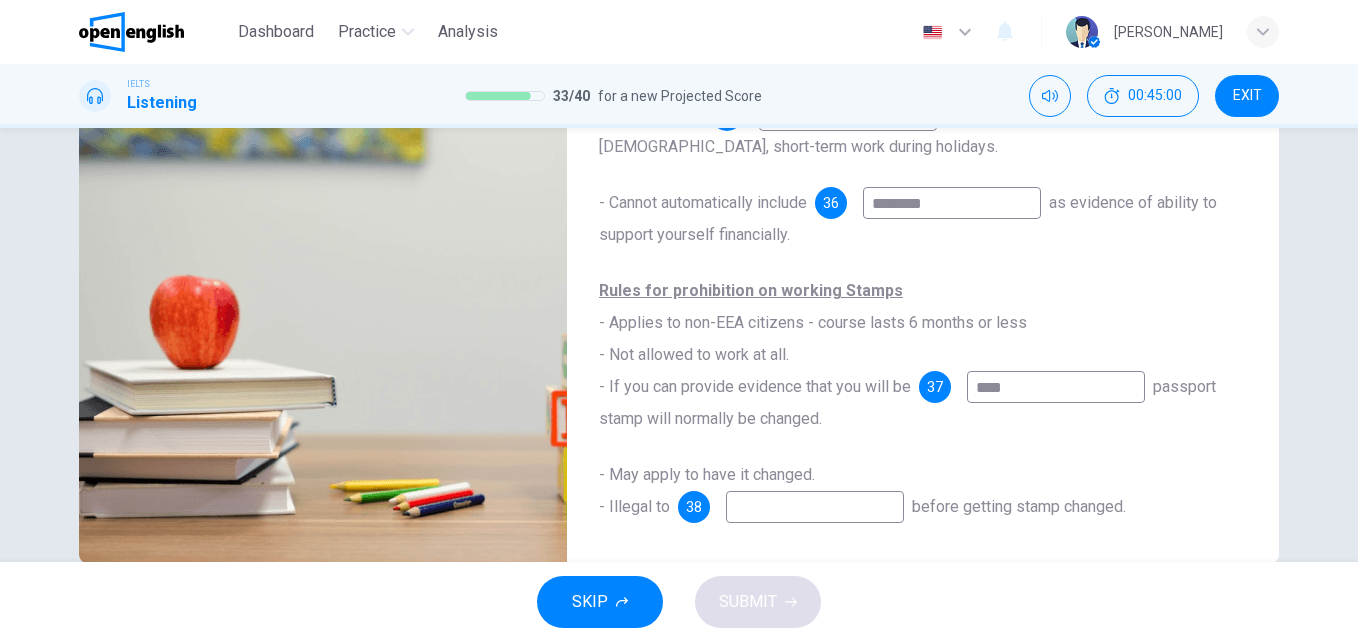 click on "****" at bounding box center [1056, 387] 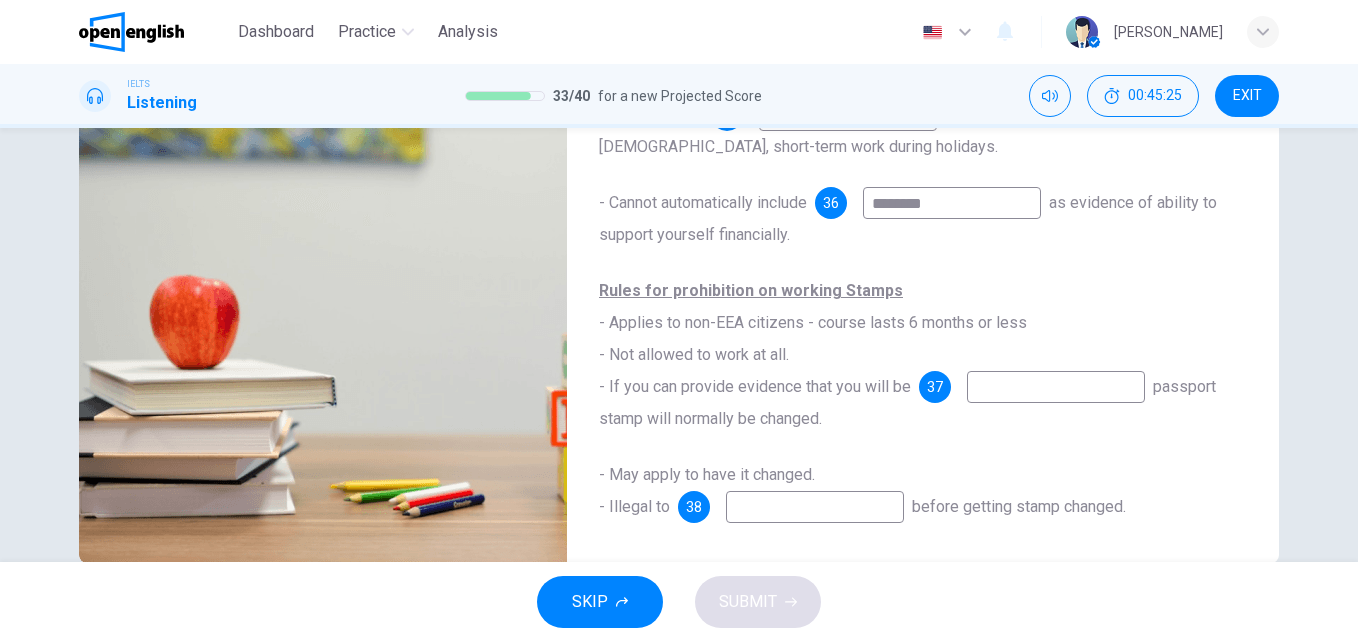 click at bounding box center (1056, 387) 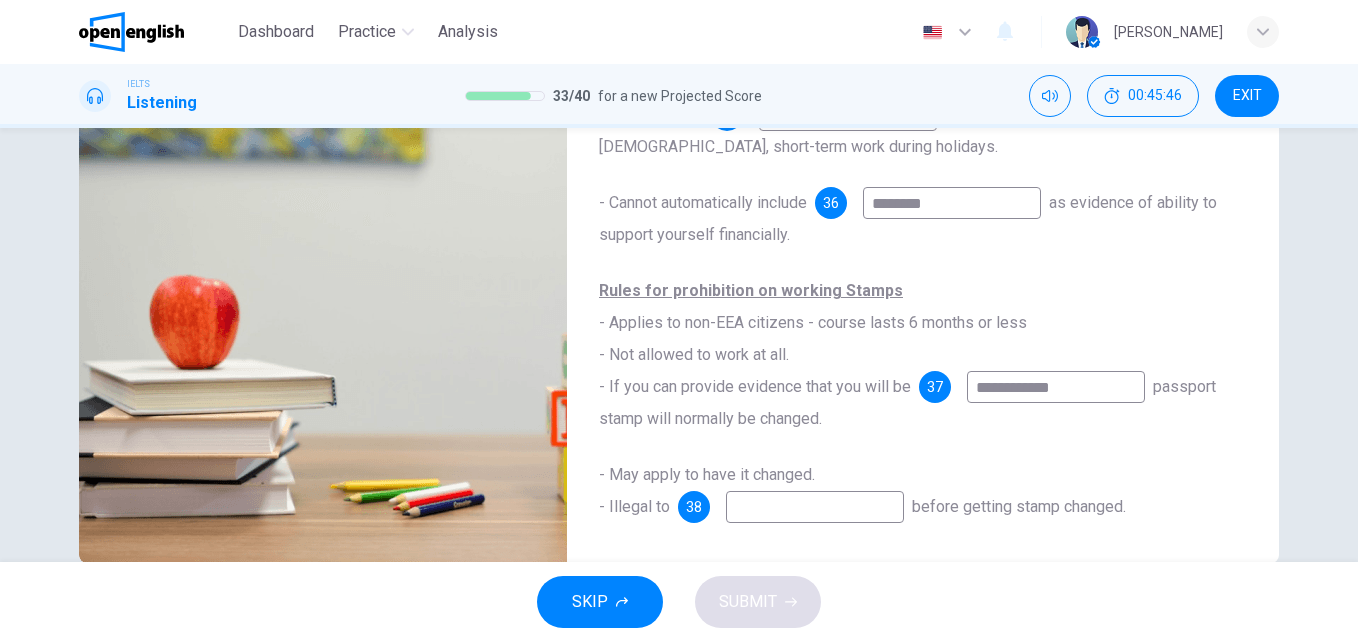 scroll, scrollTop: 341, scrollLeft: 0, axis: vertical 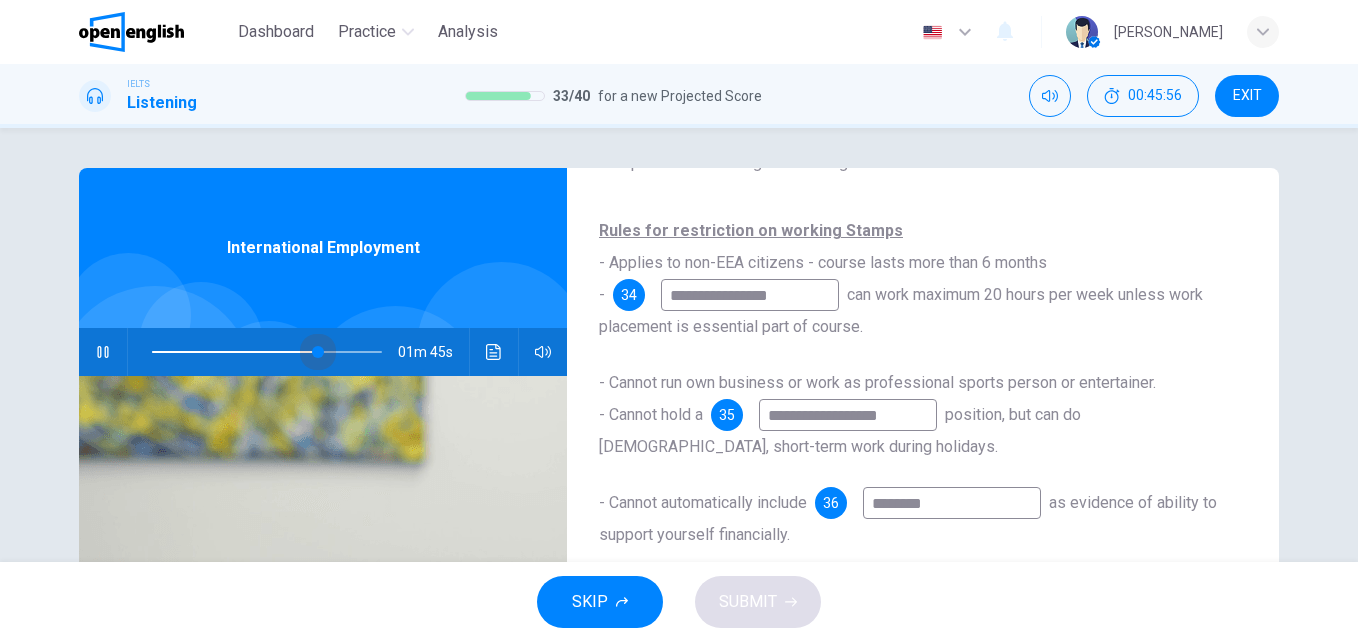 click at bounding box center [318, 352] 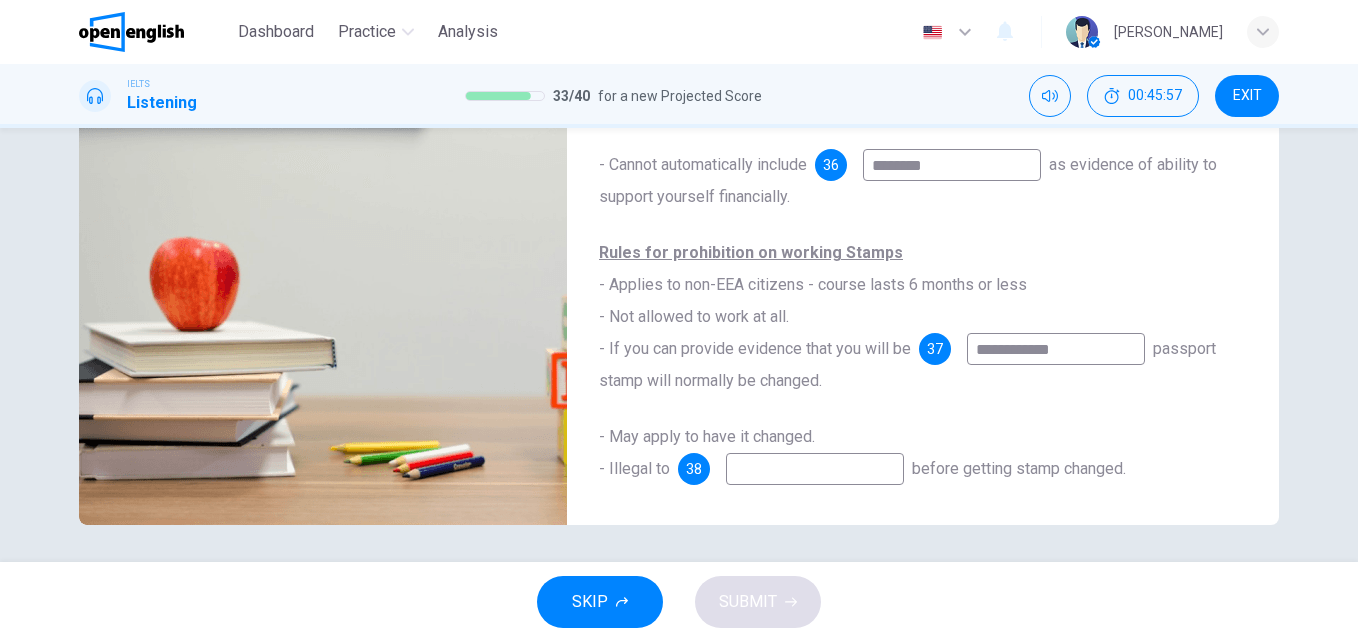 scroll, scrollTop: 341, scrollLeft: 0, axis: vertical 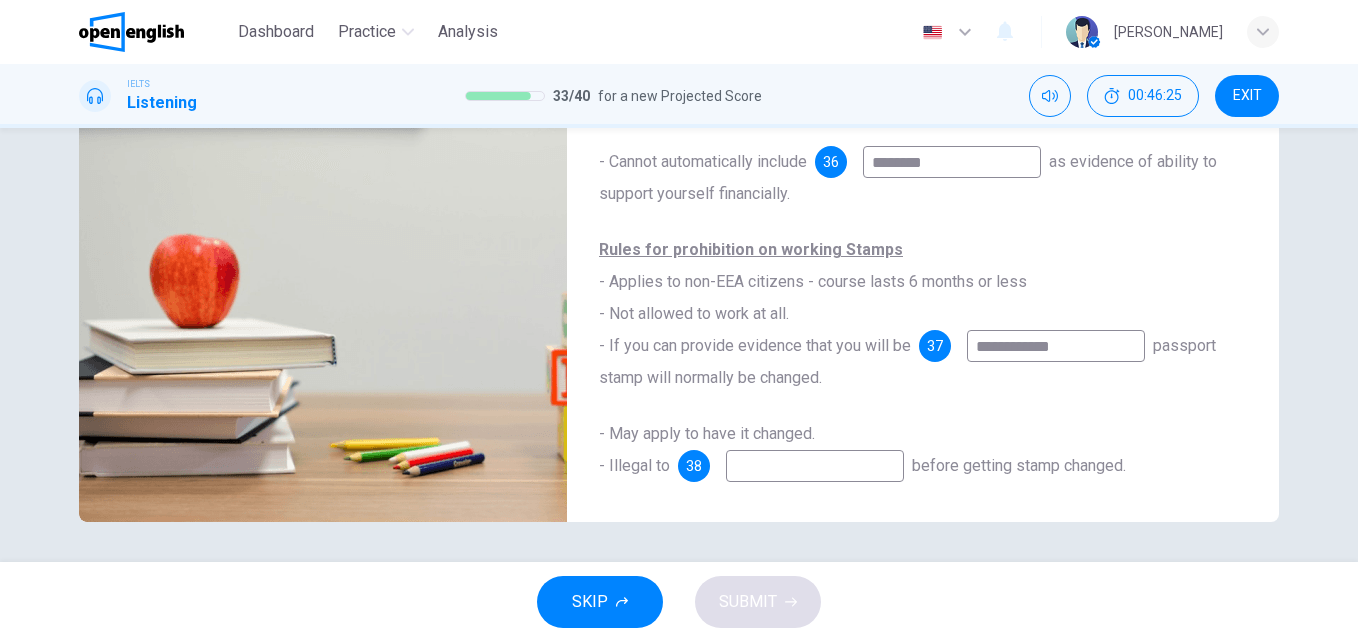 click at bounding box center (815, 466) 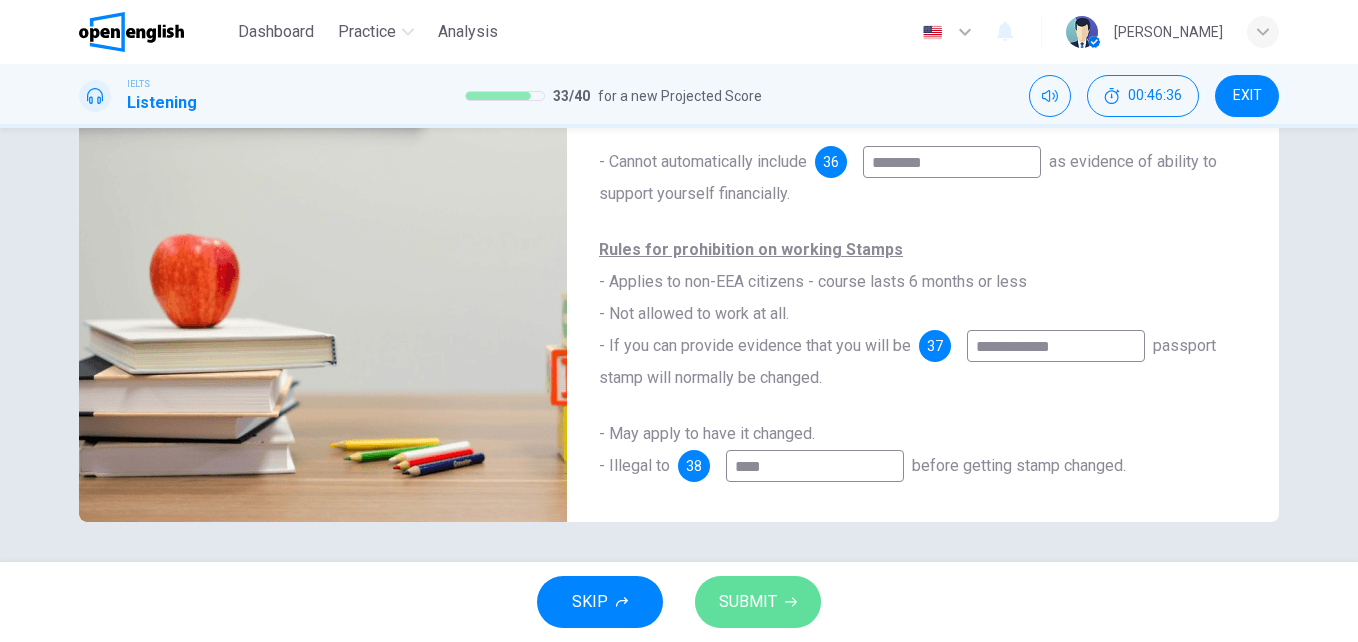 click on "SUBMIT" at bounding box center (748, 602) 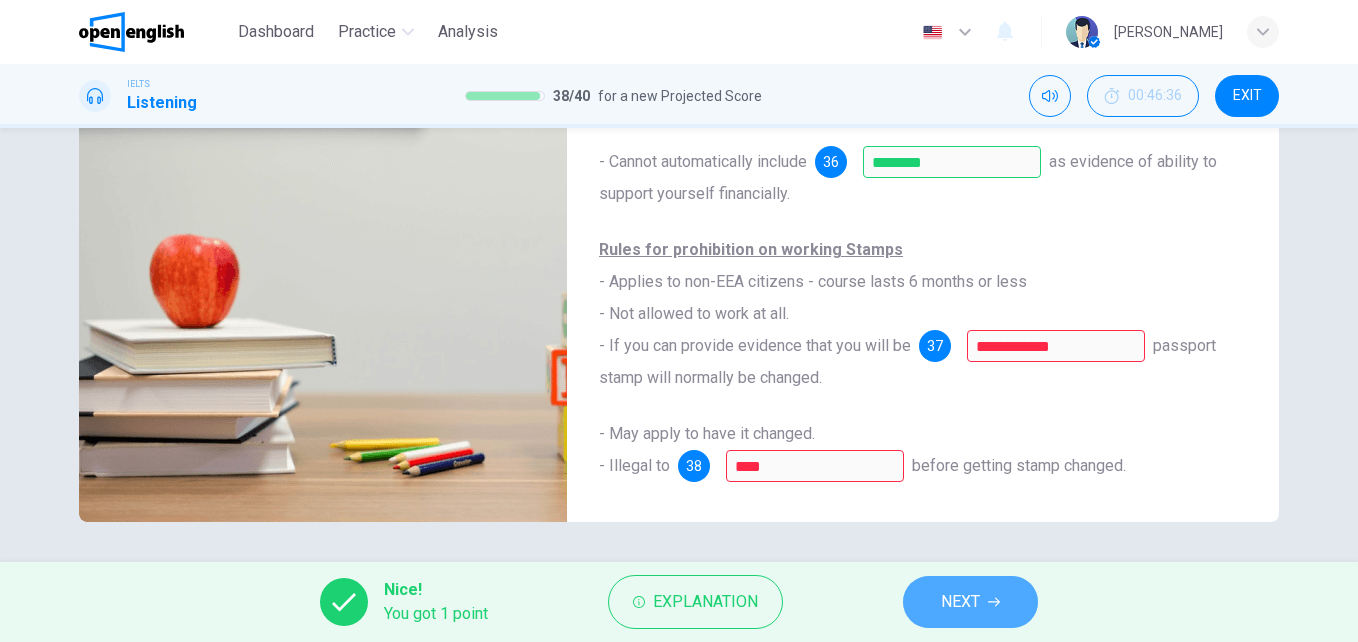 click on "NEXT" at bounding box center (960, 602) 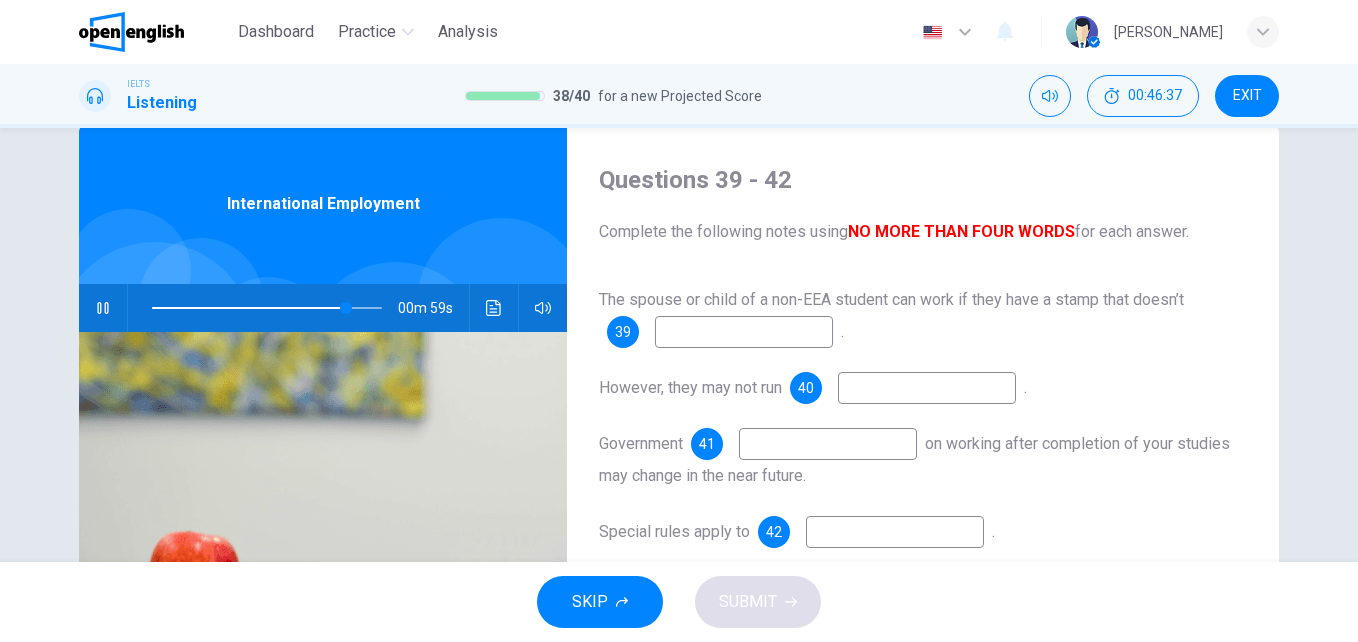 scroll, scrollTop: 41, scrollLeft: 0, axis: vertical 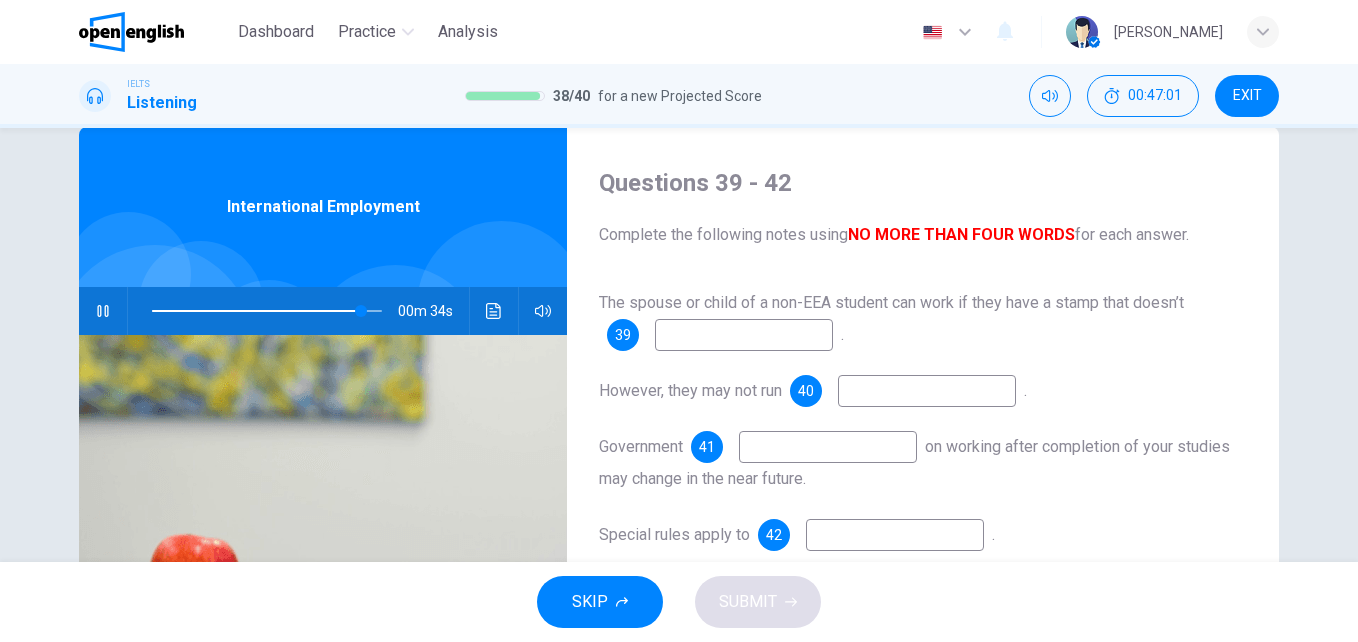 click at bounding box center [744, 335] 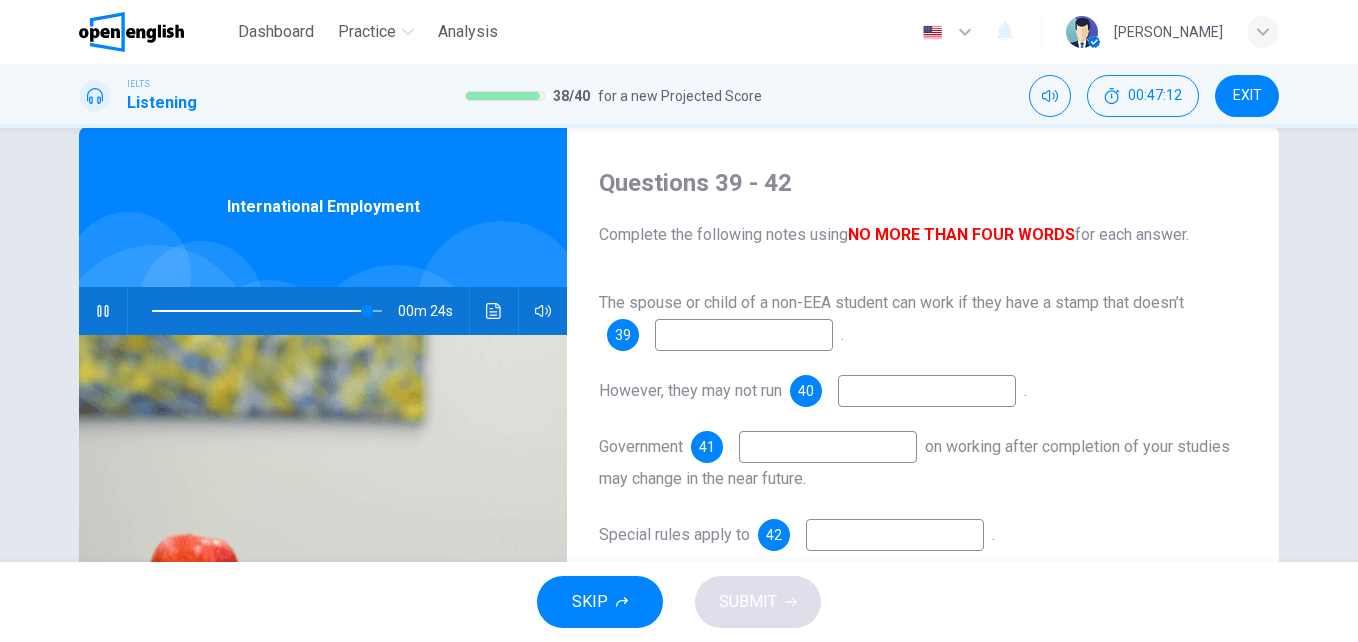 click at bounding box center [828, 447] 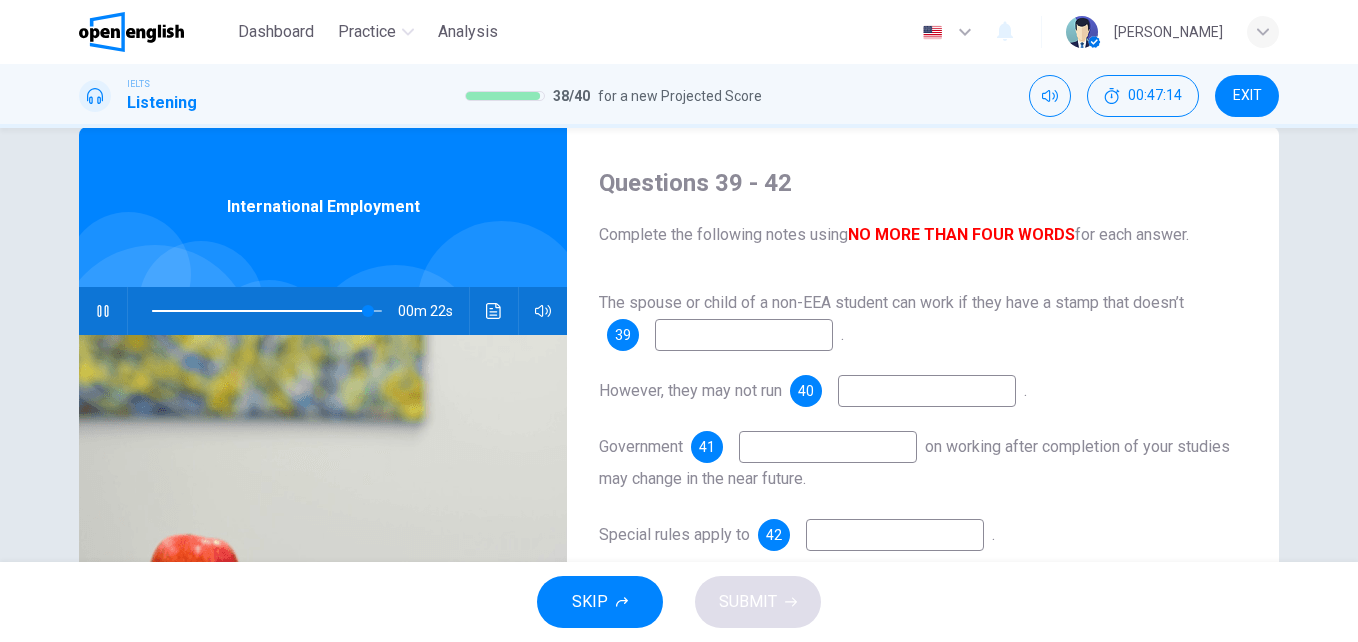 click at bounding box center (103, 311) 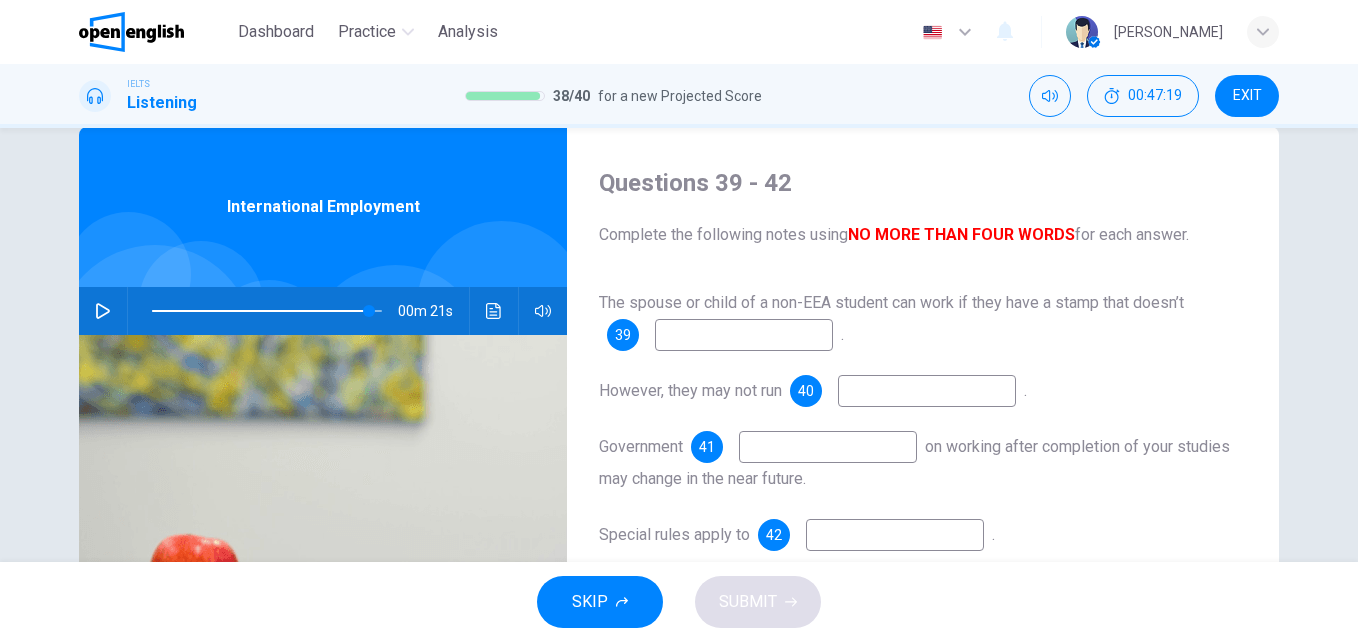 click at bounding box center [828, 447] 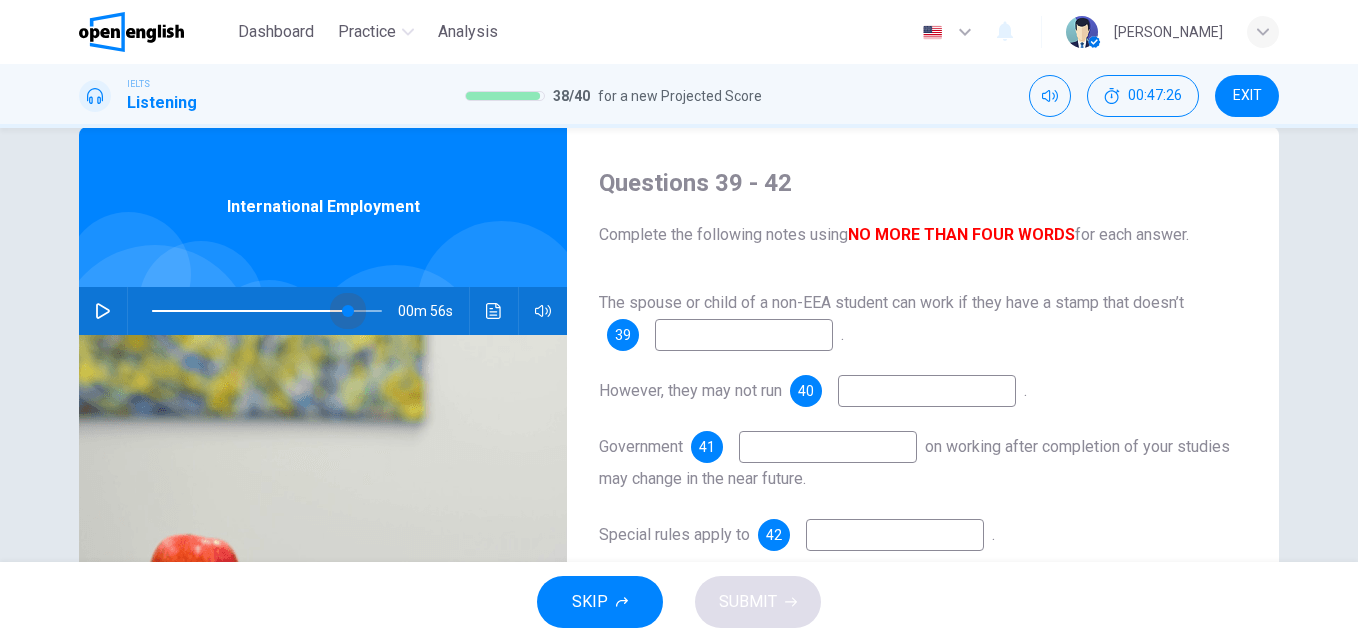 click at bounding box center [267, 311] 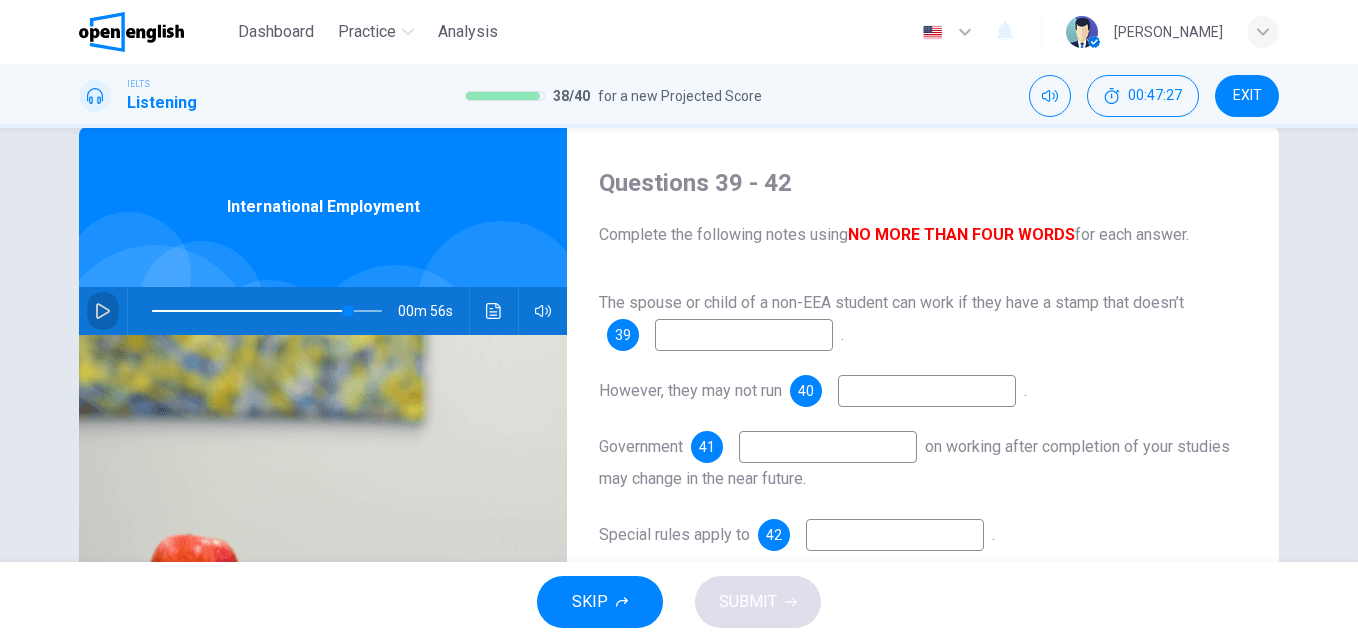 click 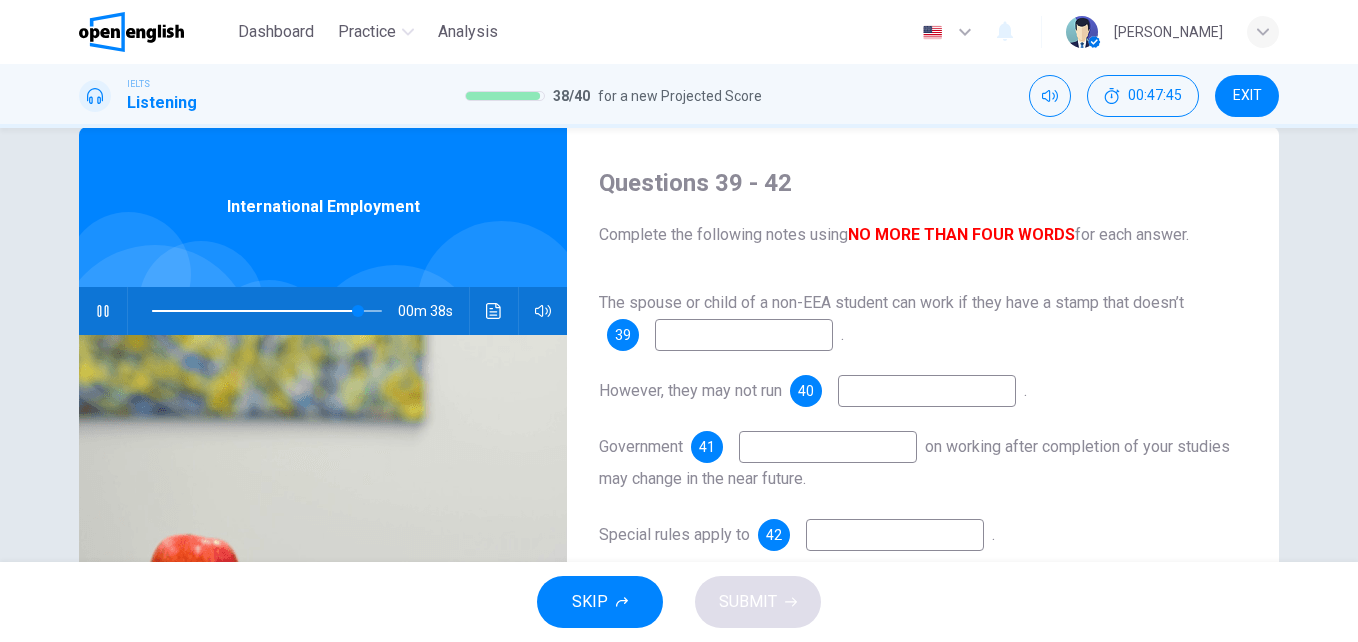 click at bounding box center [744, 335] 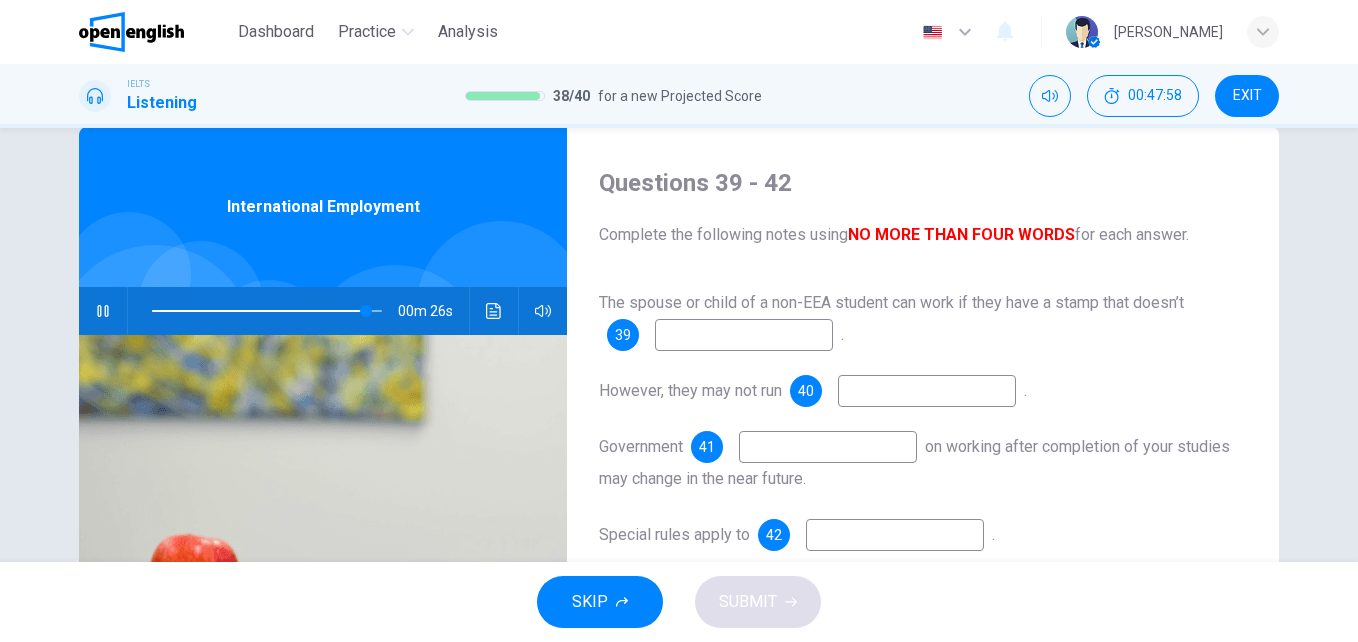 click at bounding box center [927, 391] 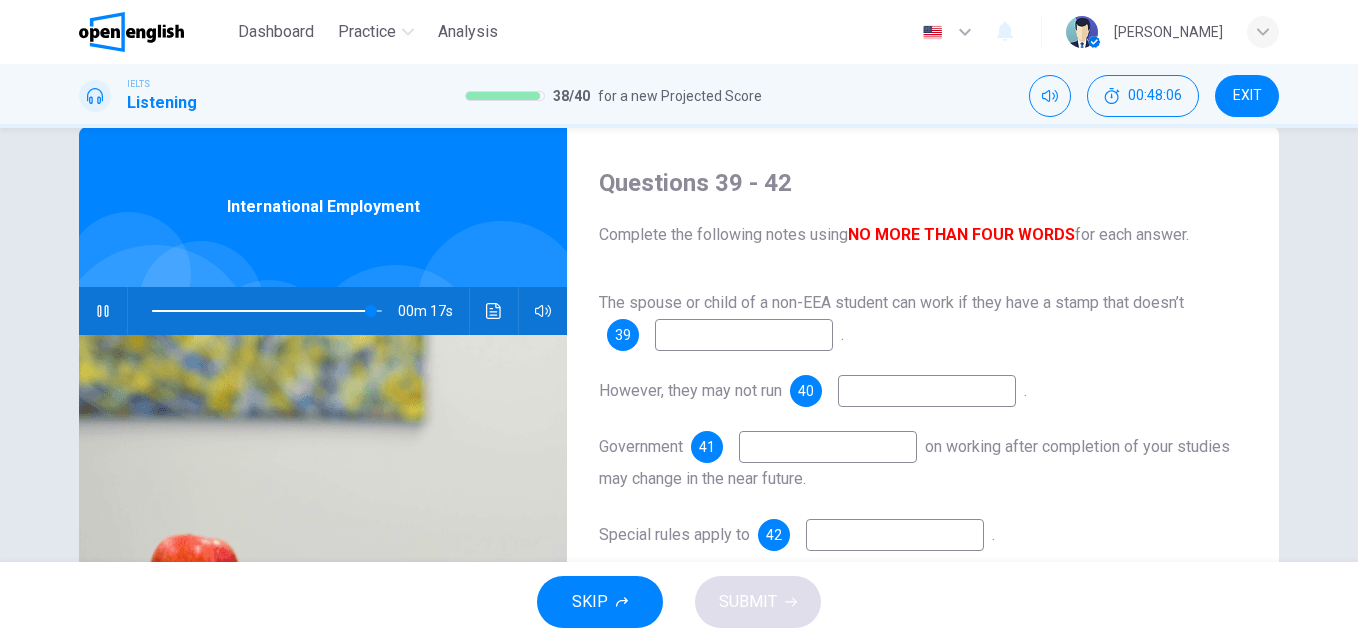 scroll, scrollTop: 141, scrollLeft: 0, axis: vertical 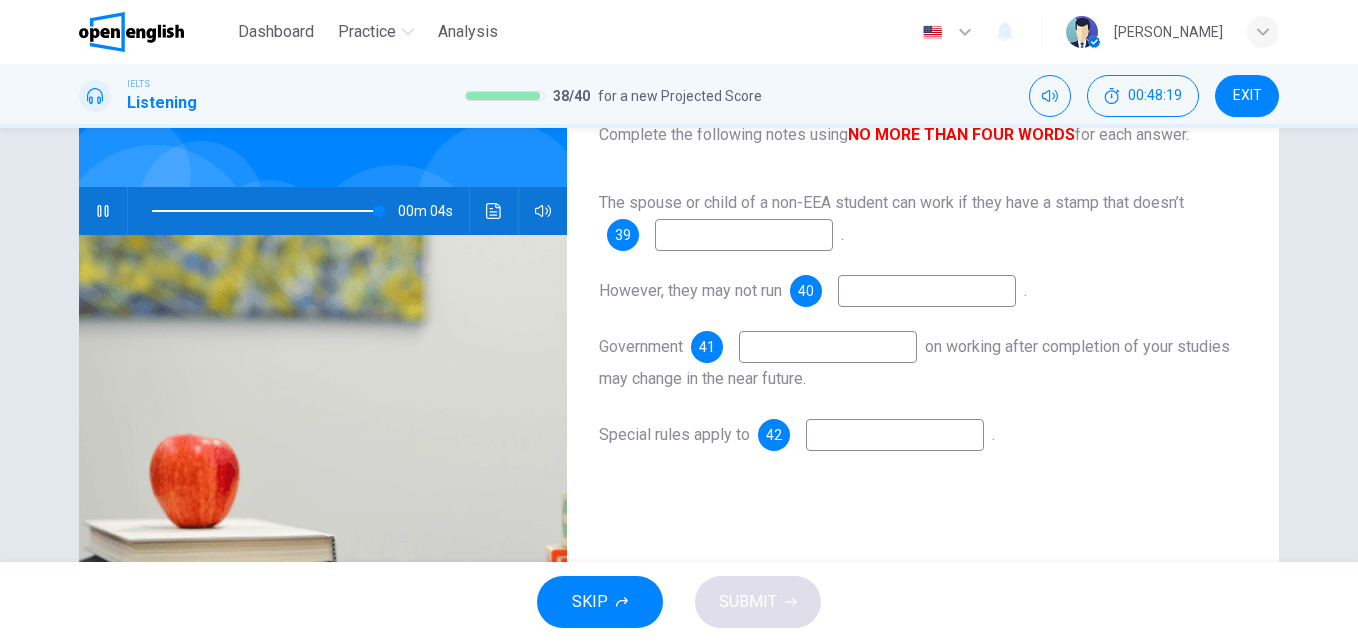 click at bounding box center (895, 435) 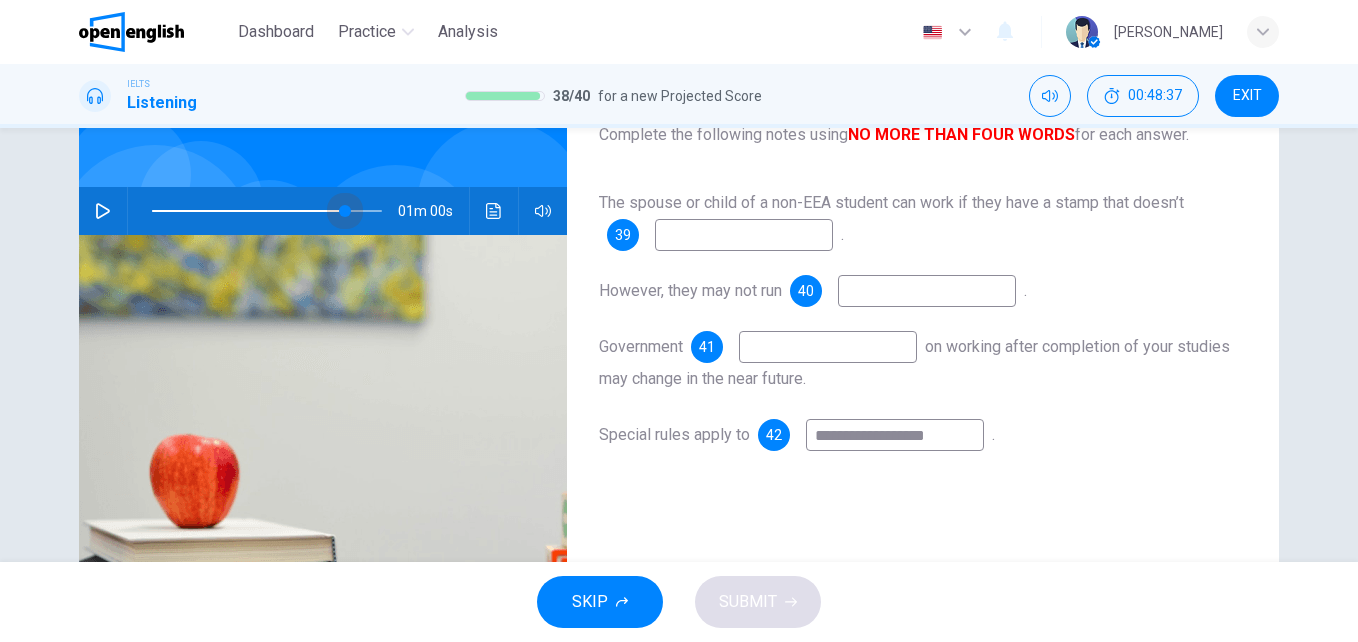 drag, startPoint x: 341, startPoint y: 206, endPoint x: 354, endPoint y: 219, distance: 18.384777 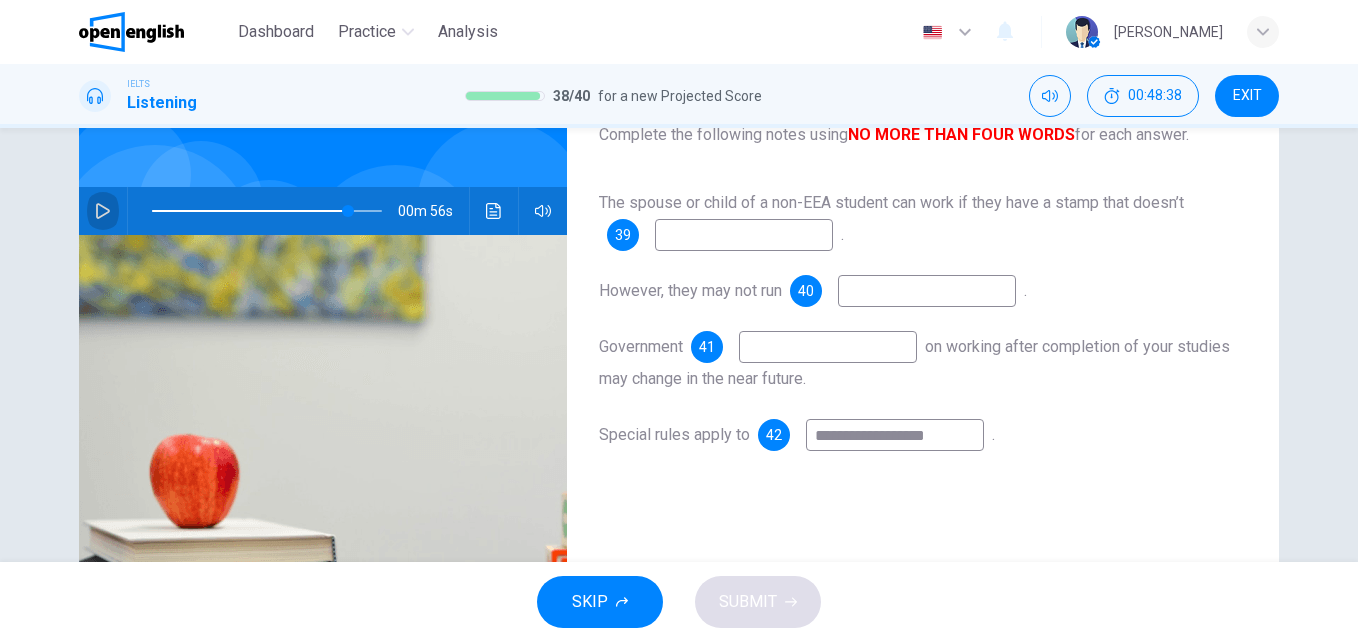 drag, startPoint x: 97, startPoint y: 207, endPoint x: 107, endPoint y: 222, distance: 18.027756 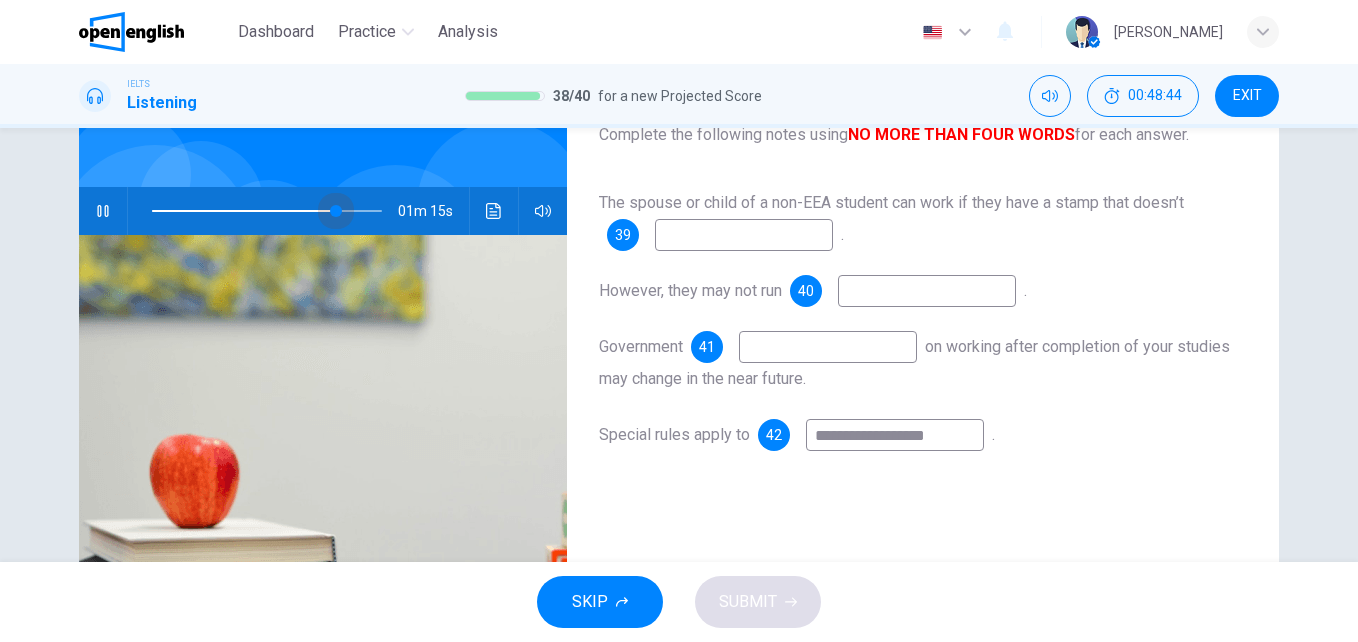 click at bounding box center [336, 211] 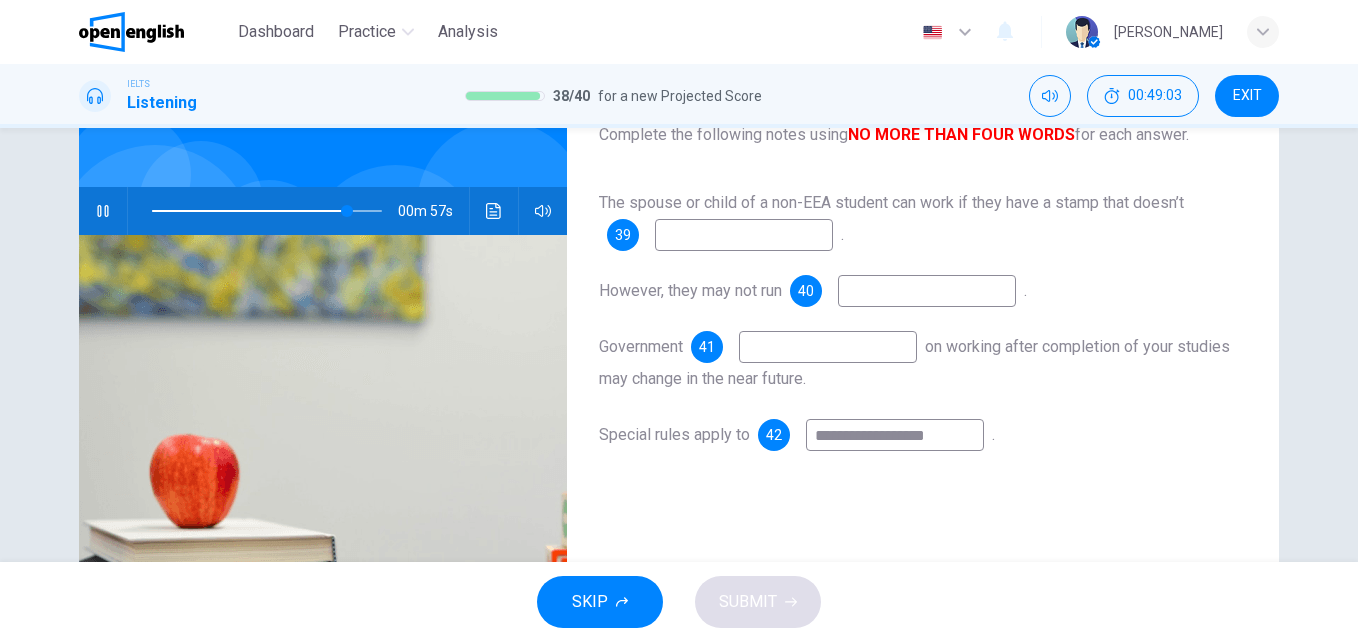 click at bounding box center [744, 235] 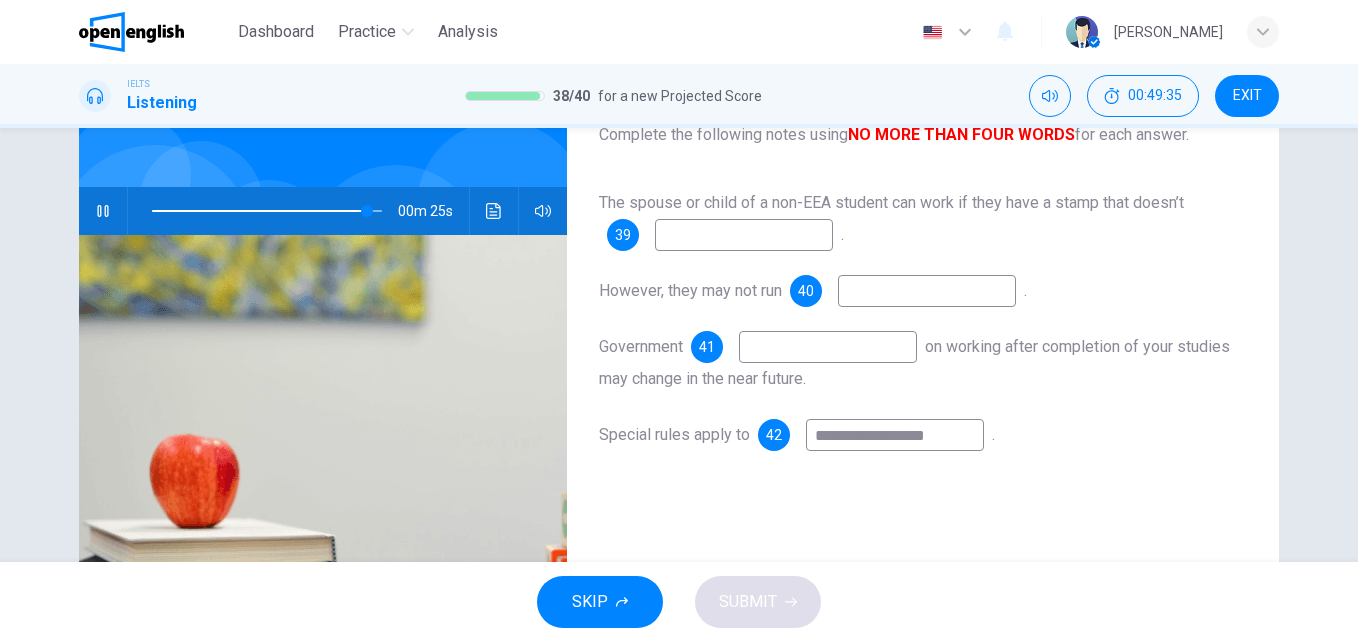 click at bounding box center (828, 347) 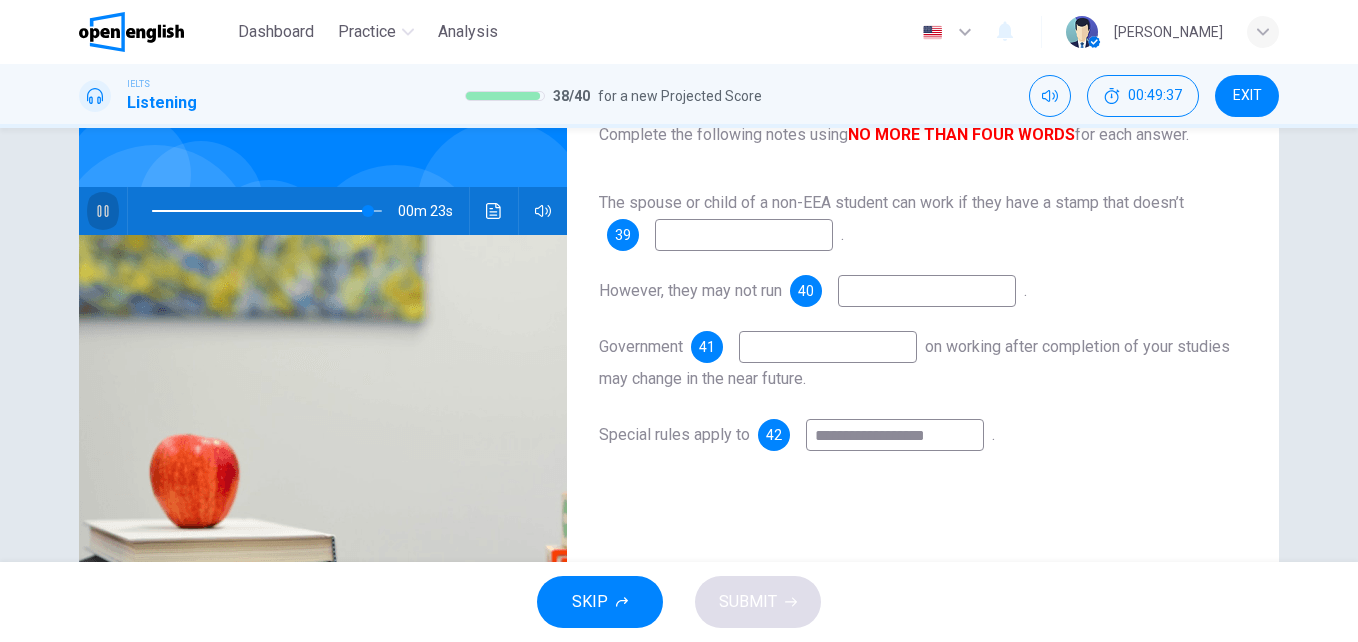 click at bounding box center (103, 211) 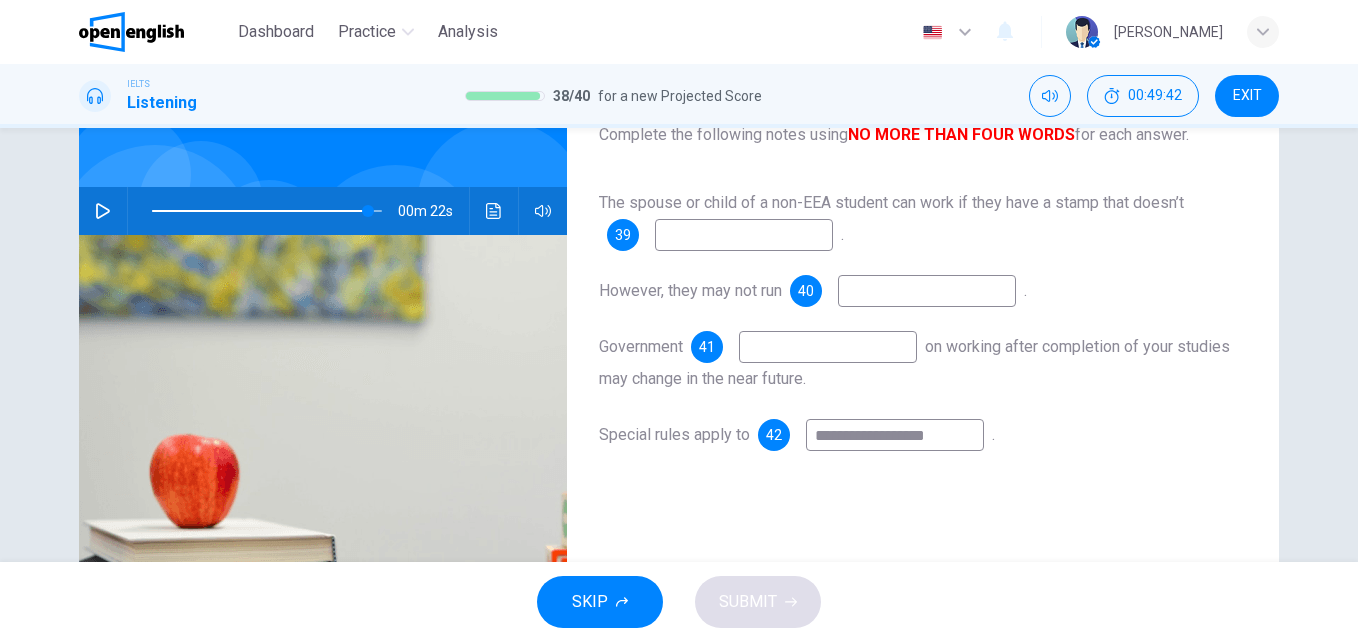 click at bounding box center [828, 347] 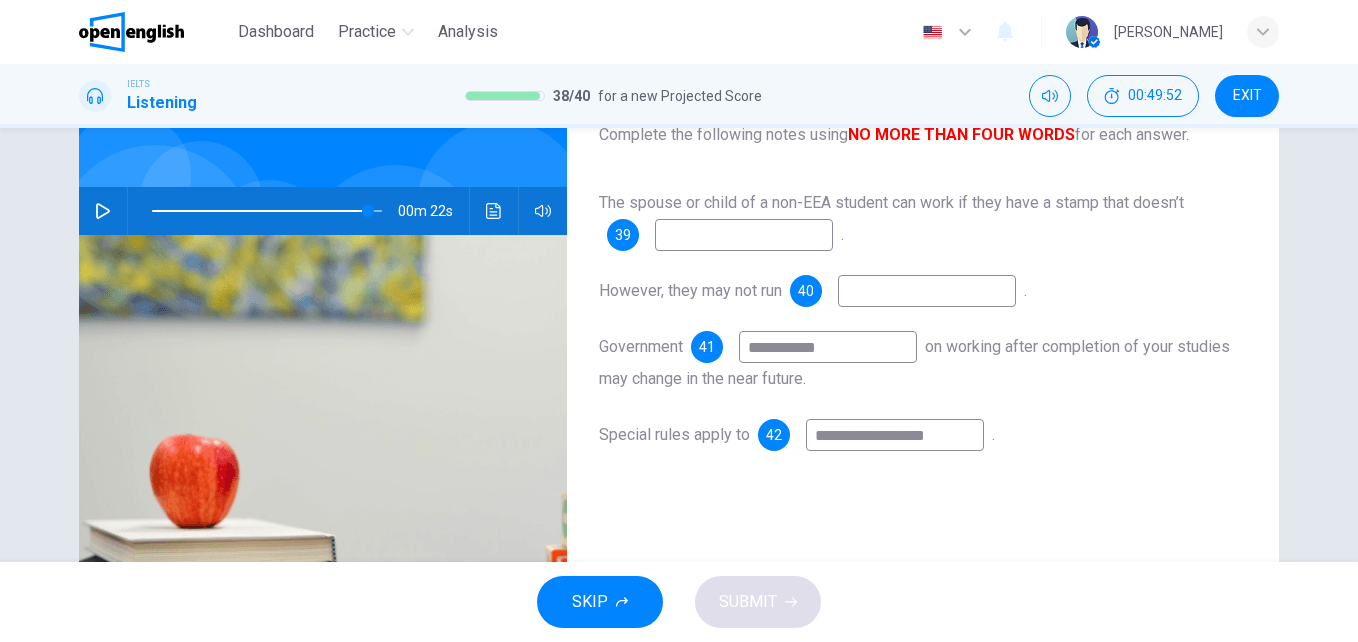 click on "**********" at bounding box center [828, 347] 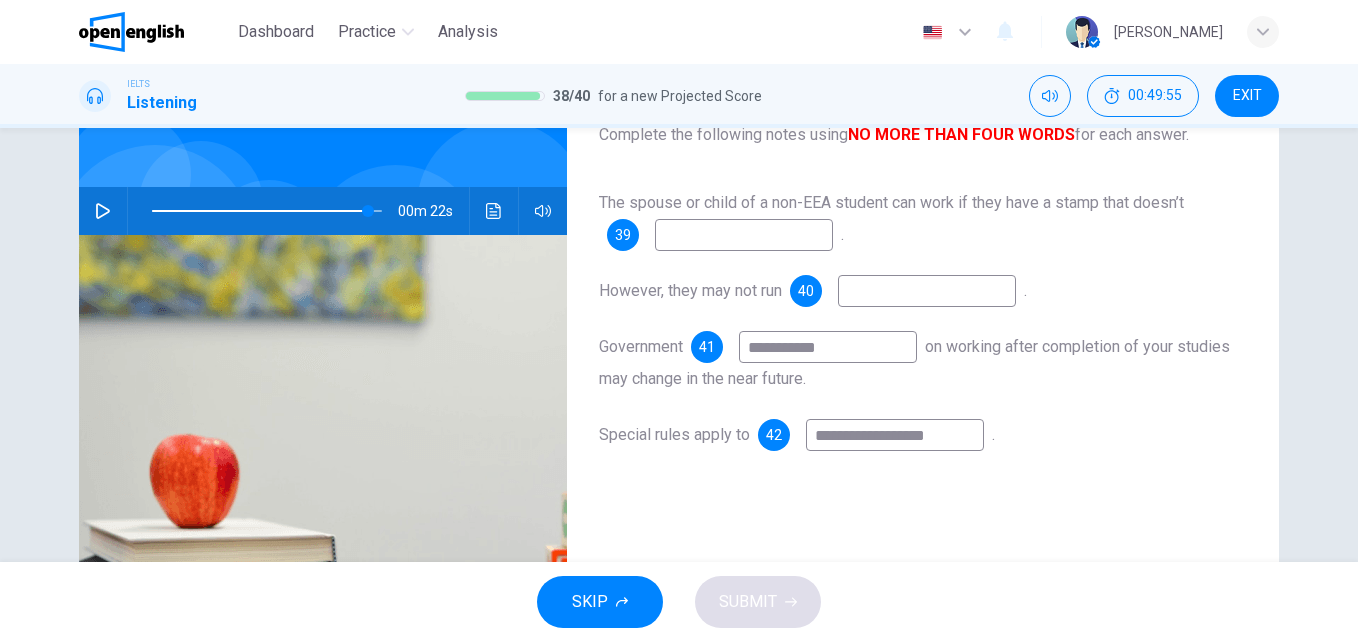 click on "**********" at bounding box center [828, 347] 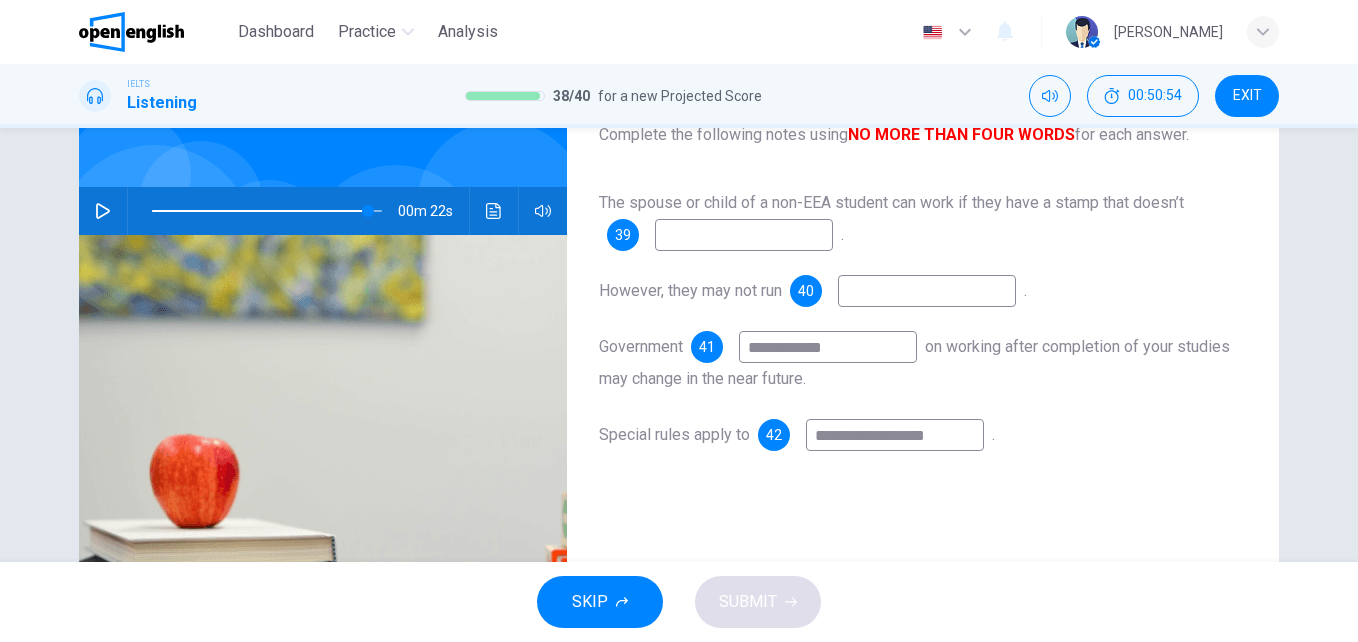 click at bounding box center [267, 211] 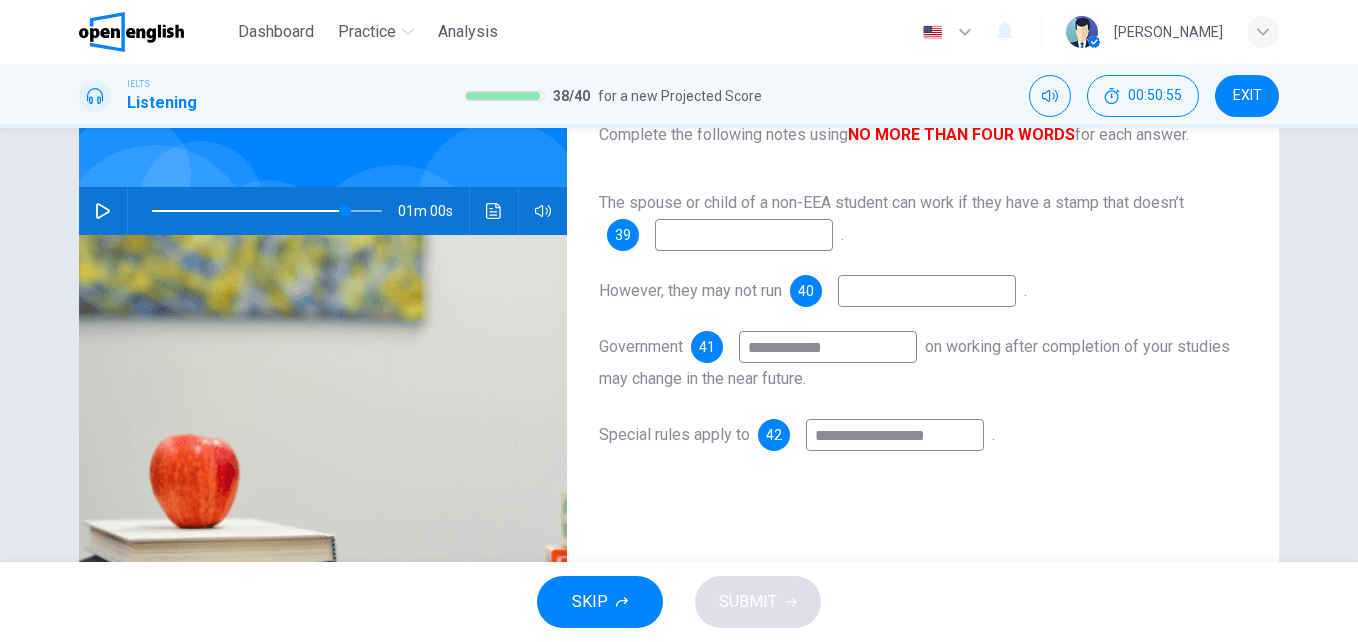 drag, startPoint x: 110, startPoint y: 216, endPoint x: 127, endPoint y: 217, distance: 17.029387 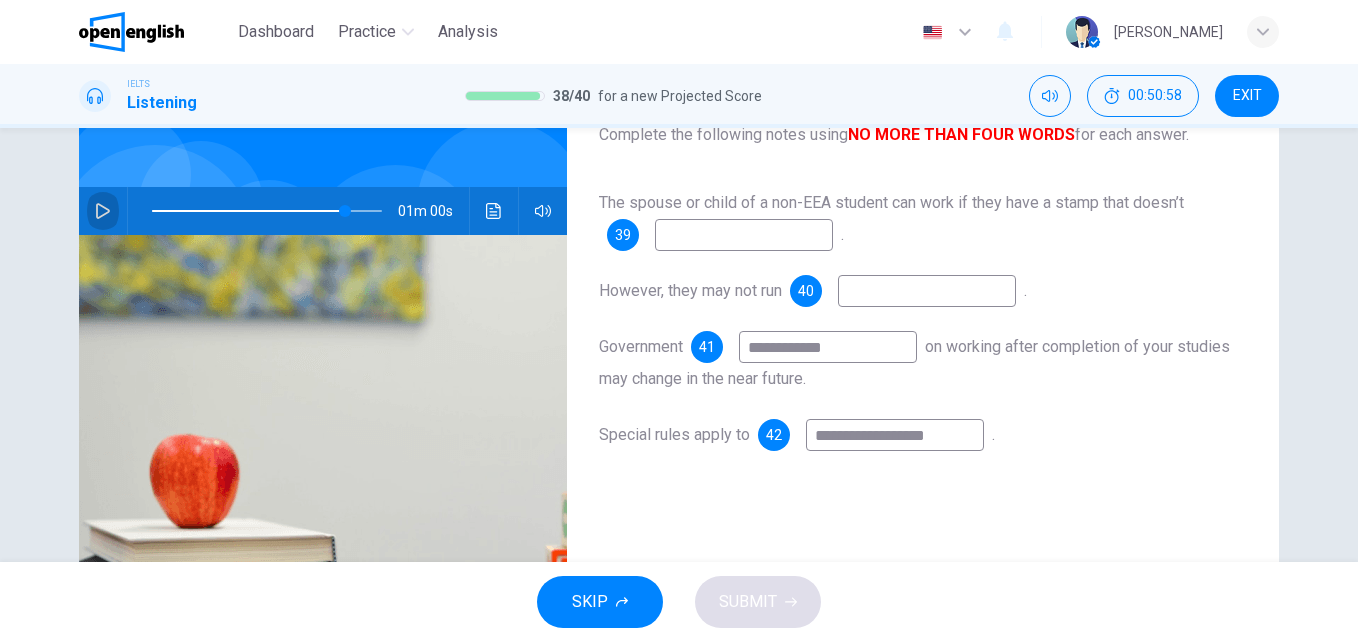 drag, startPoint x: 91, startPoint y: 208, endPoint x: 119, endPoint y: 227, distance: 33.83785 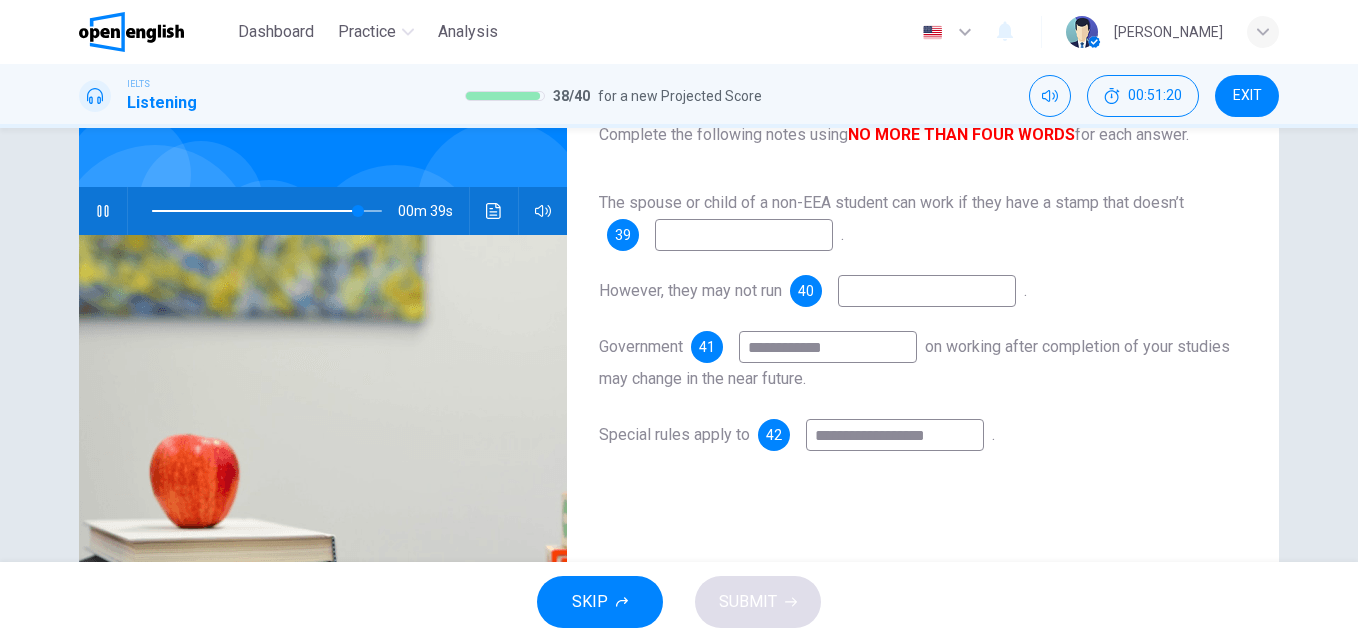 click at bounding box center [744, 235] 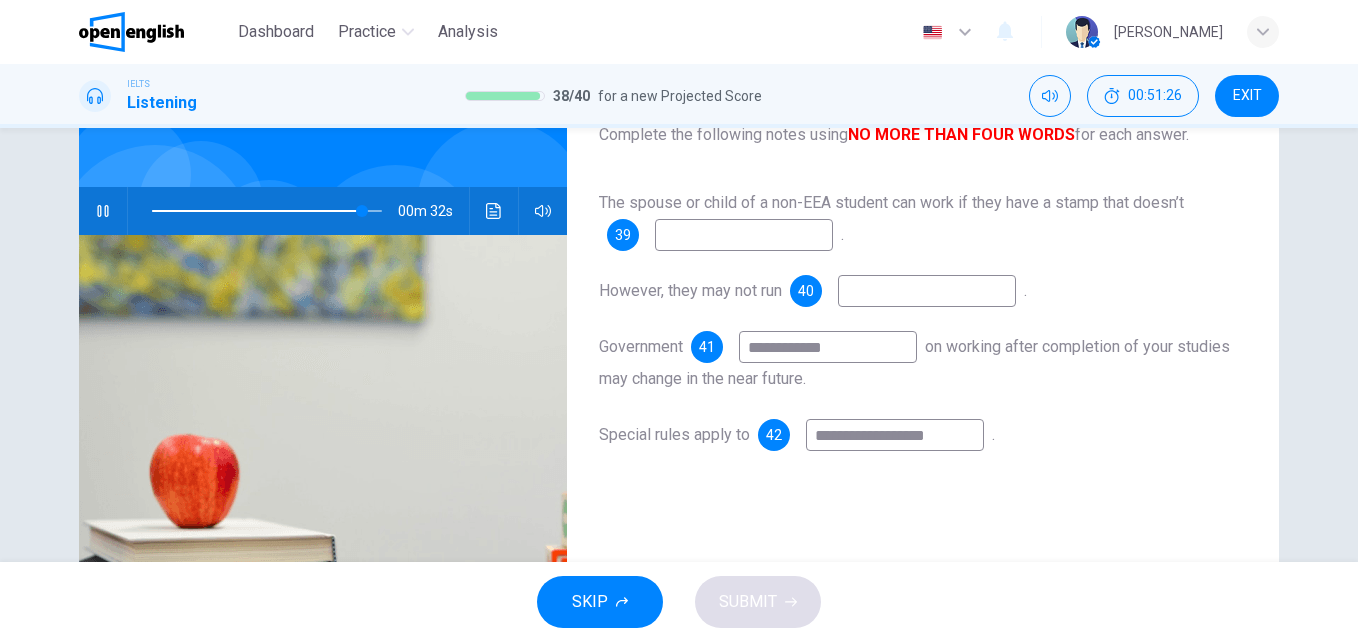 click at bounding box center [927, 291] 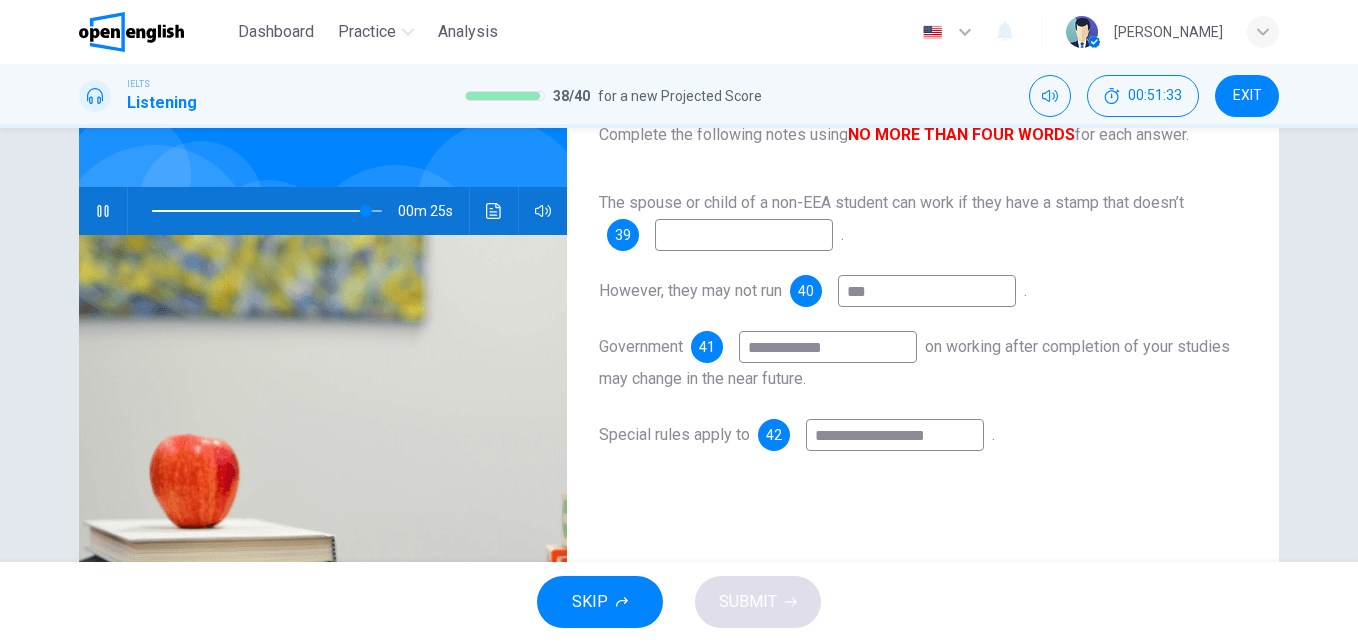 click on "**********" at bounding box center [828, 347] 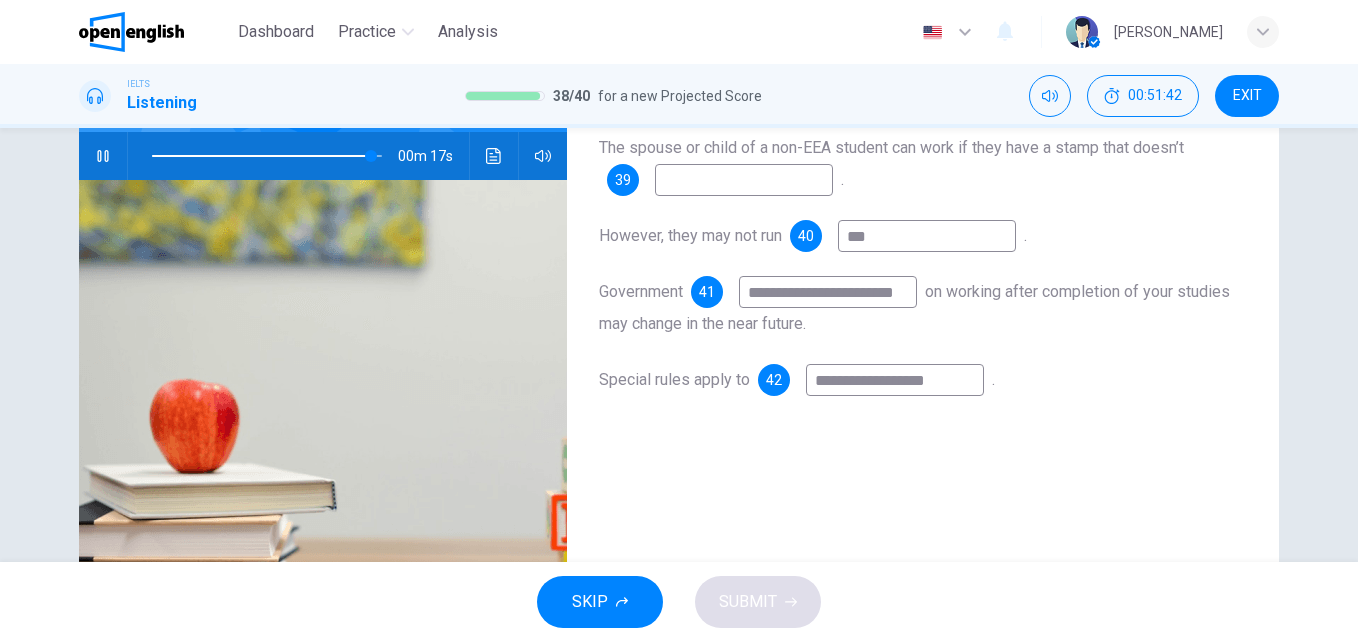 scroll, scrollTop: 241, scrollLeft: 0, axis: vertical 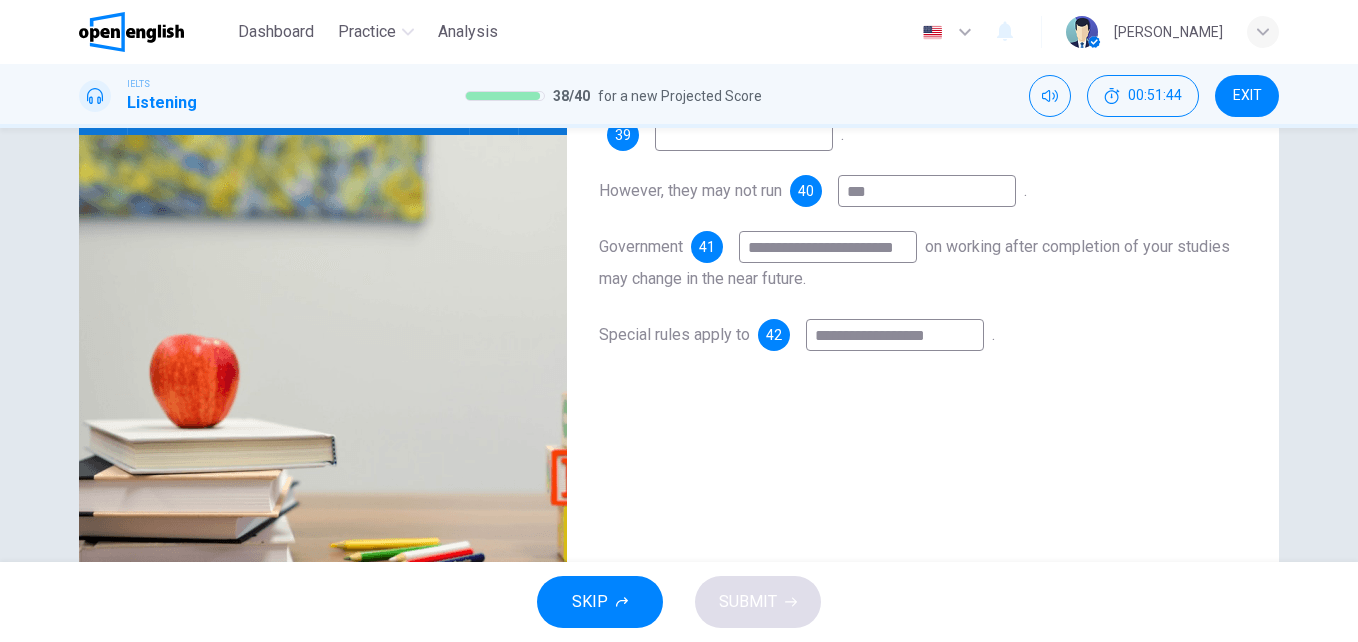 click on "**********" at bounding box center [923, 239] 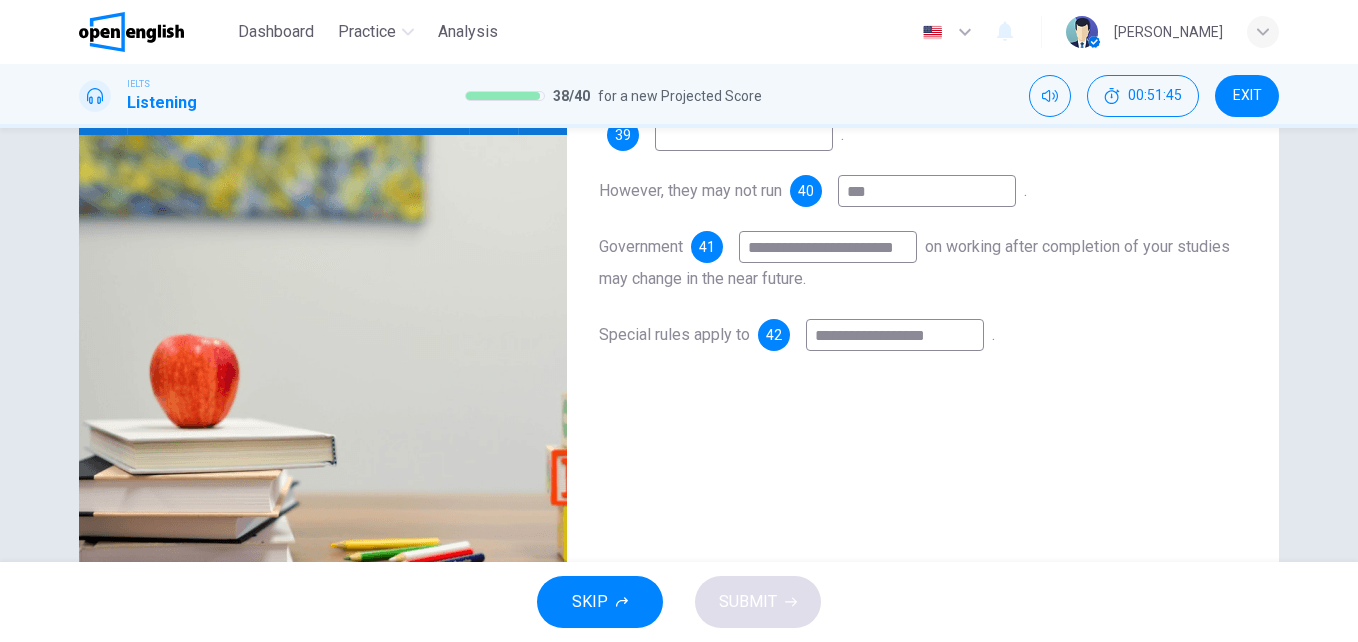 click on "**********" at bounding box center (895, 335) 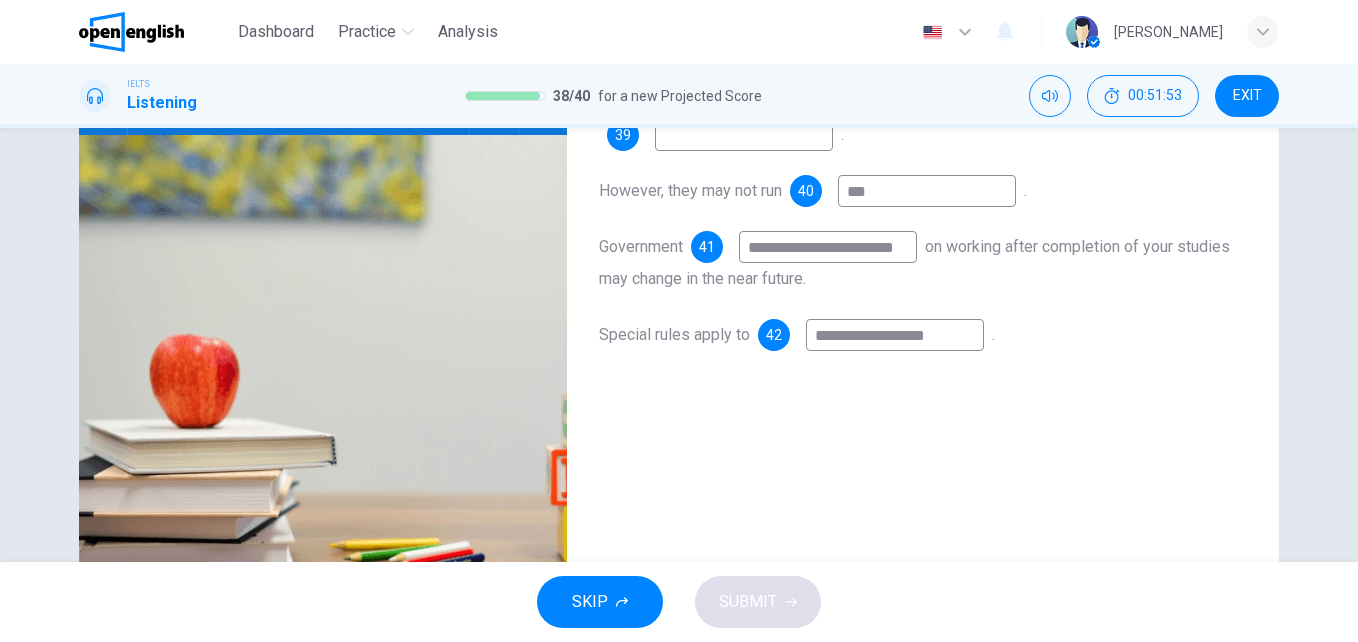 click on "**********" at bounding box center [895, 335] 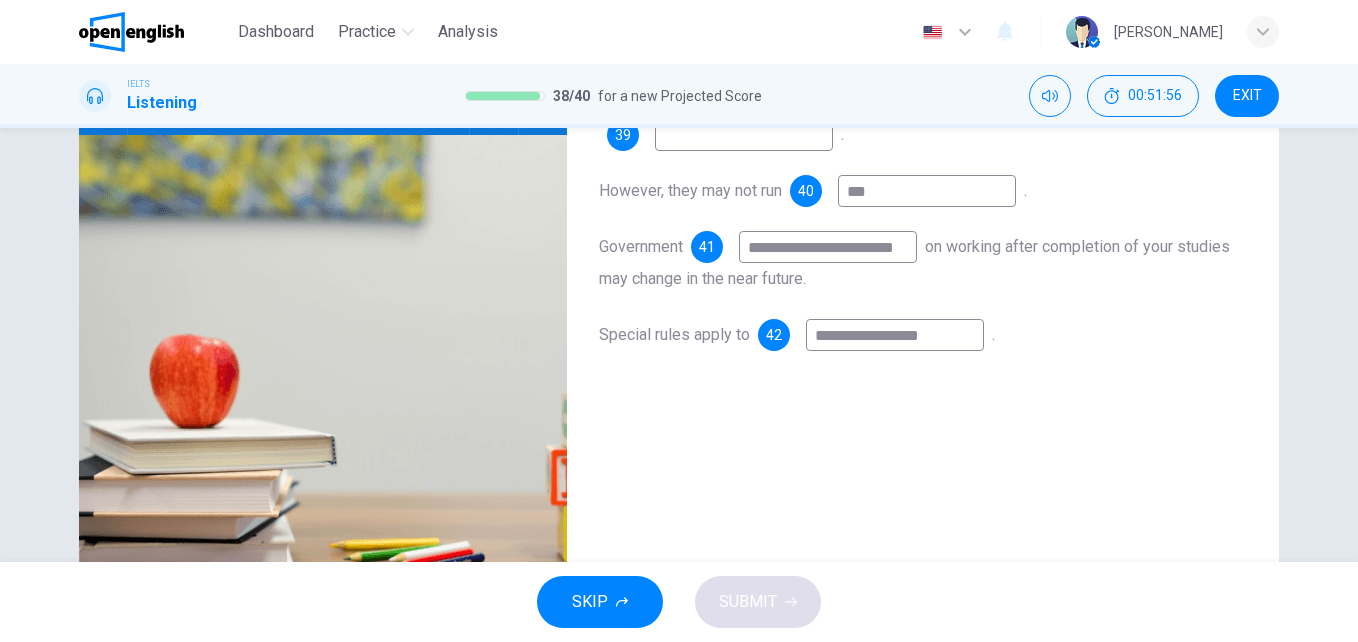click on "**********" at bounding box center (895, 335) 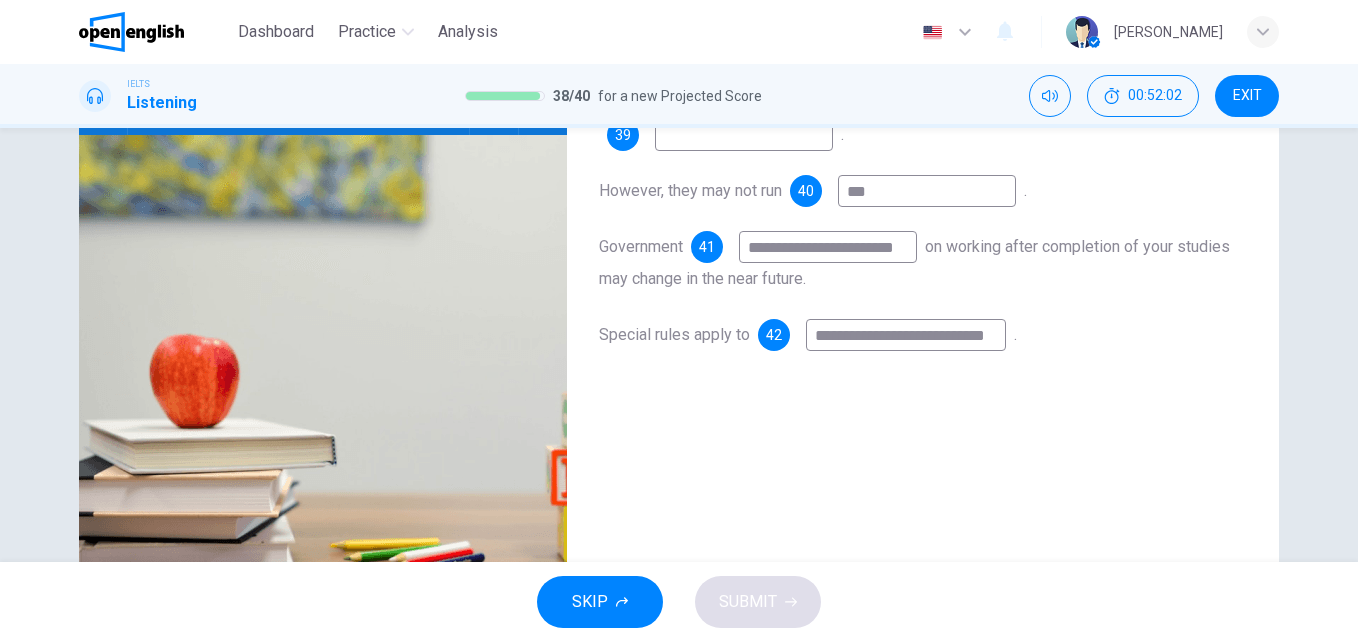 scroll, scrollTop: 0, scrollLeft: 18, axis: horizontal 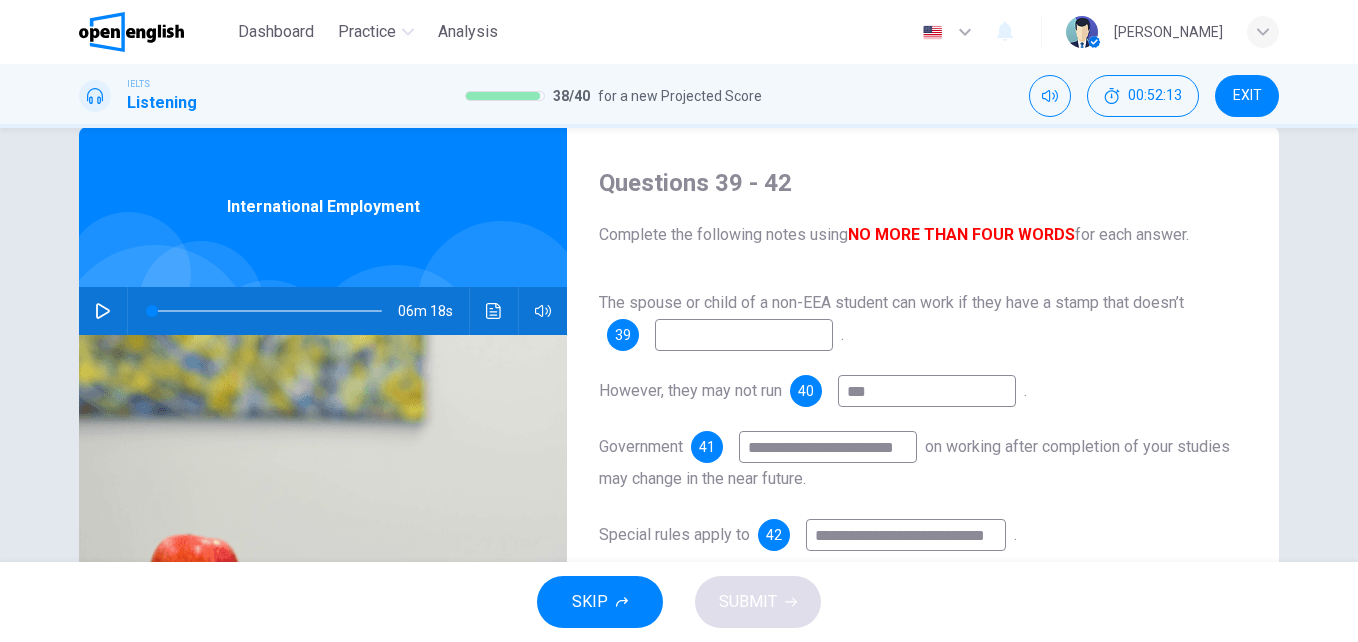 click at bounding box center (744, 335) 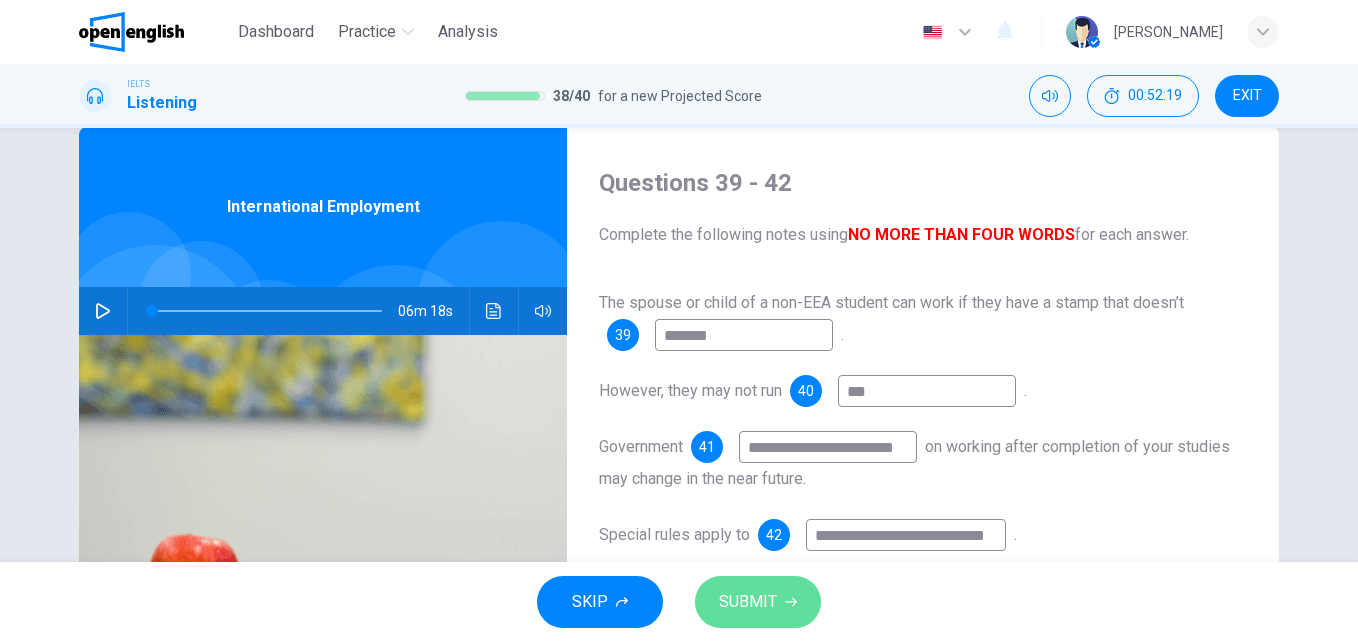 click on "SUBMIT" at bounding box center (748, 602) 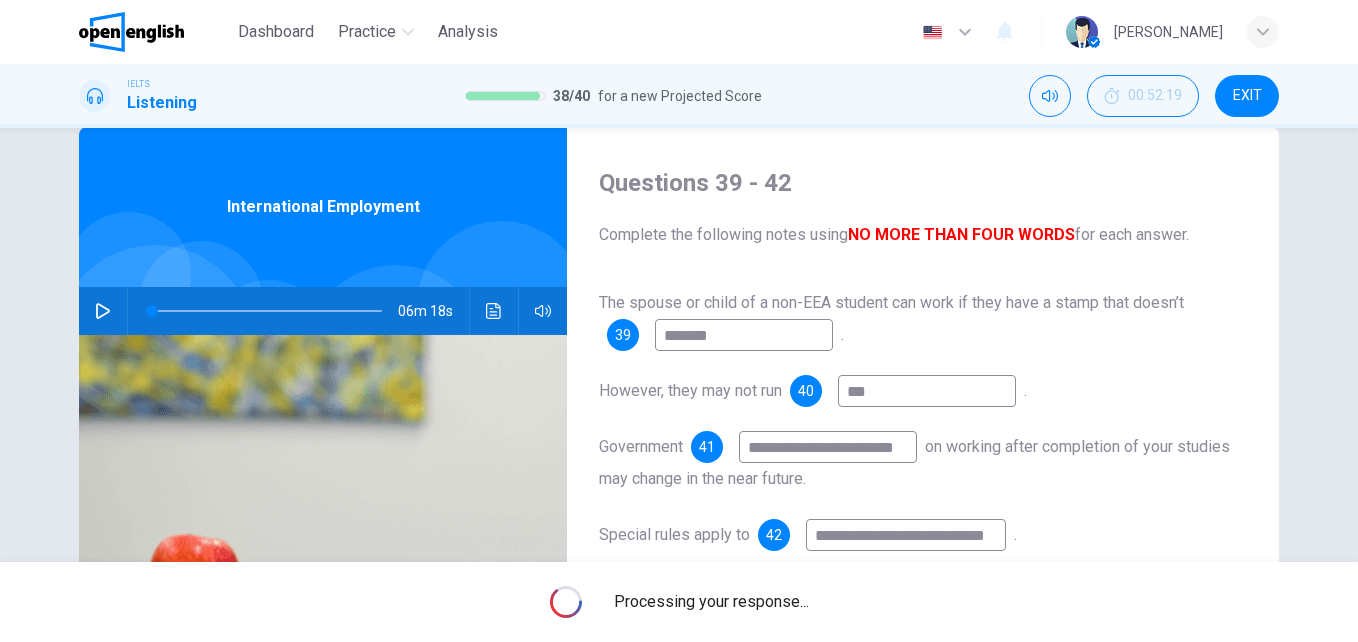 scroll, scrollTop: 0, scrollLeft: 0, axis: both 